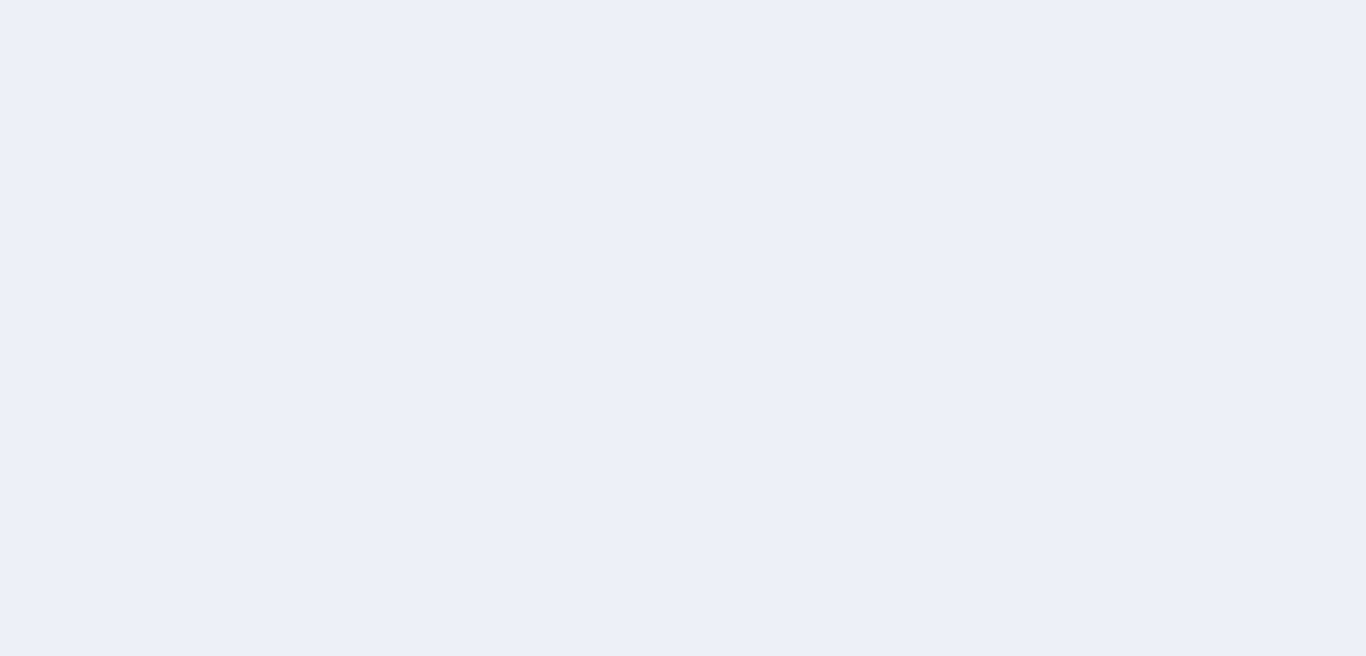scroll, scrollTop: 0, scrollLeft: 0, axis: both 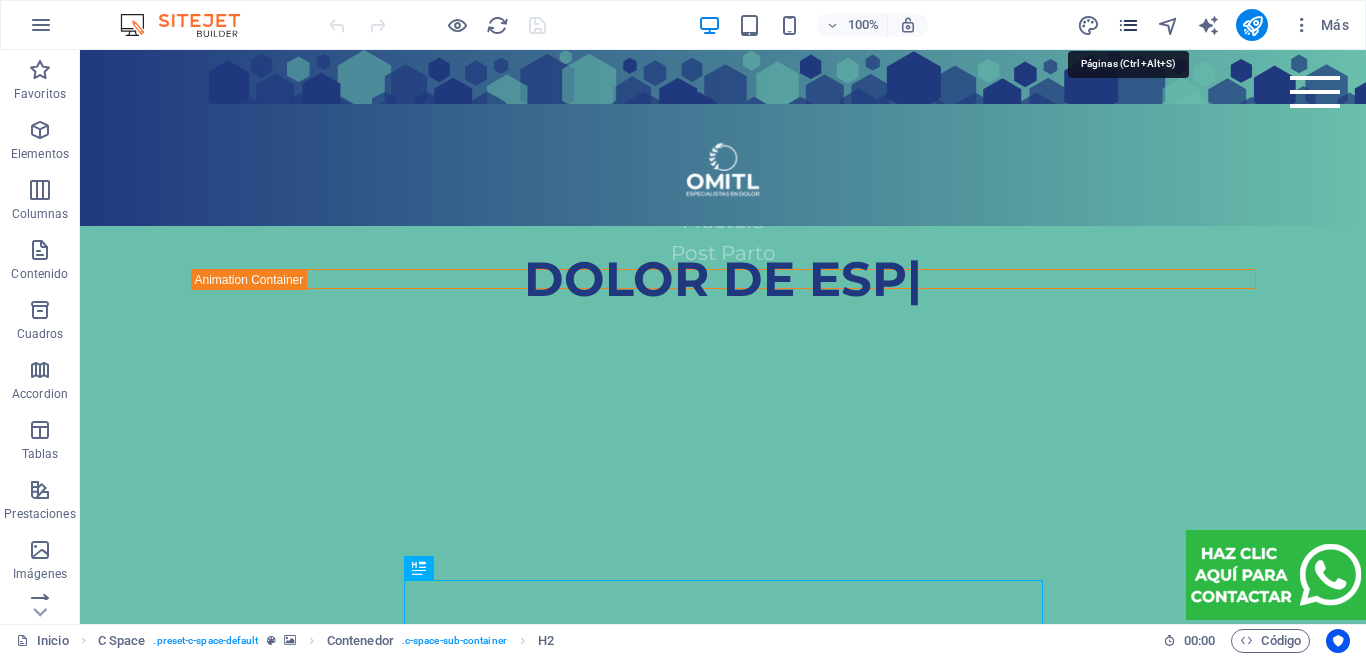 click at bounding box center [1128, 25] 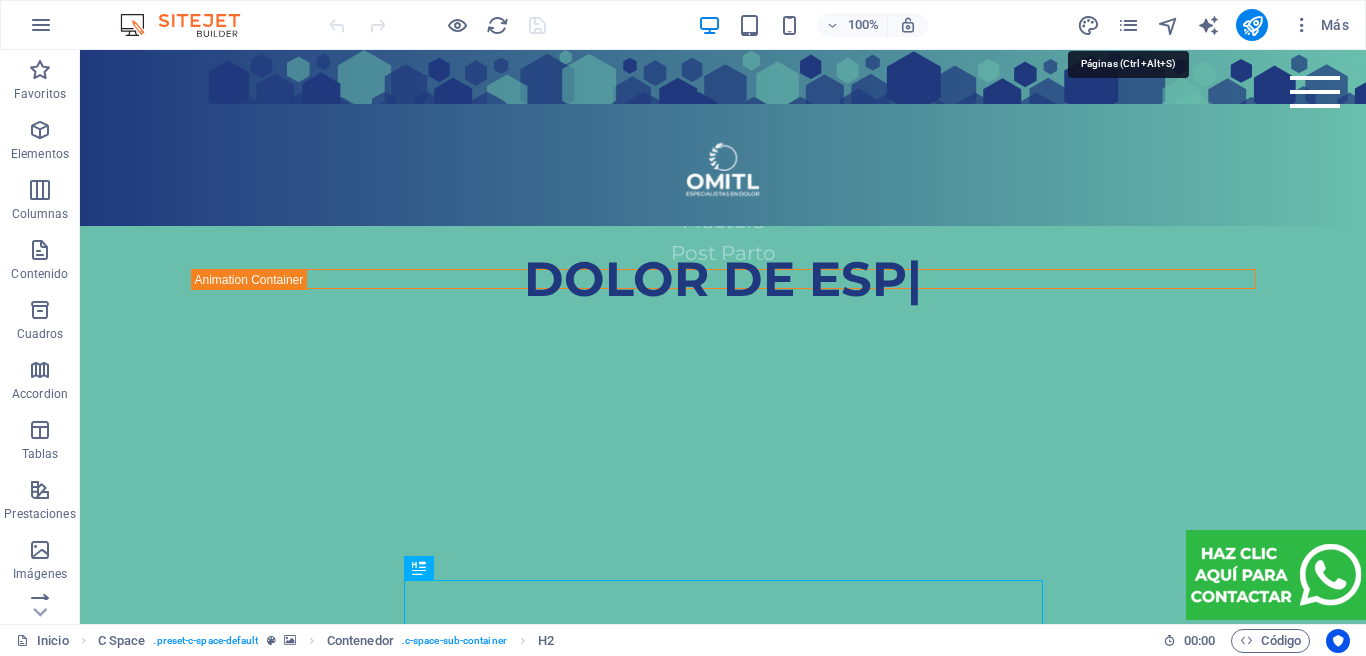 scroll, scrollTop: 1051, scrollLeft: 0, axis: vertical 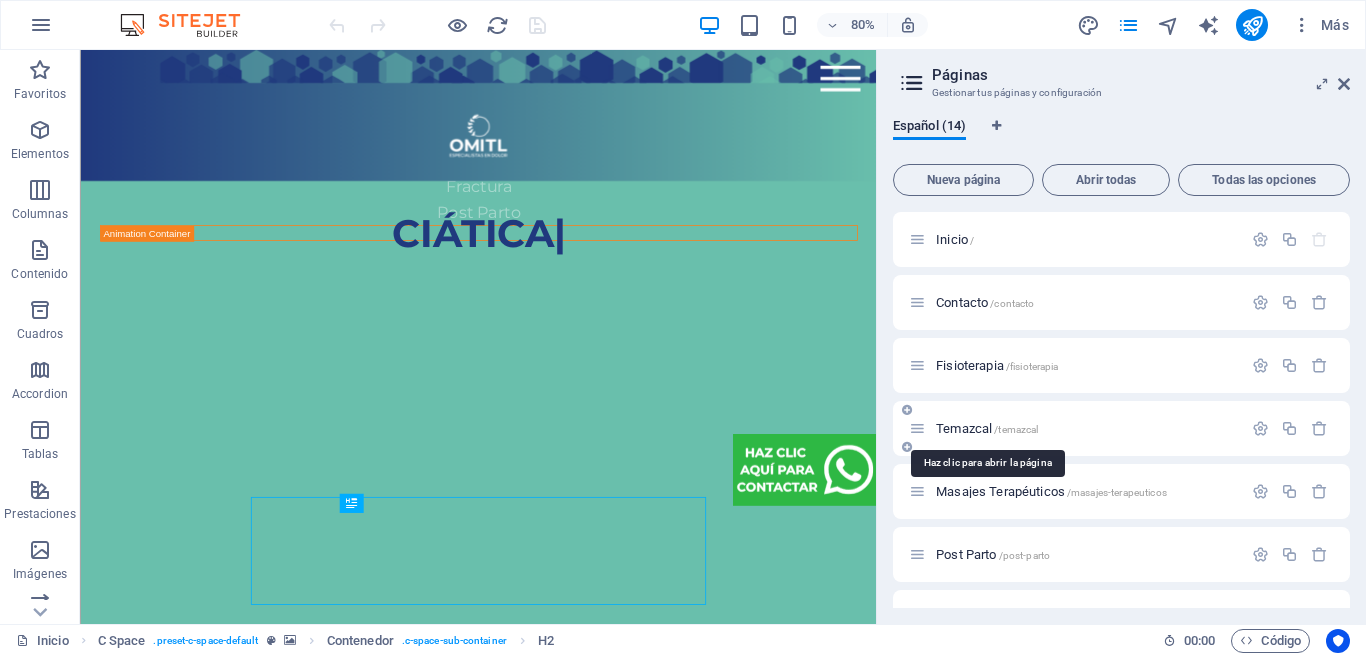 click on "Temazcal /temazcal" at bounding box center (987, 428) 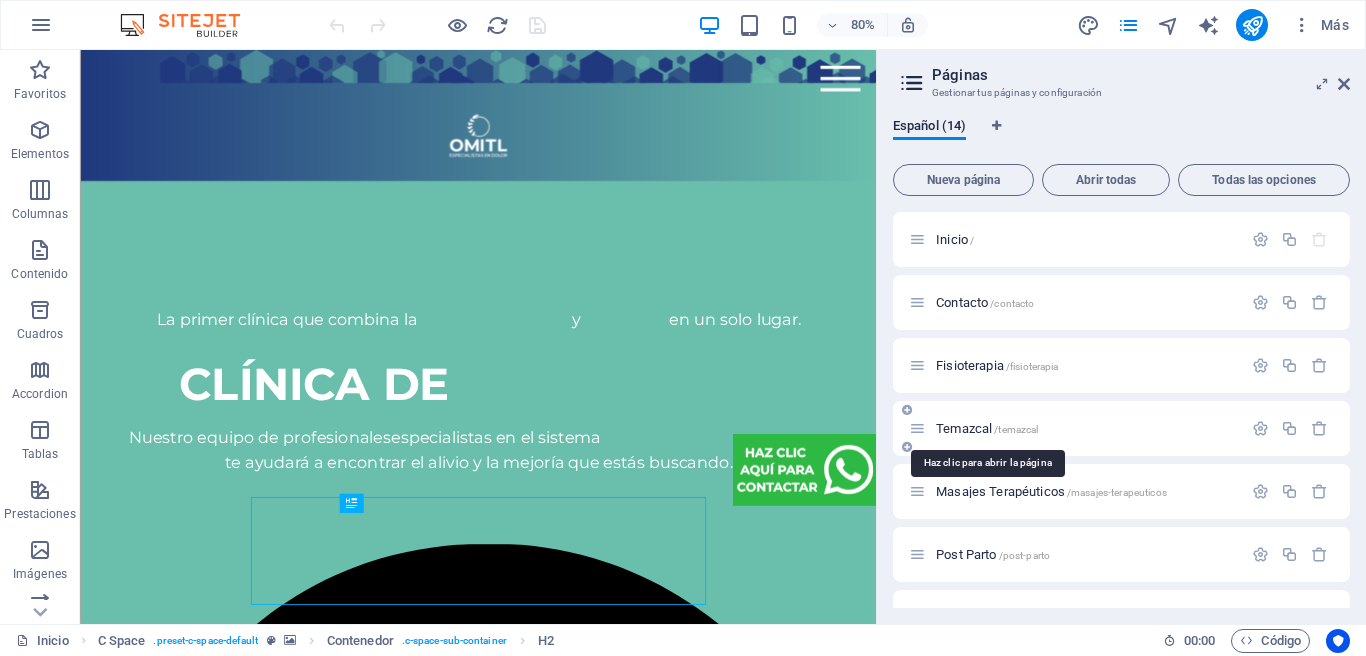 scroll, scrollTop: 0, scrollLeft: 0, axis: both 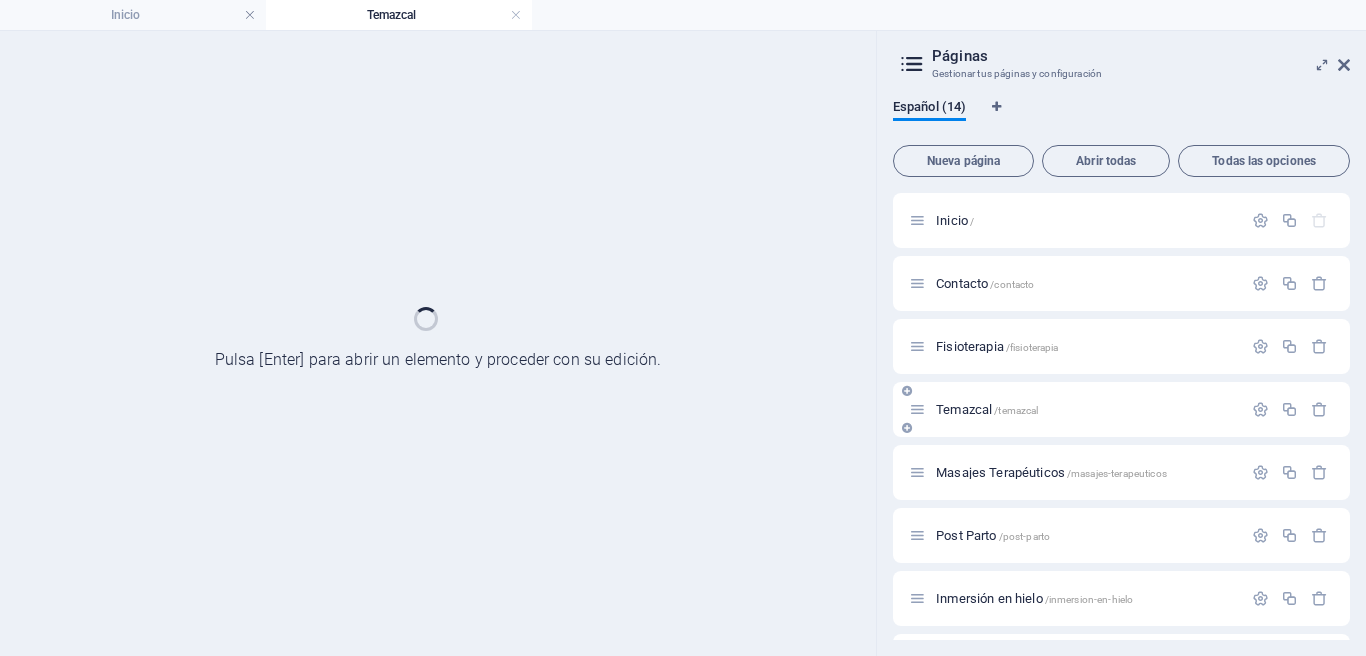 click at bounding box center [907, 428] 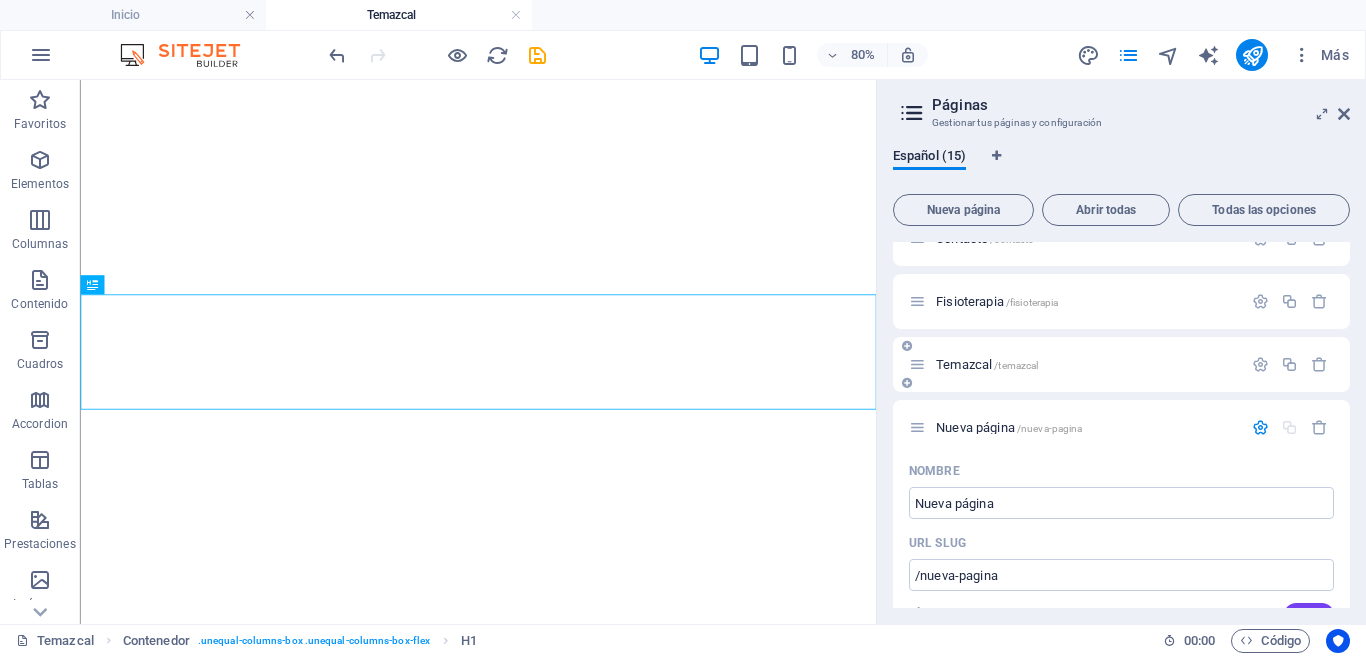 scroll, scrollTop: 96, scrollLeft: 0, axis: vertical 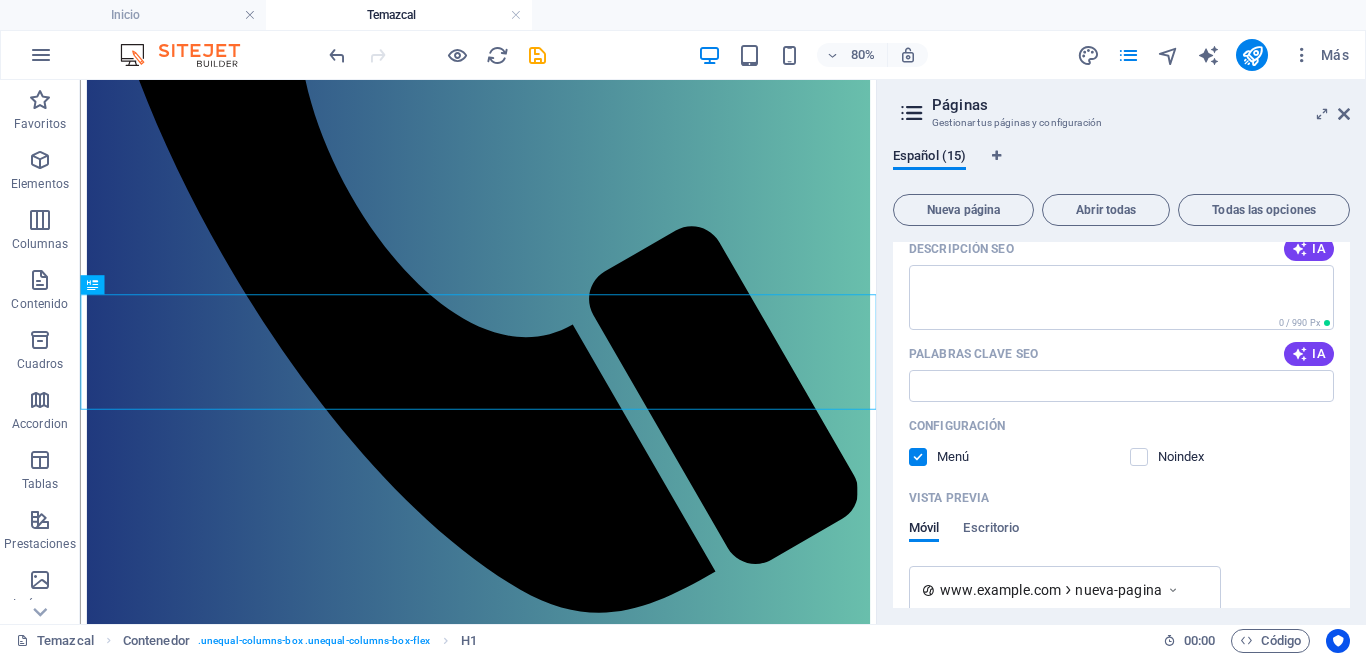 click at bounding box center (918, 457) 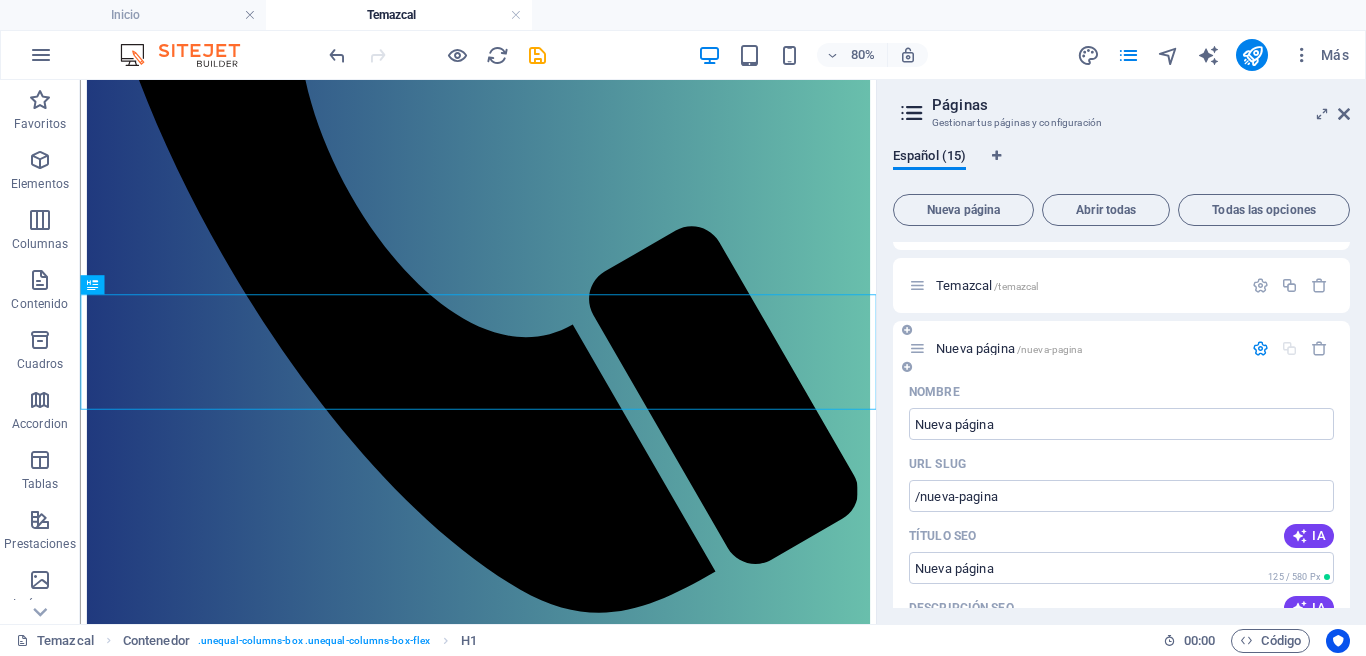 scroll, scrollTop: 161, scrollLeft: 0, axis: vertical 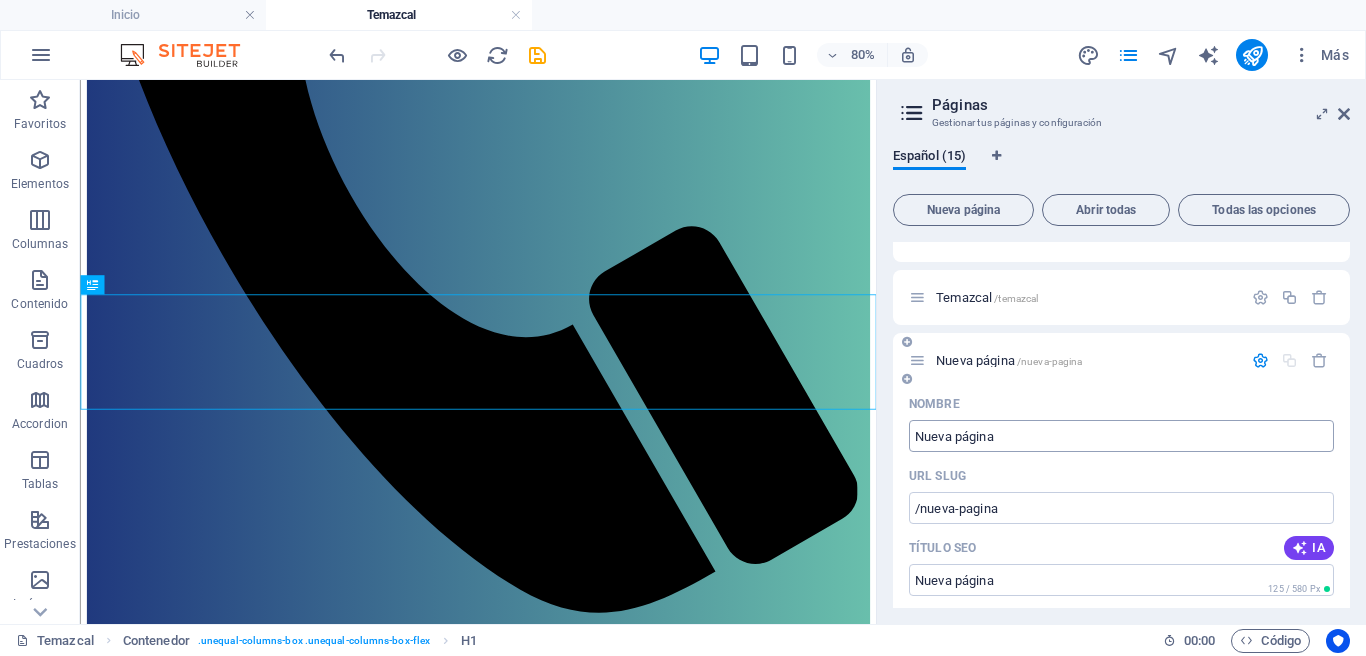 click on "Nueva página" at bounding box center [1121, 436] 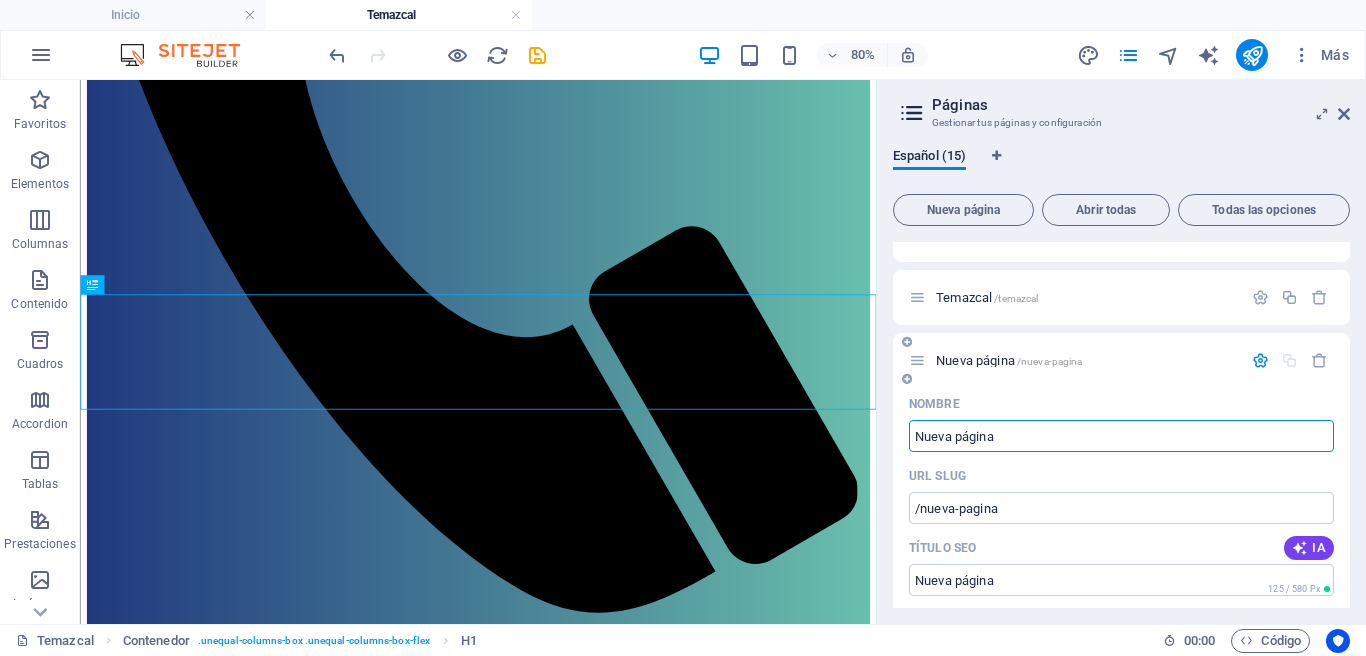 click on "Nueva página" at bounding box center [1121, 436] 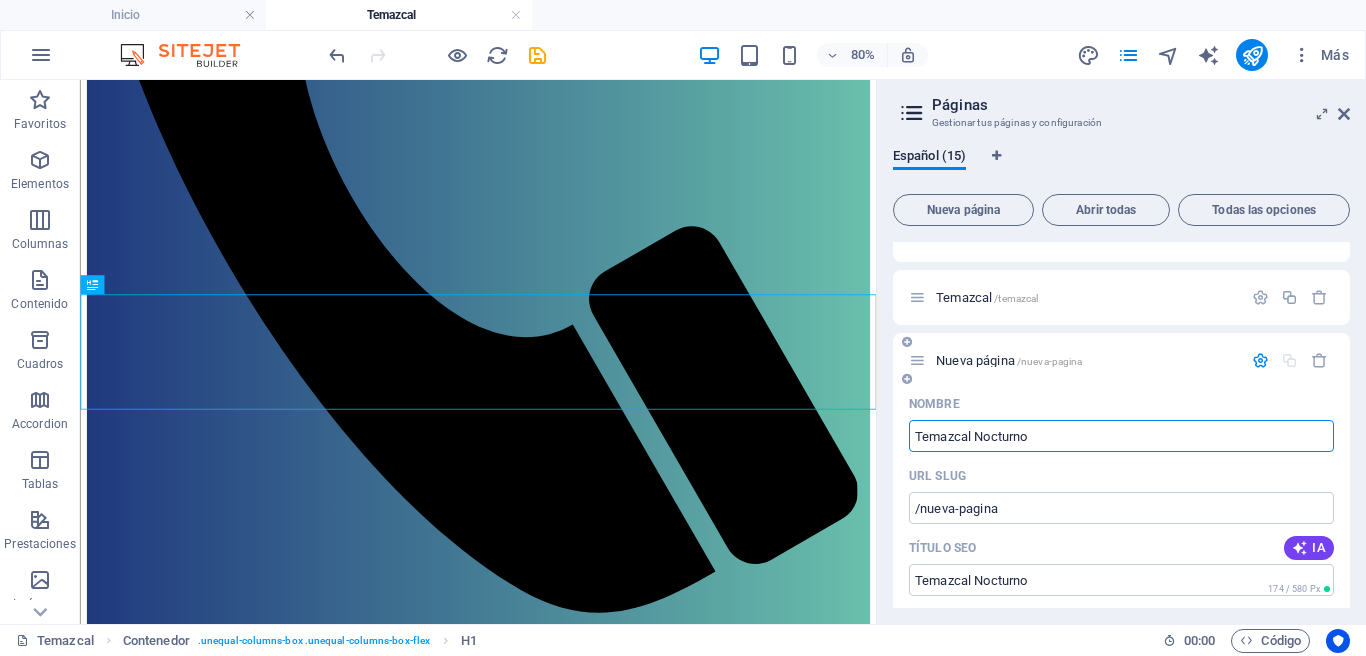 type on "Temazcal Nocturno" 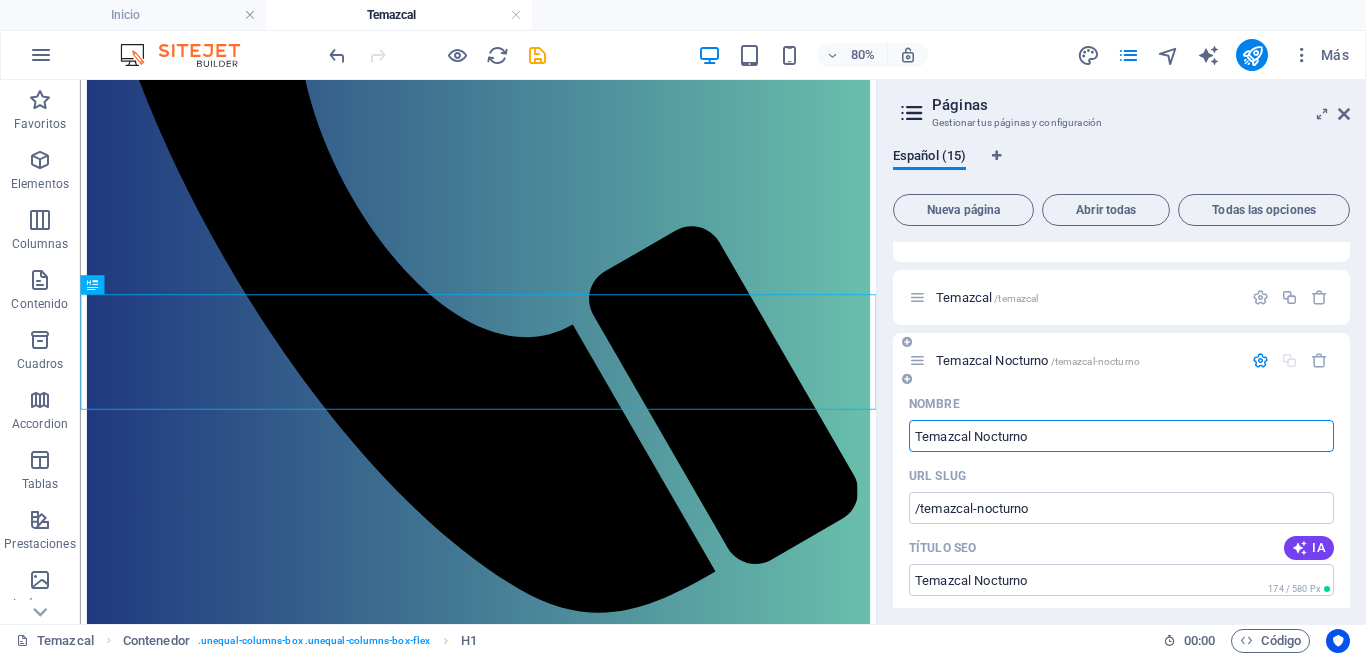type on "Temazcal Nocturno" 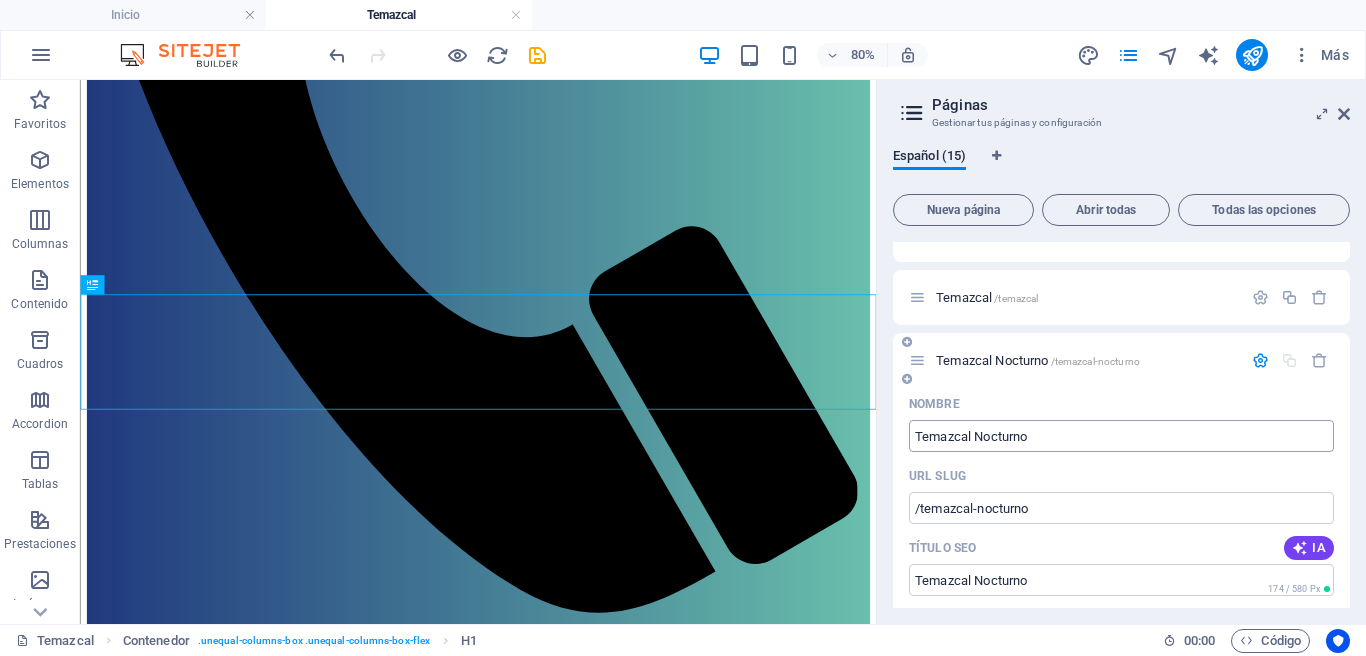 type 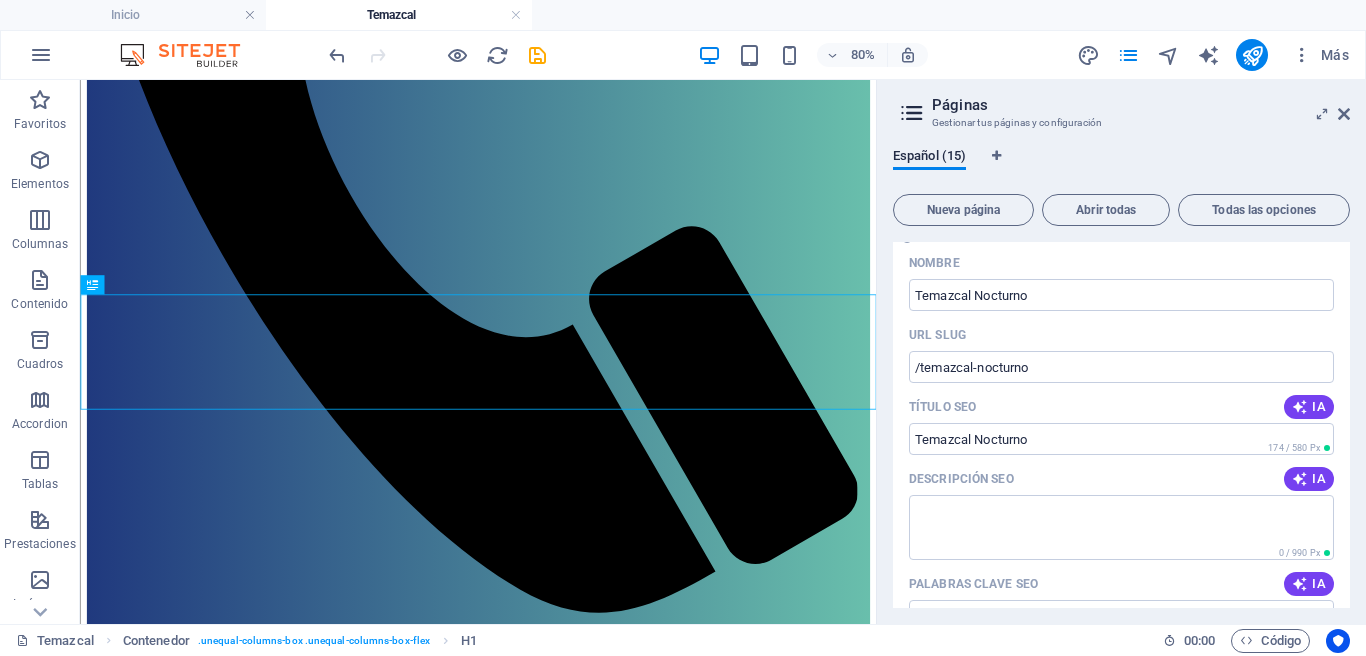 scroll, scrollTop: 316, scrollLeft: 0, axis: vertical 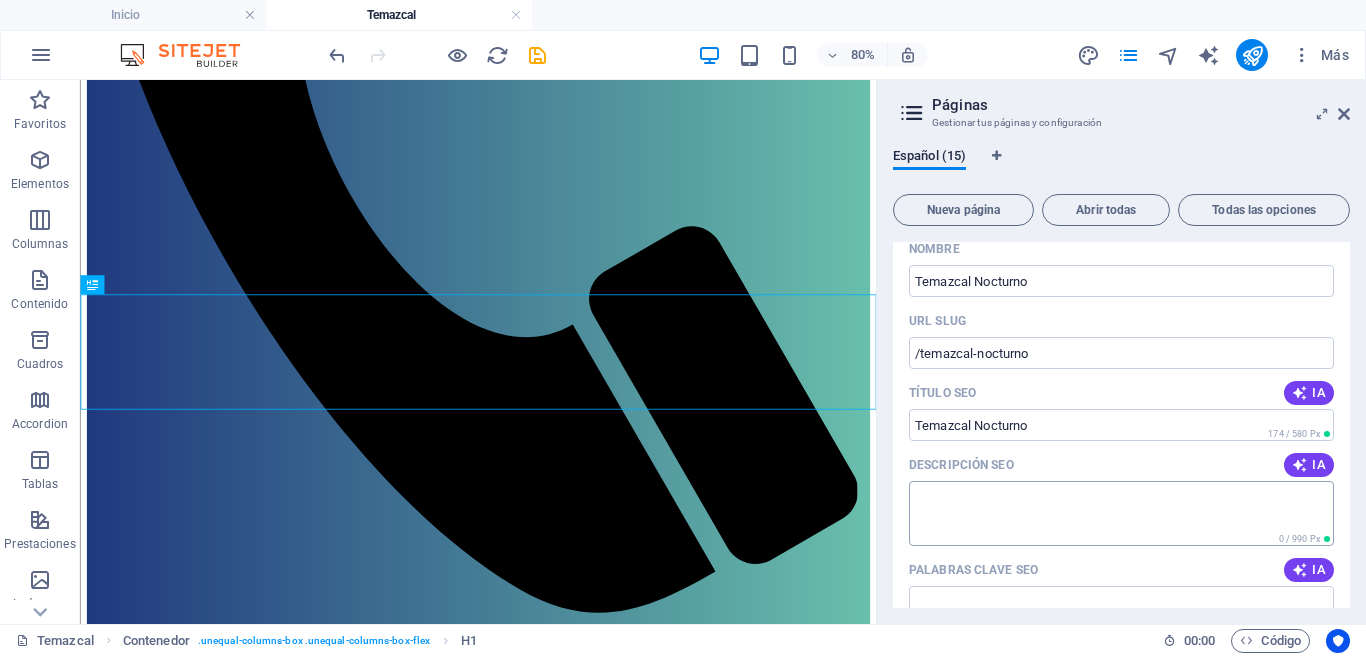 click on "Descripción SEO" at bounding box center (1121, 513) 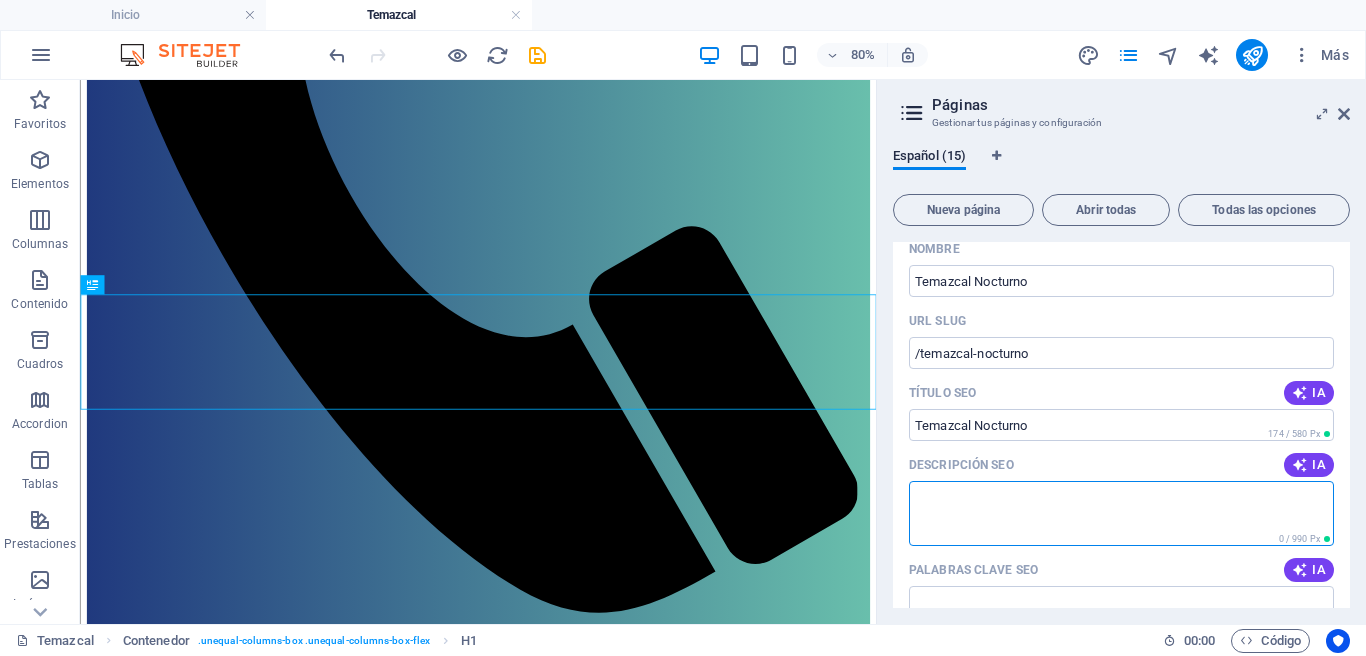 scroll, scrollTop: 309, scrollLeft: 0, axis: vertical 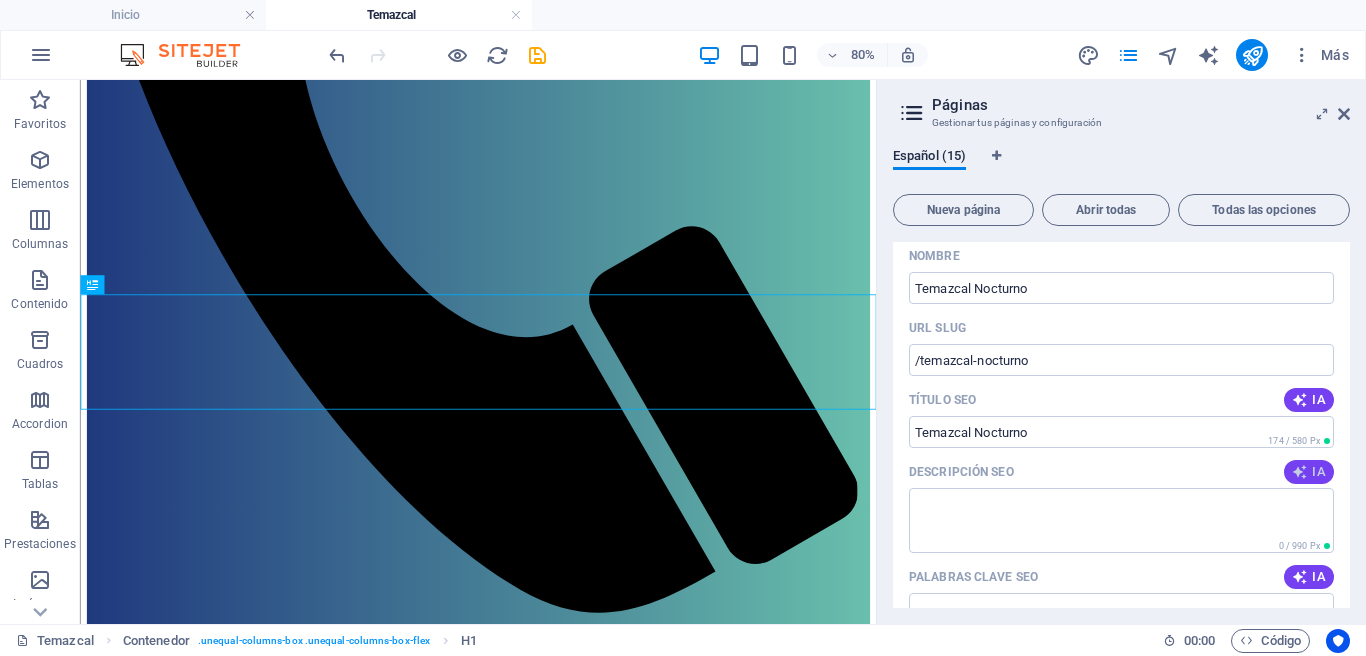 click at bounding box center [1300, 472] 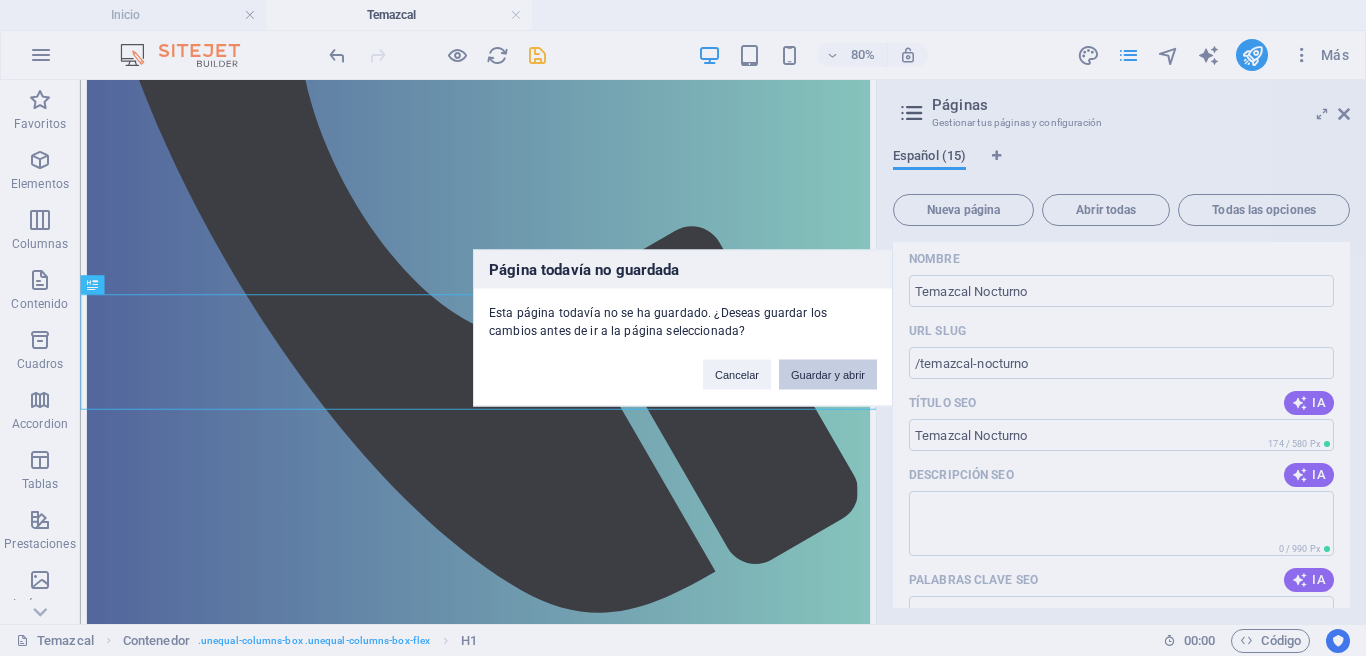click on "Guardar y abrir" at bounding box center [828, 375] 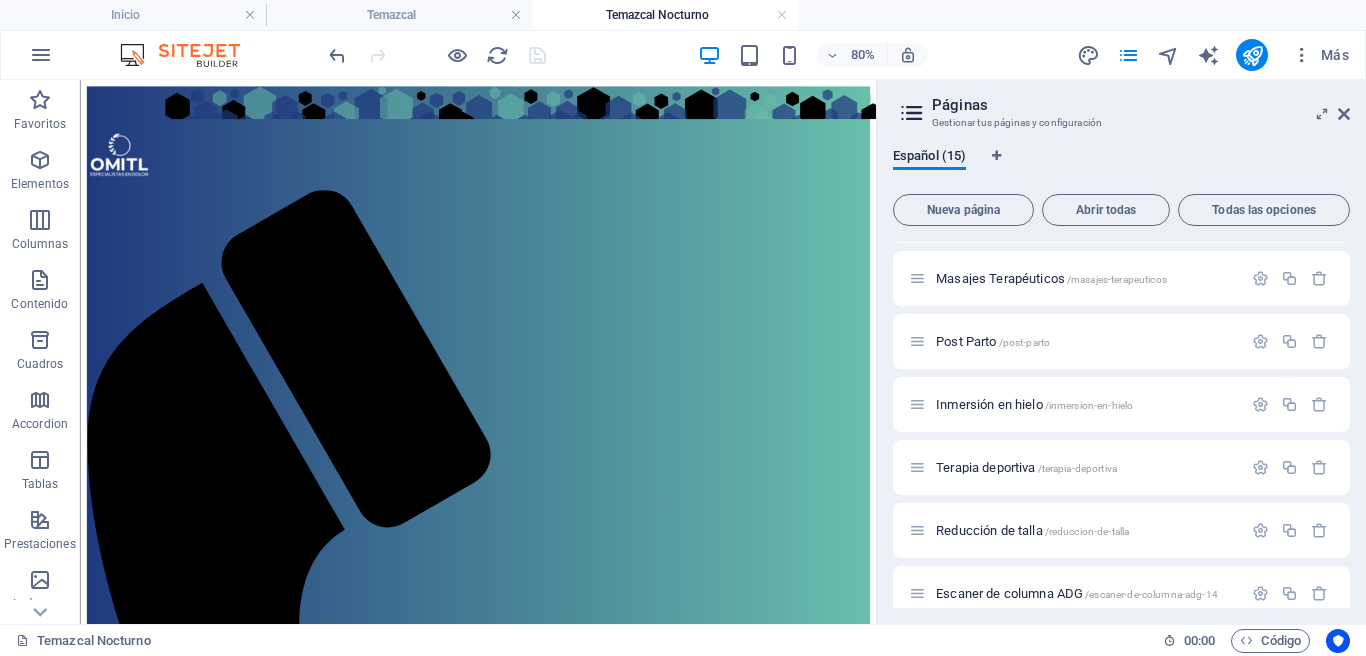 scroll, scrollTop: 0, scrollLeft: 0, axis: both 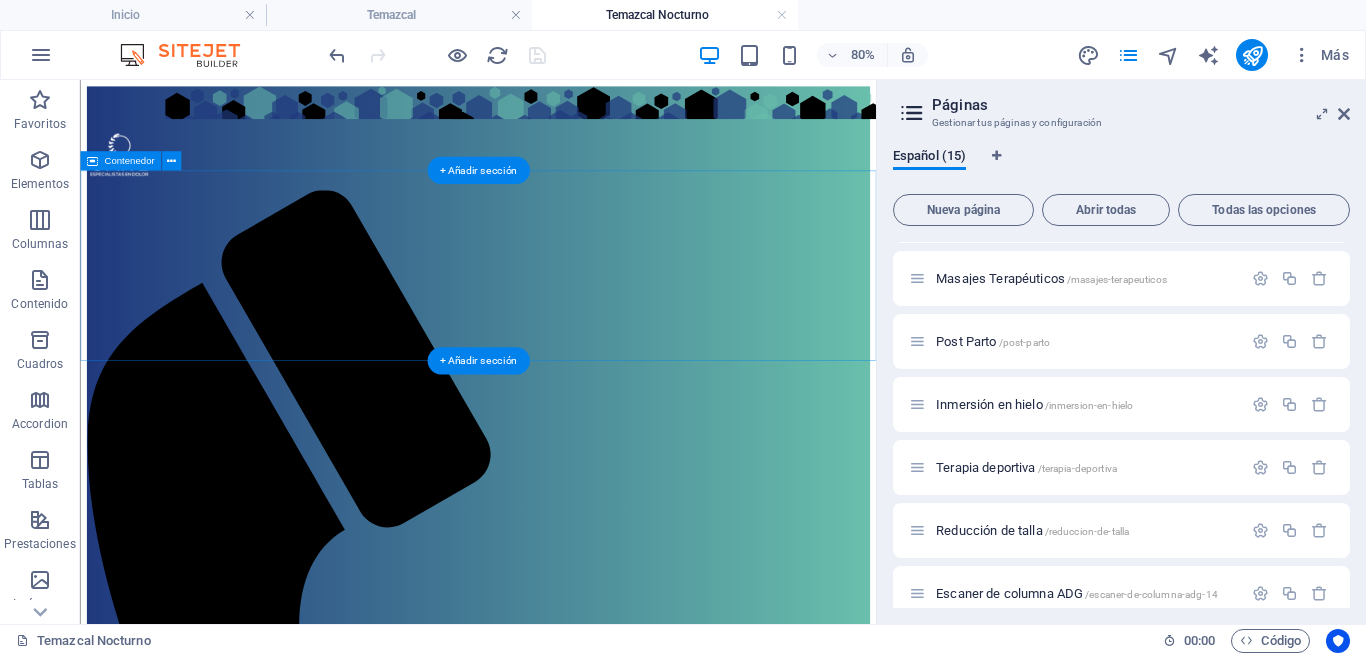 drag, startPoint x: 574, startPoint y: 279, endPoint x: 541, endPoint y: 309, distance: 44.598206 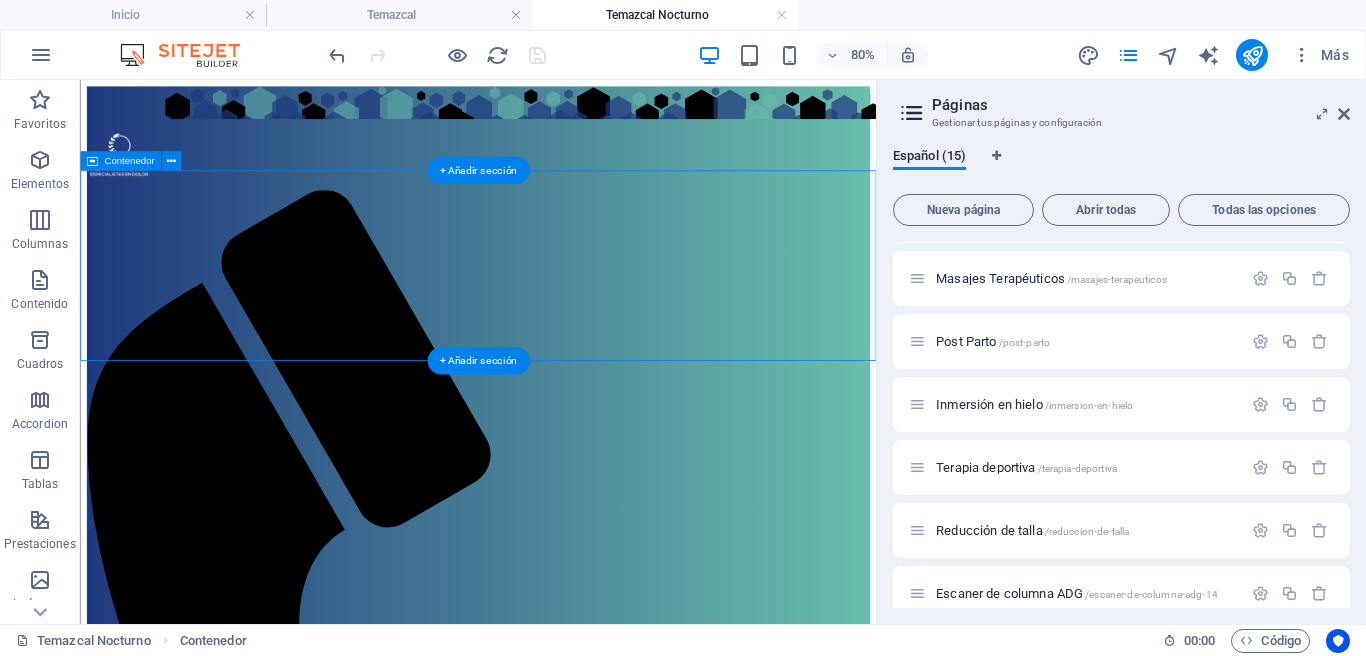 click on "Añadir elementos" at bounding box center (506, 1832) 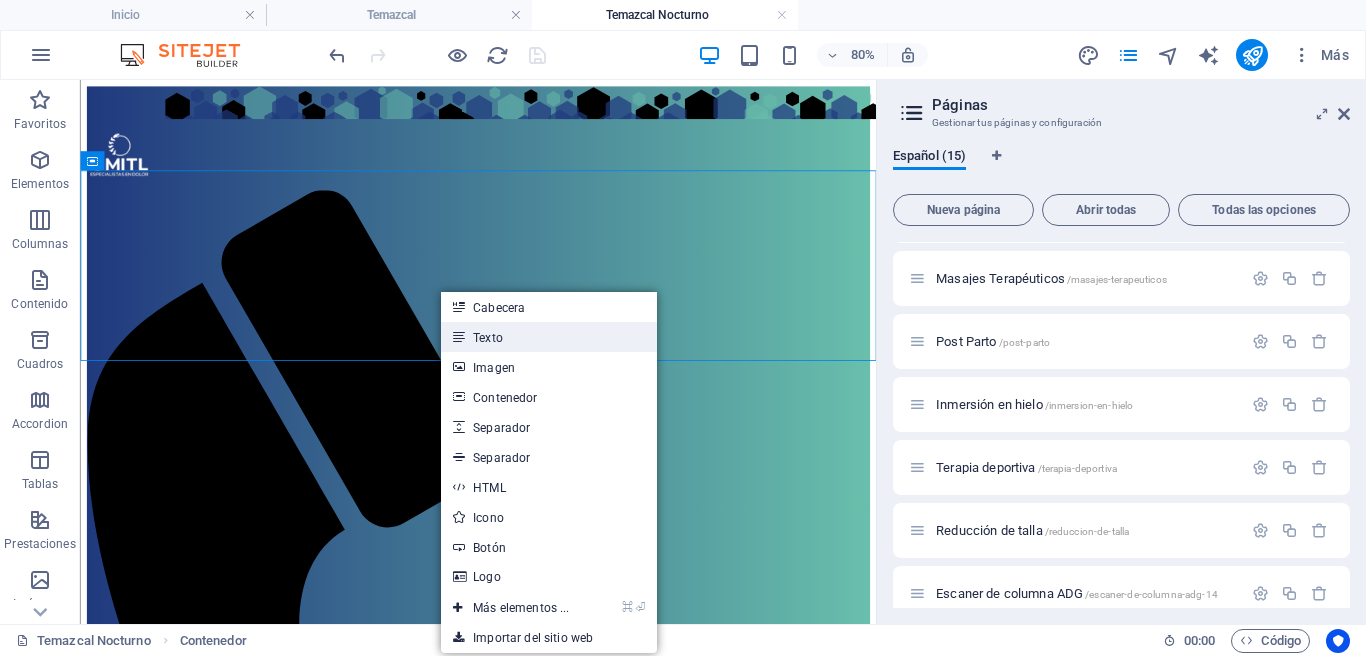 click on "Texto" at bounding box center [548, 337] 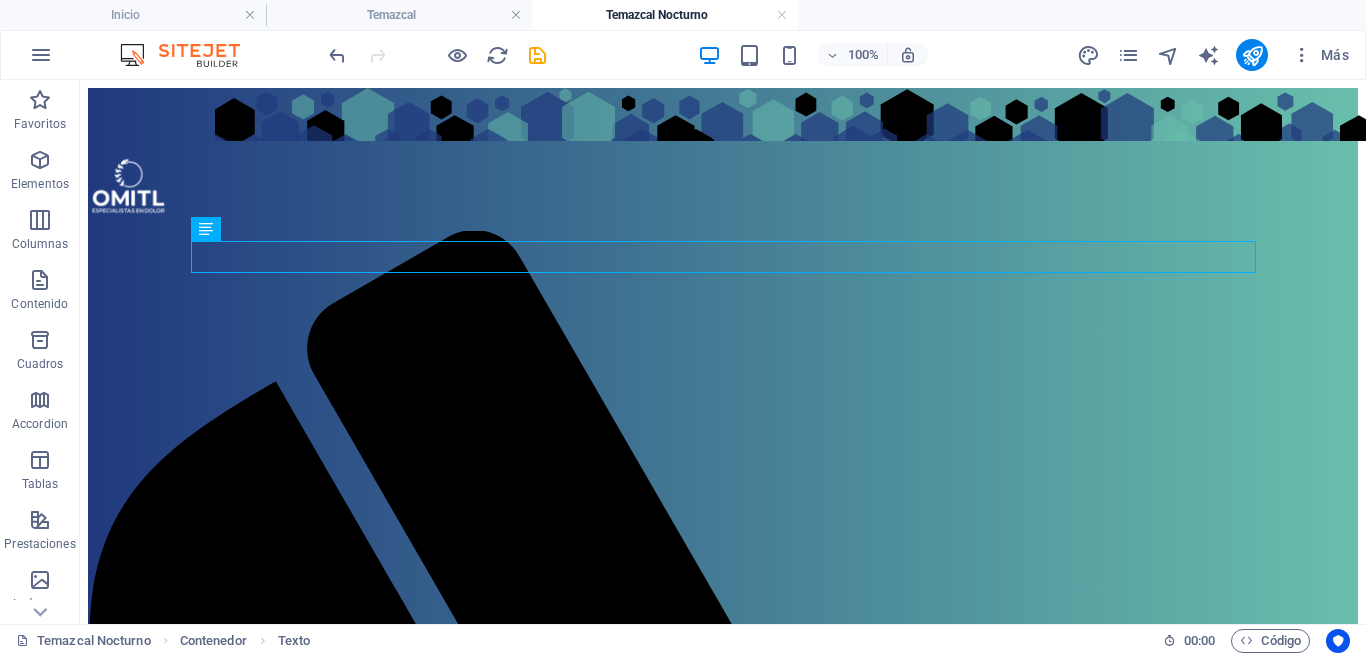 click at bounding box center (337, 55) 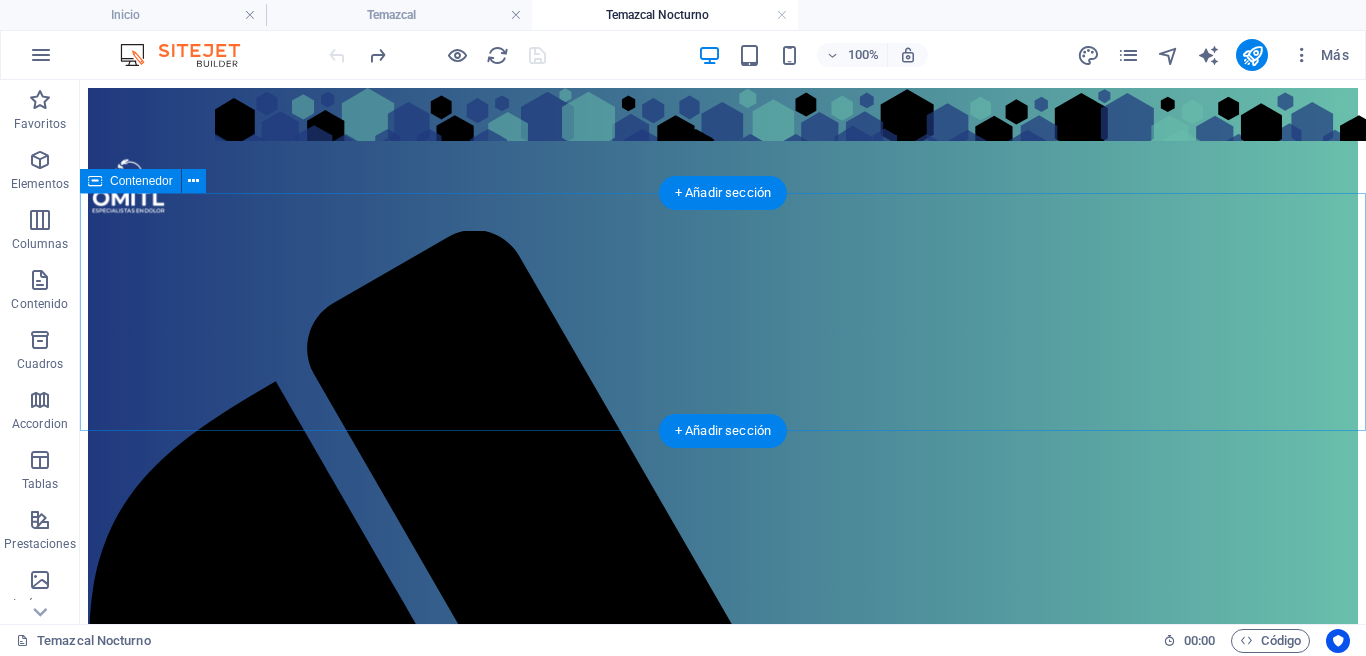 click on "Añadir elementos" at bounding box center [652, 2231] 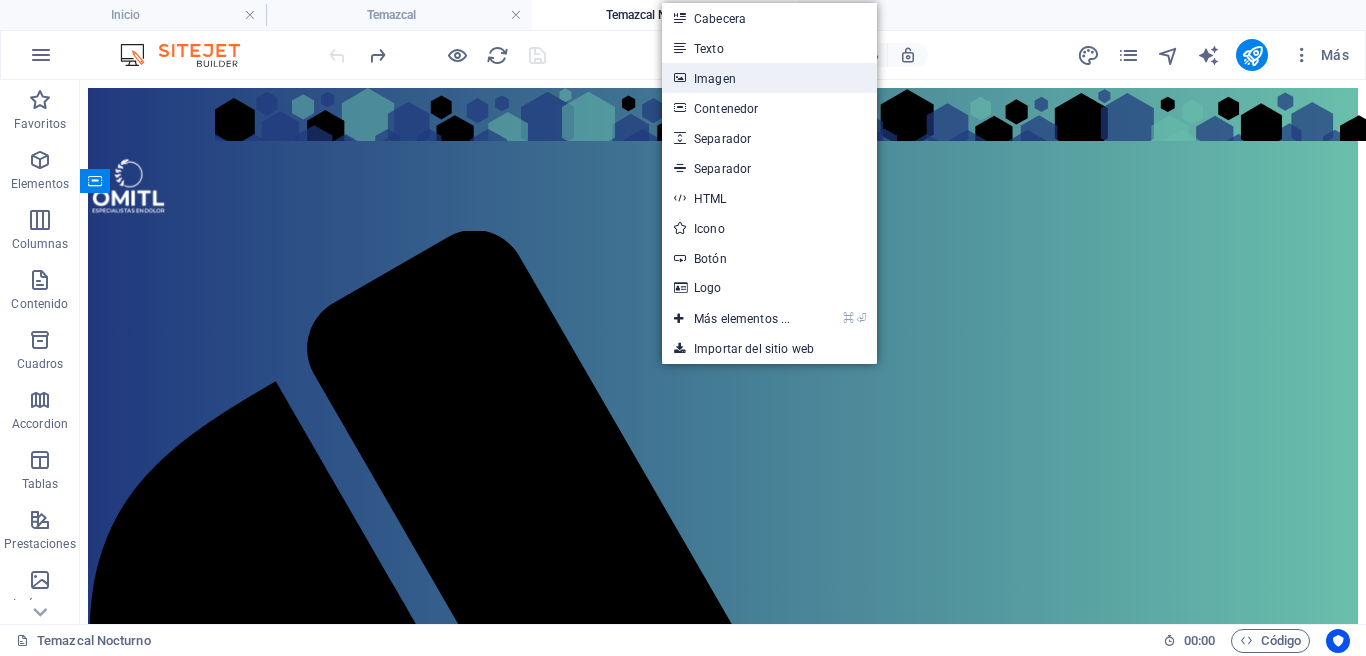 click on "Imagen" at bounding box center [769, 78] 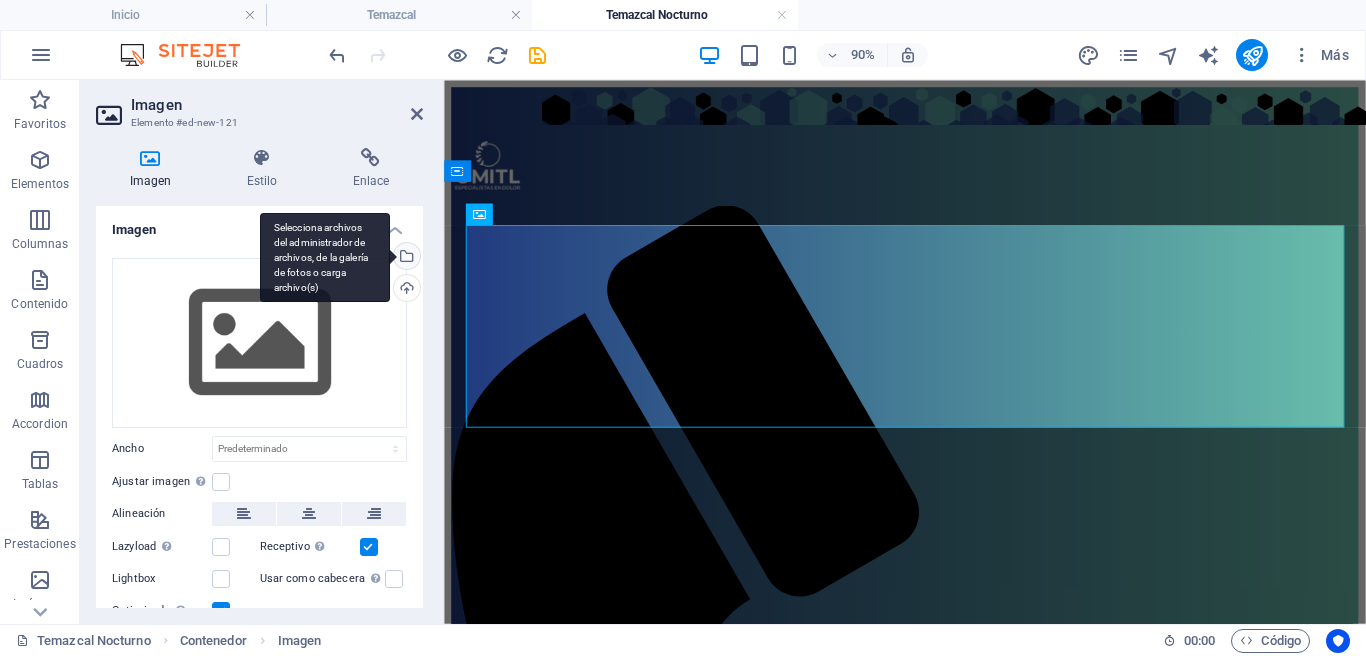 click on "Selecciona archivos del administrador de archivos, de la galería de fotos o carga archivo(s)" at bounding box center (405, 258) 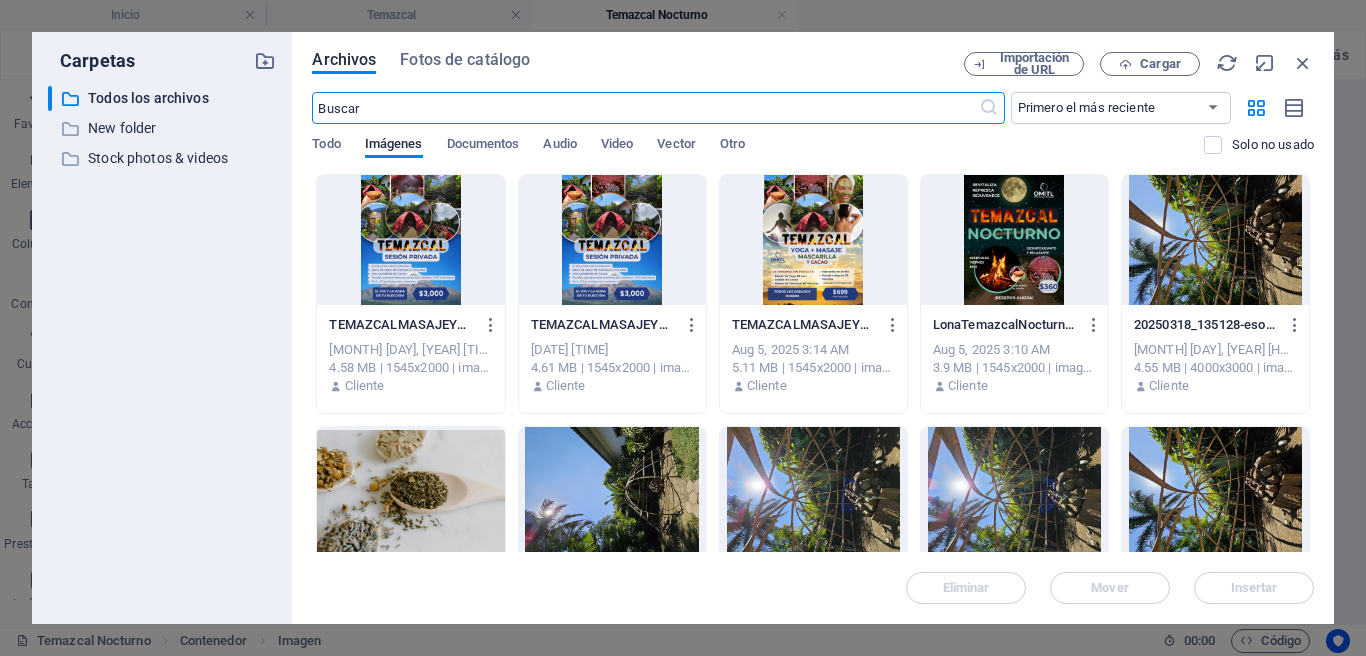 click at bounding box center (1014, 240) 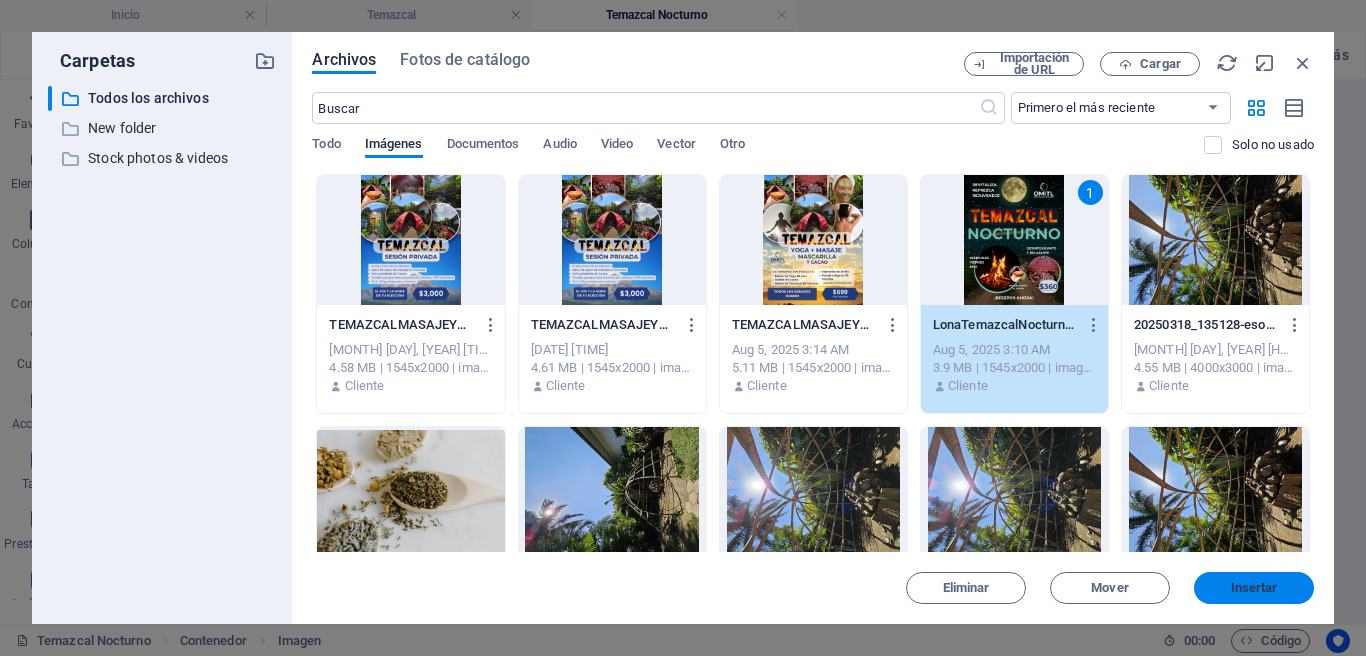 click on "Insertar" at bounding box center (1254, 588) 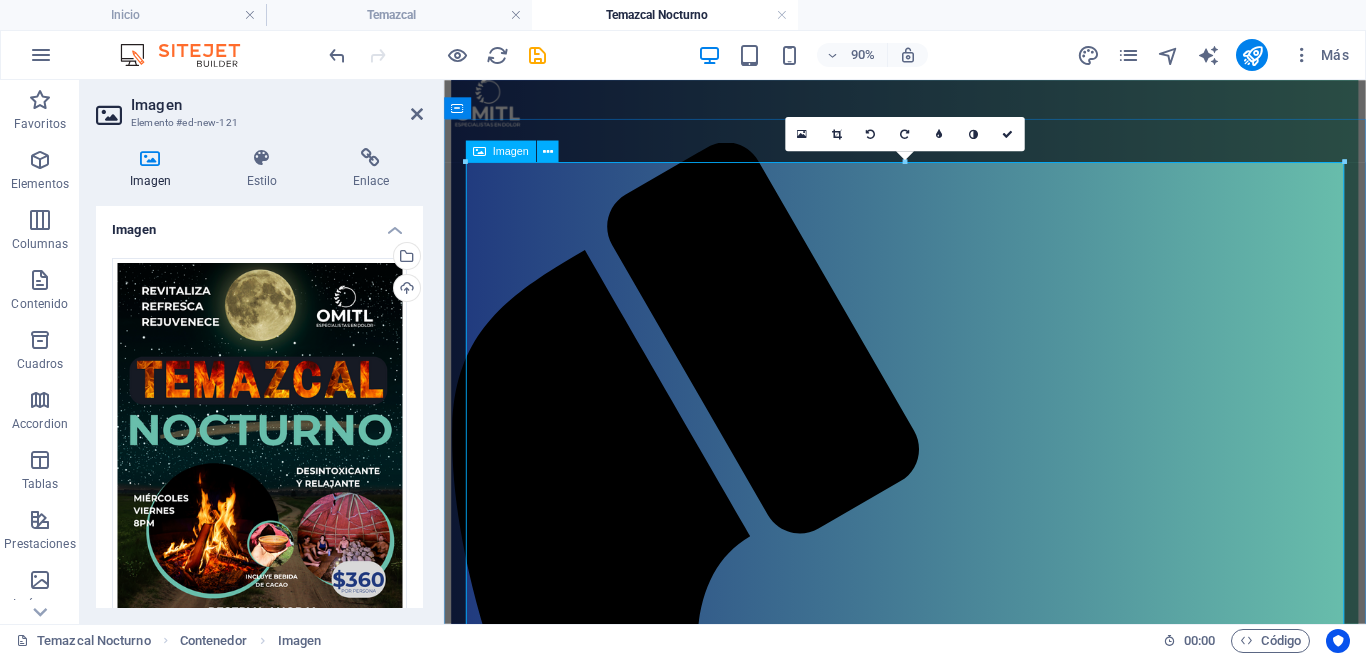 scroll, scrollTop: 0, scrollLeft: 0, axis: both 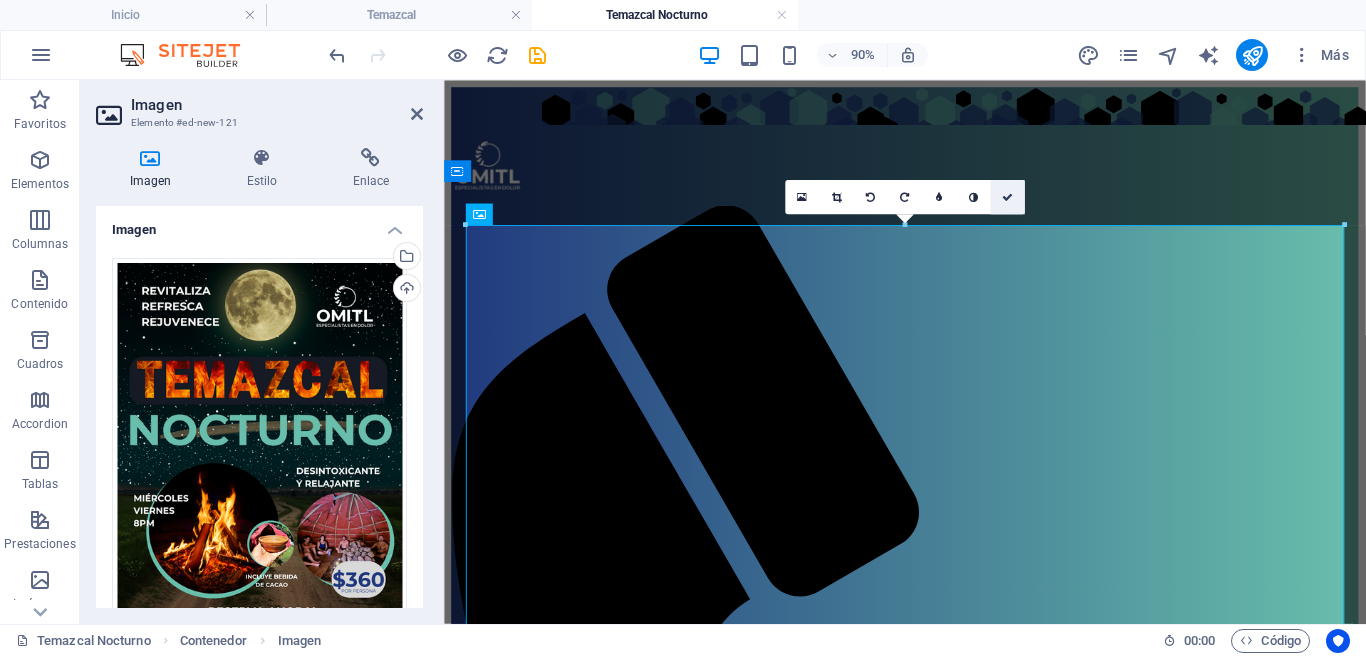click at bounding box center (1007, 197) 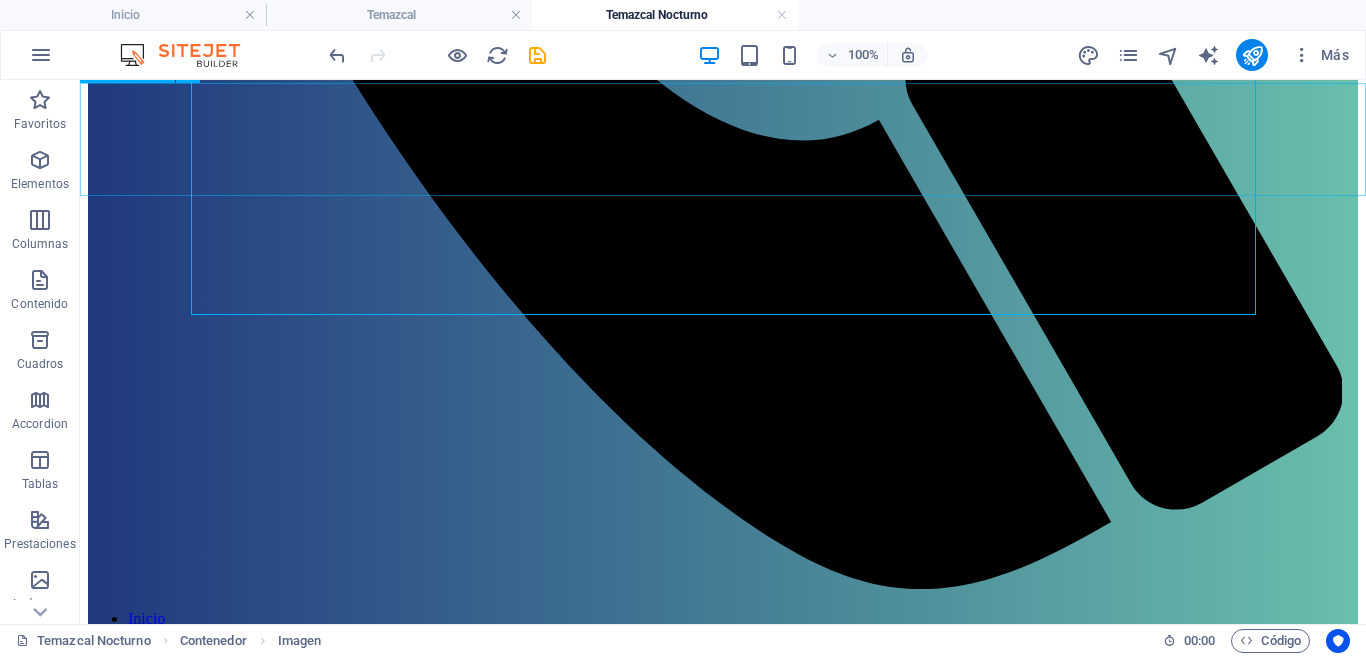 scroll, scrollTop: 1305, scrollLeft: 0, axis: vertical 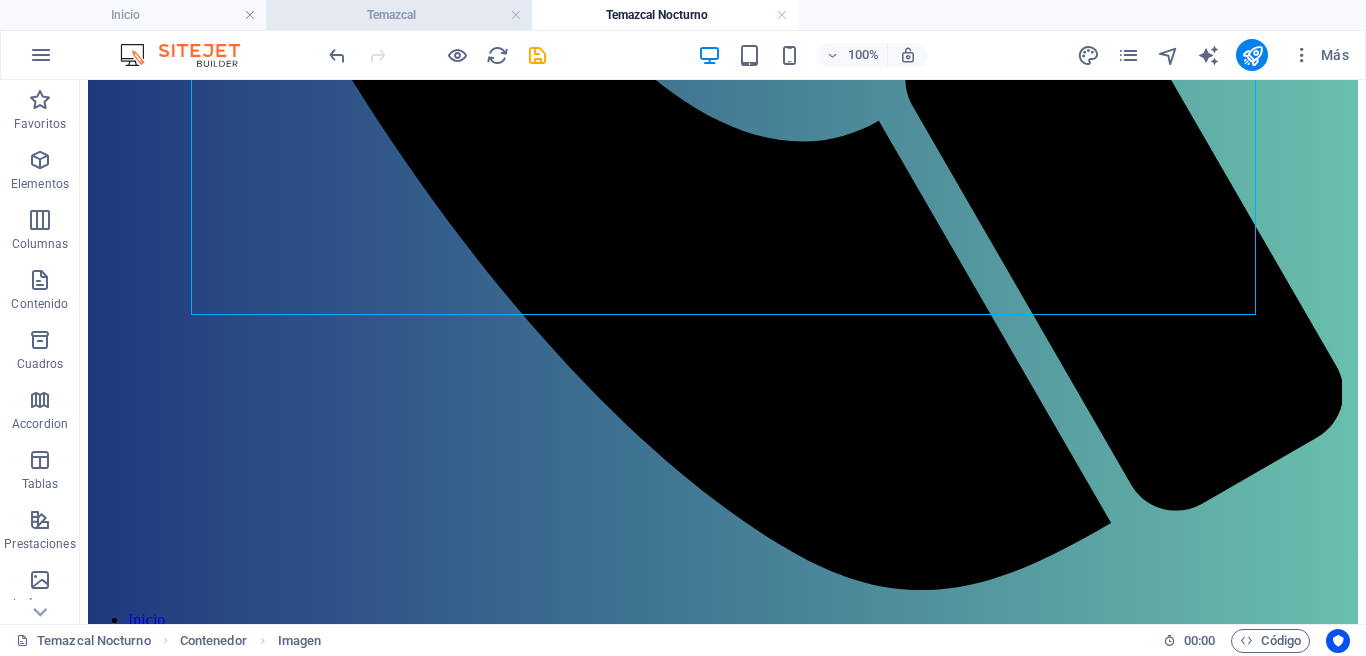 click on "Temazcal" at bounding box center [399, 15] 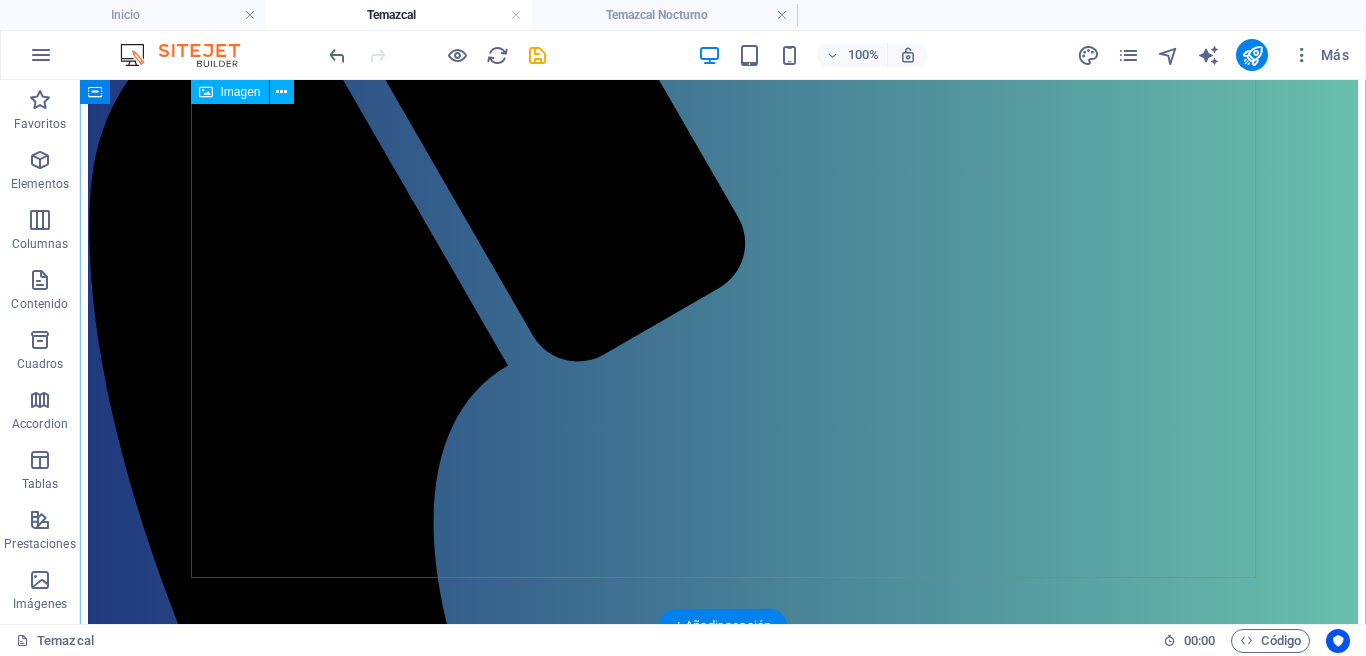 scroll, scrollTop: 431, scrollLeft: 0, axis: vertical 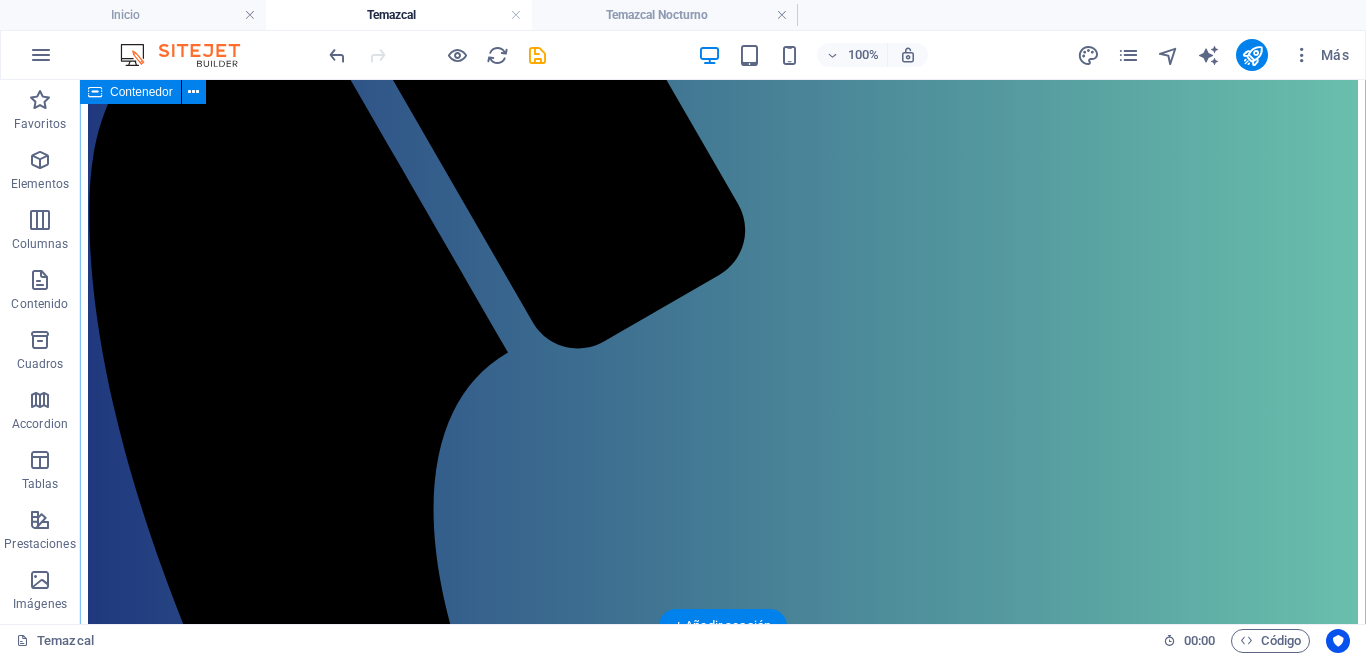 click at bounding box center (723, 2103) 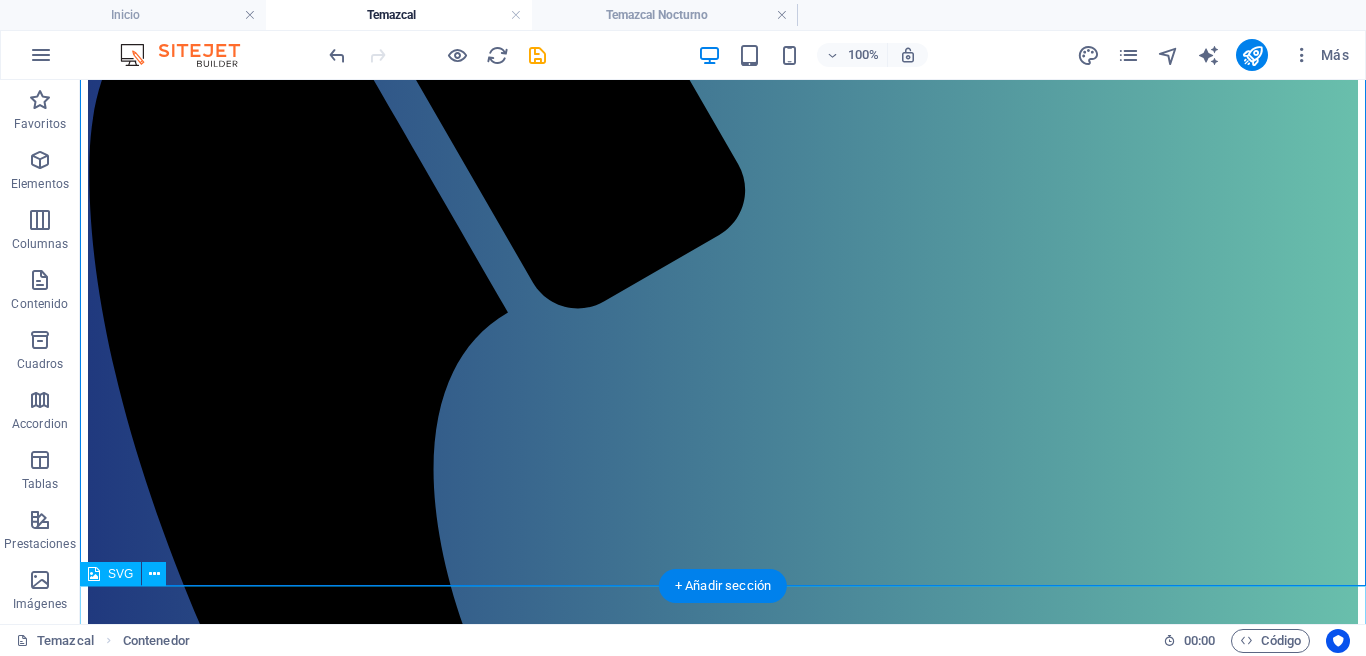 scroll, scrollTop: 472, scrollLeft: 0, axis: vertical 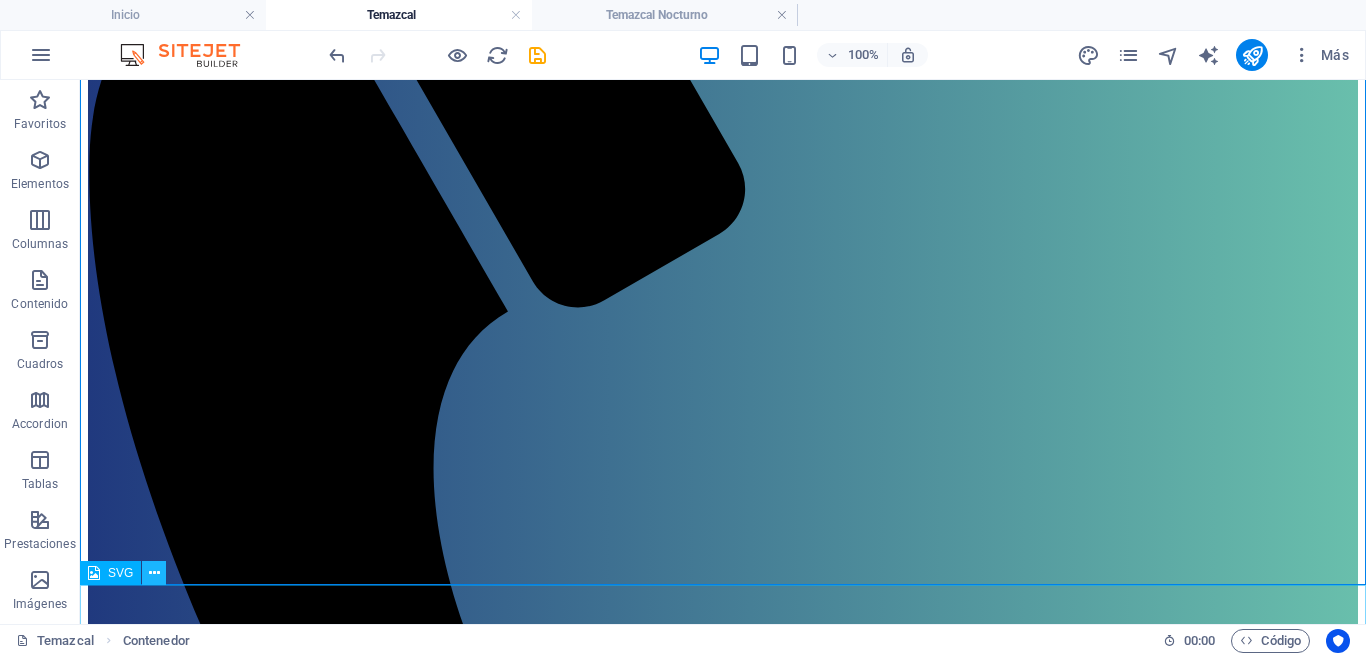 click at bounding box center [154, 573] 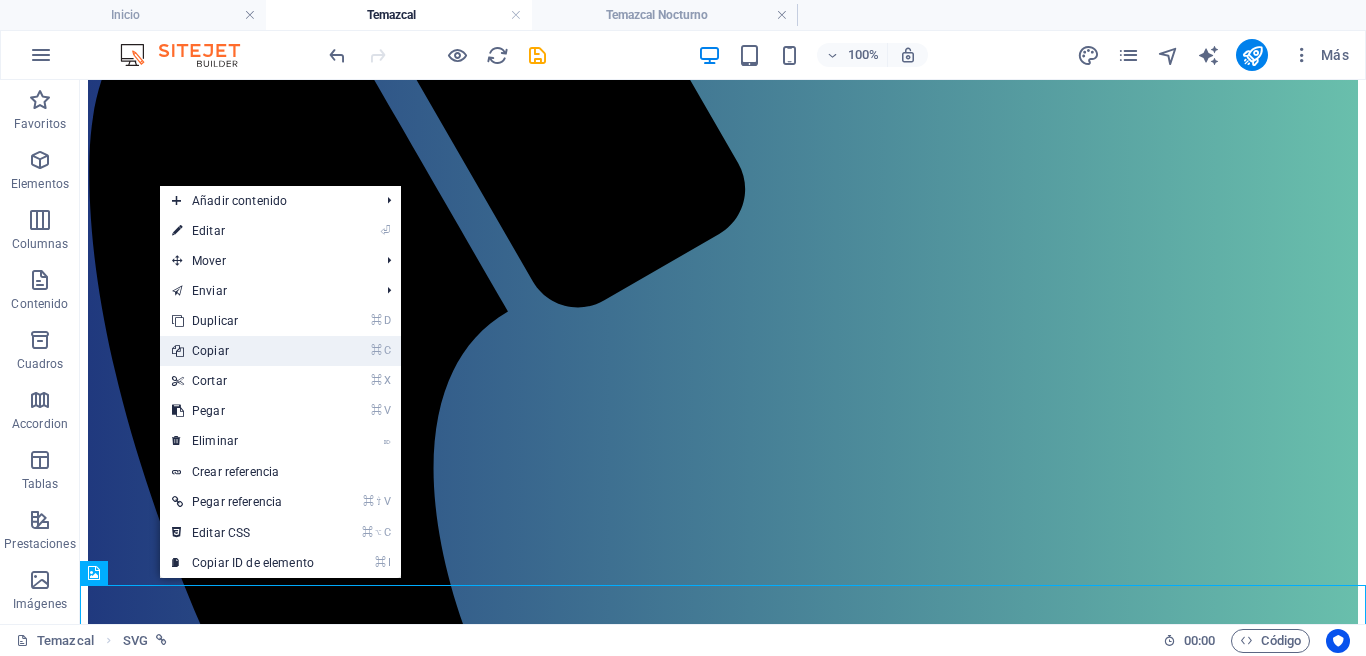 drag, startPoint x: 164, startPoint y: 274, endPoint x: 252, endPoint y: 353, distance: 118.258194 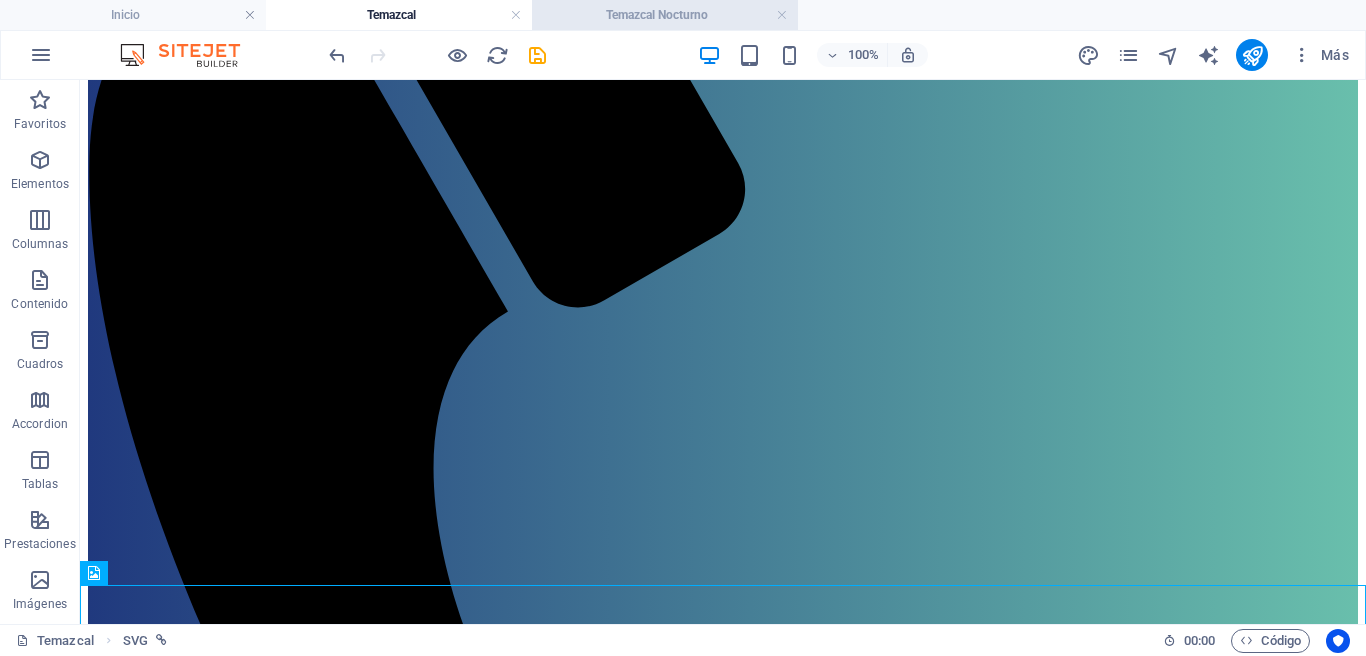 click on "Temazcal Nocturno" at bounding box center [665, 15] 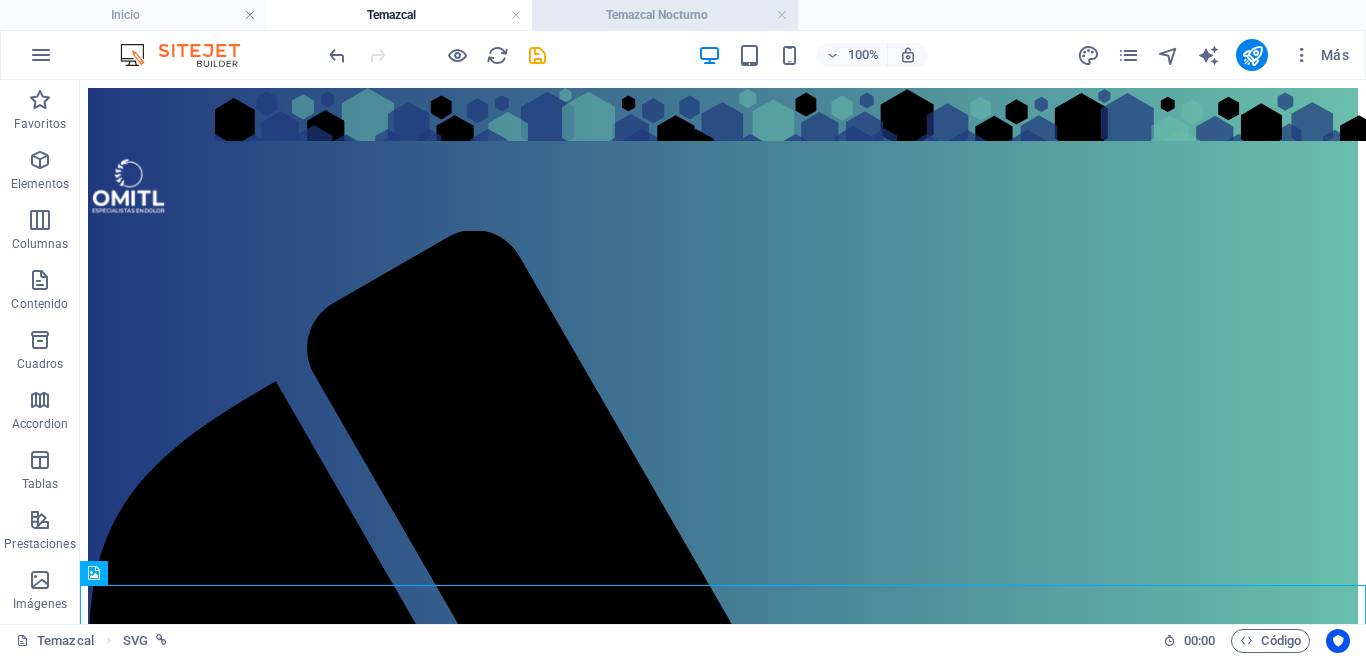 scroll, scrollTop: 1305, scrollLeft: 0, axis: vertical 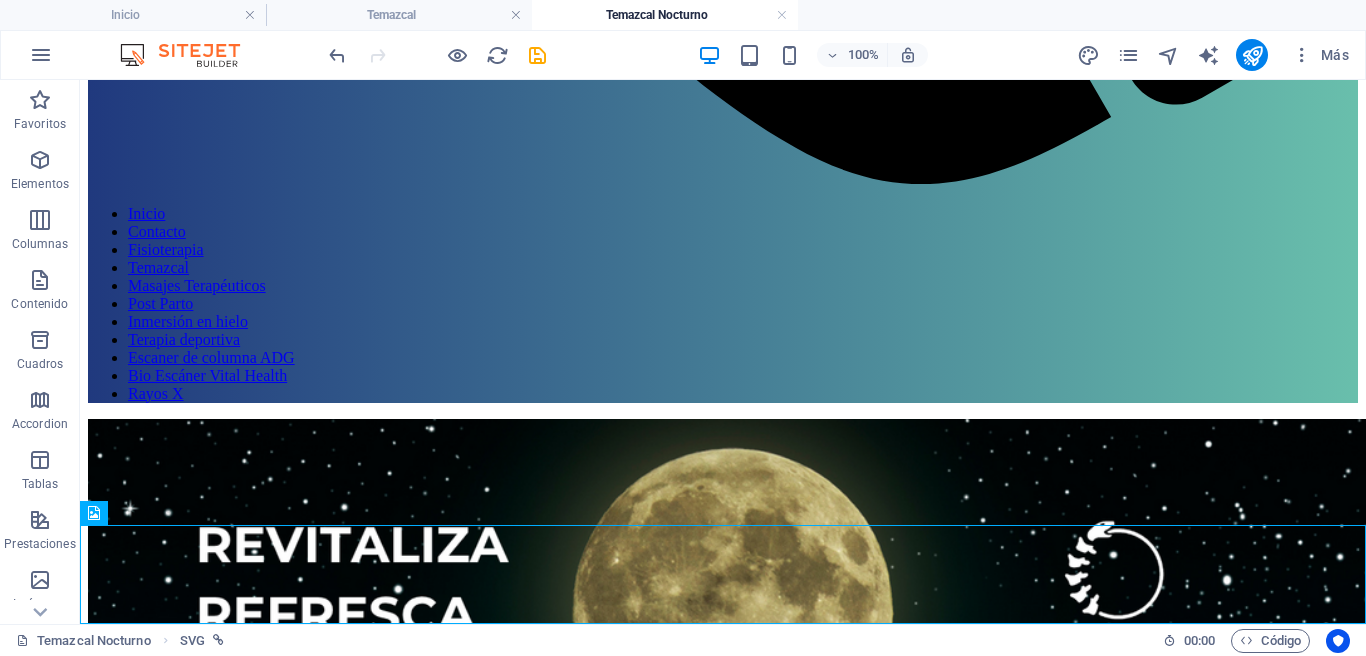 drag, startPoint x: 203, startPoint y: 592, endPoint x: 149, endPoint y: 180, distance: 415.52377 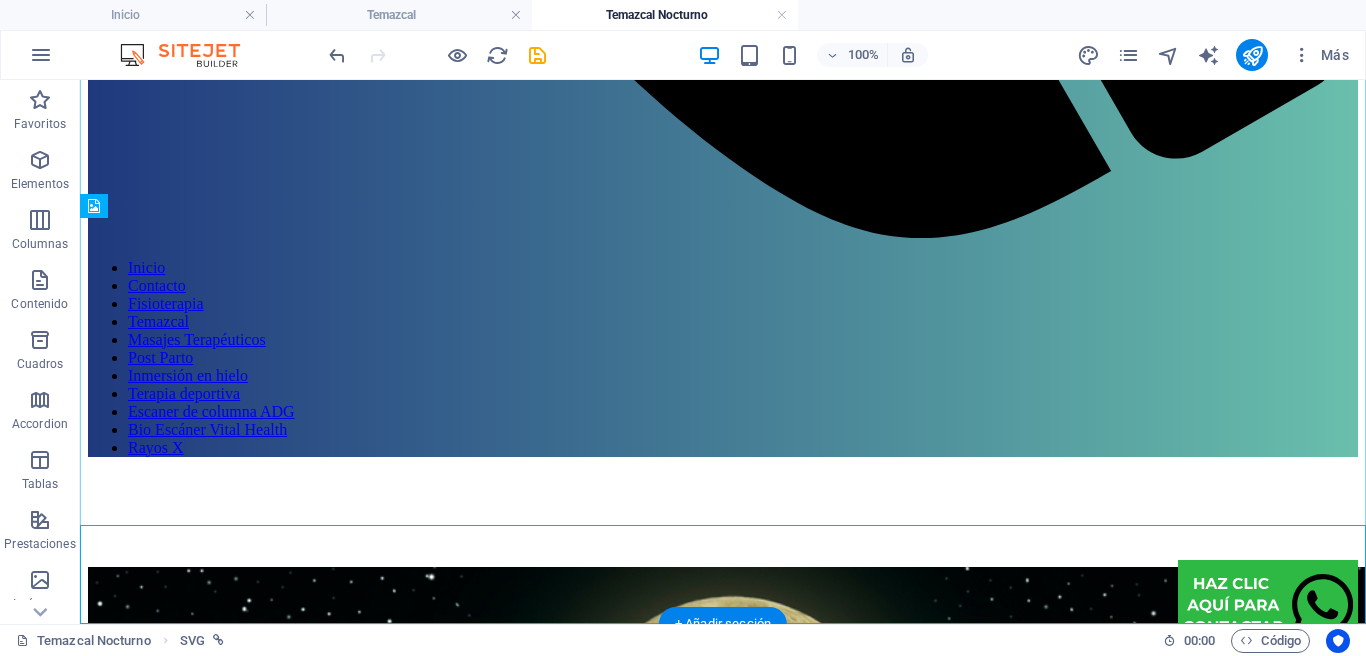 scroll, scrollTop: 1711, scrollLeft: 0, axis: vertical 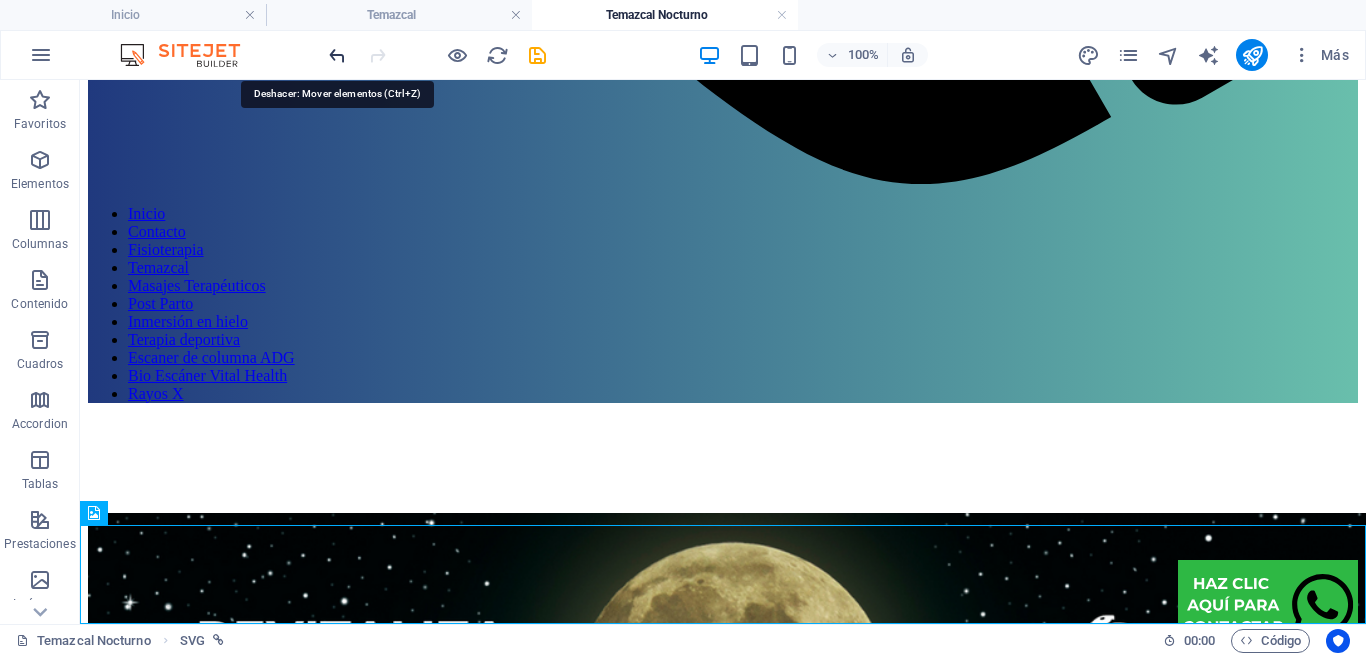 click at bounding box center (337, 55) 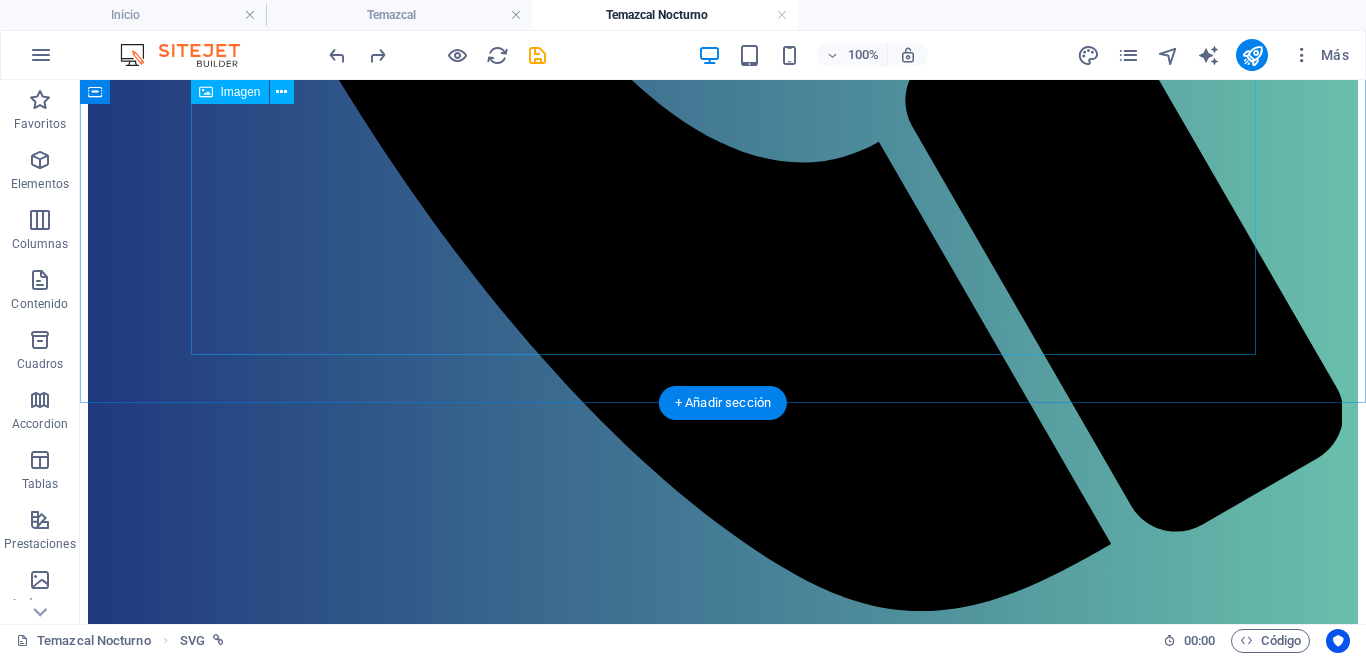 scroll, scrollTop: 1258, scrollLeft: 0, axis: vertical 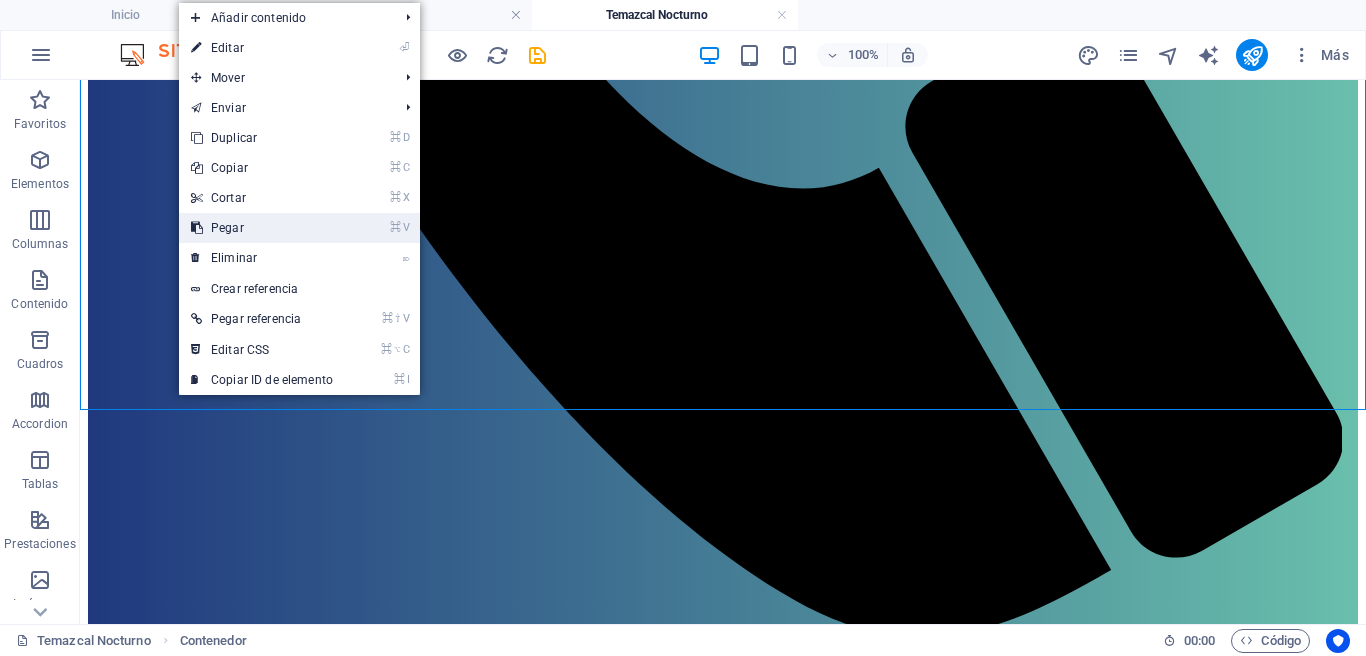 click on "⌘ V  Pegar" at bounding box center [262, 228] 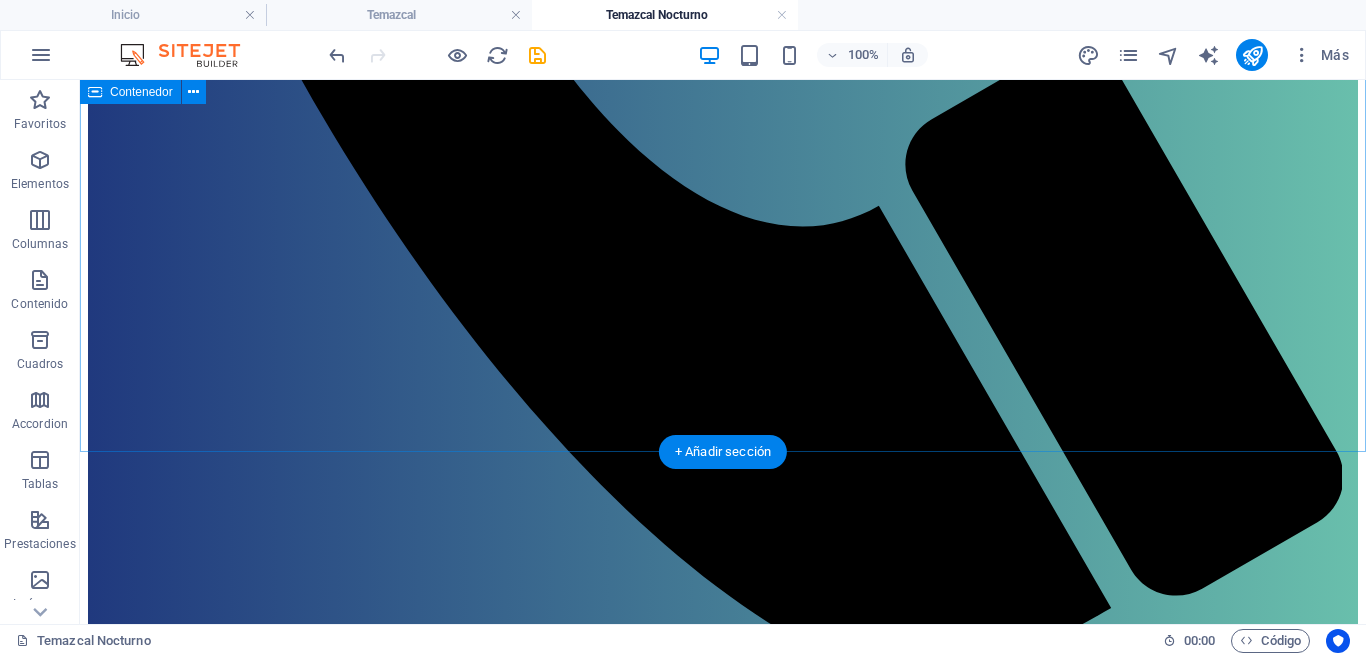 scroll, scrollTop: 1234, scrollLeft: 0, axis: vertical 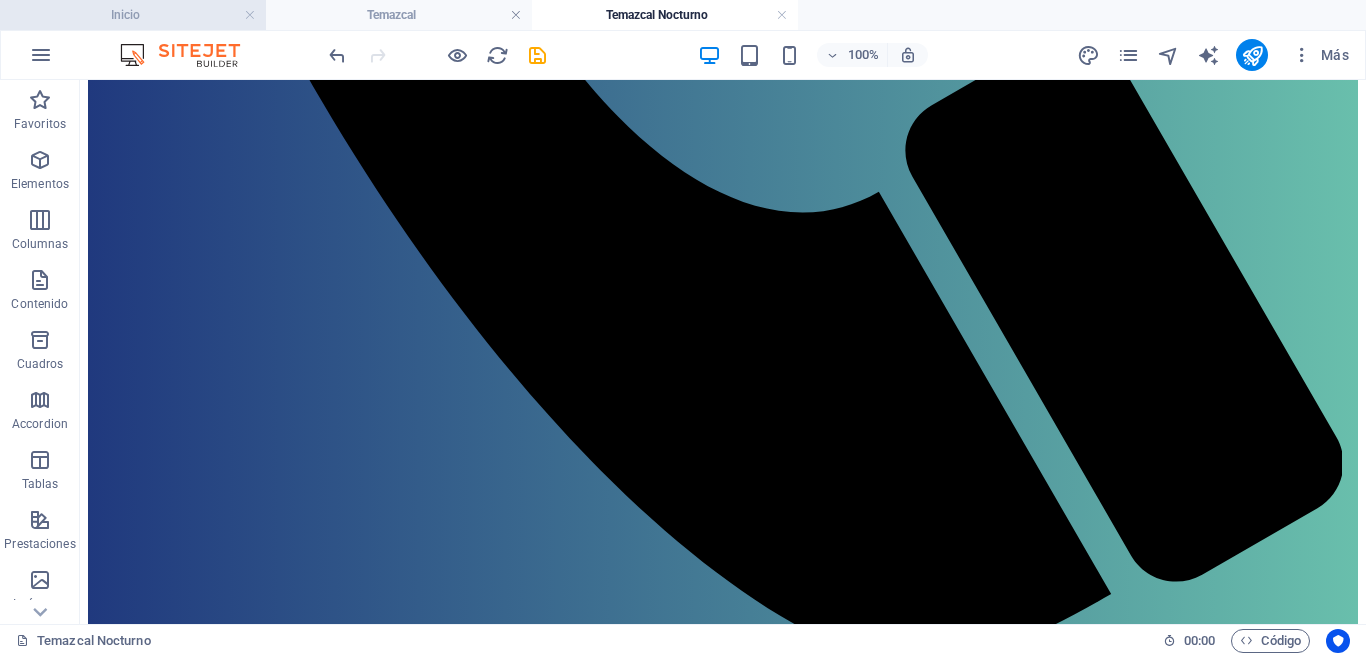 click on "Inicio" at bounding box center (133, 15) 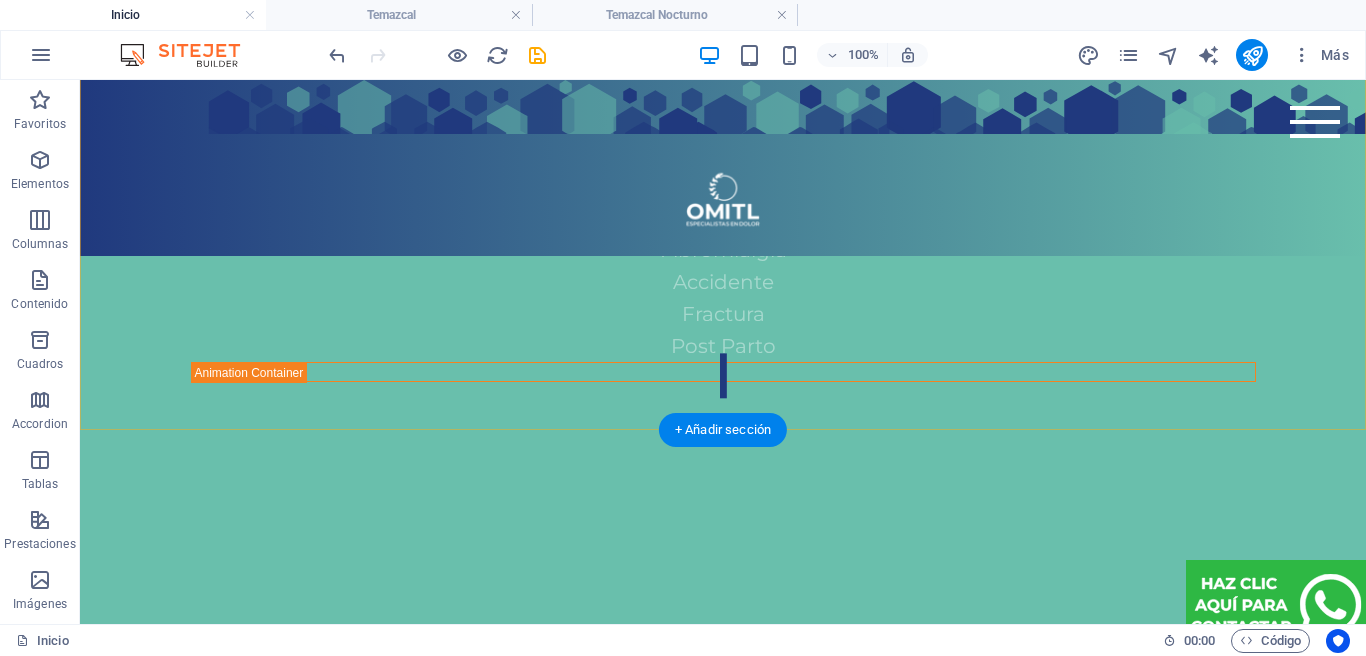 scroll, scrollTop: 1119, scrollLeft: 0, axis: vertical 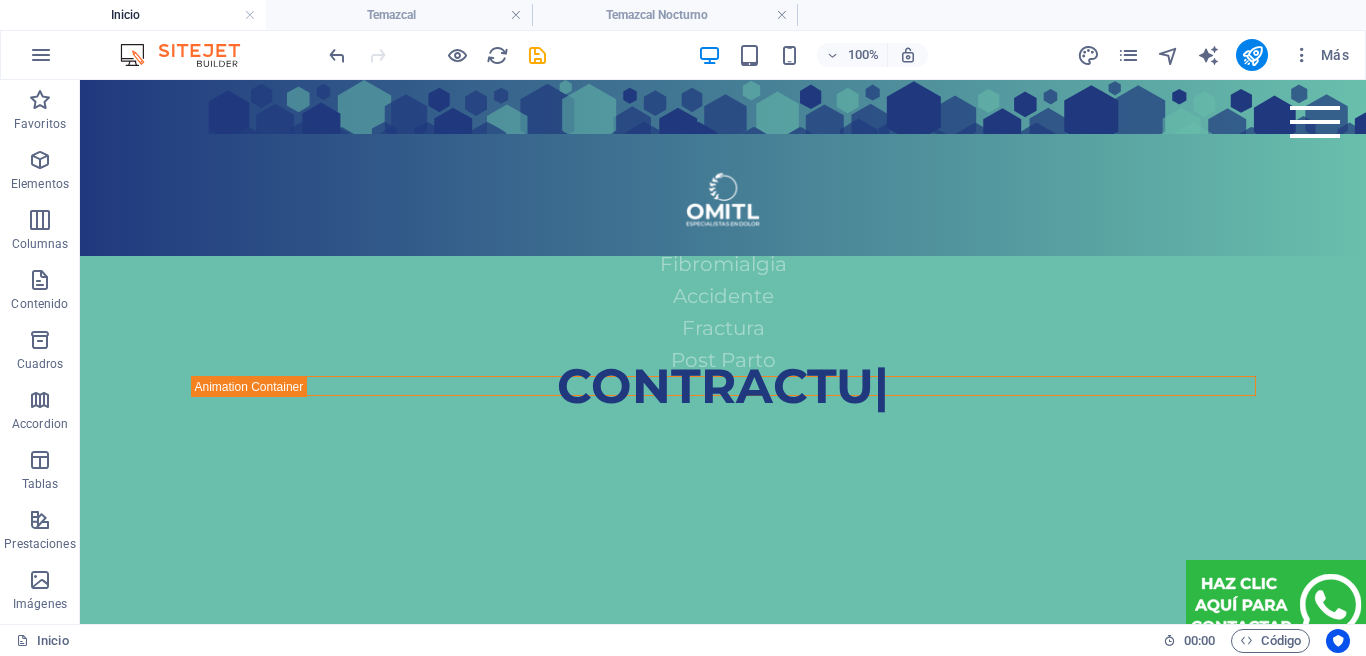 drag, startPoint x: 376, startPoint y: 16, endPoint x: 400, endPoint y: 39, distance: 33.24154 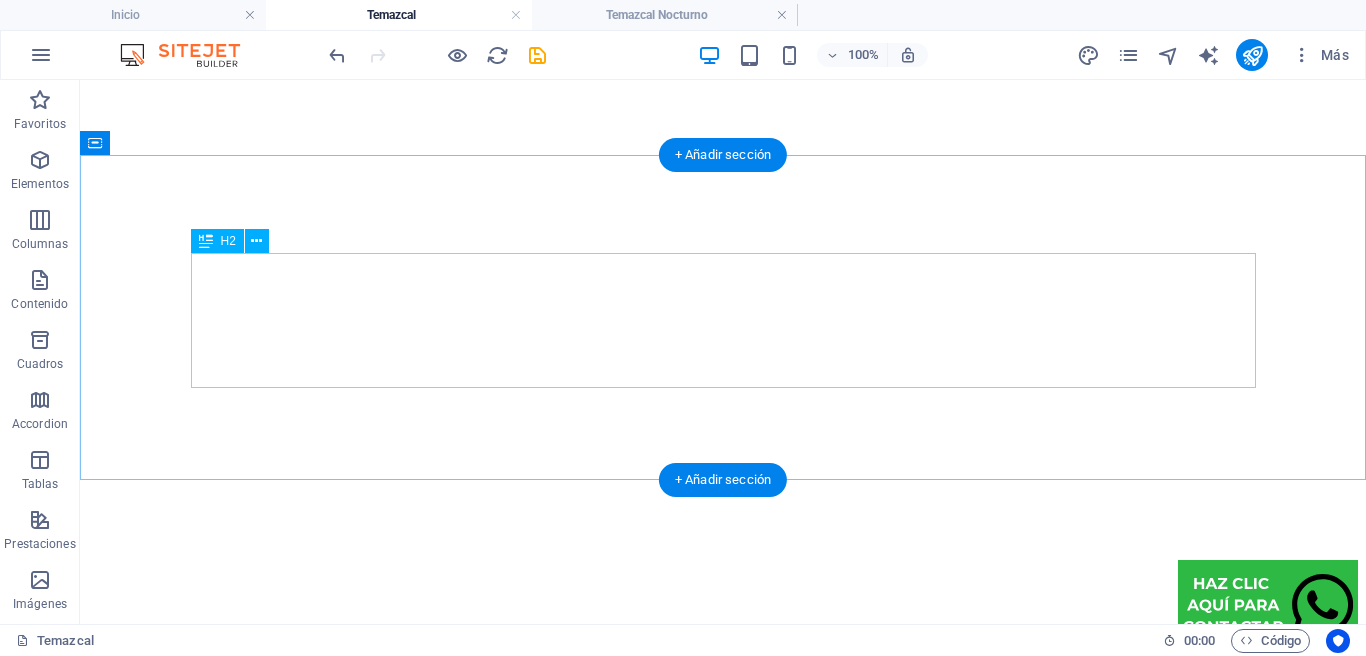 scroll, scrollTop: 3444, scrollLeft: 0, axis: vertical 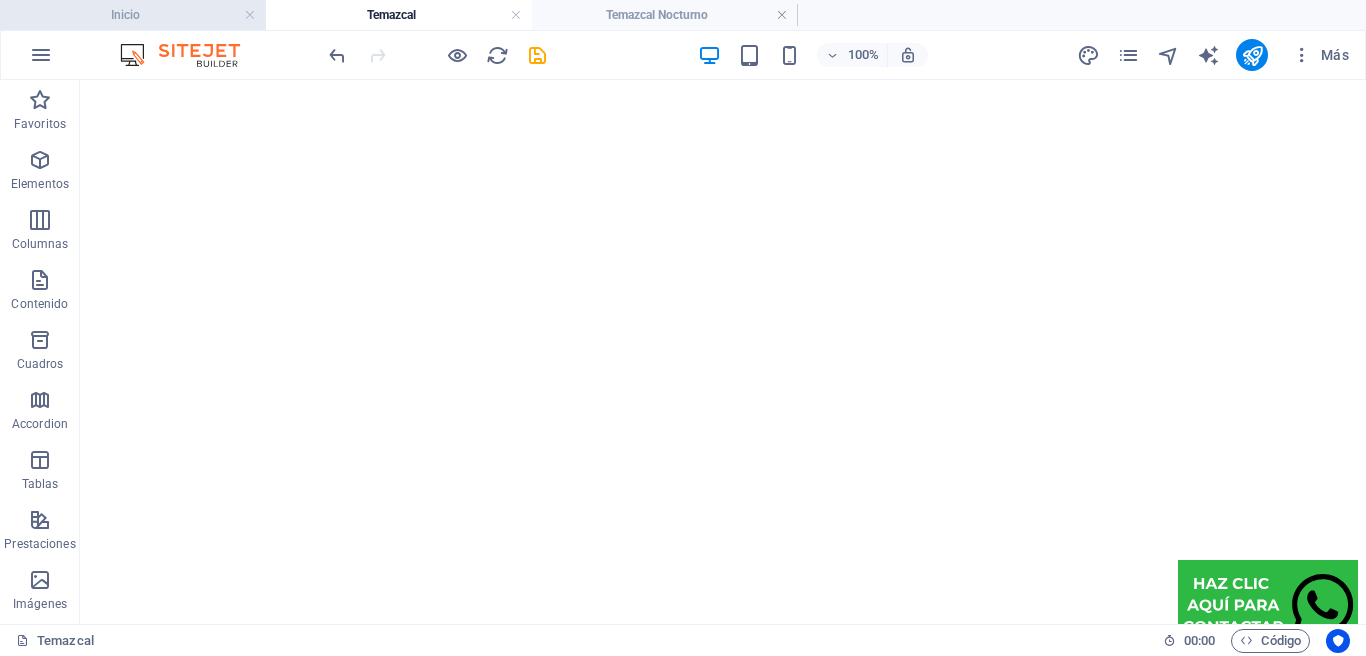 click on "Inicio" at bounding box center [133, 15] 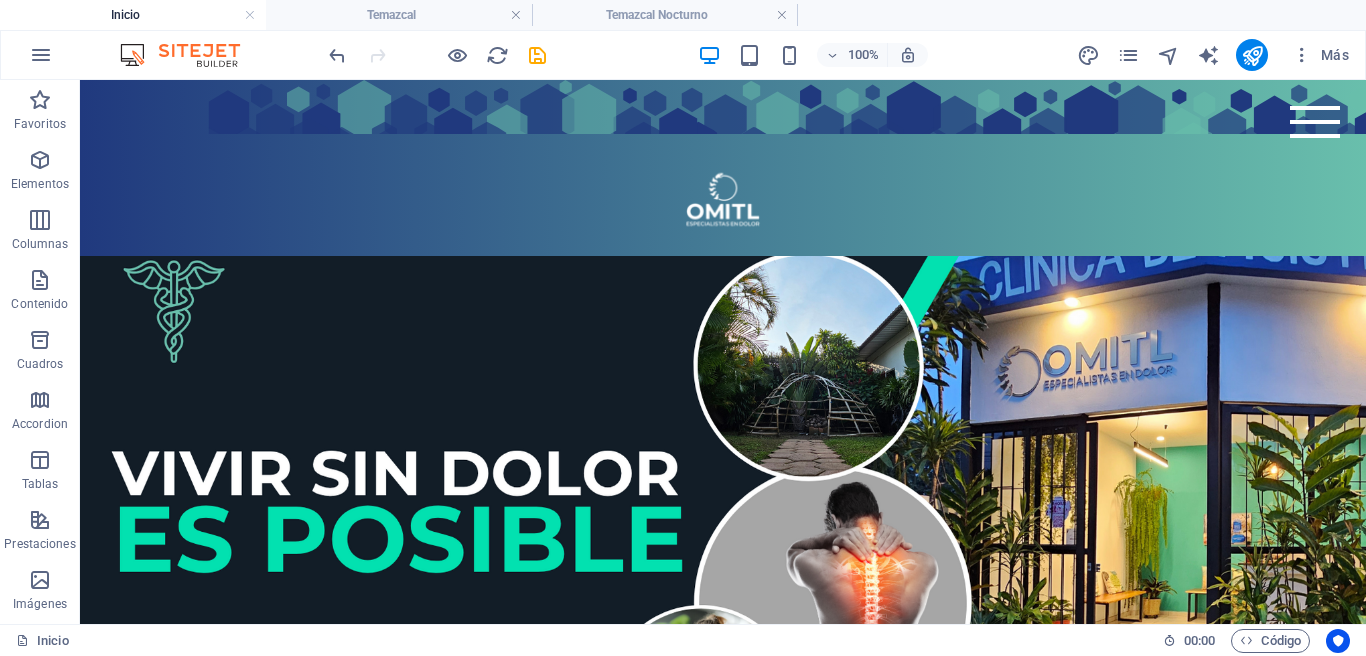 scroll, scrollTop: 1119, scrollLeft: 0, axis: vertical 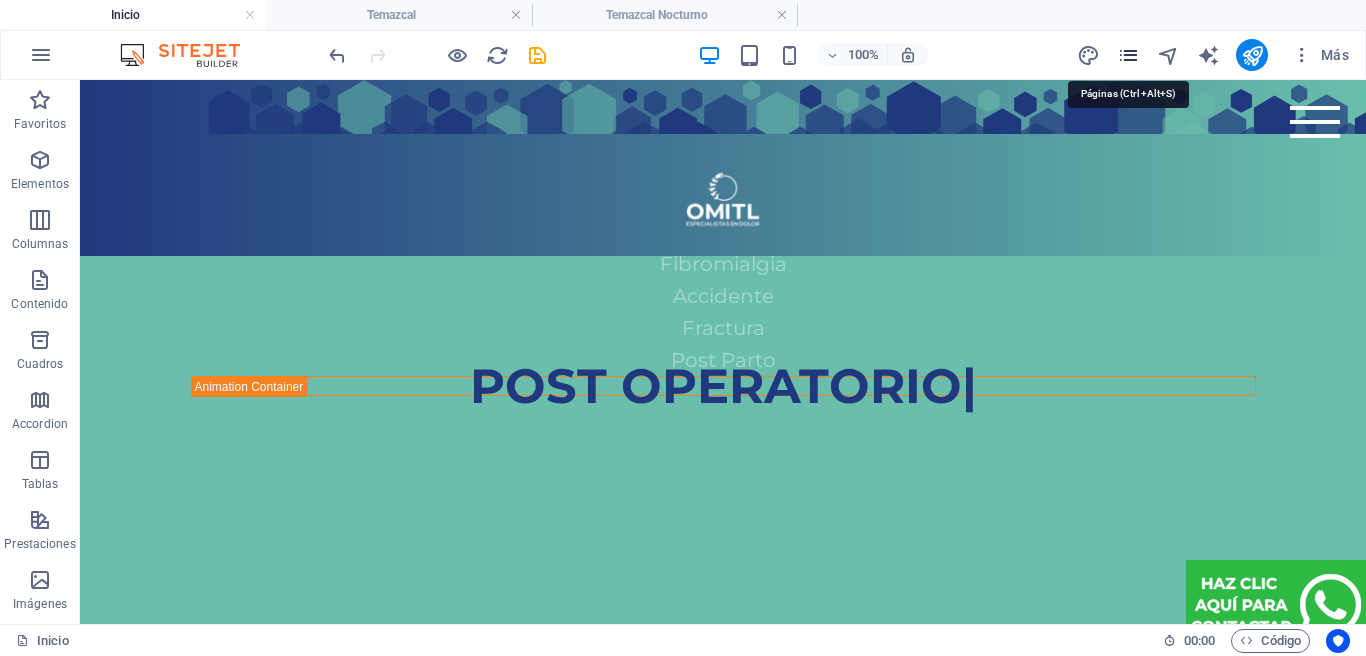 click at bounding box center (1128, 55) 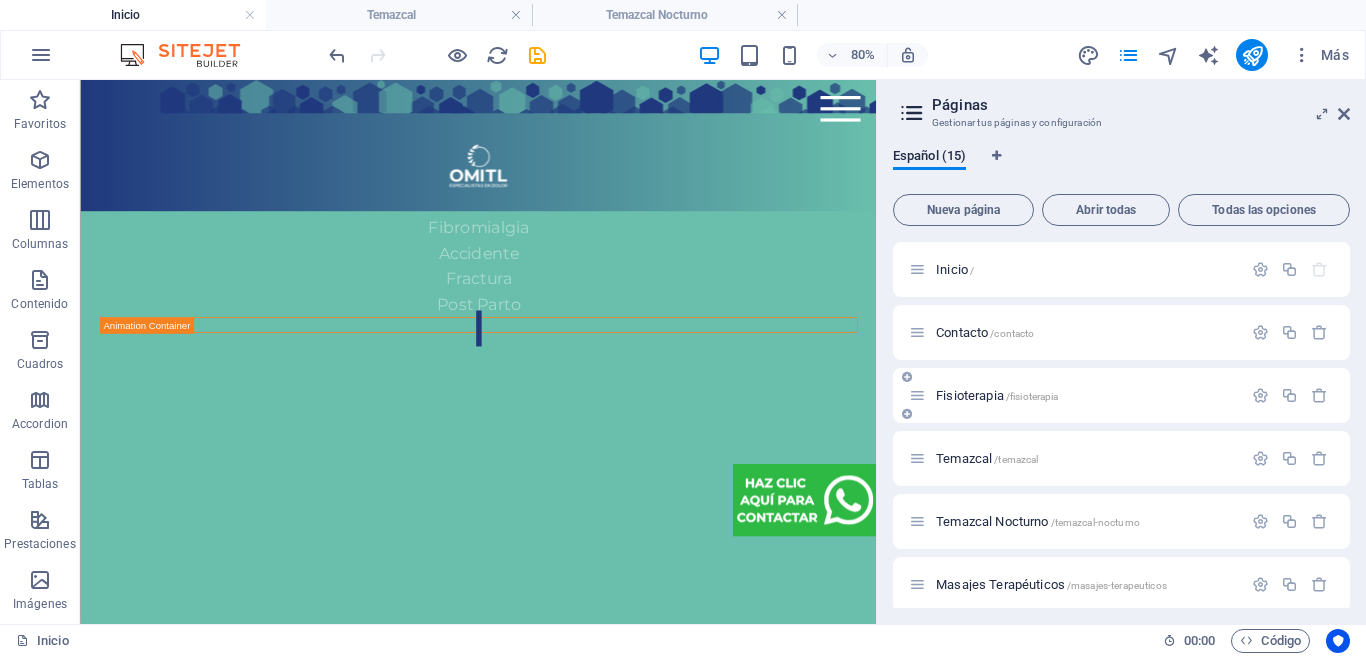 click on "Fisioterapia /fisioterapia" at bounding box center (997, 395) 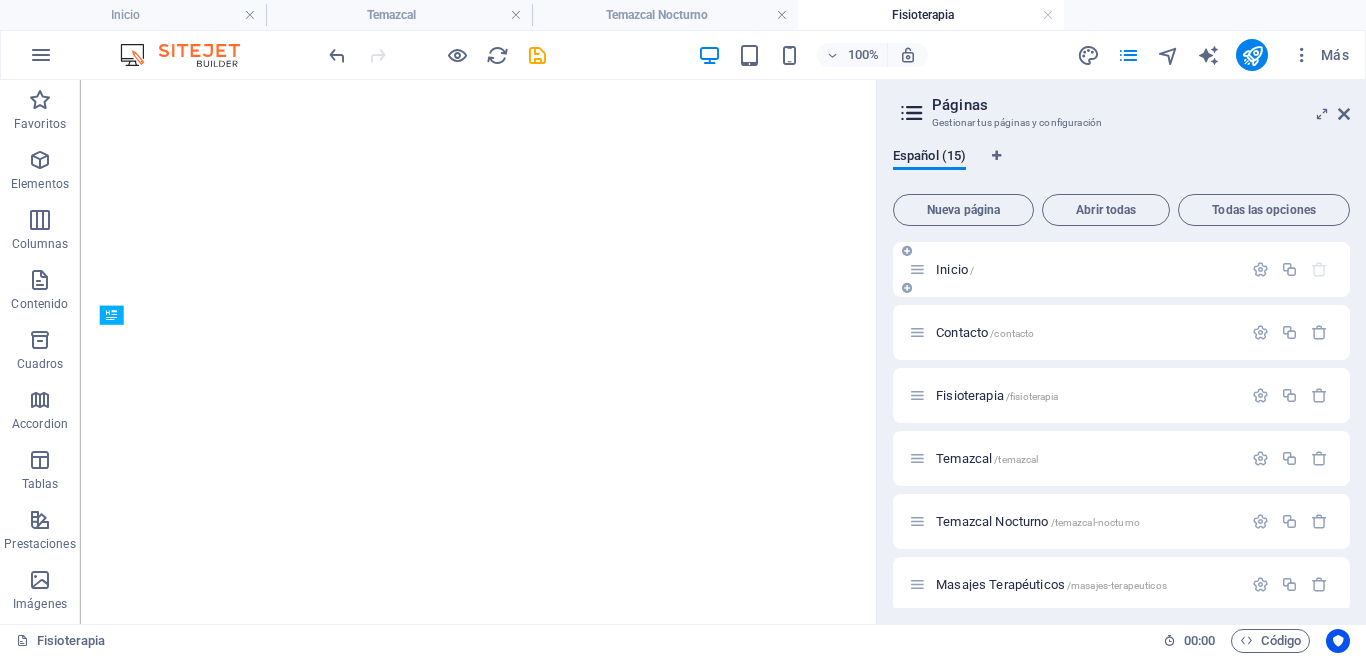 click on "Inicio /" at bounding box center [1086, 269] 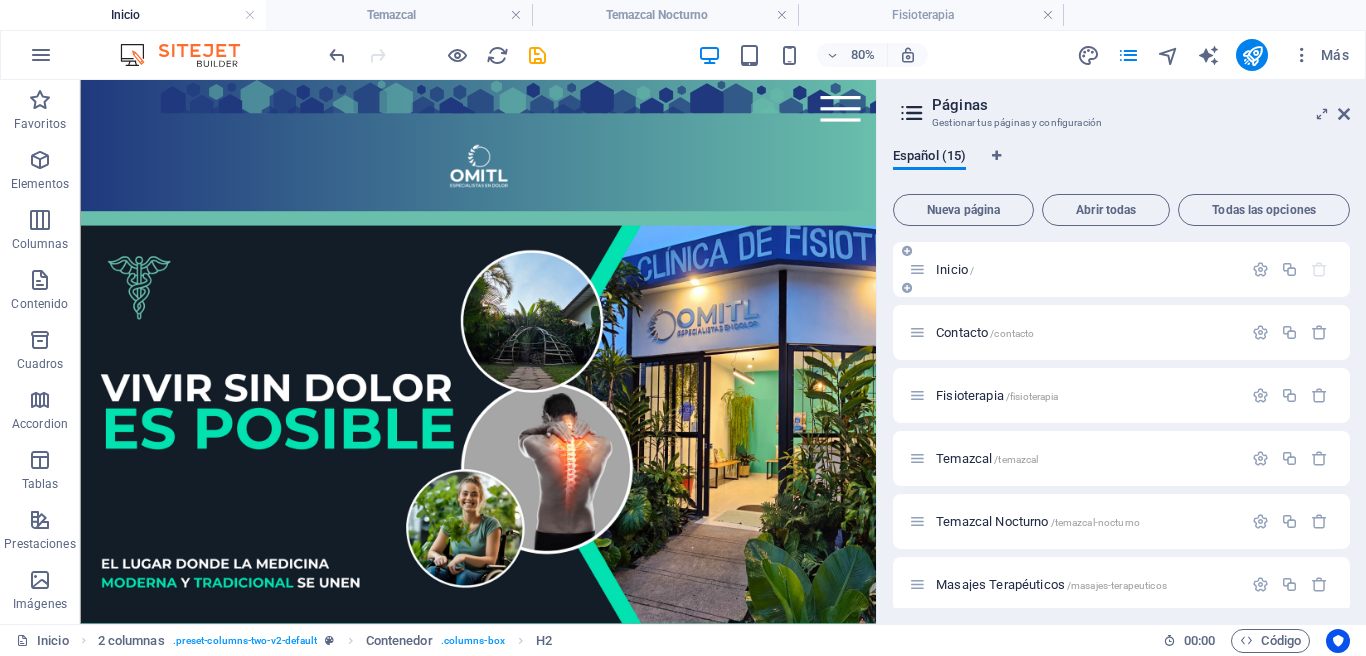 scroll, scrollTop: 974, scrollLeft: 0, axis: vertical 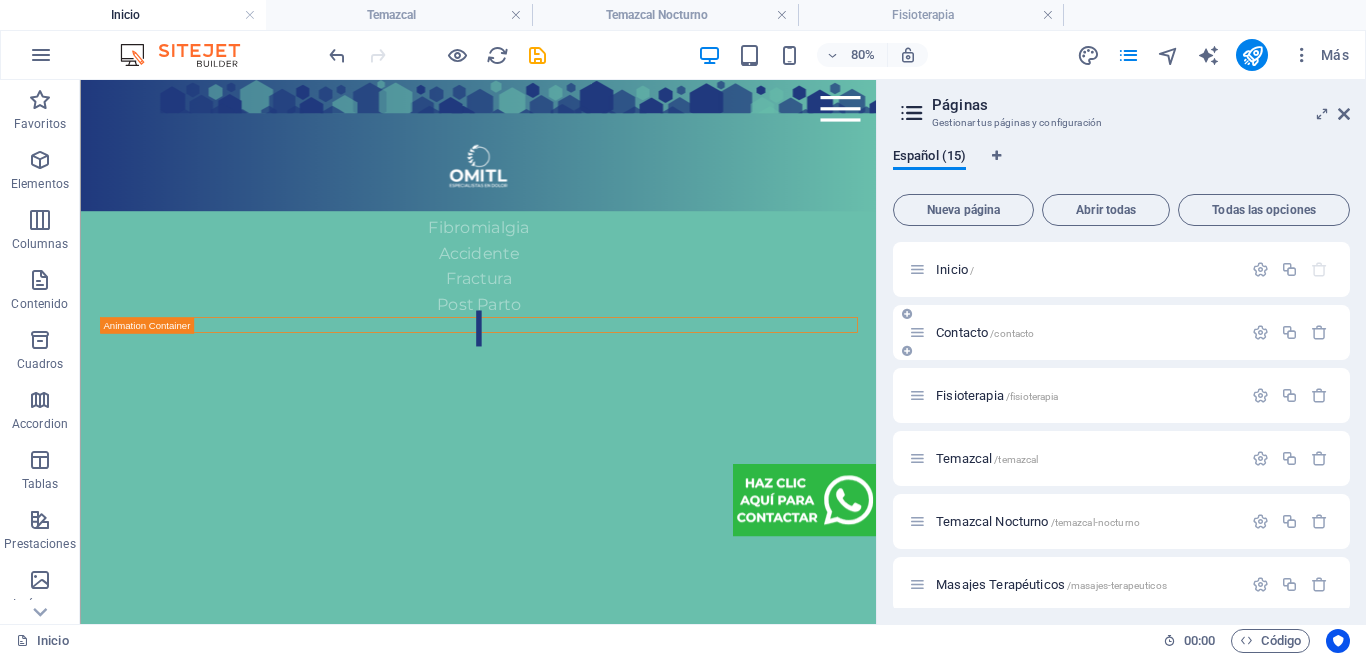 click on "Contacto /contacto" at bounding box center (985, 332) 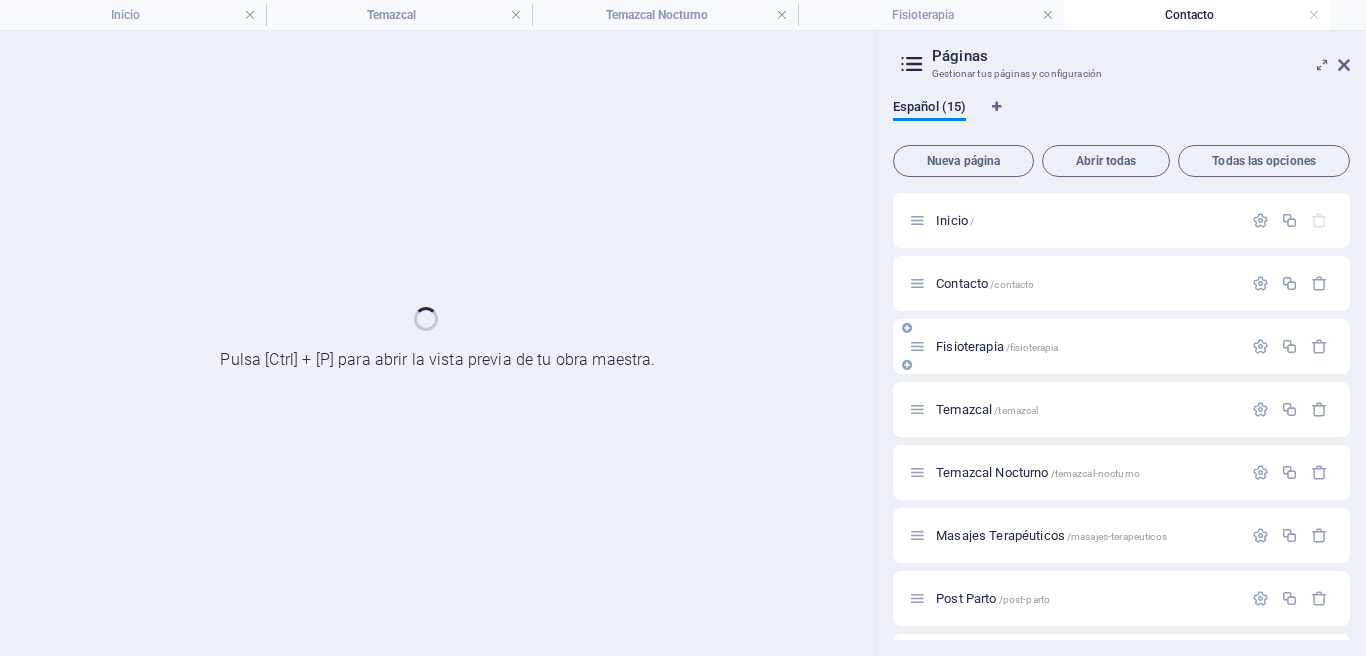 scroll, scrollTop: 0, scrollLeft: 0, axis: both 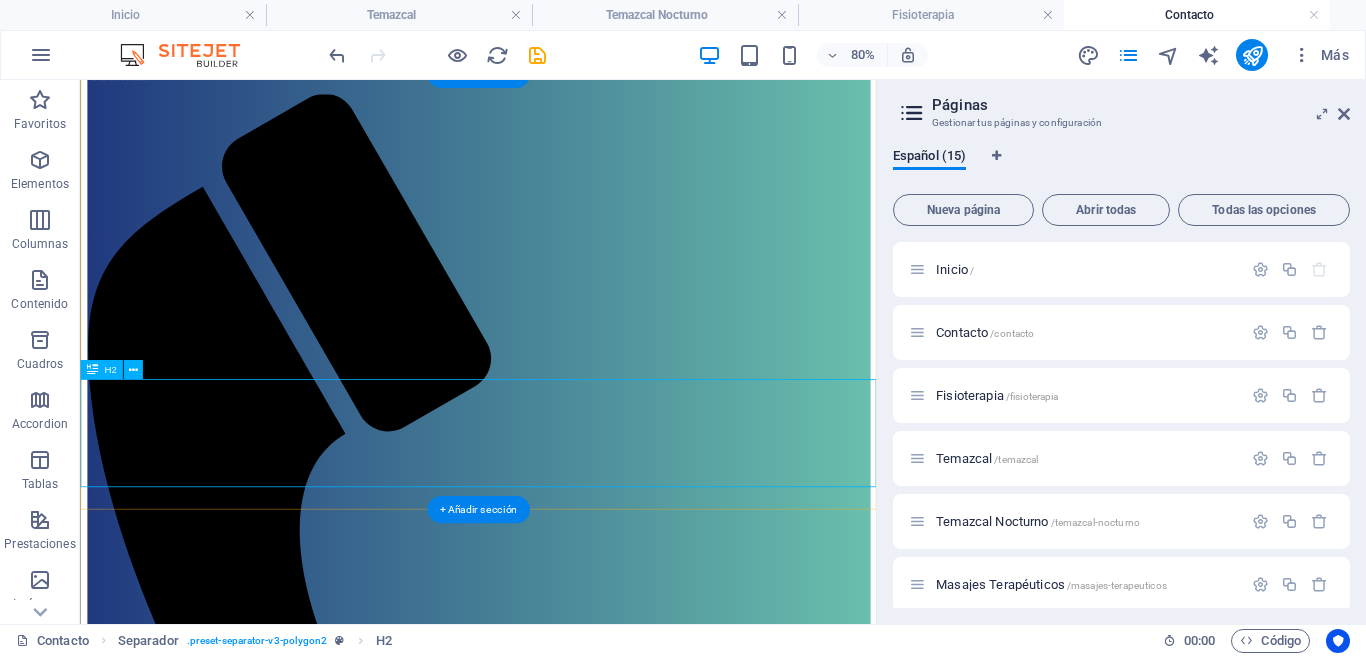 click on "ESTAMOS  A UN CLIC  DE DISTANCIA" at bounding box center [577, 2029] 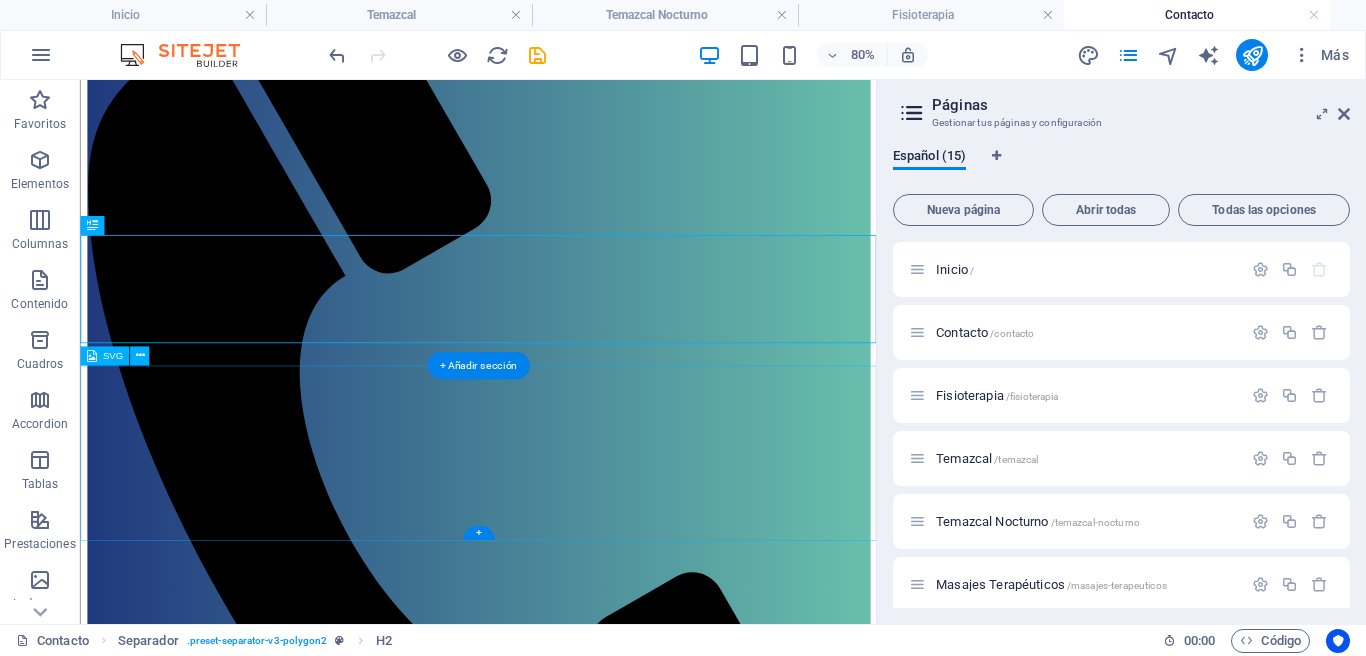 scroll, scrollTop: 319, scrollLeft: 0, axis: vertical 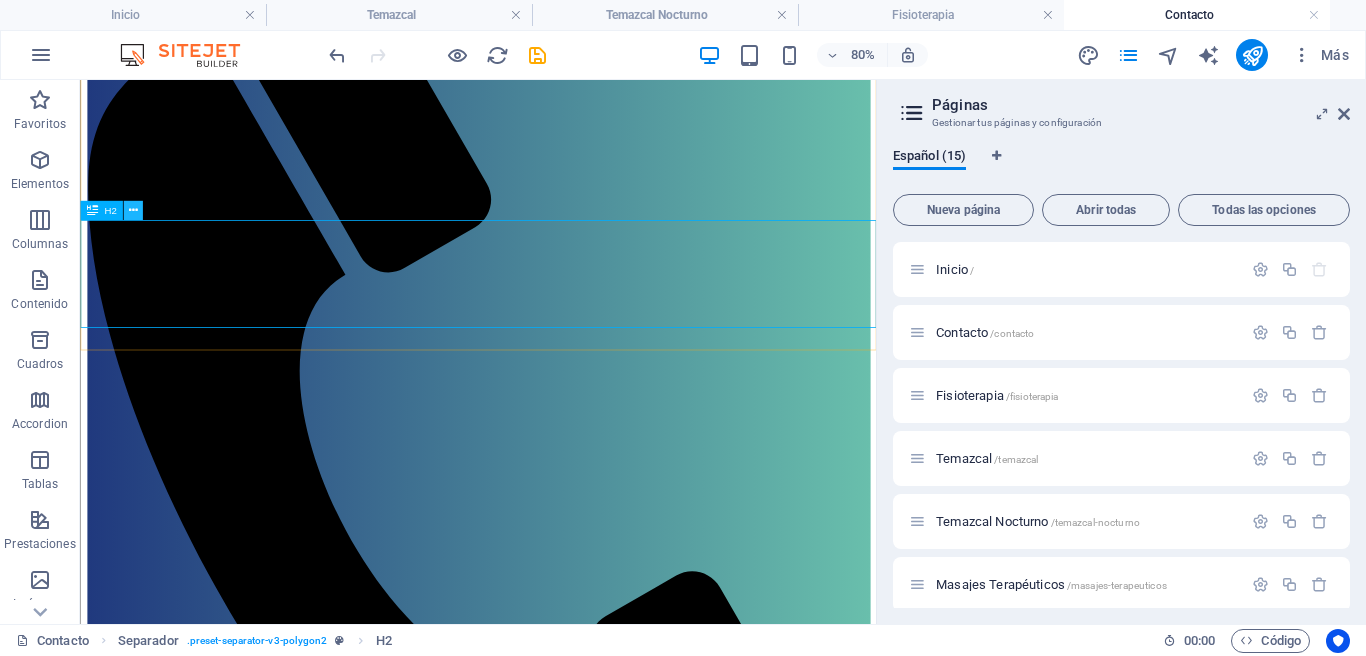 click at bounding box center [133, 210] 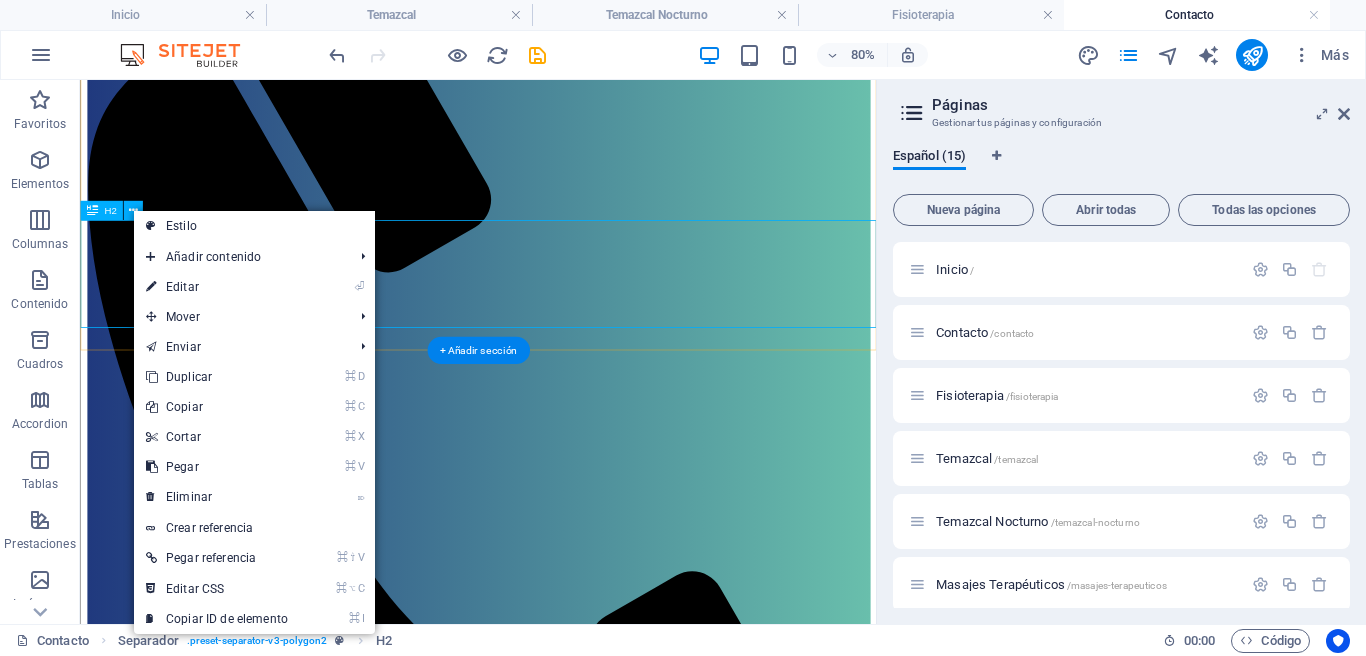 click on "ESTAMOS  A UN CLIC  DE DISTANCIA" at bounding box center (577, 1830) 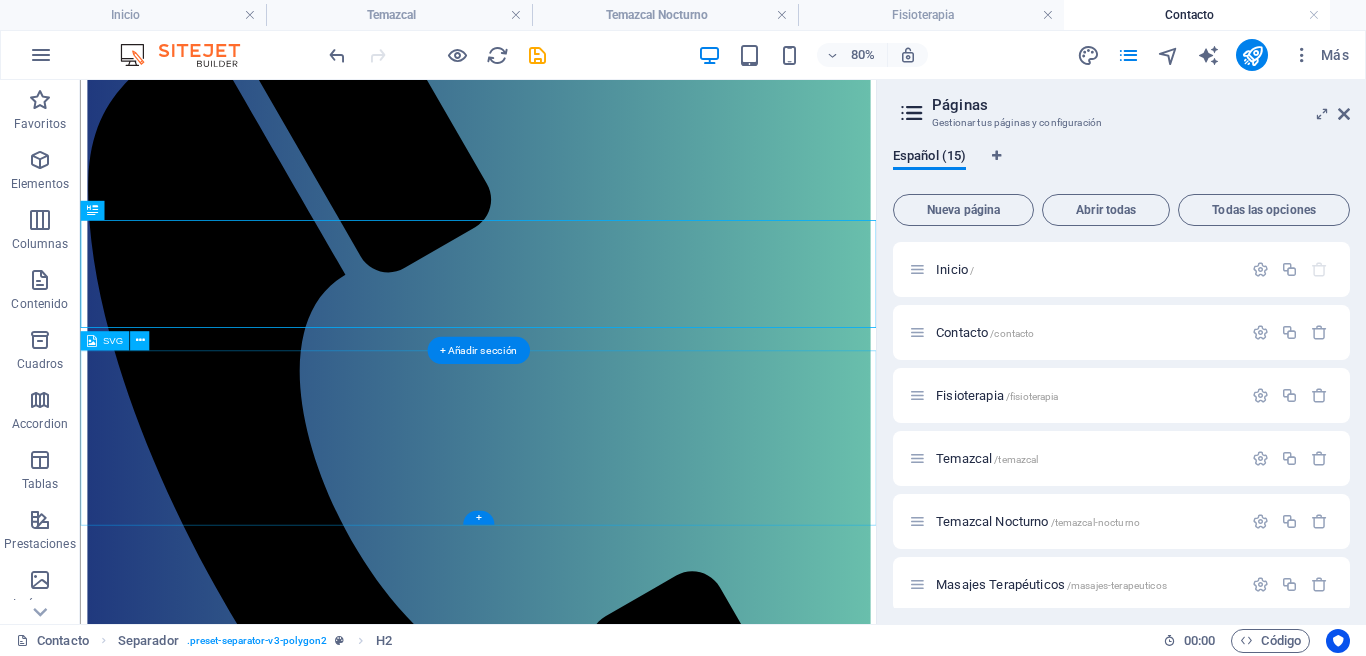 click at bounding box center (577, 1999) 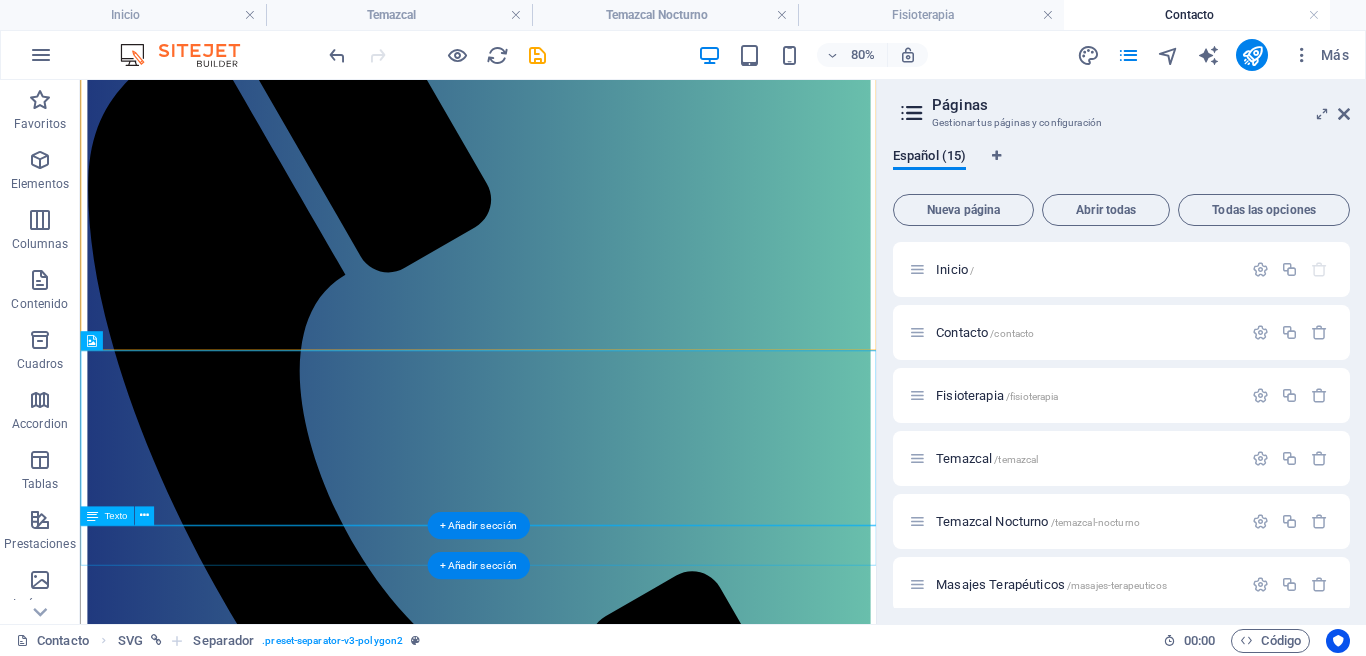 click on "TOCA EL BOTÓN" at bounding box center [577, 2863] 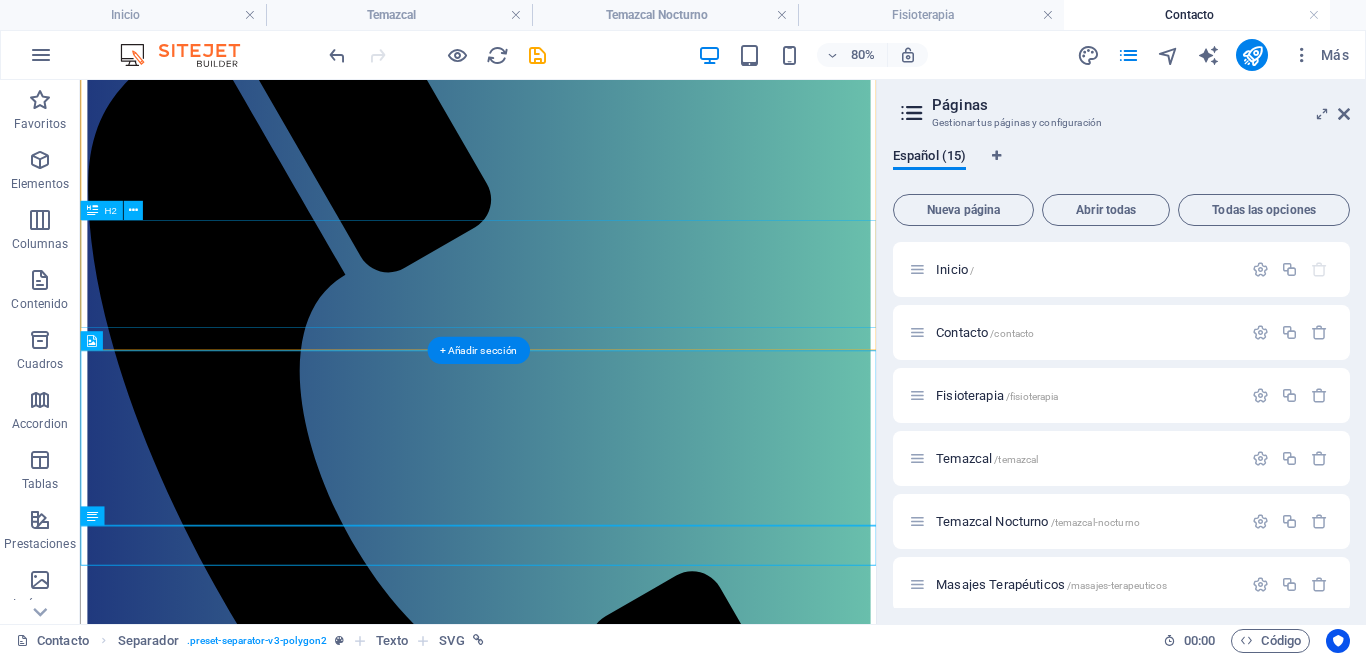 click on "ESTAMOS  A UN CLIC  DE DISTANCIA" at bounding box center [577, 1830] 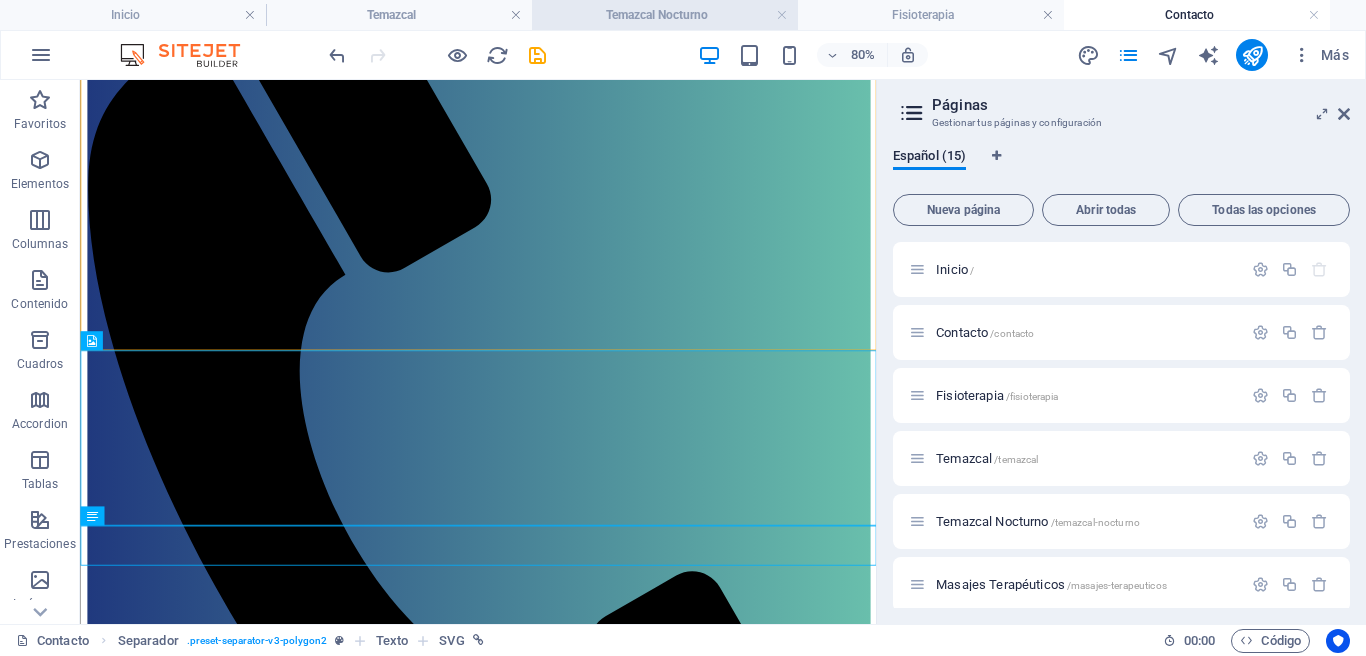 click on "Temazcal Nocturno" at bounding box center (665, 15) 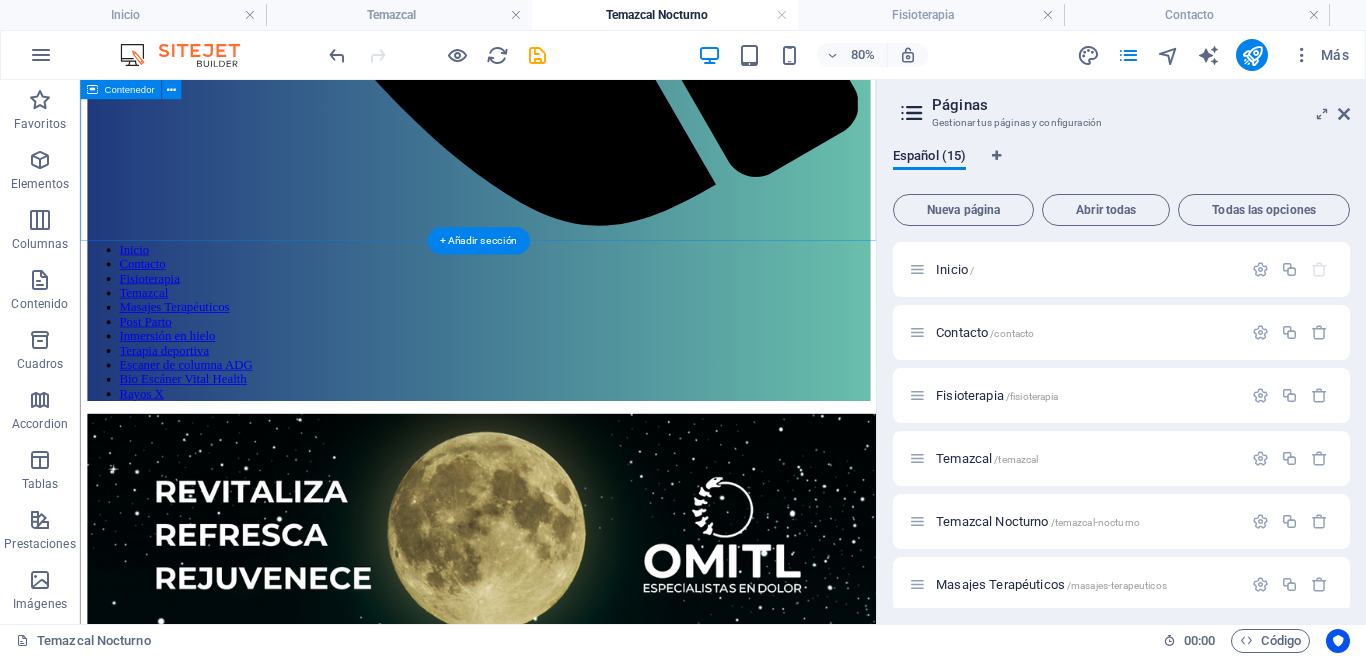 click at bounding box center [577, 1143] 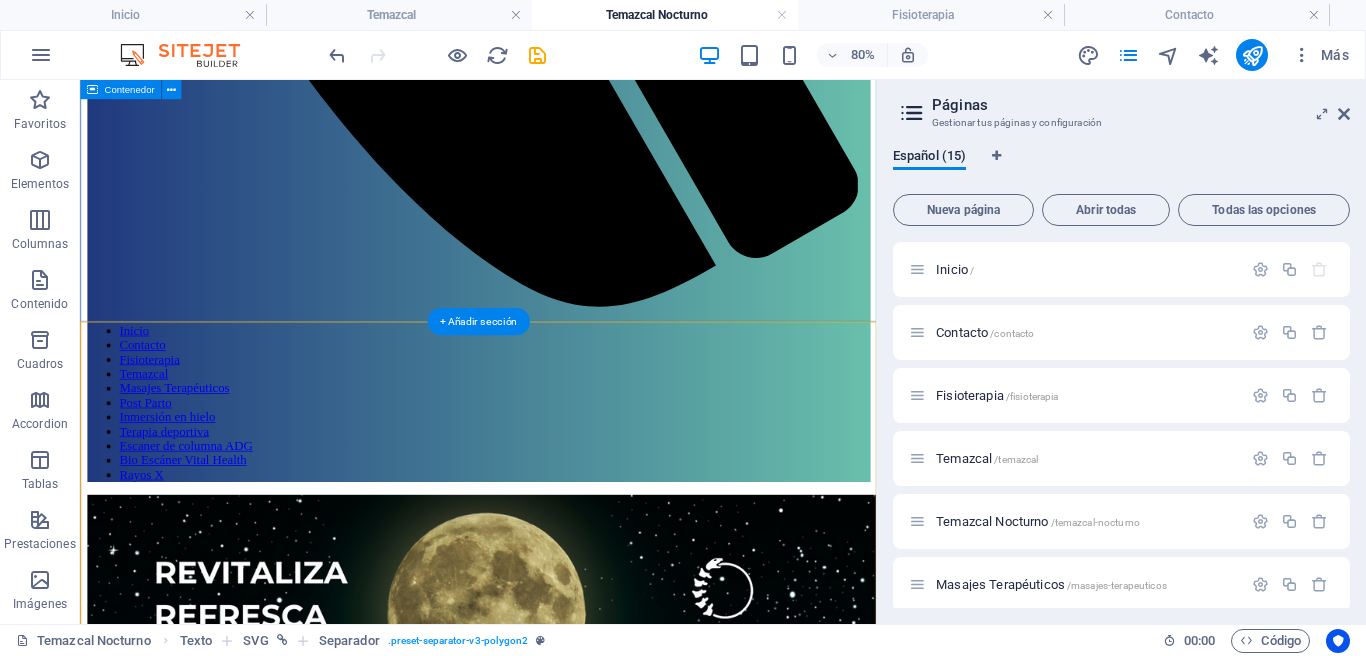 scroll, scrollTop: 1142, scrollLeft: 0, axis: vertical 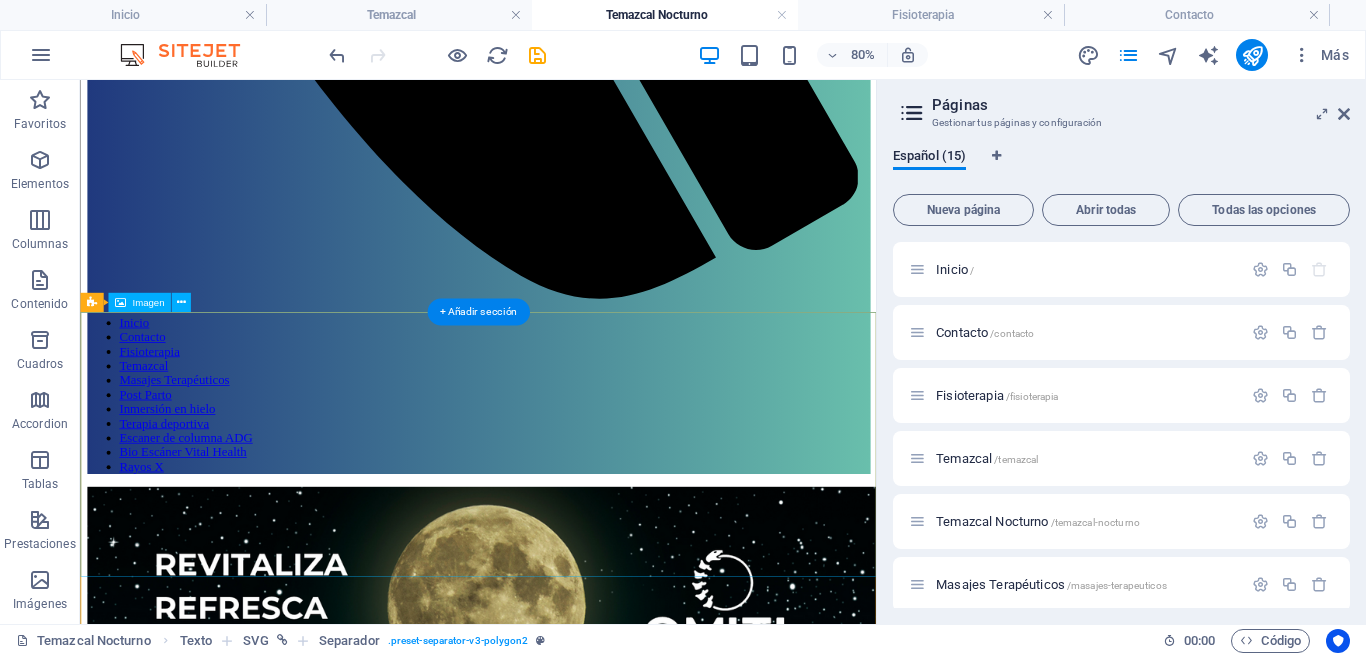 click at bounding box center (577, 2048) 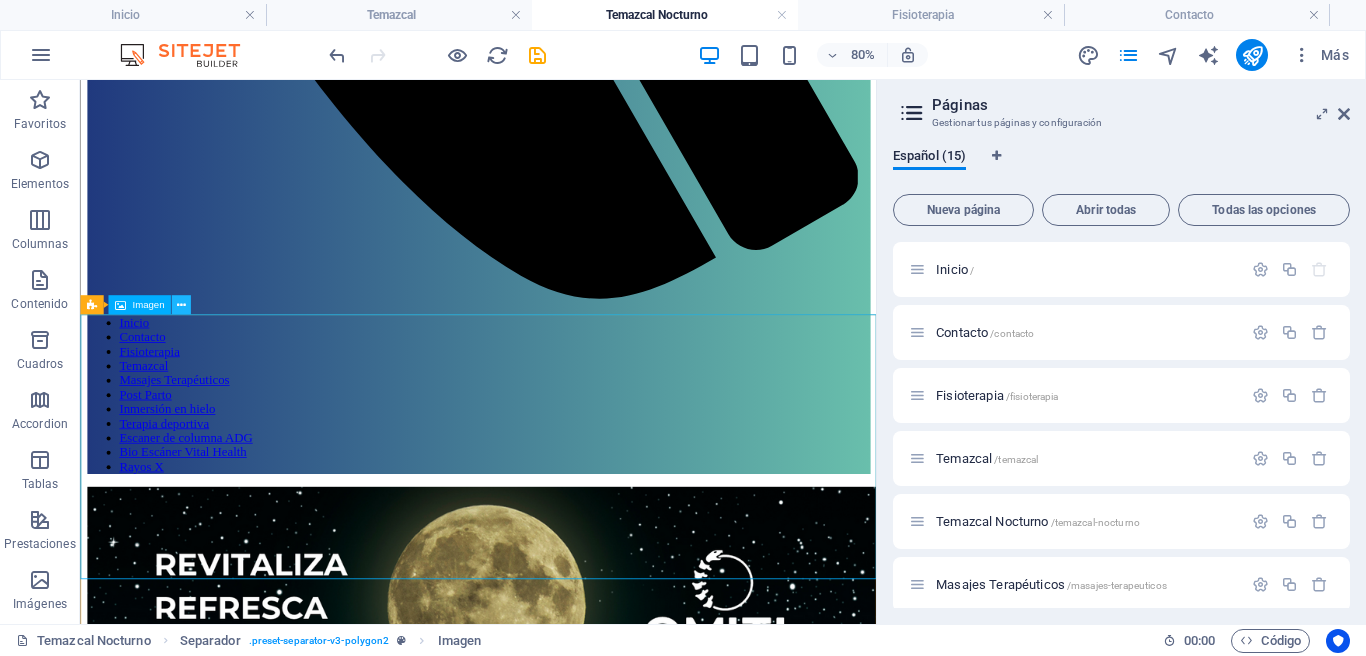 click at bounding box center [180, 305] 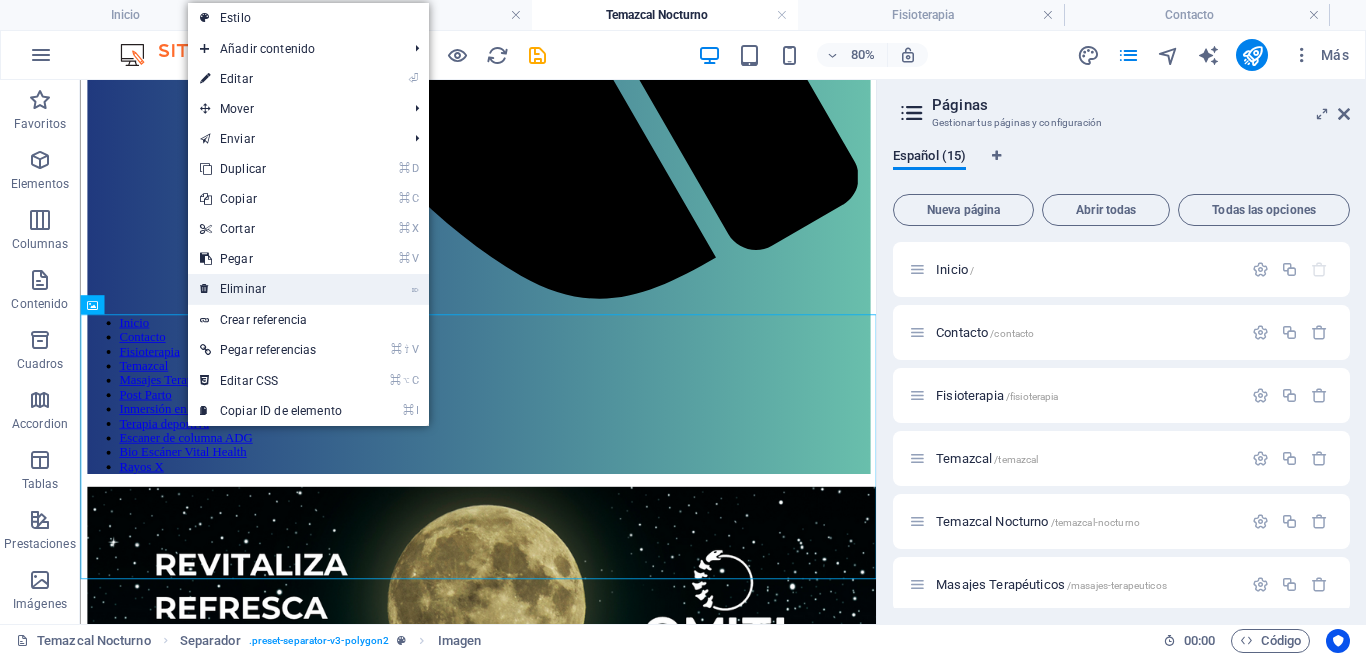 click on "⌦  Eliminar" at bounding box center (271, 289) 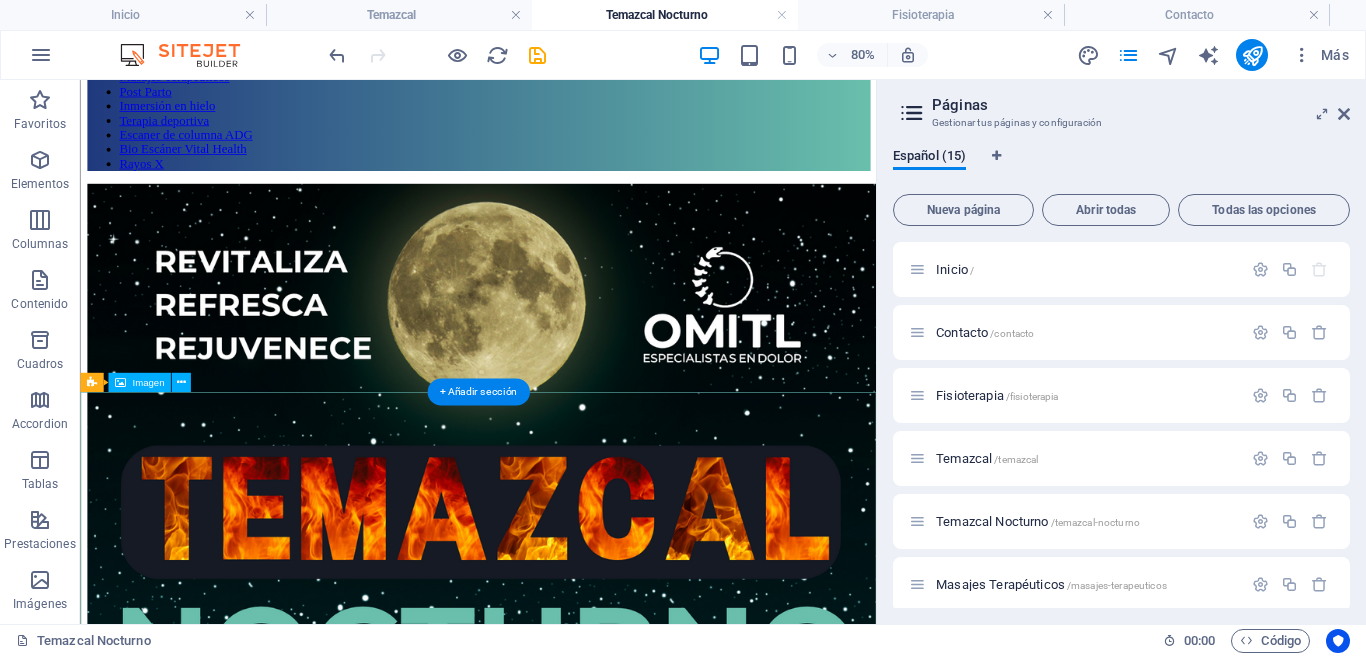 scroll, scrollTop: 1527, scrollLeft: 0, axis: vertical 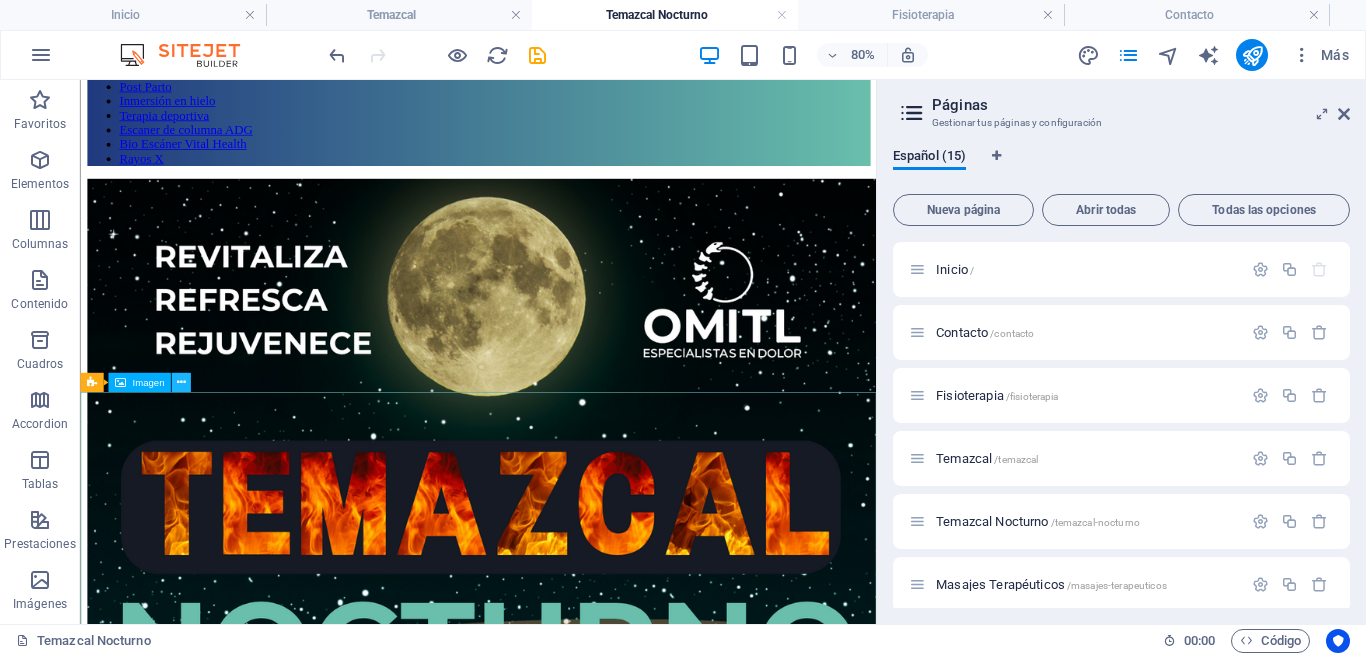 click at bounding box center (180, 382) 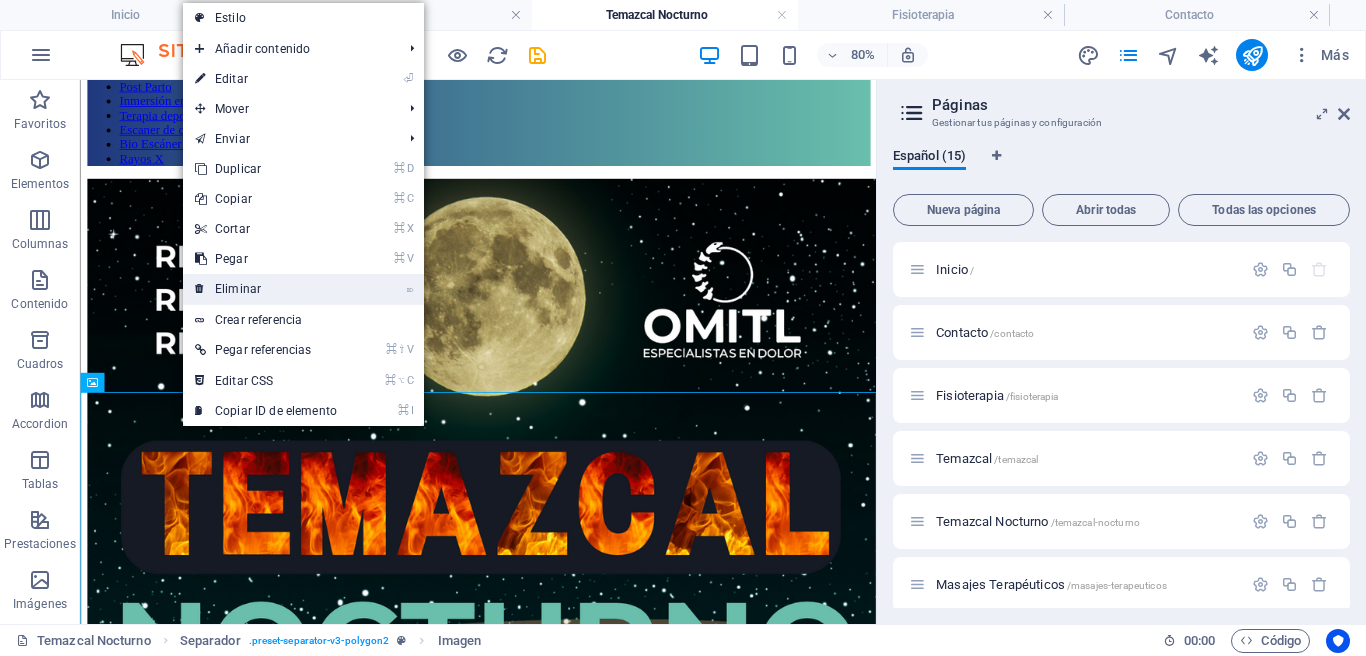 click on "⌦  Eliminar" at bounding box center [266, 289] 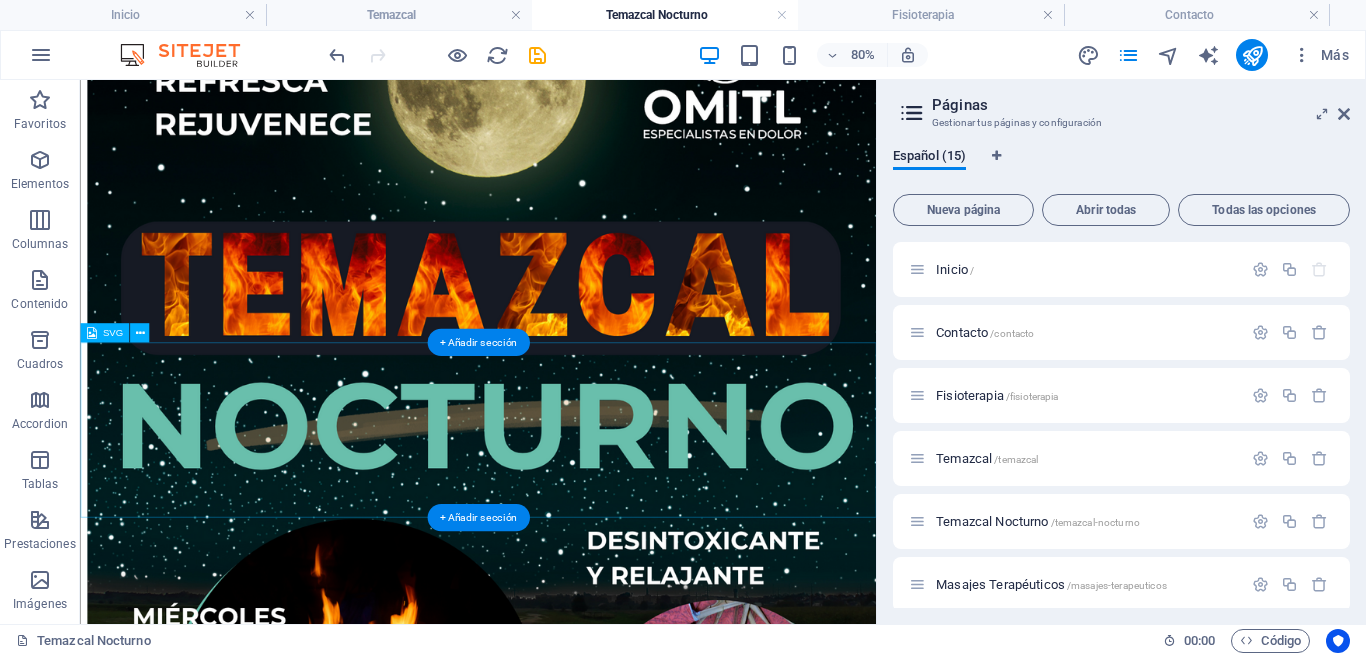scroll, scrollTop: 1754, scrollLeft: 0, axis: vertical 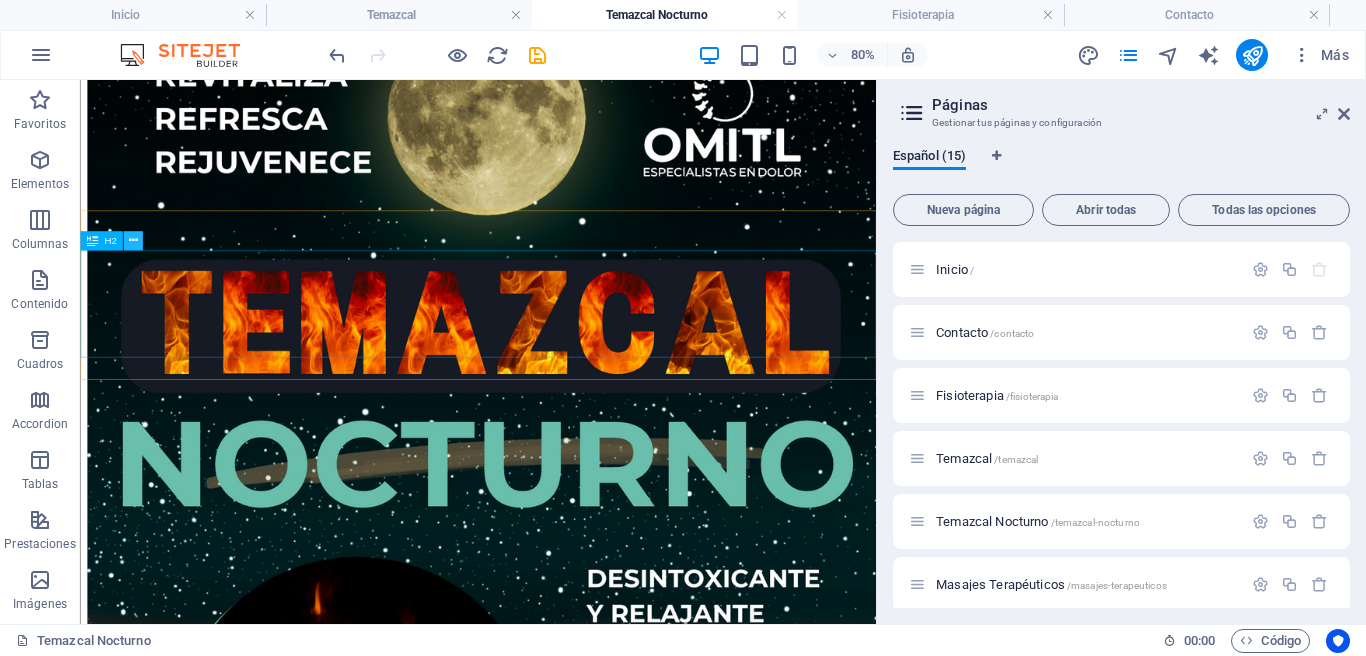 click at bounding box center (133, 240) 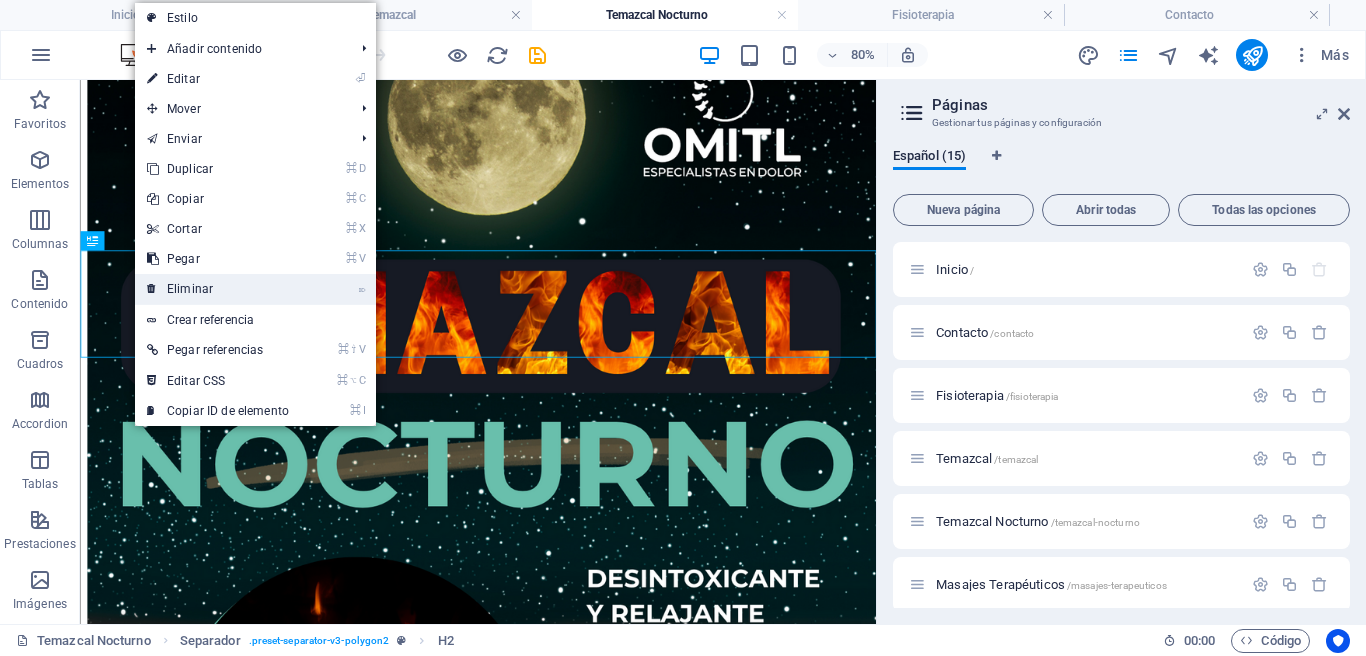 click on "⌦  Eliminar" at bounding box center (218, 289) 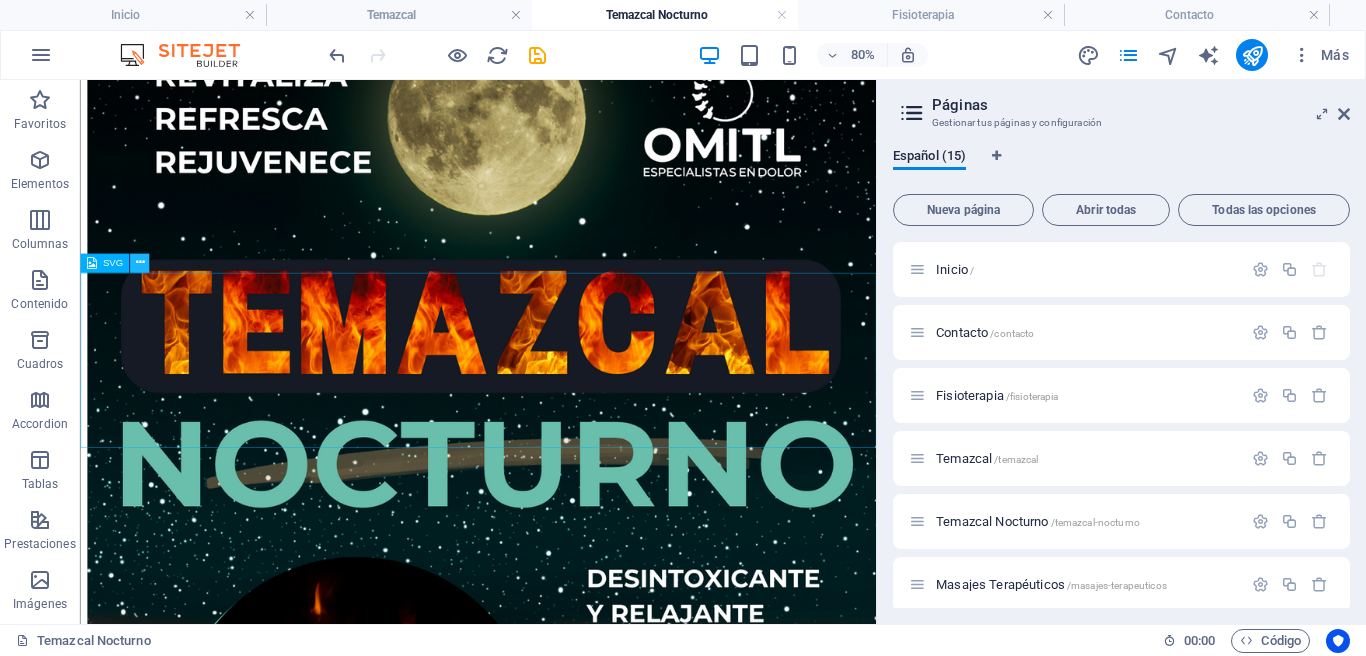 click at bounding box center (139, 263) 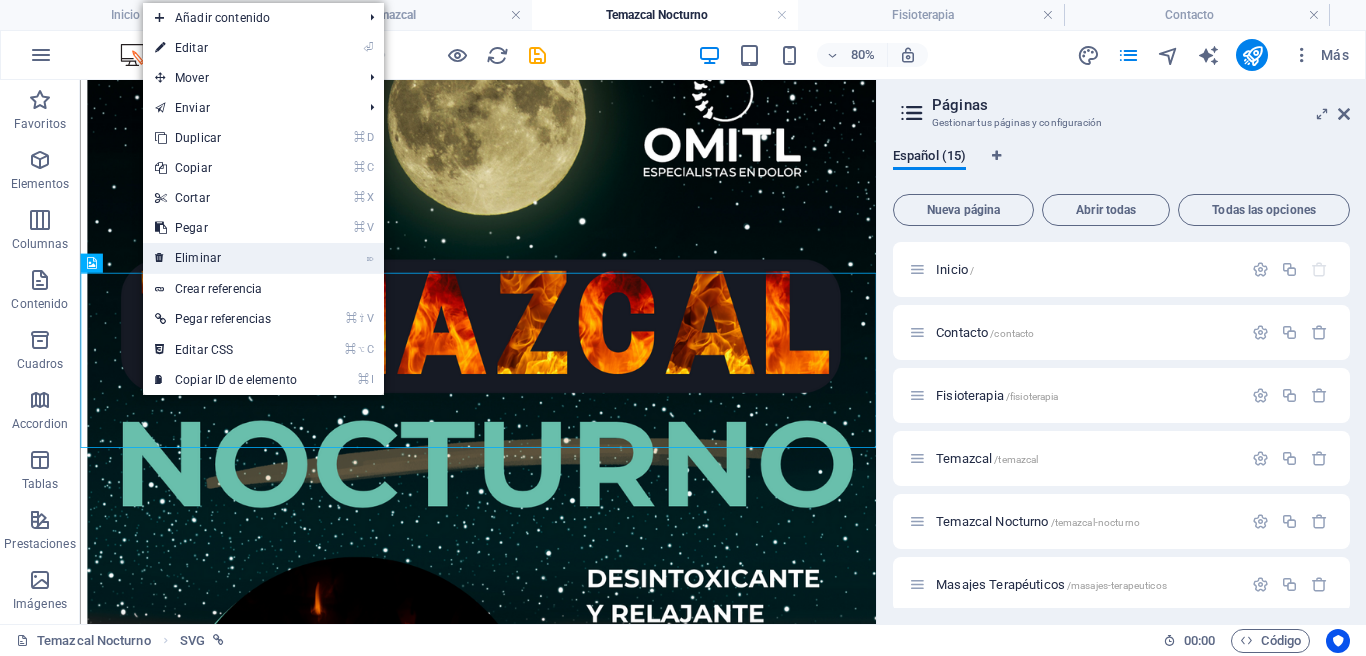 click on "⌦  Eliminar" at bounding box center (226, 258) 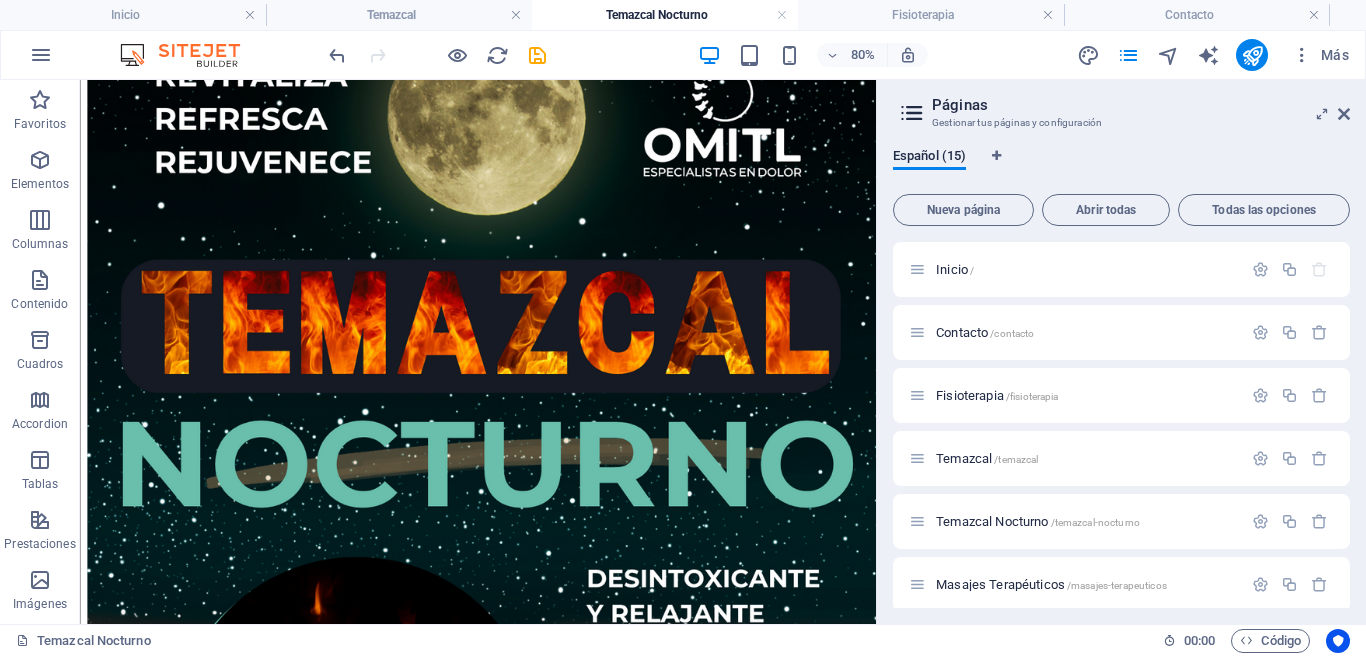 scroll, scrollTop: 1659, scrollLeft: 0, axis: vertical 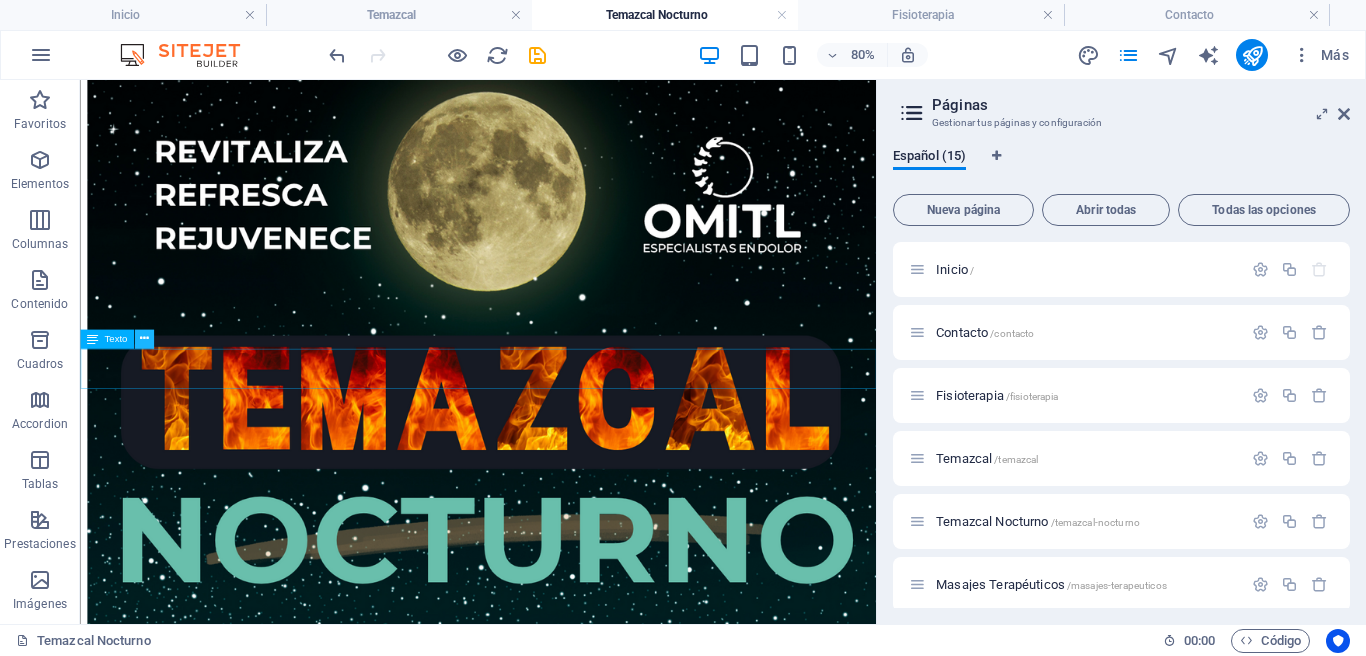 click at bounding box center (143, 339) 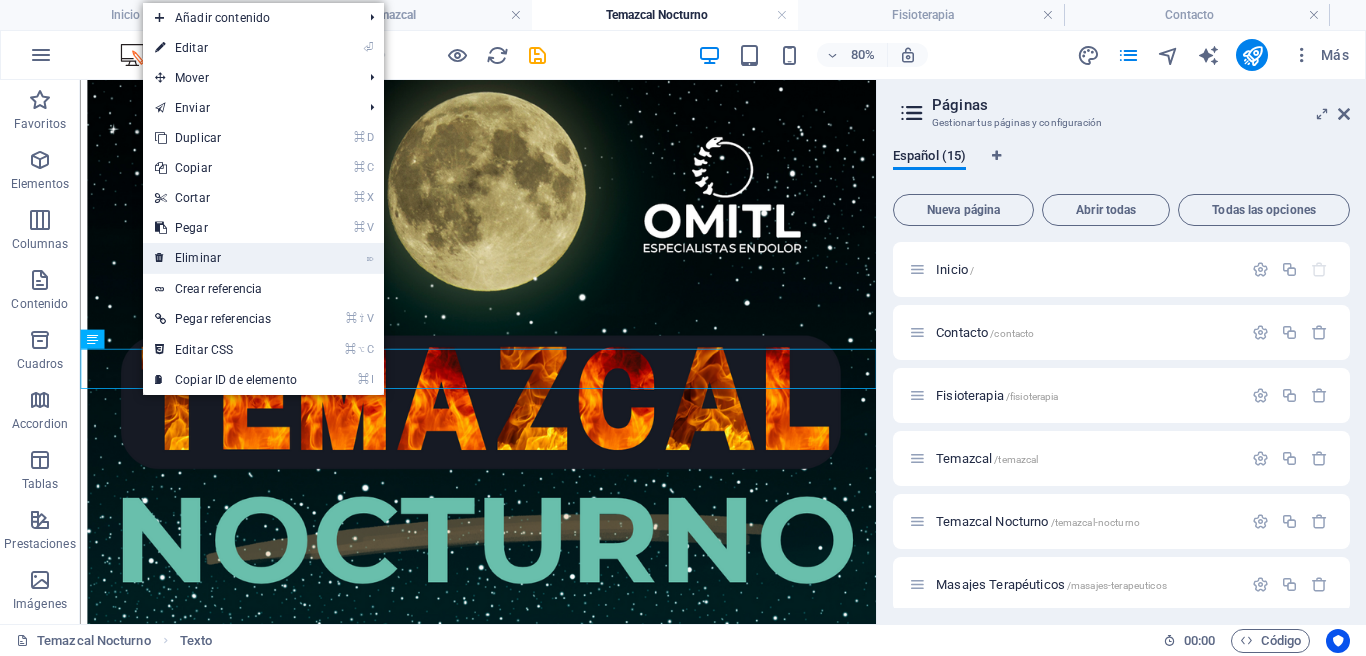 drag, startPoint x: 226, startPoint y: 265, endPoint x: 305, endPoint y: 357, distance: 121.264175 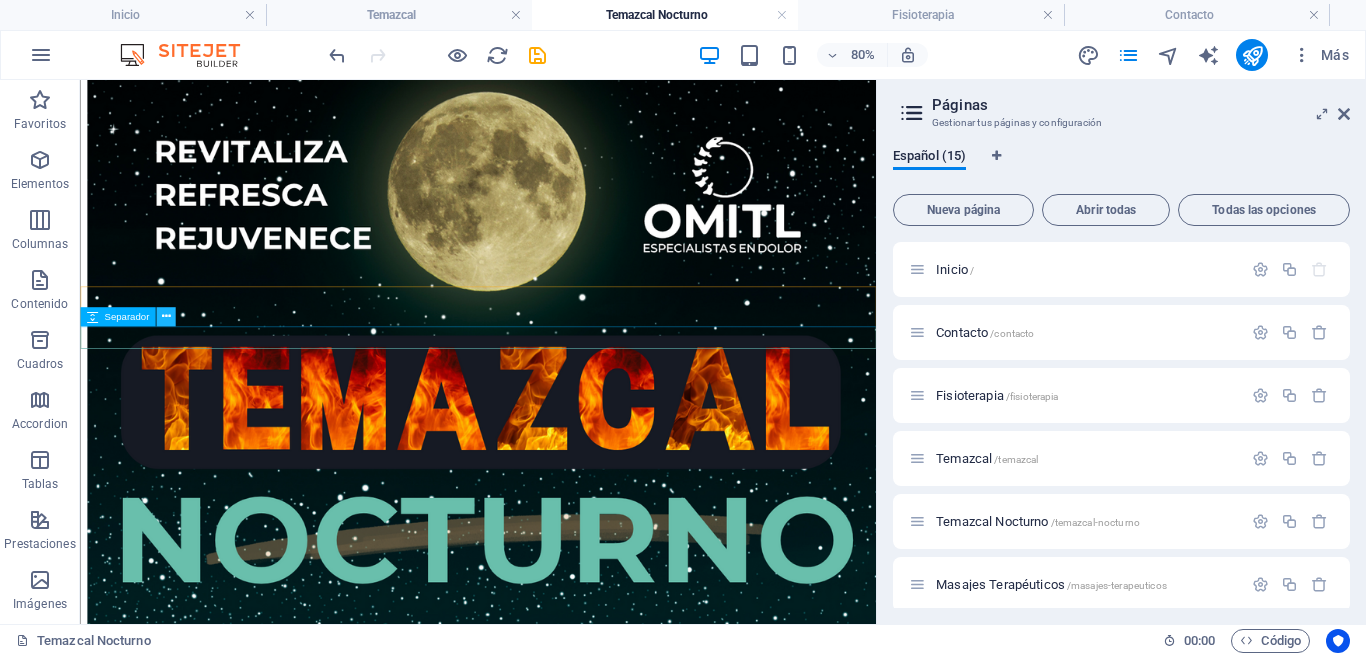 click at bounding box center (165, 316) 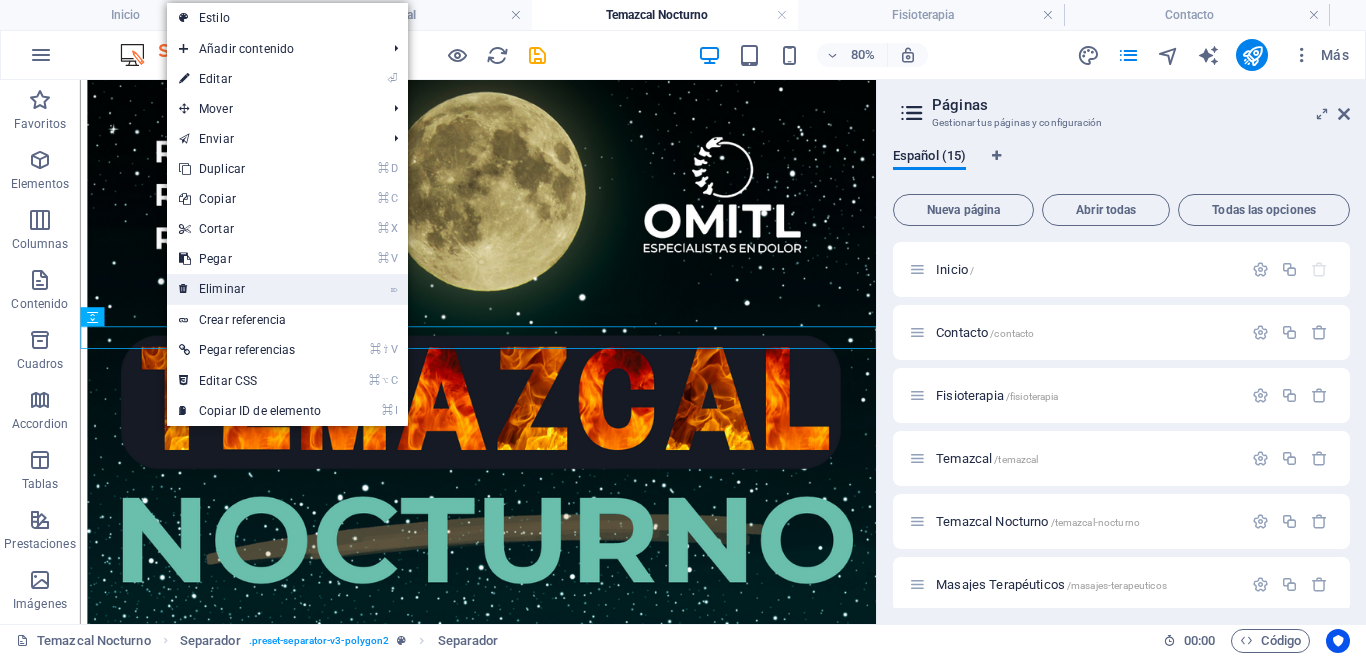 click on "⌦  Eliminar" at bounding box center (250, 289) 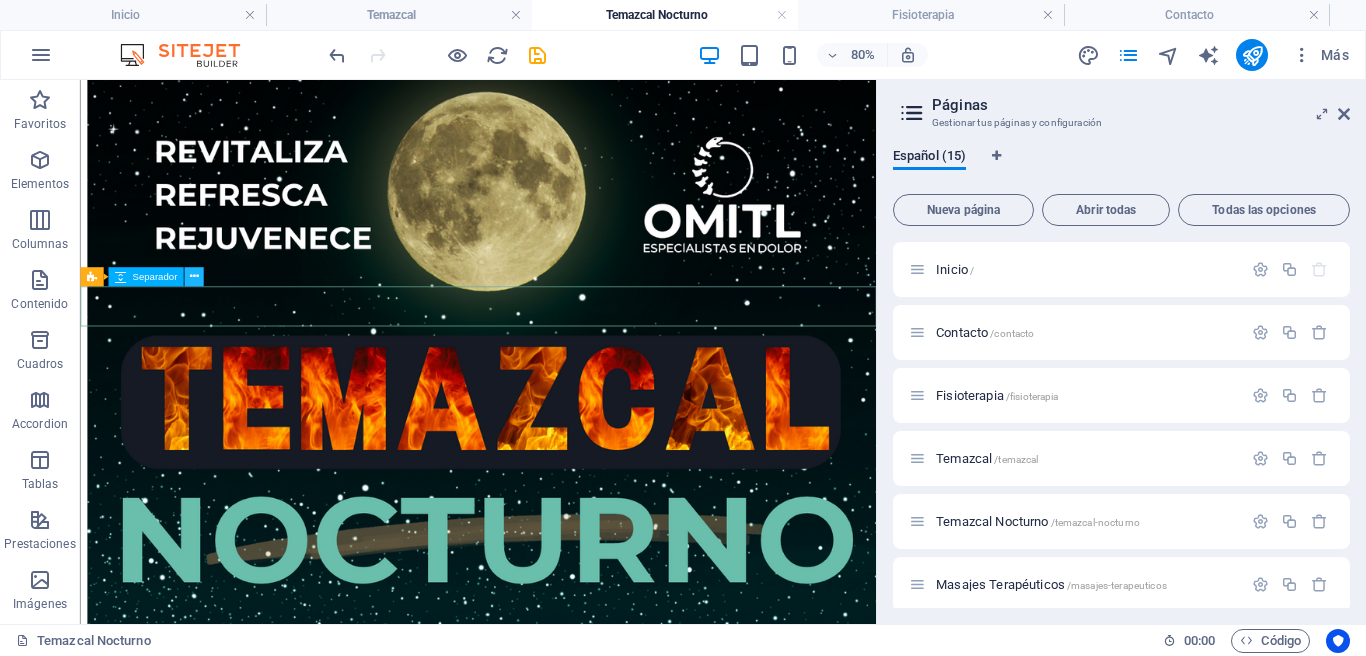 click at bounding box center [193, 276] 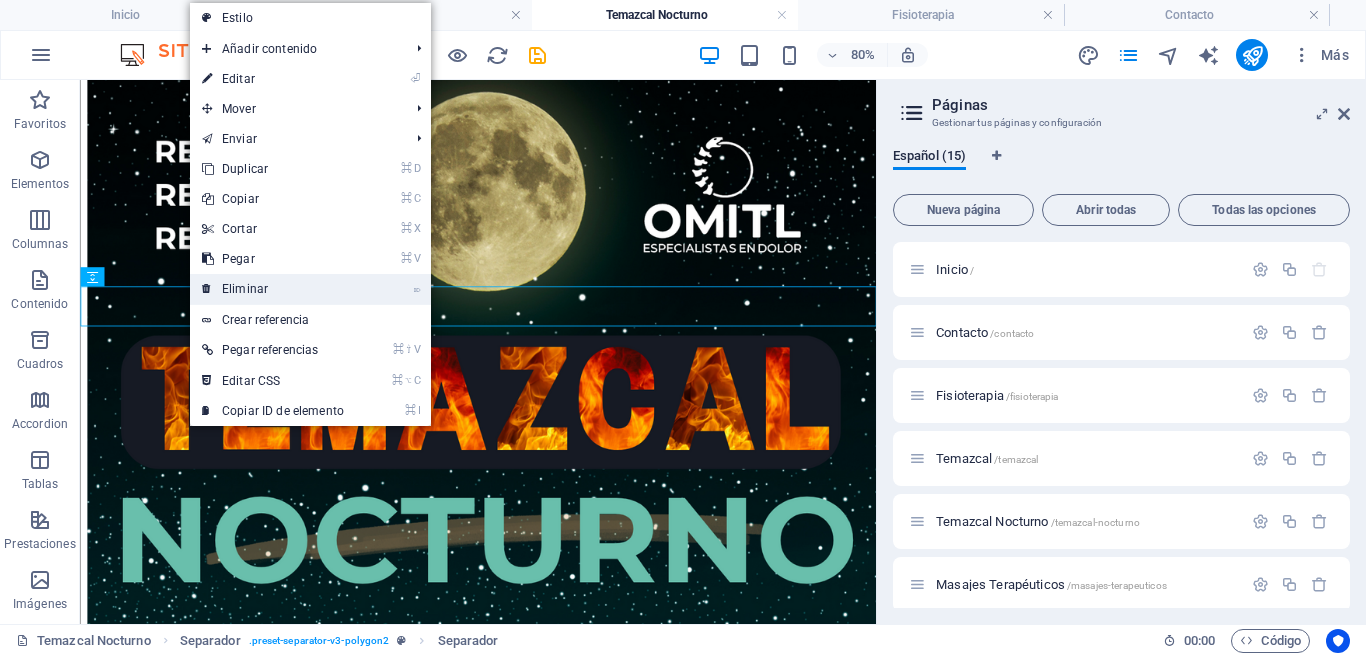 click on "⌦  Eliminar" at bounding box center (273, 289) 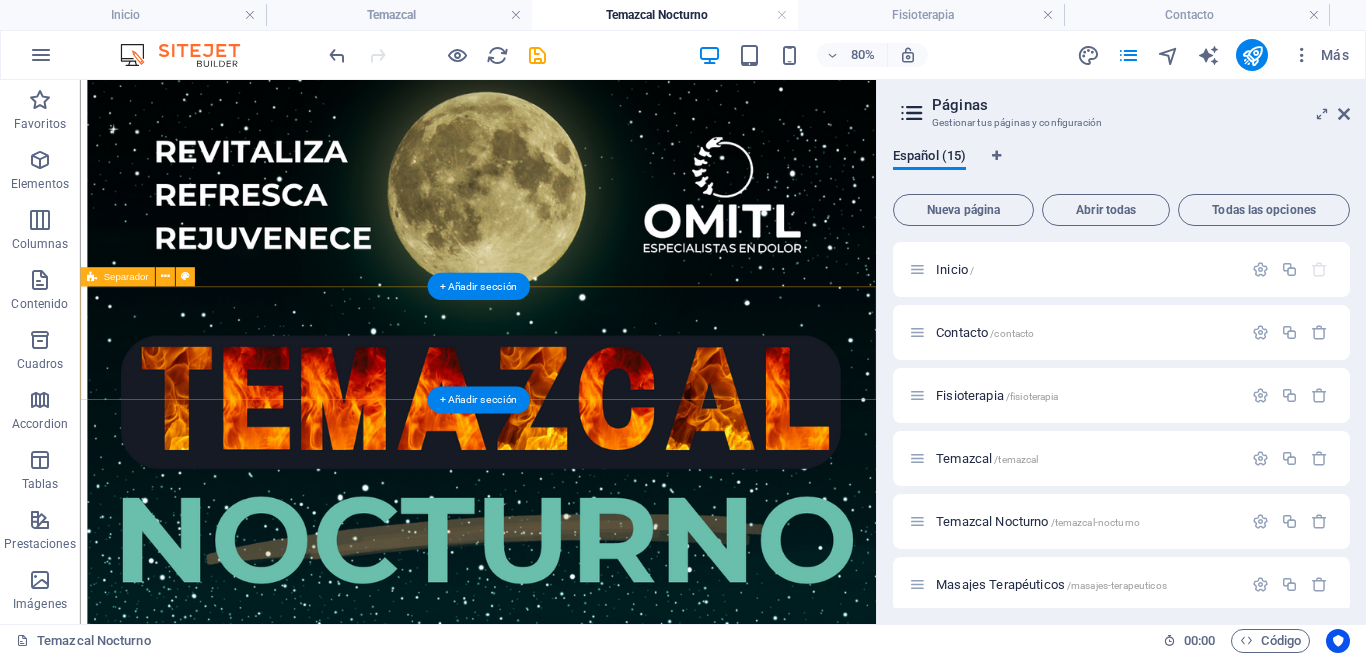 click on "Añadir elementos" at bounding box center (506, 3339) 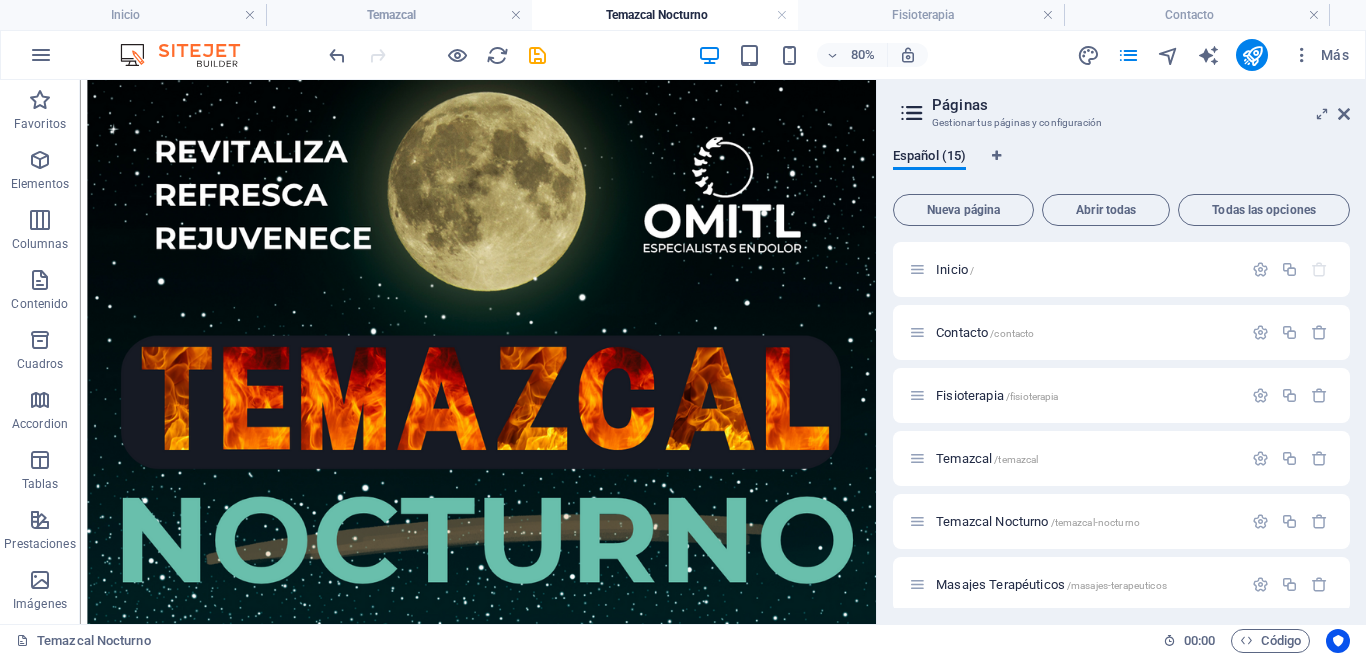 drag, startPoint x: 143, startPoint y: 25, endPoint x: 155, endPoint y: 31, distance: 13.416408 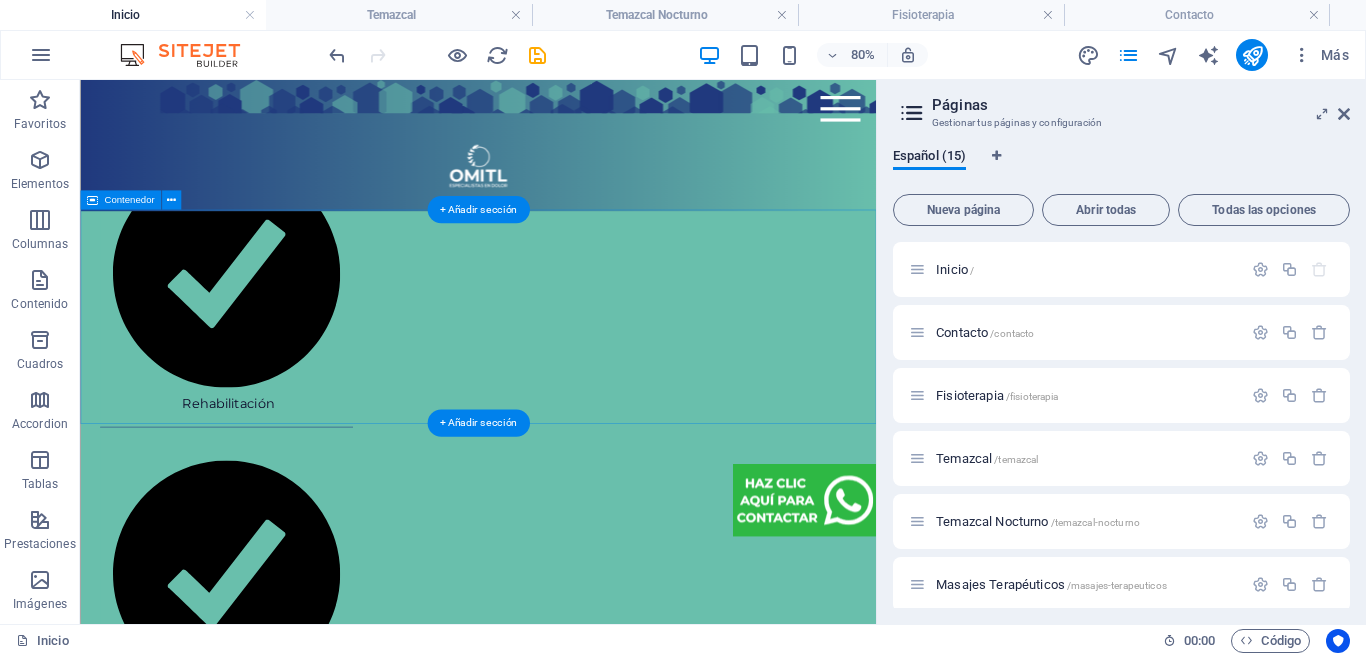 scroll, scrollTop: 5815, scrollLeft: 0, axis: vertical 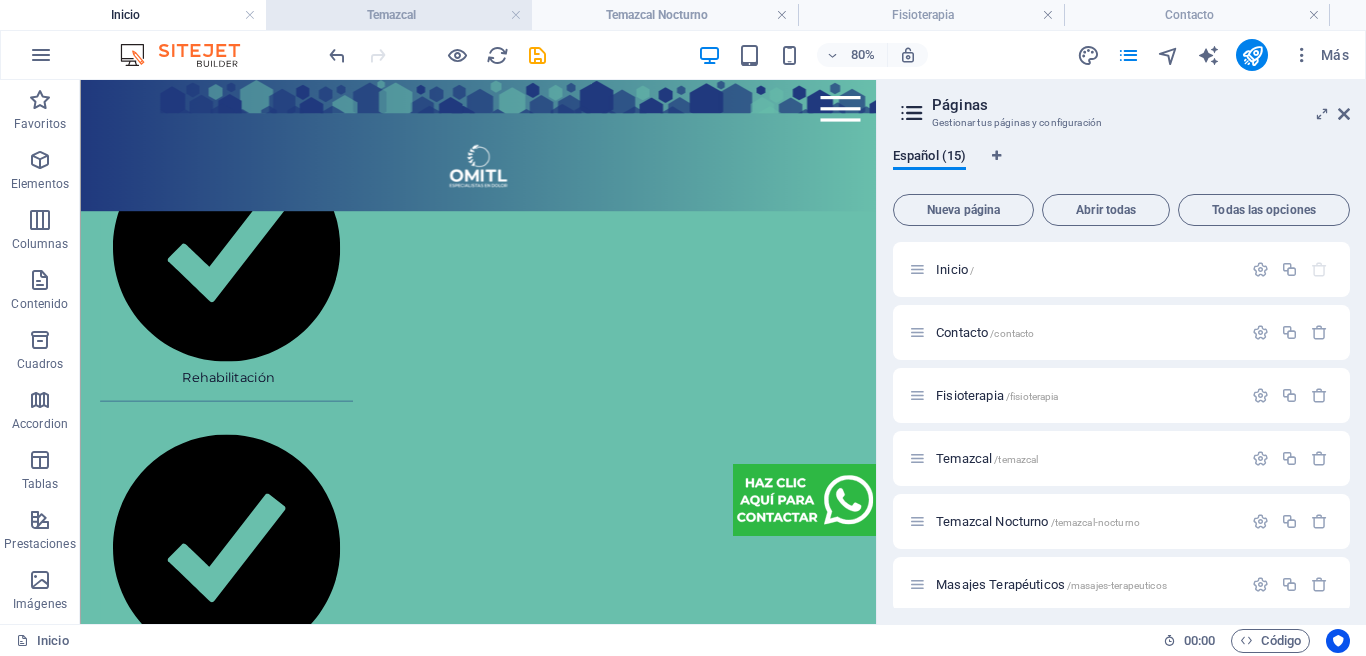 drag, startPoint x: 431, startPoint y: 18, endPoint x: 435, endPoint y: 28, distance: 10.770329 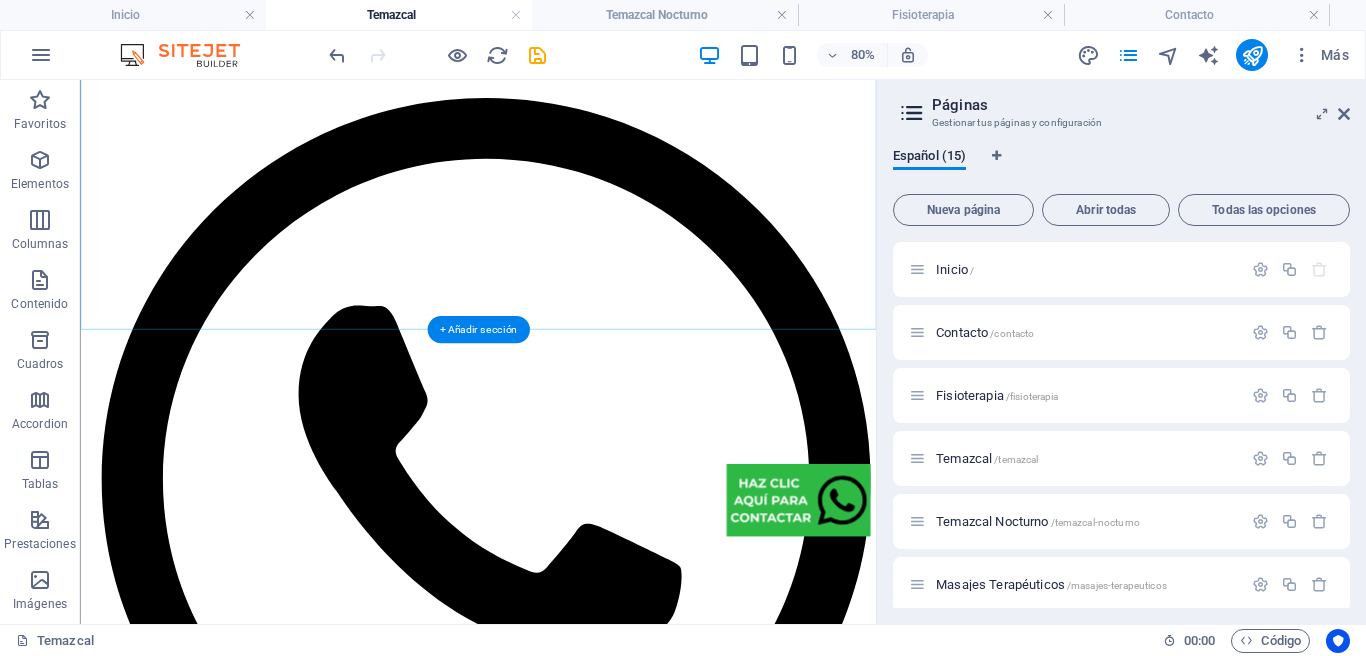 scroll, scrollTop: 5537, scrollLeft: 0, axis: vertical 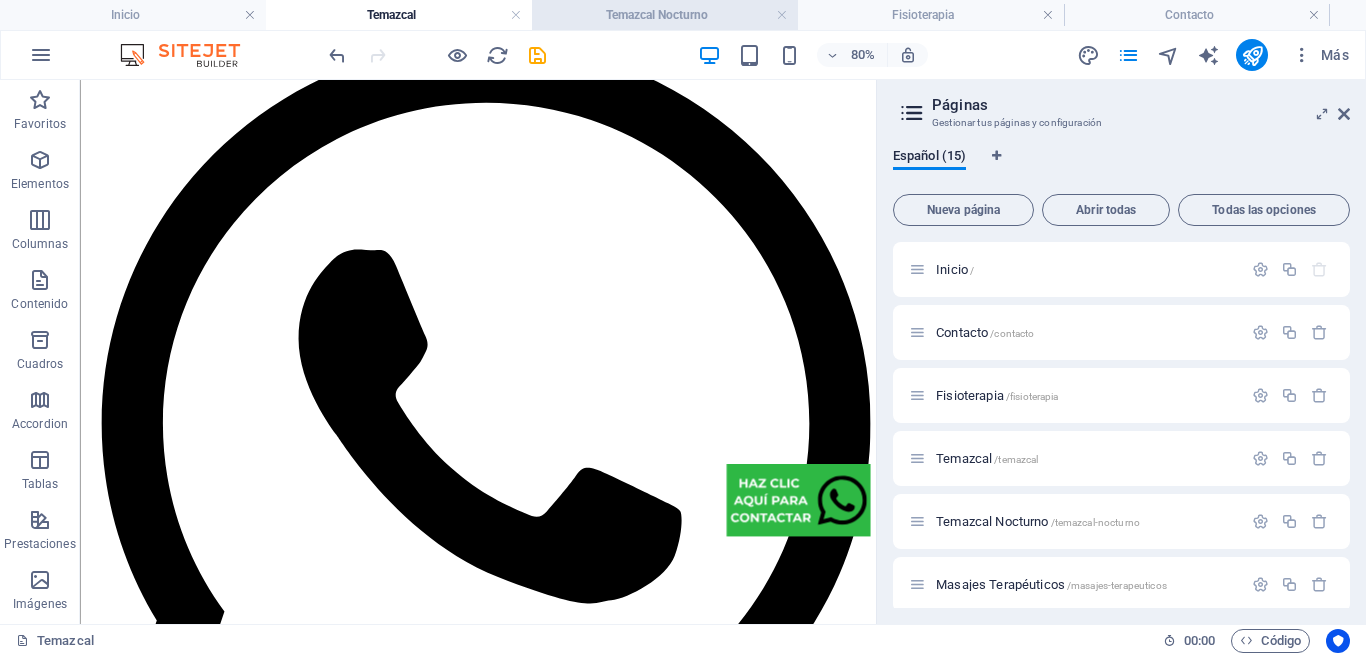 click on "Temazcal Nocturno" at bounding box center [665, 15] 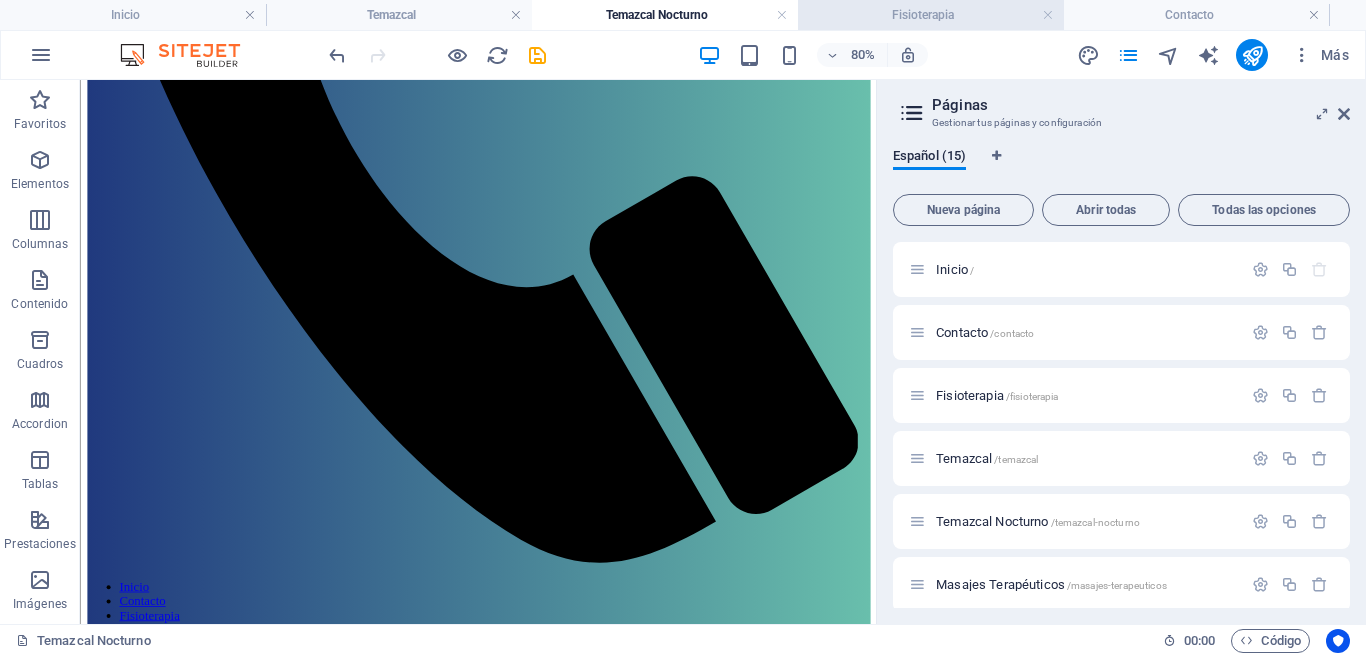 scroll, scrollTop: 805, scrollLeft: 0, axis: vertical 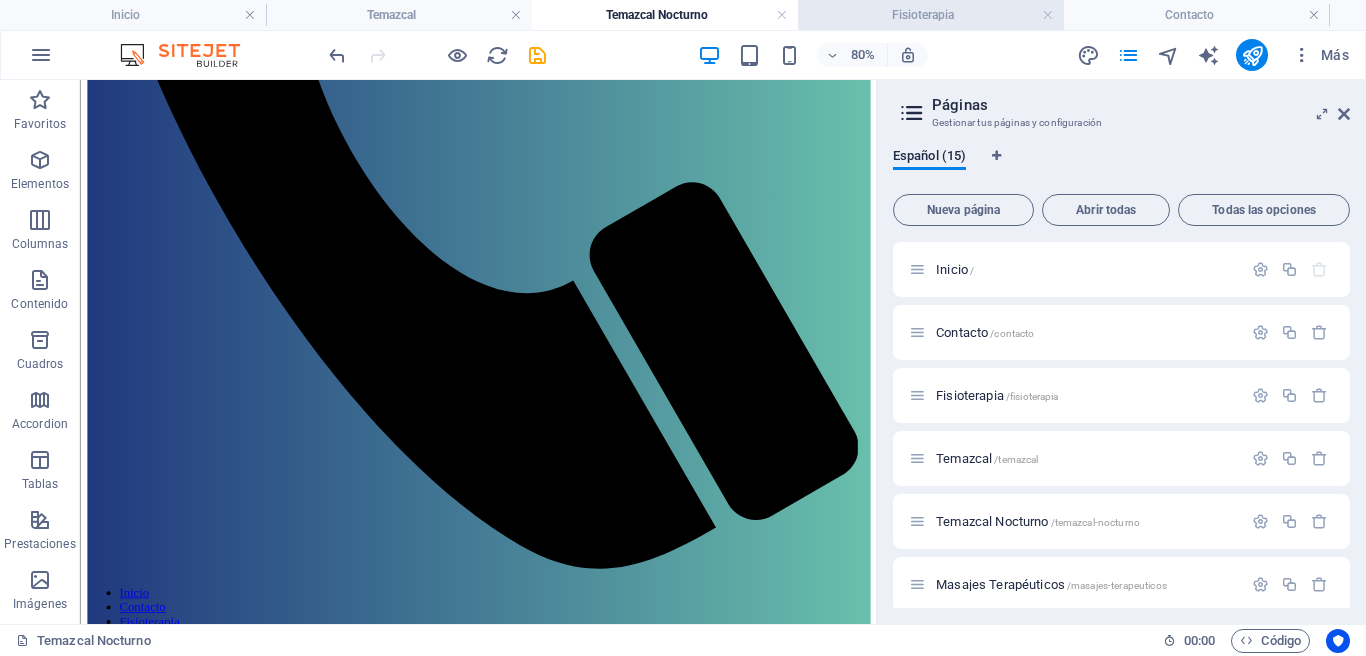 click on "Fisioterapia" at bounding box center (931, 15) 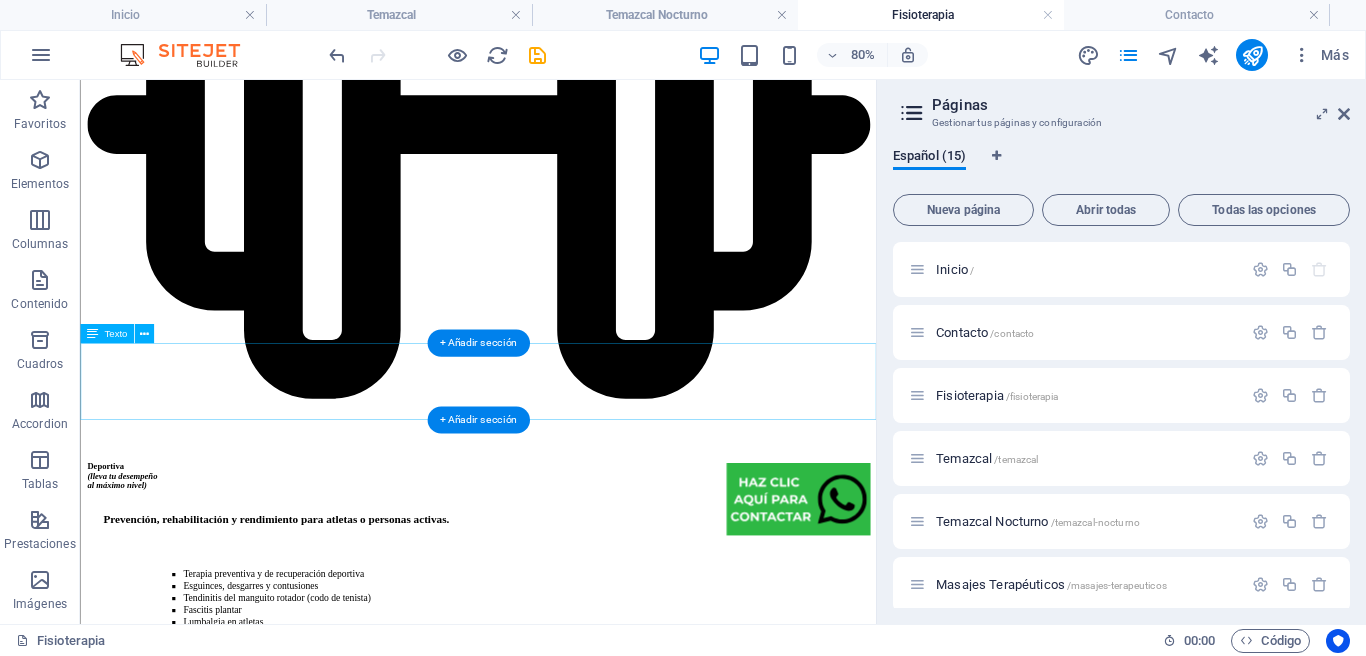 scroll, scrollTop: 7820, scrollLeft: 0, axis: vertical 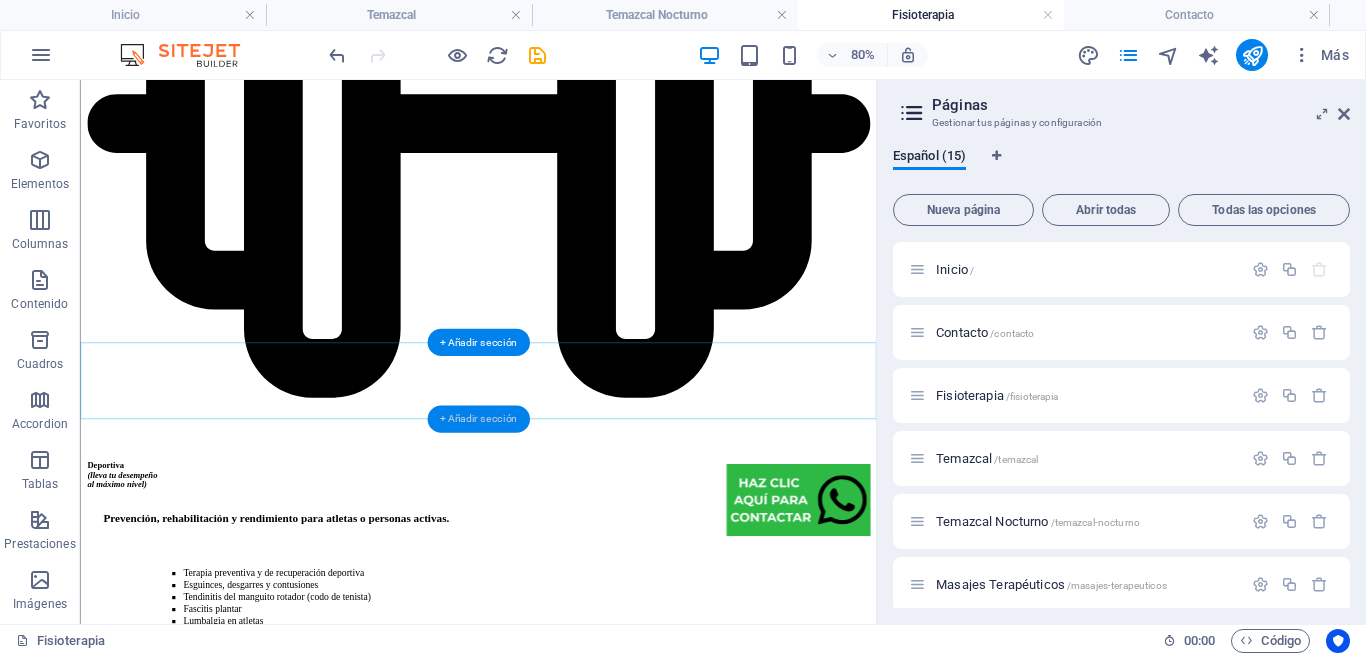 click on "+ Añadir sección" at bounding box center [478, 419] 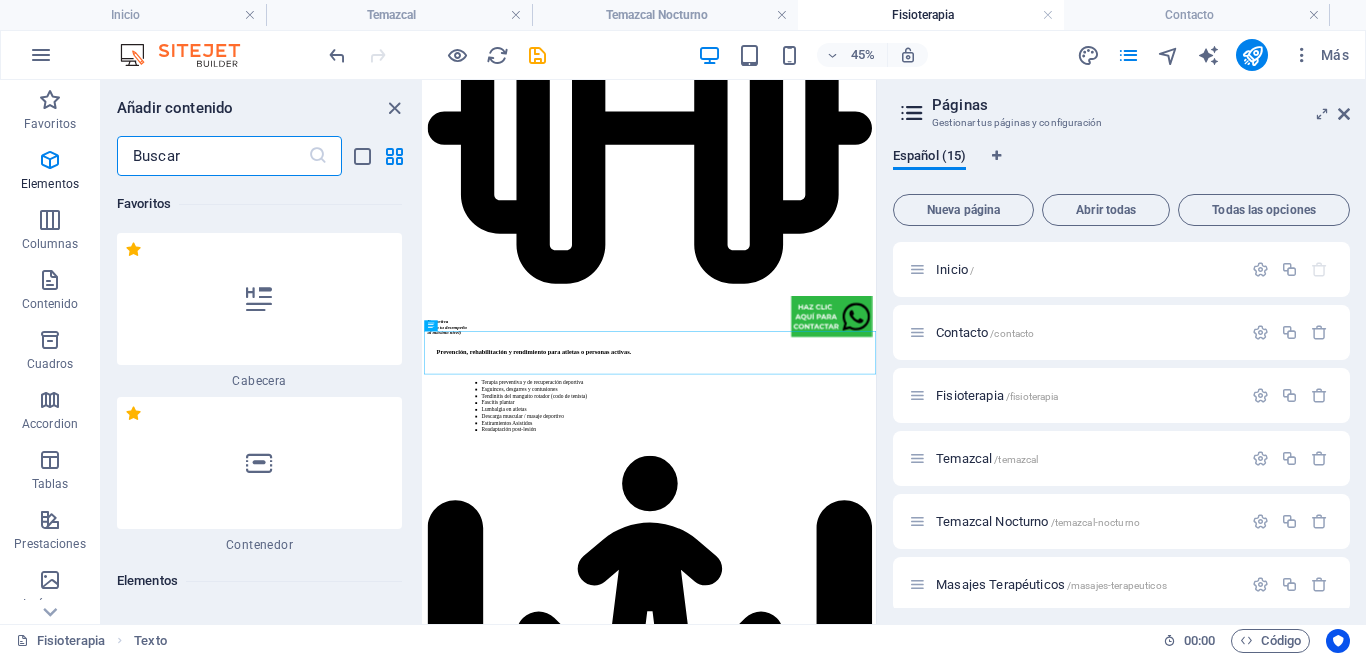 scroll, scrollTop: 7615, scrollLeft: 0, axis: vertical 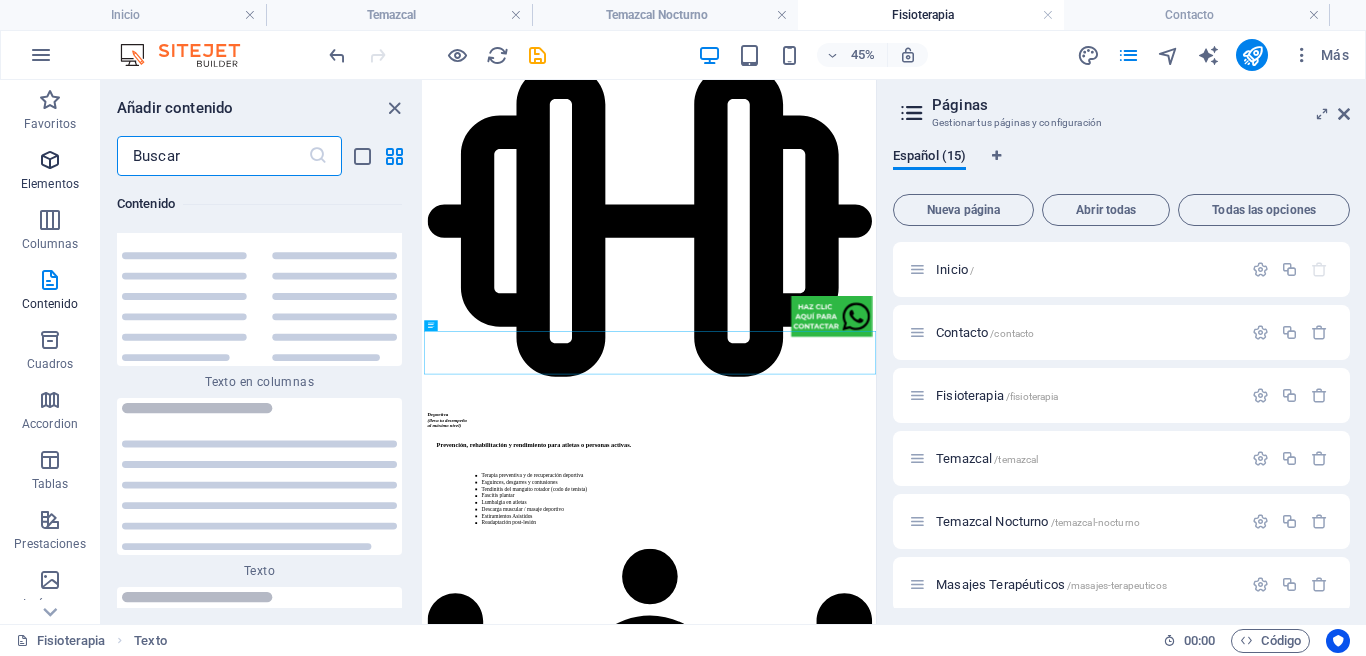 click on "Elementos" at bounding box center (50, 172) 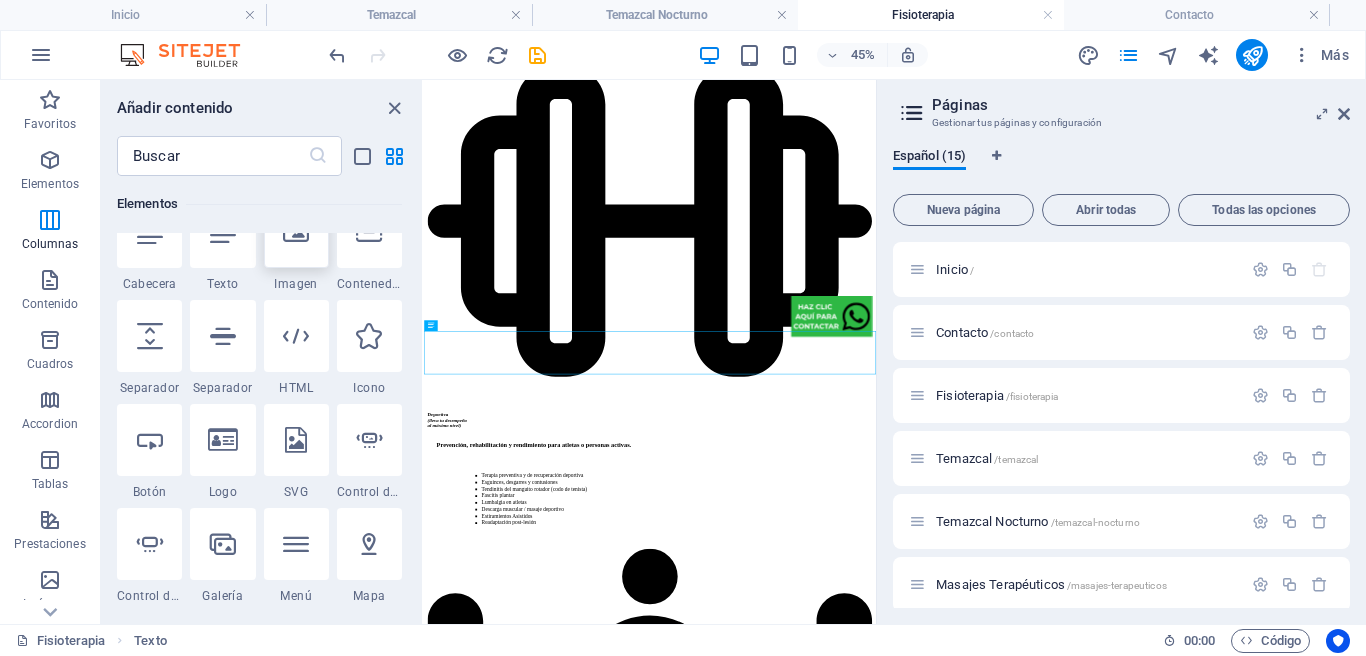 scroll, scrollTop: 377, scrollLeft: 0, axis: vertical 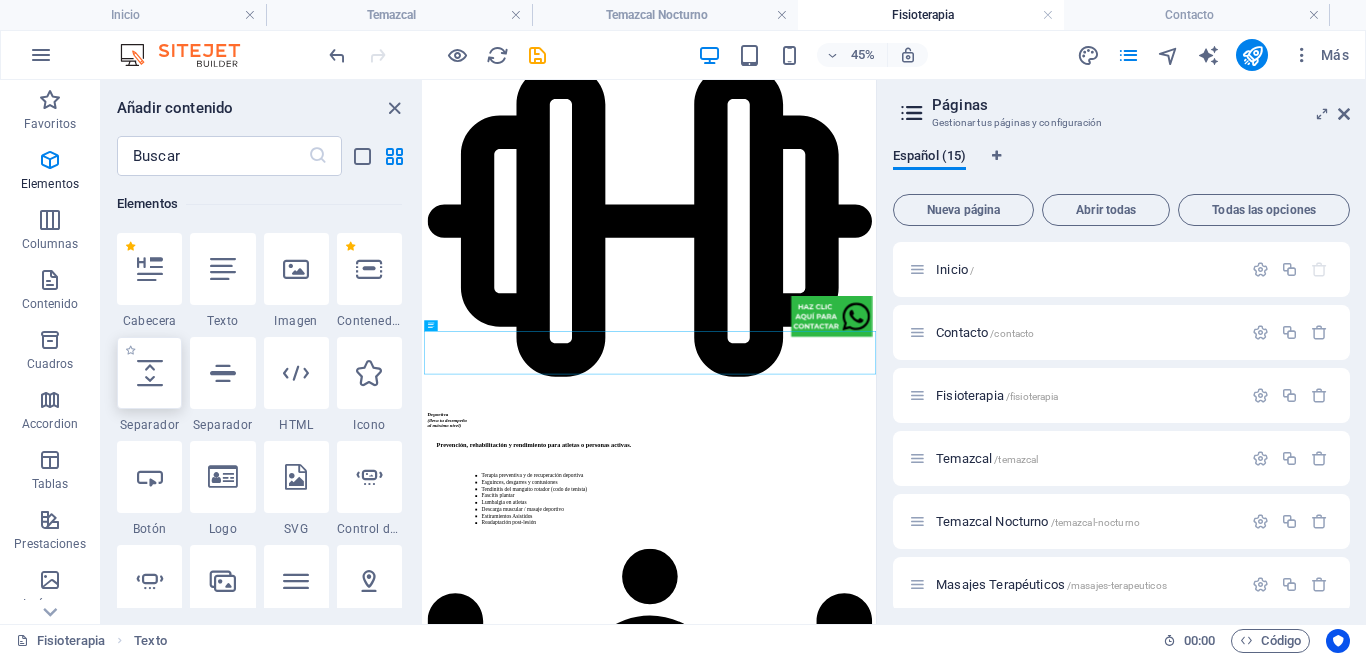 click at bounding box center (150, 373) 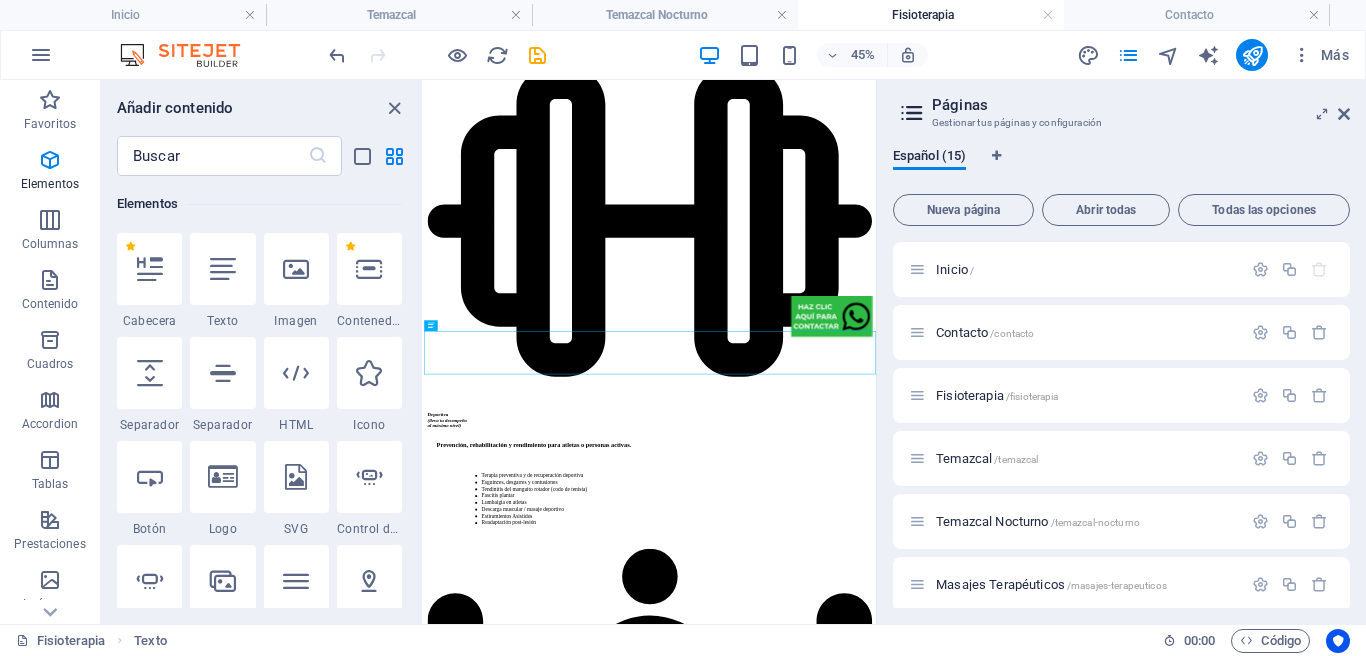 select on "px" 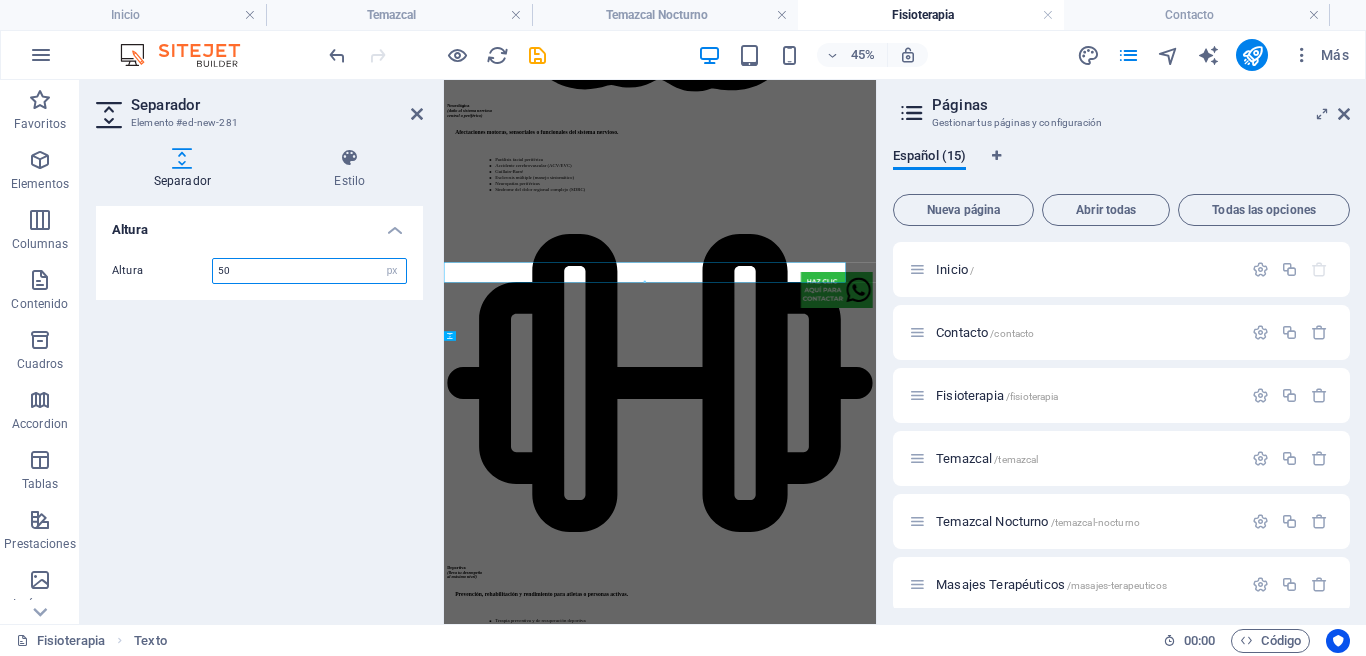 scroll, scrollTop: 7812, scrollLeft: 0, axis: vertical 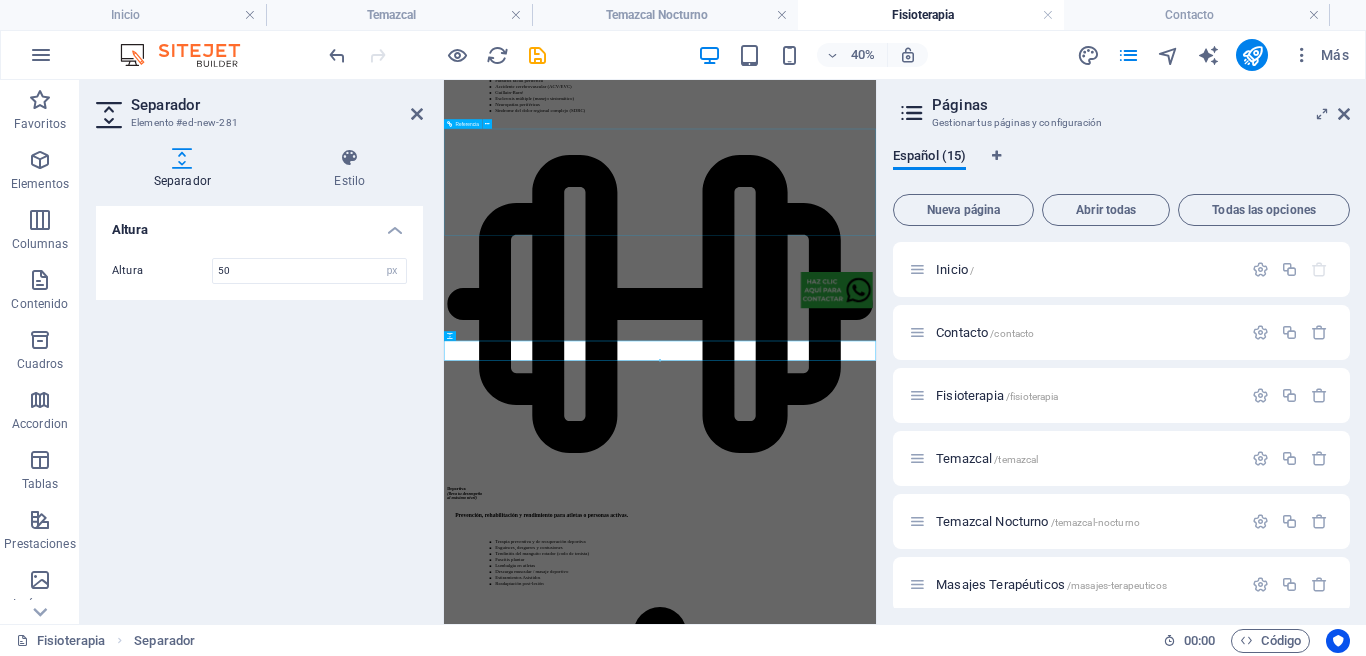 click on "Tu  opinión  tiene un  impacto Echa un vistazo a las opiniones de nuestros clientes satisfechos." at bounding box center [984, 9786] 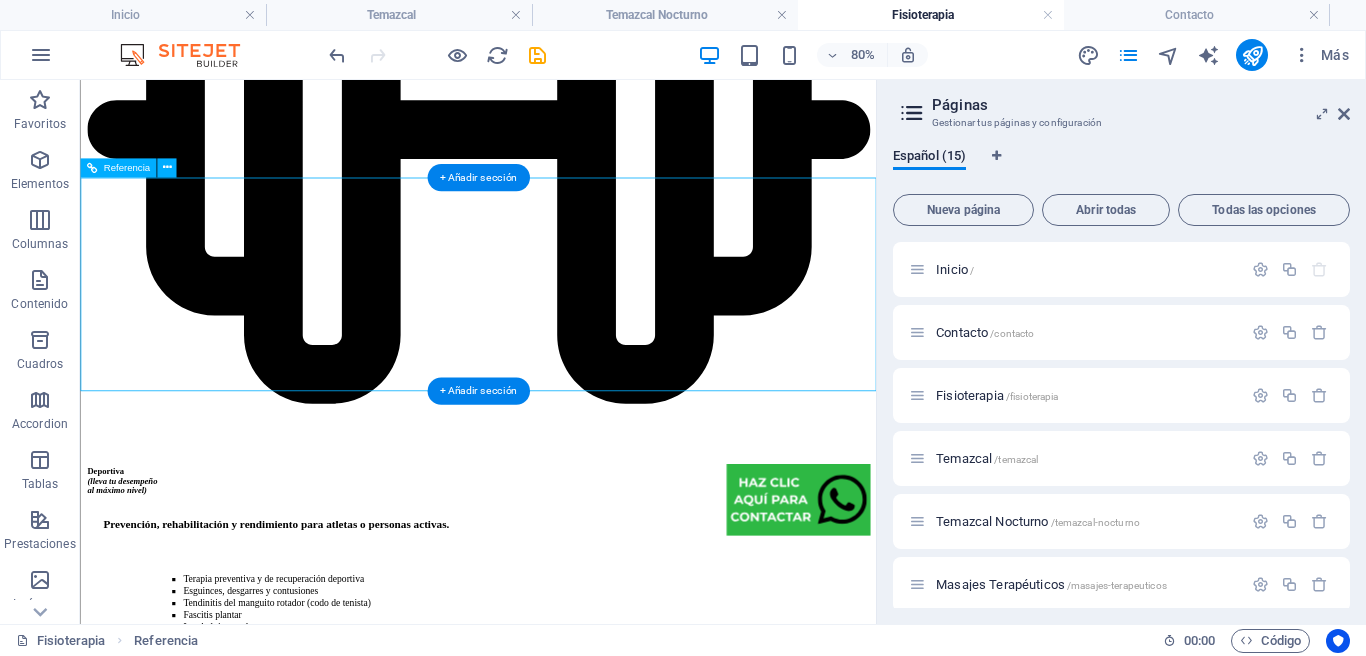 scroll, scrollTop: 7592, scrollLeft: 0, axis: vertical 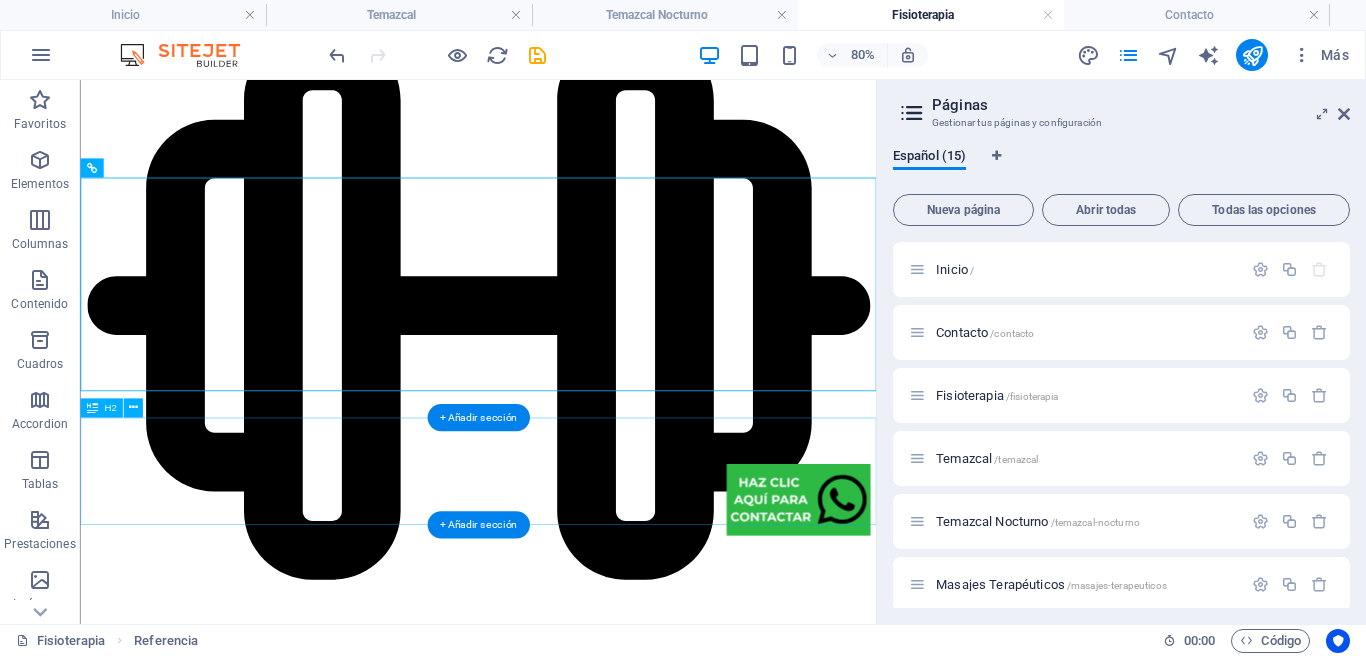 click on "NUESTRA UBICACIÓN" at bounding box center [577, 9195] 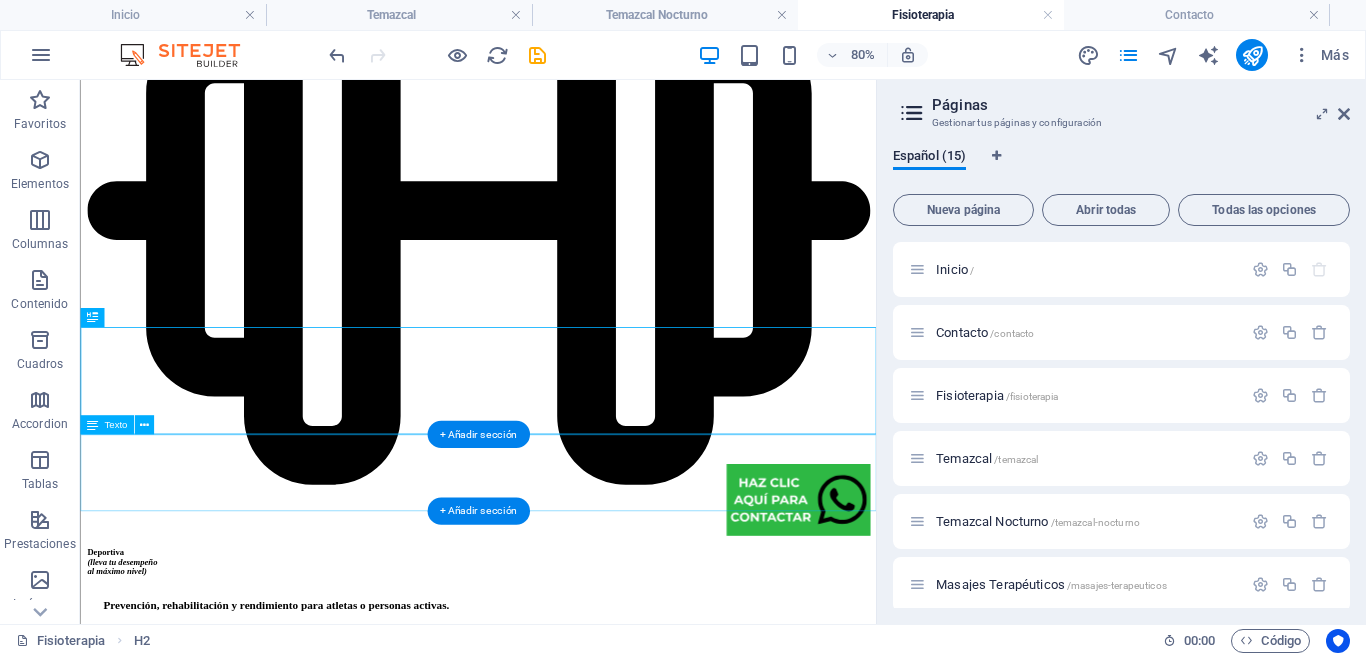 scroll, scrollTop: 7715, scrollLeft: 0, axis: vertical 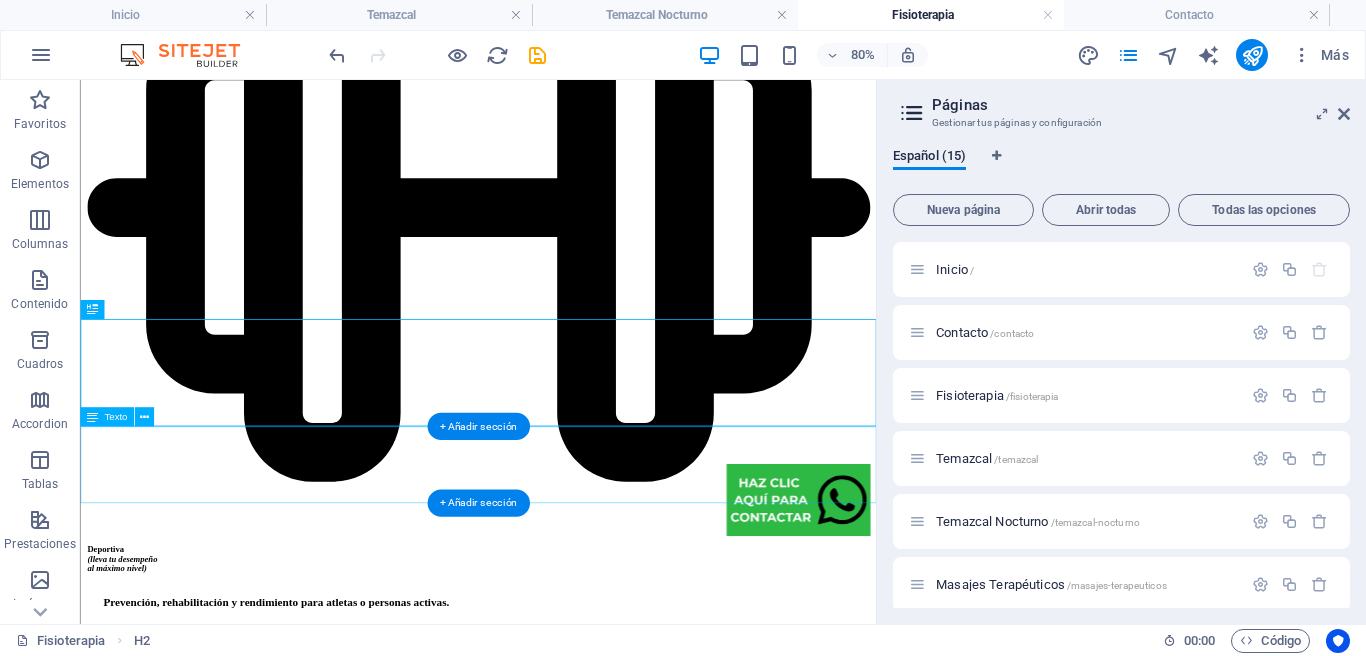 click on "[STREET_NAME] Oriente [NUMBER] entre sur [NUMBER] y [NUMBER]. [CITY], [STATE]." at bounding box center (577, 9893) 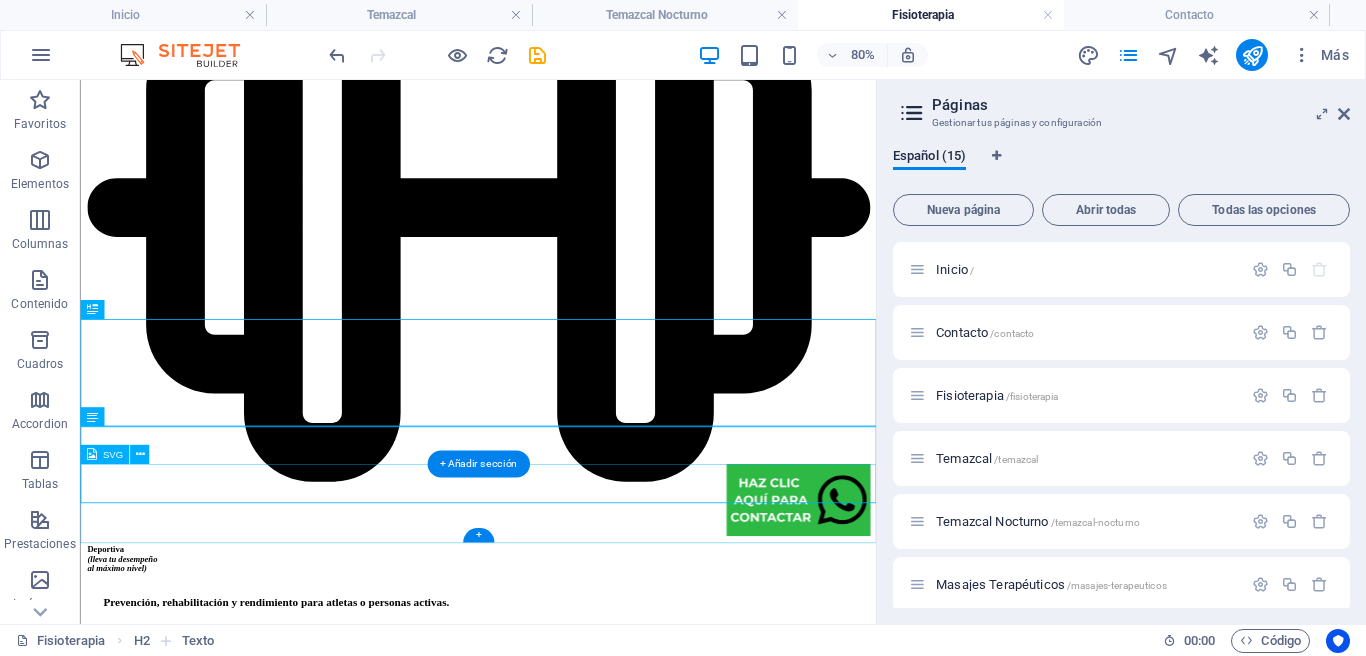 click on "contacto omitl" at bounding box center (577, 607) 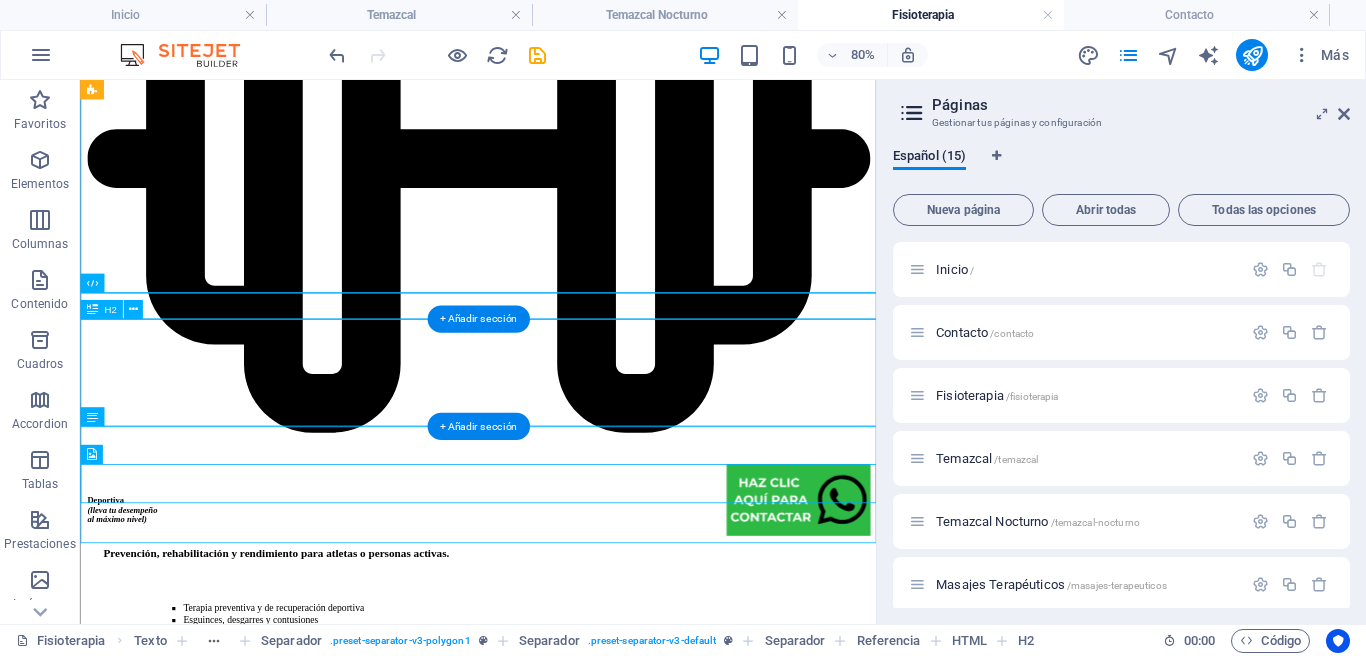 scroll, scrollTop: 7866, scrollLeft: 0, axis: vertical 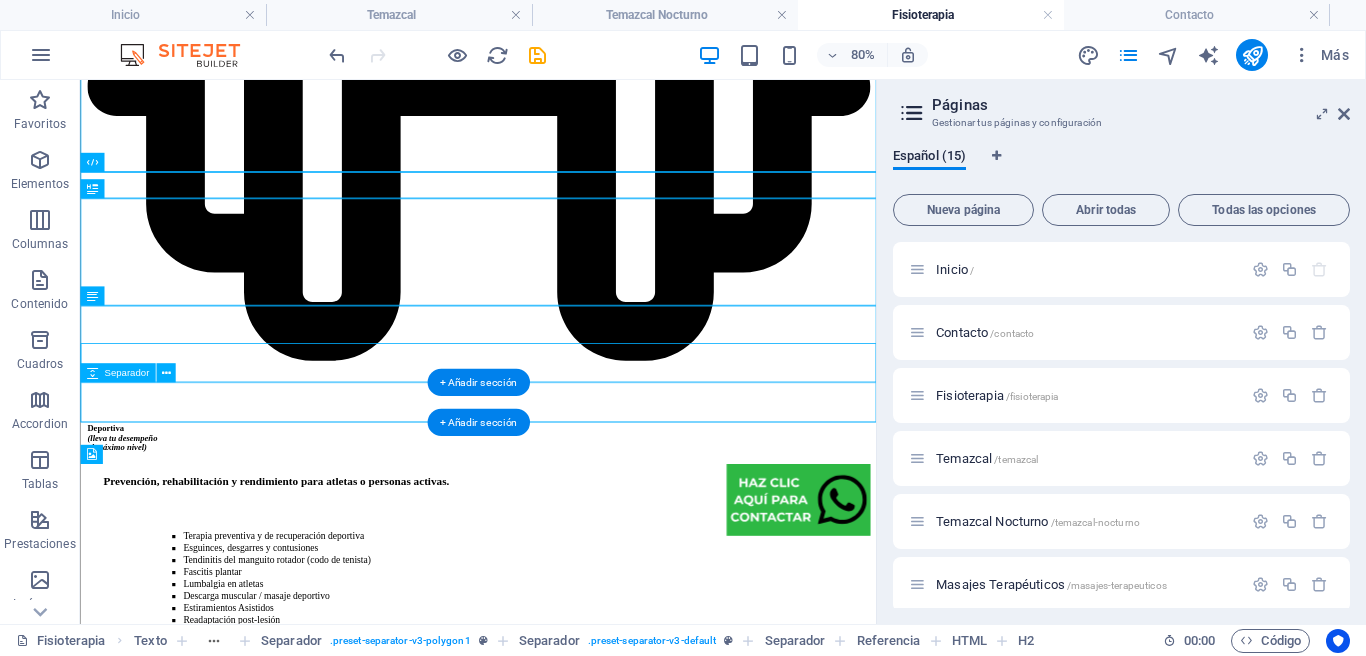 click at bounding box center (577, 10556) 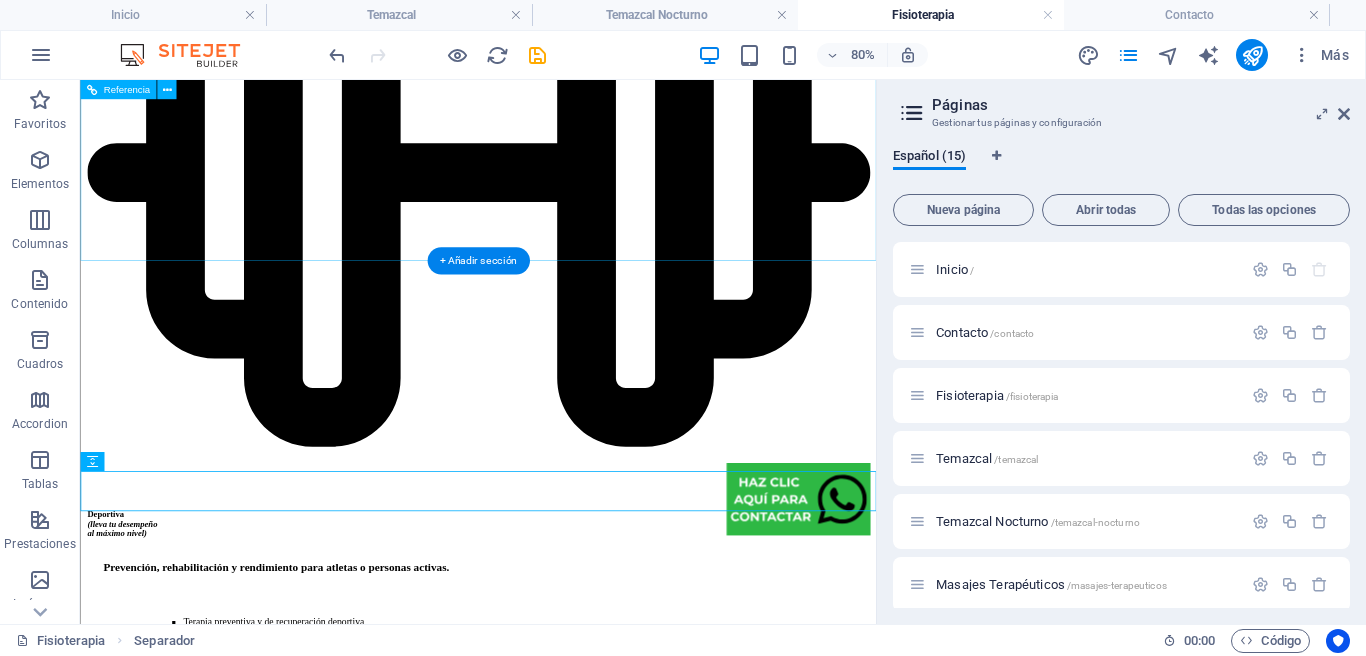 scroll, scrollTop: 7748, scrollLeft: 0, axis: vertical 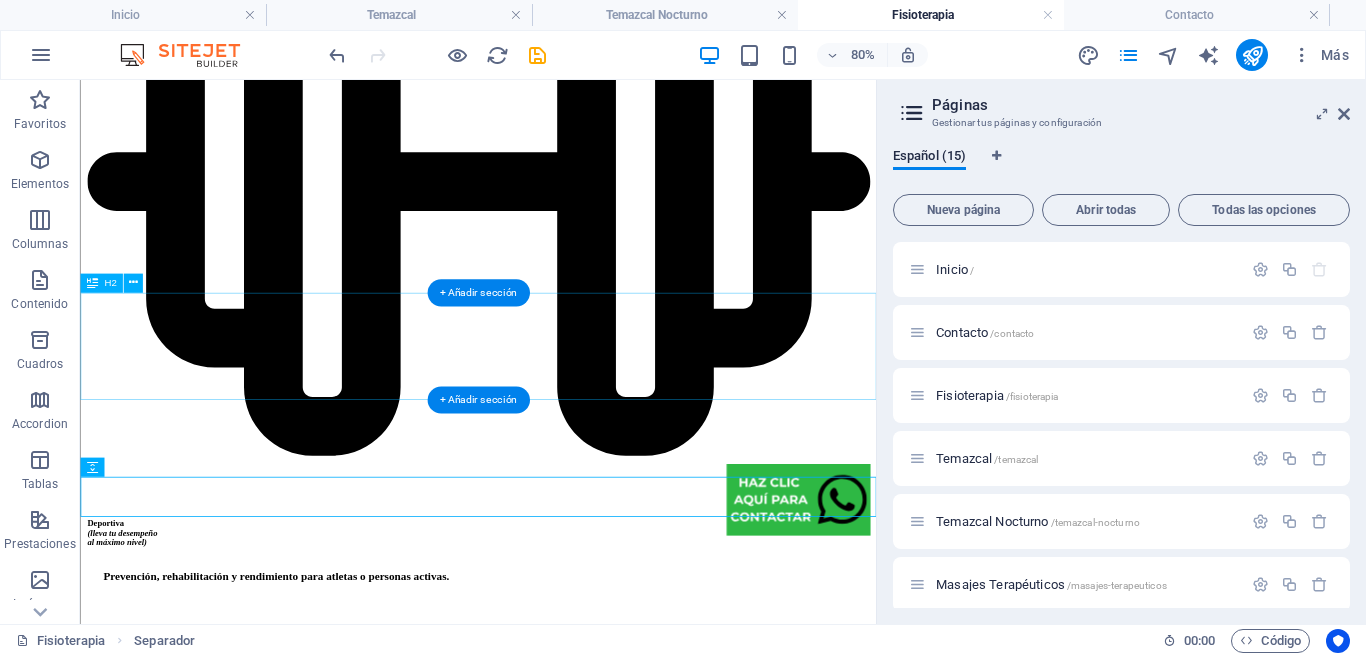 click on "NUESTRA UBICACIÓN" at bounding box center [577, 9039] 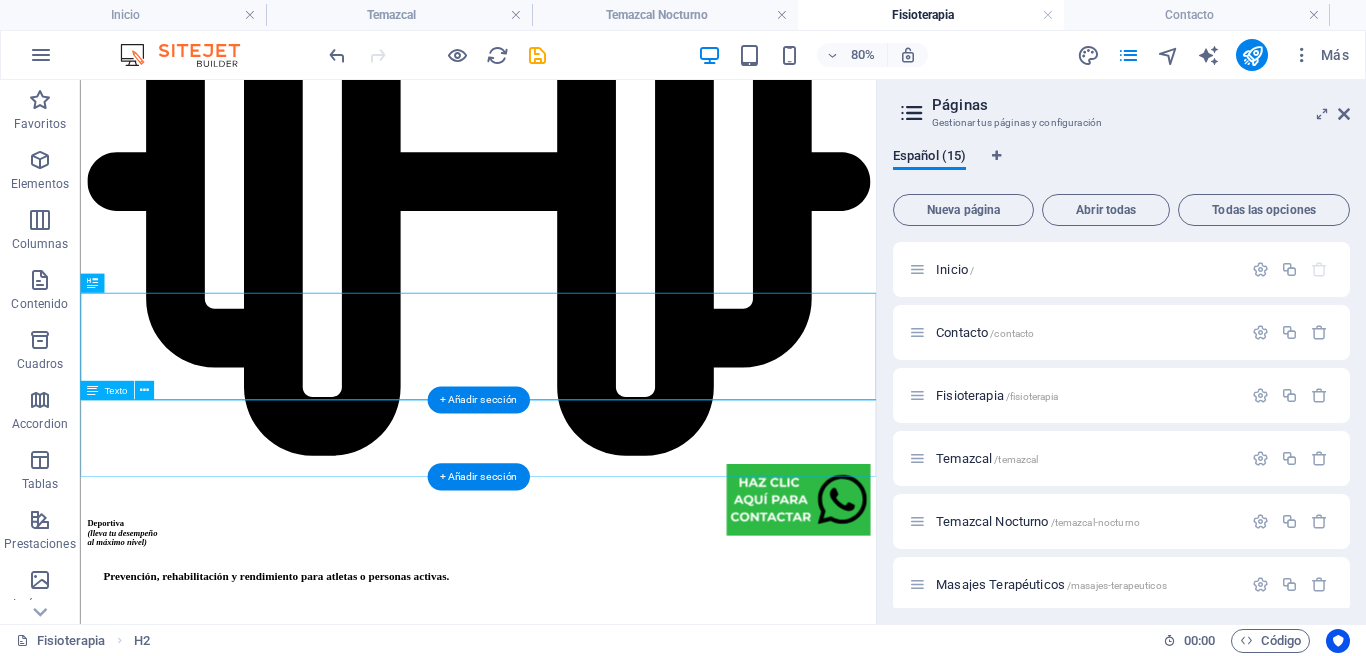 click on "[STREET_NAME] Oriente [NUMBER] entre sur [NUMBER] y [NUMBER]. [CITY], [STATE]." at bounding box center [577, 9860] 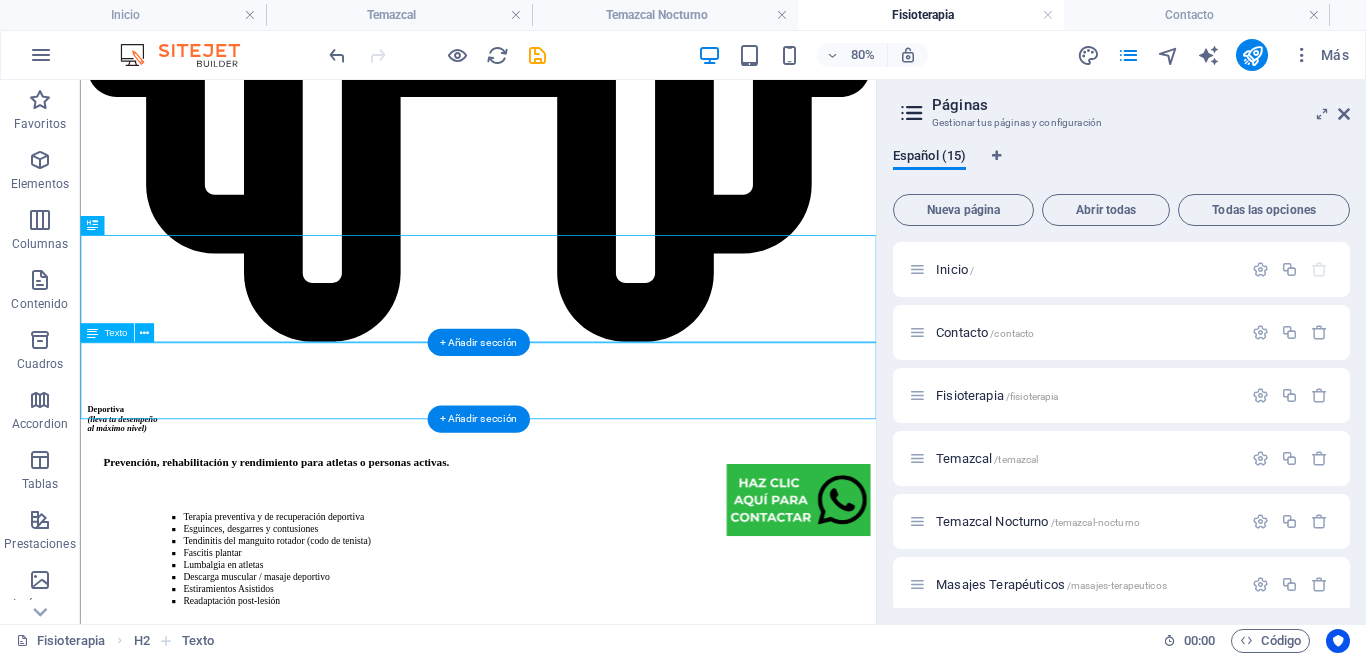 scroll, scrollTop: 7910, scrollLeft: 0, axis: vertical 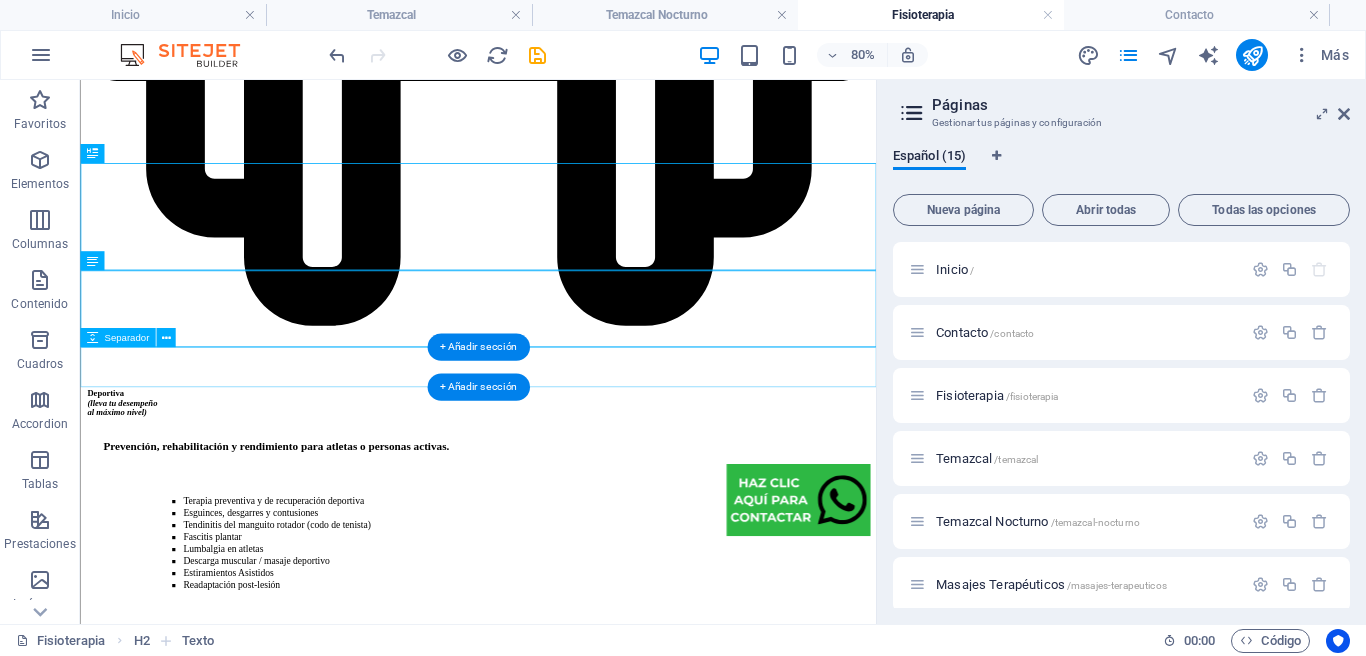 click at bounding box center [577, 10512] 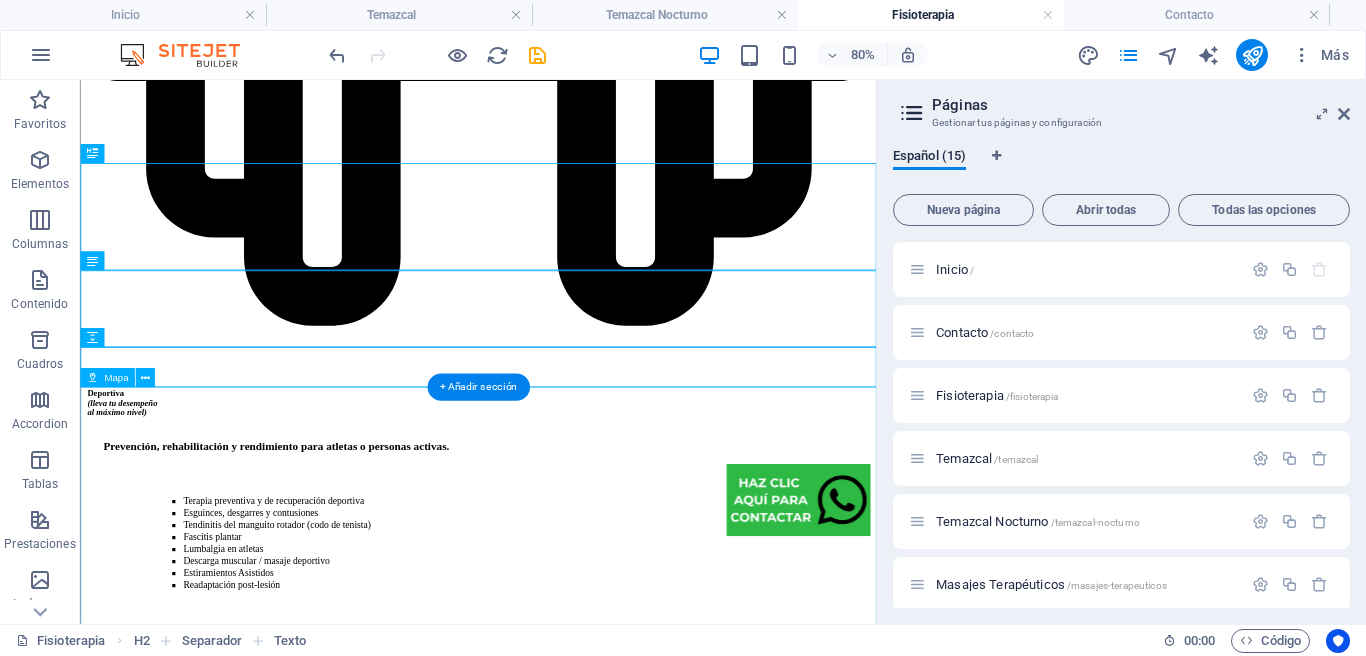 click on "← Mover a la izquierda → Mover a la derecha ↑ Mover hacia arriba ↓ Mover hacia abajo + Acercar - Alejar Inicio Mover a la izquierda un 75% Fin Mover a la derecha un 75% Página anterior Mover hacia arriba un 75% Página siguiente Mover hacia abajo un 75% Mapa Relieve Satélite Etiquetas Combinaciones de teclas Datos del mapa Datos del mapa ©2025 Google, INEGI Imágenes ©2025 Airbus, CNES / Airbus, Maxar Technologies Datos del mapa ©2025 Google, INEGI Imágenes ©2025 Airbus, CNES / Airbus, Maxar Technologies 200 m  Hacer clic para alternar entre unidades imperiales y métricas Condiciones Informar un error en el mapa" at bounding box center (577, 10717) 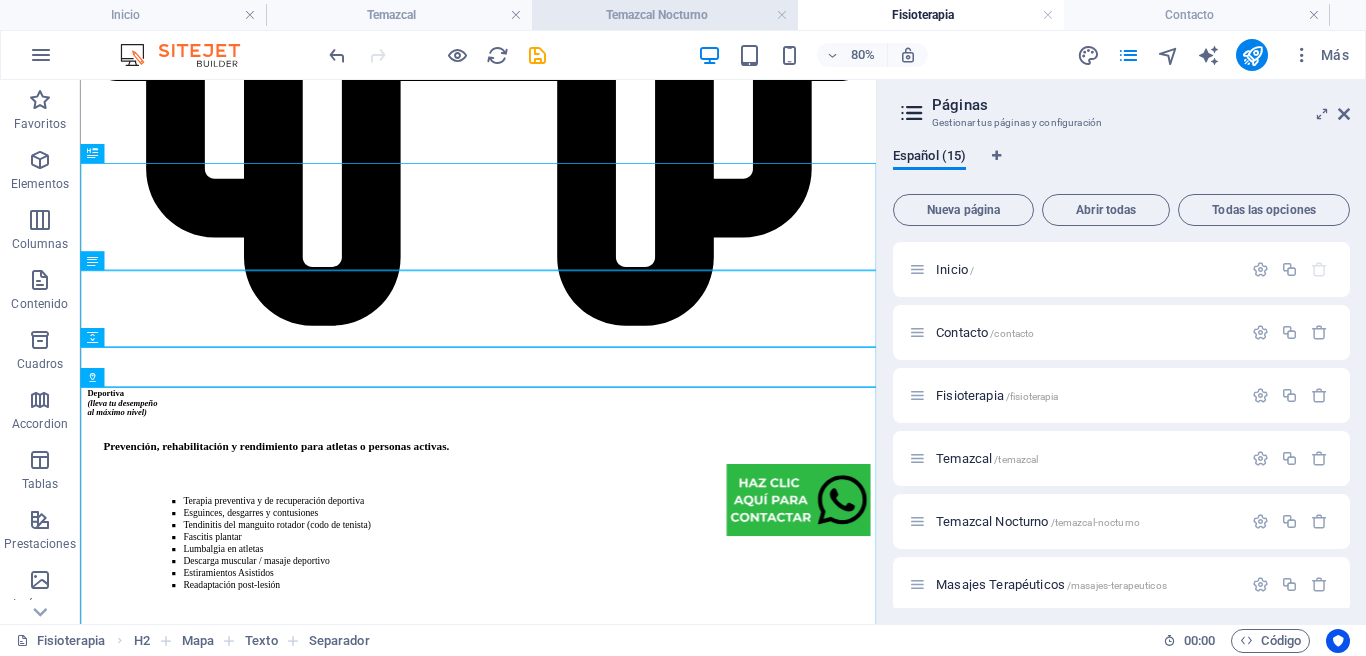 click on "Temazcal Nocturno" at bounding box center (665, 15) 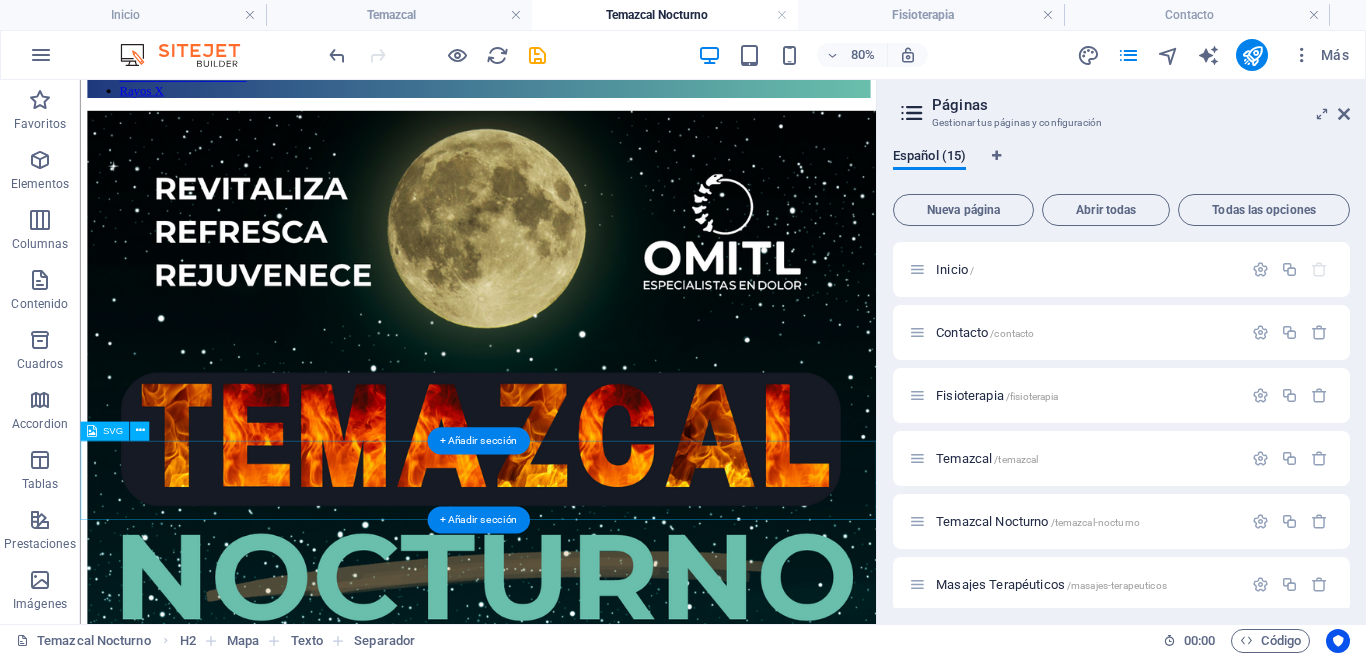 scroll, scrollTop: 1614, scrollLeft: 0, axis: vertical 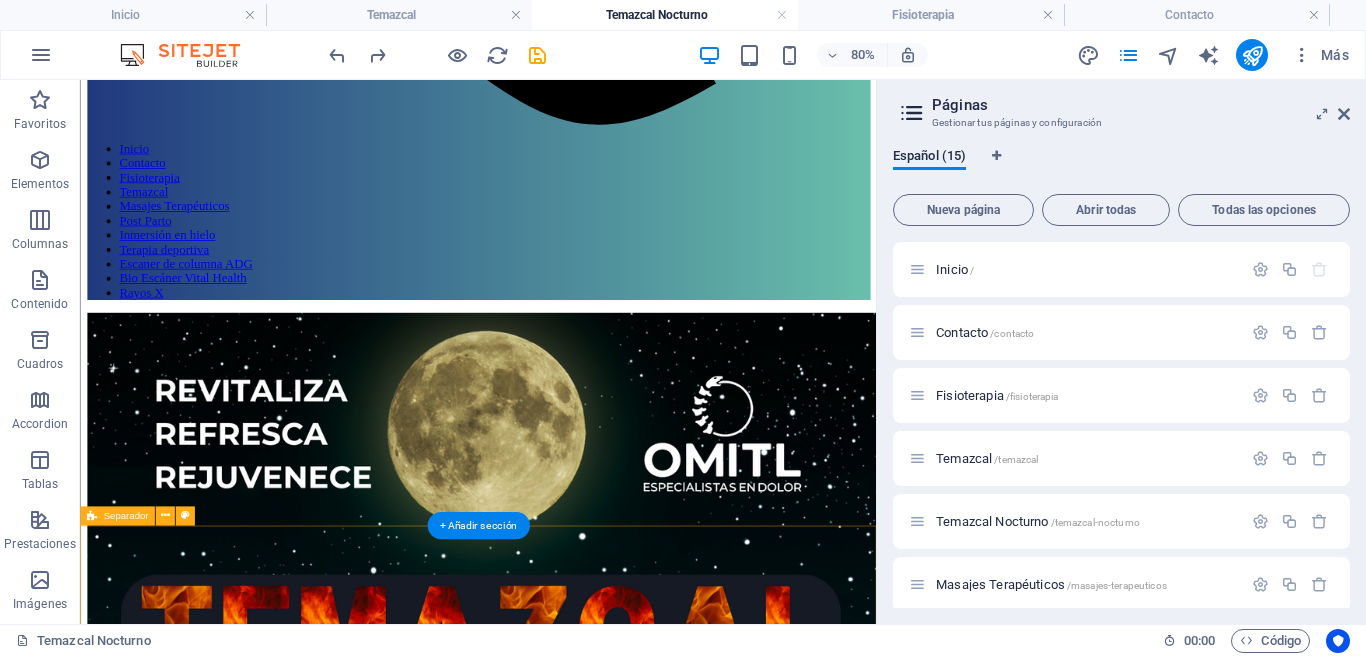 click on "Pegar portapapeles" at bounding box center [642, 3638] 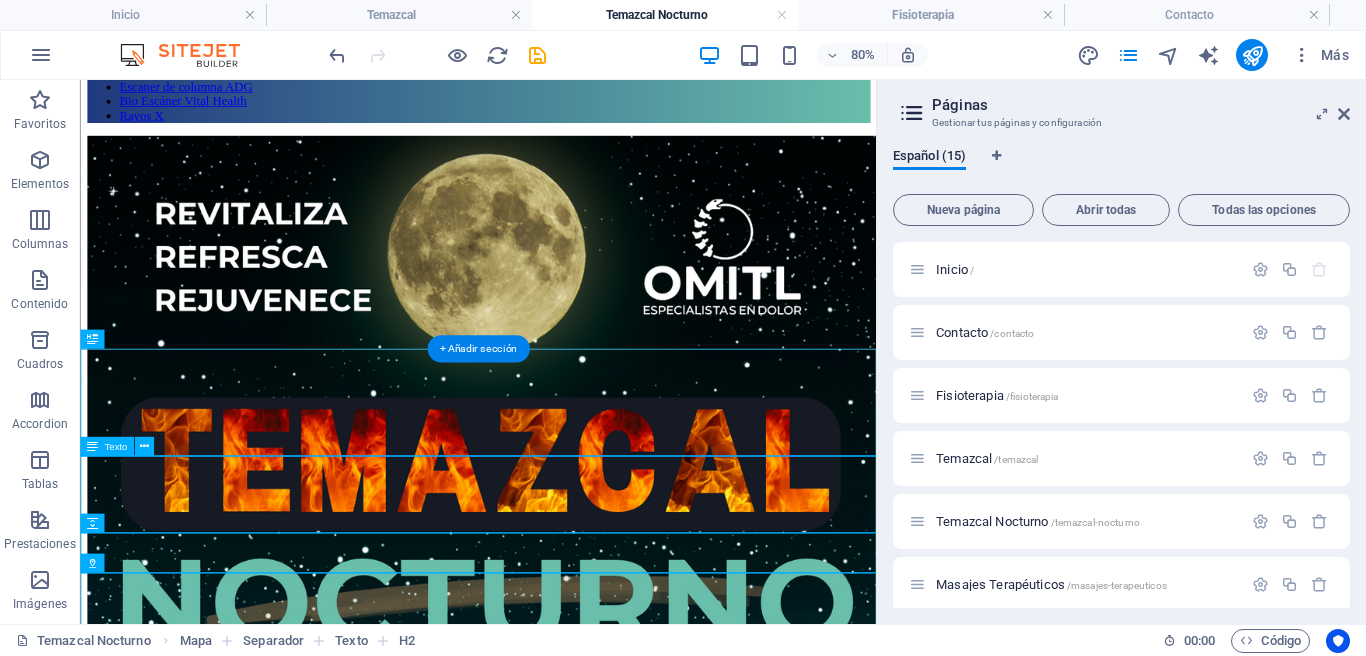 scroll, scrollTop: 1586, scrollLeft: 0, axis: vertical 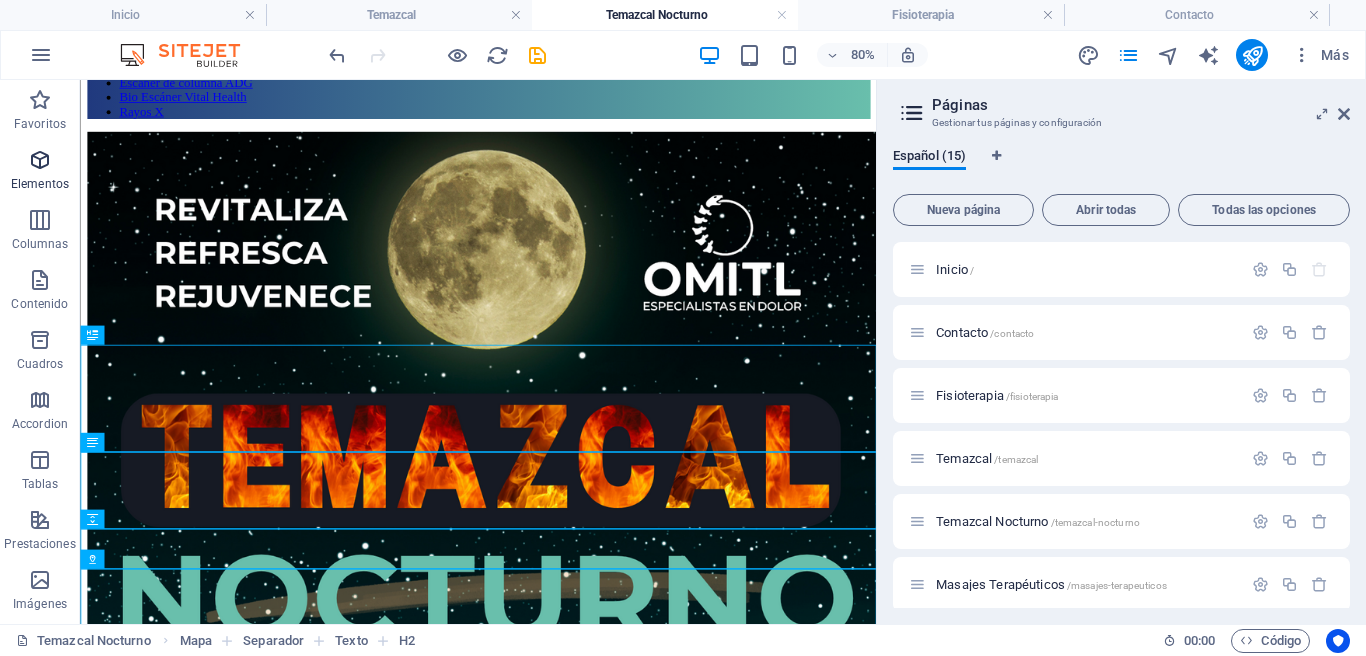 click at bounding box center [40, 160] 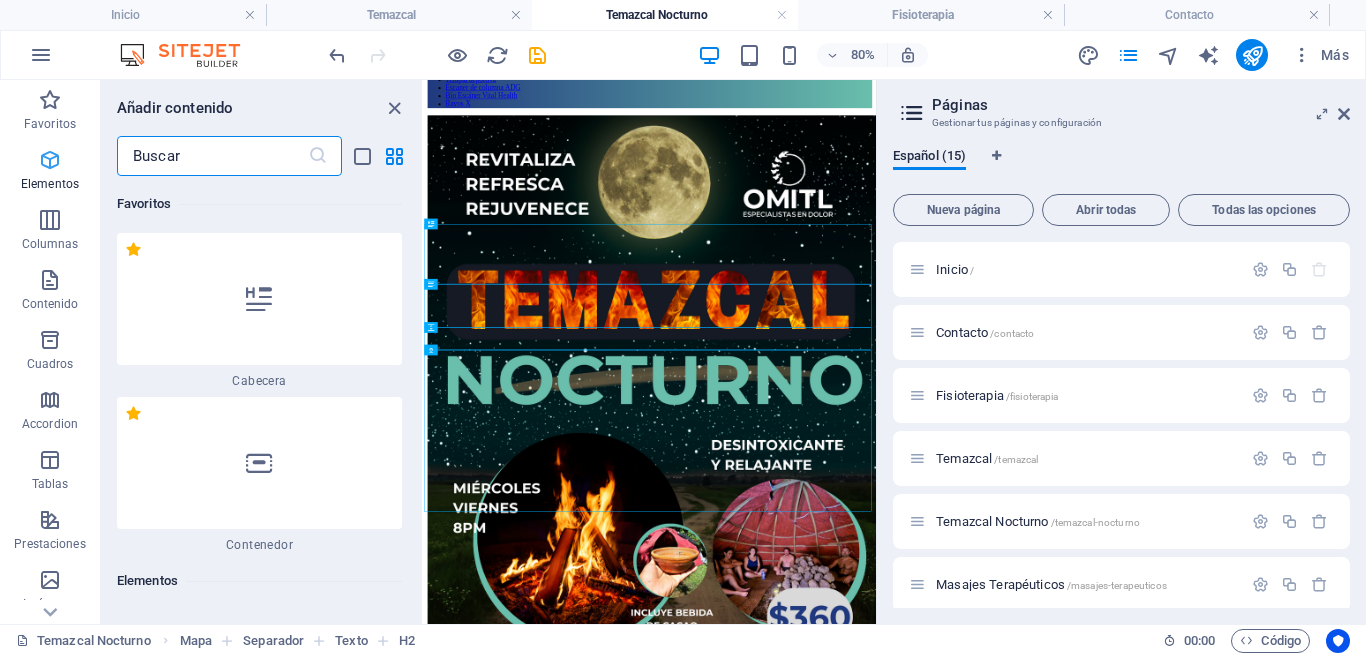 scroll, scrollTop: 1598, scrollLeft: 0, axis: vertical 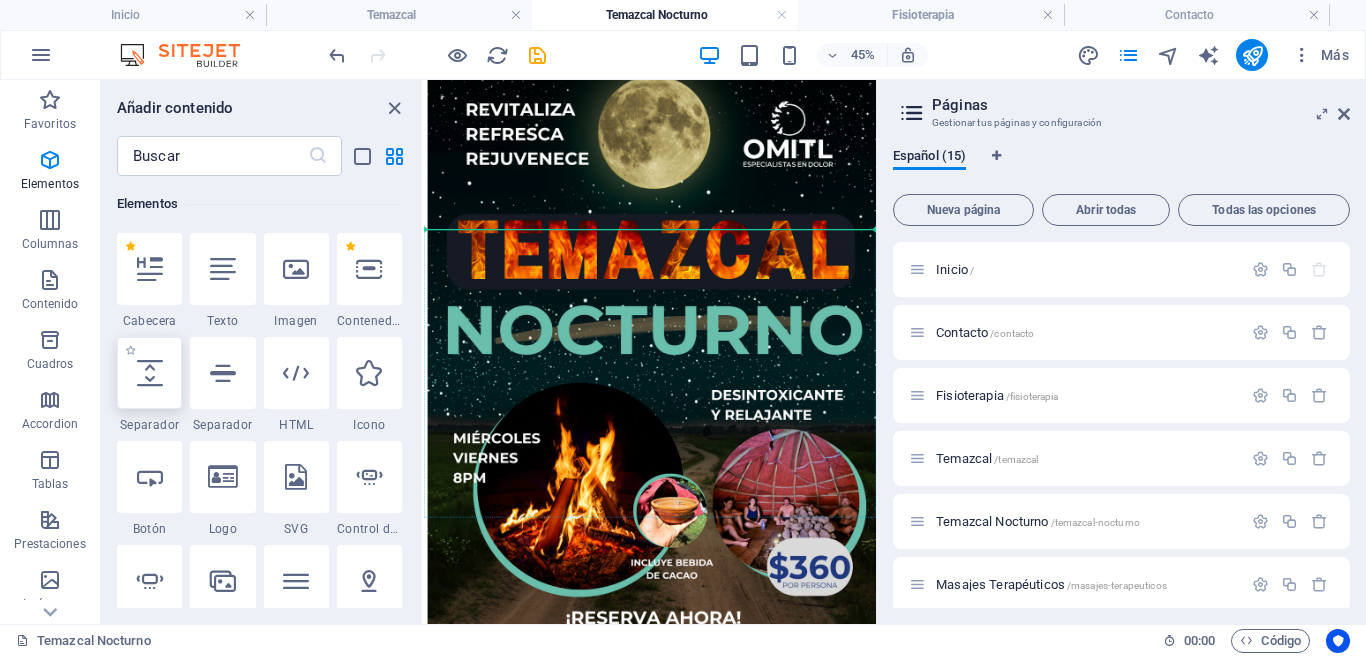 select on "px" 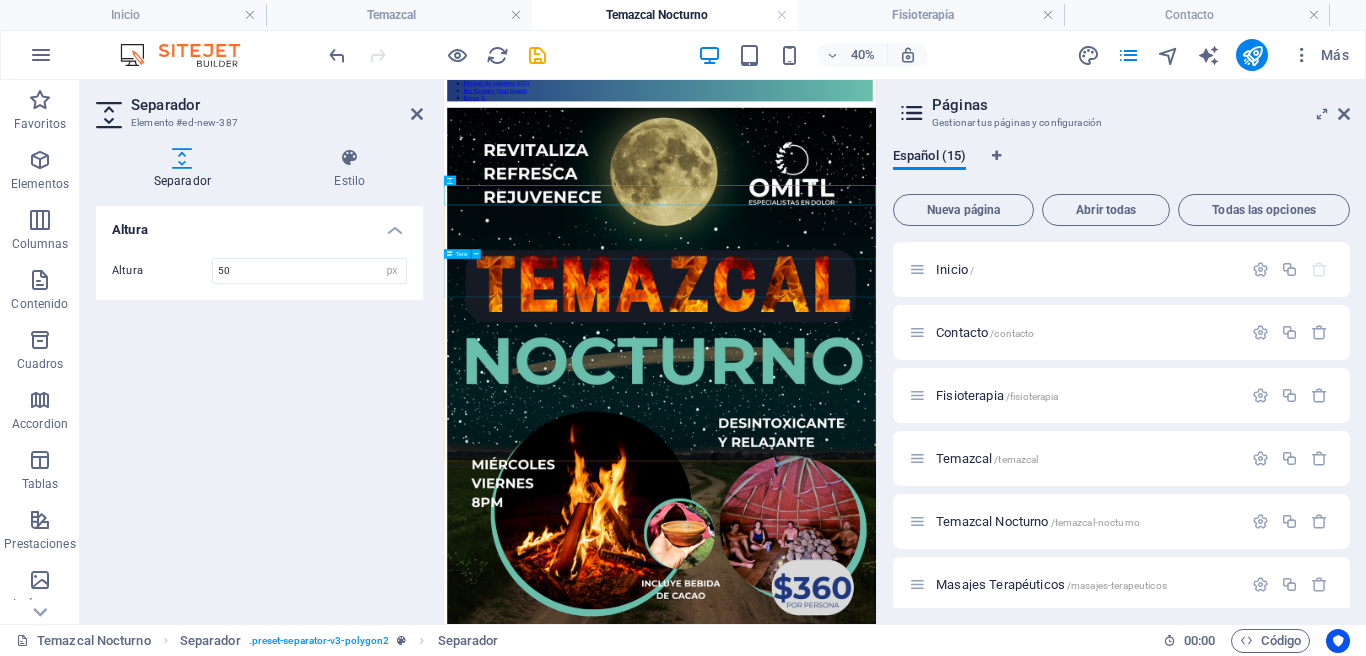 click on "[STREET_NAME] Oriente [NUMBER] entre sur [NUMBER] y [NUMBER]. [CITY], [STATE]." at bounding box center [984, 4525] 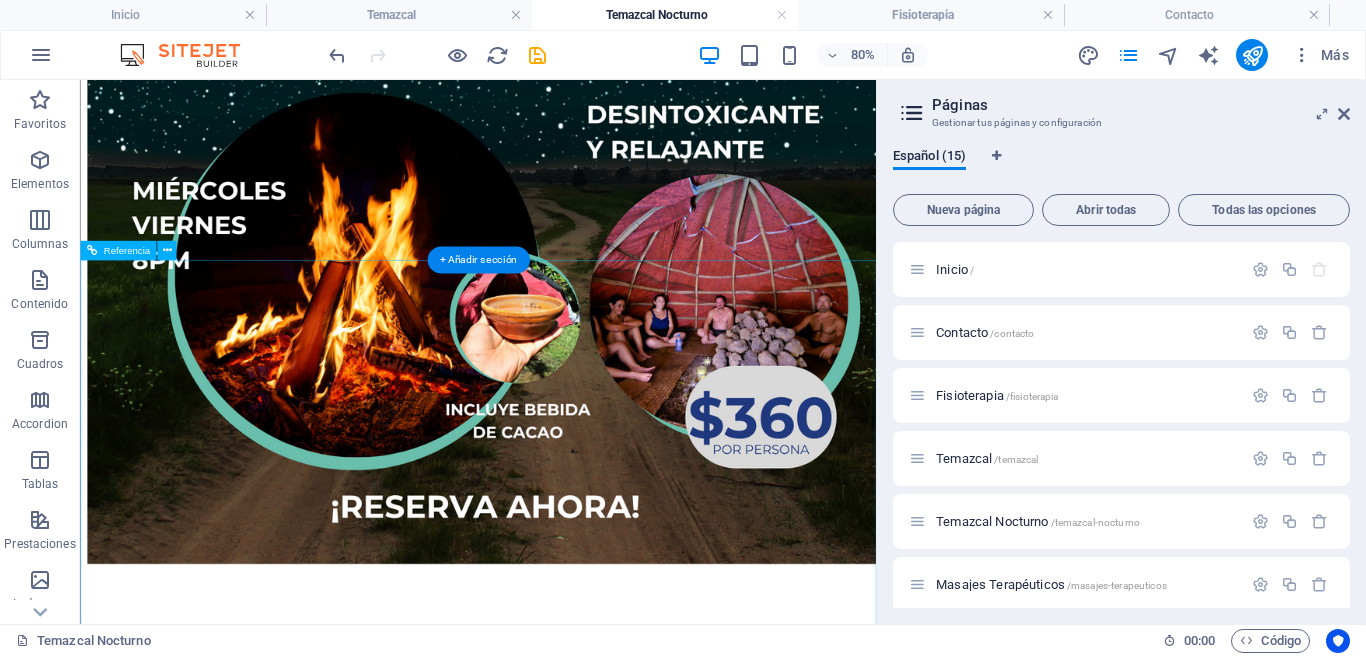 scroll, scrollTop: 2693, scrollLeft: 0, axis: vertical 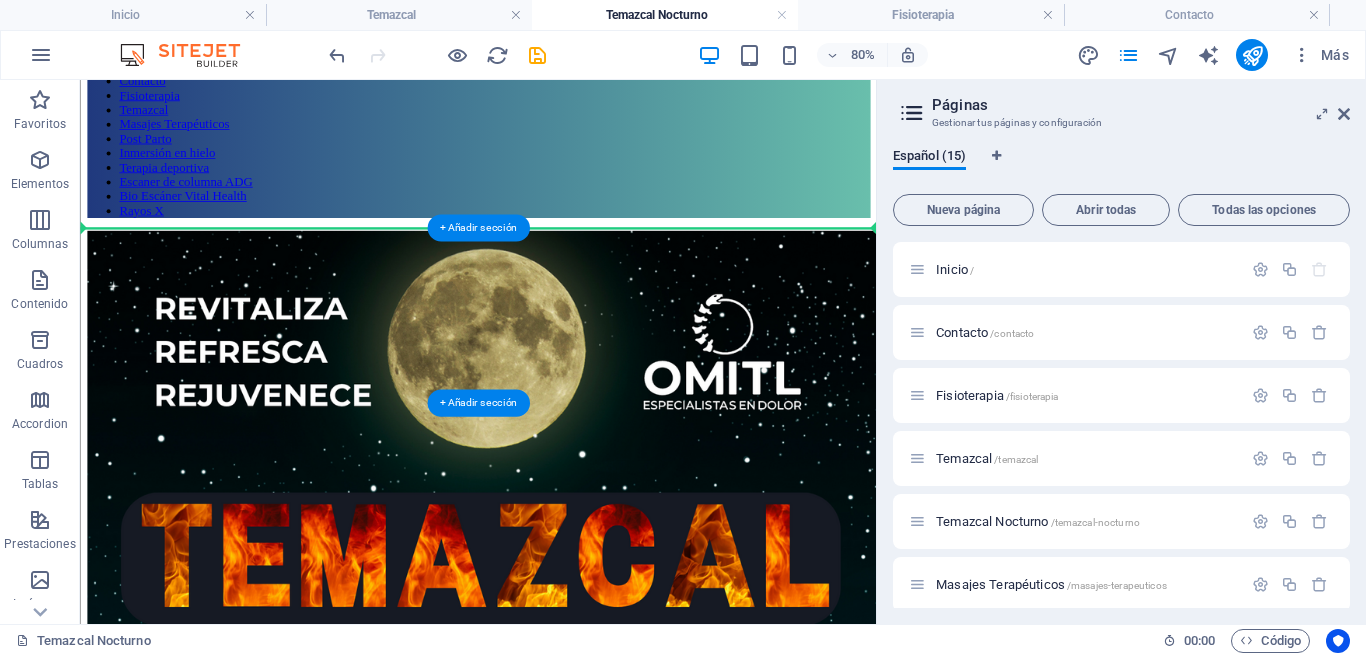 drag, startPoint x: 194, startPoint y: 609, endPoint x: 247, endPoint y: 261, distance: 352.0128 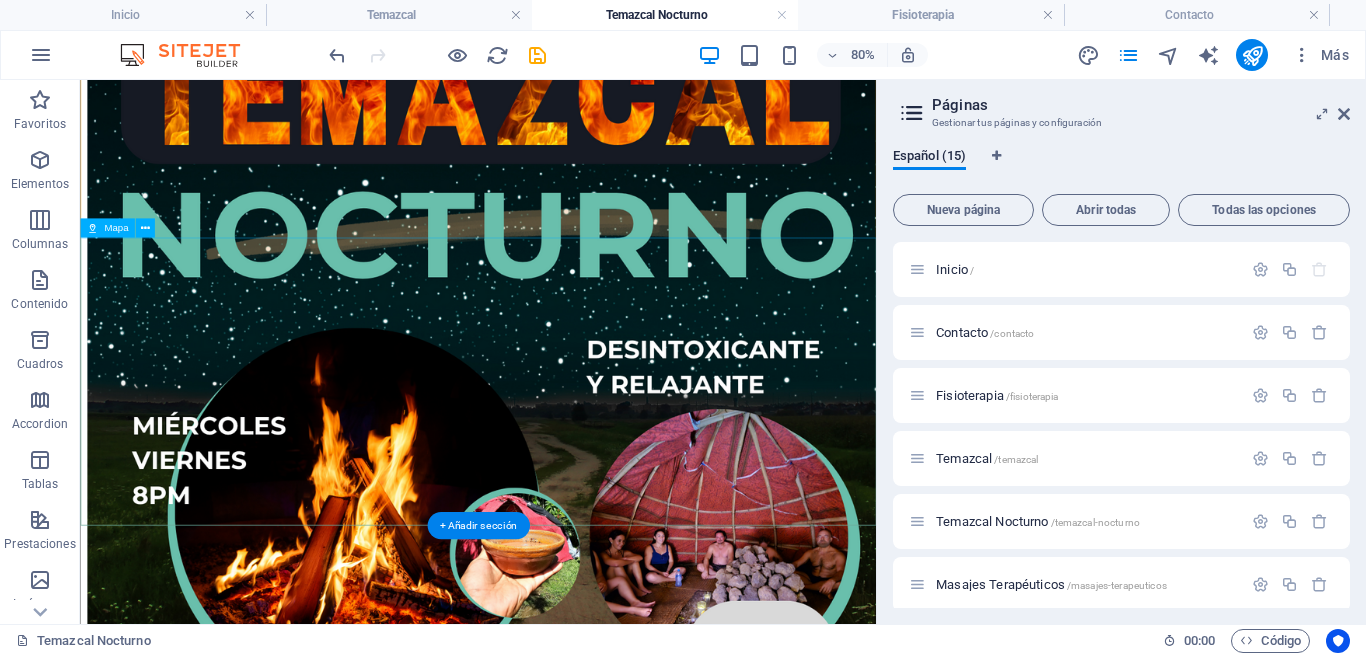 scroll, scrollTop: 2051, scrollLeft: 0, axis: vertical 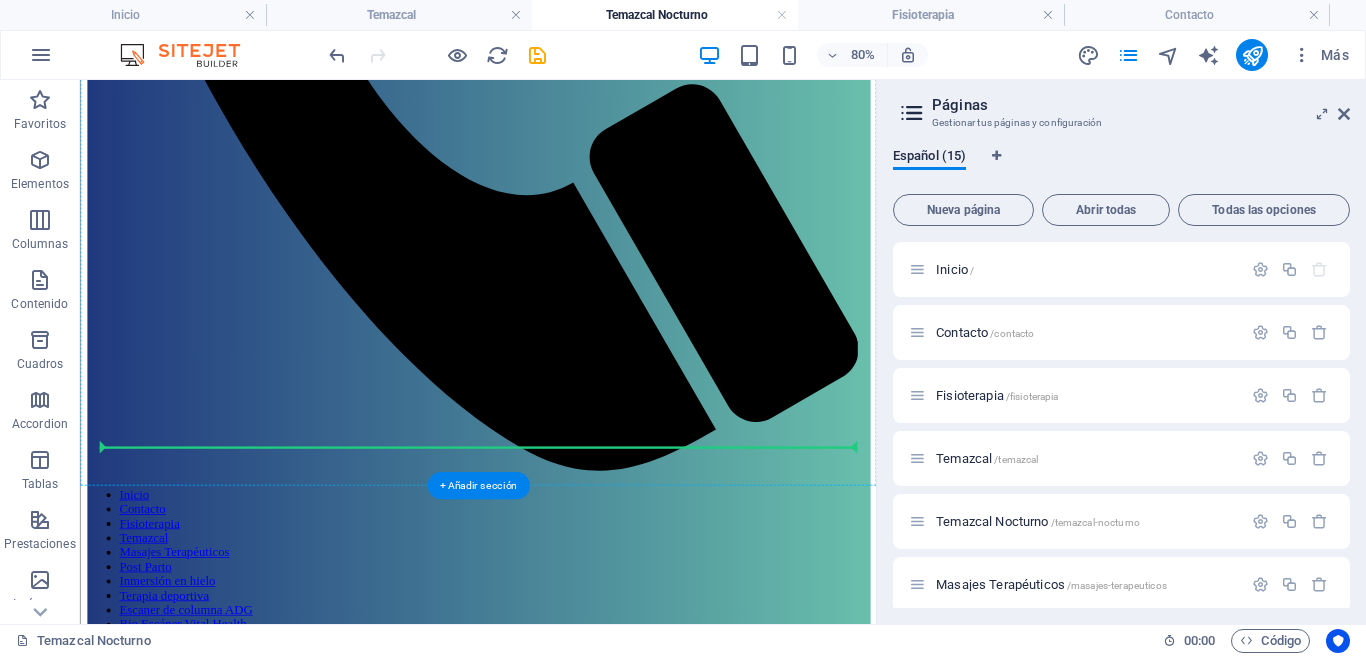 drag, startPoint x: 194, startPoint y: 597, endPoint x: 245, endPoint y: 532, distance: 82.61961 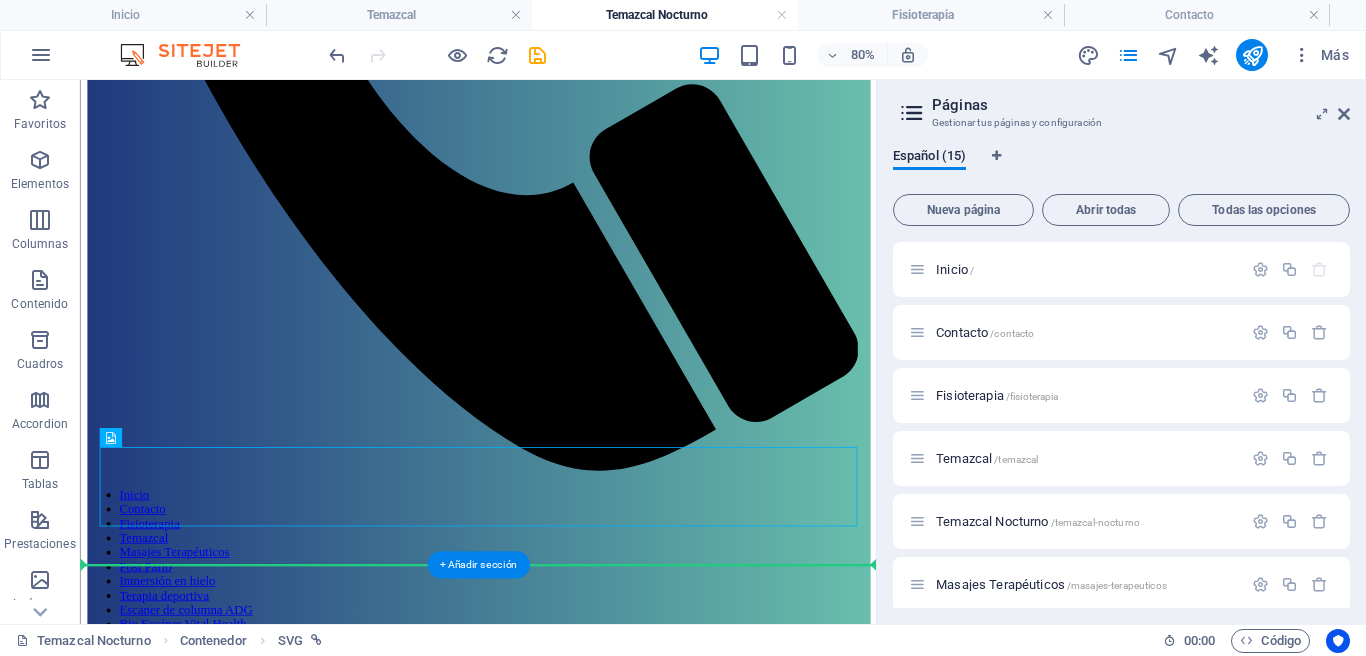 drag, startPoint x: 210, startPoint y: 512, endPoint x: 134, endPoint y: 653, distance: 160.17802 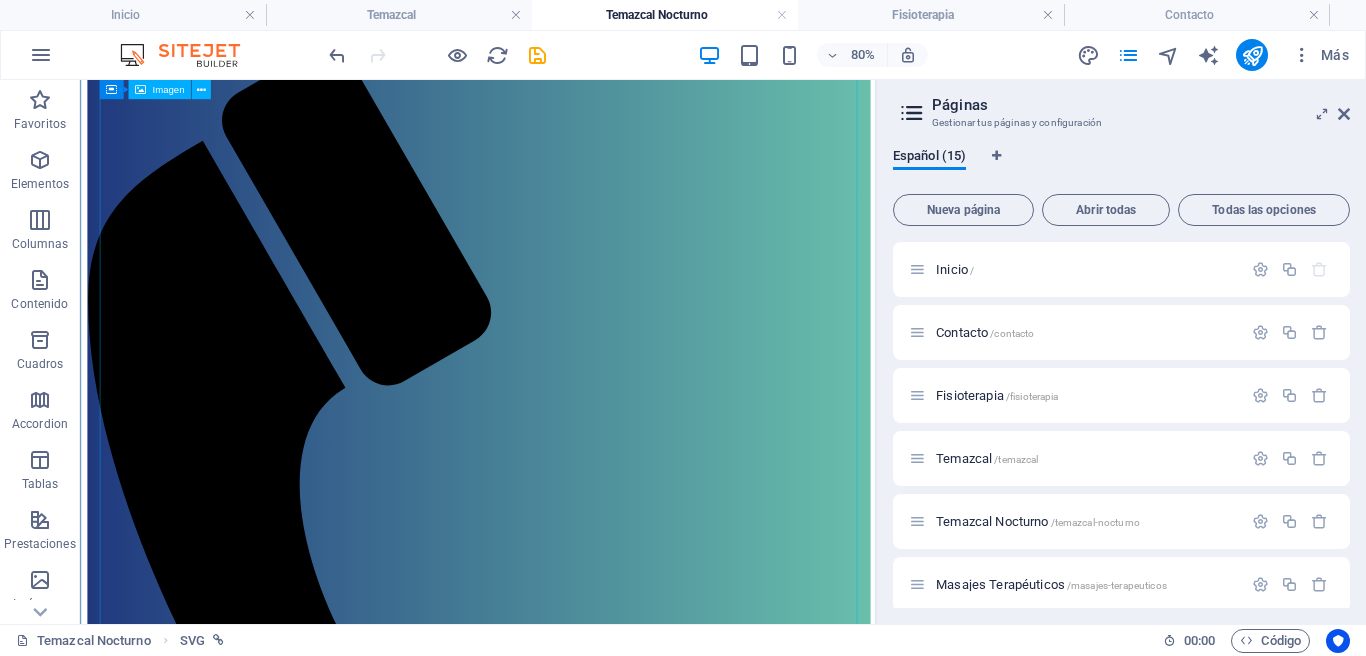 scroll, scrollTop: 0, scrollLeft: 0, axis: both 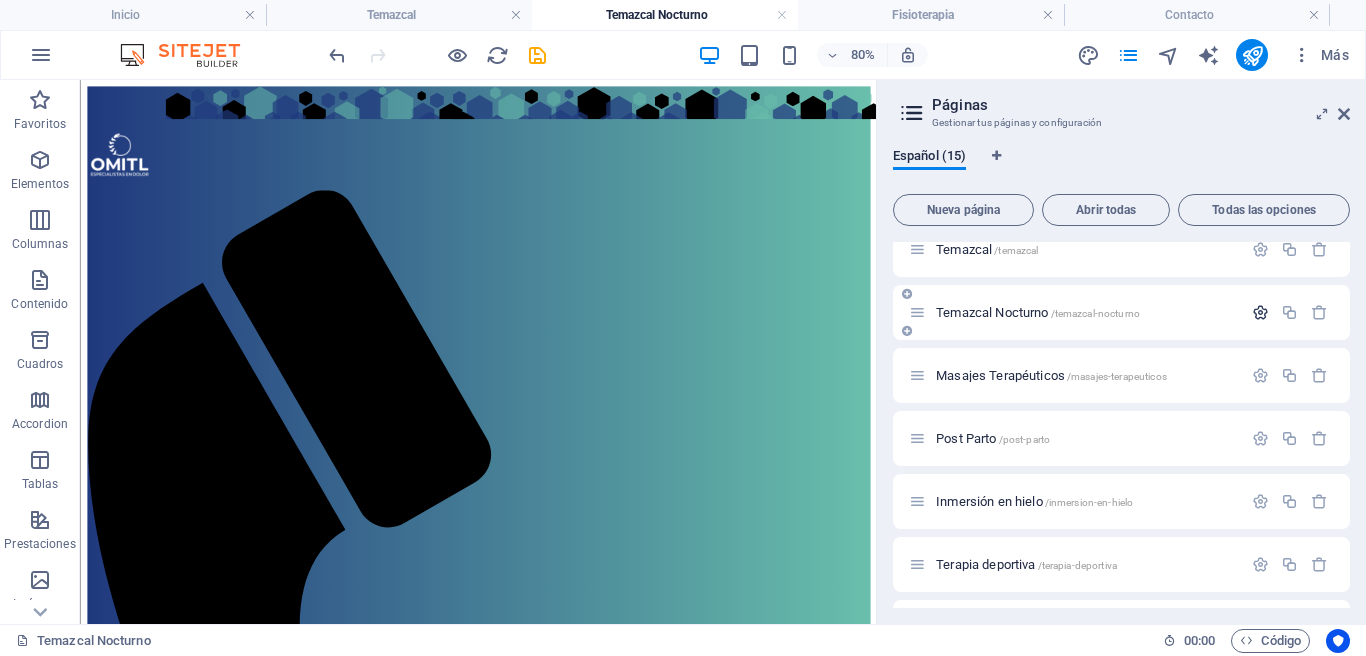 click at bounding box center (1260, 312) 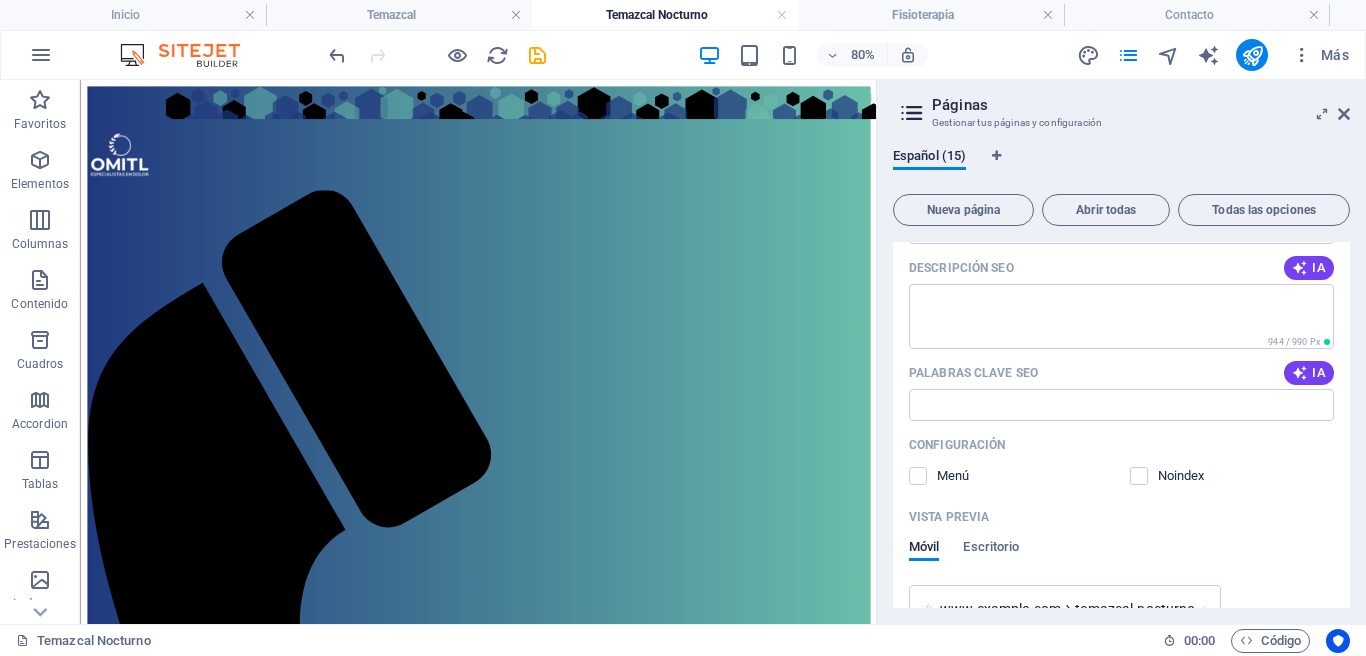 scroll, scrollTop: 502, scrollLeft: 0, axis: vertical 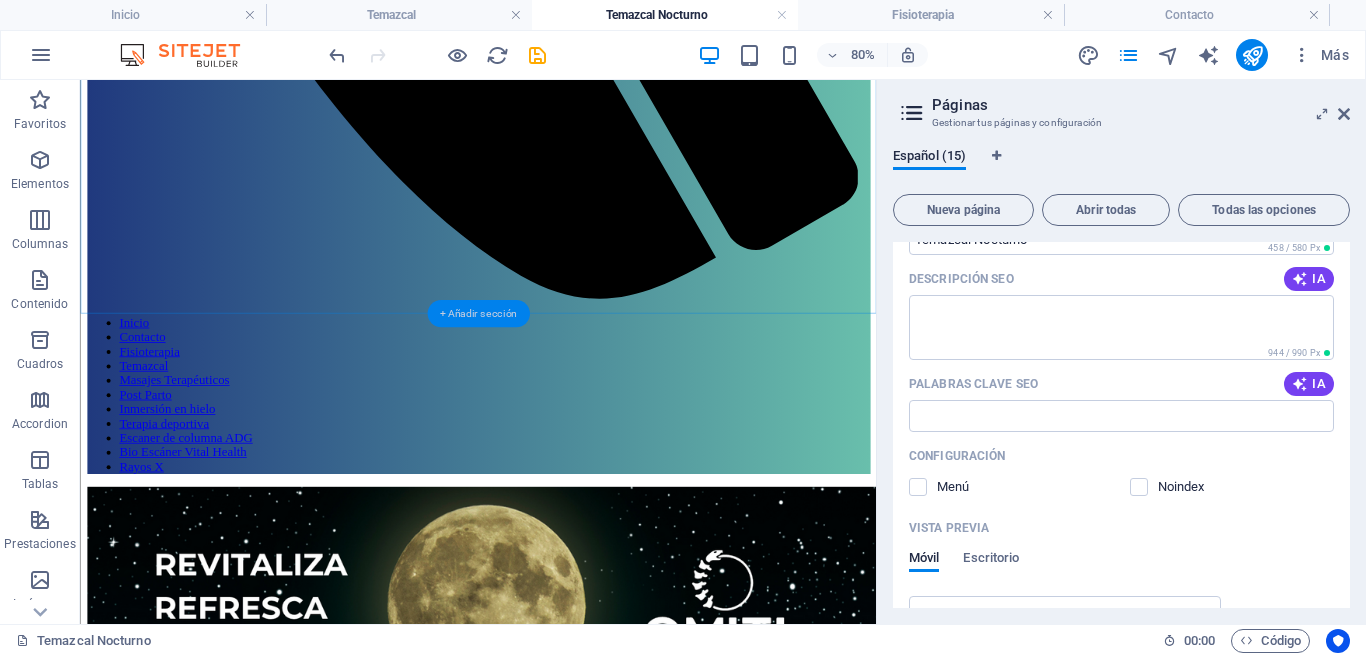 click on "+ Añadir sección" at bounding box center (478, 313) 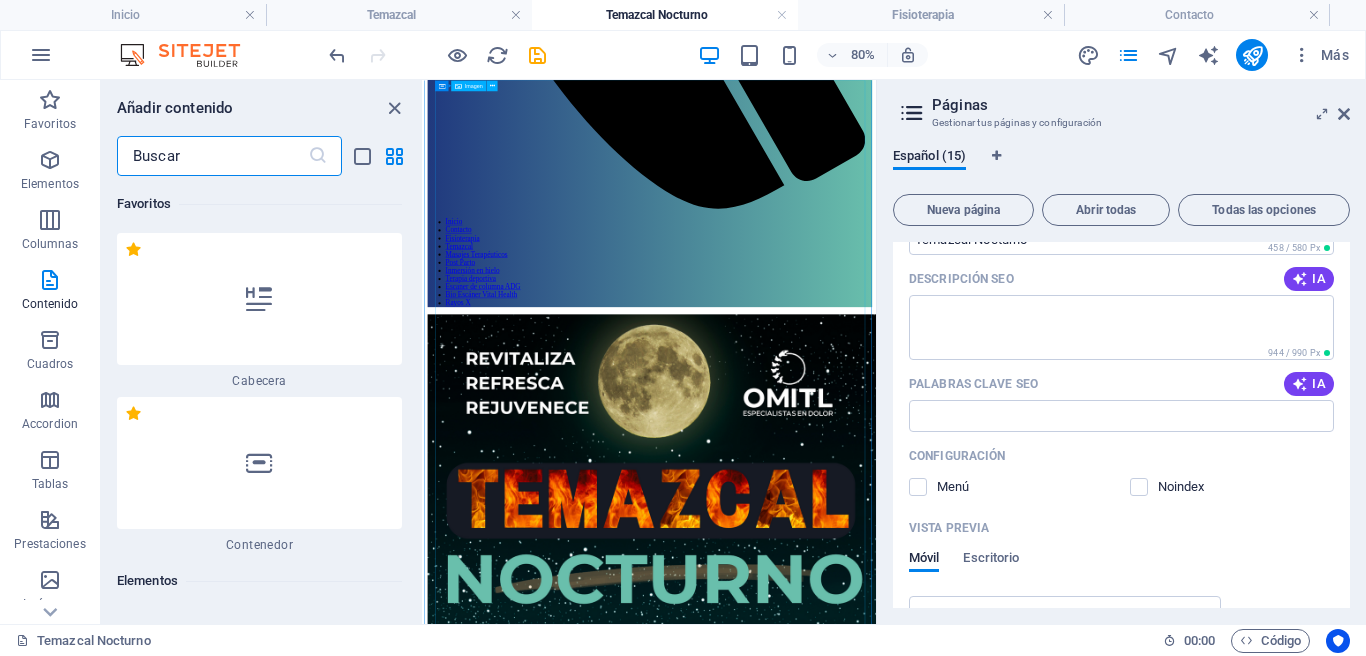 scroll, scrollTop: 162, scrollLeft: 0, axis: vertical 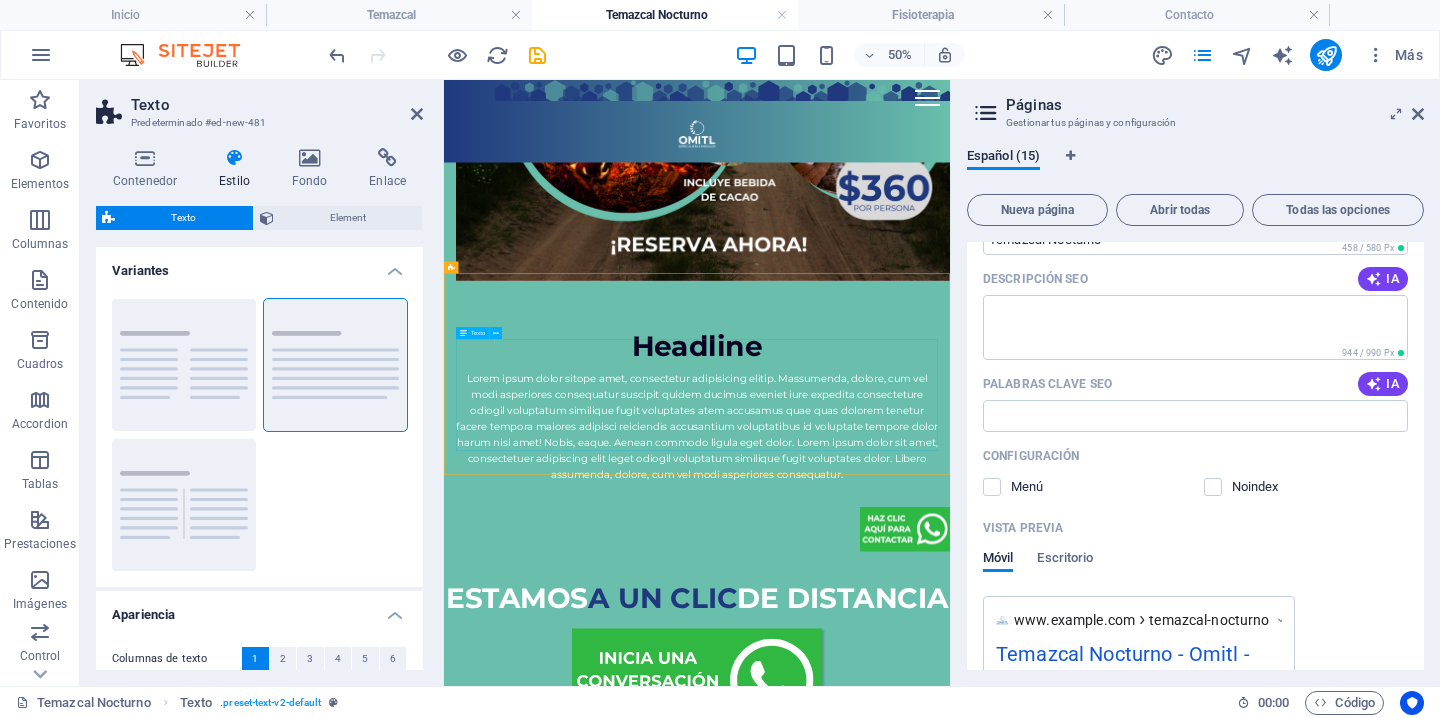 click on "Lorem ipsum dolor sitope amet, consectetur adipisicing elitip. Massumenda, dolore, cum vel modi asperiores consequatur suscipit quidem ducimus eveniet iure expedita consecteture odiogil voluptatum similique fugit voluptates atem accusamus quae quas dolorem tenetur facere tempora maiores adipisci reiciendis accusantium voluptatibus id voluptate tempore dolor harum nisi amet! Nobis, eaque. Aenean commodo ligula eget dolor. Lorem ipsum dolor sit amet, consectetuer adipiscing elit leget odiogil voluptatum similique fugit voluptates dolor. Libero assumenda, dolore, cum vel modi asperiores consequatur." at bounding box center (950, 773) 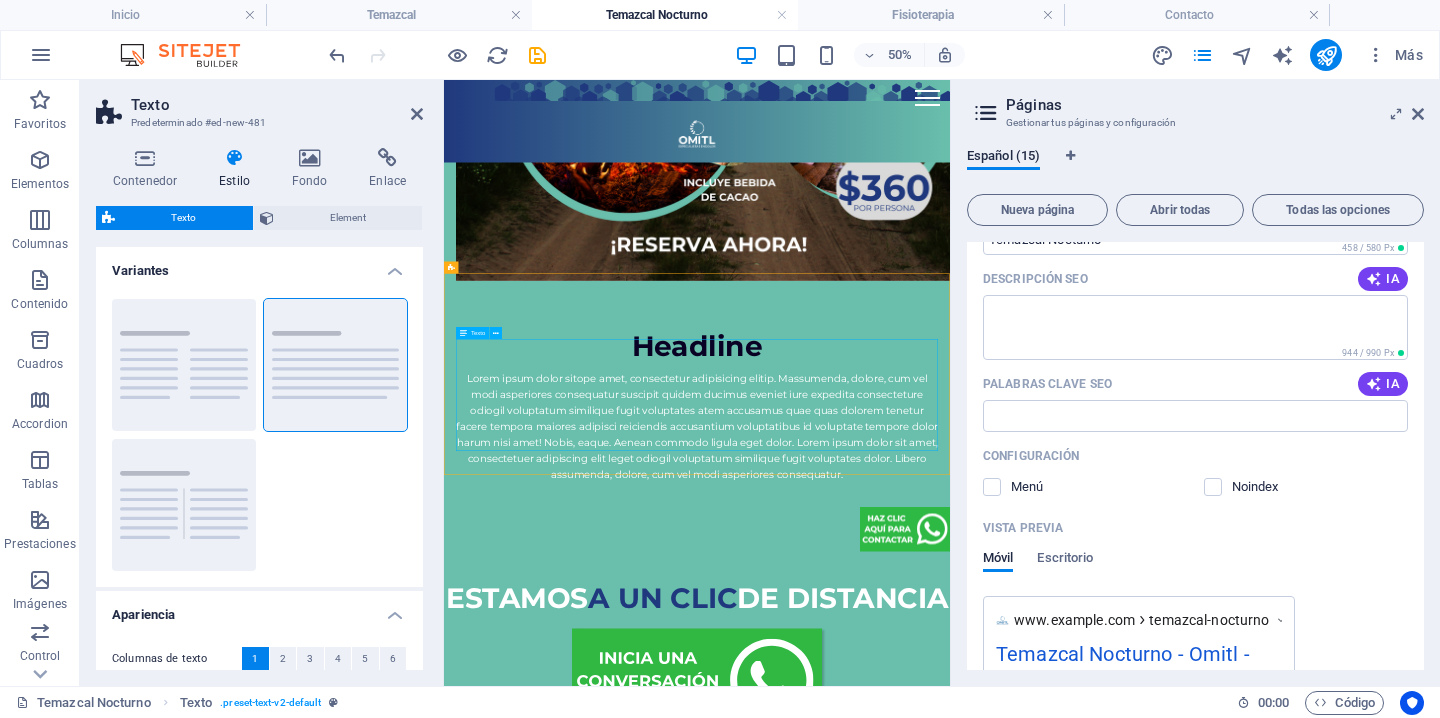 click on "Lorem ipsum dolor sitope amet, consectetur adipisicing elitip. Massumenda, dolore, cum vel modi asperiores consequatur suscipit quidem ducimus eveniet iure expedita consecteture odiogil voluptatum similique fugit voluptates atem accusamus quae quas dolorem tenetur facere tempora maiores adipisci reiciendis accusantium voluptatibus id voluptate tempore dolor harum nisi amet! Nobis, eaque. Aenean commodo ligula eget dolor. Lorem ipsum dolor sit amet, consectetuer adipiscing elit leget odiogil voluptatum similique fugit voluptates dolor. Libero assumenda, dolore, cum vel modi asperiores consequatur." at bounding box center (950, 773) 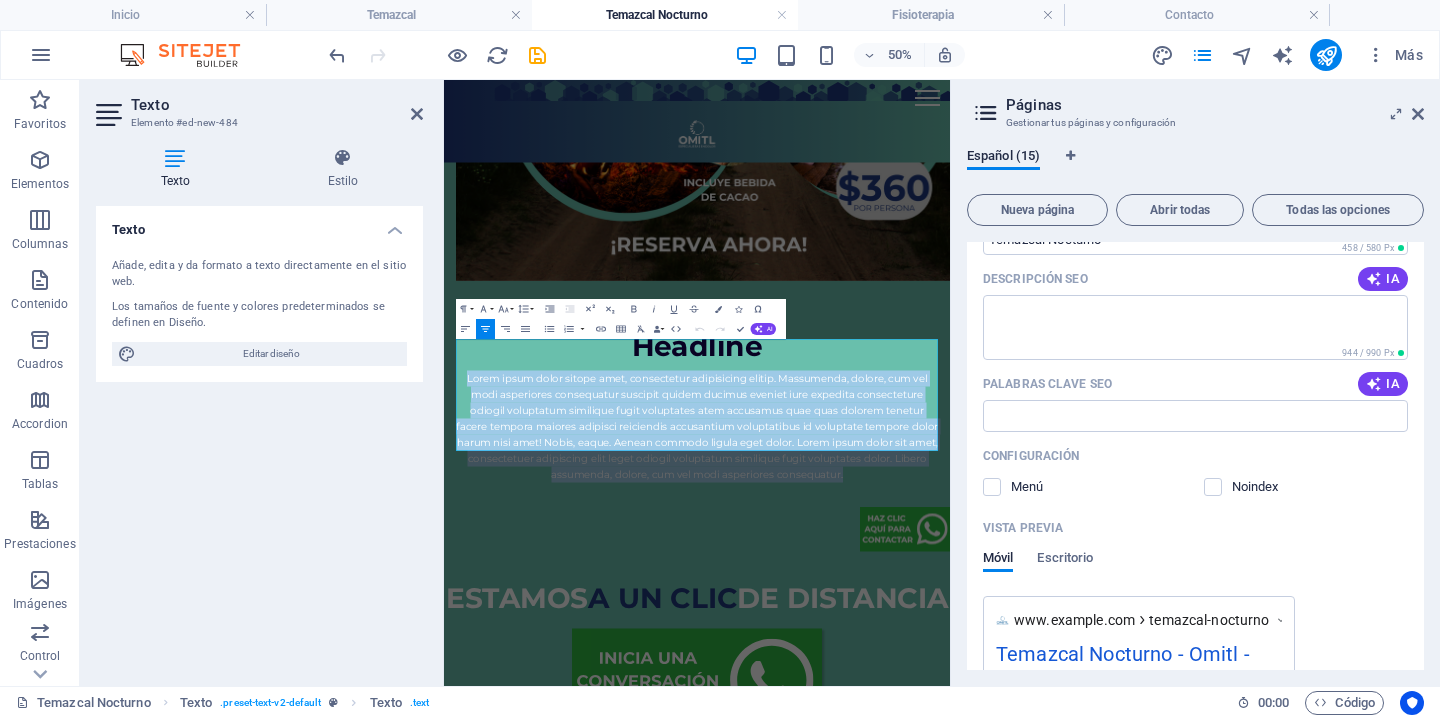 drag, startPoint x: 487, startPoint y: 608, endPoint x: 1466, endPoint y: 812, distance: 1000.0285 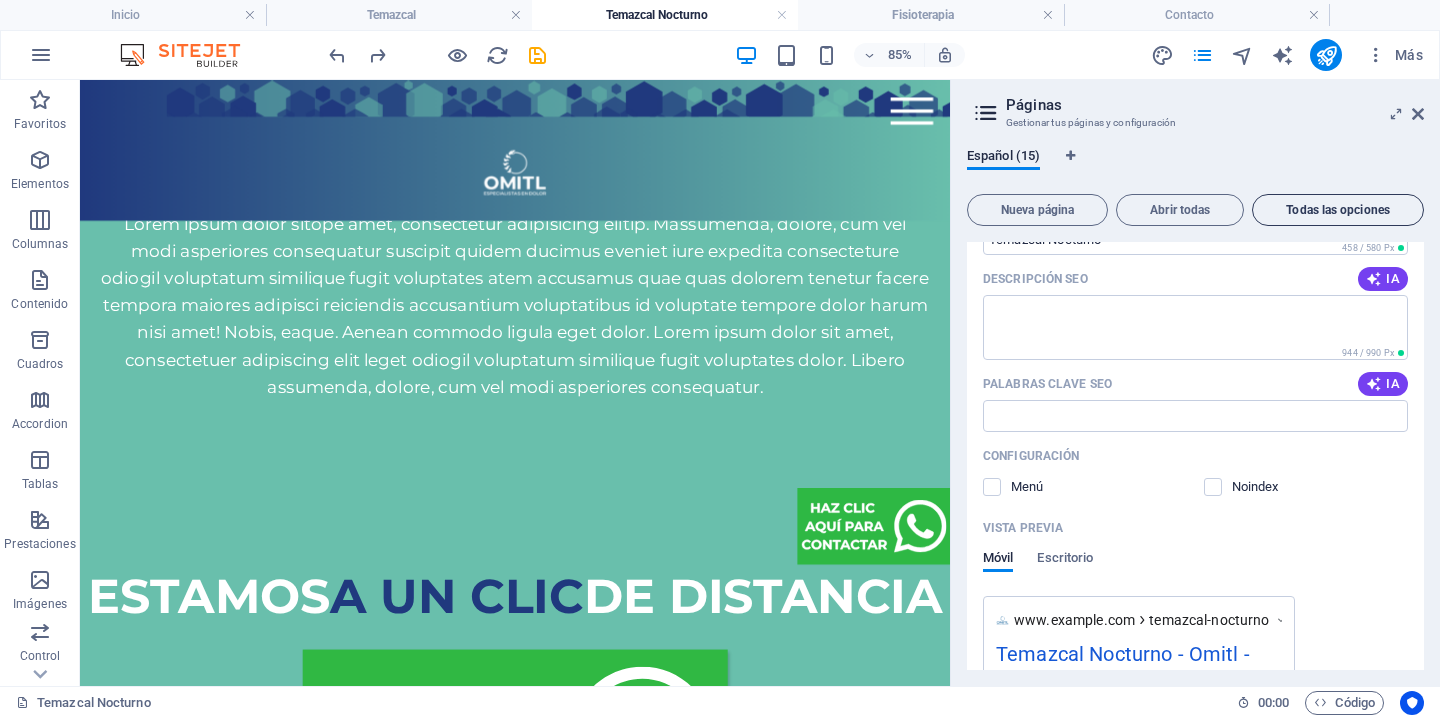 scroll, scrollTop: 1508, scrollLeft: 0, axis: vertical 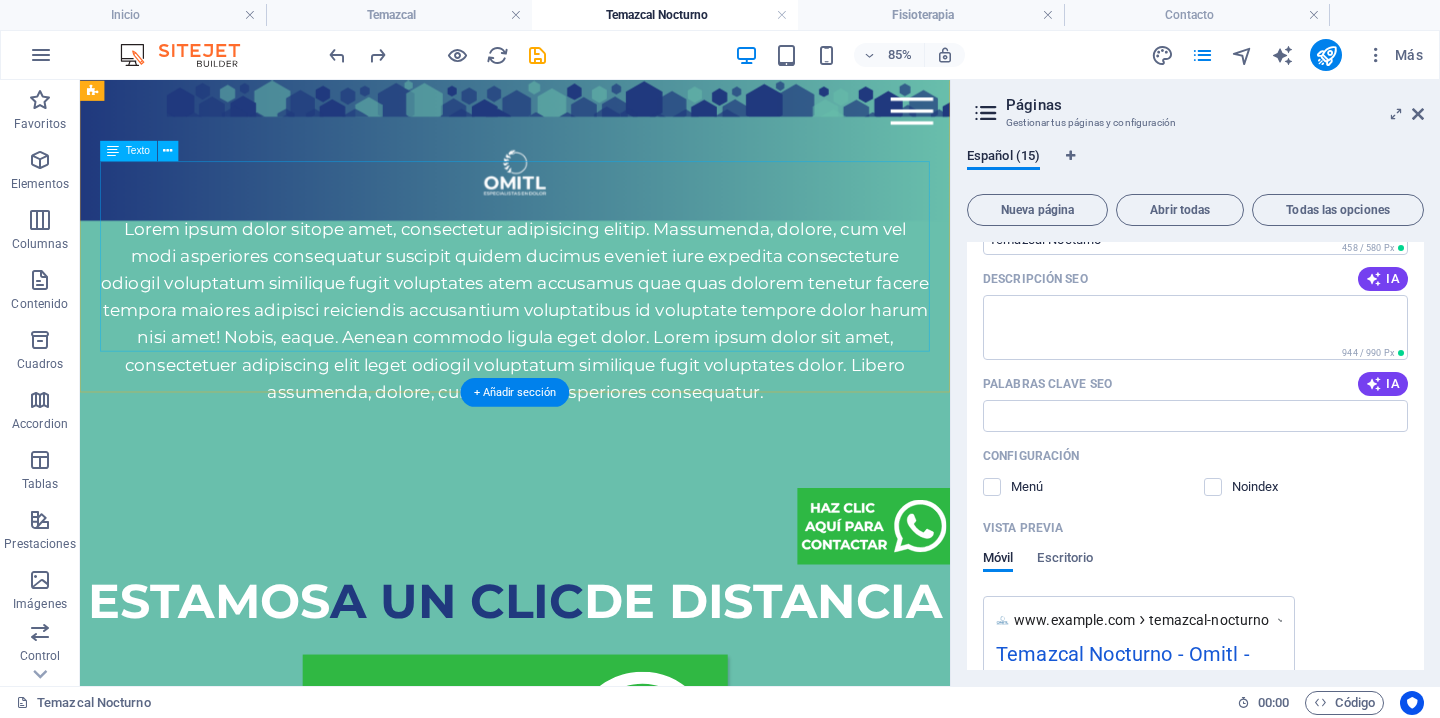 click on "Lorem ipsum dolor sitope amet, consectetur adipisicing elitip. Massumenda, dolore, cum vel modi asperiores consequatur suscipit quidem ducimus eveniet iure expedita consecteture odiogil voluptatum similique fugit voluptates atem accusamus quae quas dolorem tenetur facere tempora maiores adipisci reiciendis accusantium voluptatibus id voluptate tempore dolor harum nisi amet! Nobis, eaque. Aenean commodo ligula eget dolor. Lorem ipsum dolor sit amet, consectetuer adipiscing elit leget odiogil voluptatum similique fugit voluptates dolor. Libero assumenda, dolore, cum vel modi asperiores consequatur." at bounding box center (592, 350) 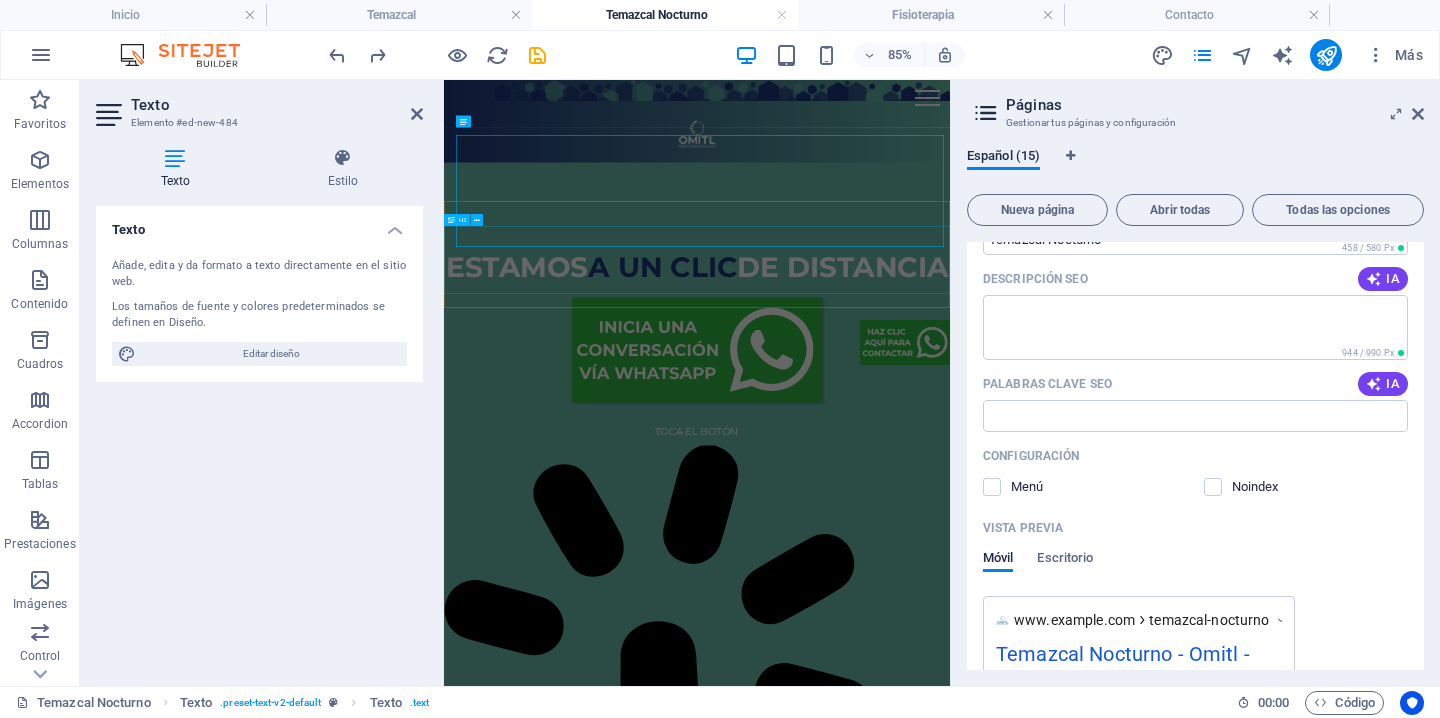 scroll, scrollTop: 1493, scrollLeft: 0, axis: vertical 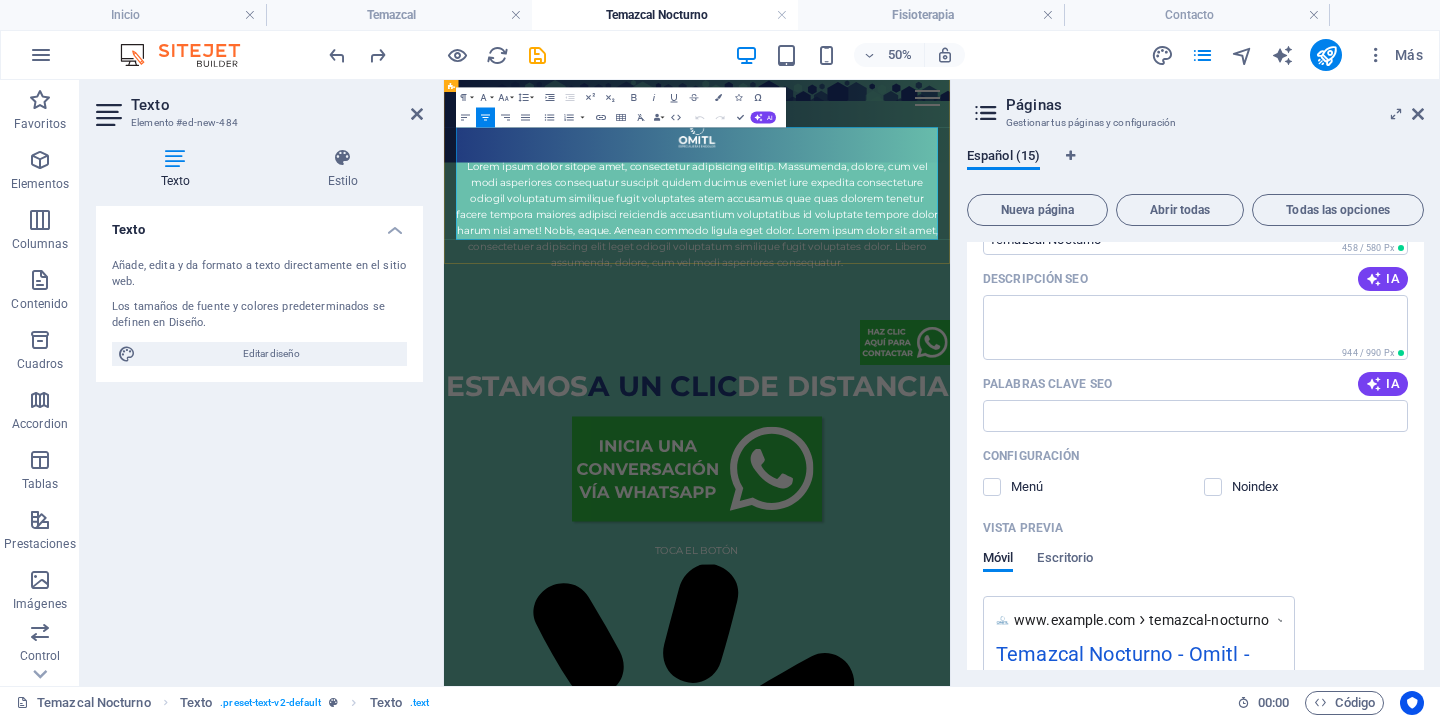 click on "Lorem ipsum dolor sitope amet, consectetur adipisicing elitip. Massumenda, dolore, cum vel modi asperiores consequatur suscipit quidem ducimus eveniet iure expedita consecteture odiogil voluptatum similique fugit voluptates atem accusamus quae quas dolorem tenetur facere tempora maiores adipisci reiciendis accusantium voluptatibus id voluptate tempore dolor harum nisi amet! Nobis, eaque. Aenean commodo ligula eget dolor. Lorem ipsum dolor sit amet, consectetuer adipiscing elit leget odiogil voluptatum similique fugit voluptates dolor. Libero assumenda, dolore, cum vel modi asperiores consequatur." at bounding box center (950, 350) 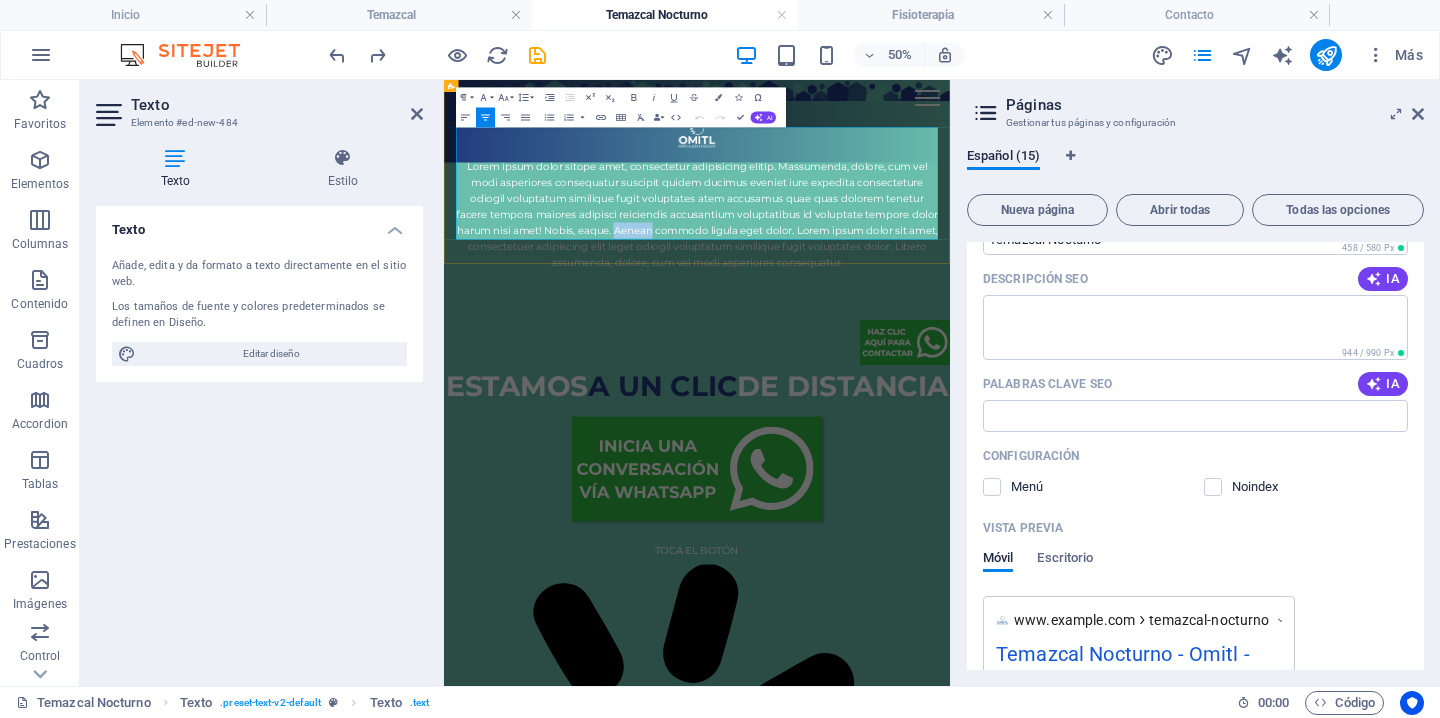 click on "Lorem ipsum dolor sitope amet, consectetur adipisicing elitip. Massumenda, dolore, cum vel modi asperiores consequatur suscipit quidem ducimus eveniet iure expedita consecteture odiogil voluptatum similique fugit voluptates atem accusamus quae quas dolorem tenetur facere tempora maiores adipisci reiciendis accusantium voluptatibus id voluptate tempore dolor harum nisi amet! Nobis, eaque. Aenean commodo ligula eget dolor. Lorem ipsum dolor sit amet, consectetuer adipiscing elit leget odiogil voluptatum similique fugit voluptates dolor. Libero assumenda, dolore, cum vel modi asperiores consequatur." at bounding box center [950, 350] 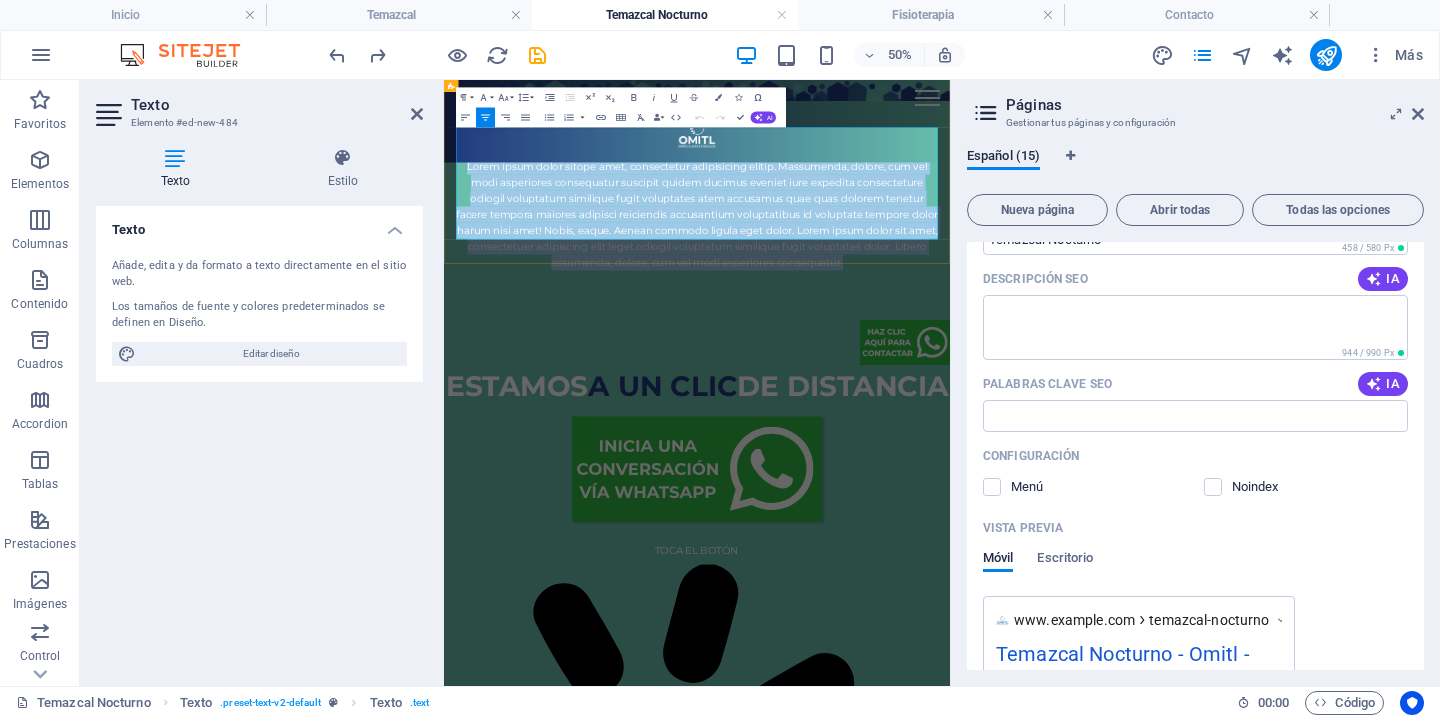 click on "Lorem ipsum dolor sitope amet, consectetur adipisicing elitip. Massumenda, dolore, cum vel modi asperiores consequatur suscipit quidem ducimus eveniet iure expedita consecteture odiogil voluptatum similique fugit voluptates atem accusamus quae quas dolorem tenetur facere tempora maiores adipisci reiciendis accusantium voluptatibus id voluptate tempore dolor harum nisi amet! Nobis, eaque. Aenean commodo ligula eget dolor. Lorem ipsum dolor sit amet, consectetuer adipiscing elit leget odiogil voluptatum similique fugit voluptates dolor. Libero assumenda, dolore, cum vel modi asperiores consequatur." at bounding box center [950, 350] 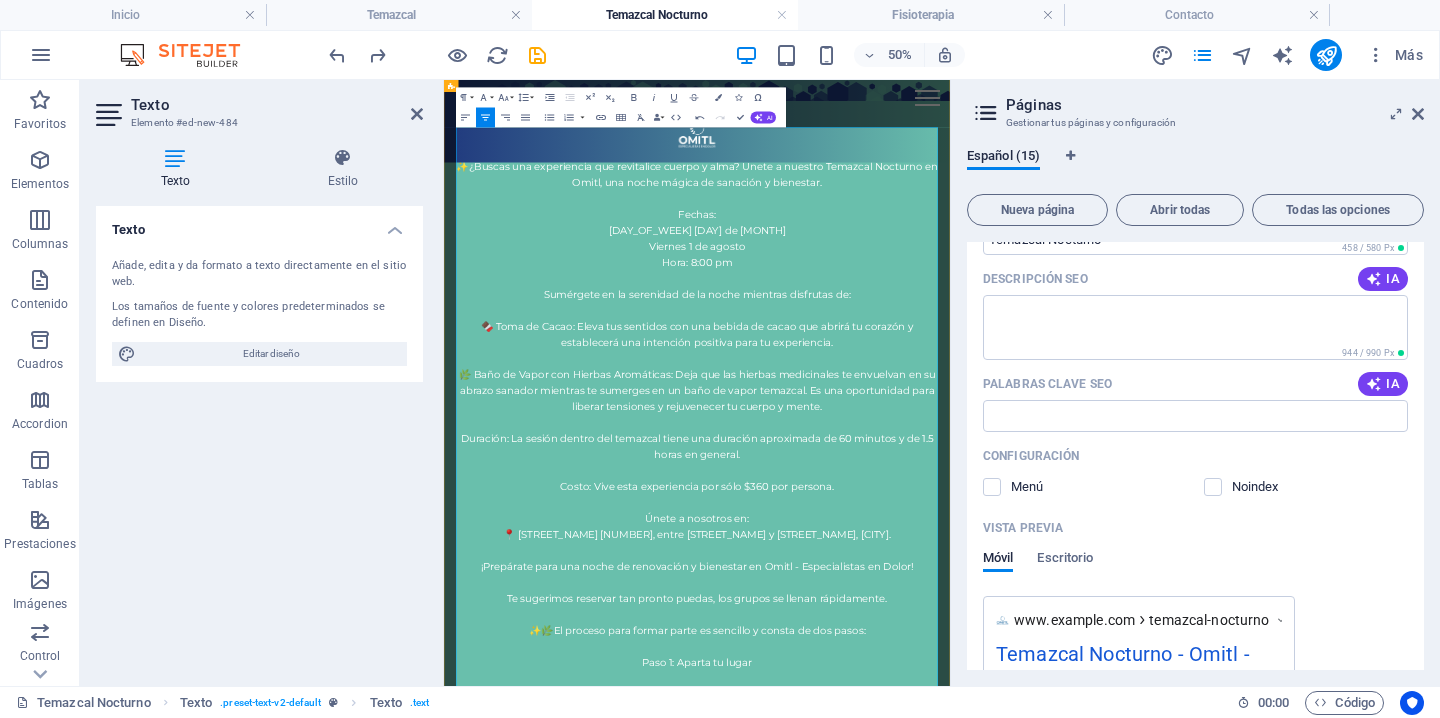 scroll, scrollTop: 47198, scrollLeft: 4, axis: both 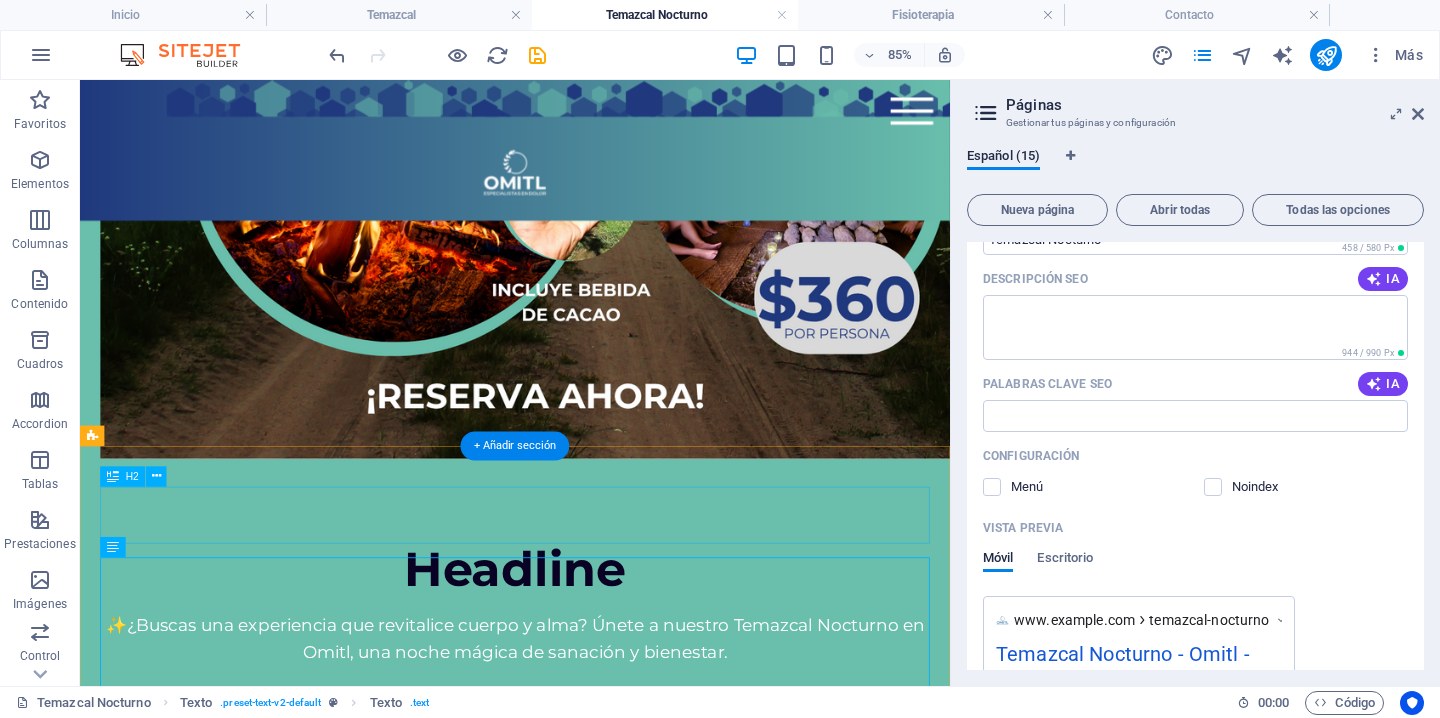 click on "Headline" at bounding box center [592, 654] 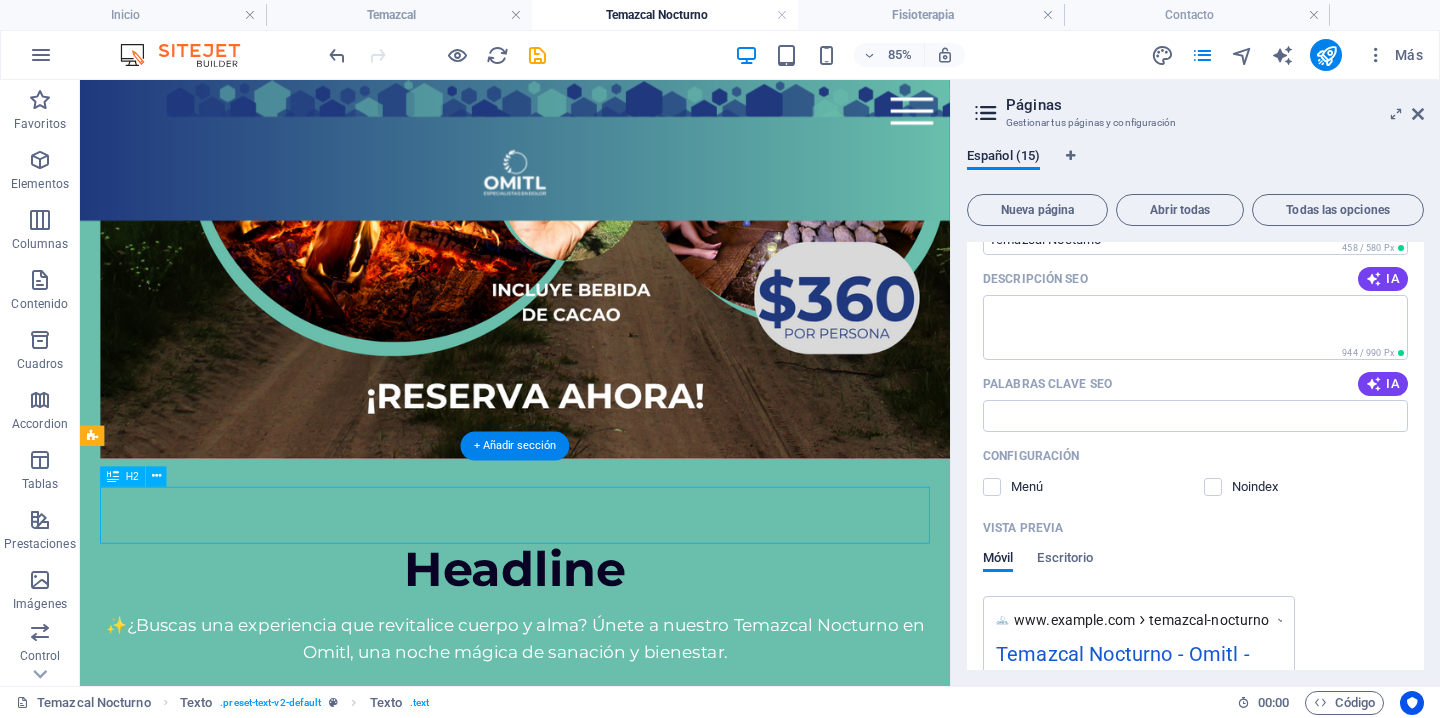 click on "Headline" at bounding box center [592, 654] 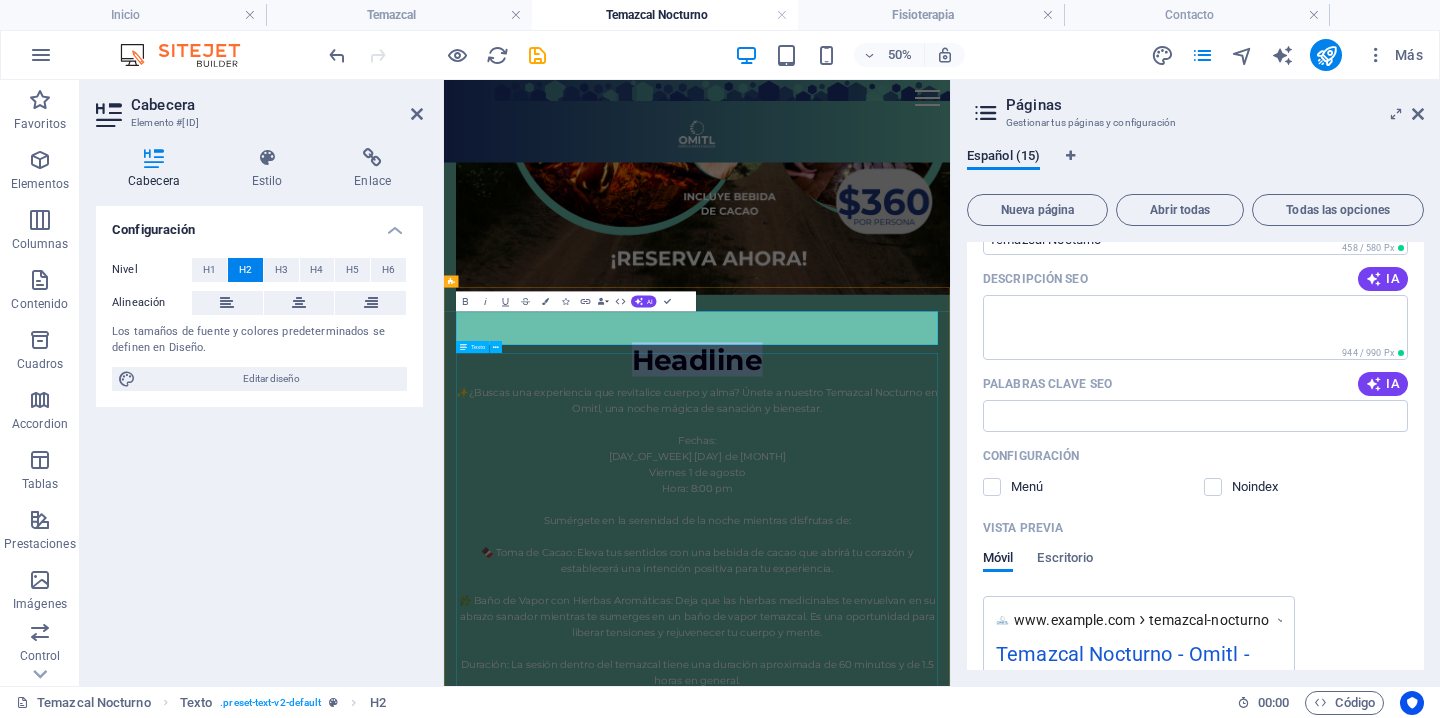 type 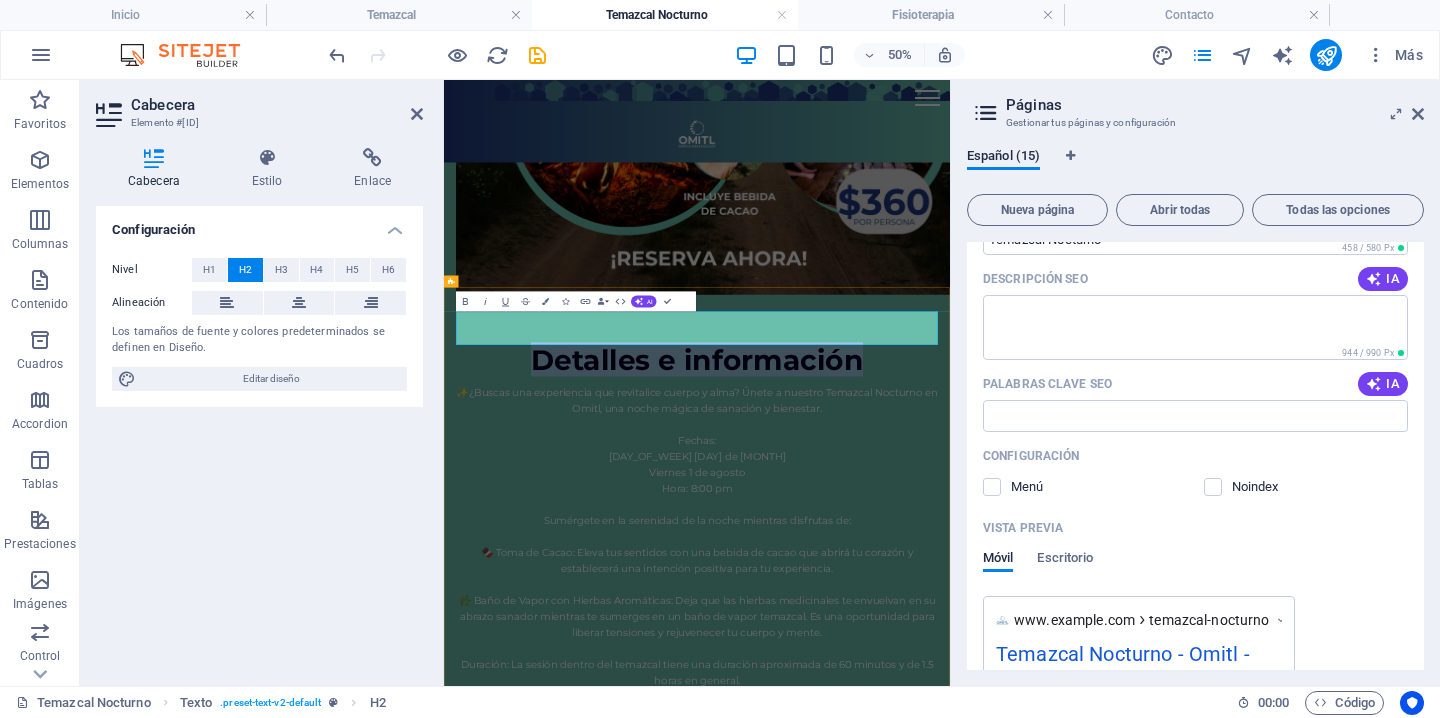 drag, startPoint x: 1294, startPoint y: 580, endPoint x: 634, endPoint y: 565, distance: 660.1704 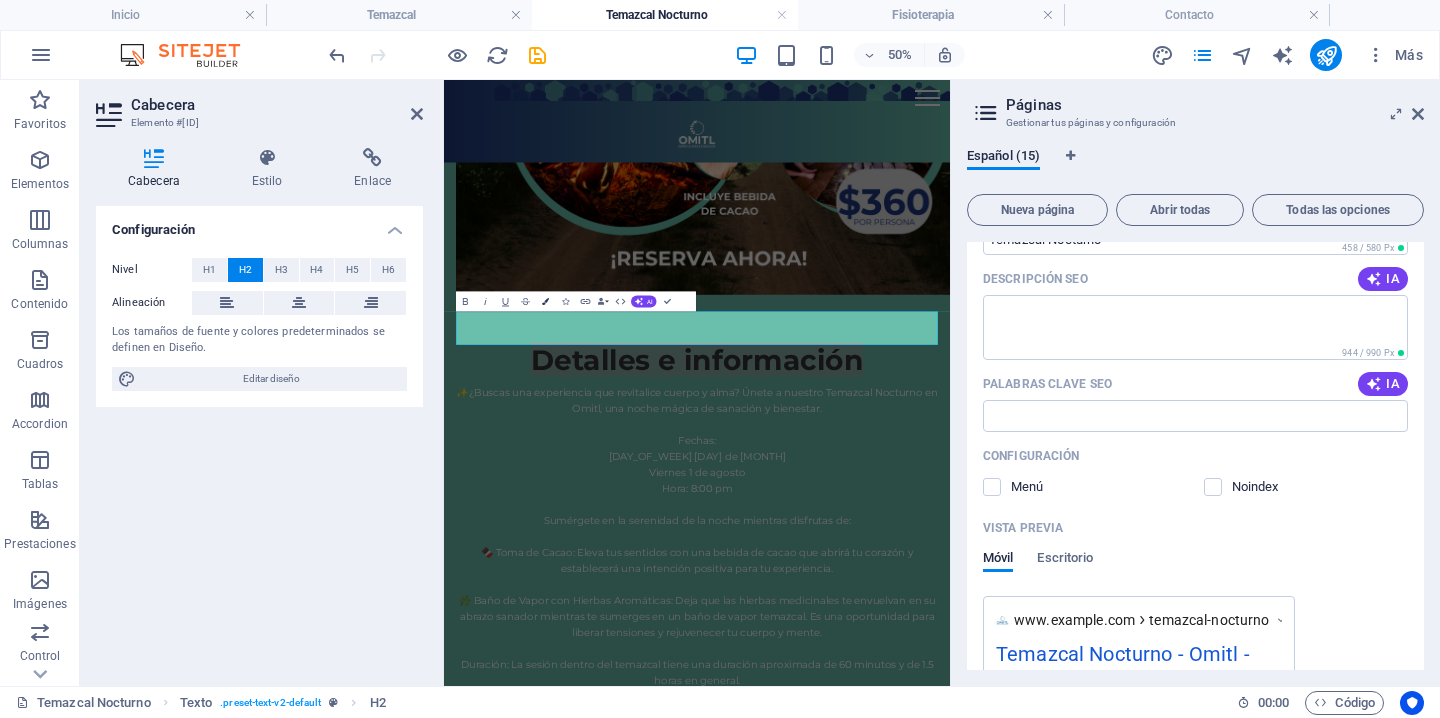 click at bounding box center (545, 301) 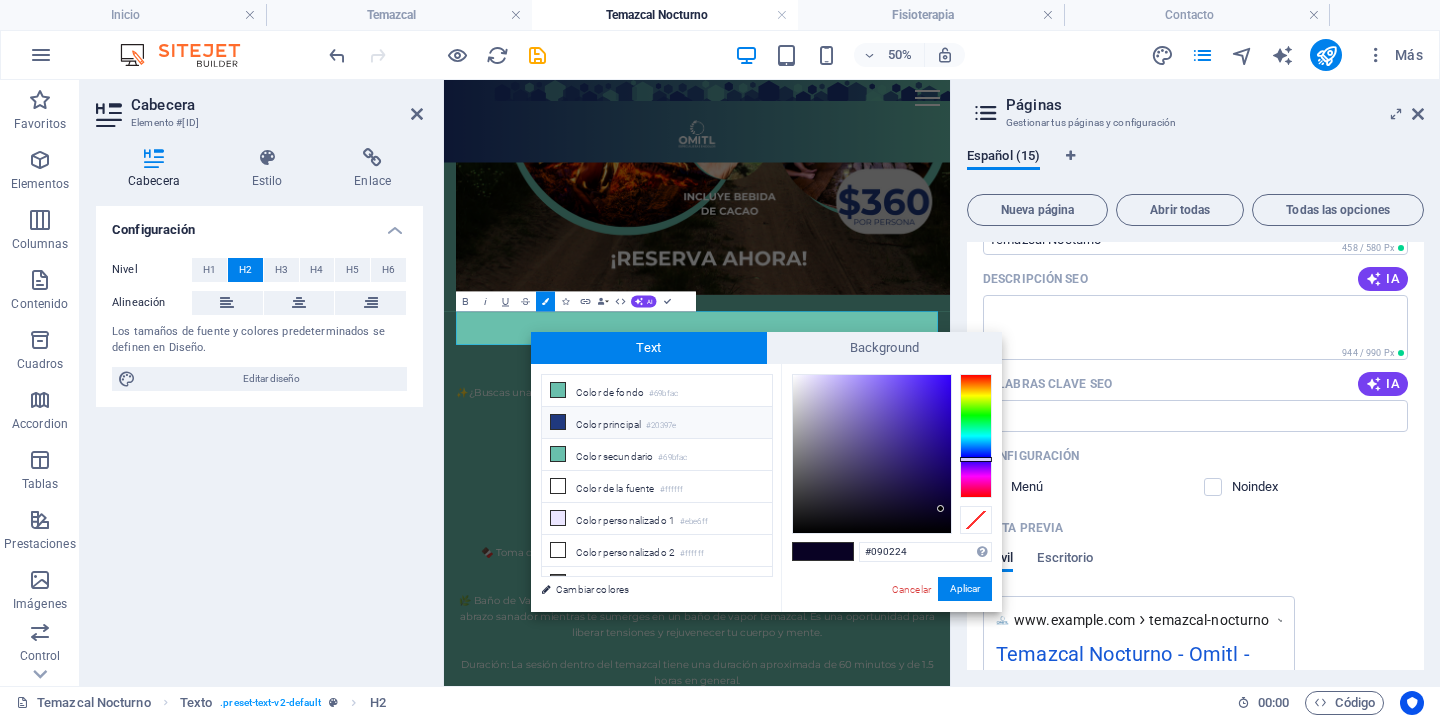 click on "Color principal
#20397e" at bounding box center (657, 423) 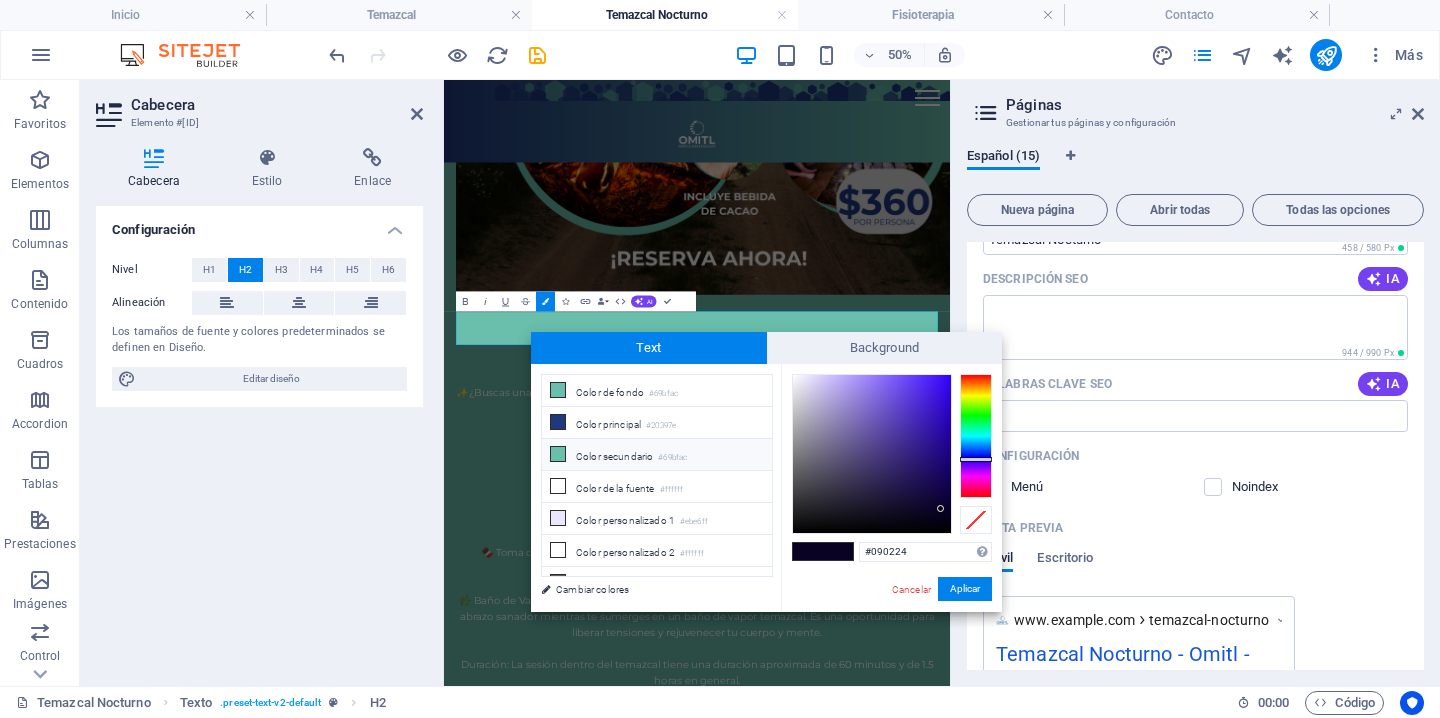 type on "#20397e" 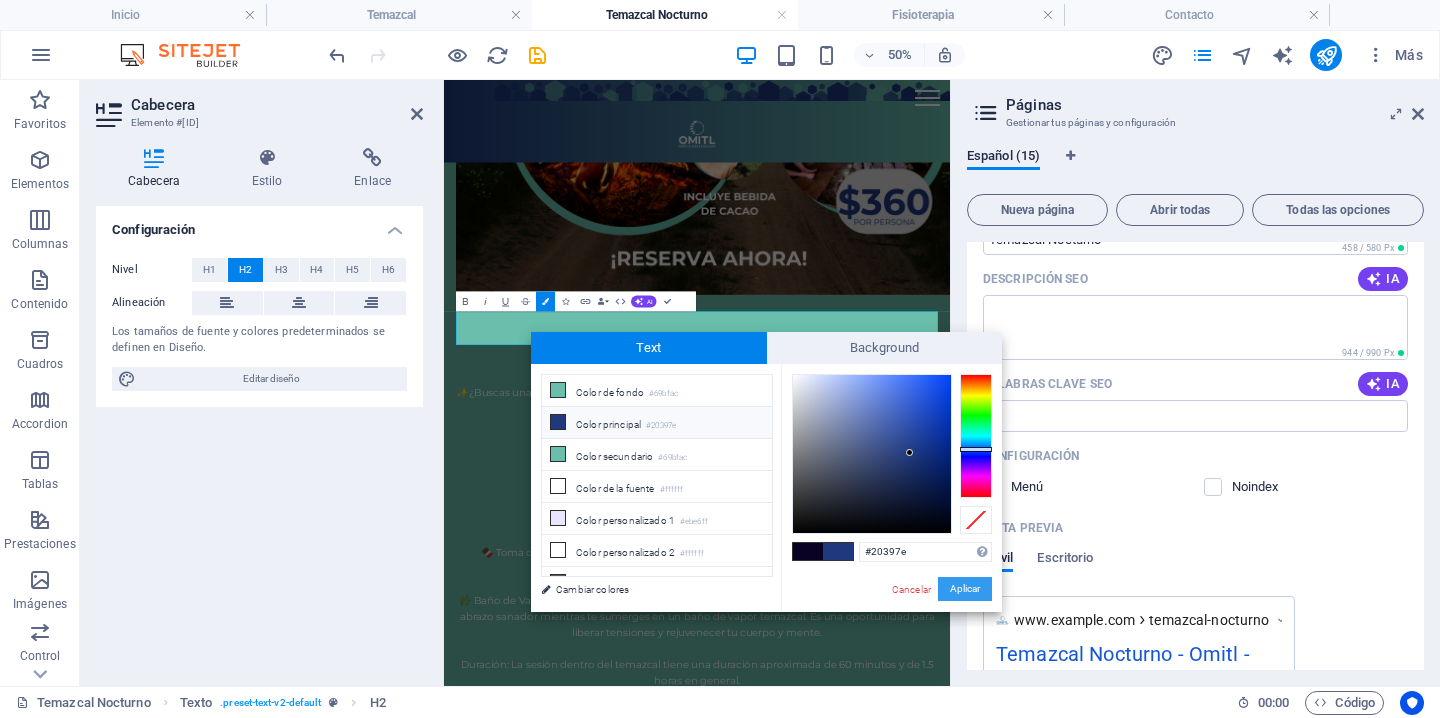 click on "Aplicar" at bounding box center (965, 589) 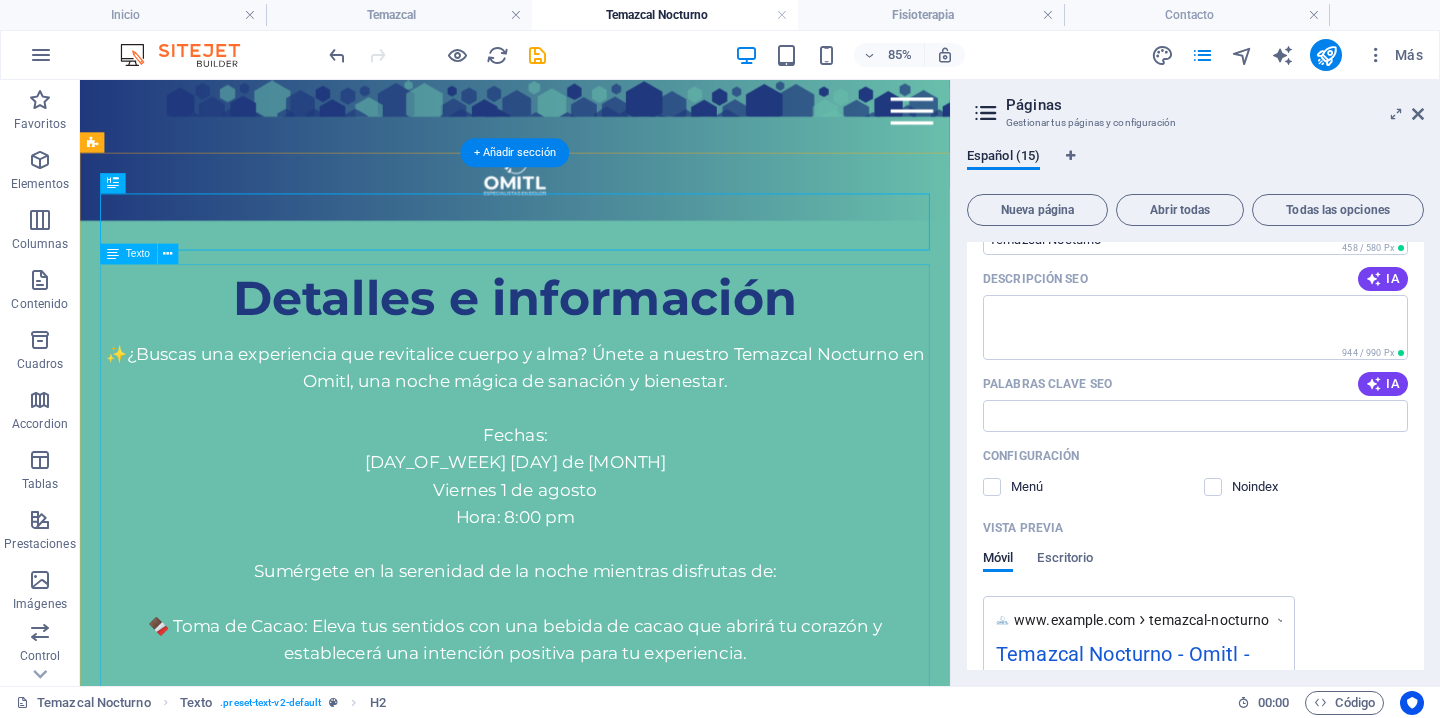 scroll, scrollTop: 1387, scrollLeft: 0, axis: vertical 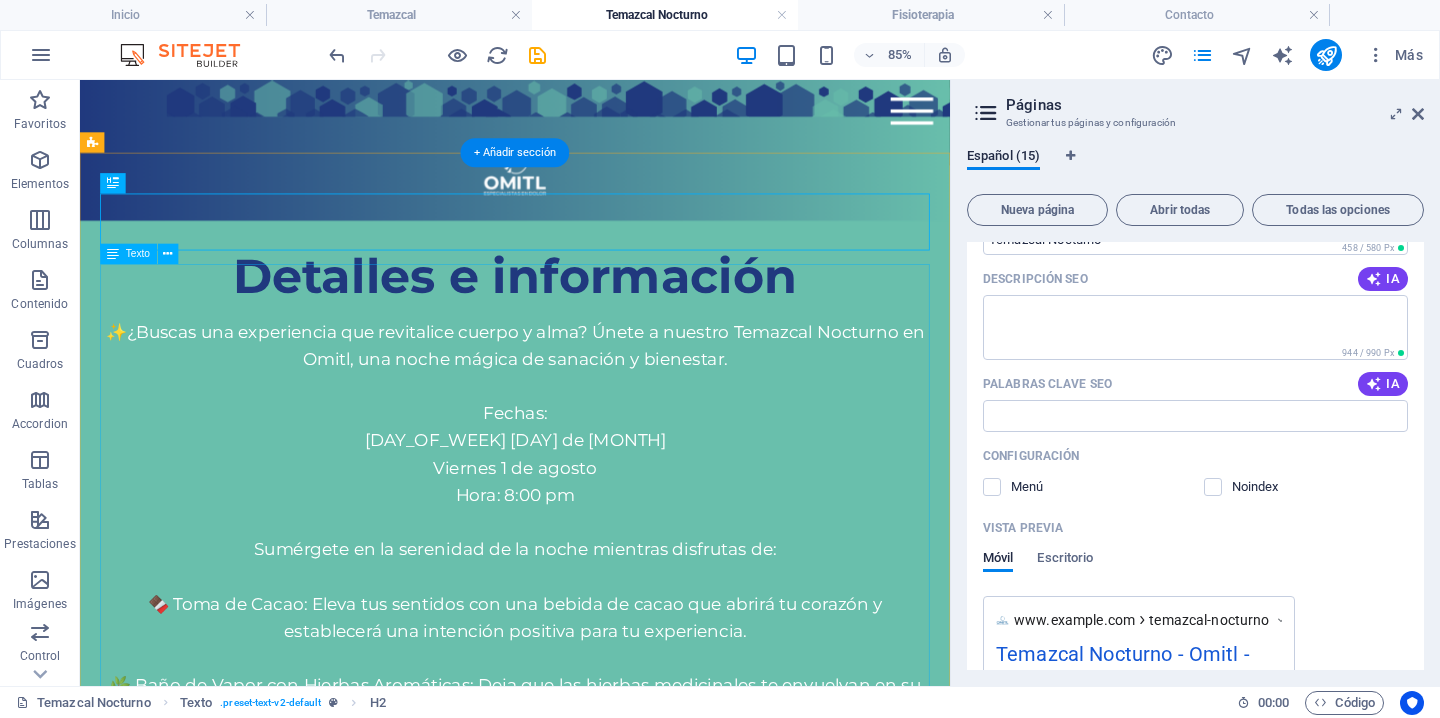 click on "✨️¿Buscas una experiencia que revitalice cuerpo y alma? Únete a nuestro Temazcal Nocturno en Omitl, una noche mágica de sanación y bienestar. Fechas:  Miércoles 30 de julio Viernes 1 de agosto Hora: 8:00 pm Sumérgete en la serenidad de la noche mientras disfrutas de: 🍫 Toma de Cacao: Eleva tus sentidos con una bebida de cacao que abrirá tu corazón y establecerá una intención positiva para tu experiencia. 🌿 Baño de Vapor con Hierbas Aromáticas: Deja que las hierbas medicinales te envuelvan en su abrazo sanador mientras te sumerges en un baño de vapor temazcal. Es una oportunidad para liberar tensiones y rejuvenecer tu cuerpo y mente. Duración: La sesión dentro del temazcal tiene una duración aproximada de 60 minutos y de 1.5 horas en general. Costo: Vive esta experiencia por sólo $360 por persona. Únete a nosotros en: 📍 Av. Colón 1539, entre Sur 29 y 31, [CITY]. ¡Prepárate para una noche de renovación y bienestar en Omitl - Especialistas en Dolor! Paso 1: Aparta tu lugar" at bounding box center [592, 1287] 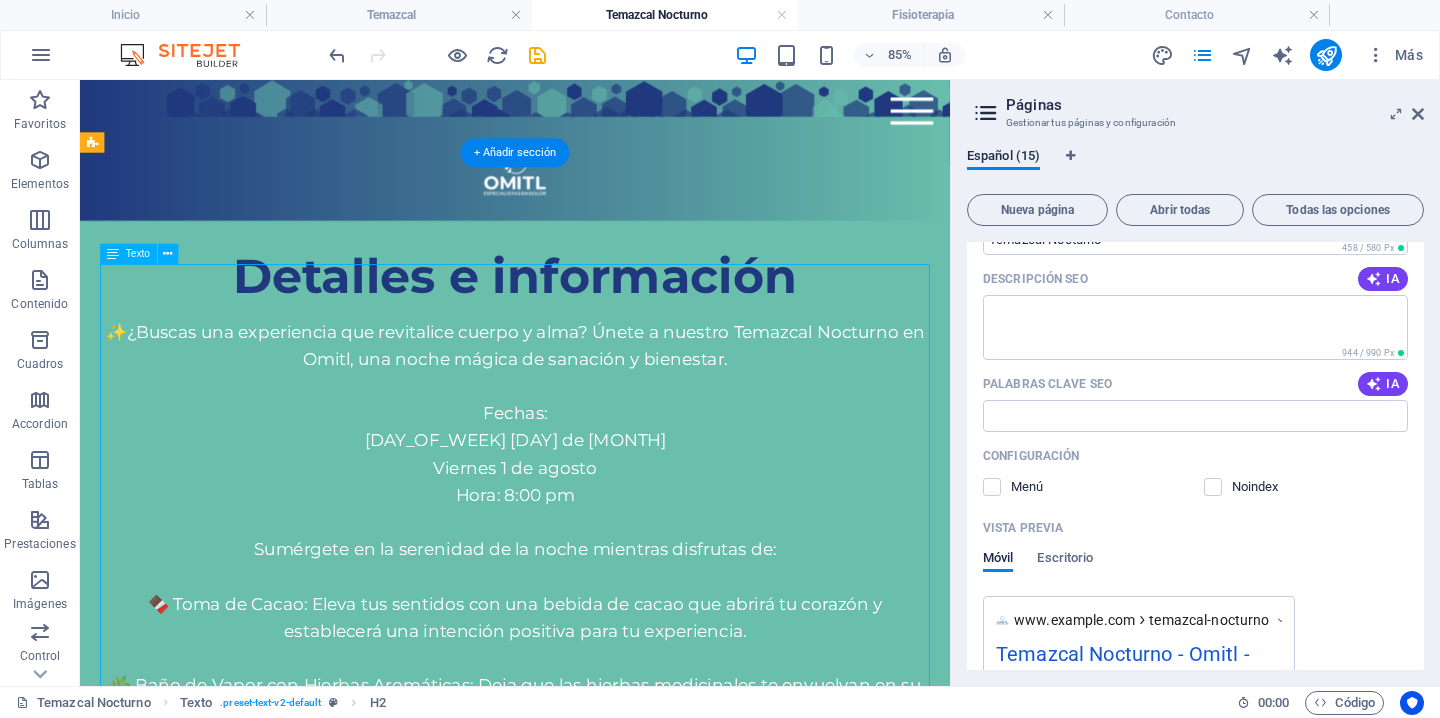 click on "✨️¿Buscas una experiencia que revitalice cuerpo y alma? Únete a nuestro Temazcal Nocturno en Omitl, una noche mágica de sanación y bienestar. Fechas:  Miércoles 30 de julio Viernes 1 de agosto Hora: 8:00 pm Sumérgete en la serenidad de la noche mientras disfrutas de: 🍫 Toma de Cacao: Eleva tus sentidos con una bebida de cacao que abrirá tu corazón y establecerá una intención positiva para tu experiencia. 🌿 Baño de Vapor con Hierbas Aromáticas: Deja que las hierbas medicinales te envuelvan en su abrazo sanador mientras te sumerges en un baño de vapor temazcal. Es una oportunidad para liberar tensiones y rejuvenecer tu cuerpo y mente. Duración: La sesión dentro del temazcal tiene una duración aproximada de 60 minutos y de 1.5 horas en general. Costo: Vive esta experiencia por sólo $360 por persona. Únete a nosotros en: 📍 Av. Colón 1539, entre Sur 29 y 31, [CITY]. ¡Prepárate para una noche de renovación y bienestar en Omitl - Especialistas en Dolor! Paso 1: Aparta tu lugar" at bounding box center (592, 1287) 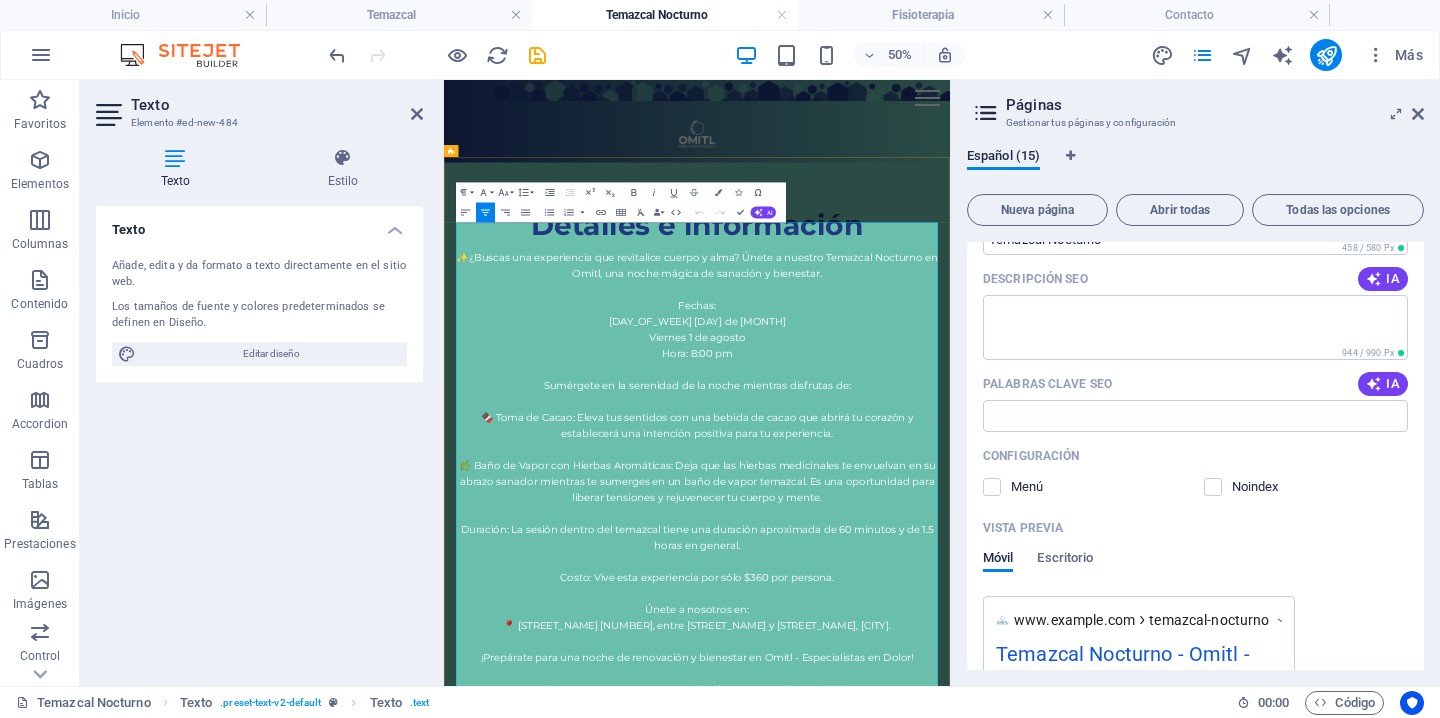 scroll, scrollTop: 1302, scrollLeft: 0, axis: vertical 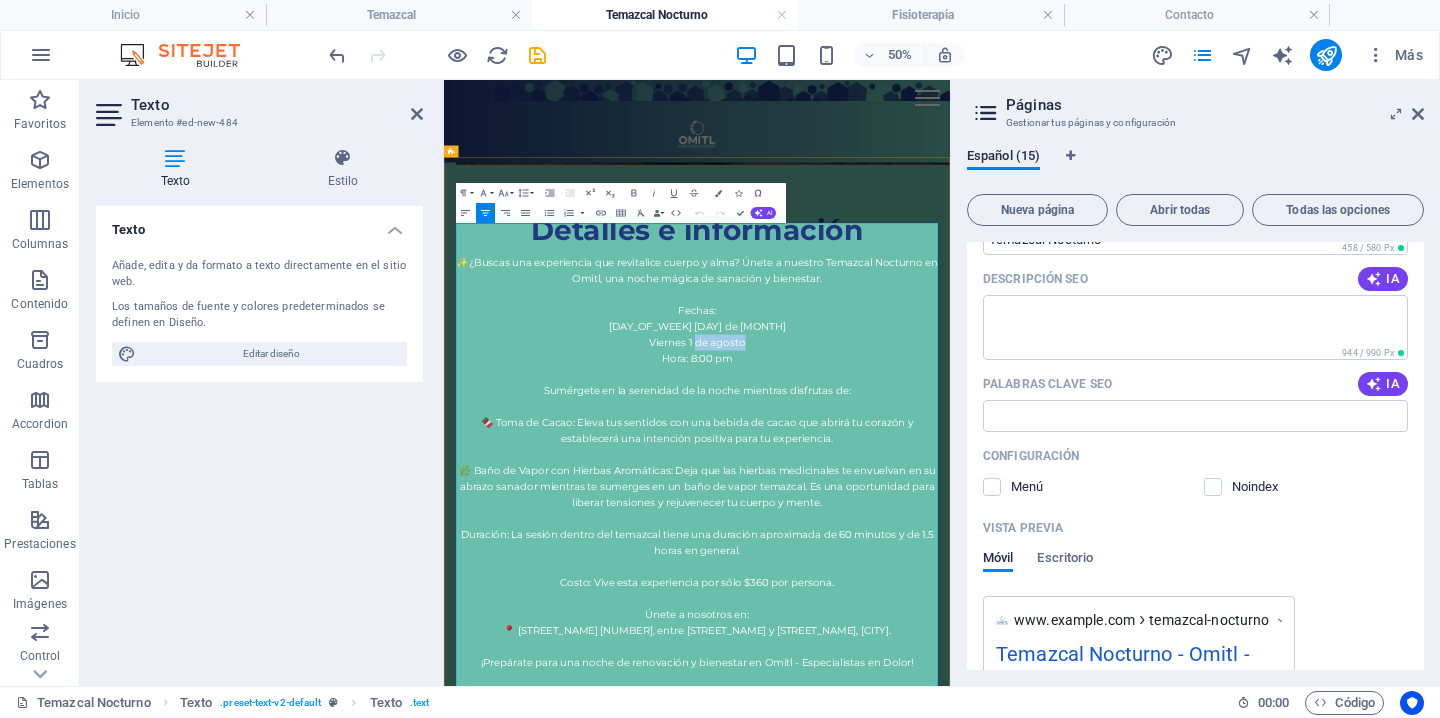 drag, startPoint x: 1061, startPoint y: 541, endPoint x: 946, endPoint y: 530, distance: 115.52489 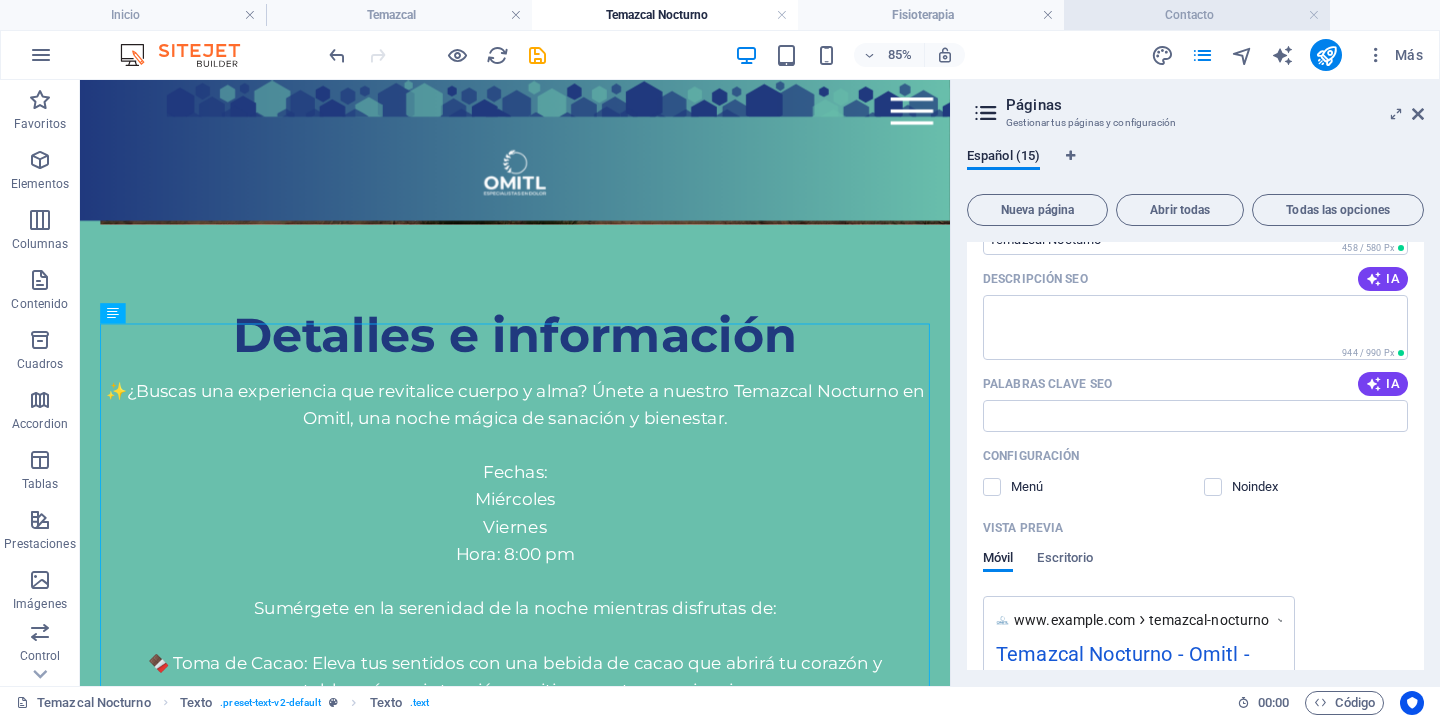 scroll, scrollTop: 1318, scrollLeft: 0, axis: vertical 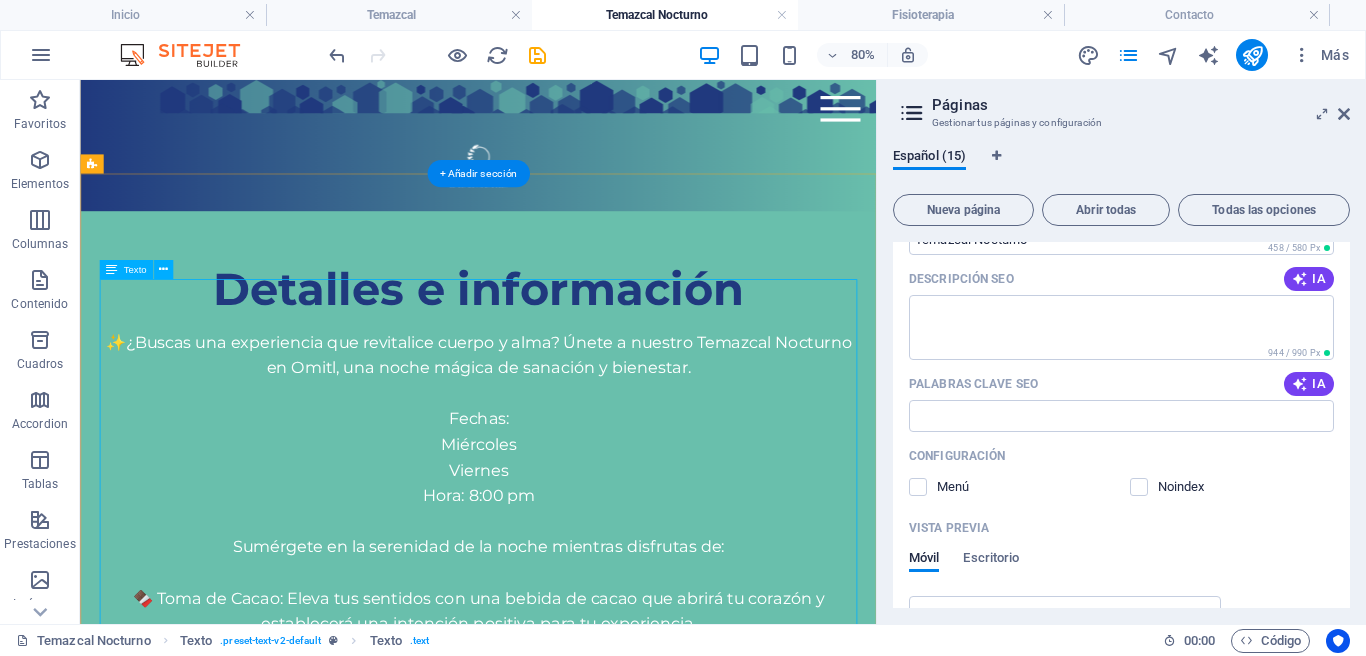 click on "✨️¿Buscas una experiencia que revitalice cuerpo y alma? Únete a nuestro Temazcal Nocturno en Omitl, una noche mágica de sanación y bienestar. Fechas:  Miércoles  Viernes  Hora: 8:00 pm Sumérgete en la serenidad de la noche mientras disfrutas de: 🍫 Toma de Cacao: Eleva tus sentidos con una bebida de cacao que abrirá tu corazón y establecerá una intención positiva para tu experiencia. 🌿 Baño de Vapor con Hierbas Aromáticas: Deja que las hierbas medicinales te envuelvan en su abrazo sanador mientras te sumerges en un baño de vapor temazcal. Es una oportunidad para liberar tensiones y rejuvenecer tu cuerpo y mente. Duración: La sesión dentro del temazcal tiene una duración aproximada de 60 minutos y de 1.5 horas en general. Costo: Vive esta experiencia por sólo $360 por persona. Únete a nosotros en: 📍 [AVENUE] [NUMBER], entre [STREET] y [STREET], [CITY]. ¡Prepárate para una noche de renovación y bienestar en Omitl - Especialistas en Dolor! Paso 1: Aparta tu lugar [FIRST] [LAST]" at bounding box center (577, 1319) 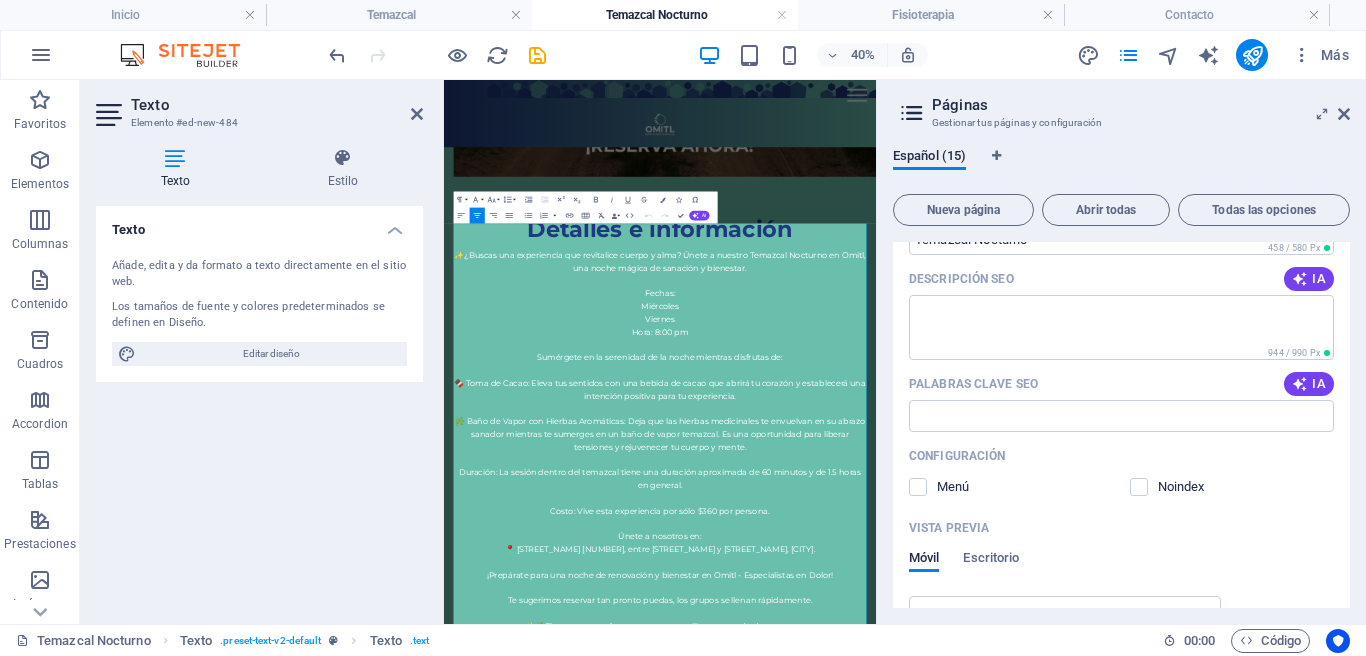 drag, startPoint x: 1350, startPoint y: 113, endPoint x: 1041, endPoint y: 179, distance: 315.96994 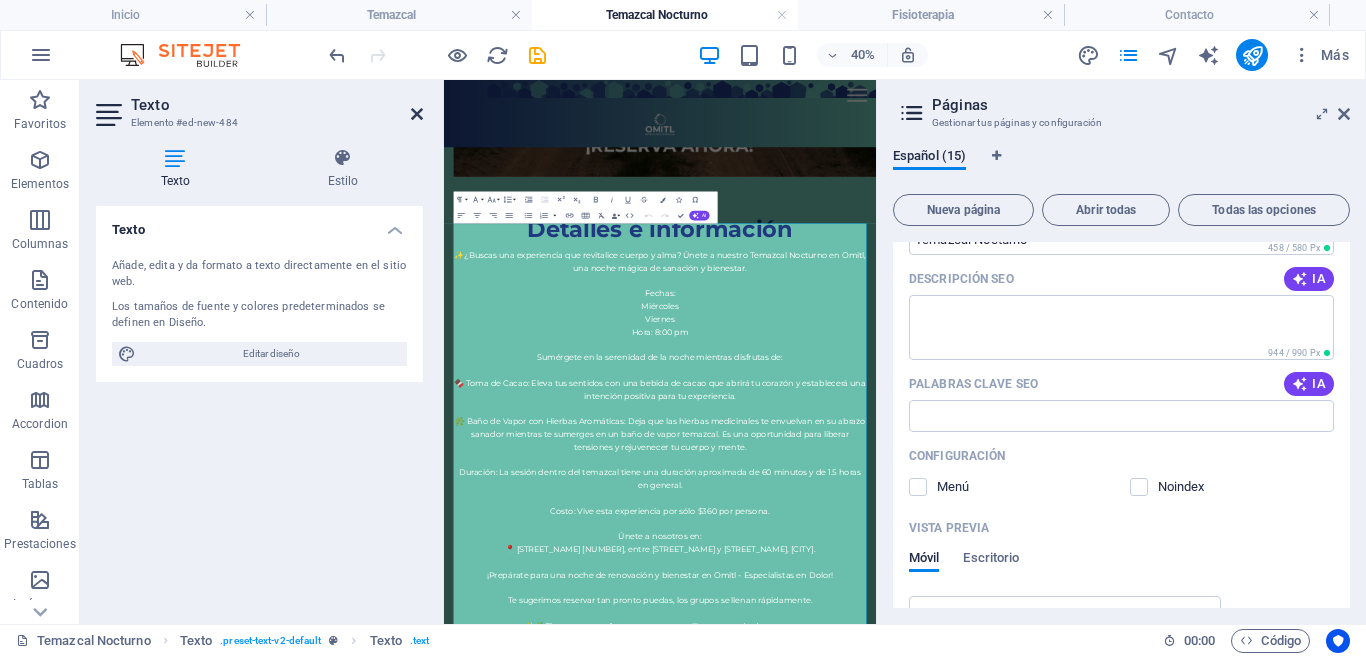 click at bounding box center (417, 114) 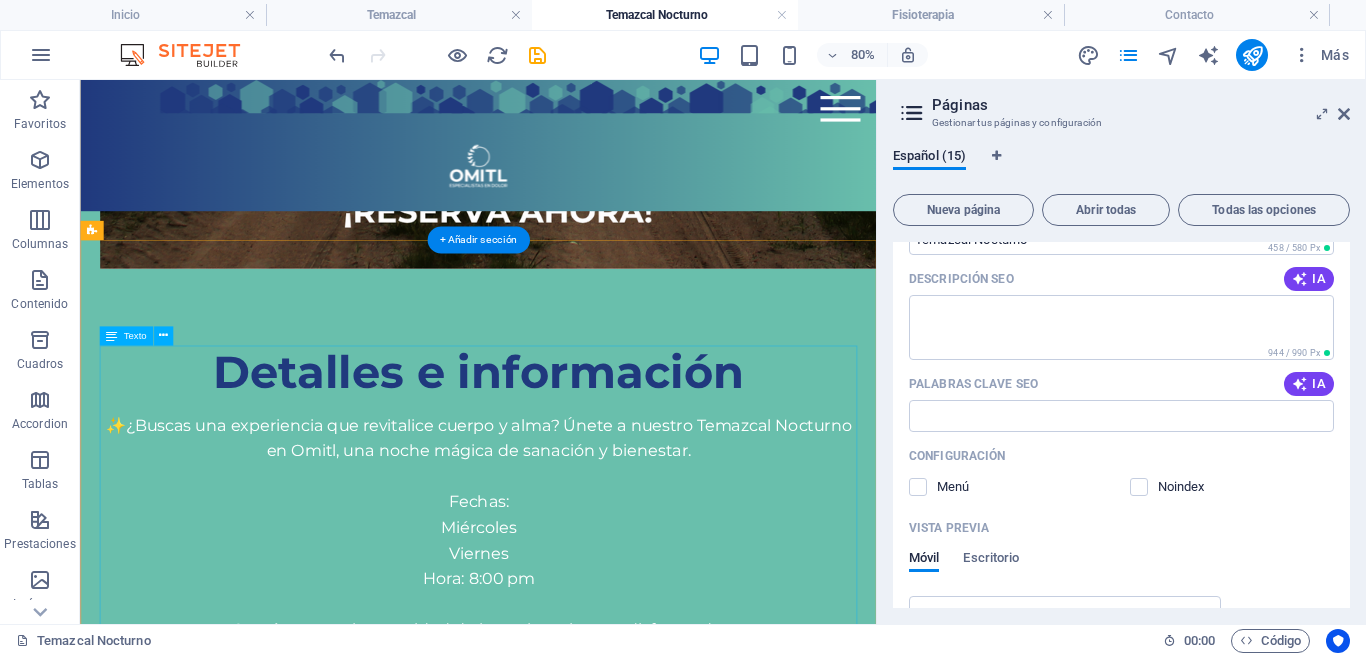 scroll, scrollTop: 1297, scrollLeft: 0, axis: vertical 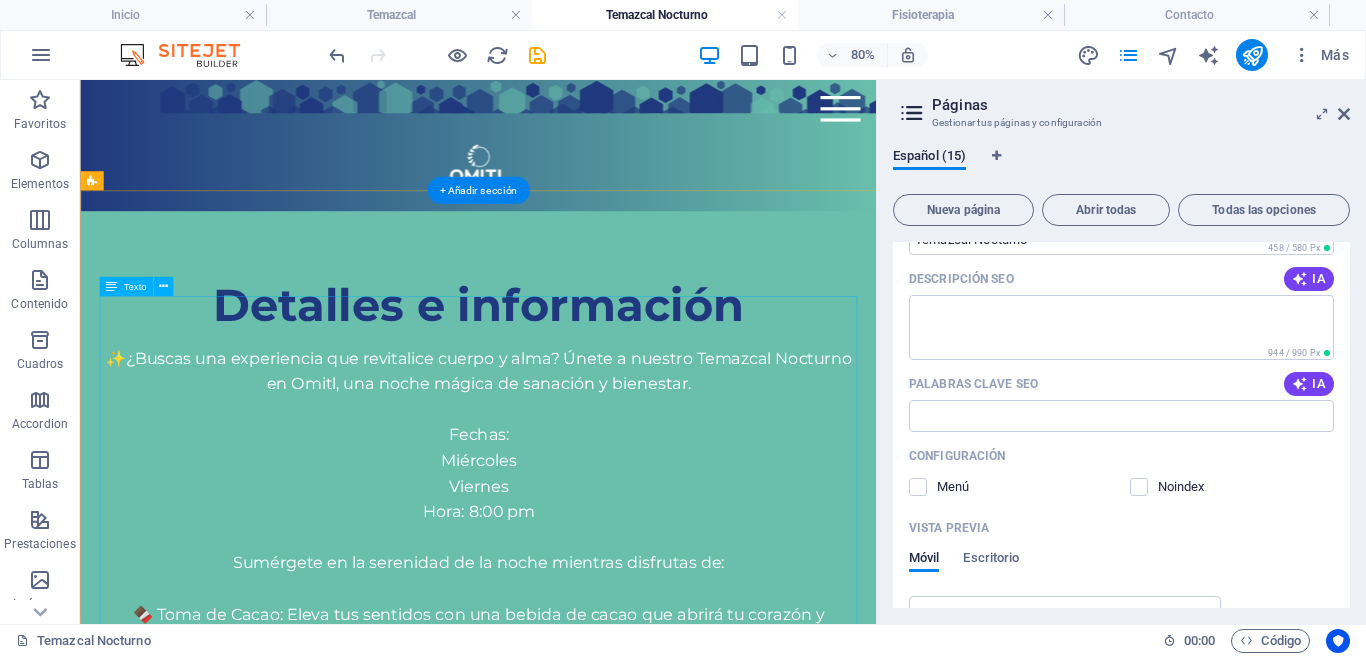 click on "✨️¿Buscas una experiencia que revitalice cuerpo y alma? Únete a nuestro Temazcal Nocturno en Omitl, una noche mágica de sanación y bienestar. Fechas:  Miércoles  Viernes  Hora: 8:00 pm Sumérgete en la serenidad de la noche mientras disfrutas de: 🍫 Toma de Cacao: Eleva tus sentidos con una bebida de cacao que abrirá tu corazón y establecerá una intención positiva para tu experiencia. 🌿 Baño de Vapor con Hierbas Aromáticas: Deja que las hierbas medicinales te envuelvan en su abrazo sanador mientras te sumerges en un baño de vapor temazcal. Es una oportunidad para liberar tensiones y rejuvenecer tu cuerpo y mente. Duración: La sesión dentro del temazcal tiene una duración aproximada de 60 minutos y de 1.5 horas en general. Costo: Vive esta experiencia por sólo $360 por persona. Únete a nosotros en: 📍 [AVENUE] [NUMBER], entre [STREET] y [STREET], [CITY]. ¡Prepárate para una noche de renovación y bienestar en Omitl - Especialistas en Dolor! Paso 1: Aparta tu lugar [FIRST] [LAST]" at bounding box center (577, 1340) 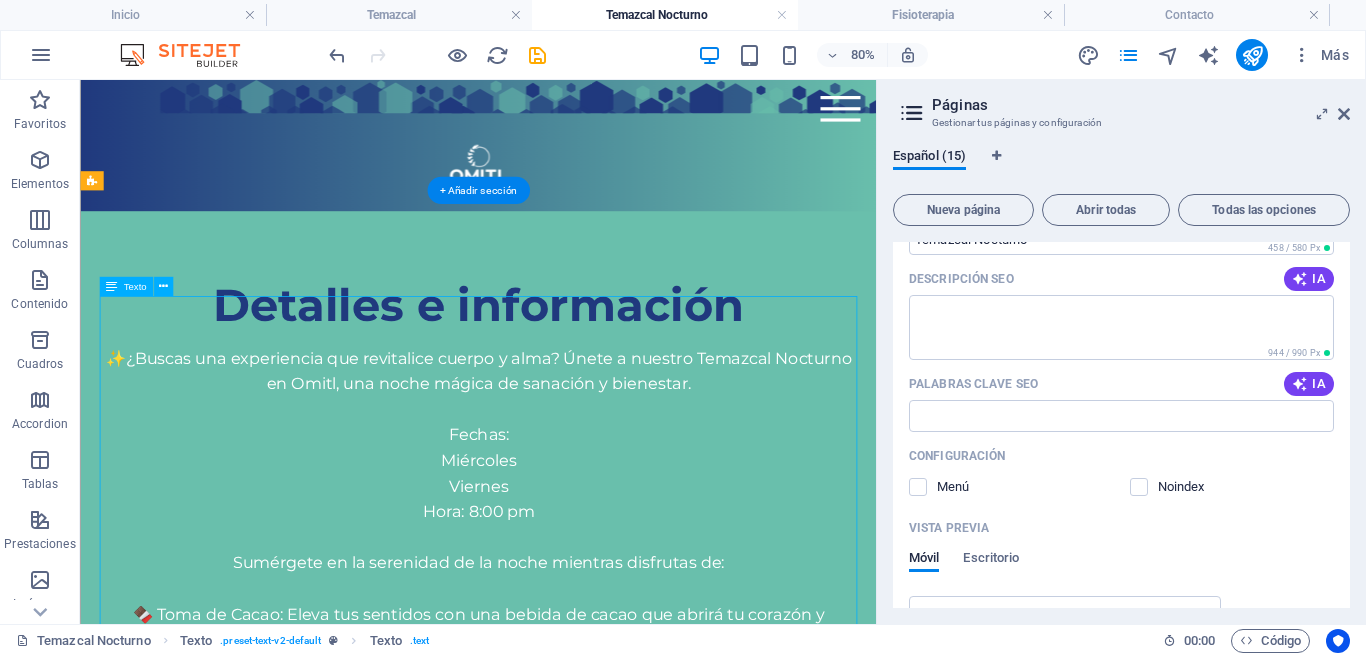 click on "✨️¿Buscas una experiencia que revitalice cuerpo y alma? Únete a nuestro Temazcal Nocturno en Omitl, una noche mágica de sanación y bienestar. Fechas:  Miércoles  Viernes  Hora: 8:00 pm Sumérgete en la serenidad de la noche mientras disfrutas de: 🍫 Toma de Cacao: Eleva tus sentidos con una bebida de cacao que abrirá tu corazón y establecerá una intención positiva para tu experiencia. 🌿 Baño de Vapor con Hierbas Aromáticas: Deja que las hierbas medicinales te envuelvan en su abrazo sanador mientras te sumerges en un baño de vapor temazcal. Es una oportunidad para liberar tensiones y rejuvenecer tu cuerpo y mente. Duración: La sesión dentro del temazcal tiene una duración aproximada de 60 minutos y de 1.5 horas en general. Costo: Vive esta experiencia por sólo $360 por persona. Únete a nosotros en: 📍 [AVENUE] [NUMBER], entre [STREET] y [STREET], [CITY]. ¡Prepárate para una noche de renovación y bienestar en Omitl - Especialistas en Dolor! Paso 1: Aparta tu lugar [FIRST] [LAST]" at bounding box center (577, 1340) 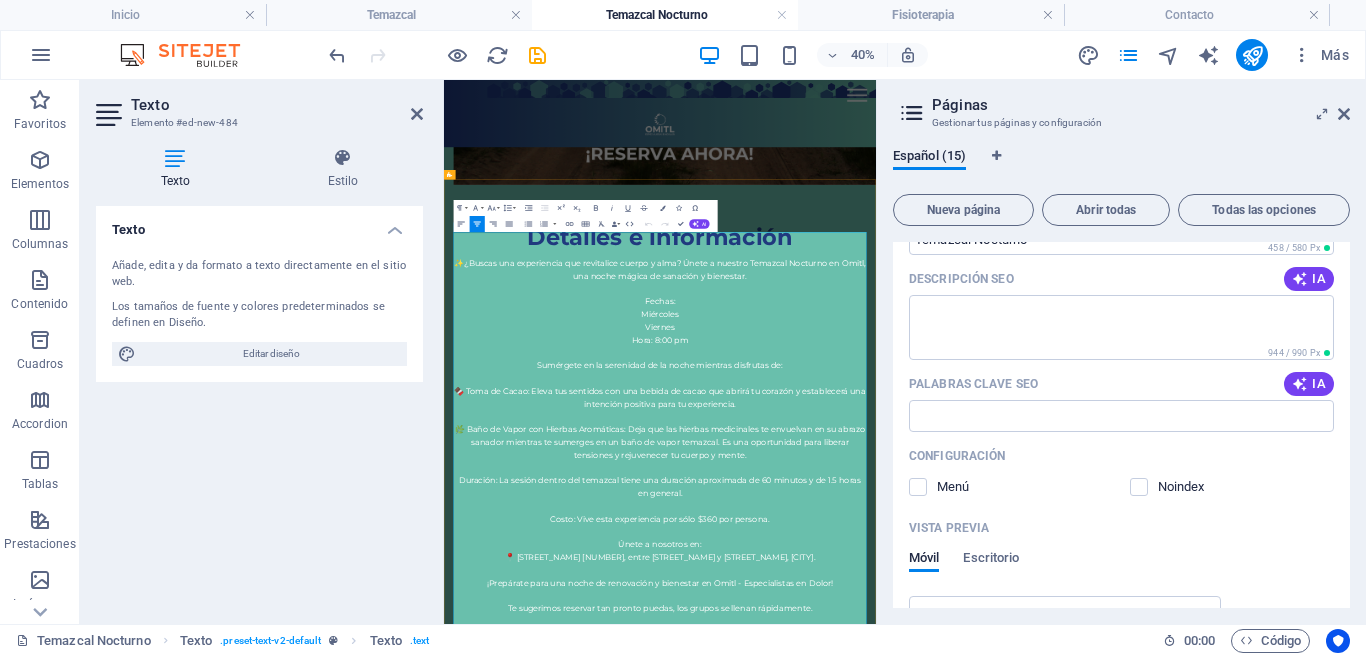 click on "✨️¿Buscas una experiencia que revitalice cuerpo y alma? Únete a nuestro Temazcal Nocturno en Omitl, una noche mágica de sanación y bienestar." at bounding box center [984, 554] 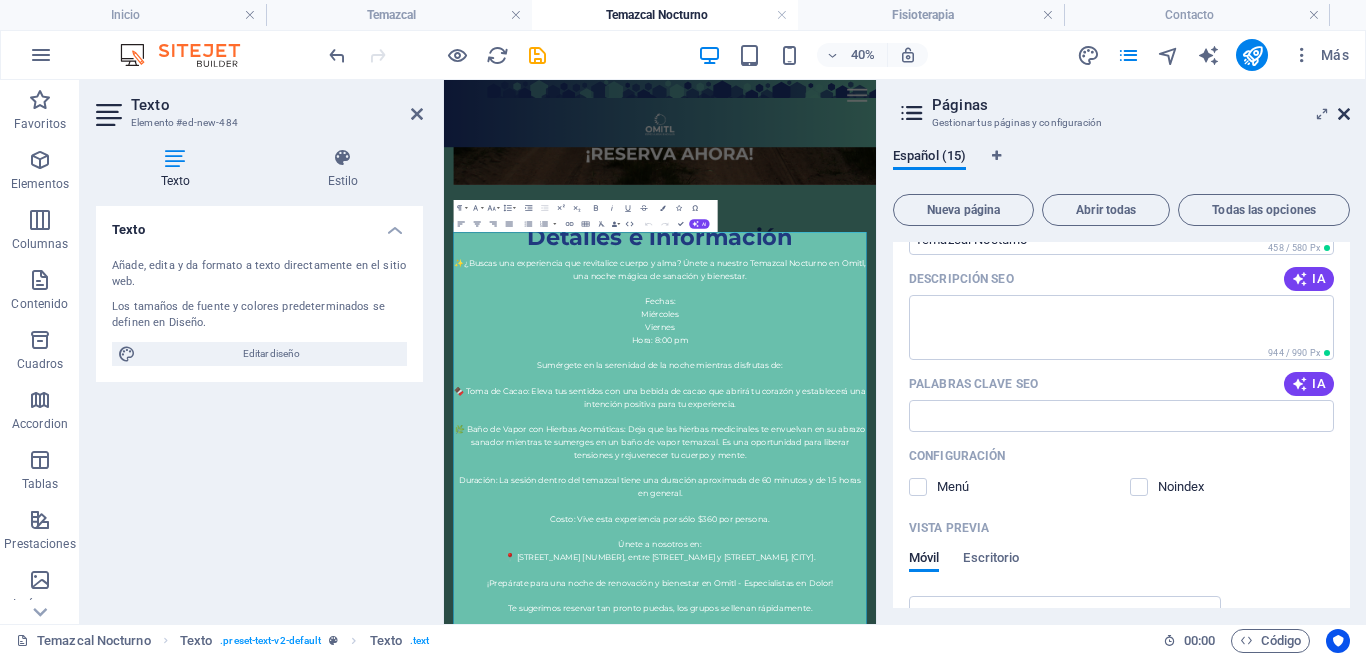 click at bounding box center [1344, 114] 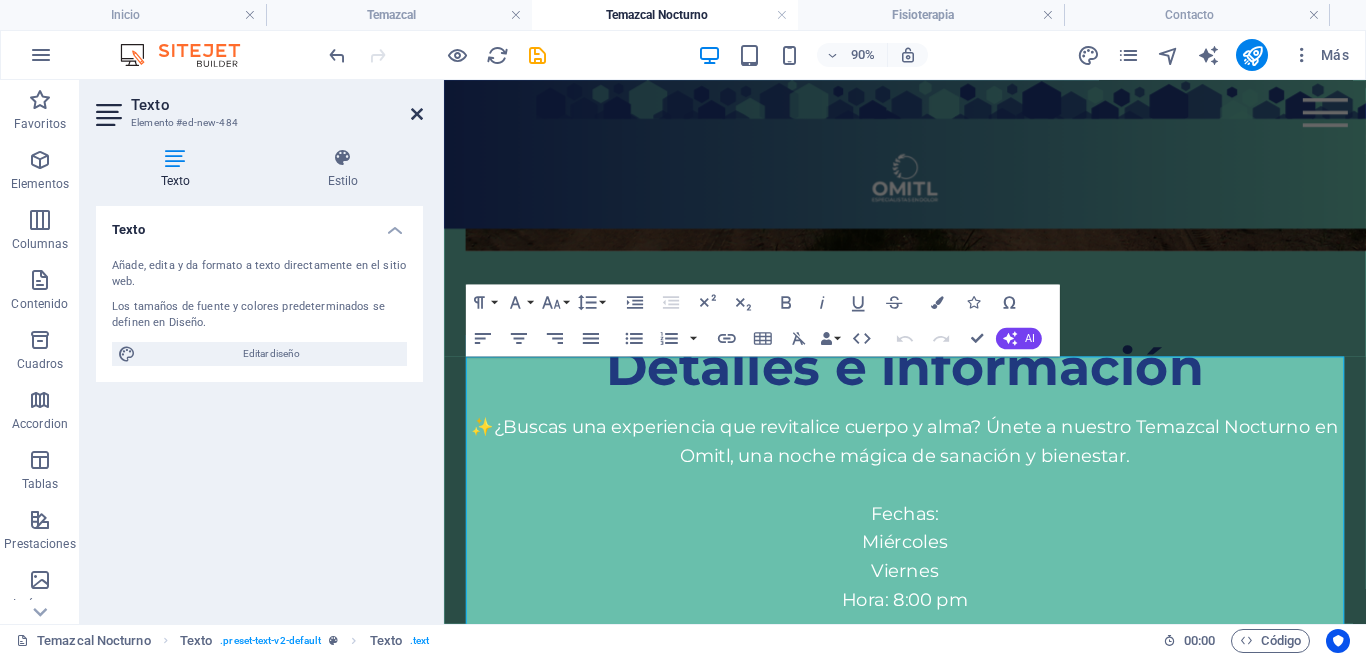 click at bounding box center [417, 114] 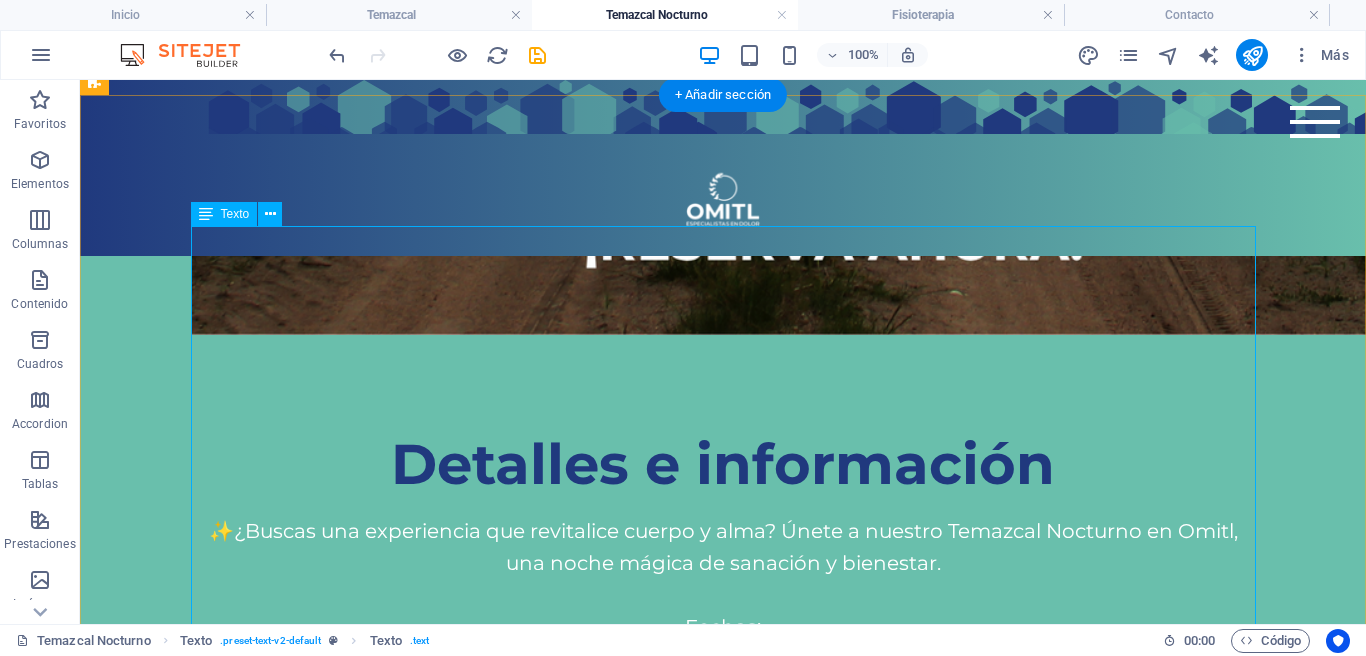 scroll, scrollTop: 1573, scrollLeft: 0, axis: vertical 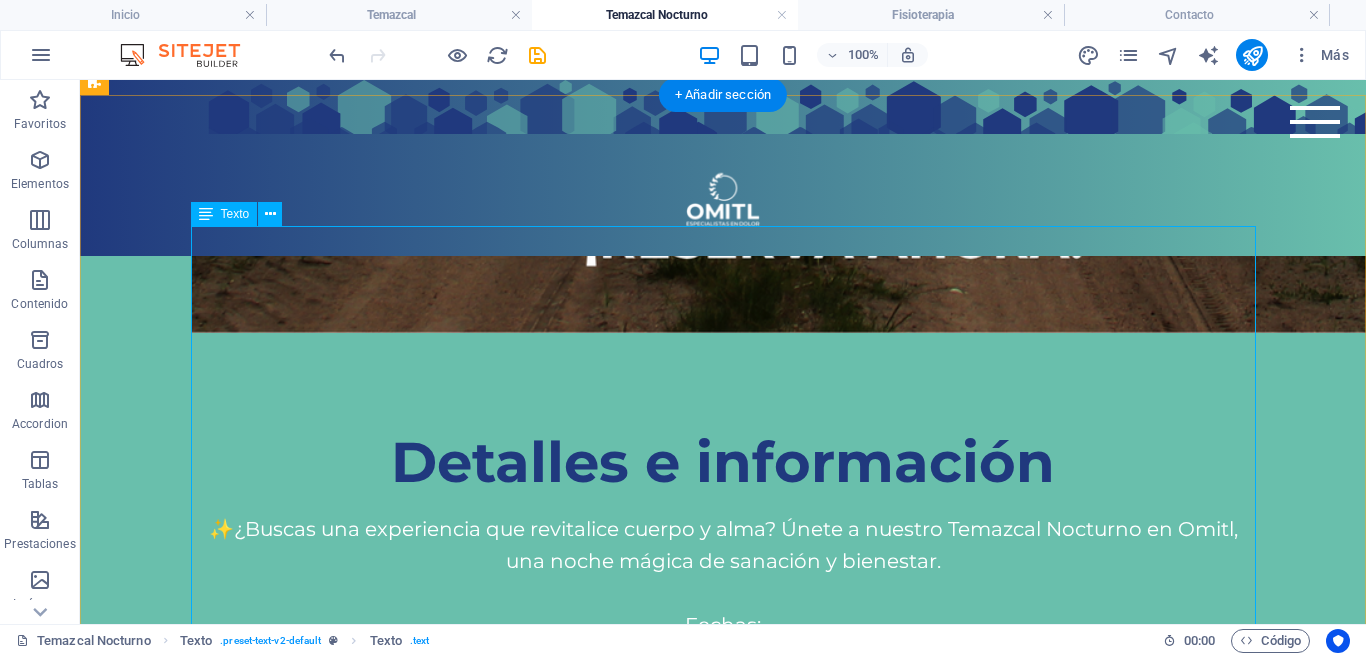 click on "✨️¿Buscas una experiencia que revitalice cuerpo y alma? Únete a nuestro Temazcal Nocturno en Omitl, una noche mágica de sanación y bienestar. Fechas:  Miércoles  Viernes  Hora: 8:00 pm Sumérgete en la serenidad de la noche mientras disfrutas de: 🍫 Toma de Cacao: Eleva tus sentidos con una bebida de cacao que abrirá tu corazón y establecerá una intención positiva para tu experiencia. 🌿 Baño de Vapor con Hierbas Aromáticas: Deja que las hierbas medicinales te envuelvan en su abrazo sanador mientras te sumerges en un baño de vapor temazcal. Es una oportunidad para liberar tensiones y rejuvenecer tu cuerpo y mente. Duración: La sesión dentro del temazcal tiene una duración aproximada de 60 minutos y de 1.5 horas en general. Costo: Vive esta experiencia por sólo $360 por persona. Únete a nosotros en: 📍 [AVENUE] [NUMBER], entre [STREET] y [STREET], [CITY]. ¡Prepárate para una noche de renovación y bienestar en Omitl - Especialistas en Dolor! Paso 1: Aparta tu lugar [FIRST] [LAST]" at bounding box center (723, 1441) 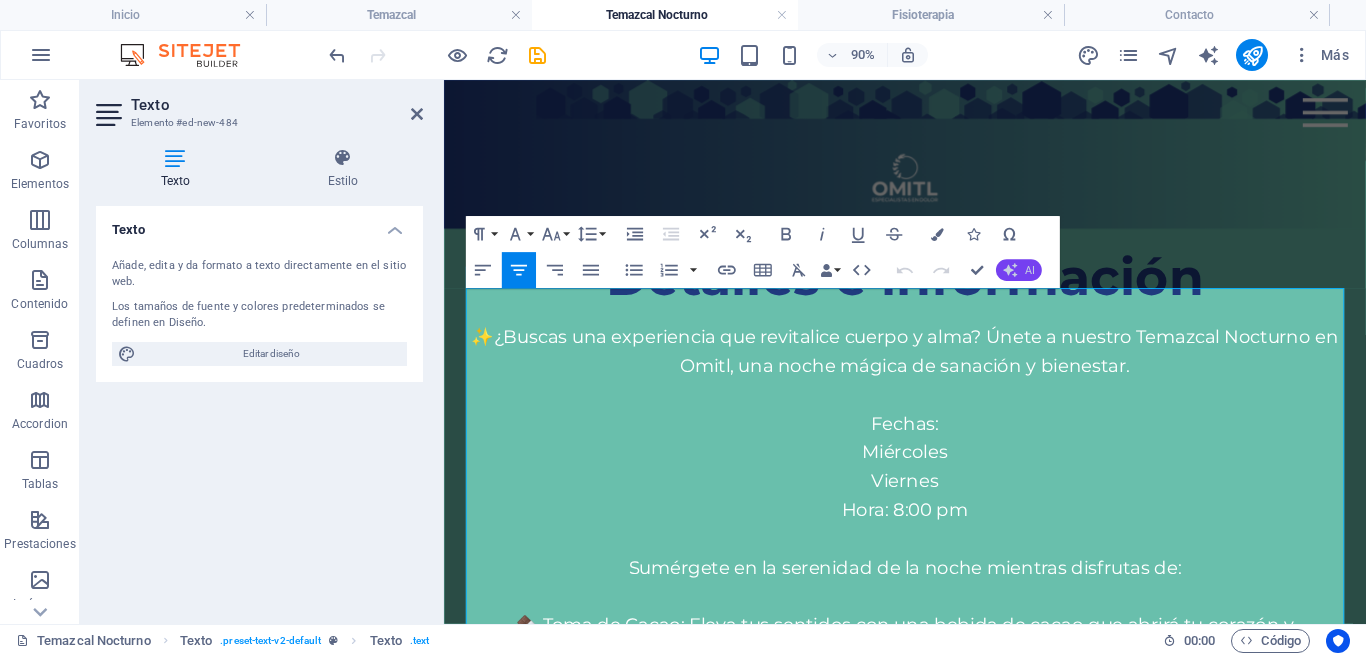 scroll, scrollTop: 1369, scrollLeft: 0, axis: vertical 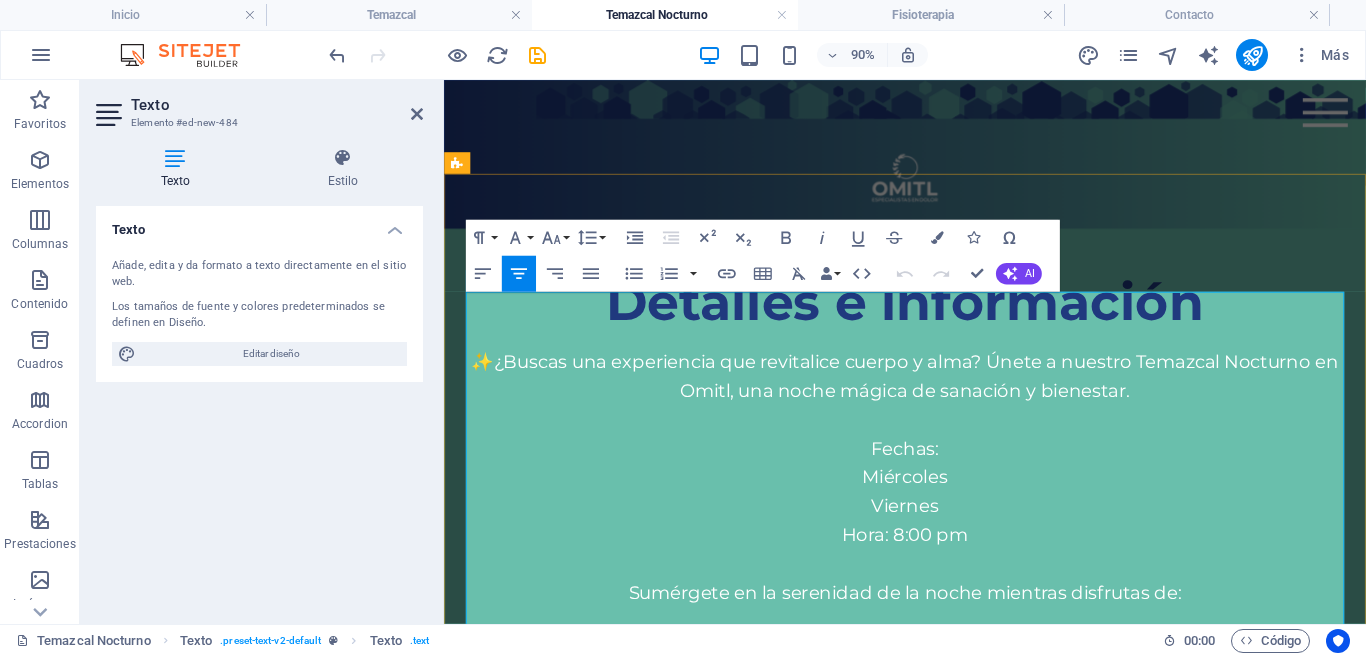click on "✨️¿Buscas una experiencia que revitalice cuerpo y alma? Únete a nuestro Temazcal Nocturno en Omitl, una noche mágica de sanación y bienestar." at bounding box center [956, 409] 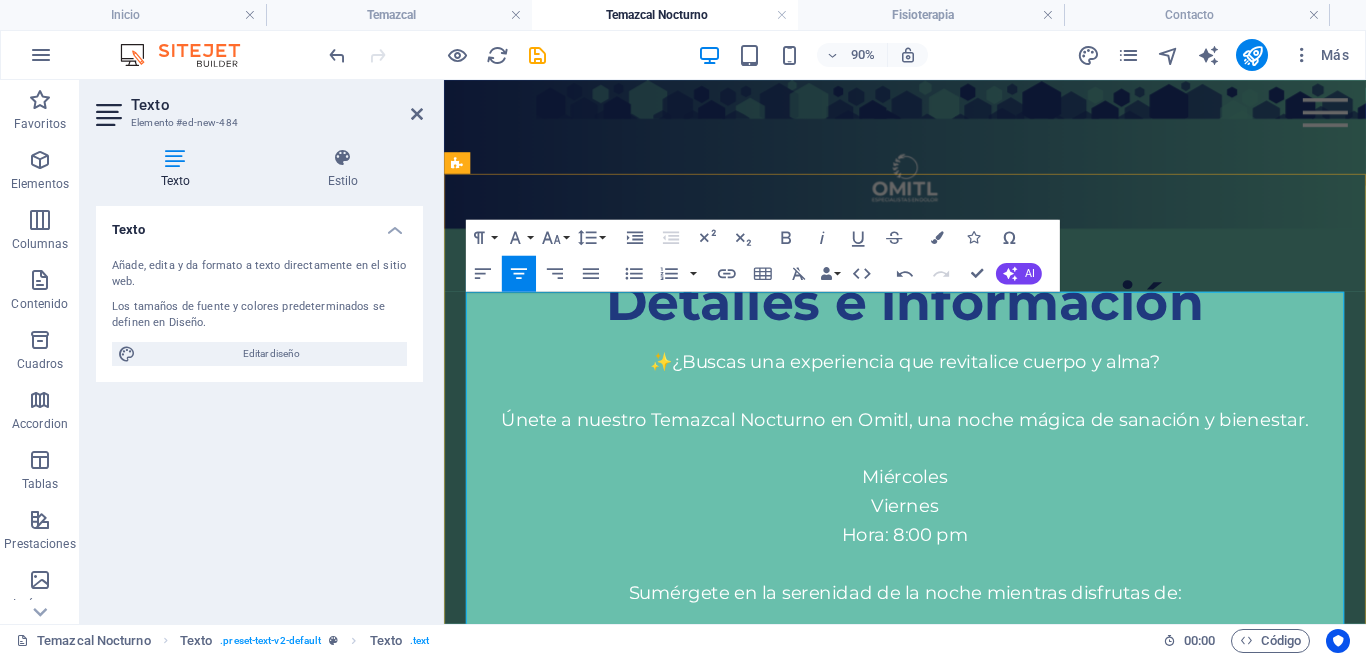 drag, startPoint x: 1002, startPoint y: 495, endPoint x: 900, endPoint y: 472, distance: 104.56099 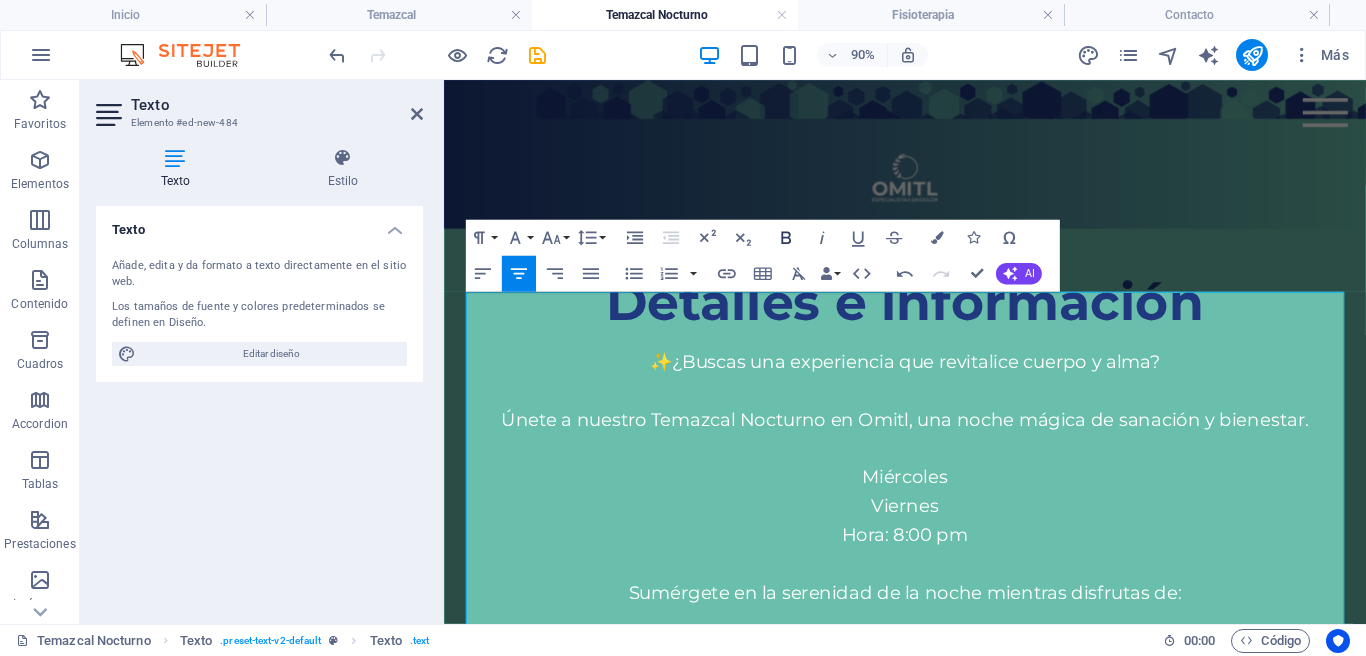 click 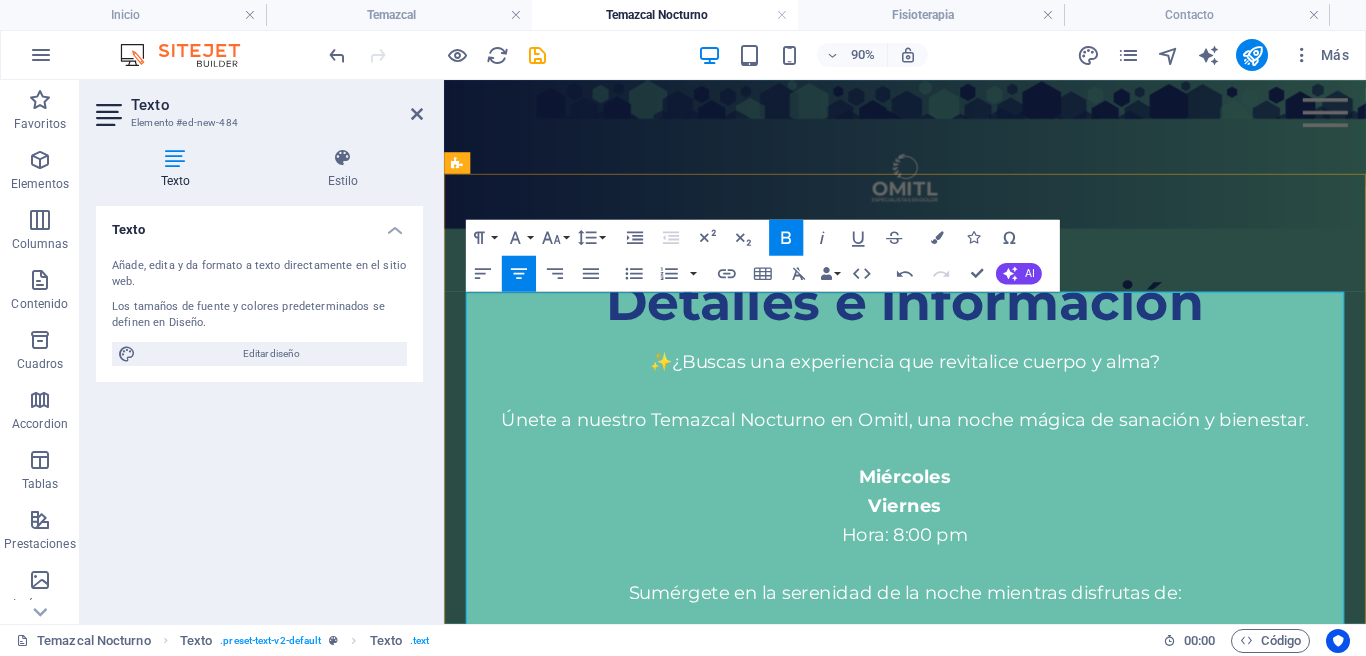 click on "Viernes" at bounding box center [956, 553] 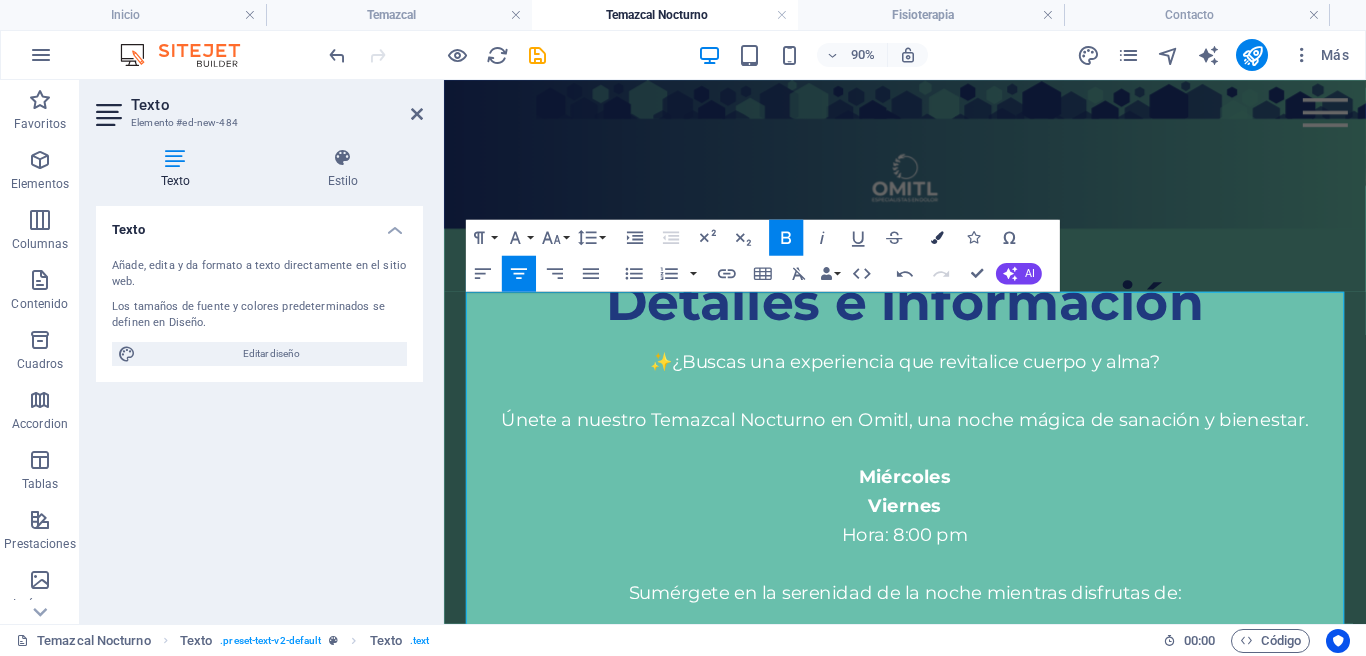 click on "Colors" at bounding box center [937, 238] 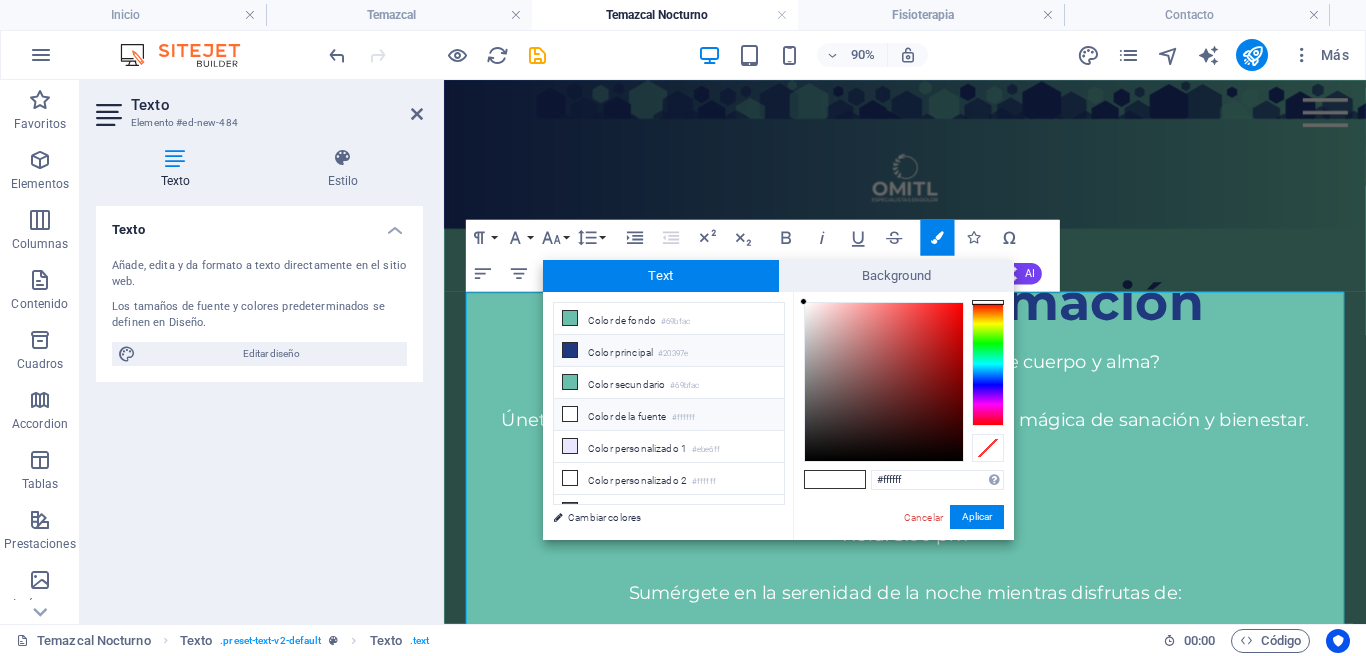 click on "Color principal
#20397e" at bounding box center (669, 351) 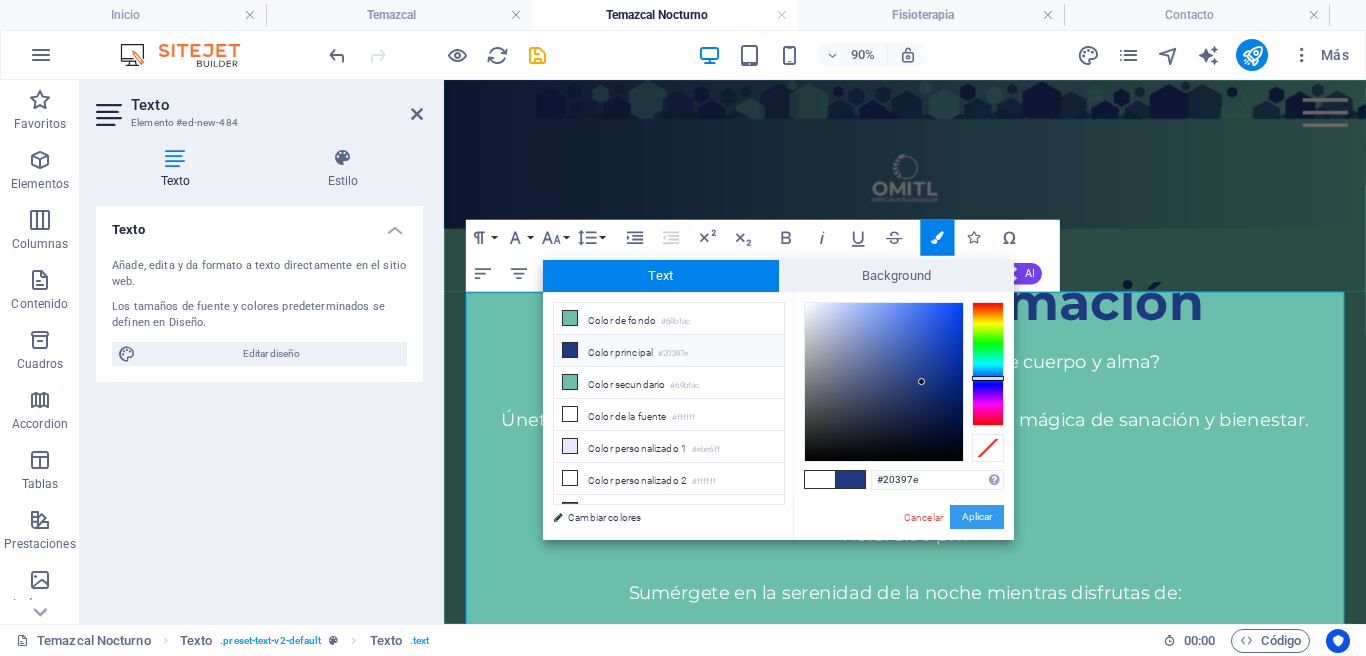 click on "Aplicar" at bounding box center (977, 517) 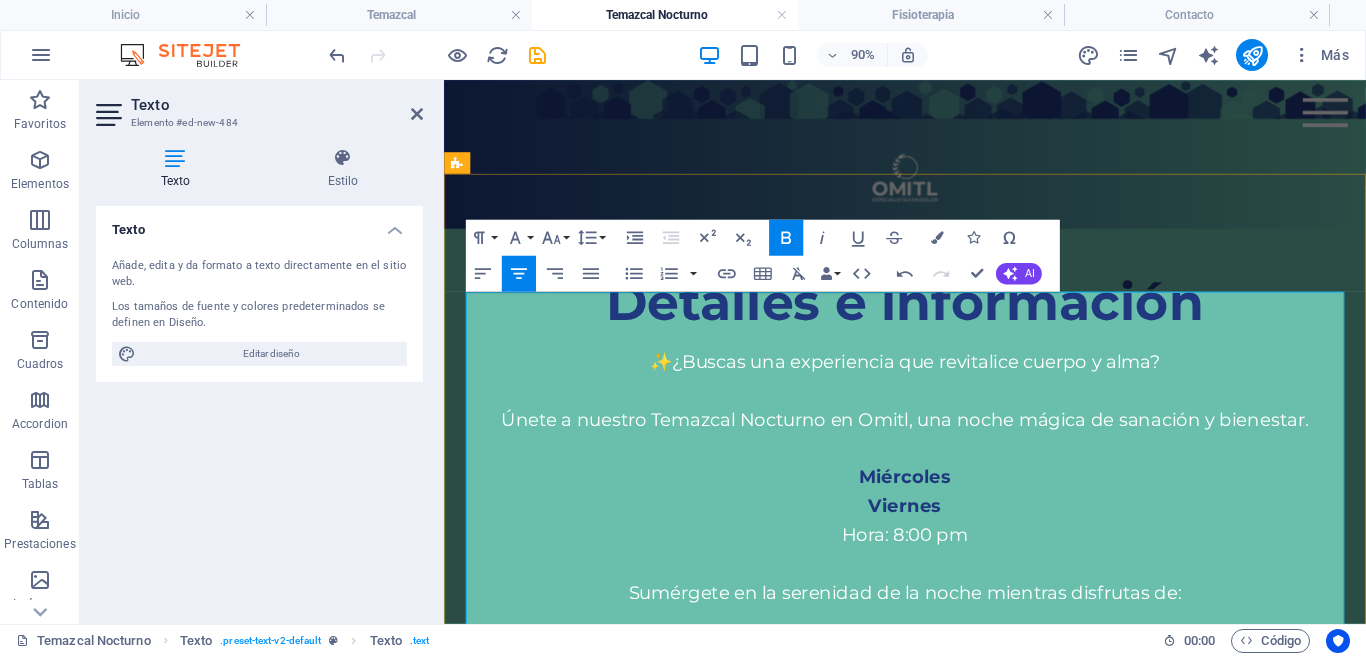 drag, startPoint x: 994, startPoint y: 506, endPoint x: 1004, endPoint y: 532, distance: 27.856777 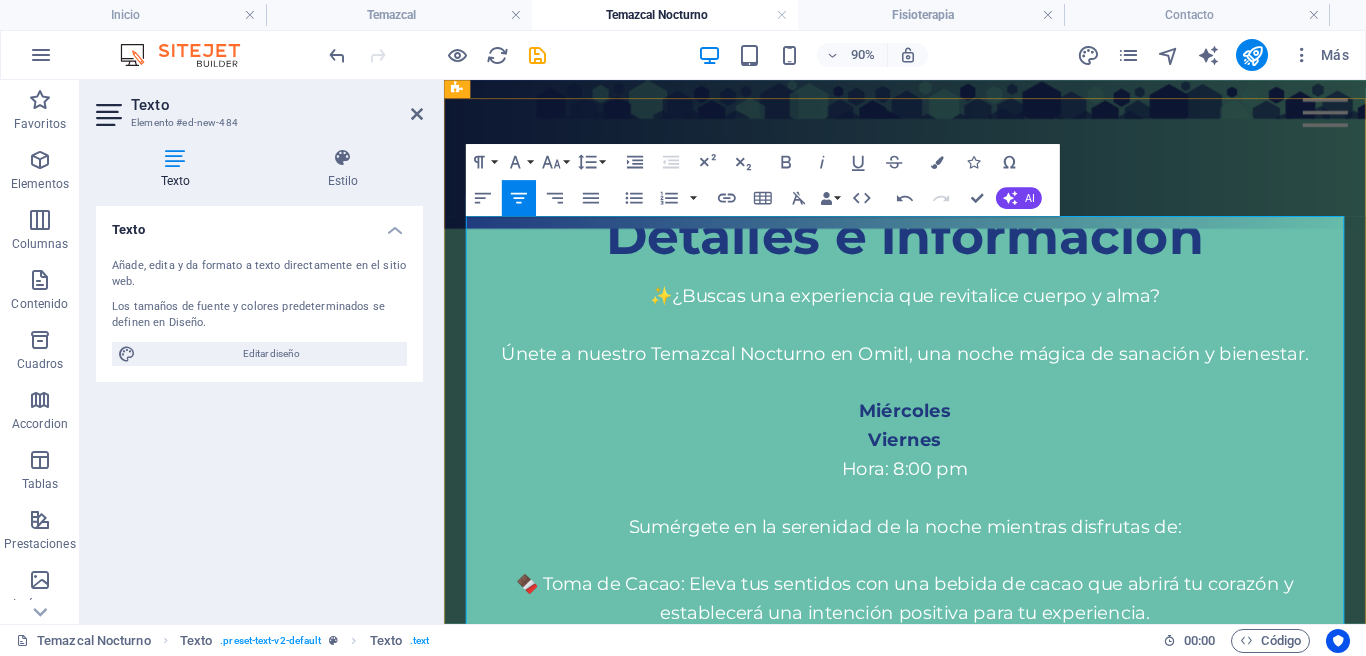 scroll, scrollTop: 1455, scrollLeft: 0, axis: vertical 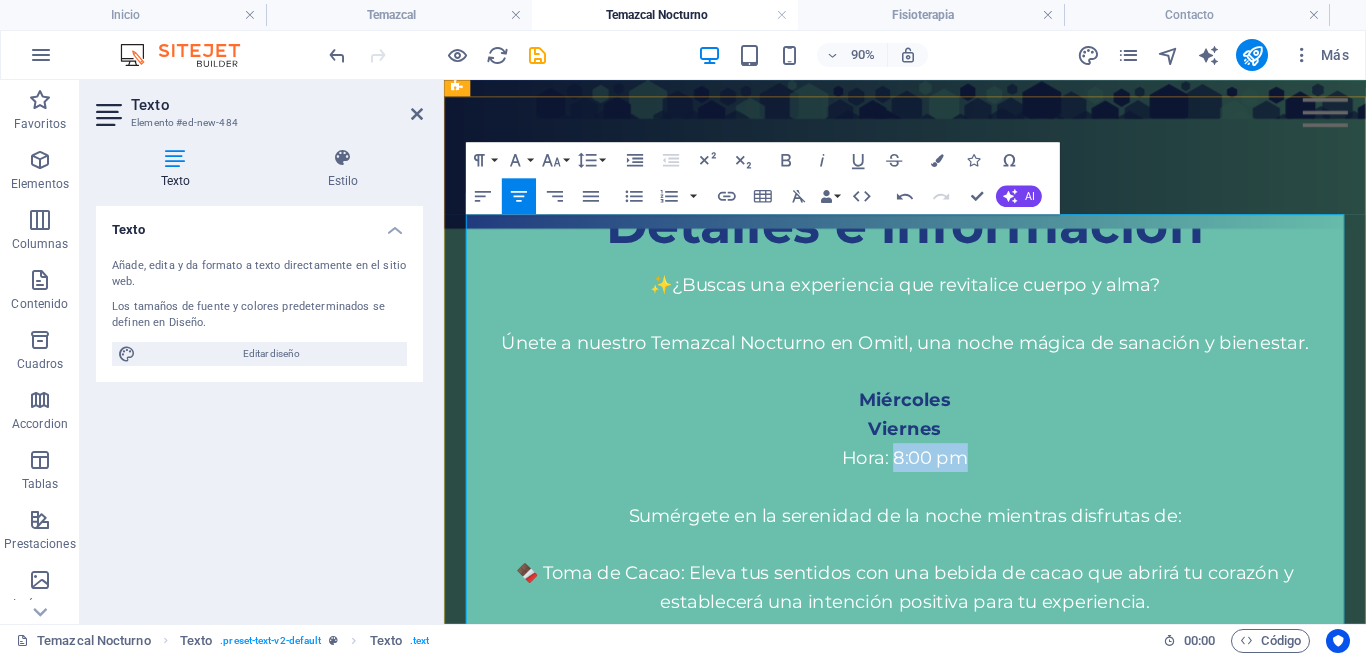 drag, startPoint x: 943, startPoint y: 438, endPoint x: 1037, endPoint y: 440, distance: 94.02127 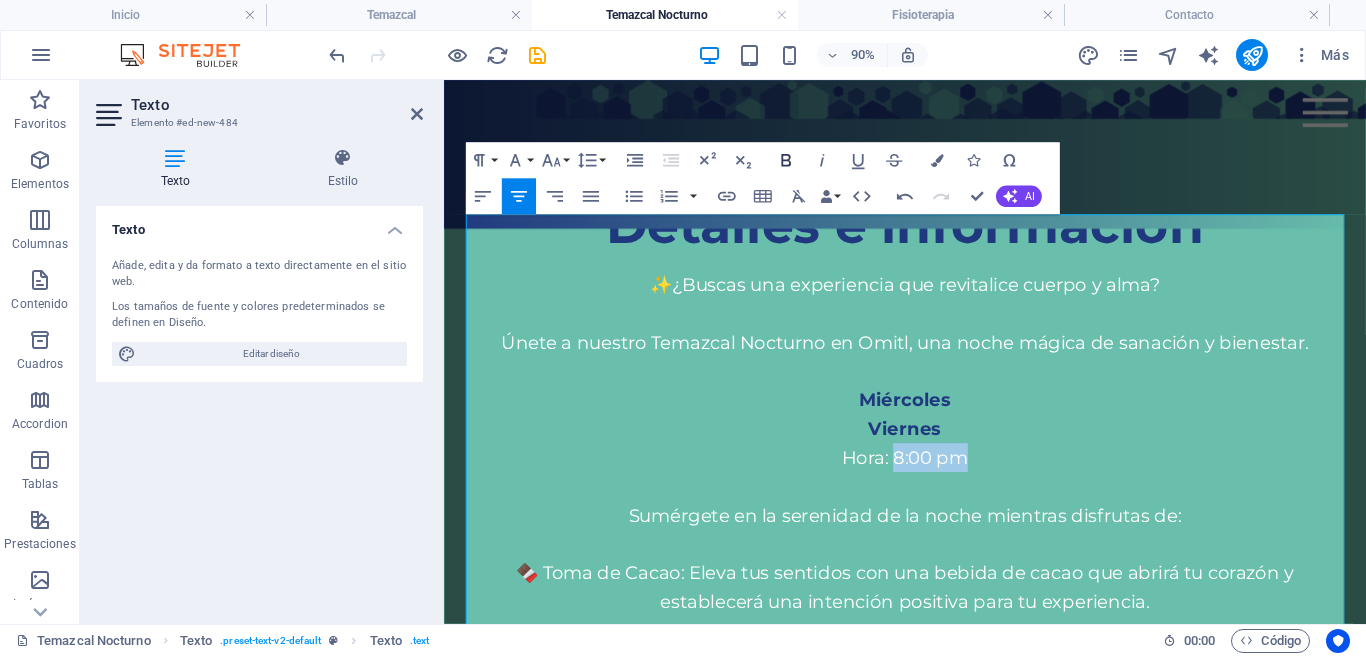 click 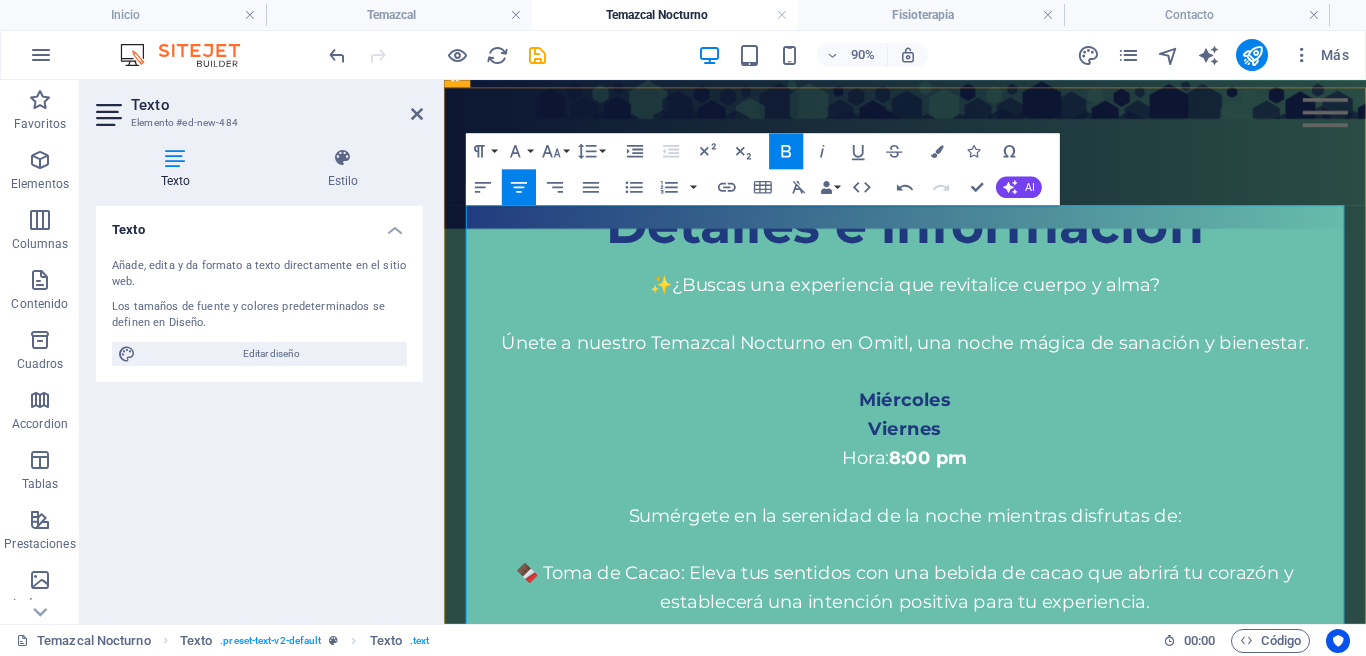 scroll, scrollTop: 1568, scrollLeft: 0, axis: vertical 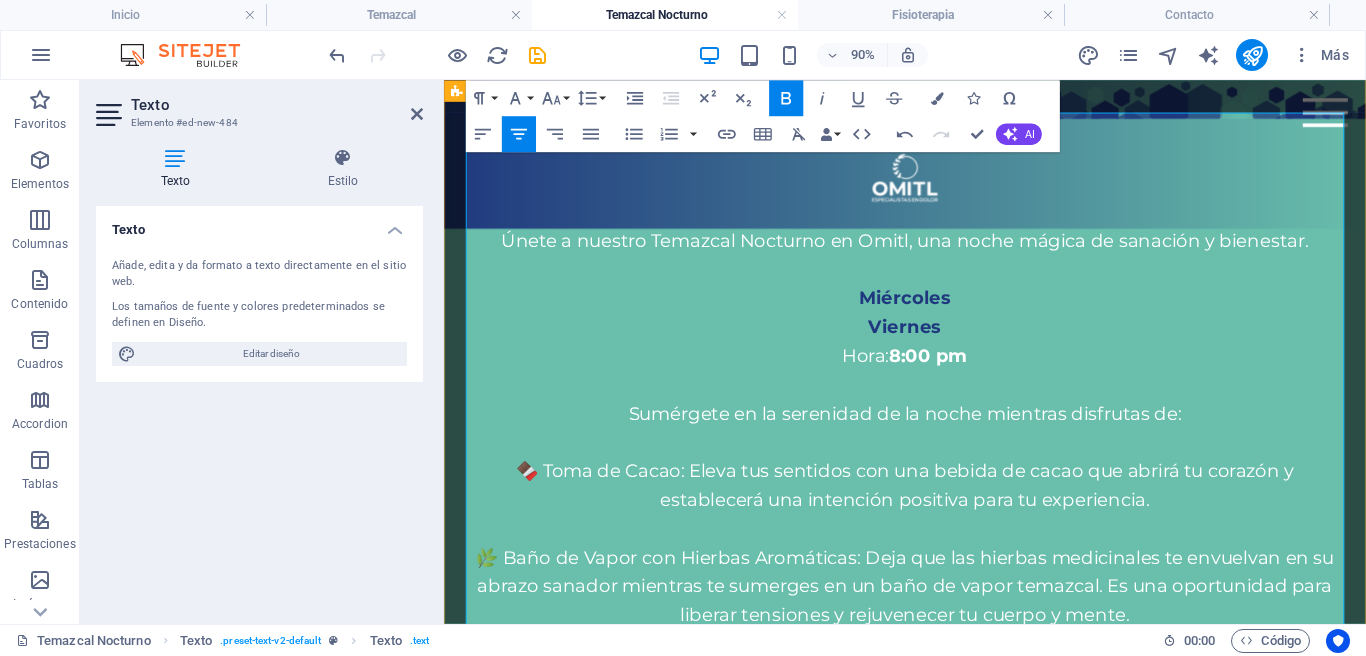 click on "🌿 Baño de Vapor con Hierbas Aromáticas: Deja que las hierbas medicinales te envuelvan en su abrazo sanador mientras te sumerges en un baño de vapor temazcal. Es una oportunidad para liberar tensiones y rejuvenecer tu cuerpo y mente." at bounding box center [956, 642] 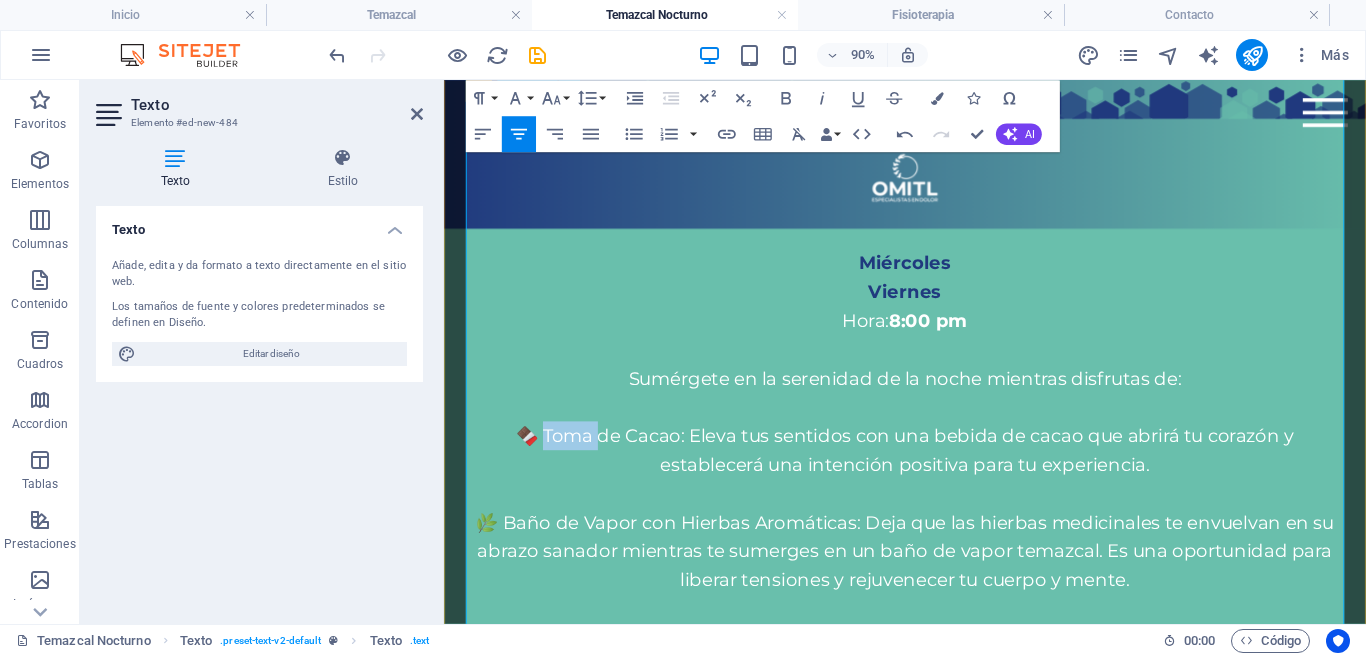 scroll, scrollTop: 1610, scrollLeft: 0, axis: vertical 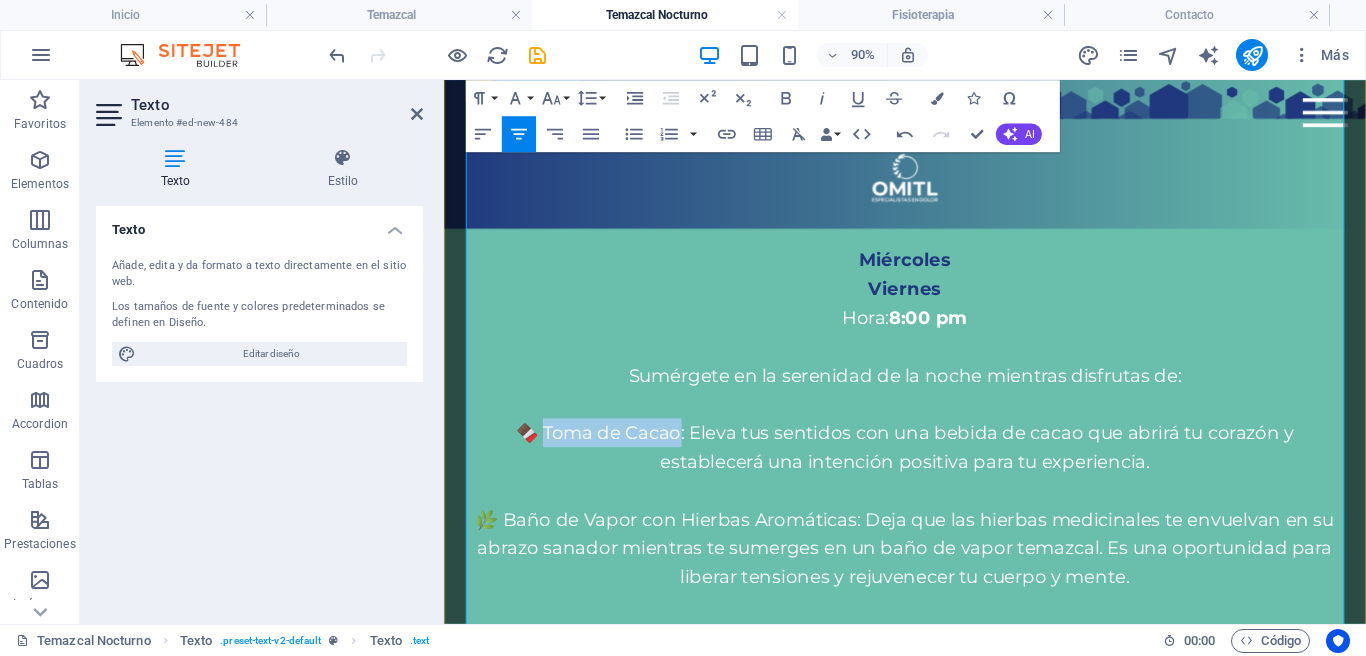 drag, startPoint x: 554, startPoint y: 412, endPoint x: 708, endPoint y: 410, distance: 154.01299 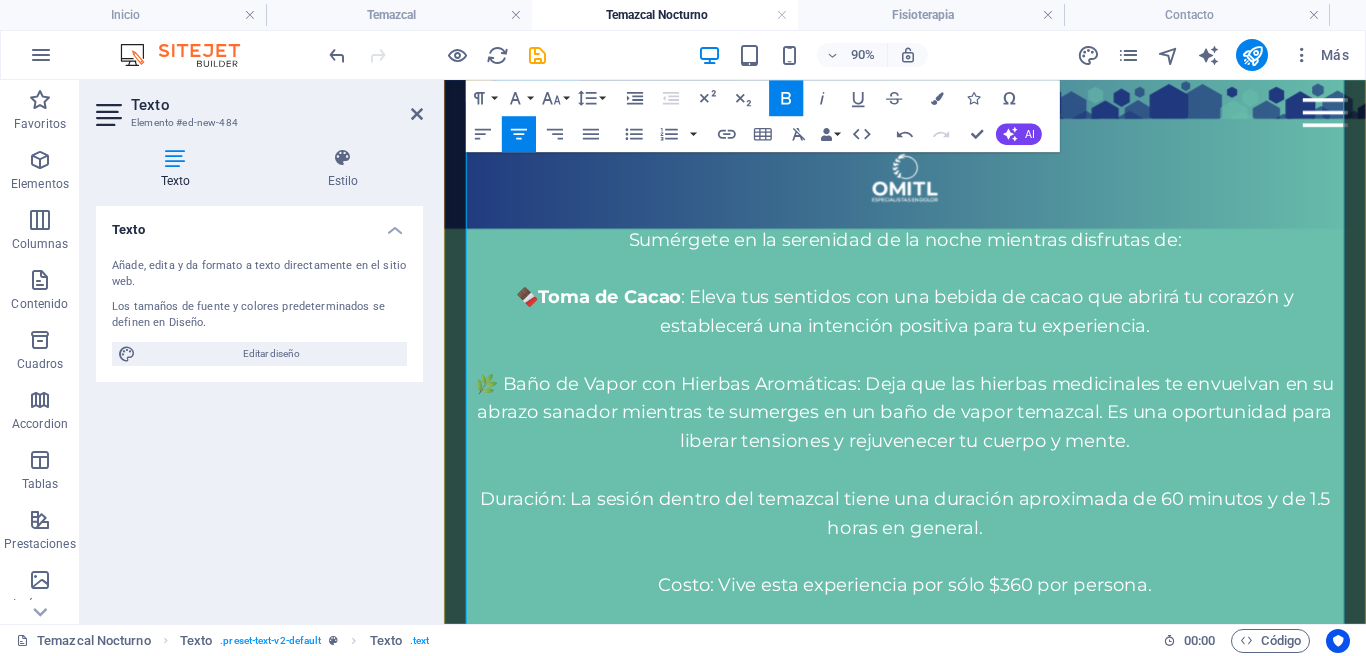 scroll, scrollTop: 1763, scrollLeft: 0, axis: vertical 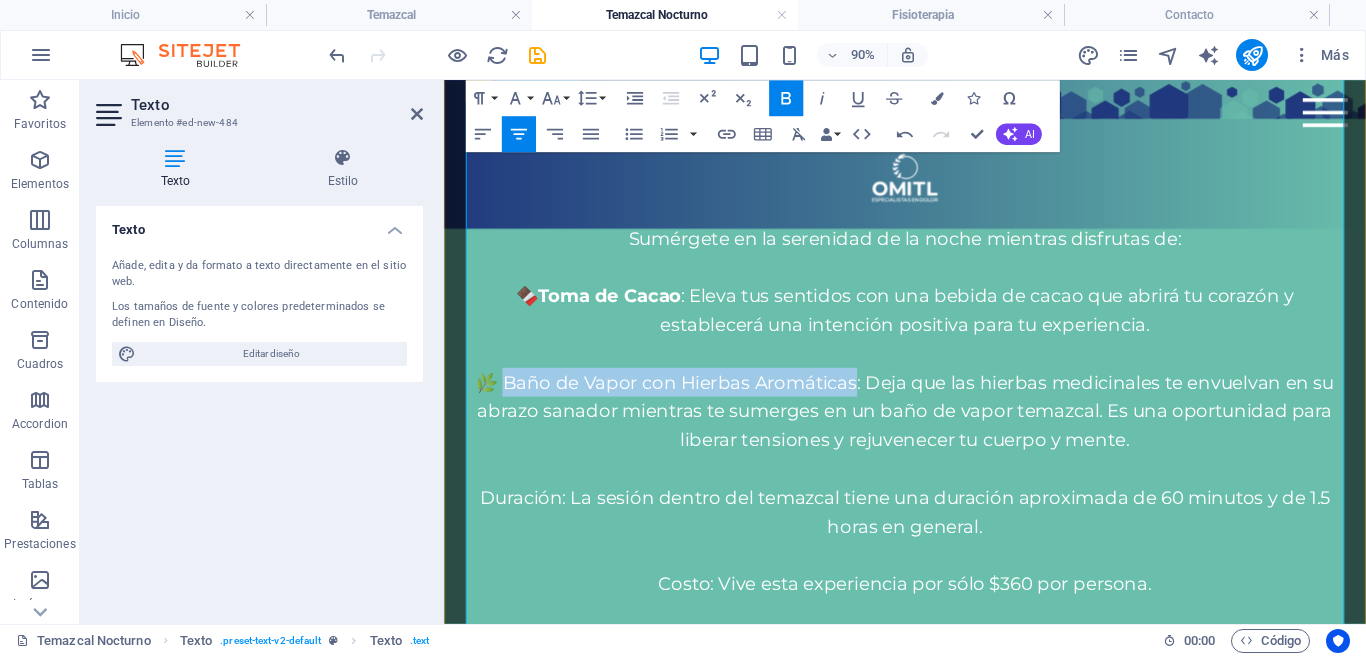 drag, startPoint x: 513, startPoint y: 352, endPoint x: 897, endPoint y: 347, distance: 384.03256 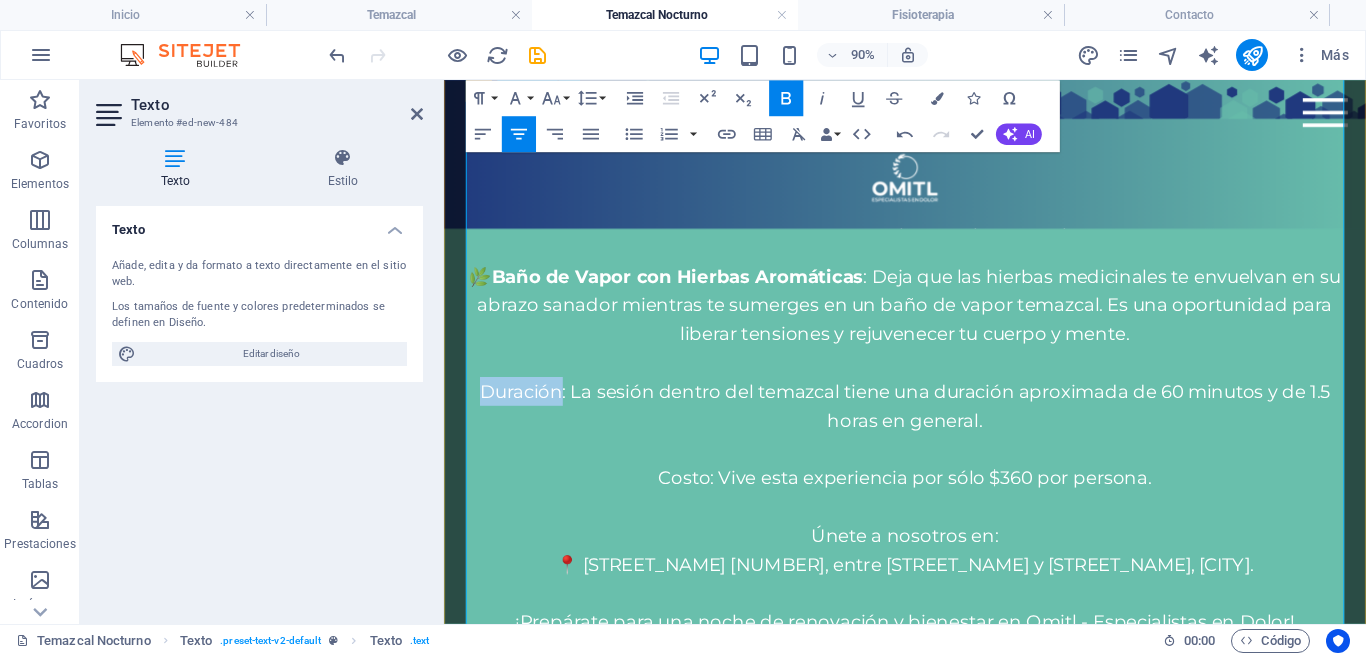 drag, startPoint x: 486, startPoint y: 362, endPoint x: 576, endPoint y: 361, distance: 90.005554 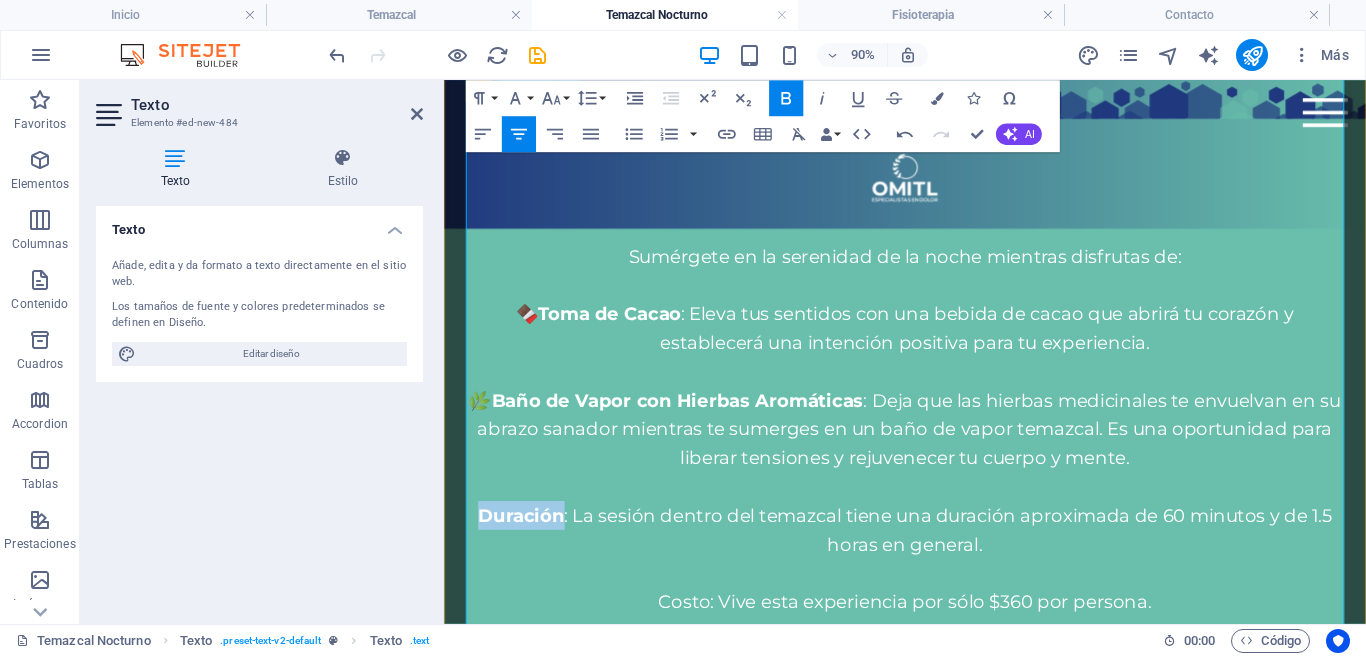 scroll, scrollTop: 1685, scrollLeft: 0, axis: vertical 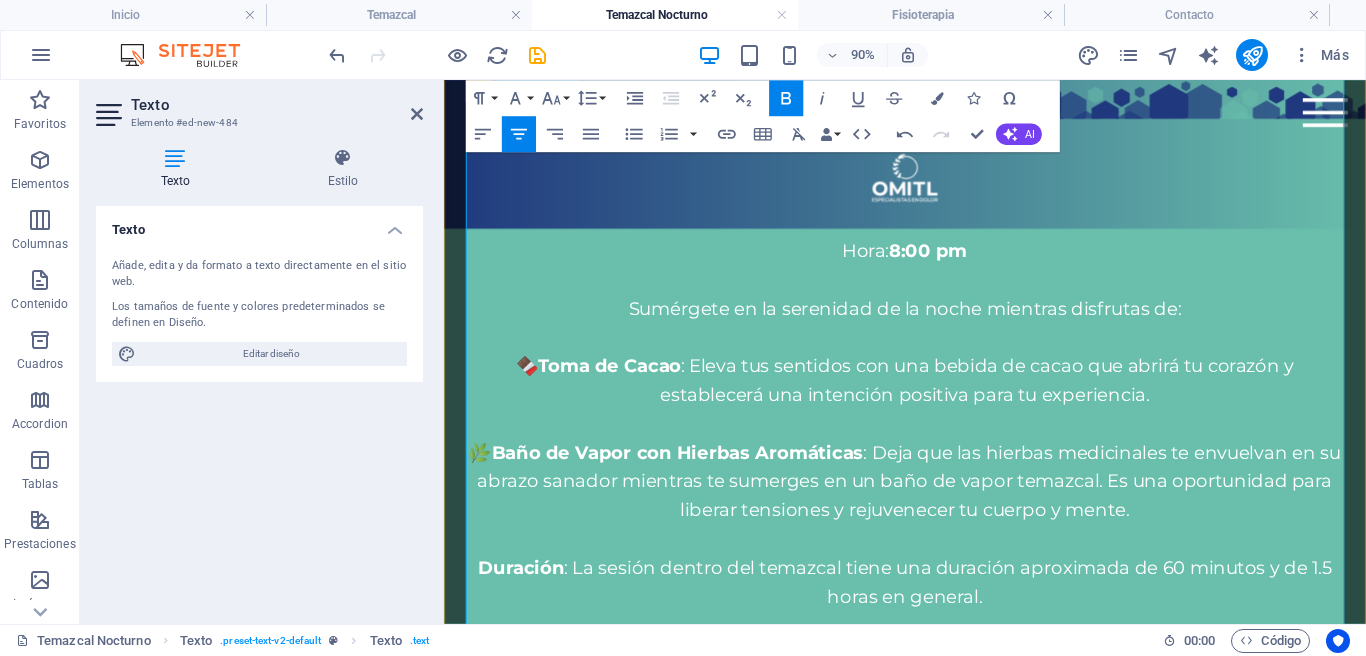 drag, startPoint x: 1085, startPoint y: 281, endPoint x: 919, endPoint y: 262, distance: 167.08382 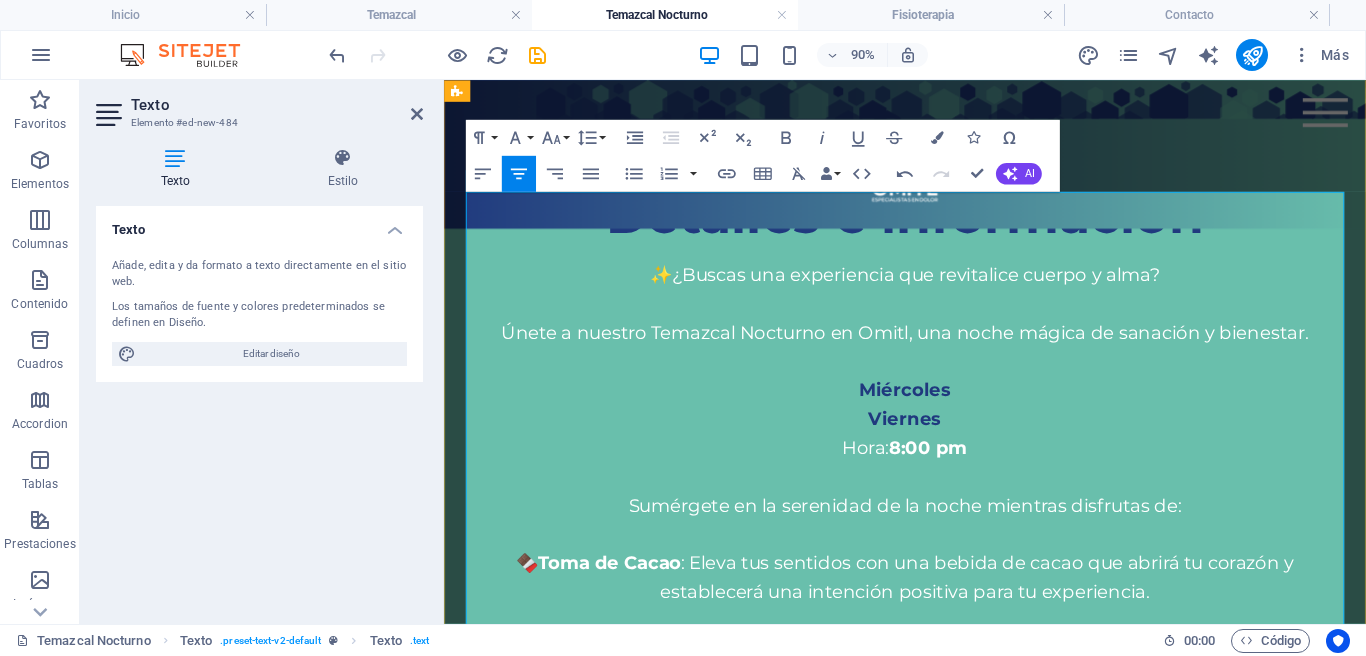 scroll, scrollTop: 1463, scrollLeft: 0, axis: vertical 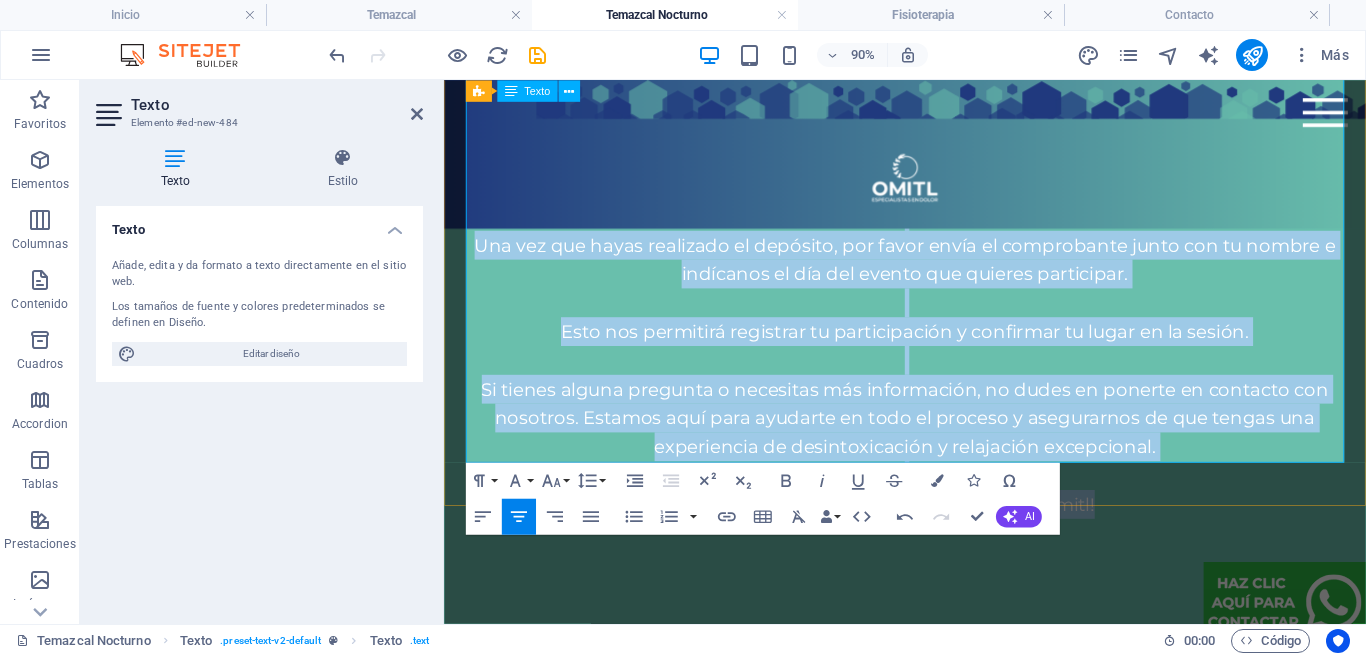 drag, startPoint x: 670, startPoint y: 242, endPoint x: 1178, endPoint y: 492, distance: 566.1837 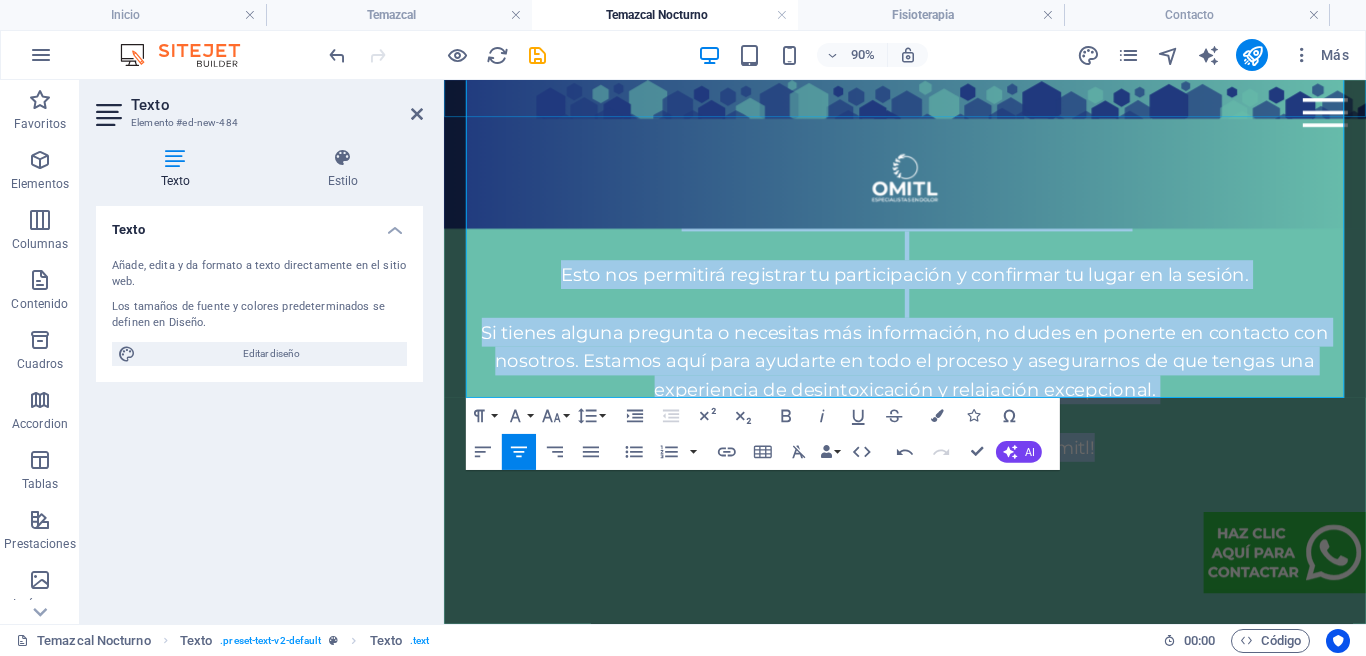 scroll, scrollTop: 3109, scrollLeft: 0, axis: vertical 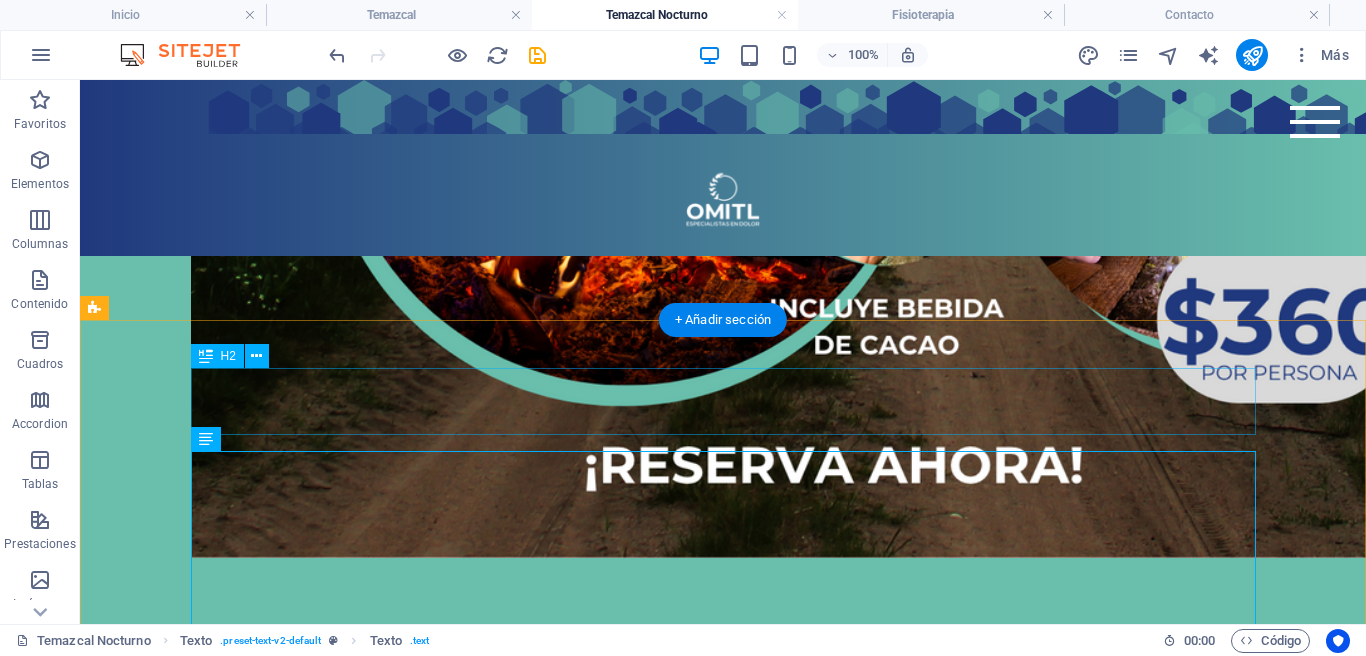 click on "Detalles e información" at bounding box center (723, 687) 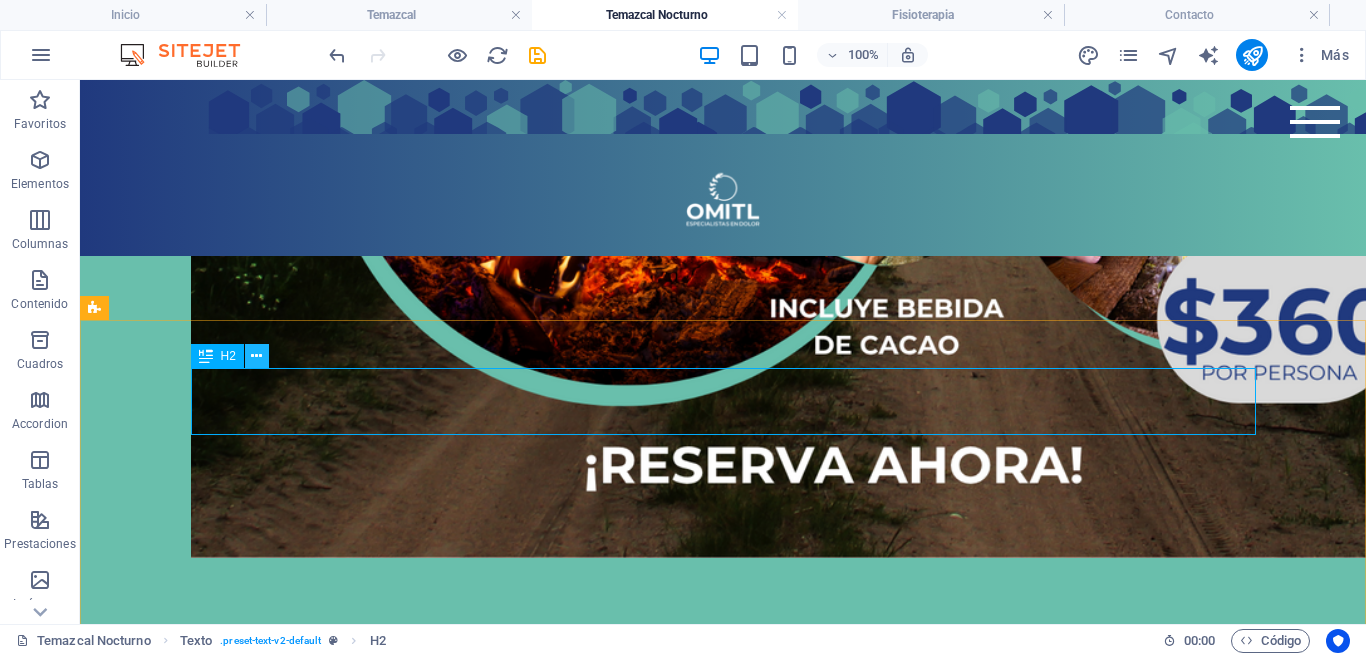 click at bounding box center (256, 356) 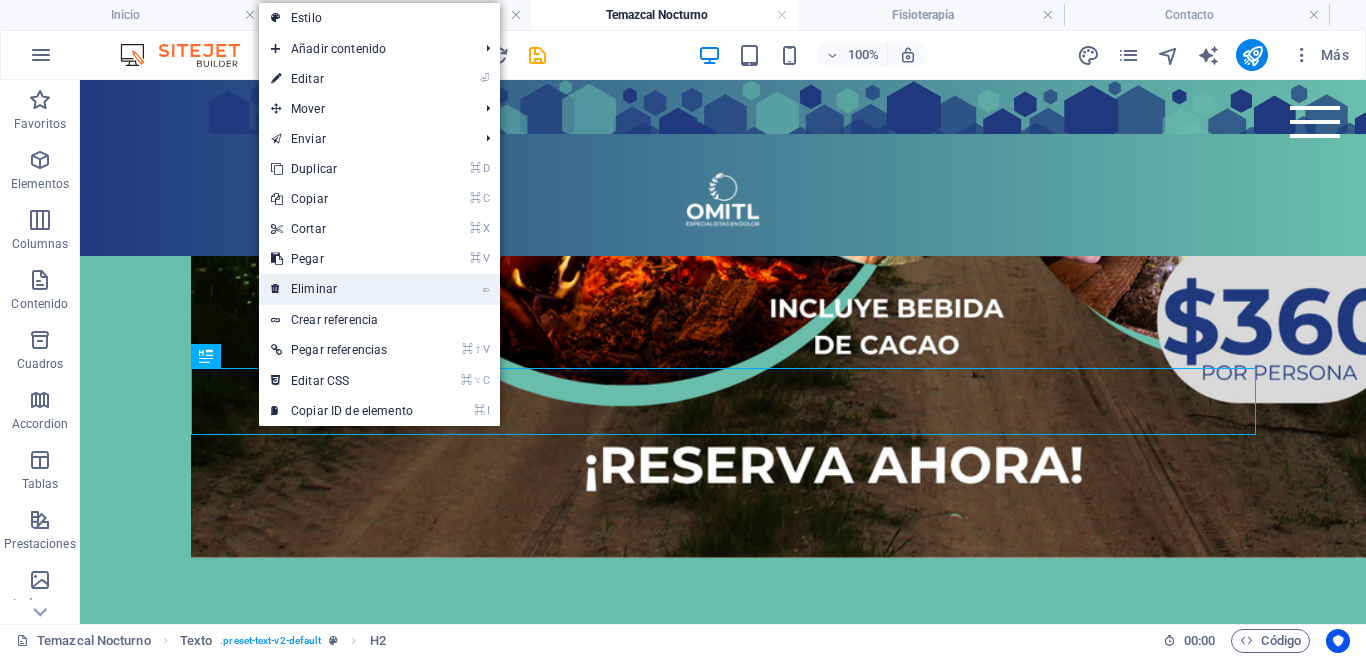 click on "⌦  Eliminar" at bounding box center (342, 289) 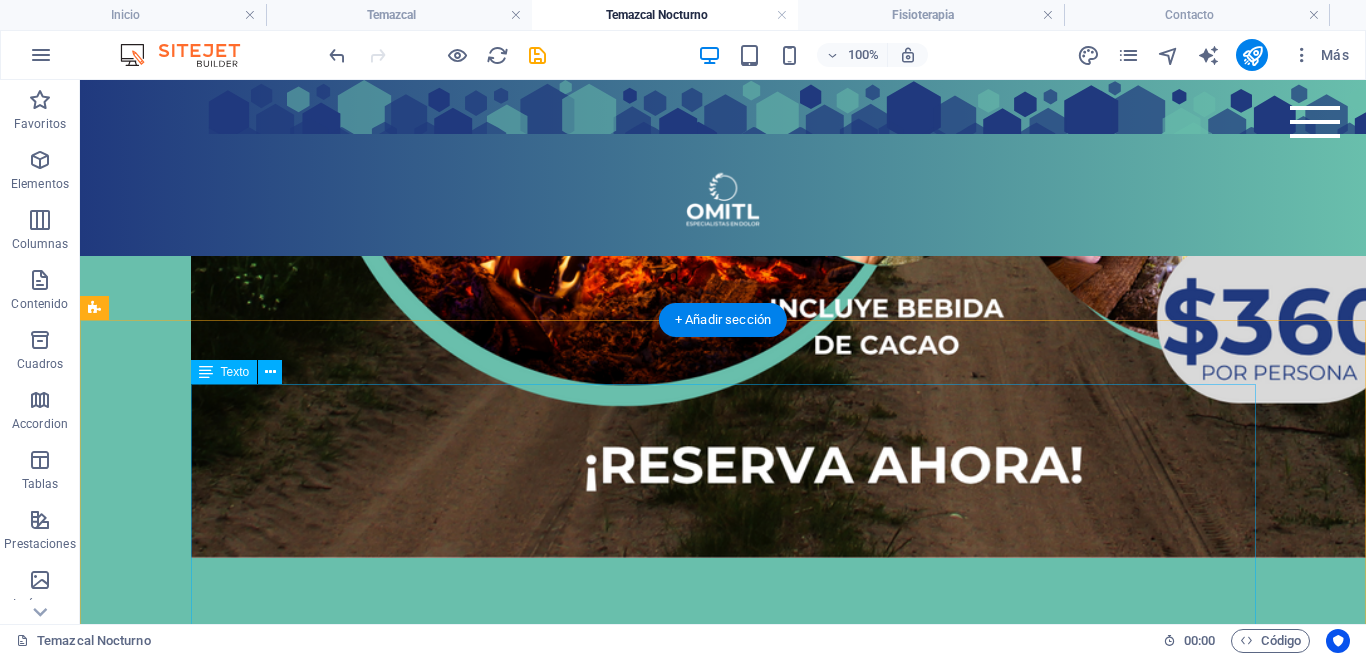 click on "✨ Temazcal Nocturno en Omitl Una experiencia profunda de sanación, desintoxicación y renovación. Vive una noche única  miércoles o viernes a las 8:00 pm  en nuestro jardín, rodeado de bambú, vapor herbal y cacao ceremonial. ¿Qué incluye? 🍫  Bebida de cacao natural Abre tu corazón y establece tu intención. 🌿  Baño de vapor con hierbas medicinales Desinflama, desintoxica y relaja cuerpo y mente en un temazcal guiado. 🕒  Duración:  1.5 horas totales (60 min dentro del temazcal) 💰  Inversión:  $360 por persona 📍  Ubicación:  [AVENUE] [NUMBER], entre Sur 29 y 31, [CITY] 🔔  Si tu sesión incluye yoga, trae tu tapete. Si no tienes, te prestamos uno. ¿Qué necesitas traer? Traje de baño o ropa cómoda para el vapor Toalla y sandalias Agua para hidratarte 💧 Fruta o snack ligero para después (opcional) 🌿 ¿Cómo reservar? 1. Realiza tu pago de $360 [FIRST] [LAST] – BBVA CLABE: [CLABE] Cuenta: [ACCOUNT] 2. Envíanos tu comprobante, nombre y fecha elegida" at bounding box center (723, 1273) 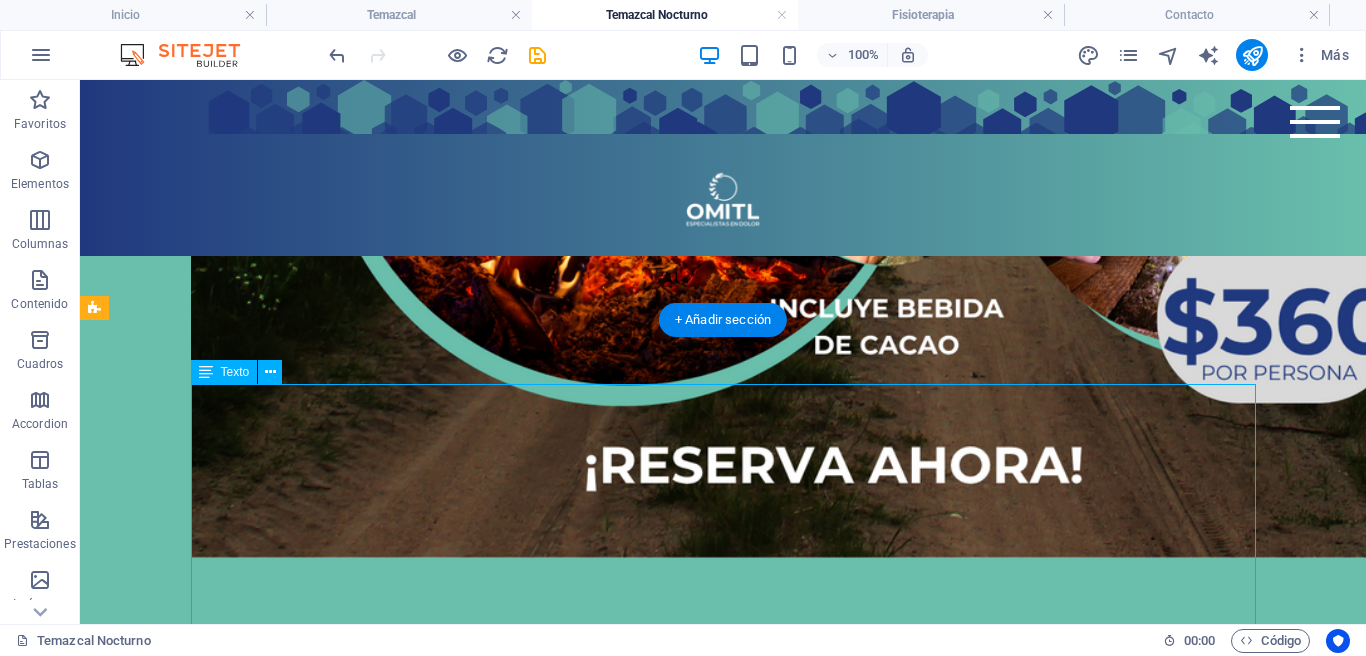 click on "✨ Temazcal Nocturno en Omitl Una experiencia profunda de sanación, desintoxicación y renovación. Vive una noche única  miércoles o viernes a las 8:00 pm  en nuestro jardín, rodeado de bambú, vapor herbal y cacao ceremonial. ¿Qué incluye? 🍫  Bebida de cacao natural Abre tu corazón y establece tu intención. 🌿  Baño de vapor con hierbas medicinales Desinflama, desintoxica y relaja cuerpo y mente en un temazcal guiado. 🕒  Duración:  1.5 horas totales (60 min dentro del temazcal) 💰  Inversión:  $360 por persona 📍  Ubicación:  [AVENUE] [NUMBER], entre Sur 29 y 31, [CITY] 🔔  Si tu sesión incluye yoga, trae tu tapete. Si no tienes, te prestamos uno. ¿Qué necesitas traer? Traje de baño o ropa cómoda para el vapor Toalla y sandalias Agua para hidratarte 💧 Fruta o snack ligero para después (opcional) 🌿 ¿Cómo reservar? 1. Realiza tu pago de $360 [FIRST] [LAST] – BBVA CLABE: [CLABE] Cuenta: [ACCOUNT] 2. Envíanos tu comprobante, nombre y fecha elegida" at bounding box center (723, 1273) 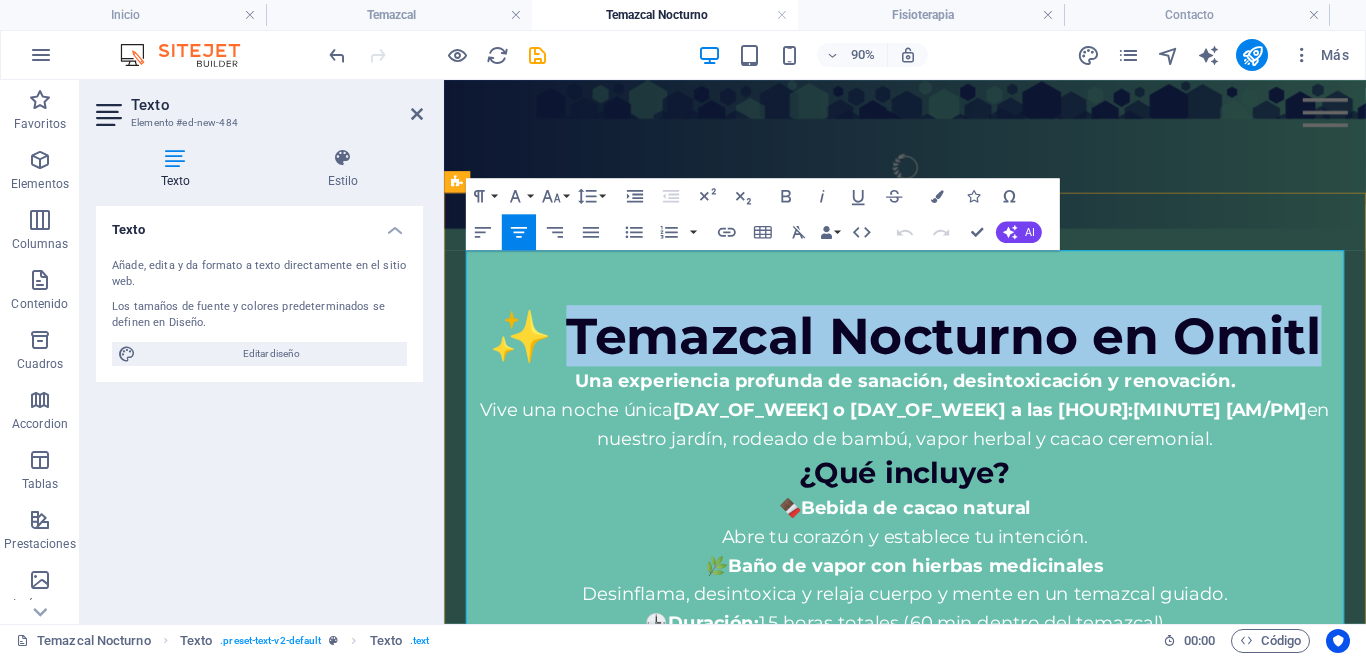 drag, startPoint x: 1419, startPoint y: 301, endPoint x: 567, endPoint y: 299, distance: 852.0023 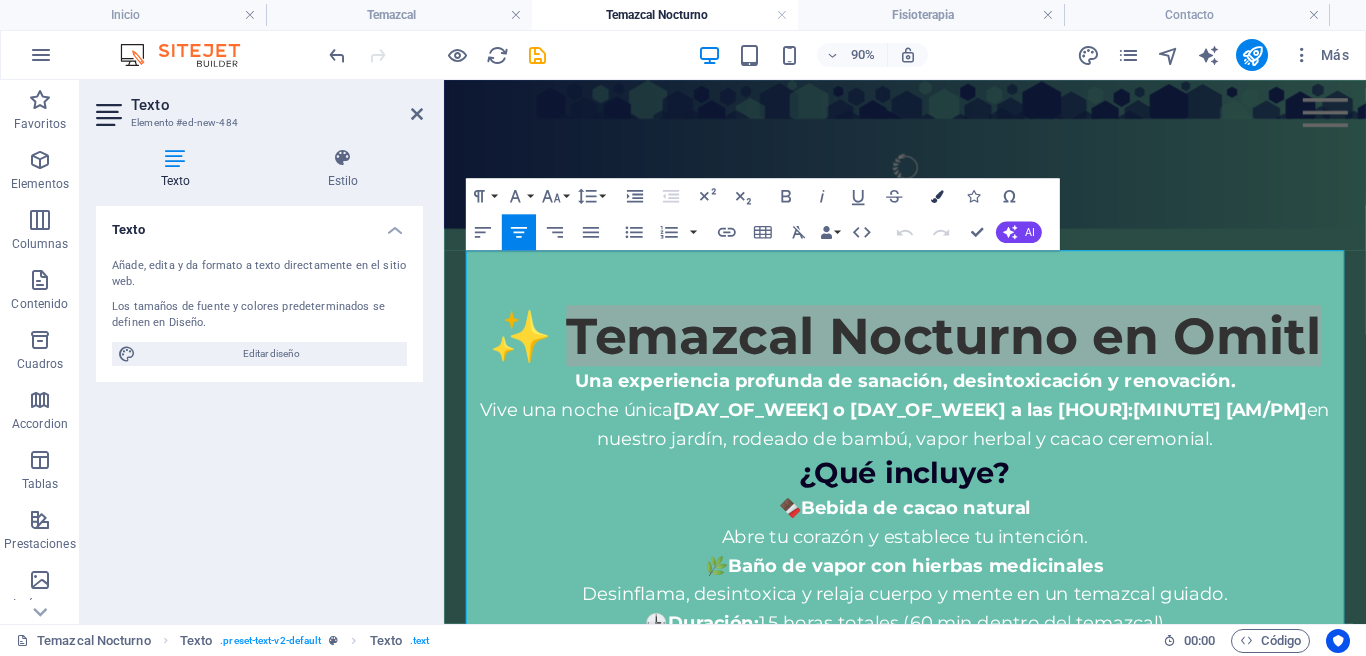click at bounding box center [937, 196] 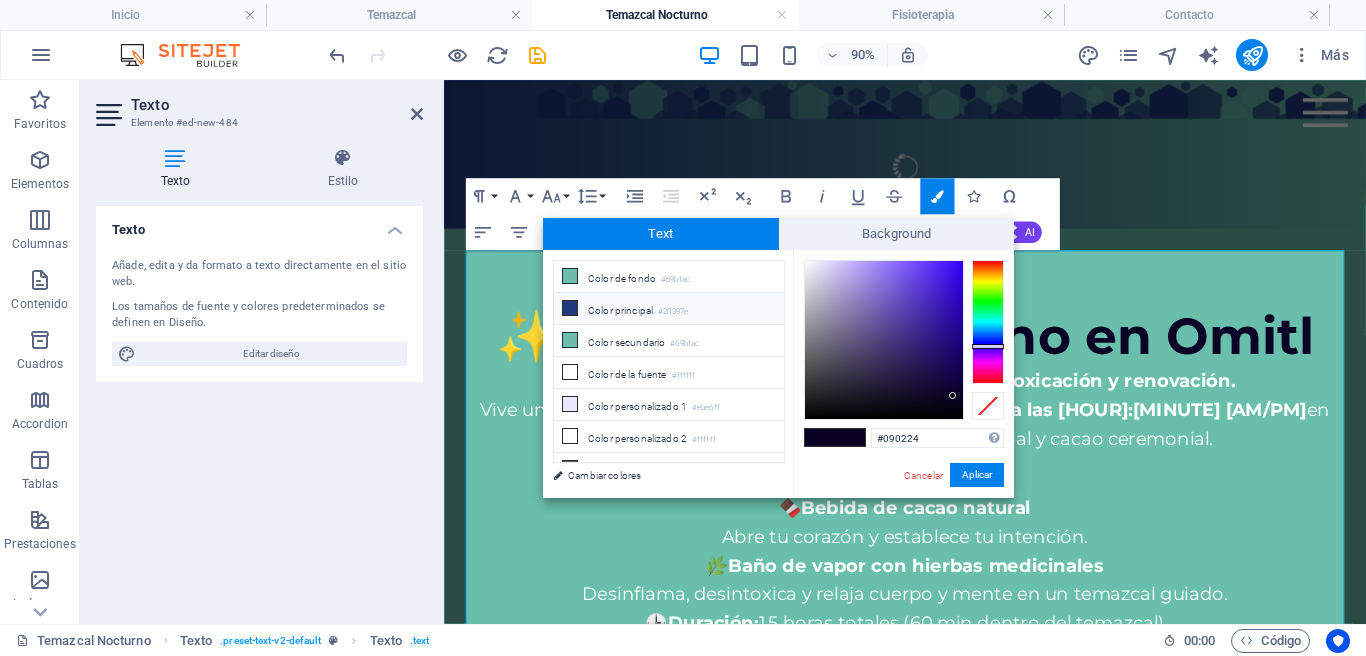 click on "Color principal
#20397e" at bounding box center [669, 309] 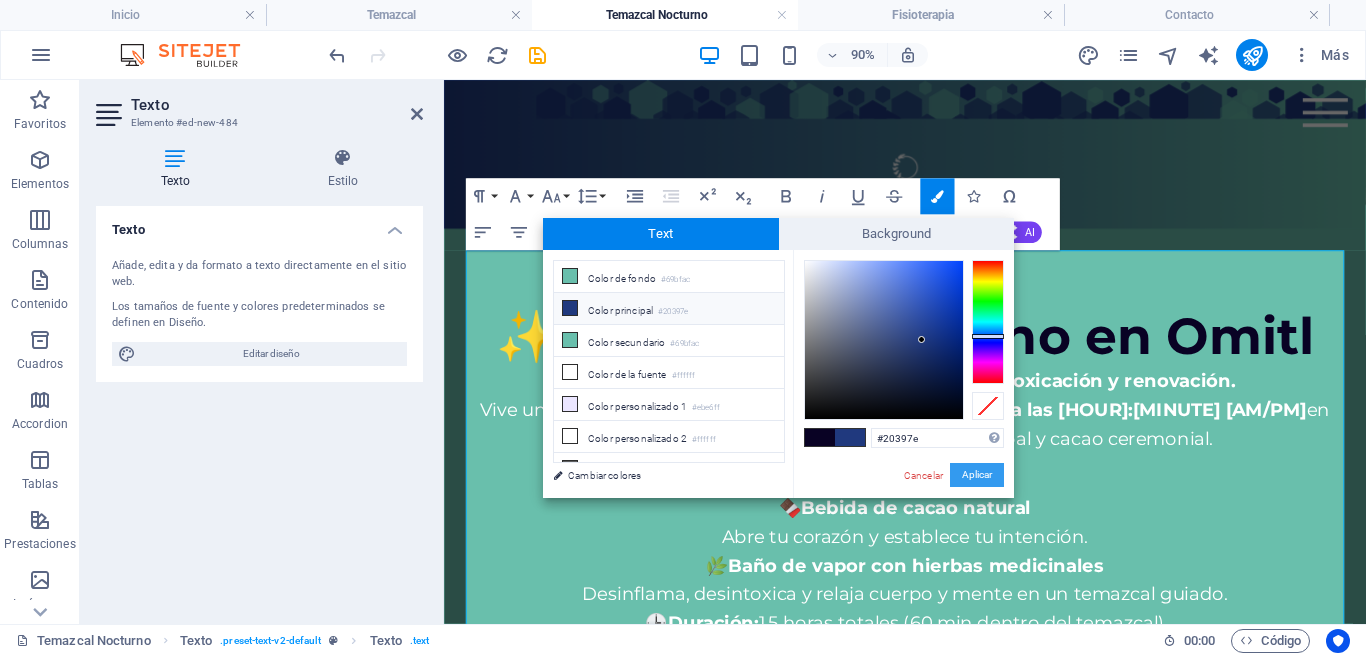 drag, startPoint x: 984, startPoint y: 475, endPoint x: 599, endPoint y: 439, distance: 386.67944 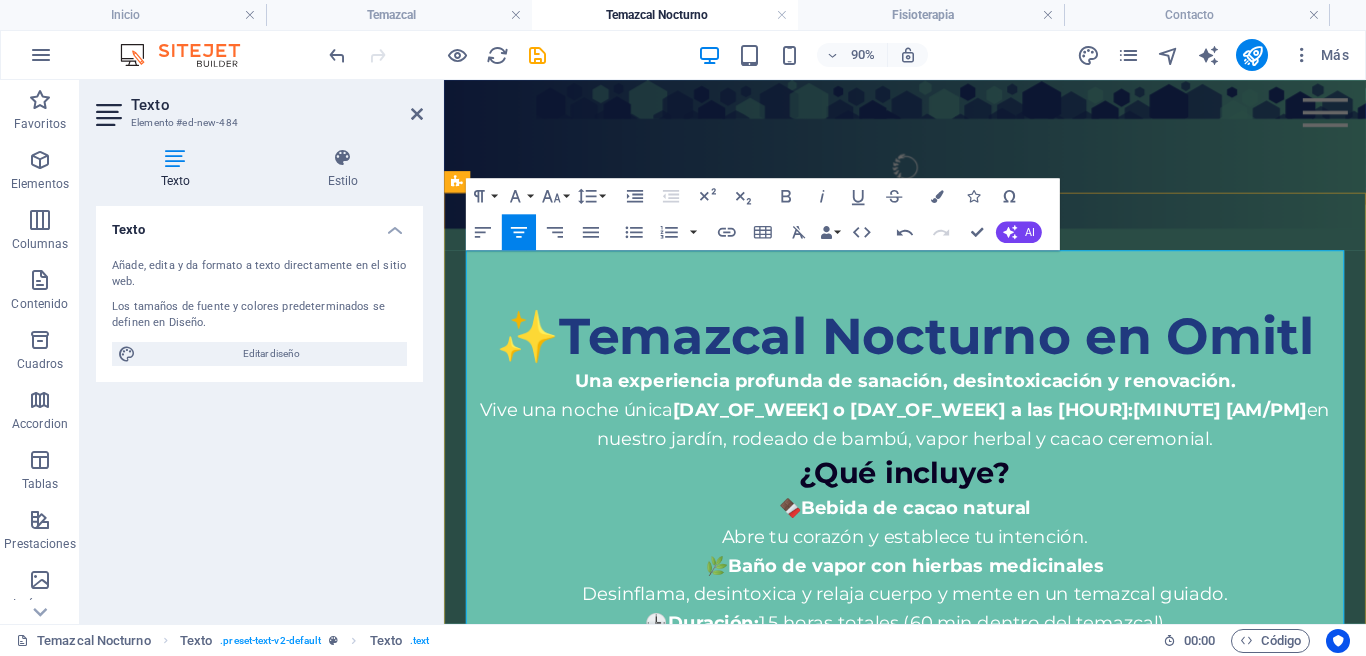 click on "Temazcal Nocturno en Omitl" at bounding box center (991, 364) 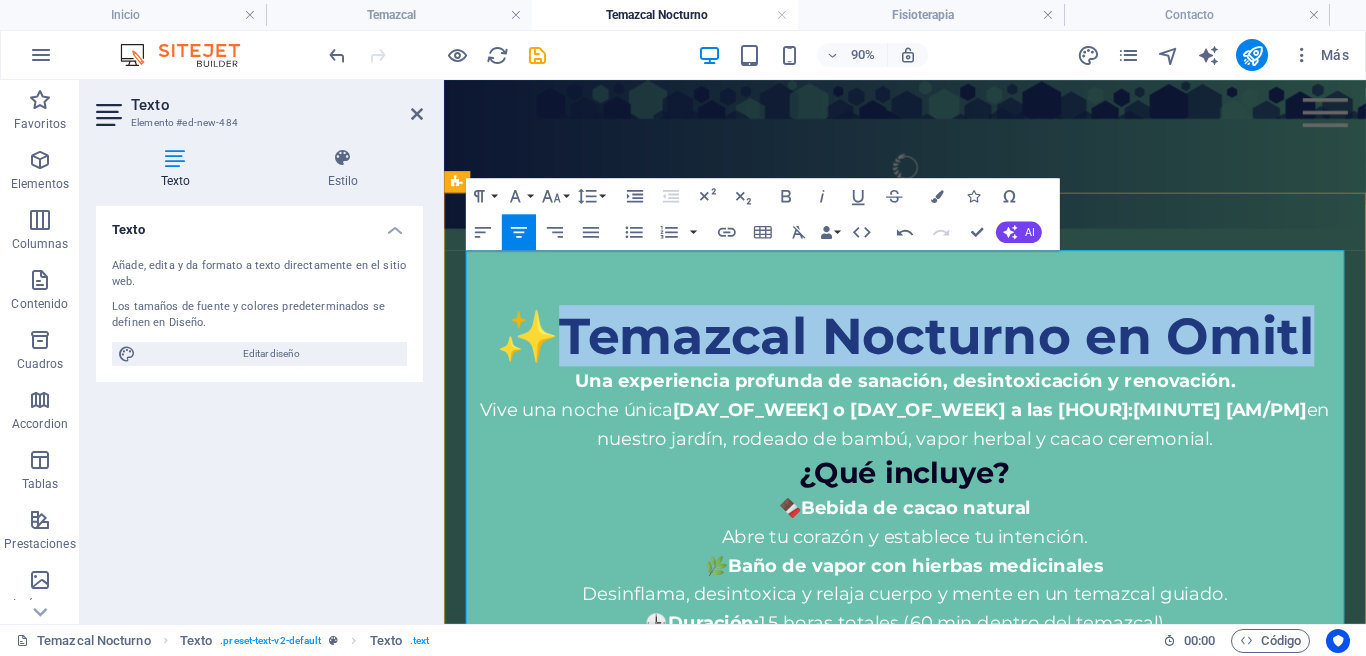 drag, startPoint x: 1407, startPoint y: 310, endPoint x: 565, endPoint y: 305, distance: 842.01483 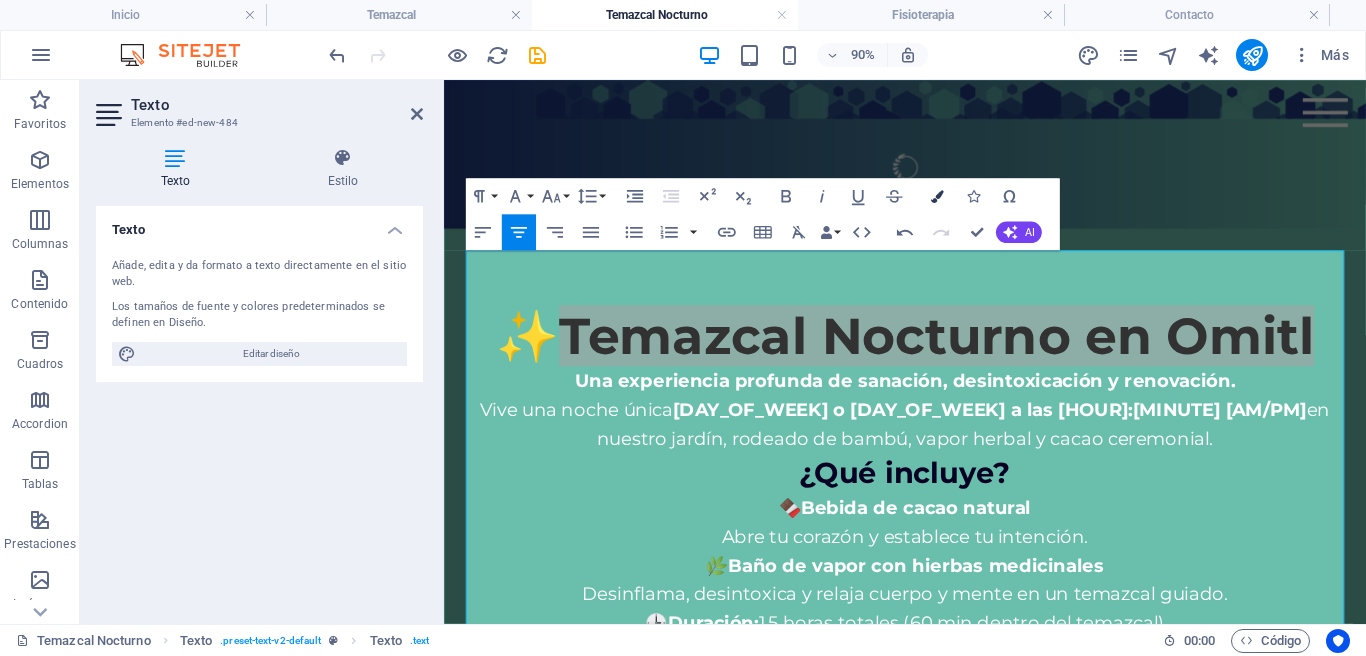 click at bounding box center [937, 196] 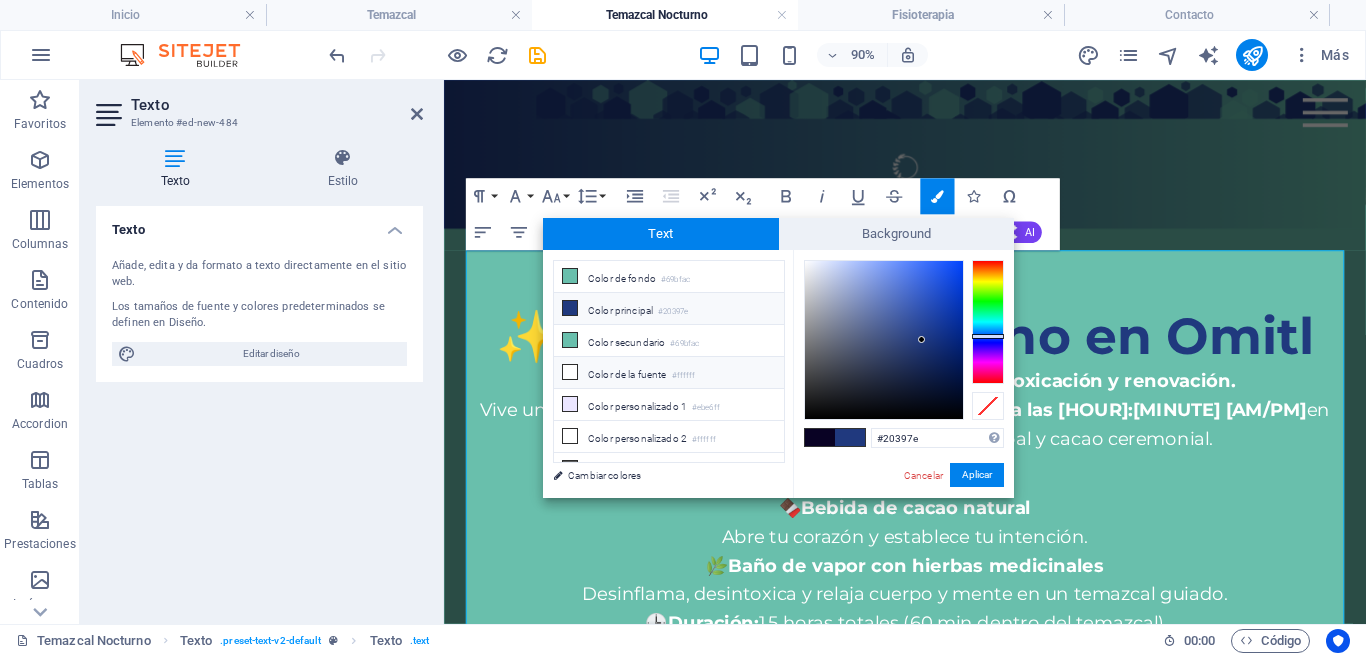 click on "Color de la fuente
#ffffff" at bounding box center (669, 373) 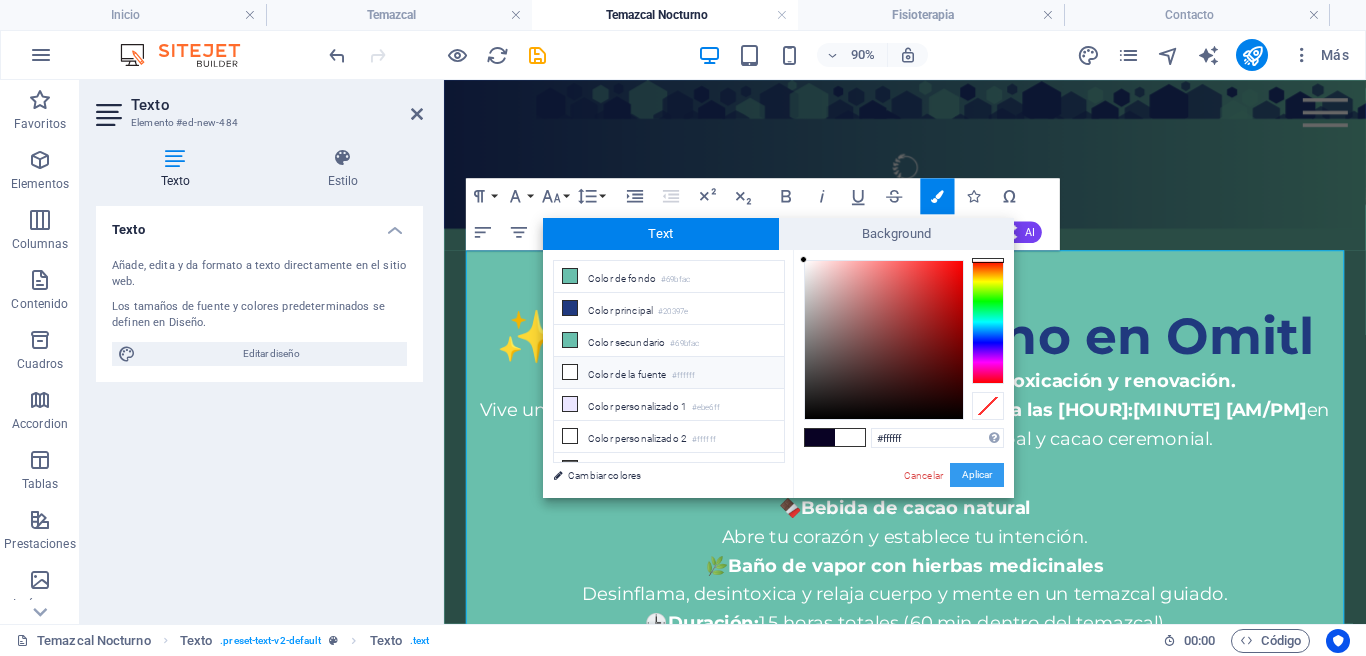 drag, startPoint x: 982, startPoint y: 472, endPoint x: 596, endPoint y: 435, distance: 387.76926 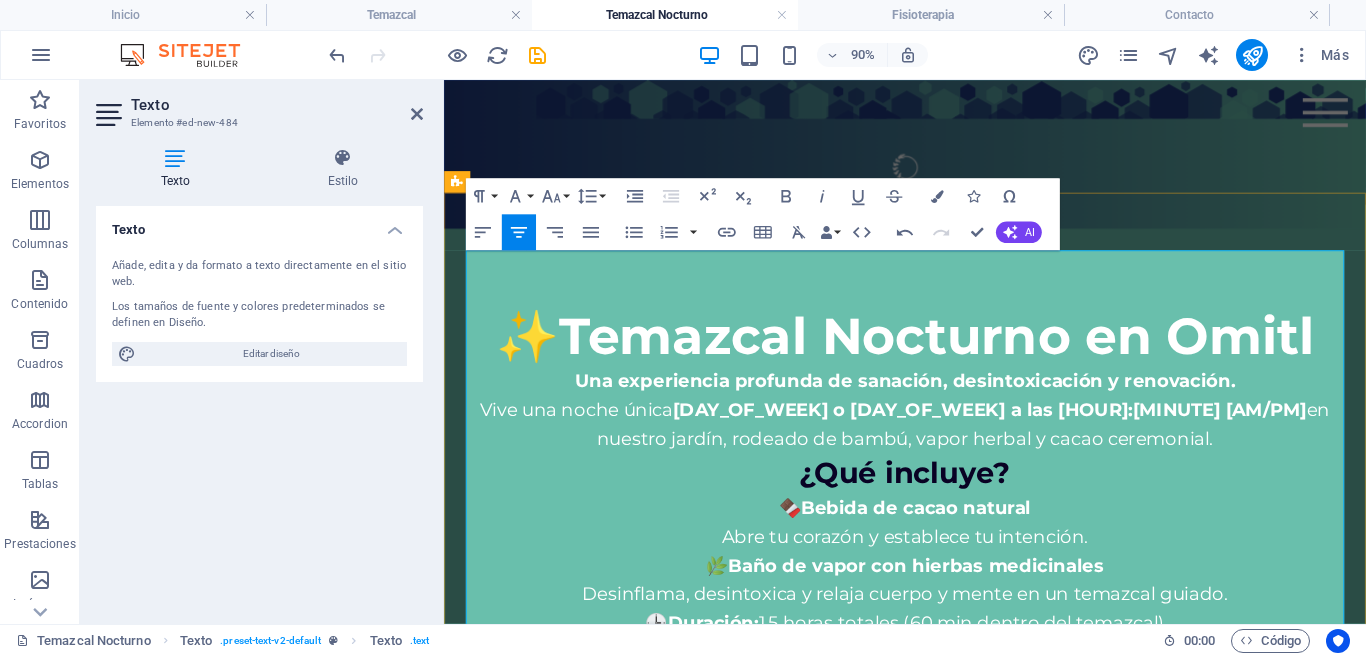 drag, startPoint x: 798, startPoint y: 358, endPoint x: 671, endPoint y: 352, distance: 127.141655 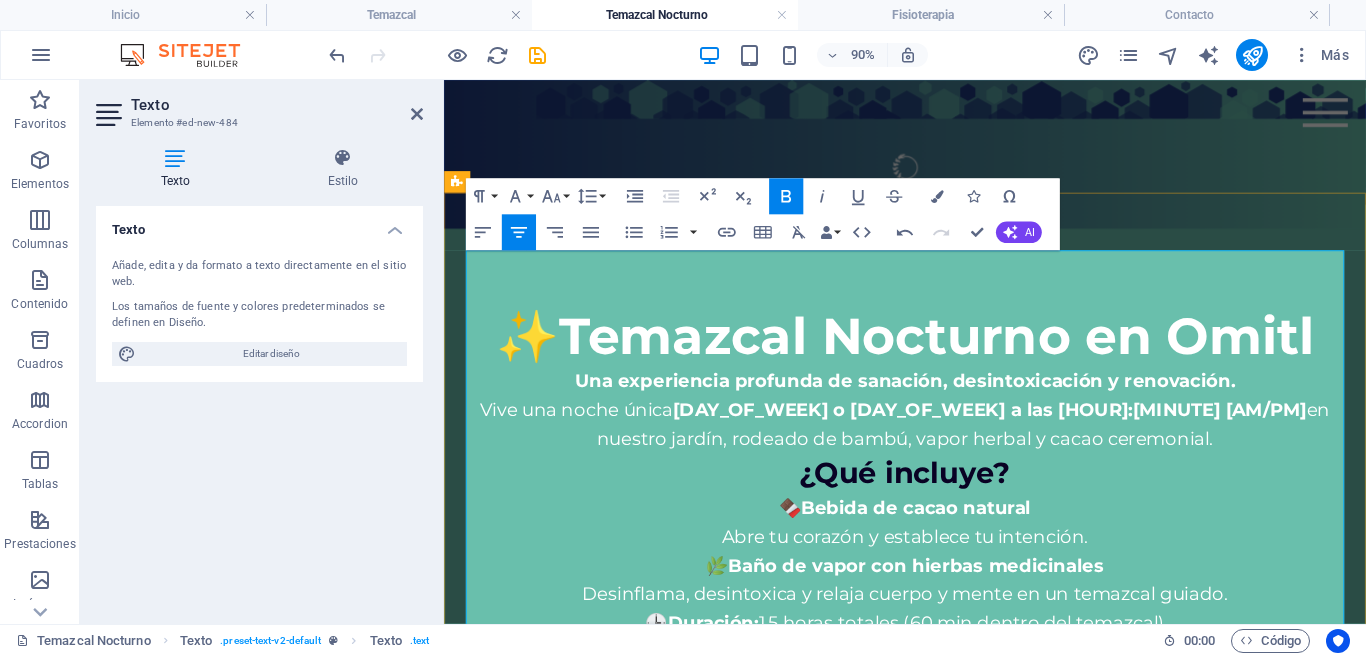 drag, startPoint x: 589, startPoint y: 348, endPoint x: 1135, endPoint y: 425, distance: 551.4028 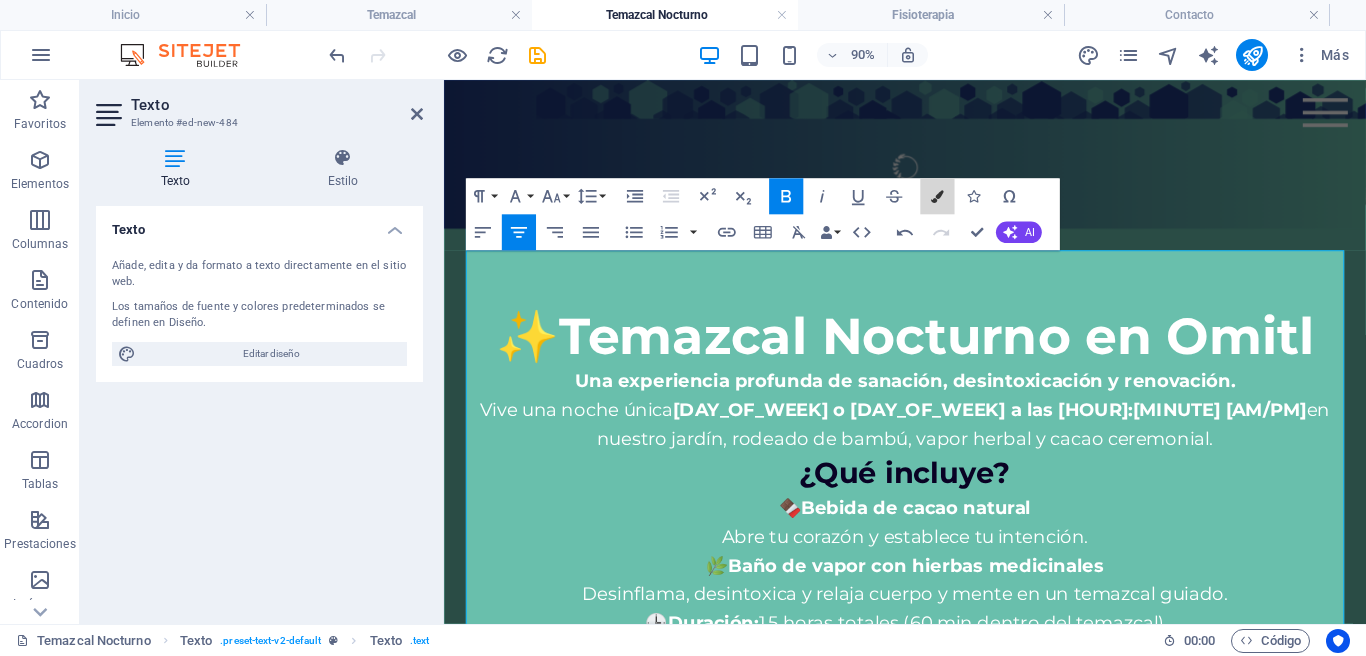 drag, startPoint x: 941, startPoint y: 189, endPoint x: 892, endPoint y: 219, distance: 57.45433 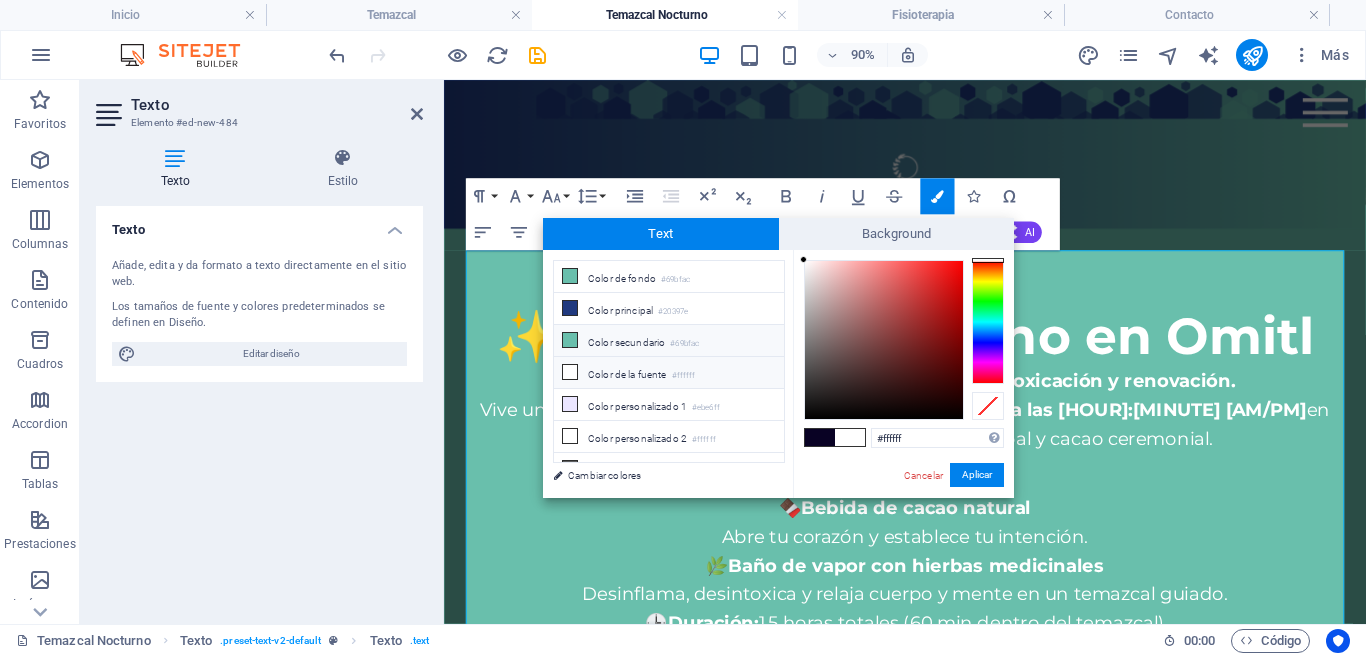 drag, startPoint x: 587, startPoint y: 308, endPoint x: 733, endPoint y: 335, distance: 148.47559 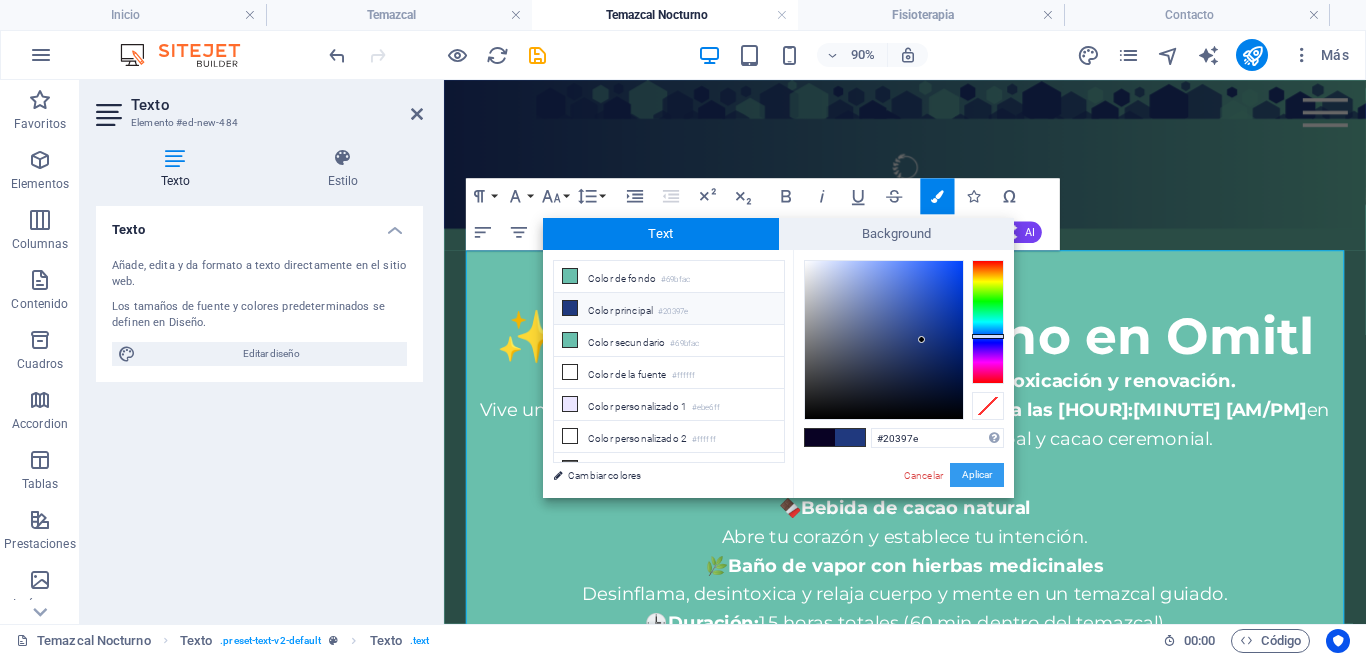 click on "Aplicar" at bounding box center (977, 475) 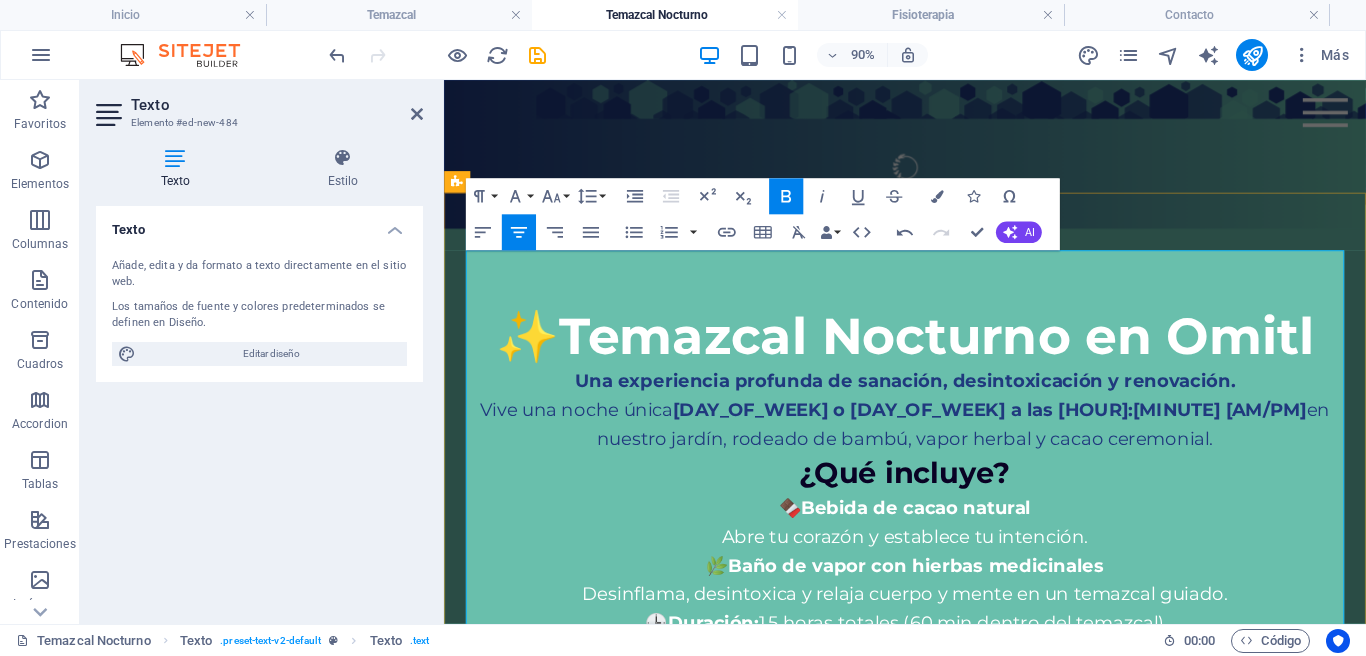 click on "✨  Temazcal Nocturno en Omitl" at bounding box center (956, 364) 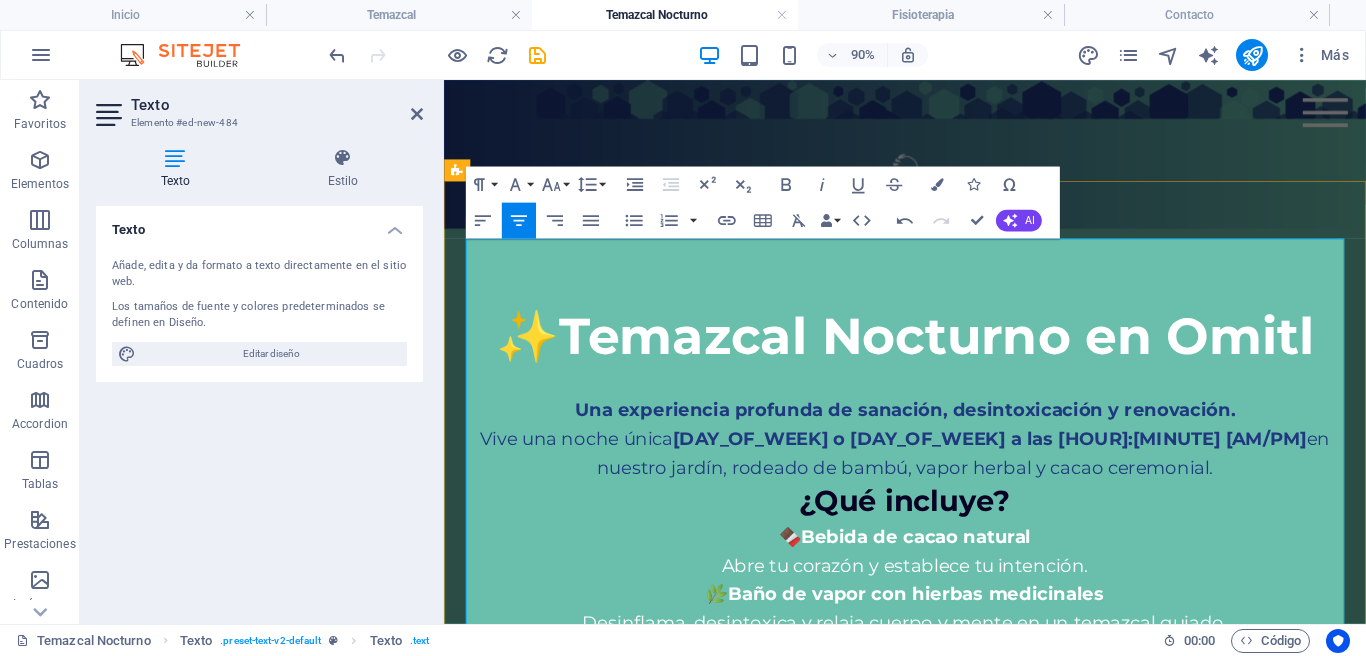 scroll, scrollTop: 1369, scrollLeft: 0, axis: vertical 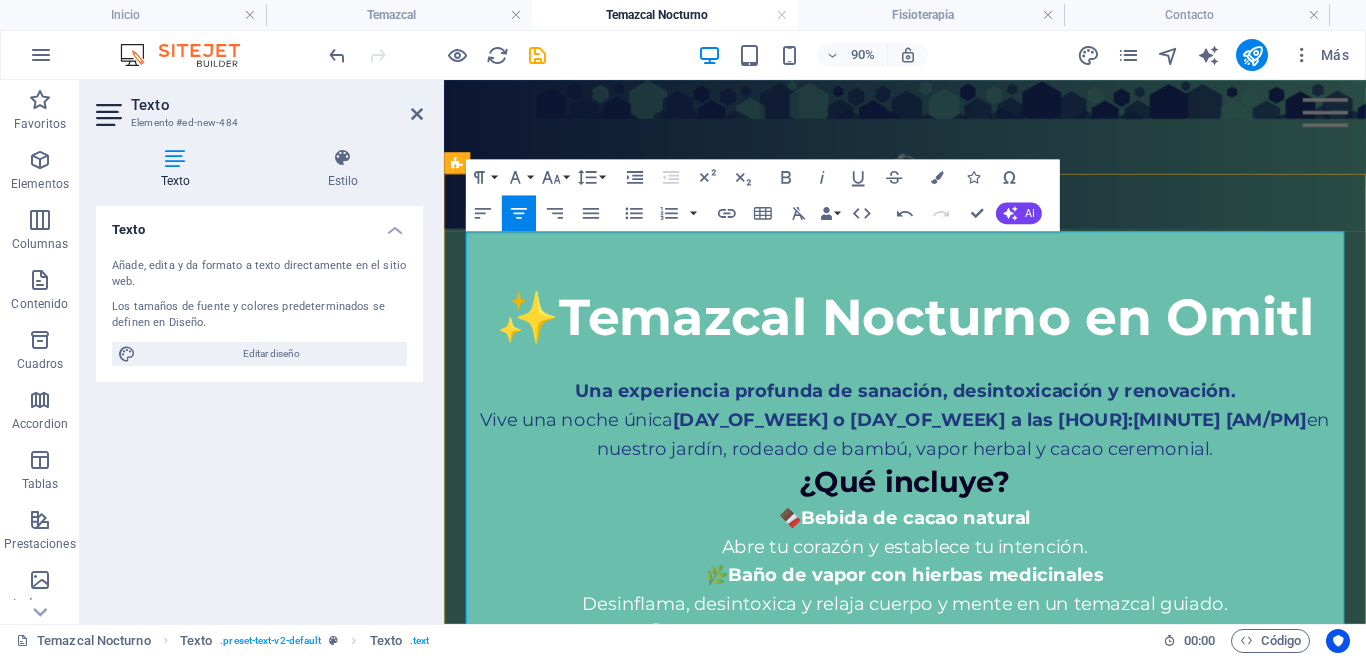 click on "Vive una noche única  miércoles o viernes a las 8:00 pm  en nuestro jardín, rodeado de bambú, vapor herbal y cacao ceremonial." at bounding box center [956, 473] 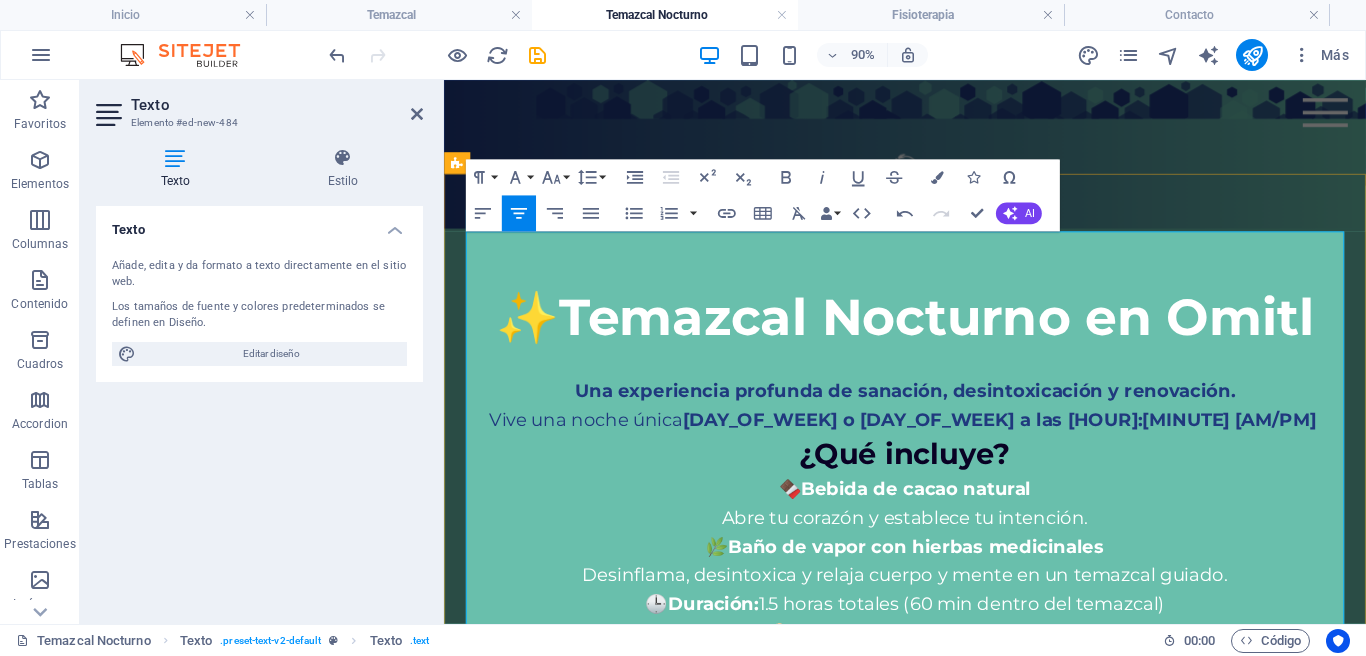 click on "Vive una noche única miércoles o viernes a las [HOUR]:[MINUTE] [AM/PM]" at bounding box center (956, 457) 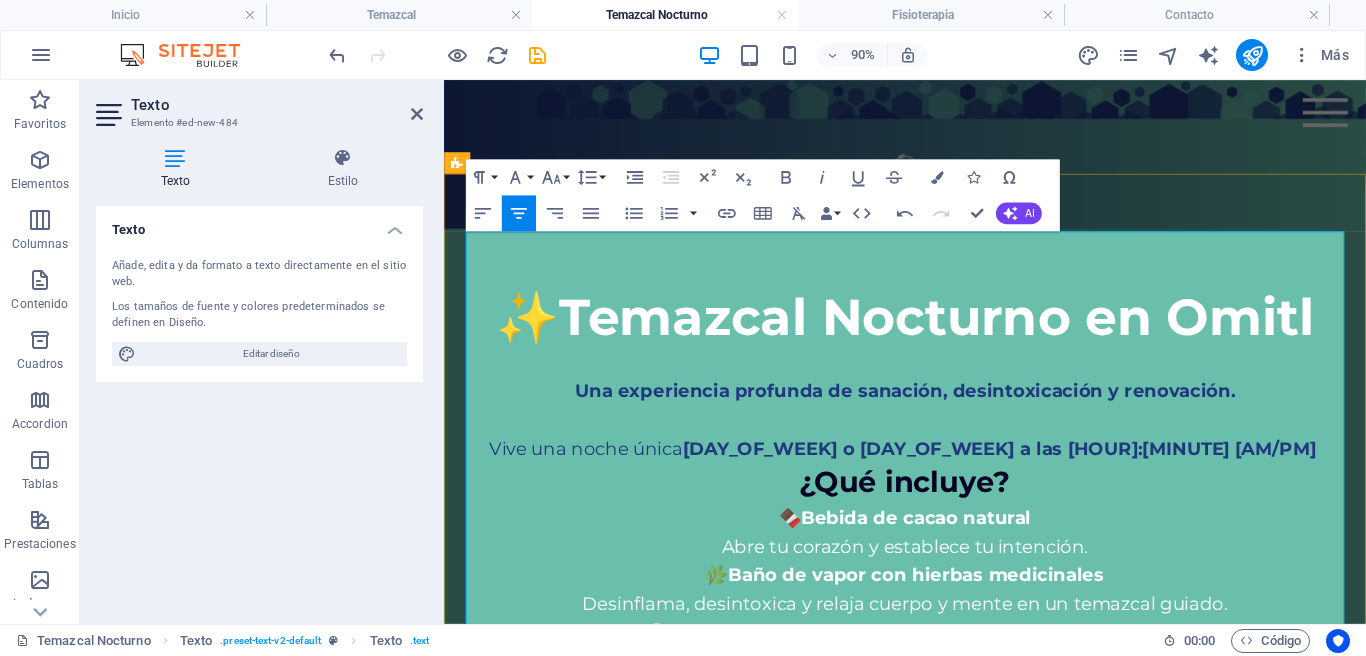 scroll, scrollTop: 1391, scrollLeft: 0, axis: vertical 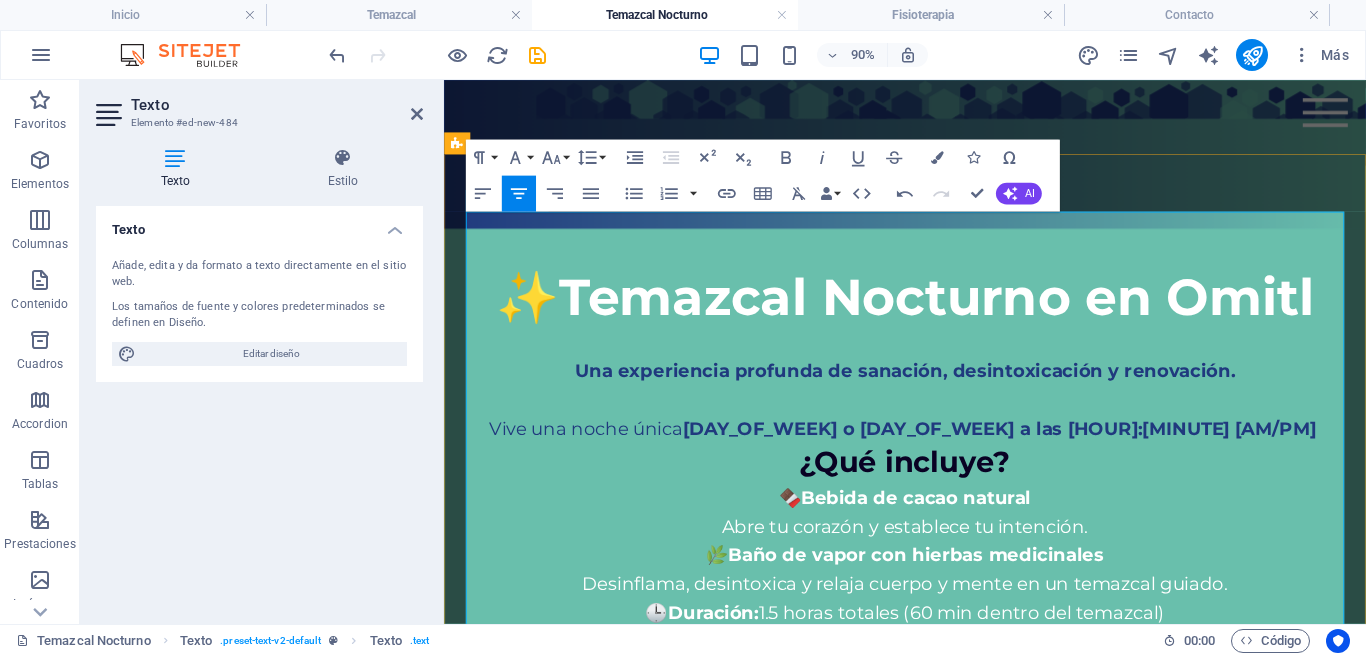 click on "¿Qué incluye?" at bounding box center (956, 505) 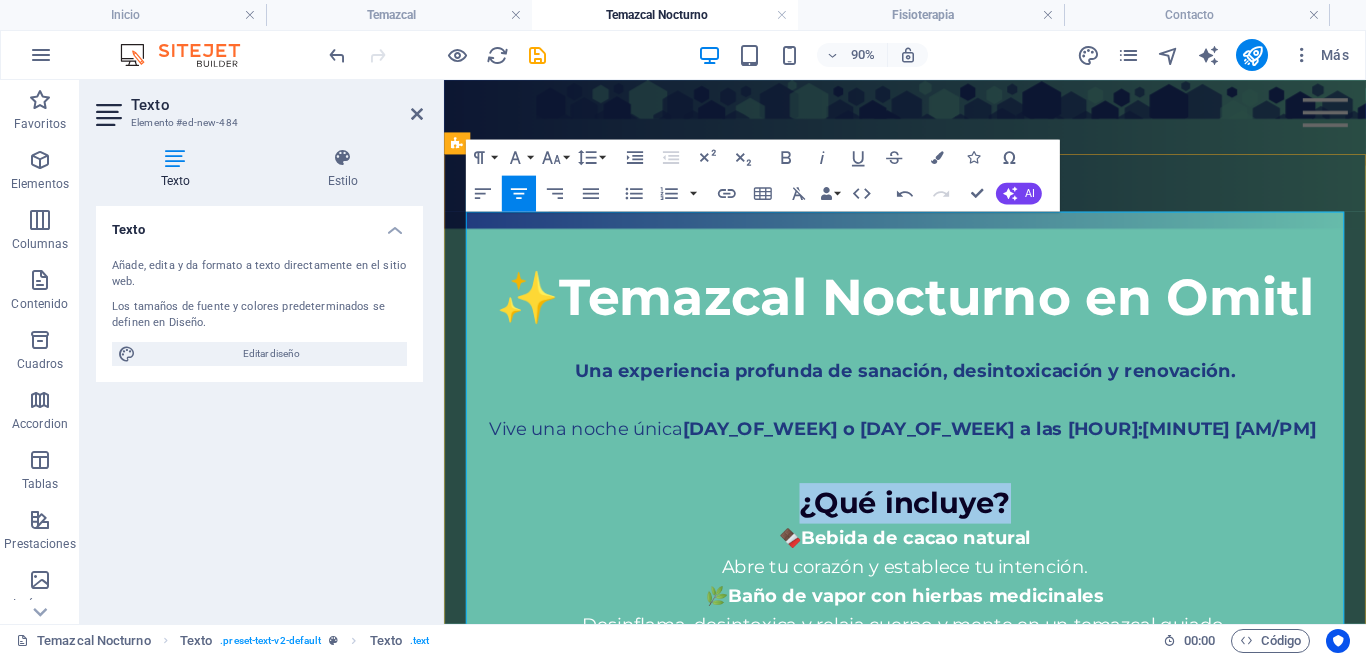 drag, startPoint x: 1079, startPoint y: 487, endPoint x: 811, endPoint y: 446, distance: 271.11804 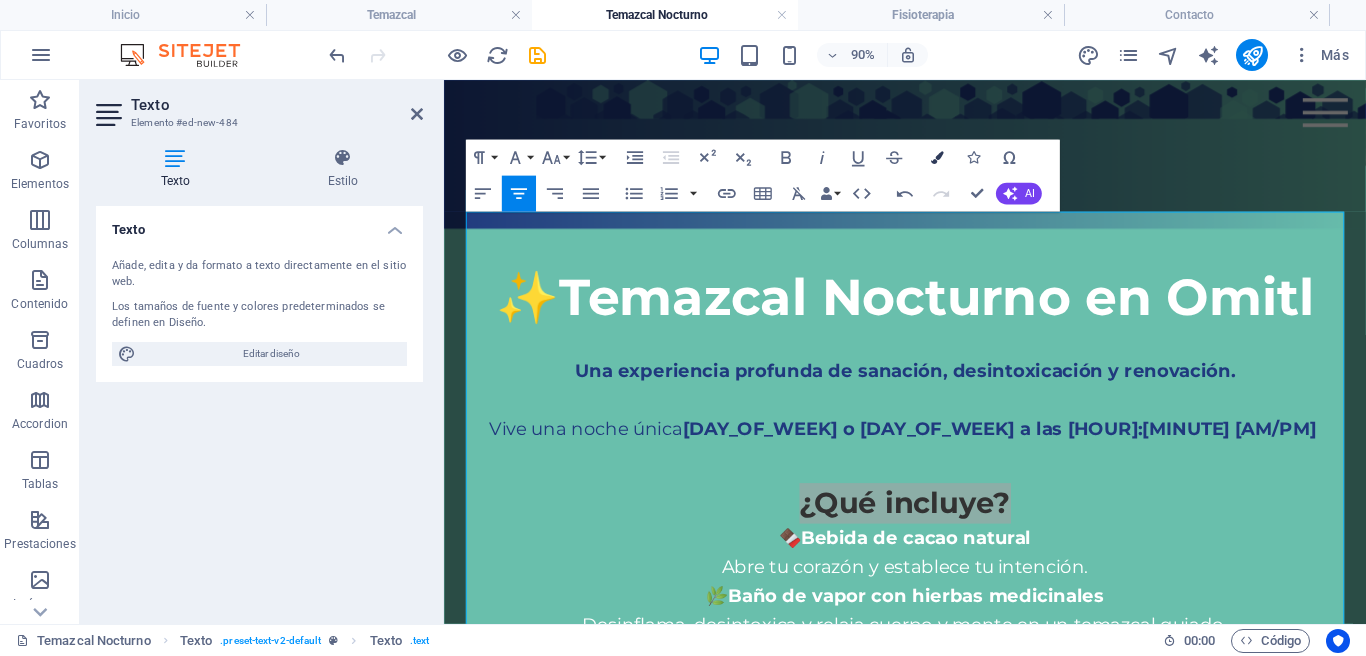 click at bounding box center [937, 157] 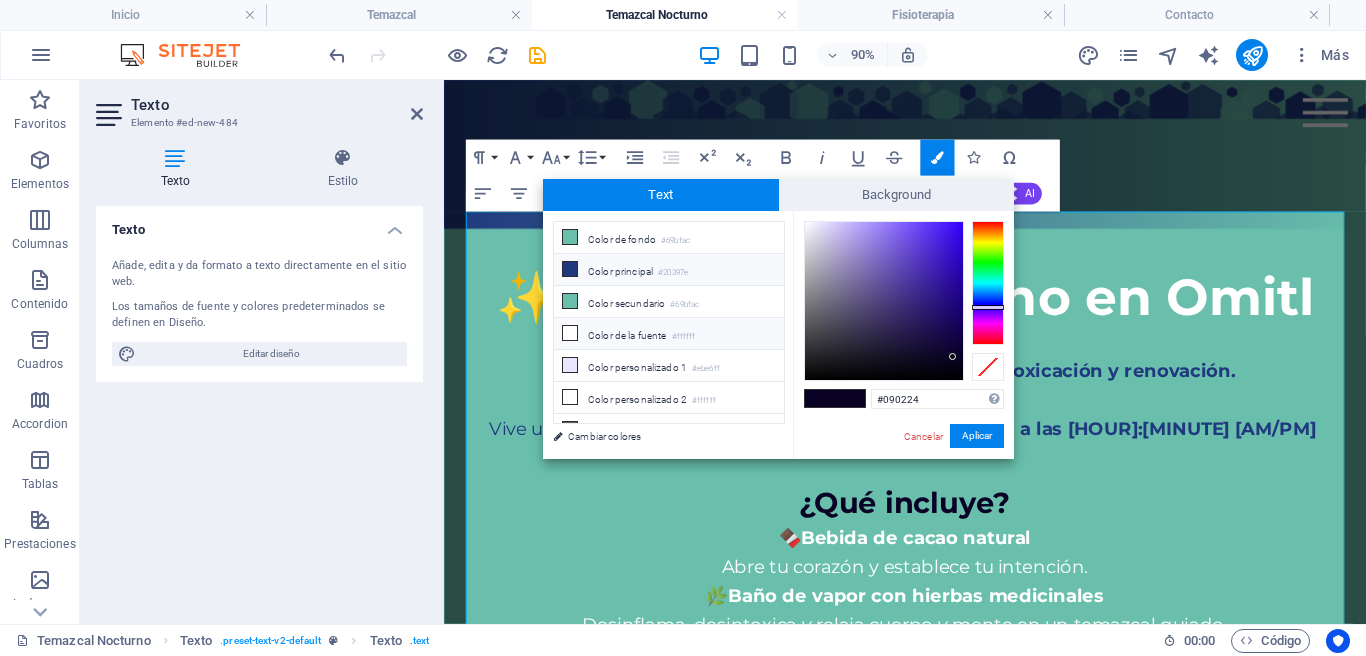 click on "Color de la fuente
#ffffff" at bounding box center [669, 334] 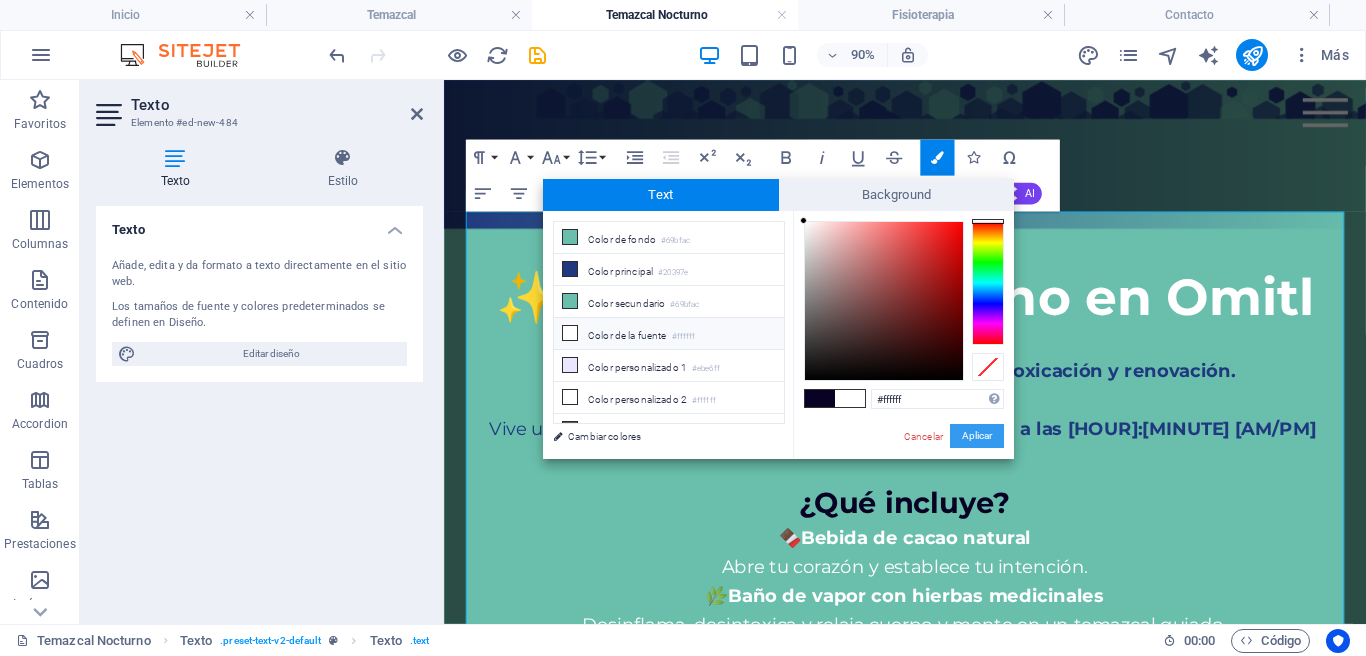 click on "Aplicar" at bounding box center [977, 436] 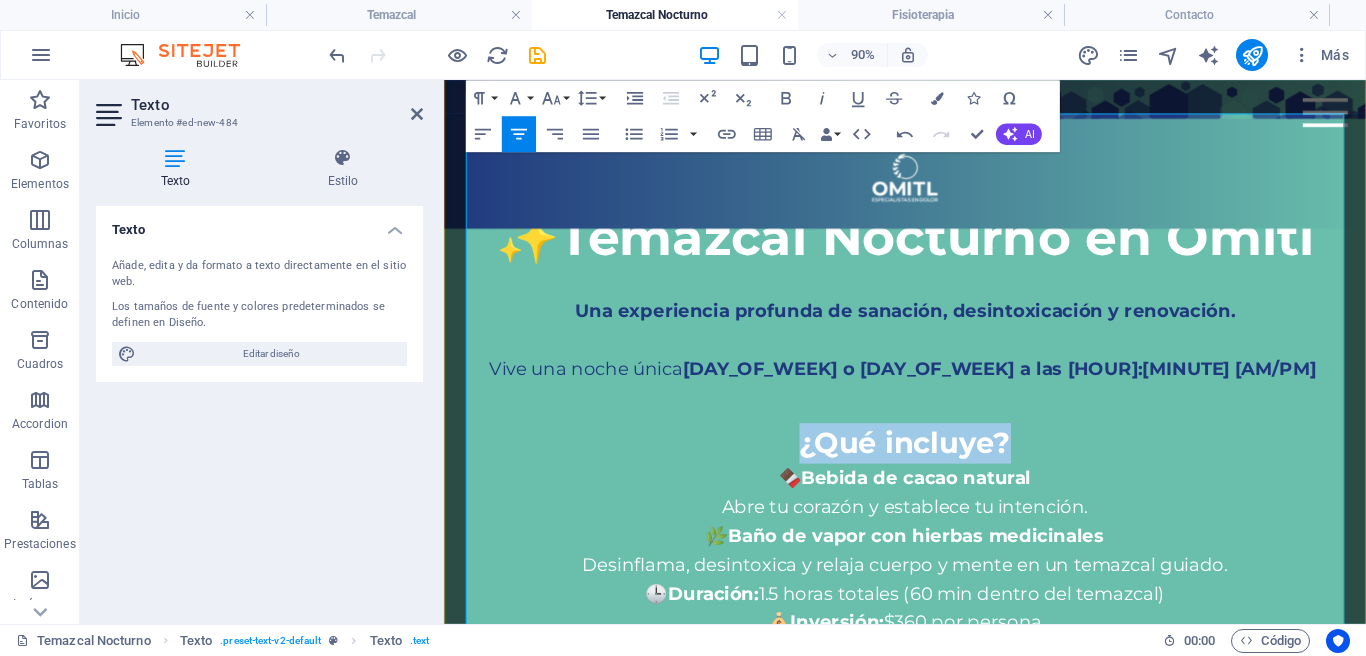 scroll, scrollTop: 1500, scrollLeft: 0, axis: vertical 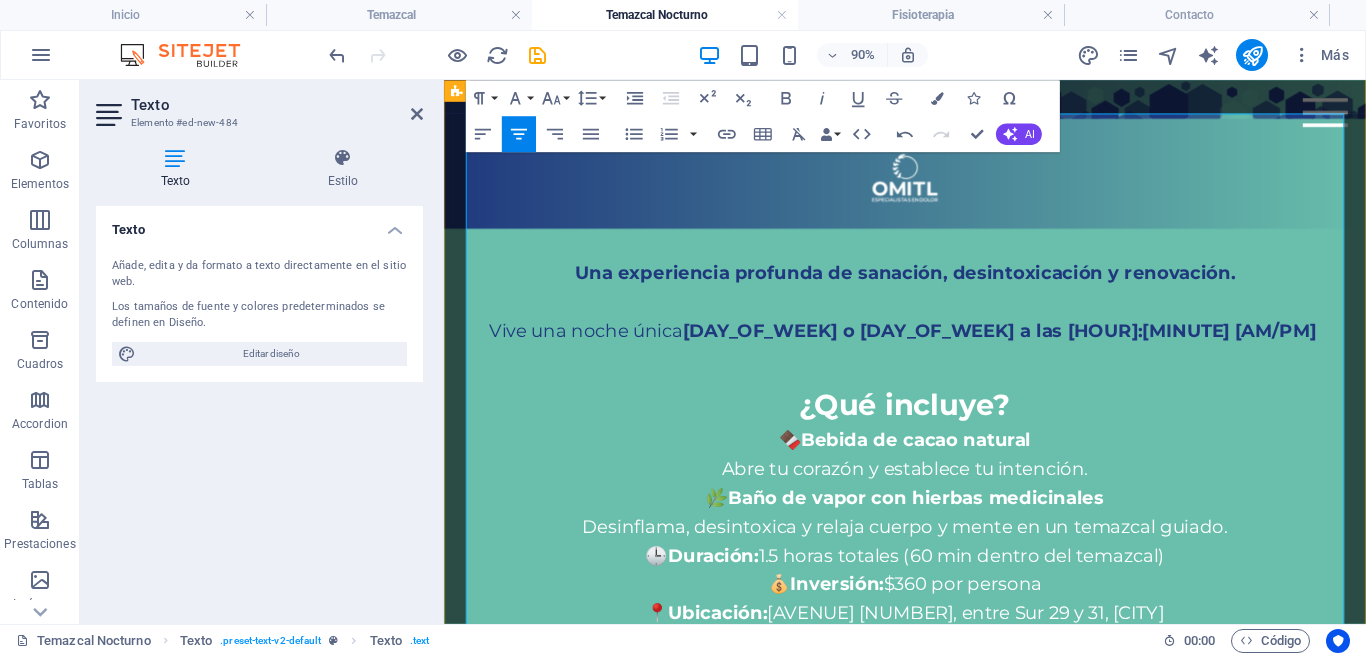 click on "🍫  Bebida de cacao natural Abre tu corazón y establece tu intención." at bounding box center (956, 496) 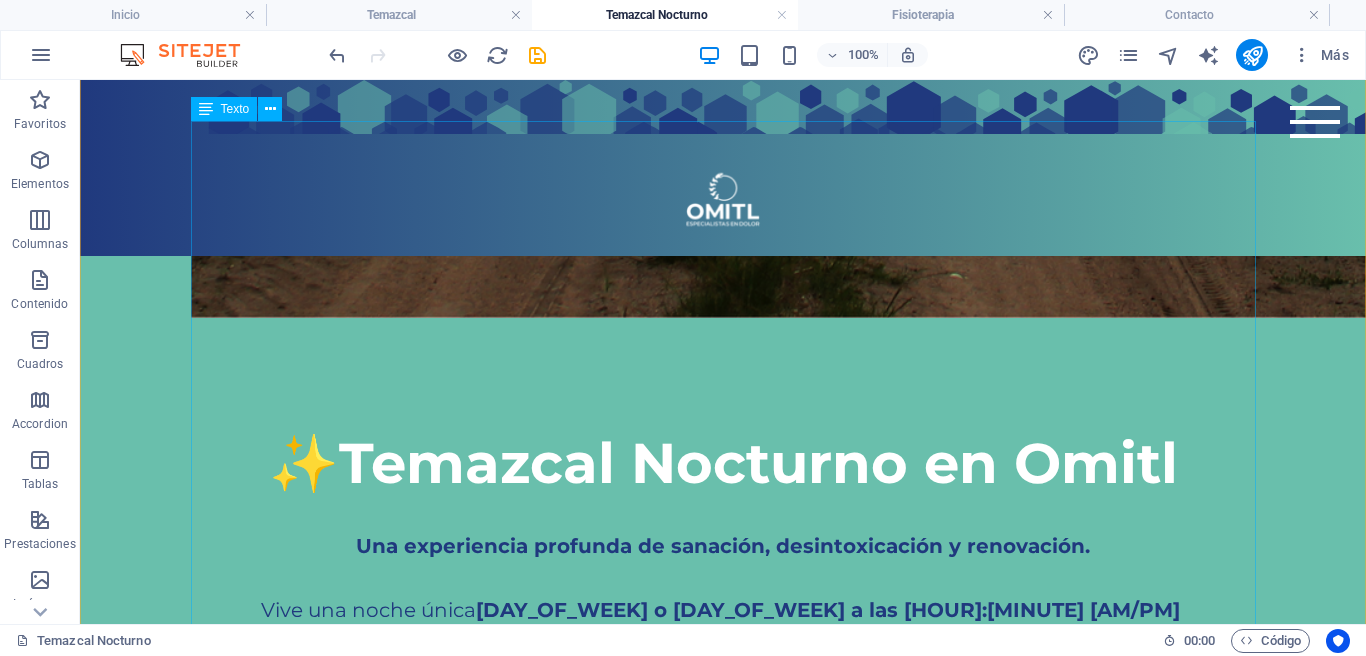 scroll, scrollTop: 1654, scrollLeft: 0, axis: vertical 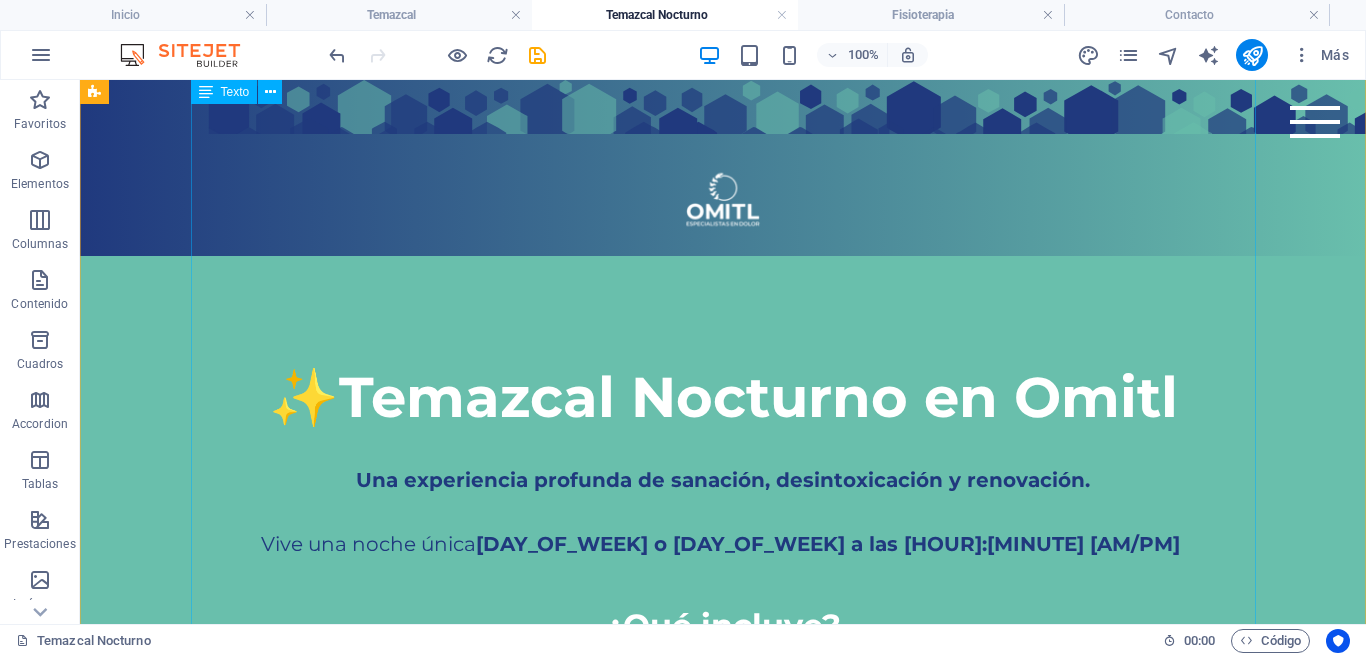 click on "✨  Temazcal Nocturno en Omitl Una experiencia profunda de sanación, desintoxicación y renovación. Vive una noche única  miércoles o viernes a las 8:00 pm   ¿Qué incluye? 🍫  Bebida de cacao natural Abre tu corazón y establece tu intención. 🌿  Baño de vapor con hierbas medicinales Desinflama, desintoxica y relaja cuerpo y mente en un temazcal guiado. 🕒  Duración:  1.5 horas totales (60 min dentro del temazcal) 💰  Inversión:  $360 por persona 📍  Ubicación:  Av. Colón 1539, entre Sur 29 y 31, [CITY] 🔔  Si tu sesión incluye yoga, trae tu tapete. Si no tienes, te prestamos uno. ¿Qué necesitas traer? Traje de baño o ropa cómoda para el vapor Toalla y sandalias Agua para hidratarte 💧 Fruta o snack ligero para después (opcional) 🌿 ¿Cómo reservar? 1. Realiza tu pago de $360 [FIRST] [LAST] – BBVA CLABE: [CLABE] Cuenta: [ACCOUNT] 2. Envíanos tu comprobante, nombre y fecha elegida ⚠️ Grupos limitados. Reserva con anticipación." at bounding box center (723, 1021) 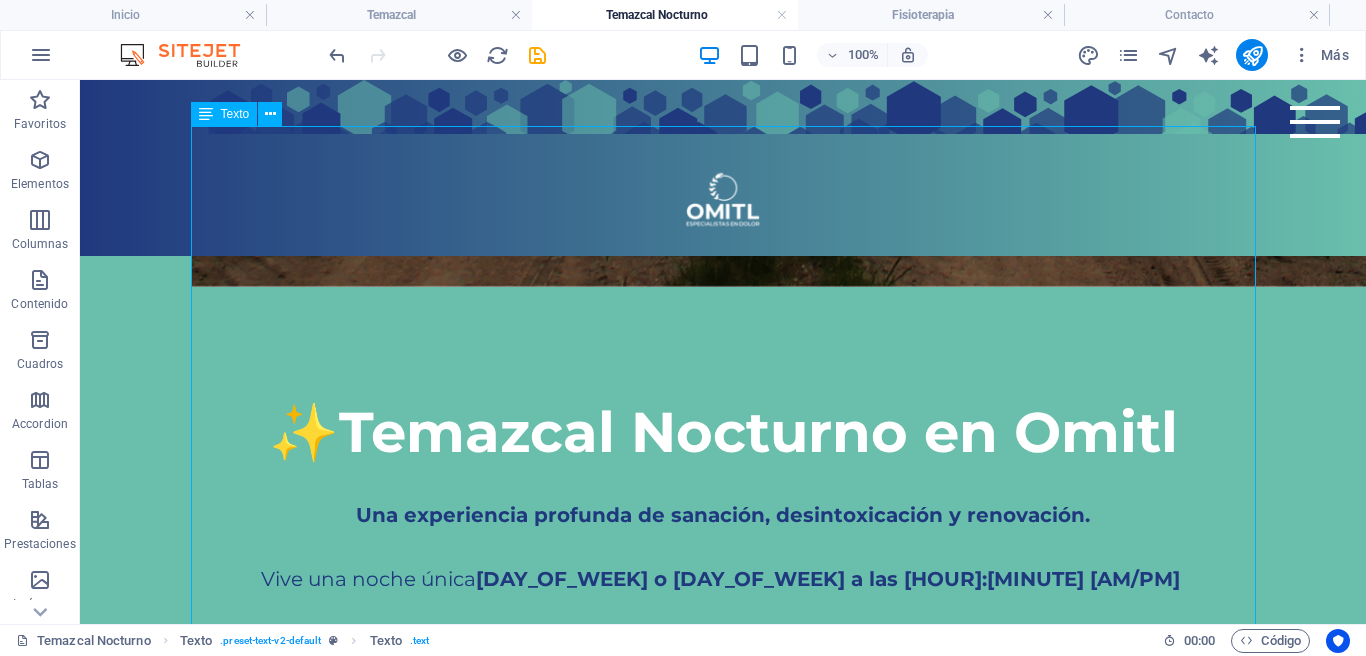 scroll, scrollTop: 1623, scrollLeft: 0, axis: vertical 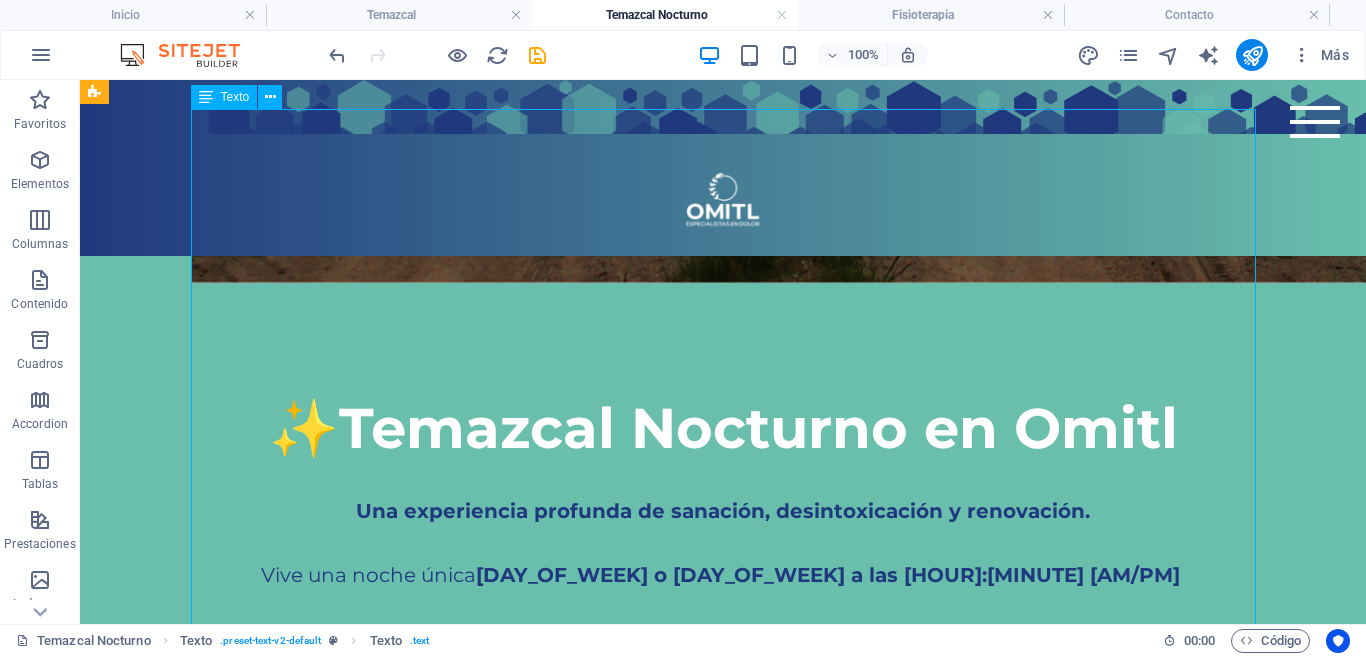click on "✨  Temazcal Nocturno en Omitl Una experiencia profunda de sanación, desintoxicación y renovación. Vive una noche única  miércoles o viernes a las 8:00 pm   ¿Qué incluye? 🍫  Bebida de cacao natural Abre tu corazón y establece tu intención. 🌿  Baño de vapor con hierbas medicinales Desinflama, desintoxica y relaja cuerpo y mente en un temazcal guiado. 🕒  Duración:  1.5 horas totales (60 min dentro del temazcal) 💰  Inversión:  $360 por persona 📍  Ubicación:  Av. Colón 1539, entre Sur 29 y 31, [CITY] 🔔  Si tu sesión incluye yoga, trae tu tapete. Si no tienes, te prestamos uno. ¿Qué necesitas traer? Traje de baño o ropa cómoda para el vapor Toalla y sandalias Agua para hidratarte 💧 Fruta o snack ligero para después (opcional) 🌿 ¿Cómo reservar? 1. Realiza tu pago de $360 [FIRST] [LAST] – BBVA CLABE: [CLABE] Cuenta: [ACCOUNT] 2. Envíanos tu comprobante, nombre y fecha elegida ⚠️ Grupos limitados. Reserva con anticipación." at bounding box center (723, 1052) 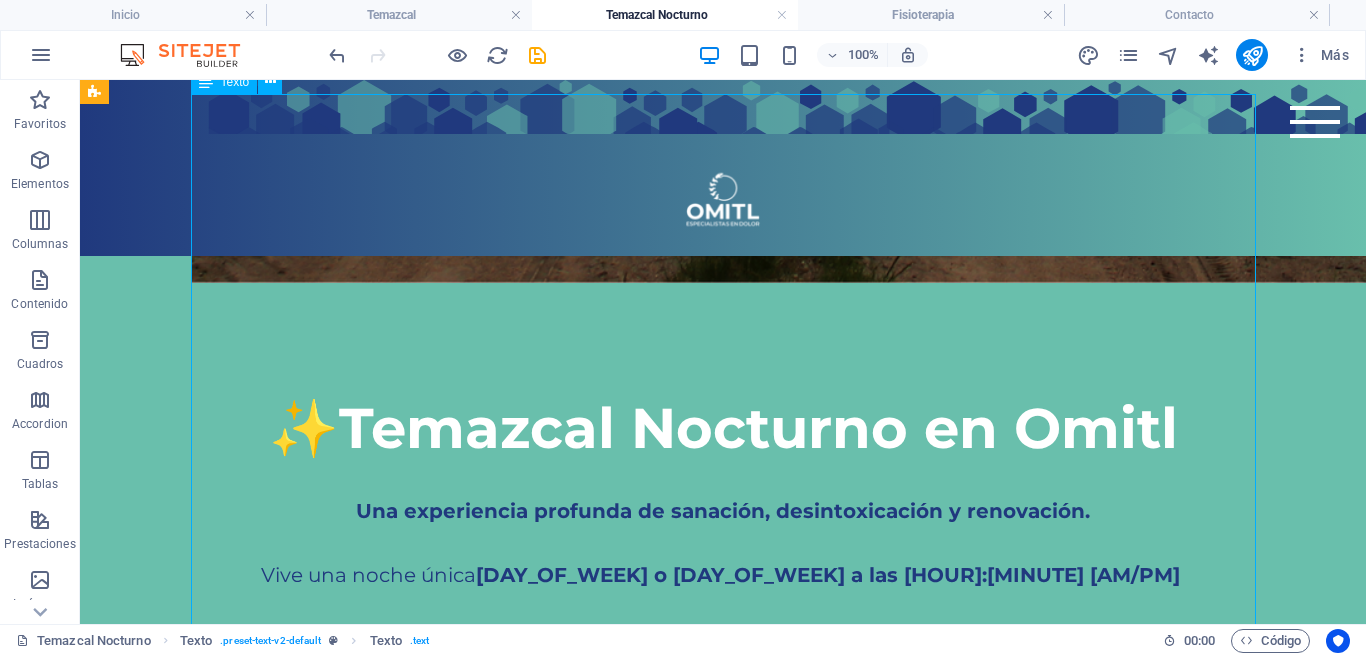 scroll, scrollTop: 1663, scrollLeft: 0, axis: vertical 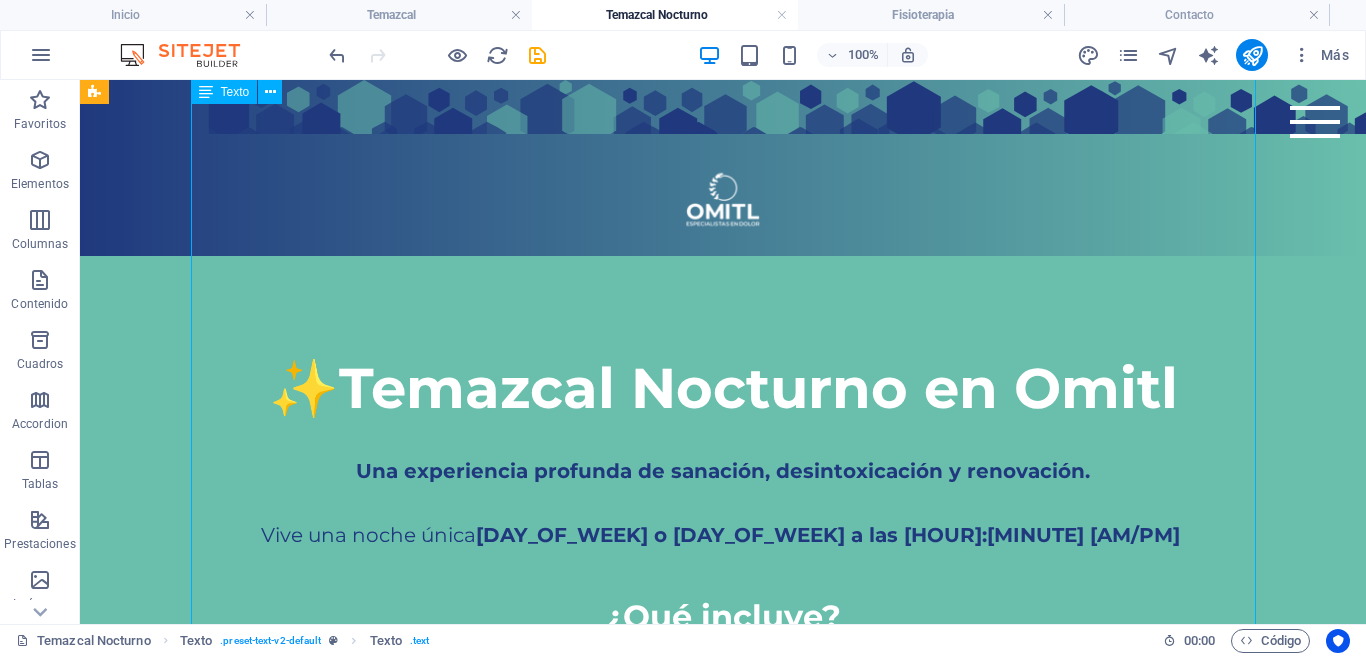 click on "✨  Temazcal Nocturno en Omitl Una experiencia profunda de sanación, desintoxicación y renovación. Vive una noche única  miércoles o viernes a las 8:00 pm   ¿Qué incluye? 🍫  Bebida de cacao natural Abre tu corazón y establece tu intención. 🌿  Baño de vapor con hierbas medicinales Desinflama, desintoxica y relaja cuerpo y mente en un temazcal guiado. 🕒  Duración:  1.5 horas totales (60 min dentro del temazcal) 💰  Inversión:  $360 por persona 📍  Ubicación:  Av. Colón 1539, entre Sur 29 y 31, [CITY] 🔔  Si tu sesión incluye yoga, trae tu tapete. Si no tienes, te prestamos uno. ¿Qué necesitas traer? Traje de baño o ropa cómoda para el vapor Toalla y sandalias Agua para hidratarte 💧 Fruta o snack ligero para después (opcional) 🌿 ¿Cómo reservar? 1. Realiza tu pago de $360 [FIRST] [LAST] – BBVA CLABE: [CLABE] Cuenta: [ACCOUNT] 2. Envíanos tu comprobante, nombre y fecha elegida ⚠️ Grupos limitados. Reserva con anticipación." at bounding box center [723, 1012] 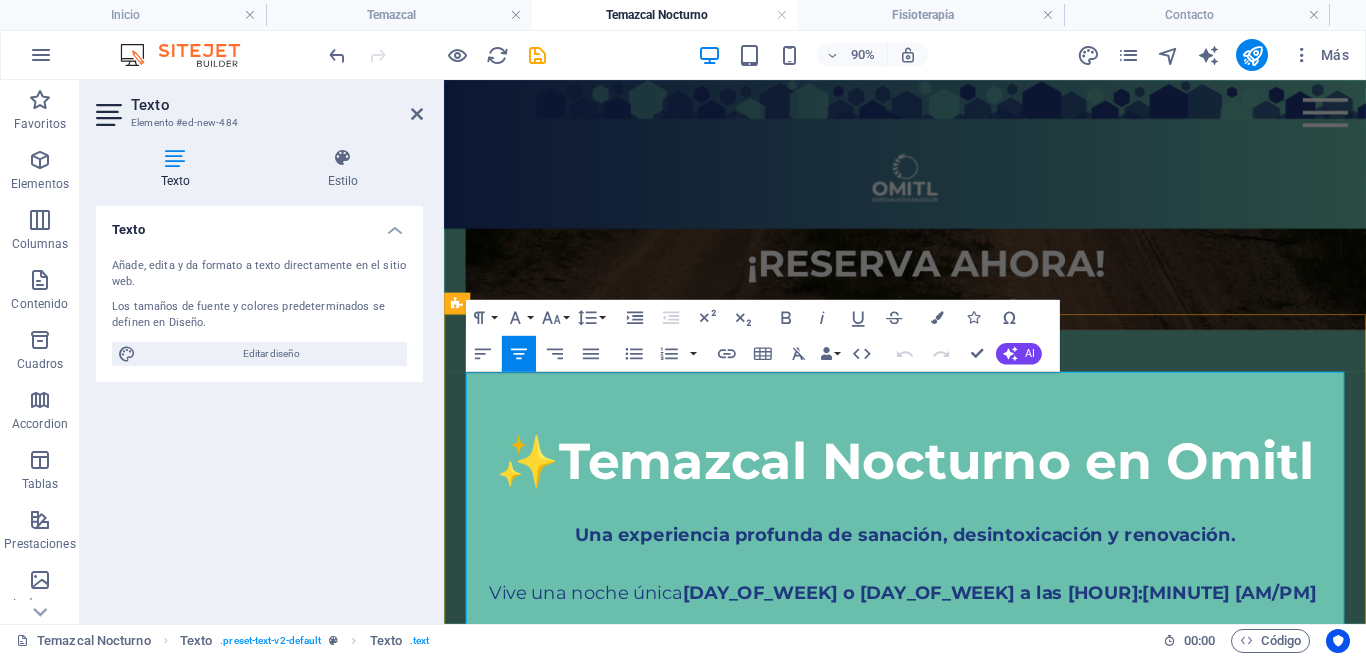 scroll, scrollTop: 1213, scrollLeft: 0, axis: vertical 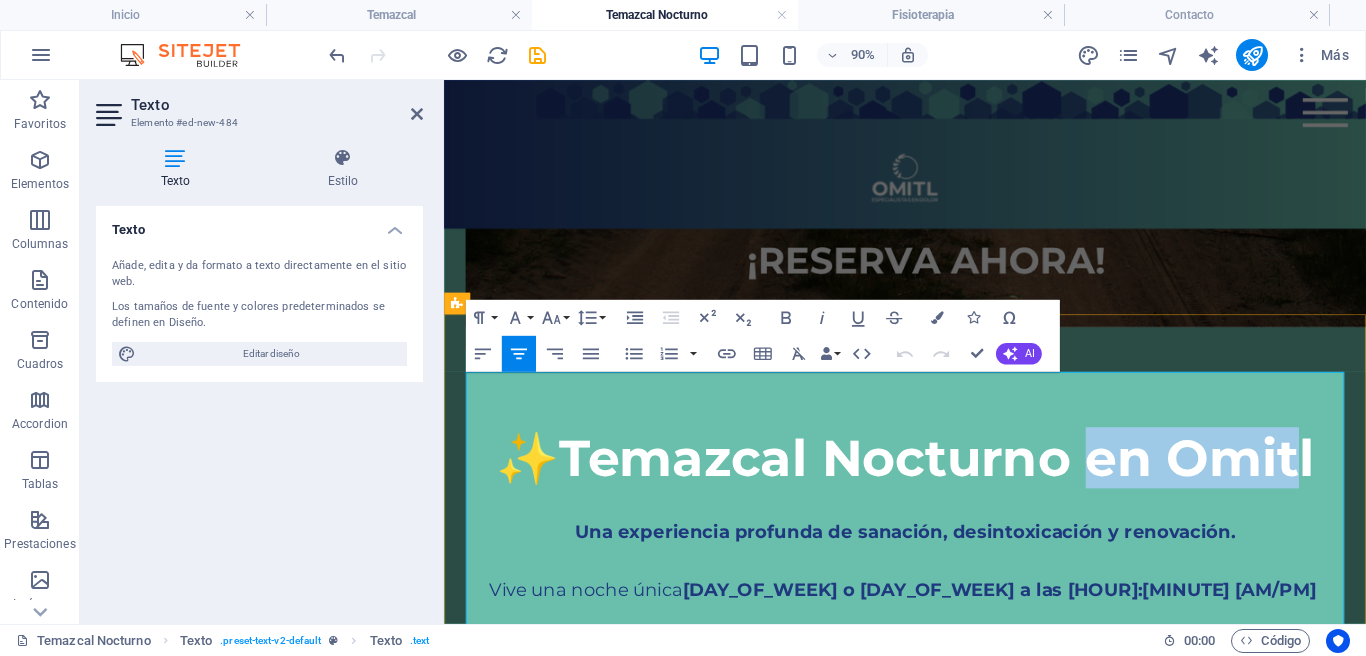 drag, startPoint x: 1166, startPoint y: 442, endPoint x: 1165, endPoint y: 452, distance: 10.049875 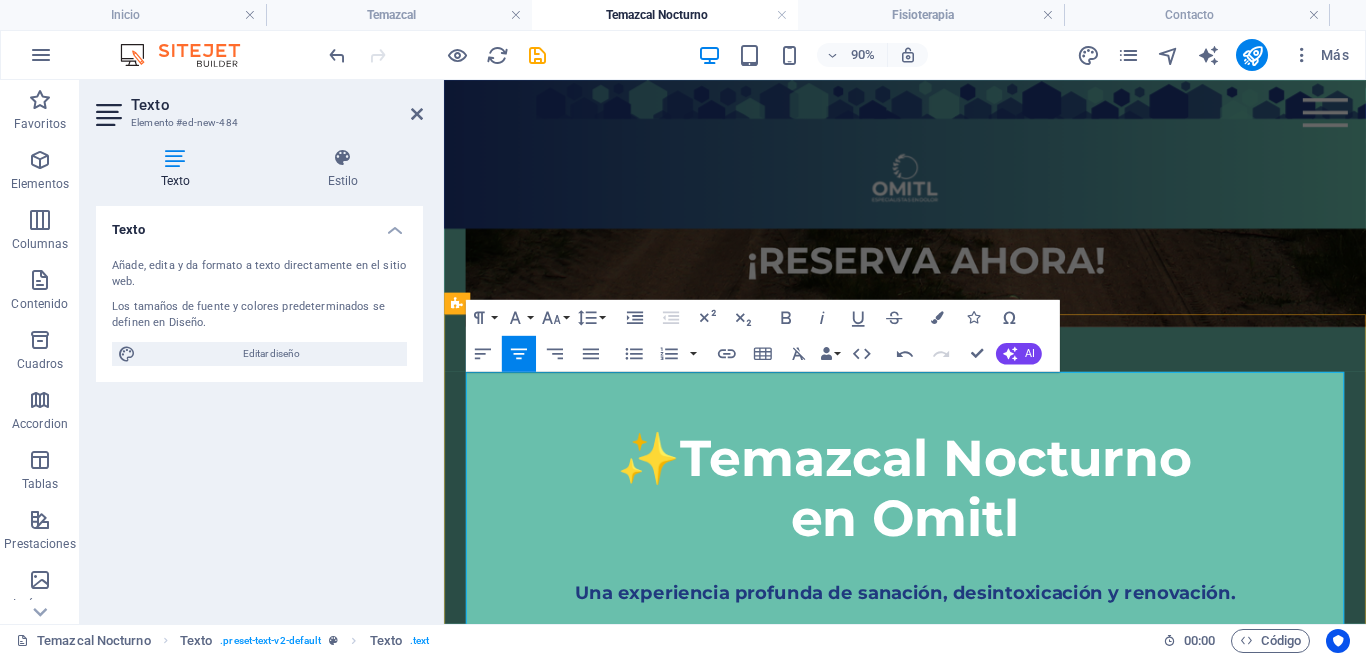 click on "en Omitl" at bounding box center (956, 566) 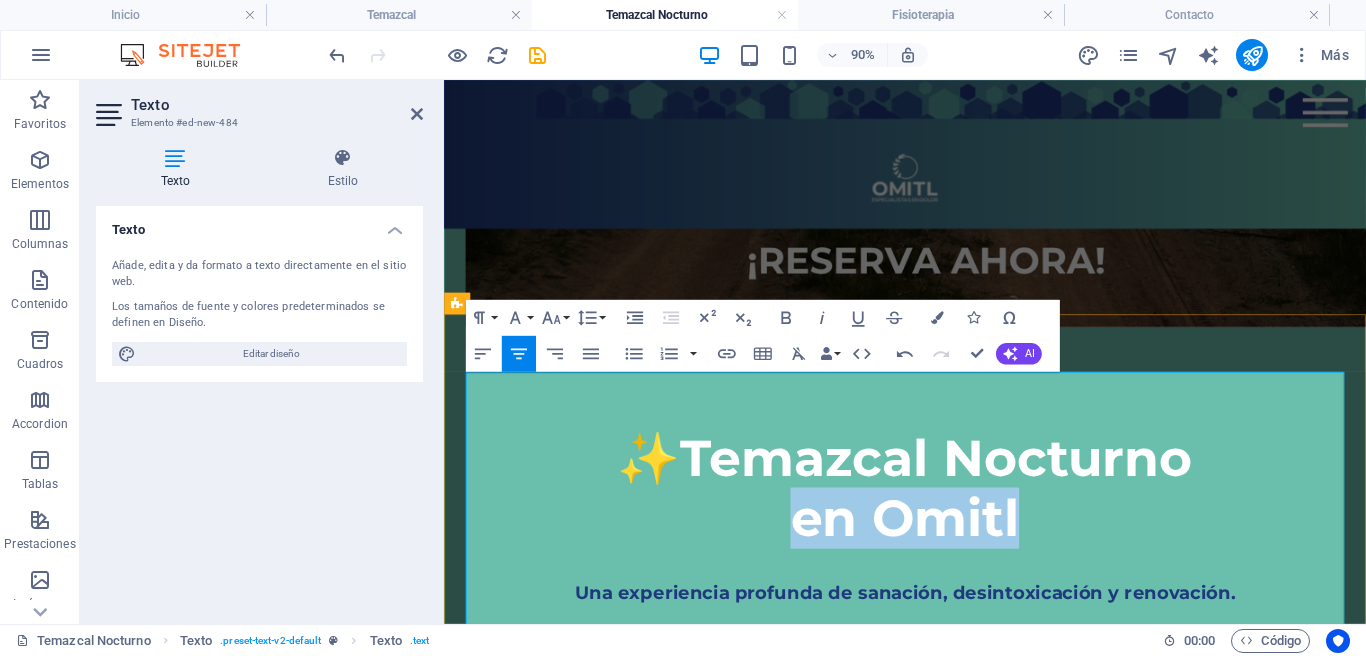 drag, startPoint x: 1084, startPoint y: 506, endPoint x: 828, endPoint y: 503, distance: 256.01758 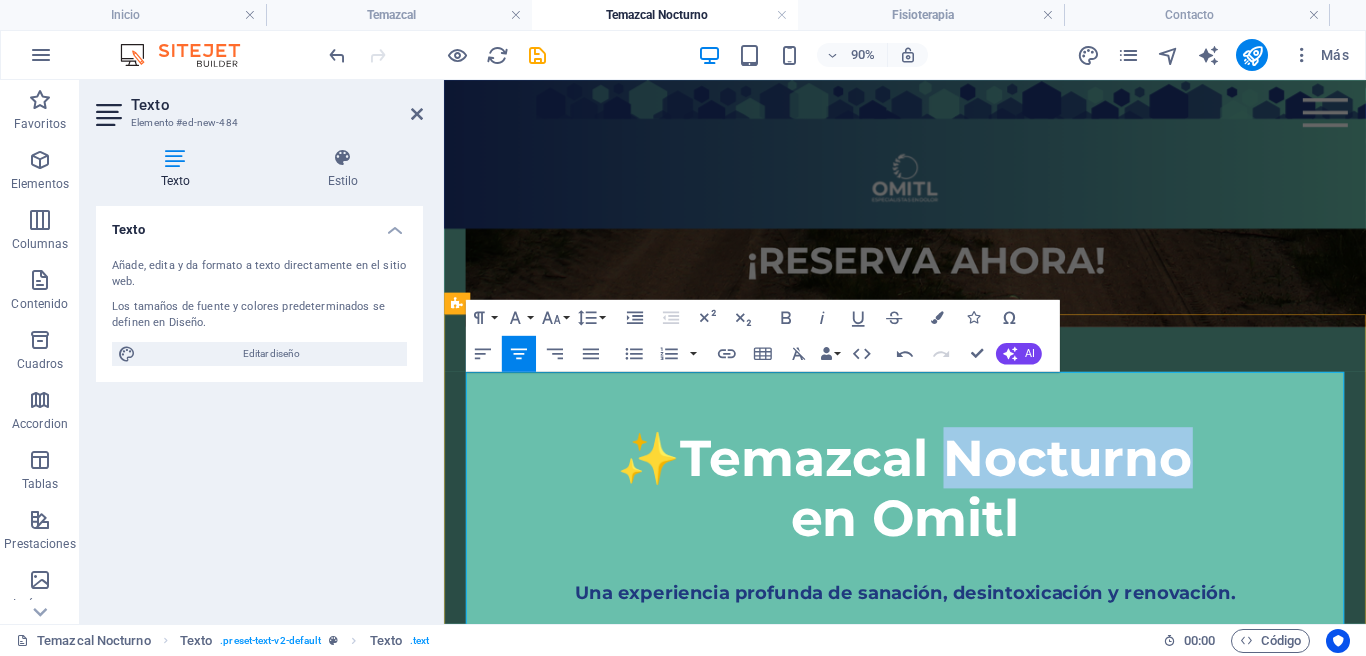 drag, startPoint x: 995, startPoint y: 434, endPoint x: 1319, endPoint y: 422, distance: 324.22214 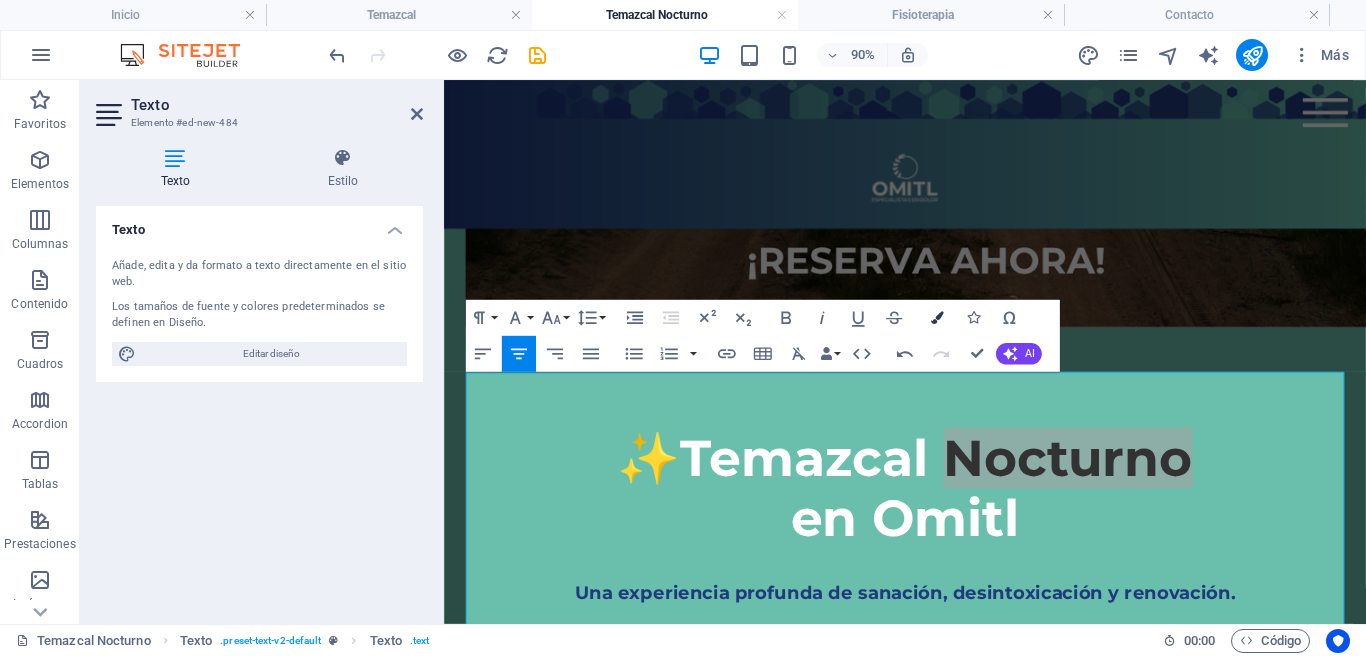 click at bounding box center (937, 317) 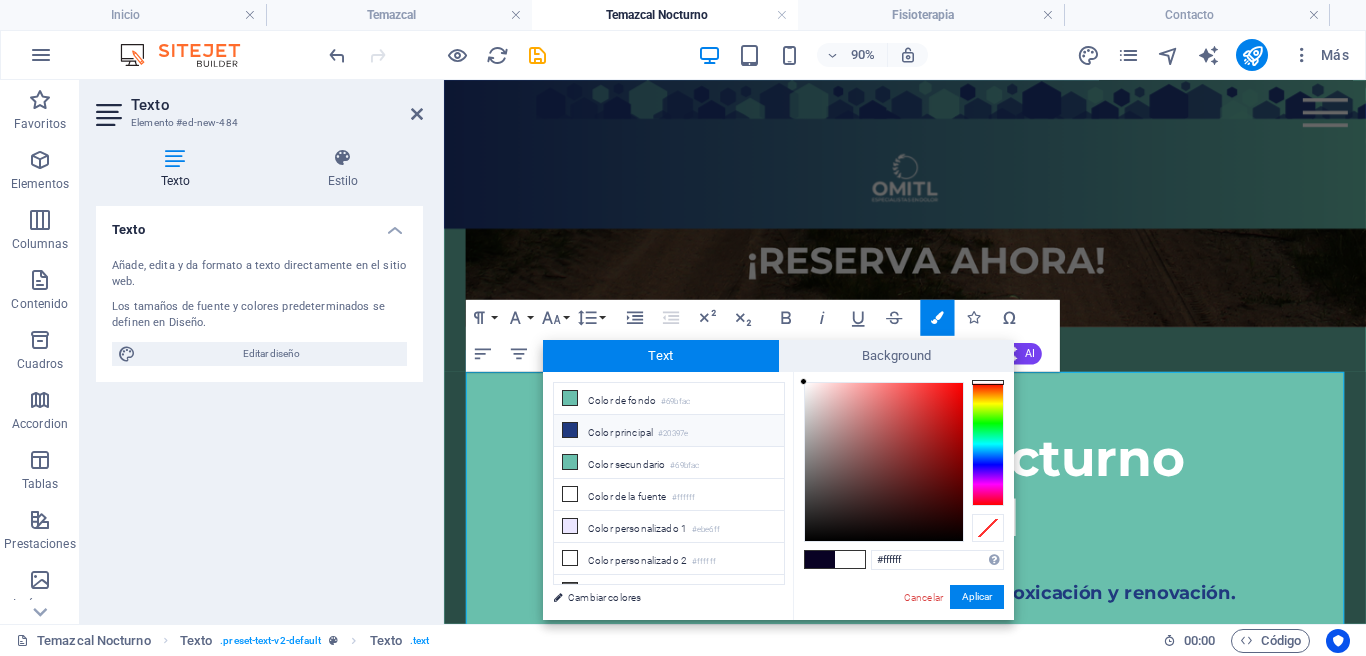 click on "Color principal
#20397e" at bounding box center (669, 431) 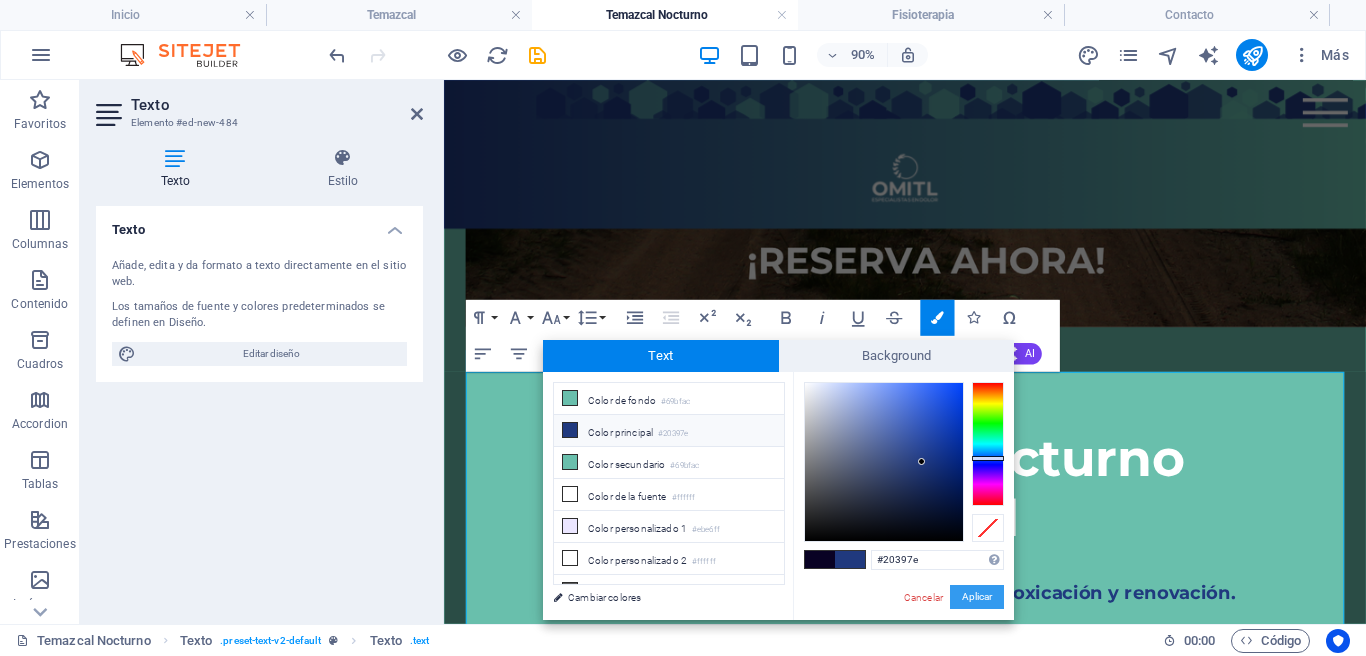 click on "Aplicar" at bounding box center (977, 597) 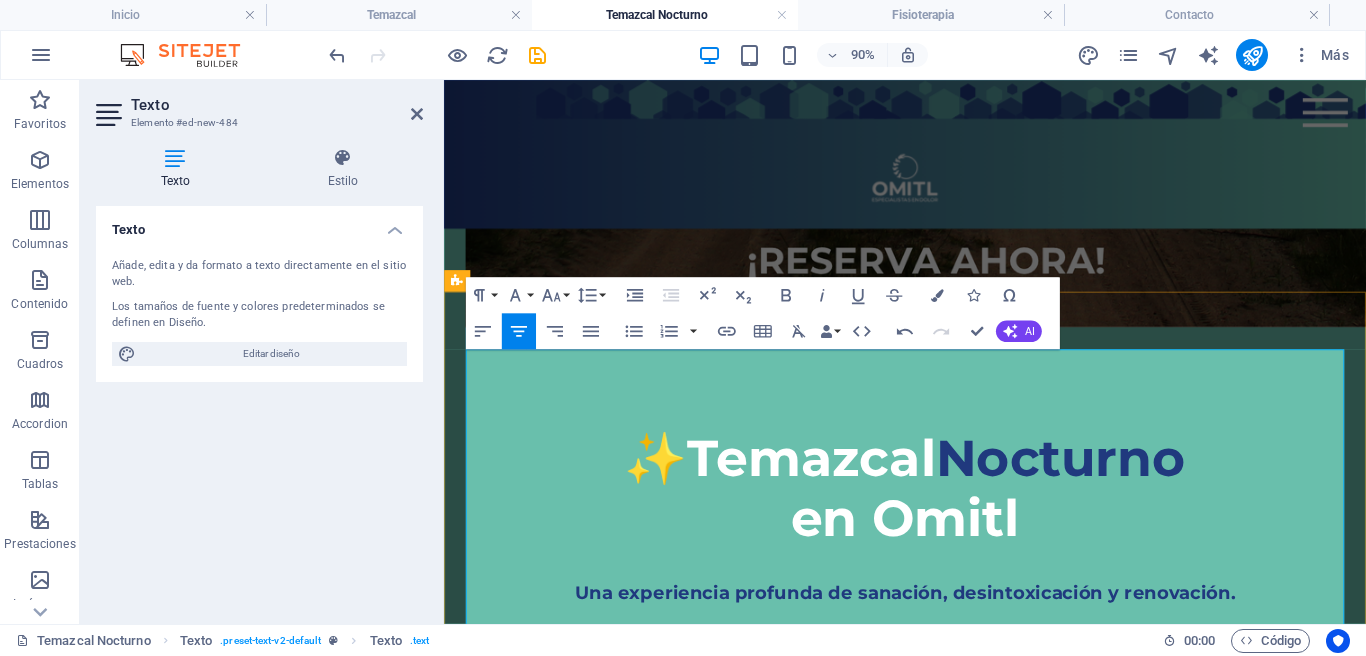 scroll, scrollTop: 1242, scrollLeft: 0, axis: vertical 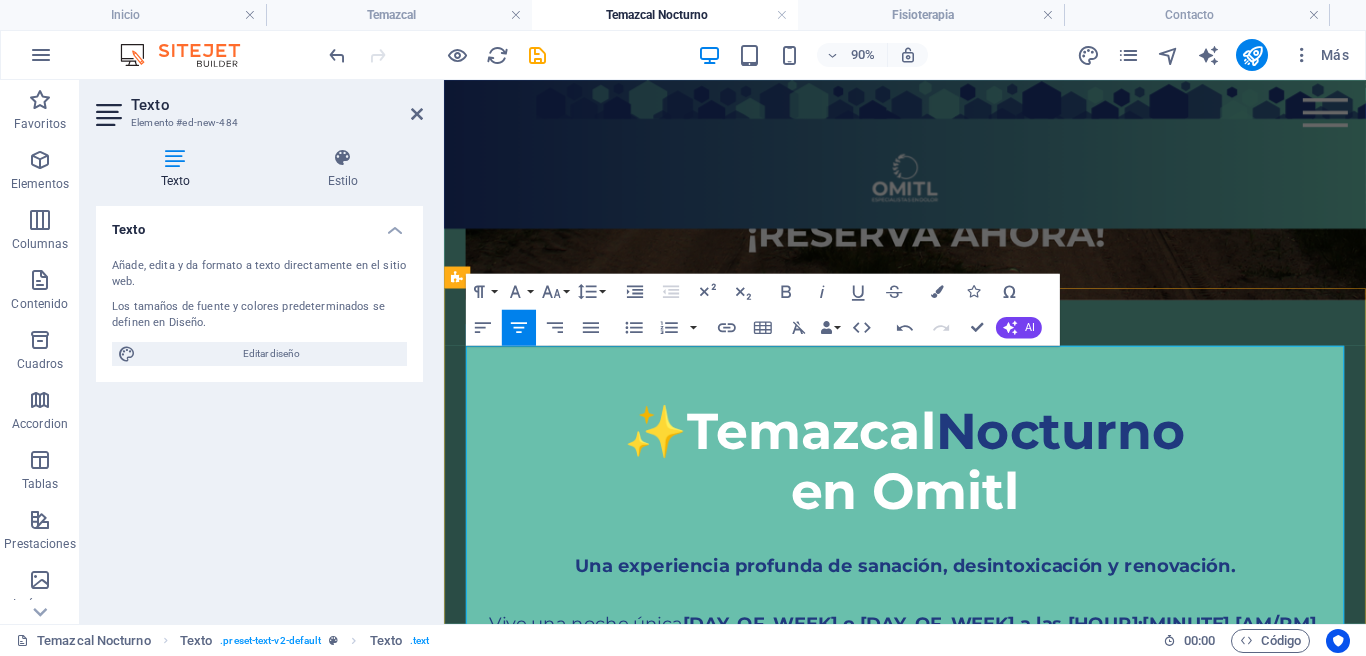 drag, startPoint x: 903, startPoint y: 522, endPoint x: 923, endPoint y: 505, distance: 26.24881 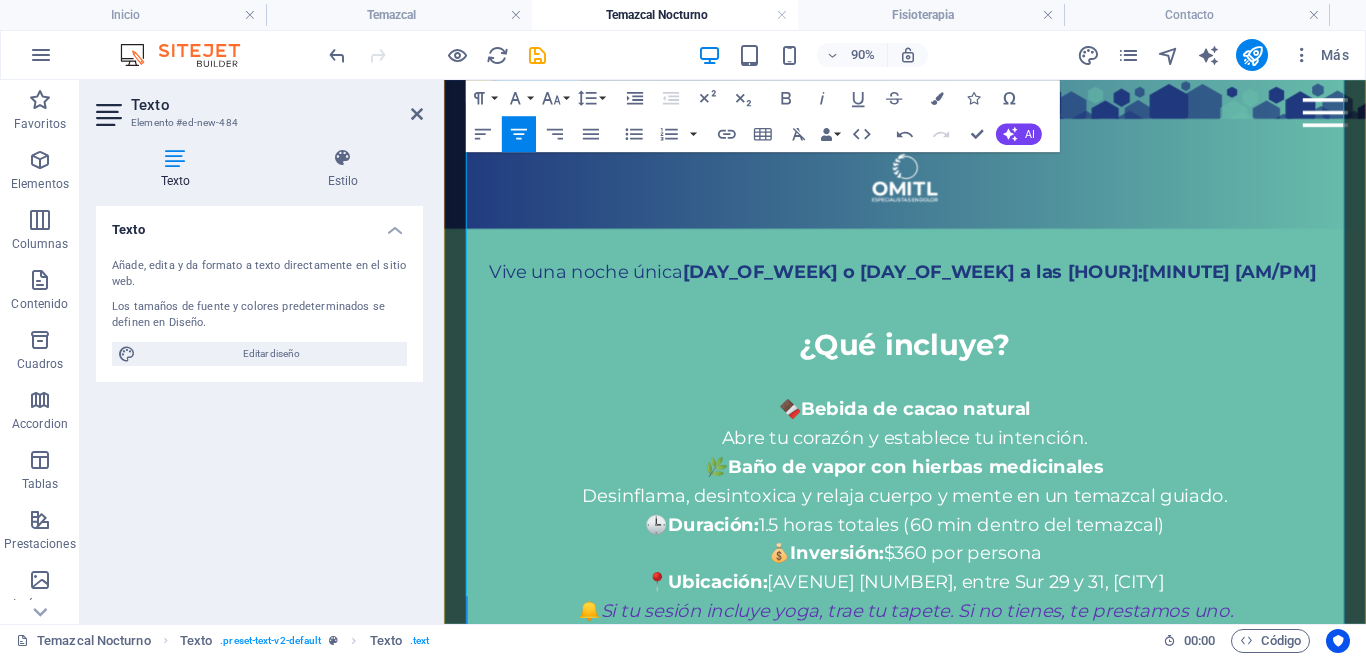 scroll, scrollTop: 1645, scrollLeft: 0, axis: vertical 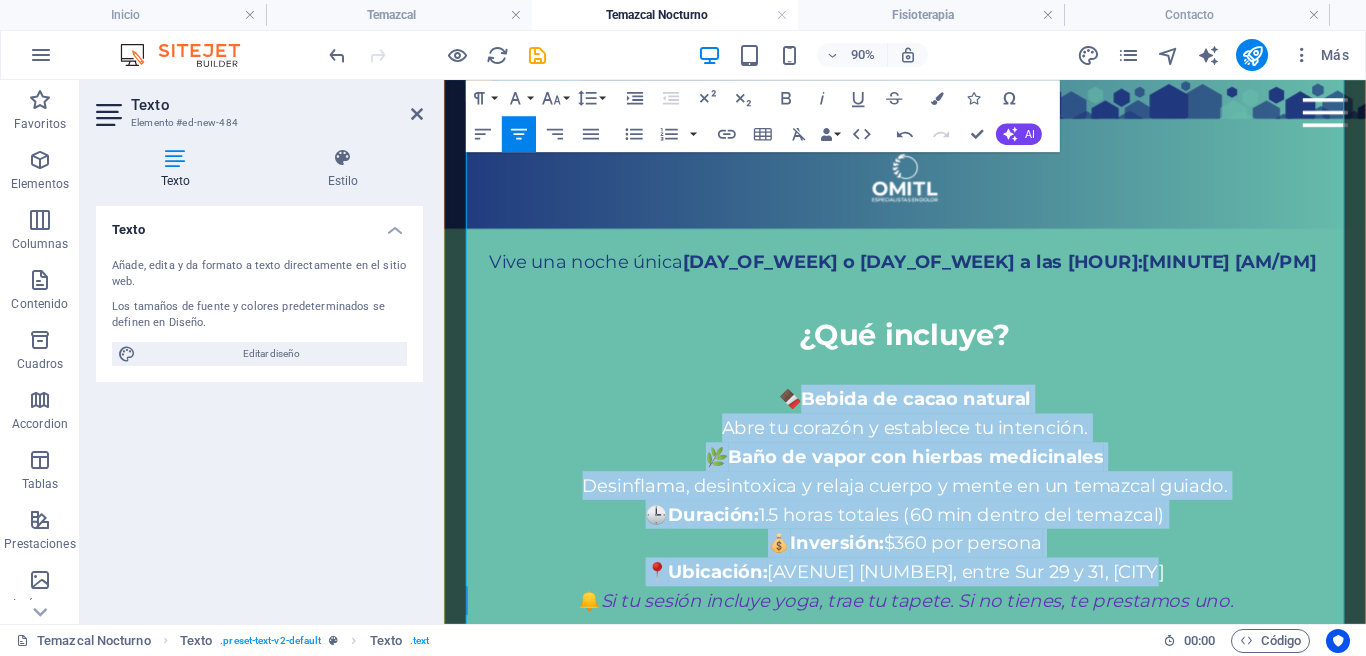 drag, startPoint x: 844, startPoint y: 372, endPoint x: 1279, endPoint y: 539, distance: 465.95493 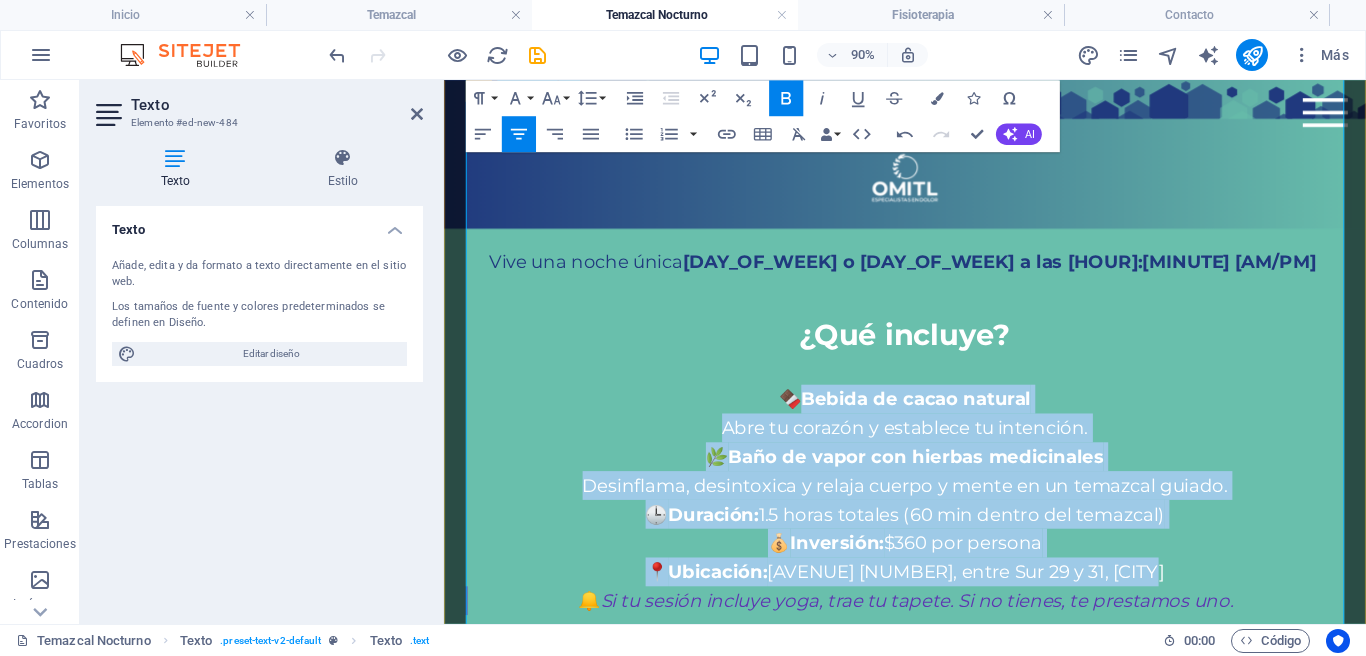 drag, startPoint x: 1082, startPoint y: 365, endPoint x: 1133, endPoint y: 398, distance: 60.74537 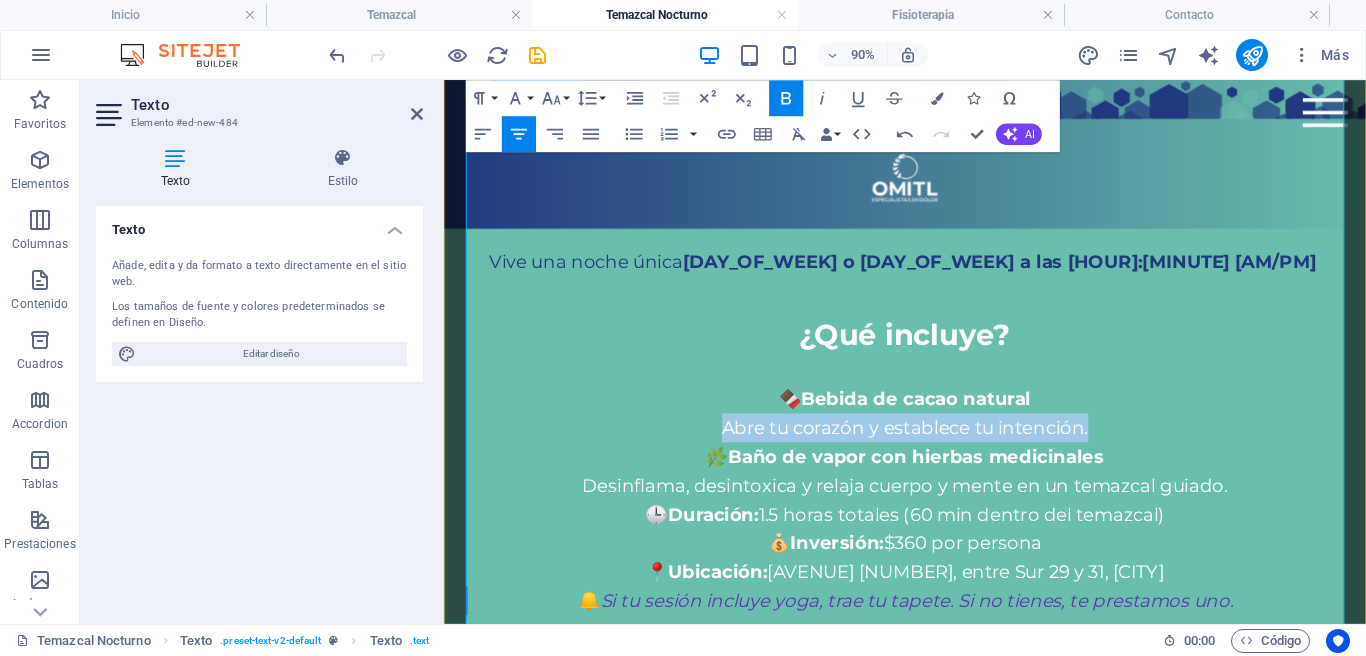 drag, startPoint x: 1168, startPoint y: 405, endPoint x: 724, endPoint y: 405, distance: 444 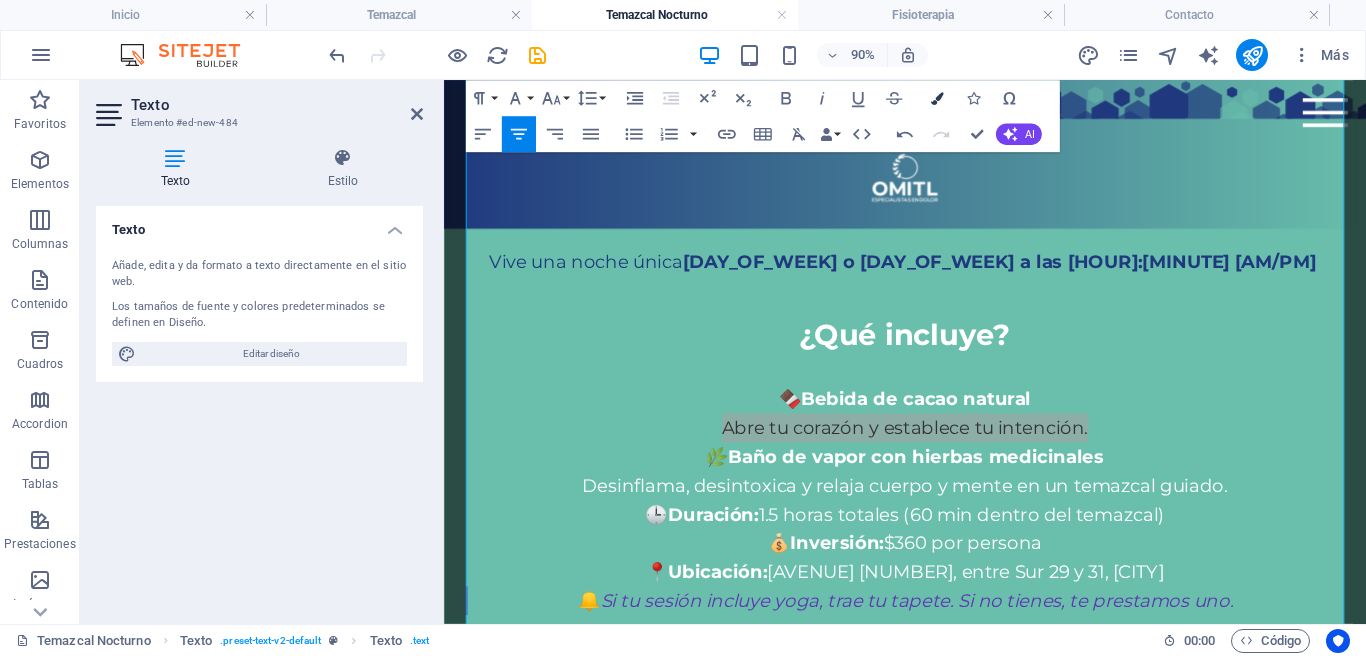 click at bounding box center [937, 98] 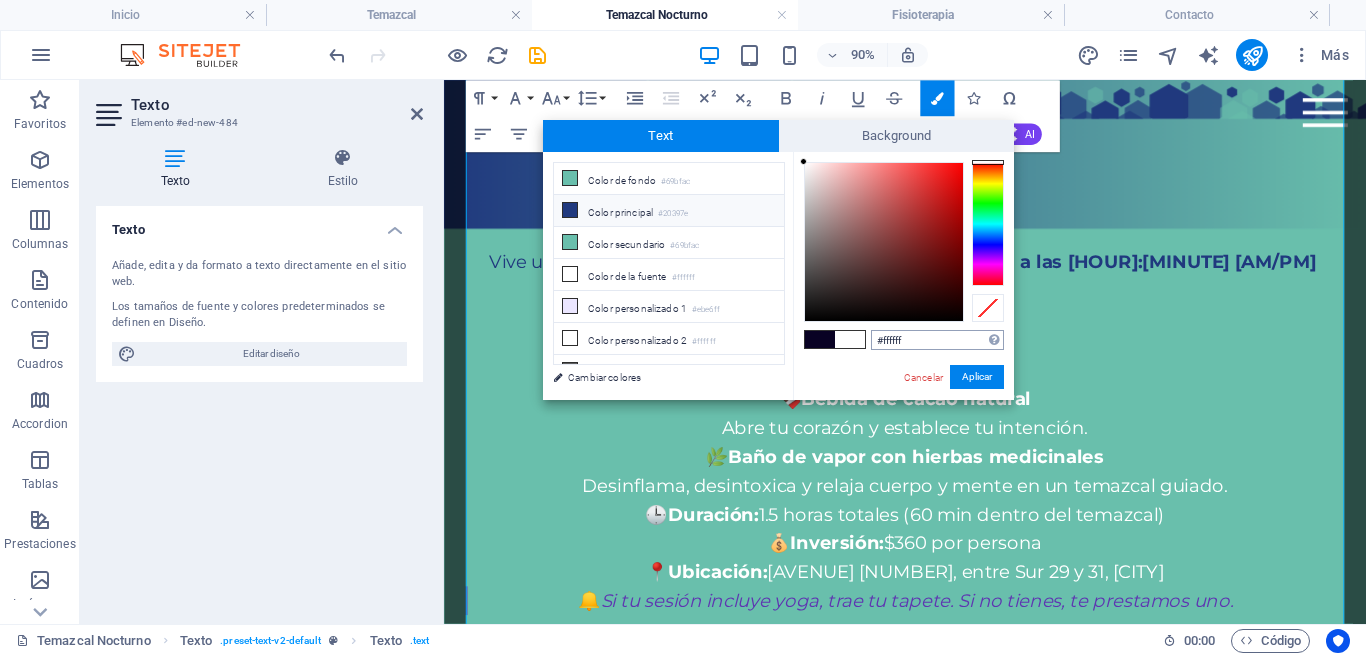 drag, startPoint x: 614, startPoint y: 211, endPoint x: 986, endPoint y: 331, distance: 390.87595 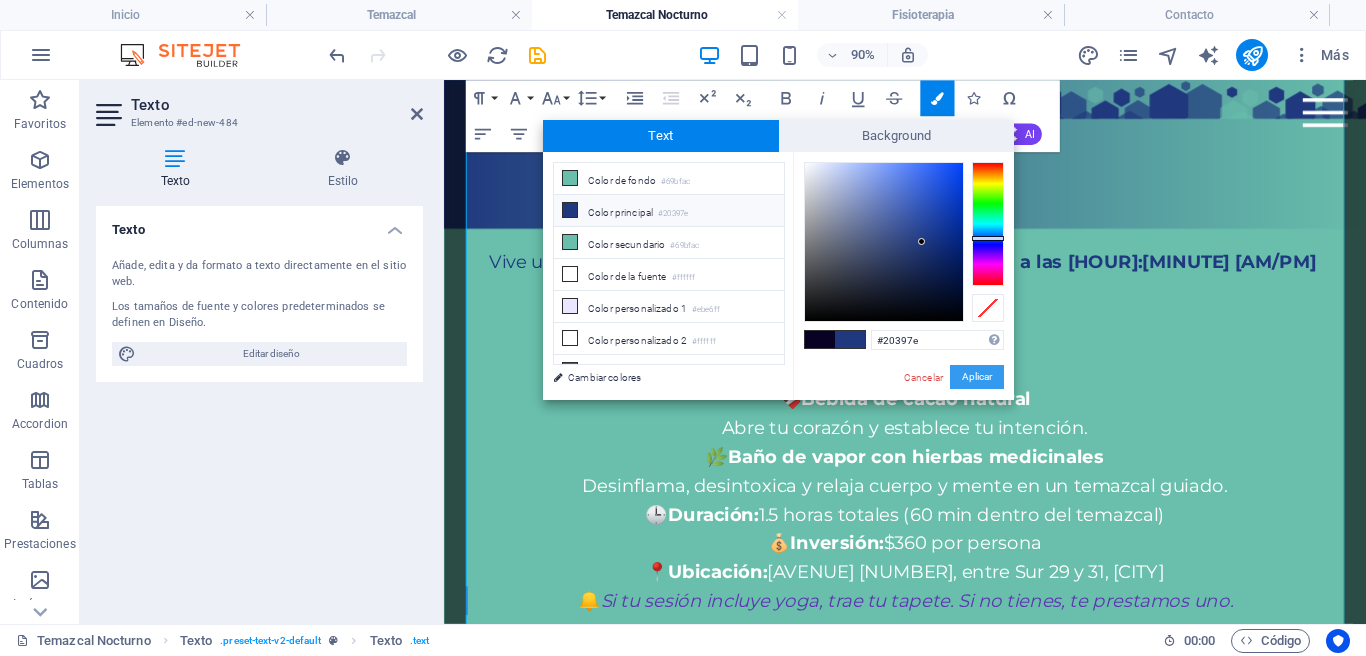 click on "Aplicar" at bounding box center [977, 377] 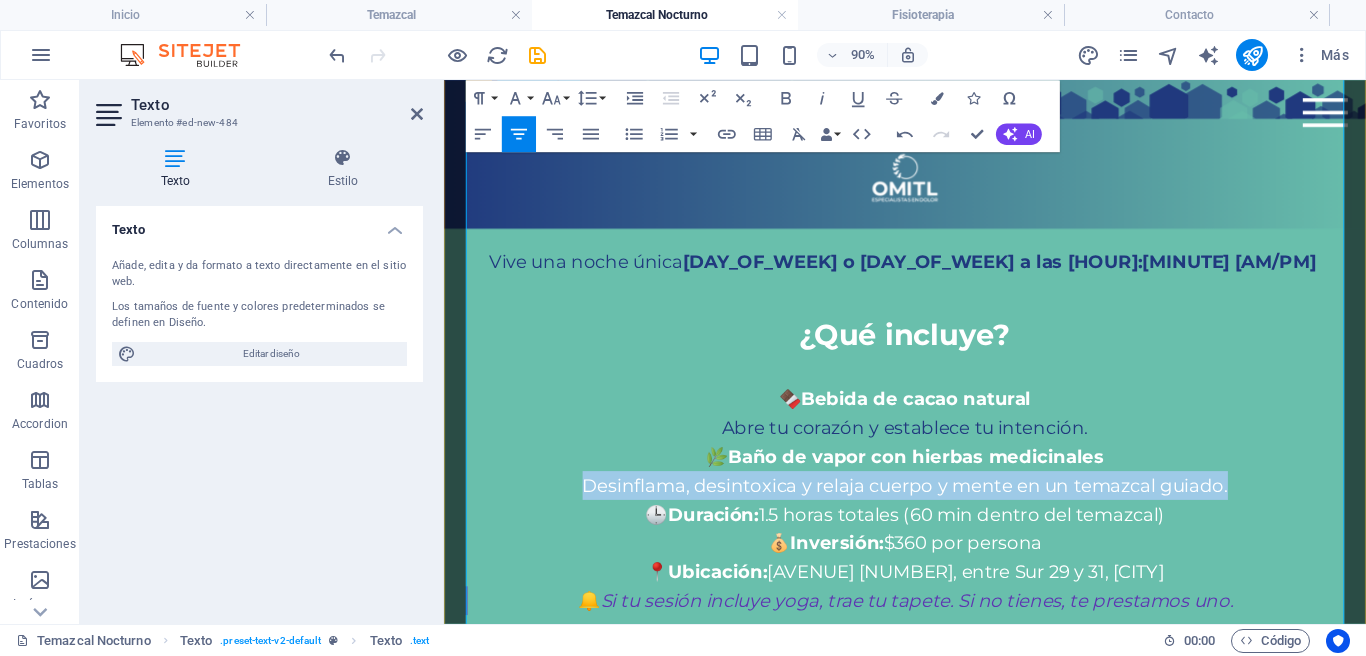 drag, startPoint x: 1064, startPoint y: 463, endPoint x: 596, endPoint y: 469, distance: 468.03845 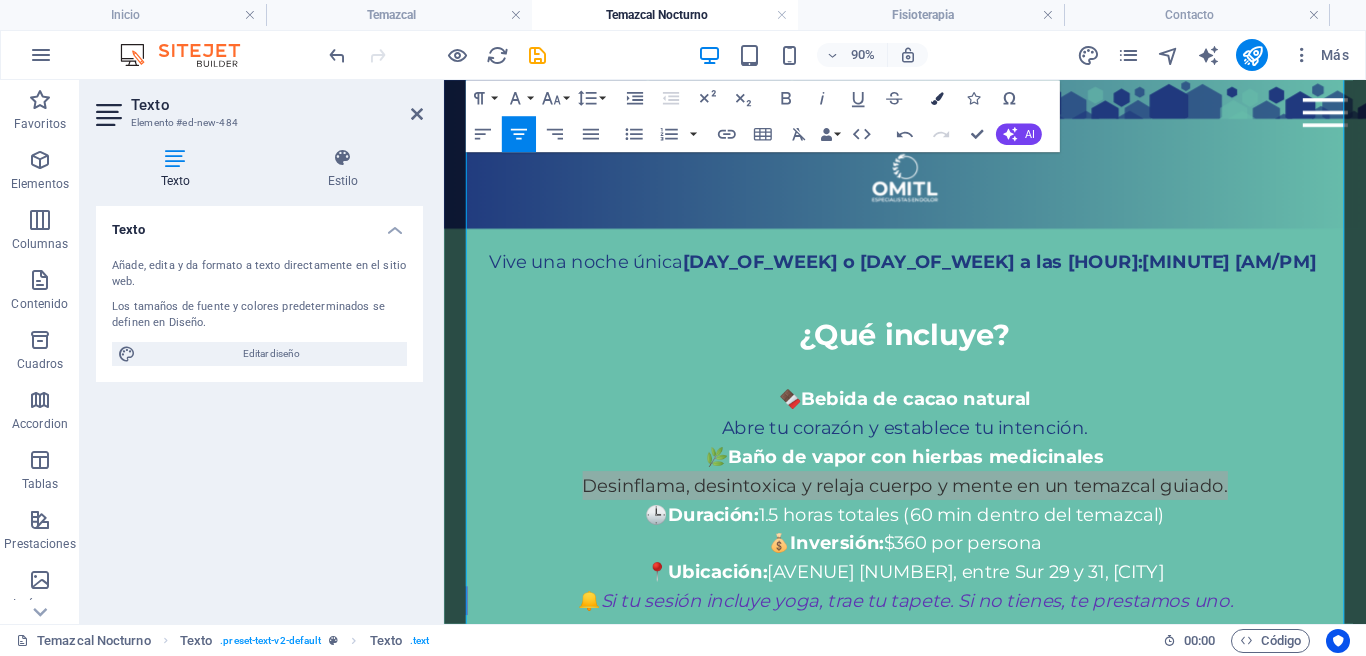click on "Colors" at bounding box center (937, 98) 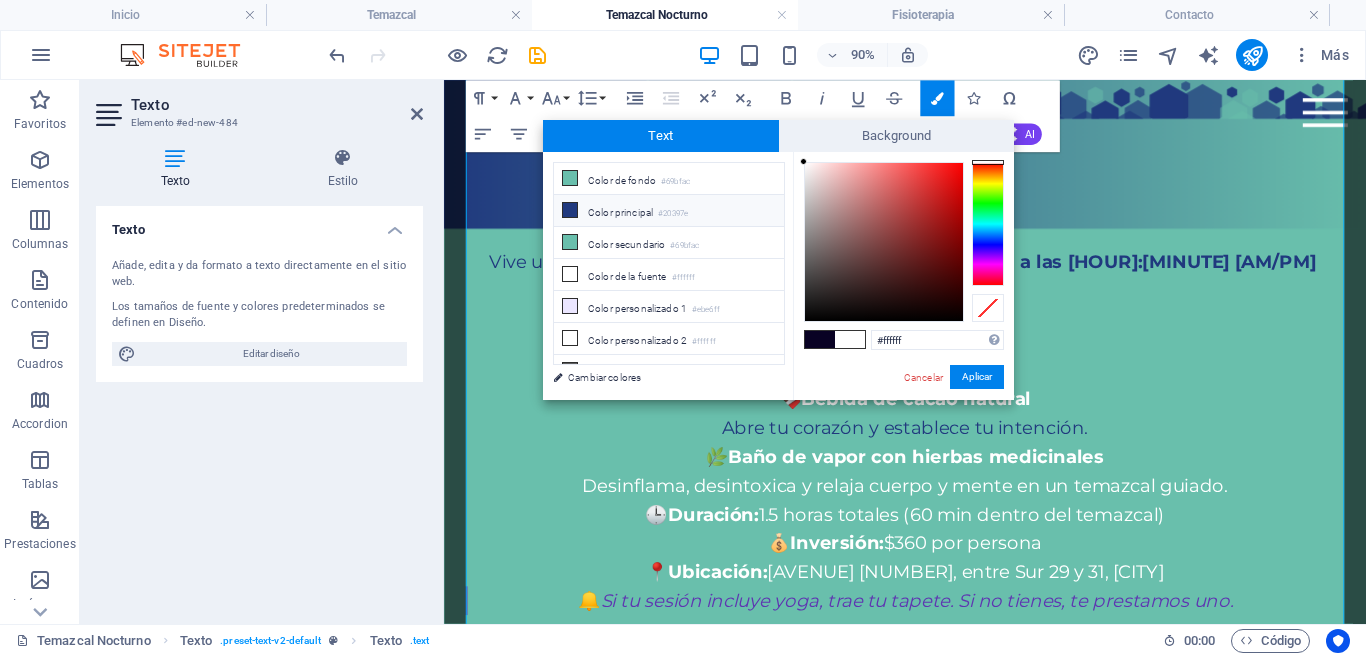 drag, startPoint x: 678, startPoint y: 206, endPoint x: 841, endPoint y: 304, distance: 190.192 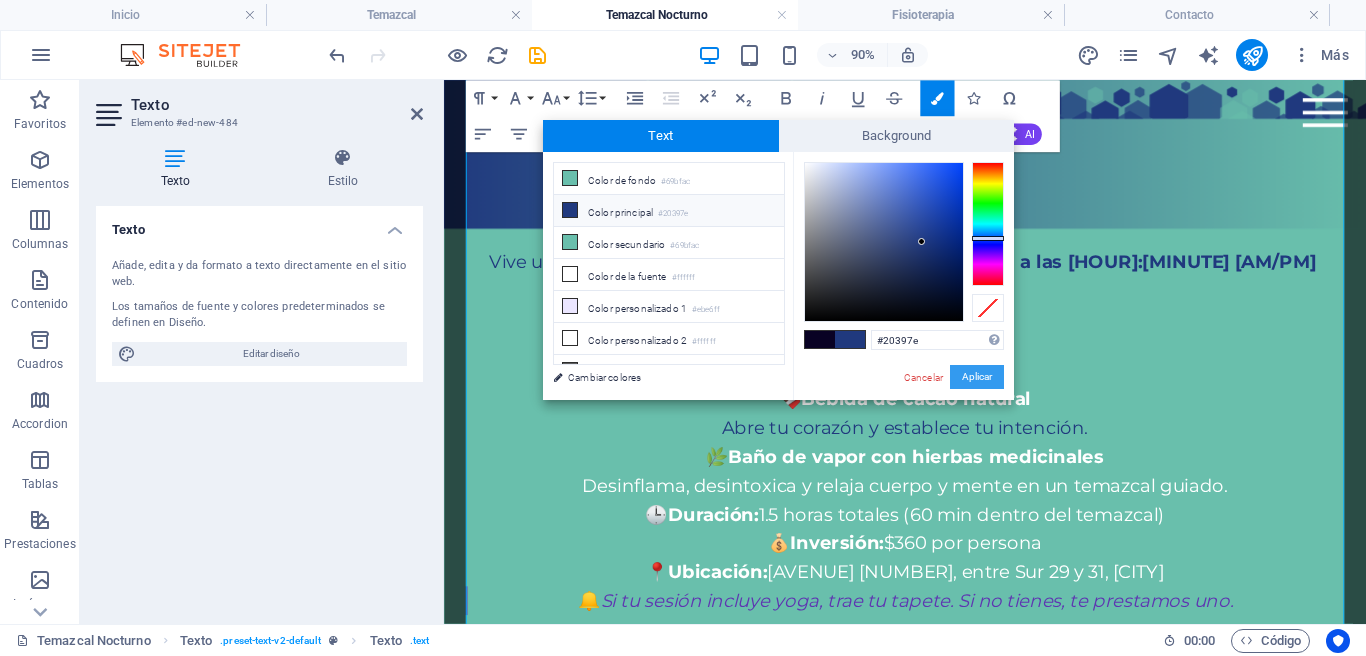 click on "Aplicar" at bounding box center (977, 377) 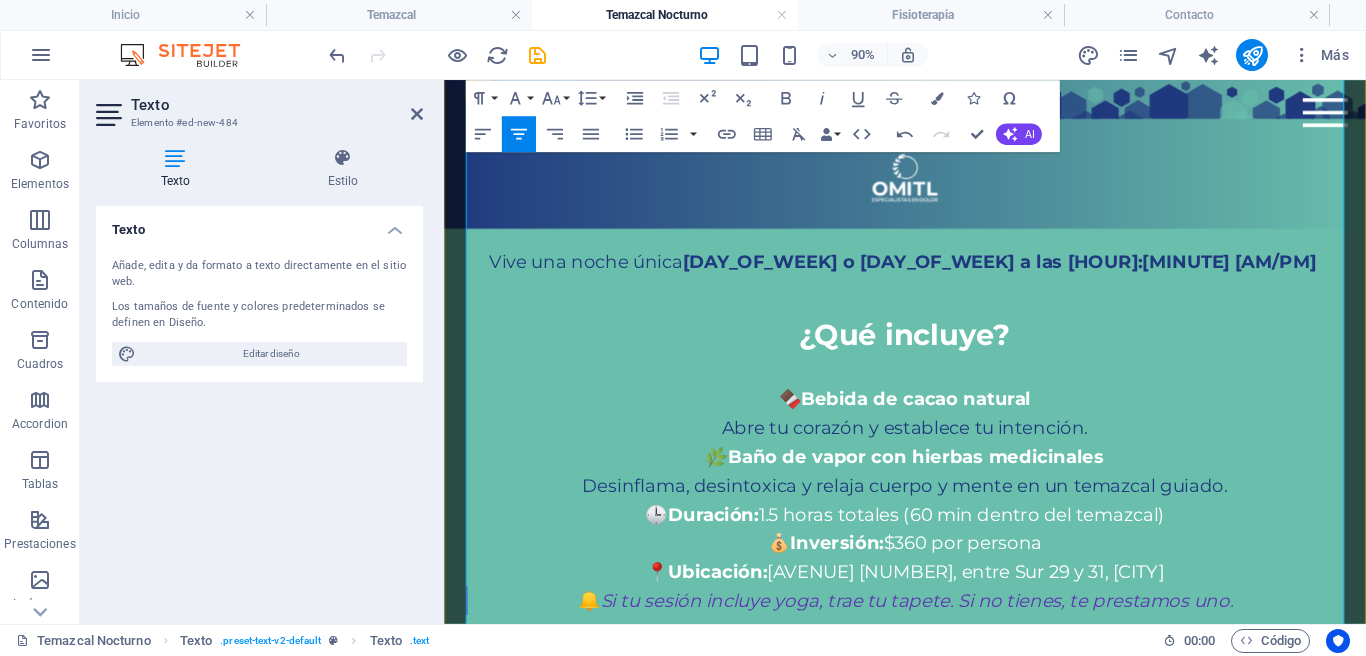 click on "🍫  Bebida de cacao natural Abre tu corazón y establece tu intención." at bounding box center (956, 450) 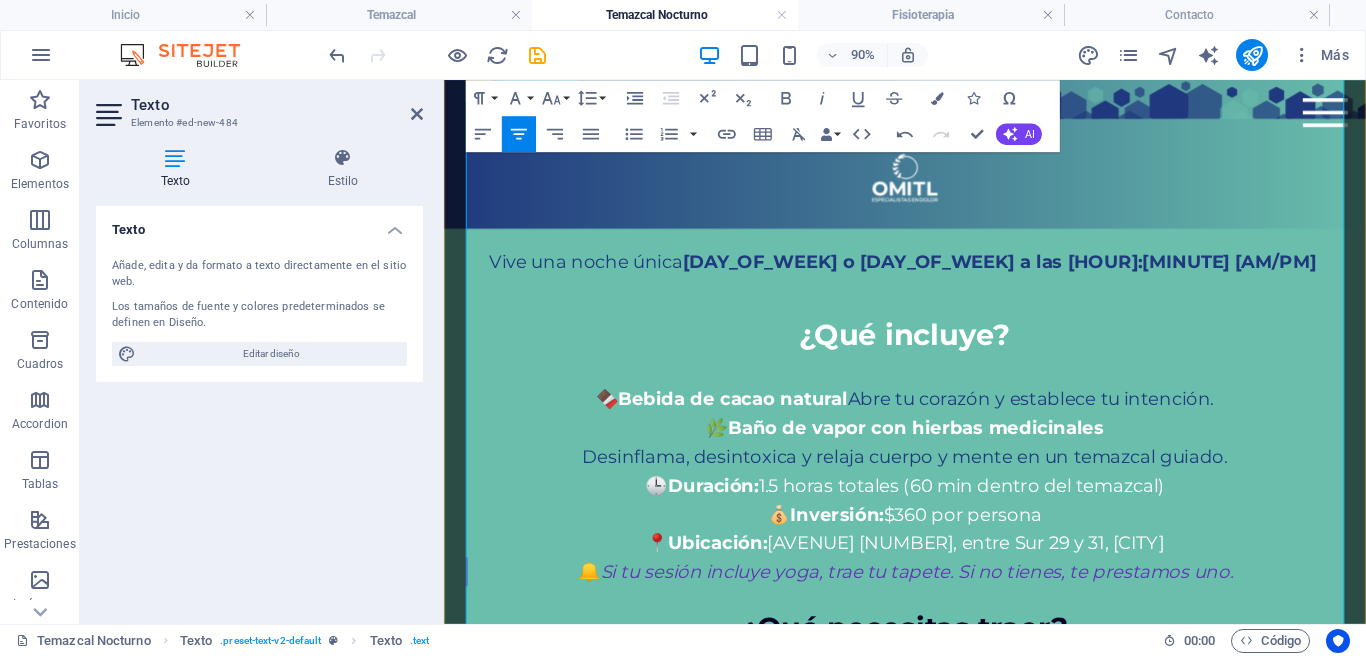 type 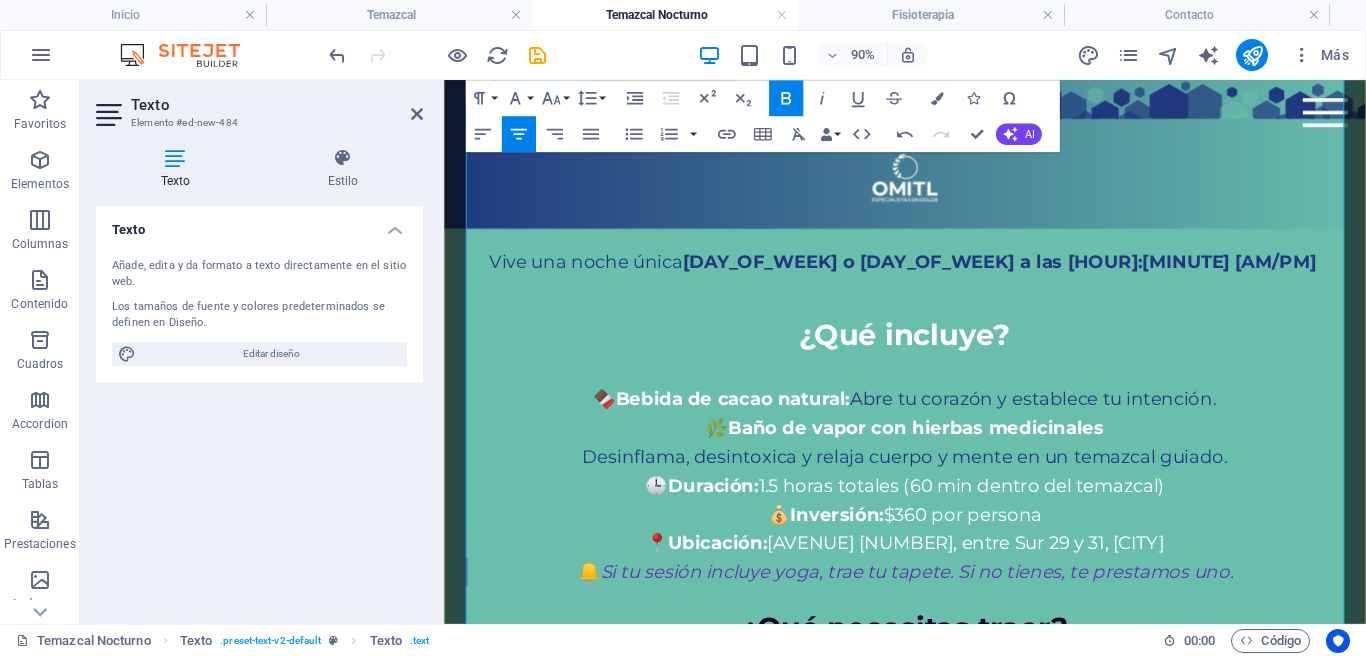 click on "🌿  Baño de vapor con hierbas medicinales Desinflama, desintoxica y relaja cuerpo y mente en un temazcal guiado." at bounding box center (956, 482) 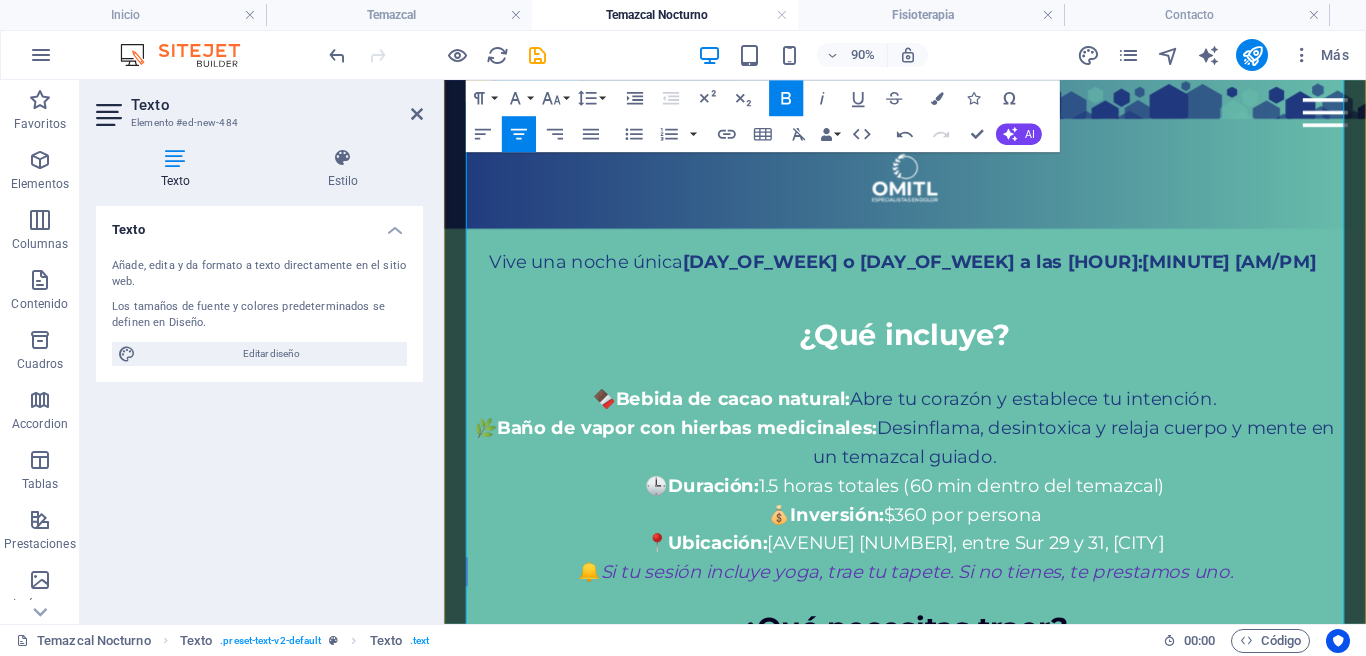 drag, startPoint x: 818, startPoint y: 467, endPoint x: 1274, endPoint y: 466, distance: 456.0011 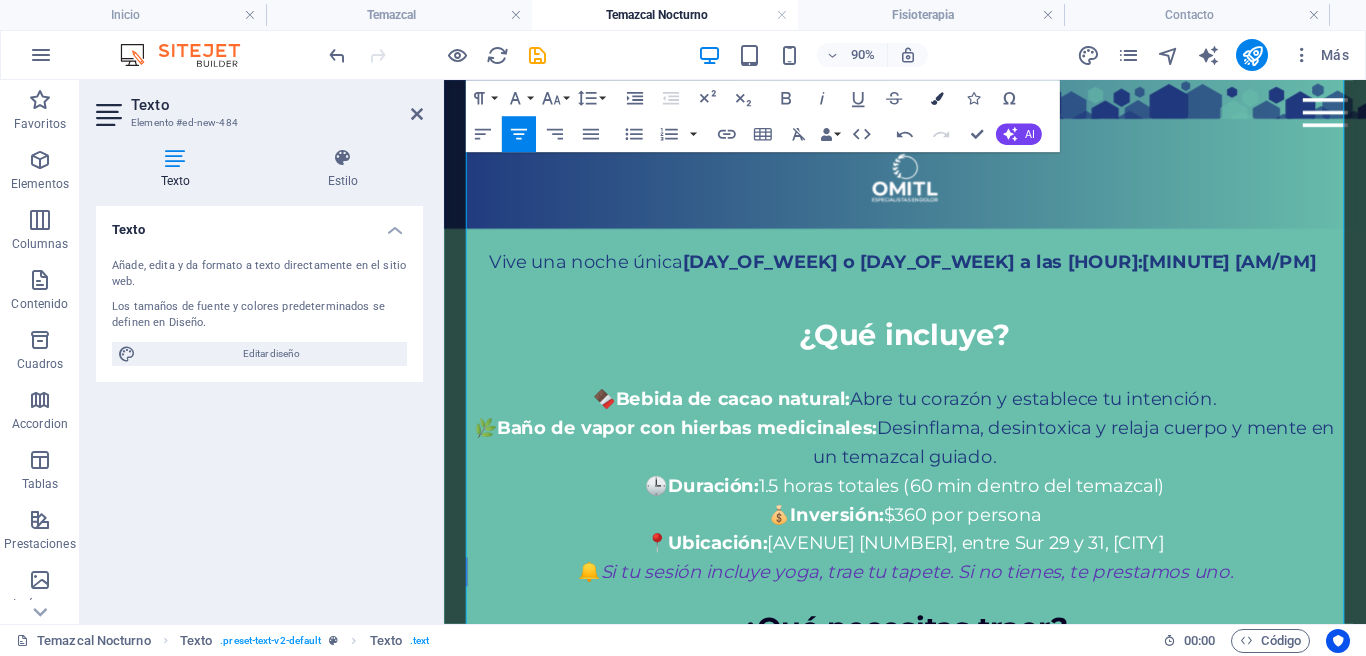 click at bounding box center [937, 98] 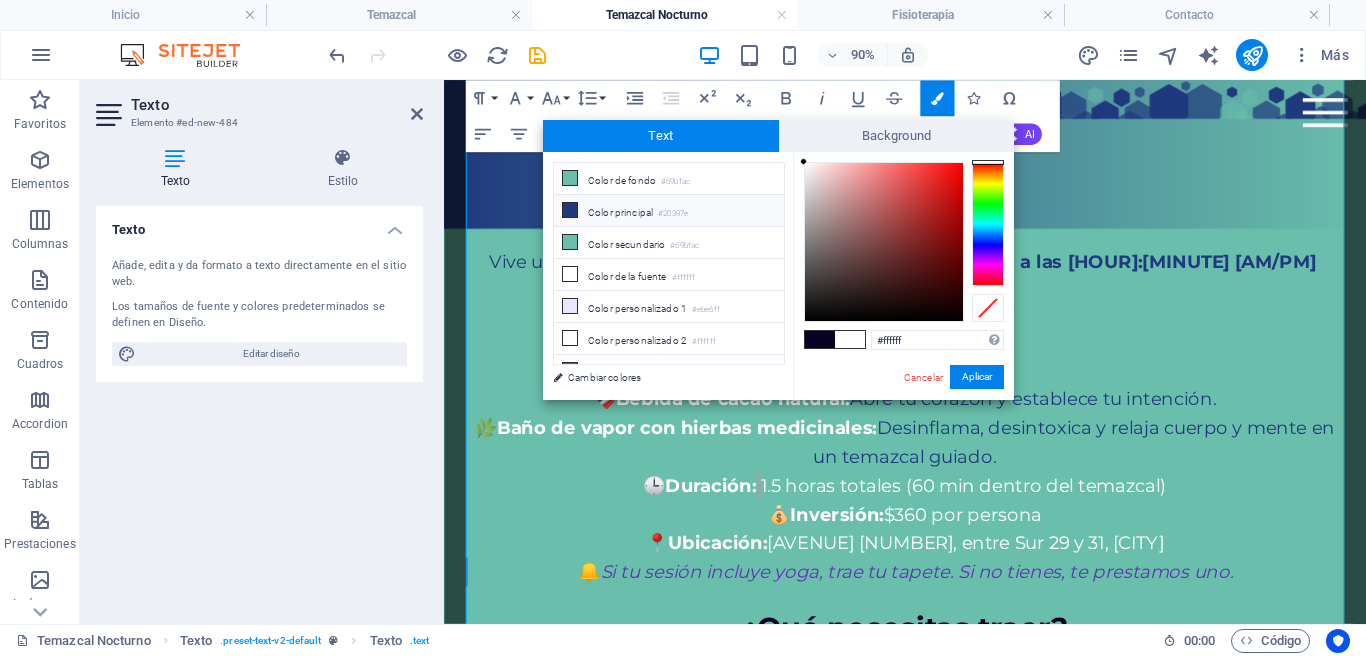 click on "Color principal
#20397e" at bounding box center [669, 211] 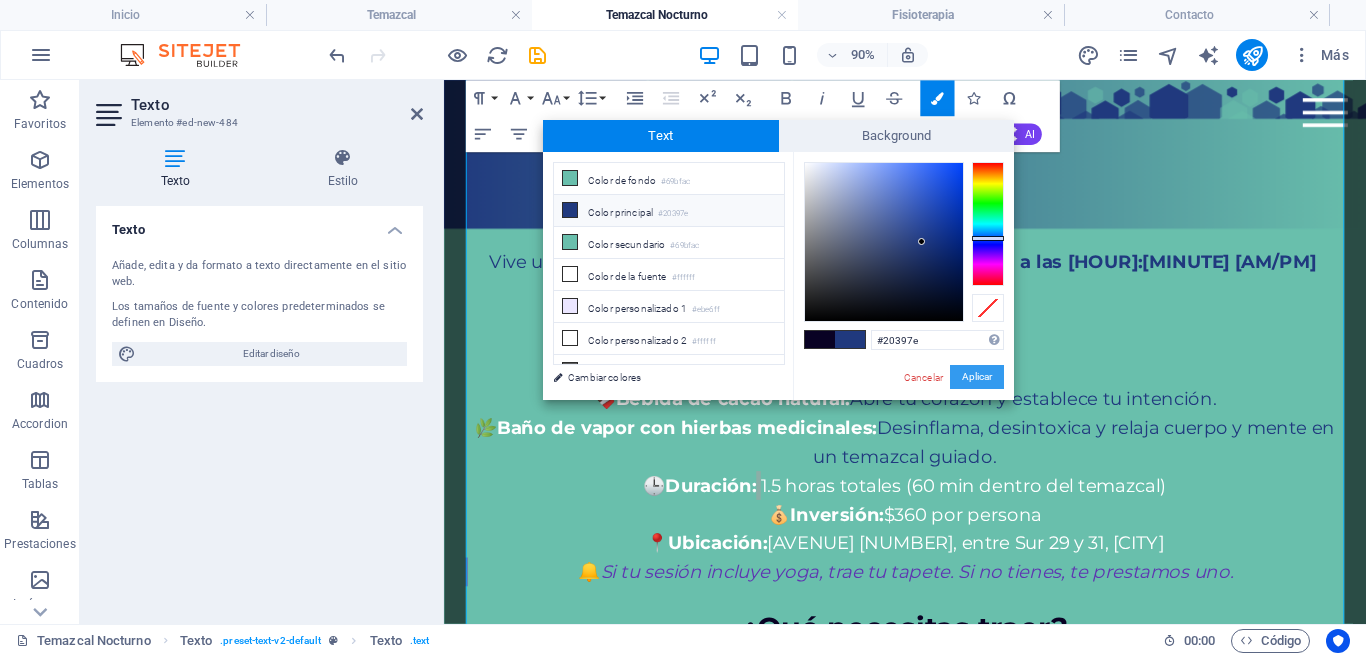 drag, startPoint x: 987, startPoint y: 376, endPoint x: 593, endPoint y: 328, distance: 396.9131 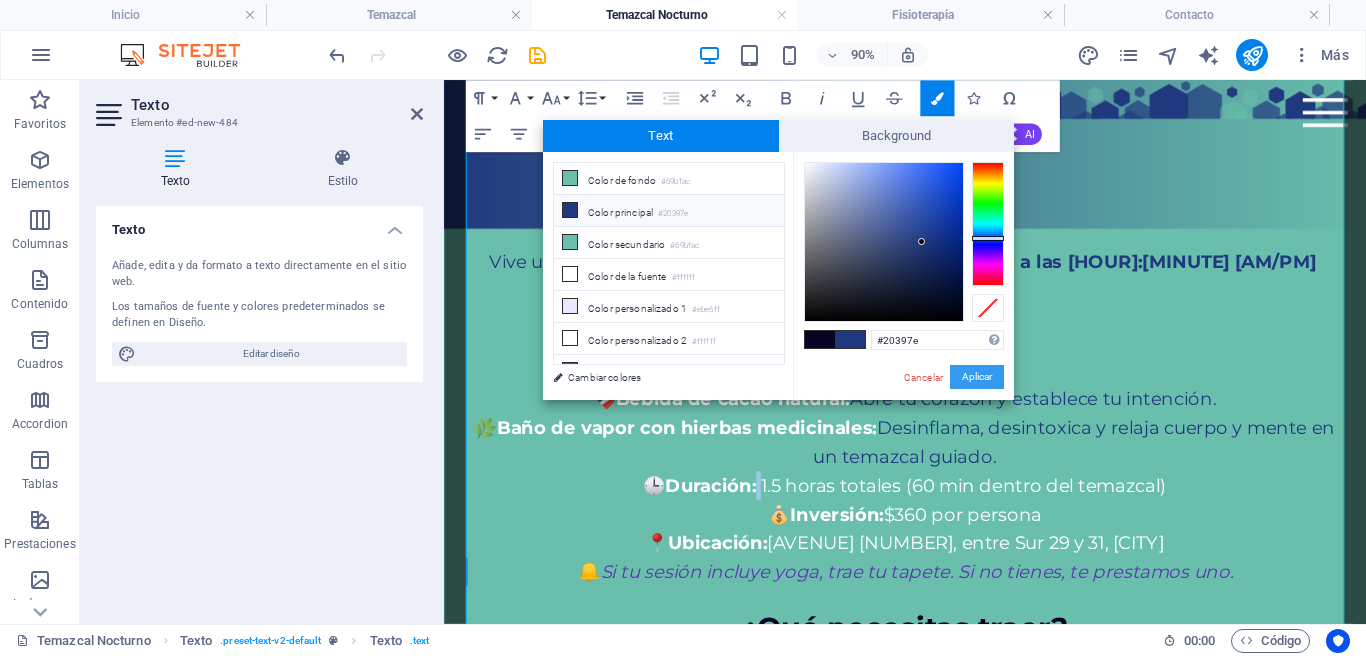 click on "Aplicar" at bounding box center [977, 377] 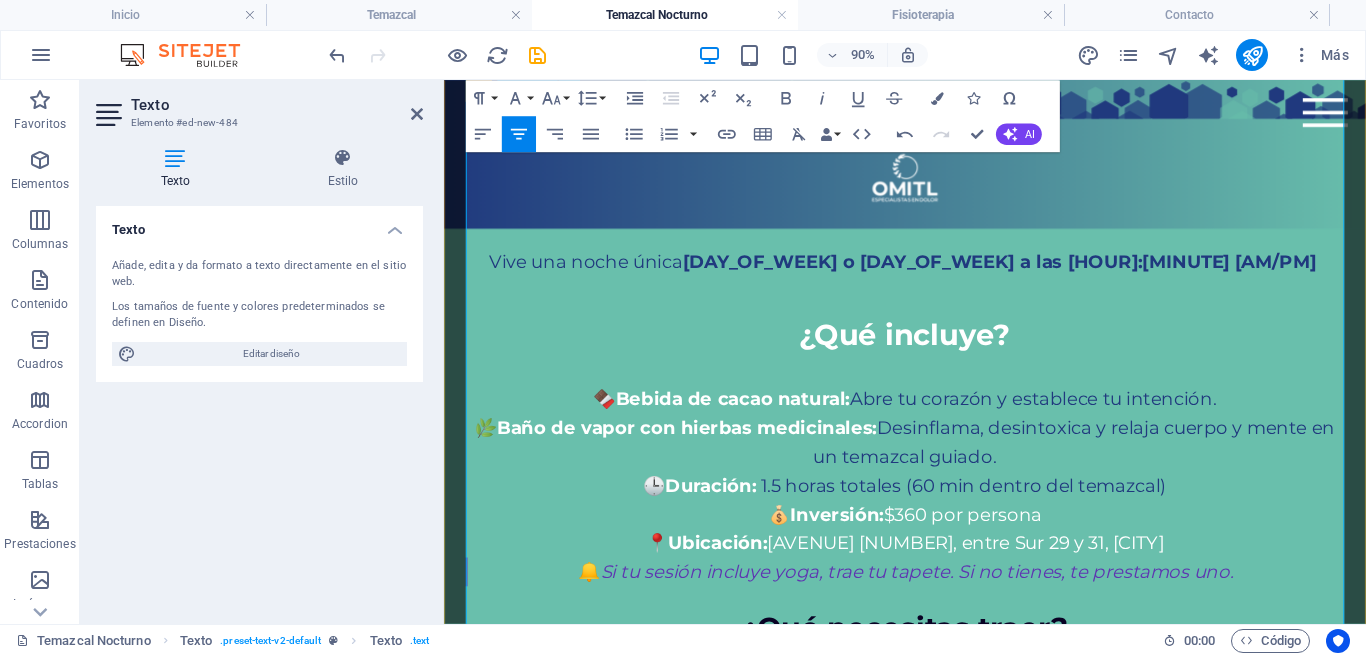 drag, startPoint x: 1139, startPoint y: 510, endPoint x: 939, endPoint y: 500, distance: 200.24985 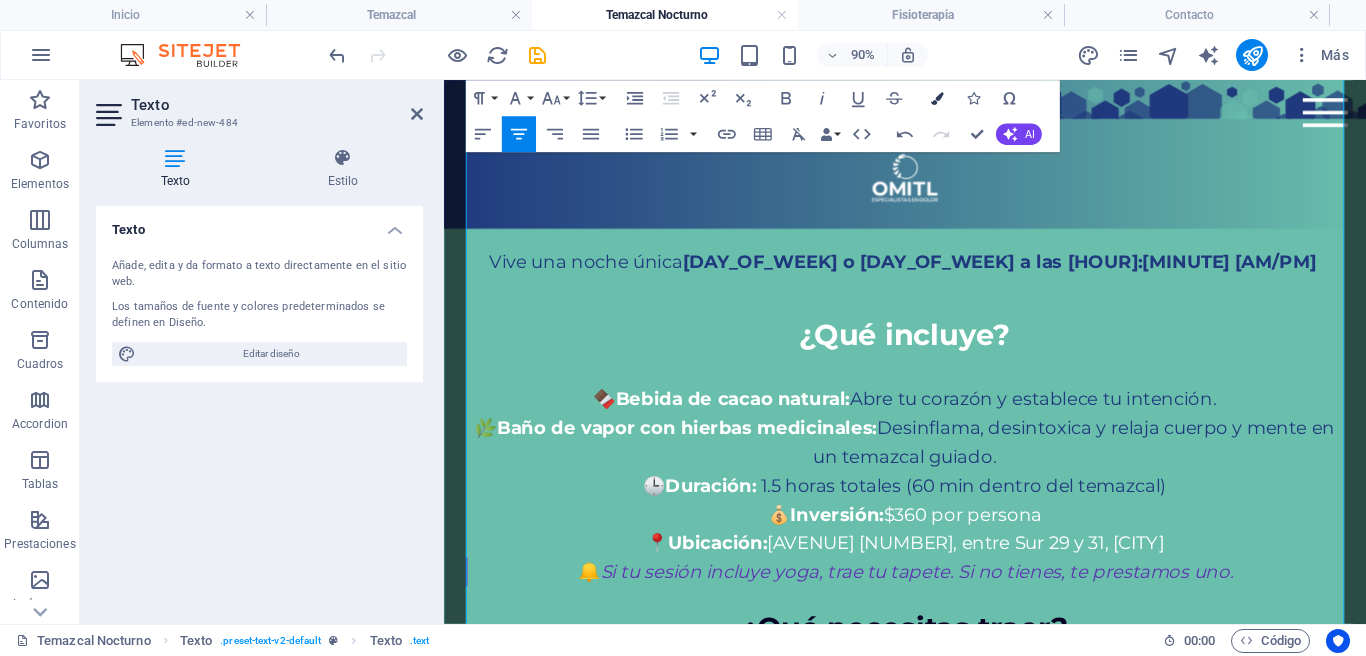 click at bounding box center [937, 98] 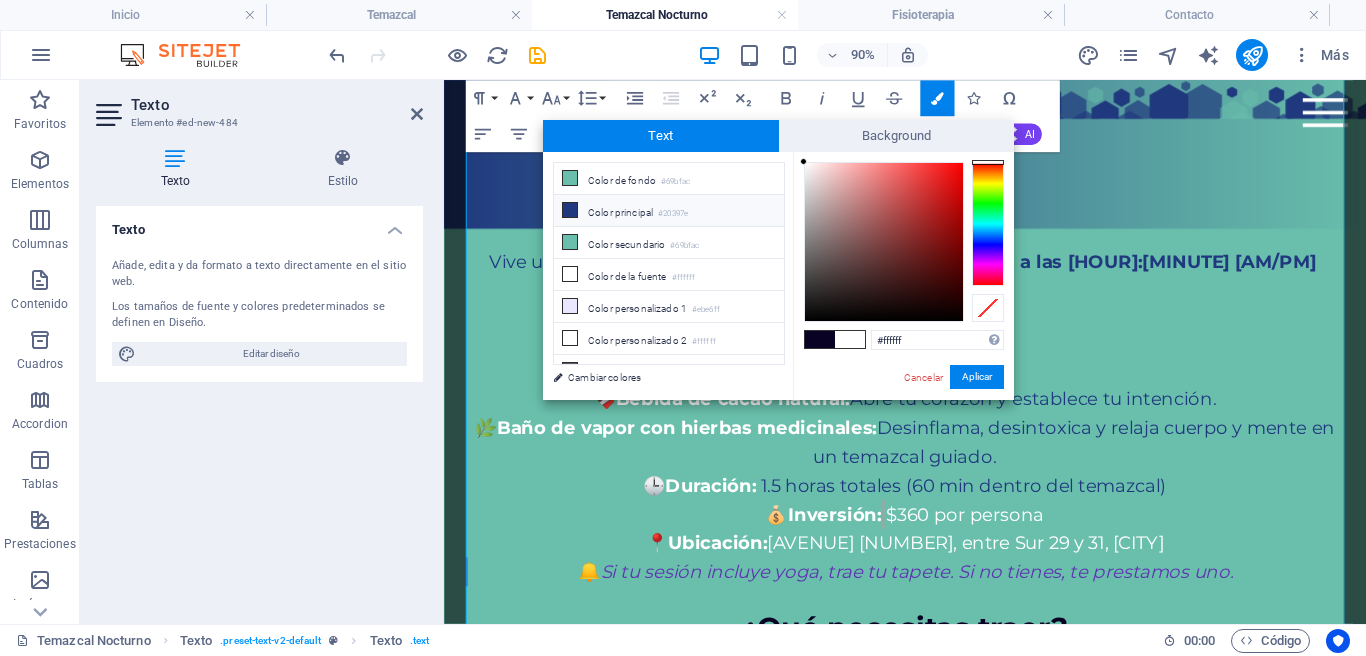 click on "Color principal
#20397e" at bounding box center (669, 211) 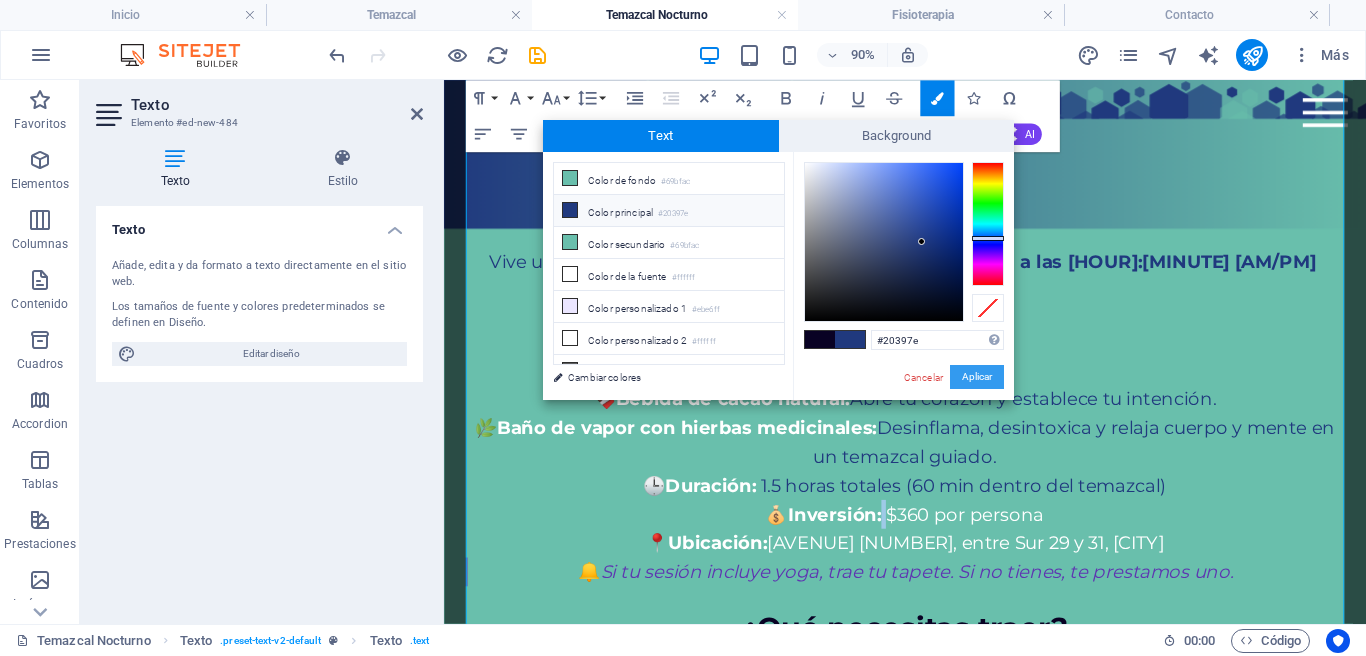 click on "Aplicar" at bounding box center [977, 377] 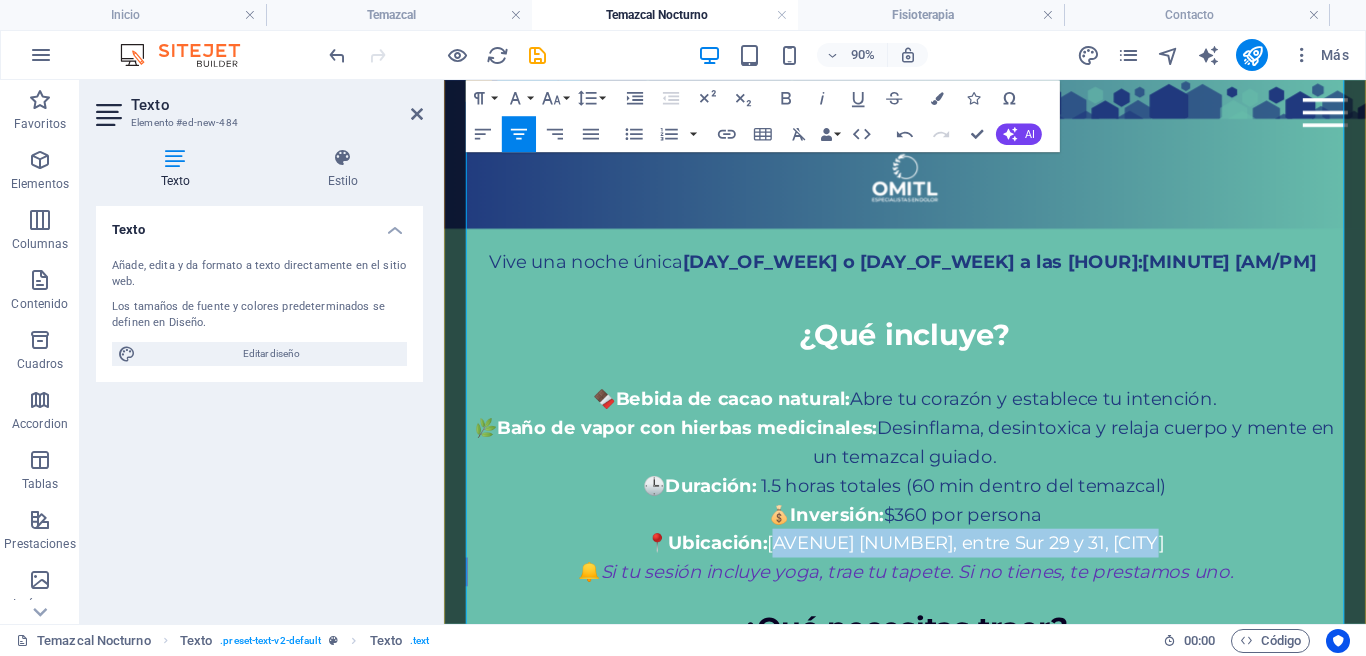 drag, startPoint x: 850, startPoint y: 529, endPoint x: 1253, endPoint y: 525, distance: 403.01984 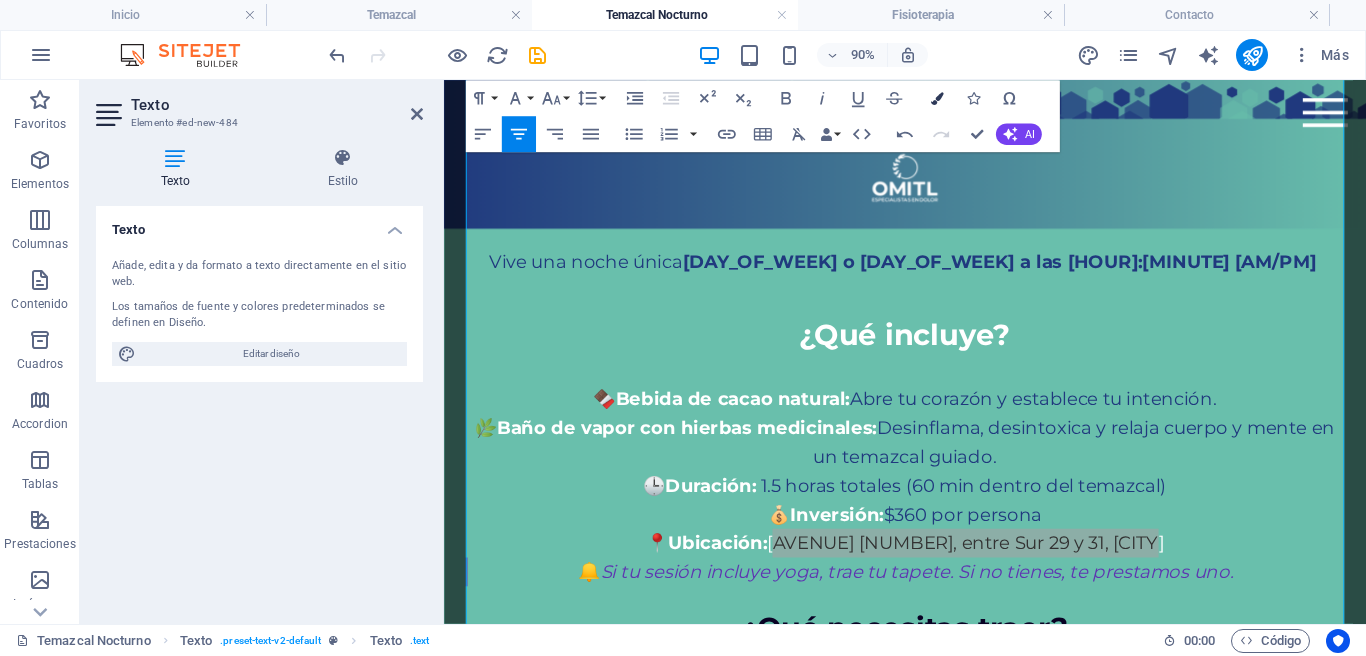 click at bounding box center [937, 98] 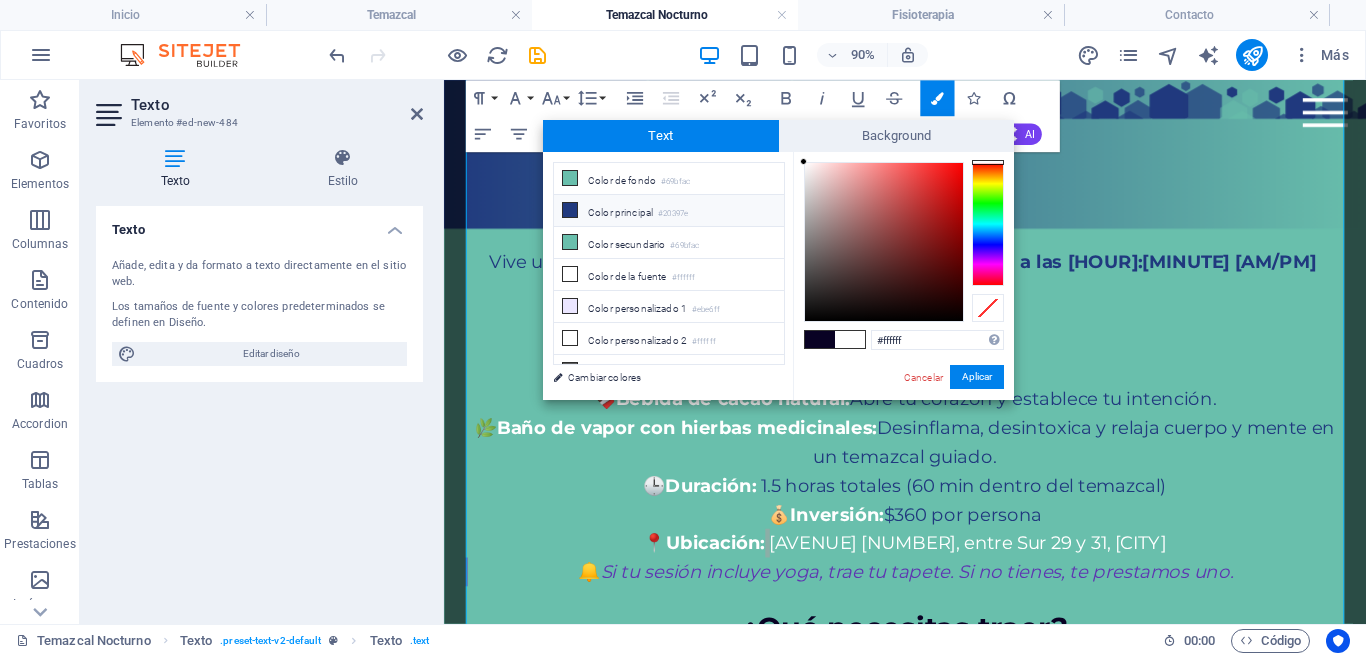 click on "Color principal
#20397e" at bounding box center [669, 211] 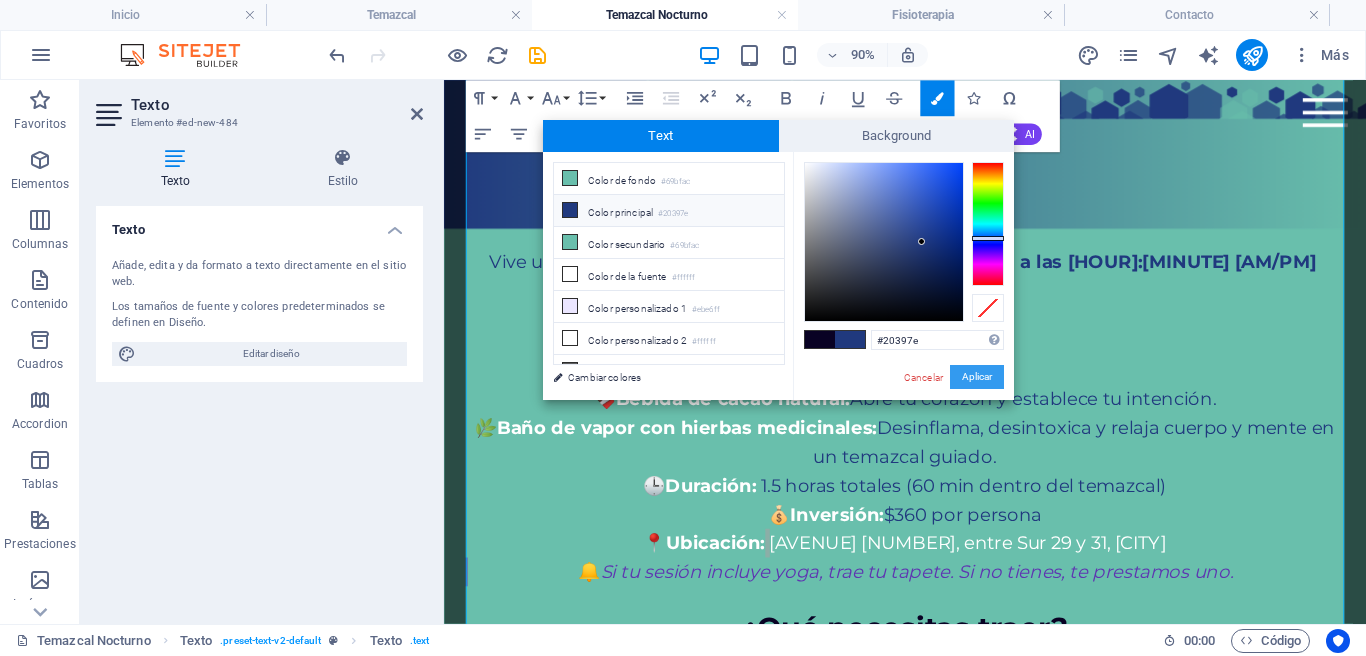 drag, startPoint x: 998, startPoint y: 375, endPoint x: 432, endPoint y: 366, distance: 566.07153 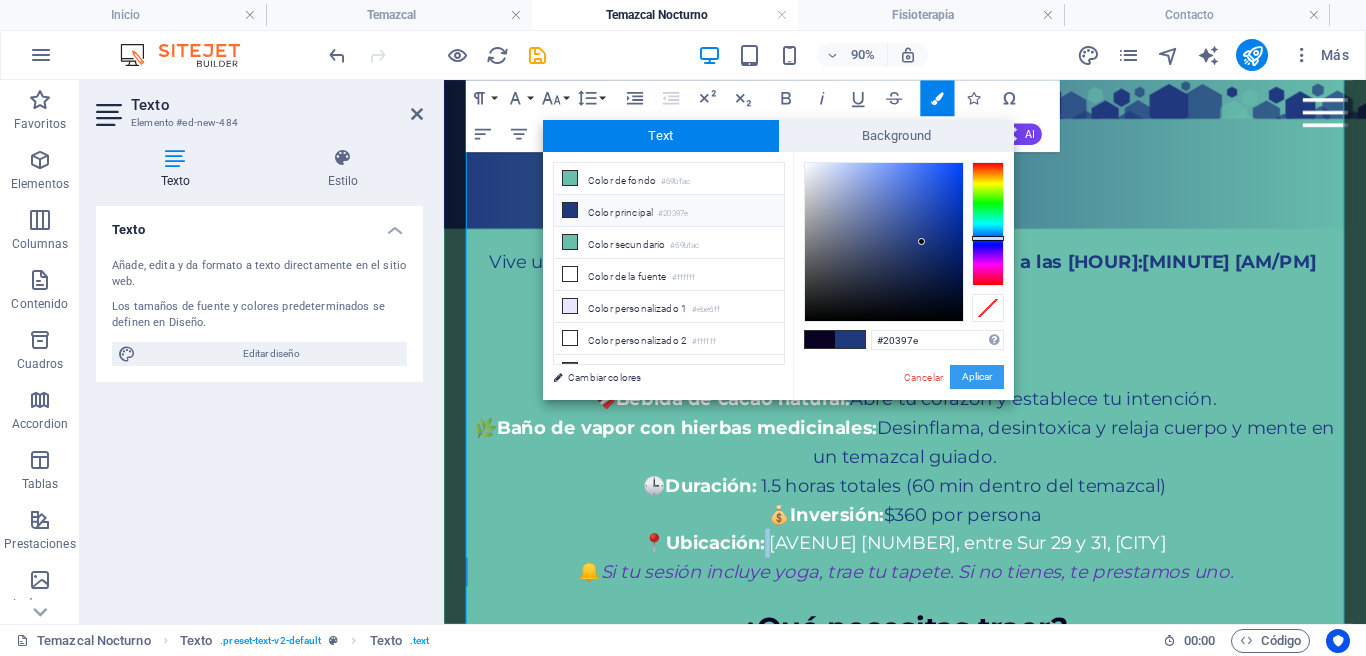 click on "Aplicar" at bounding box center (977, 377) 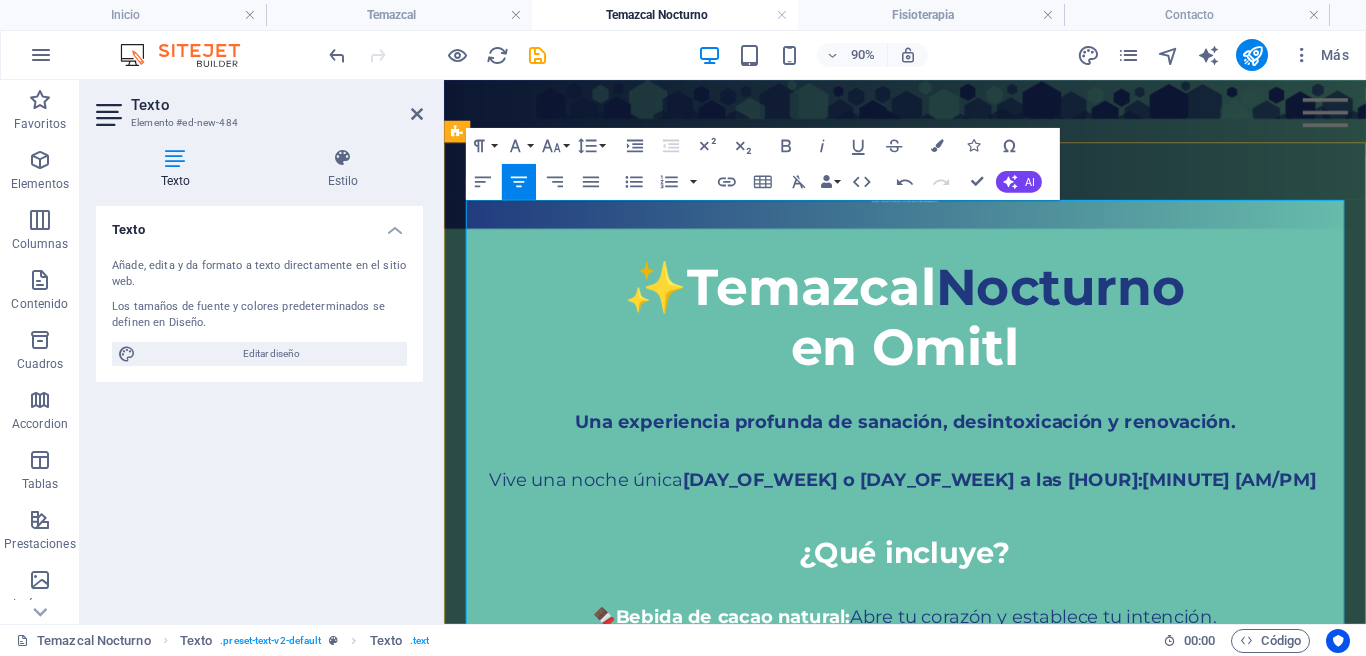 scroll, scrollTop: 1405, scrollLeft: 0, axis: vertical 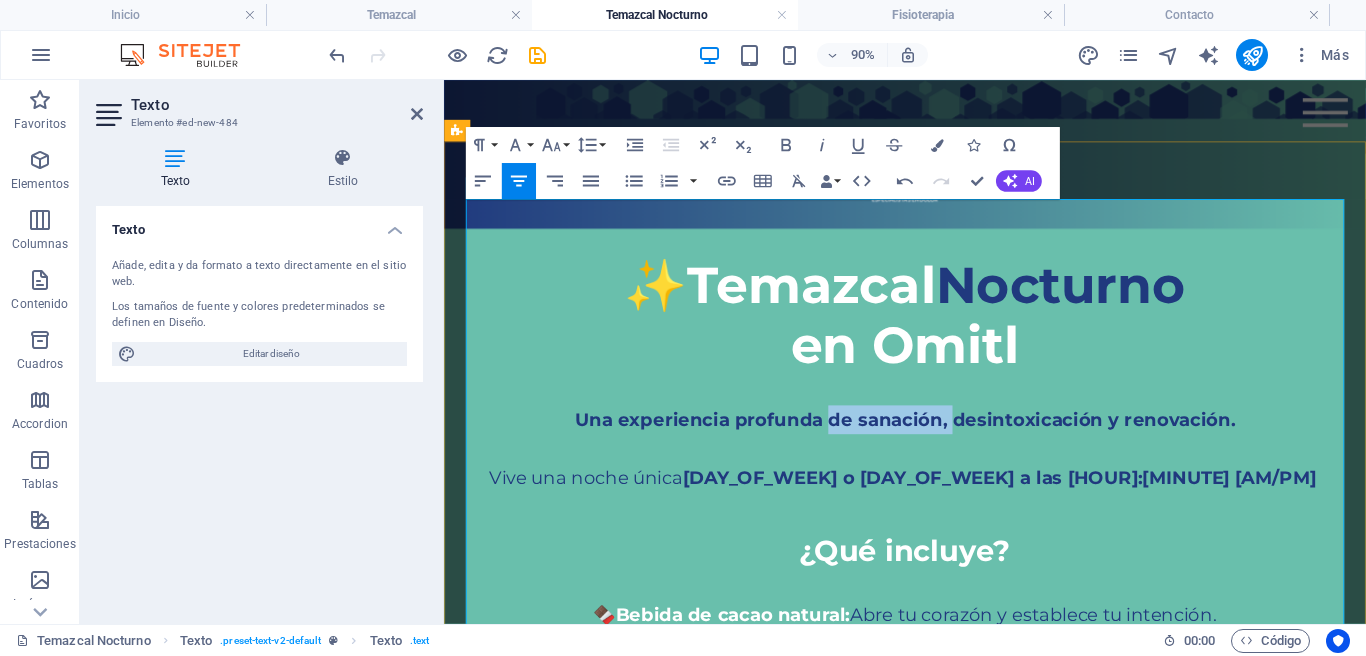drag, startPoint x: 871, startPoint y: 394, endPoint x: 1010, endPoint y: 390, distance: 139.05754 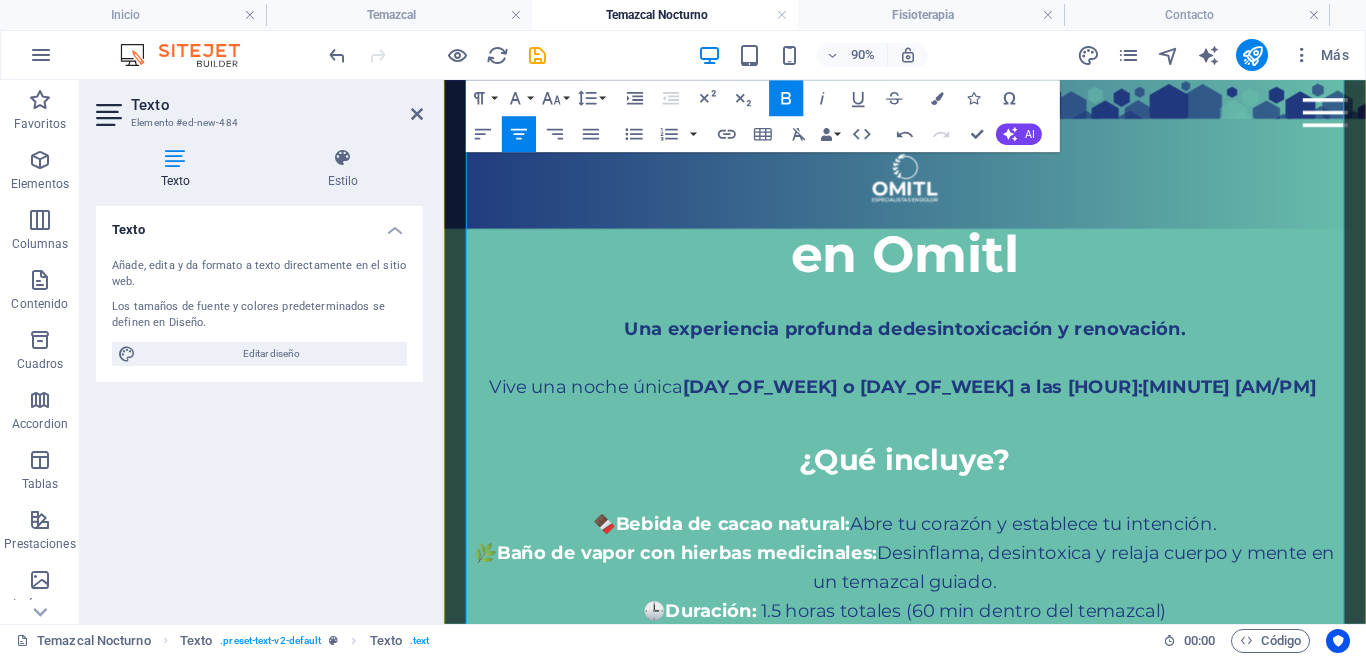 scroll, scrollTop: 1785, scrollLeft: 0, axis: vertical 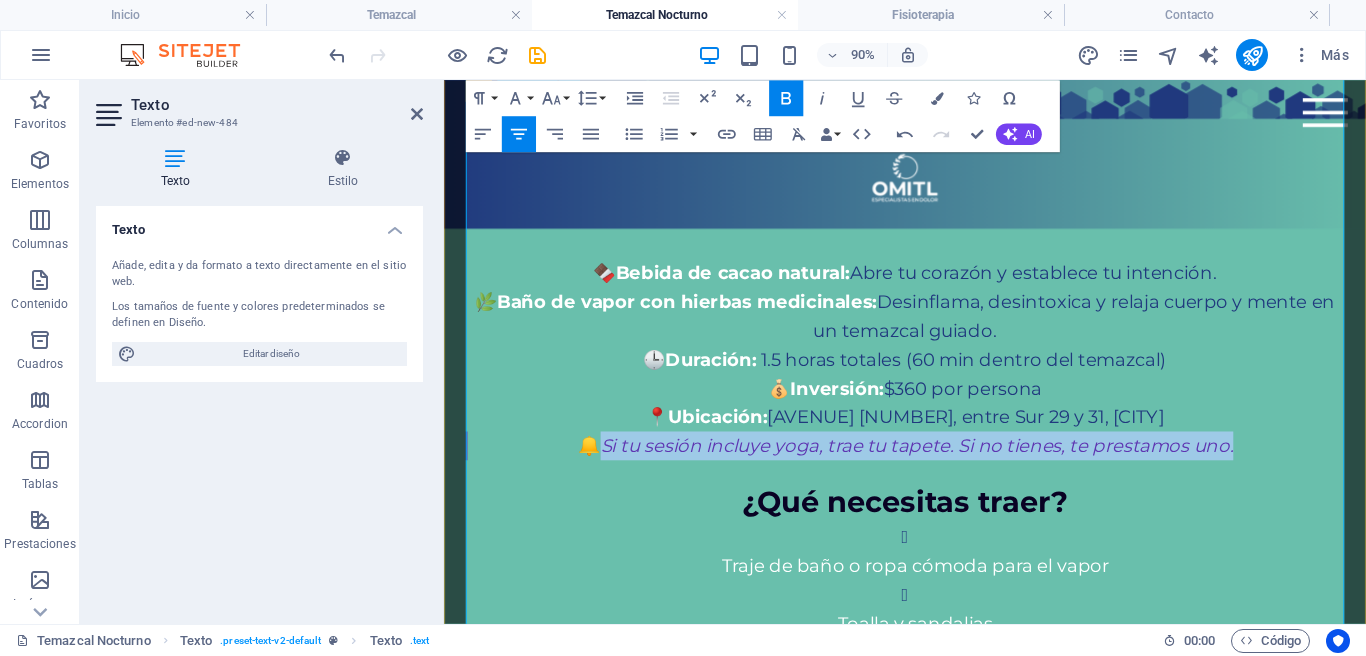 drag, startPoint x: 1259, startPoint y: 432, endPoint x: 627, endPoint y: 429, distance: 632.00714 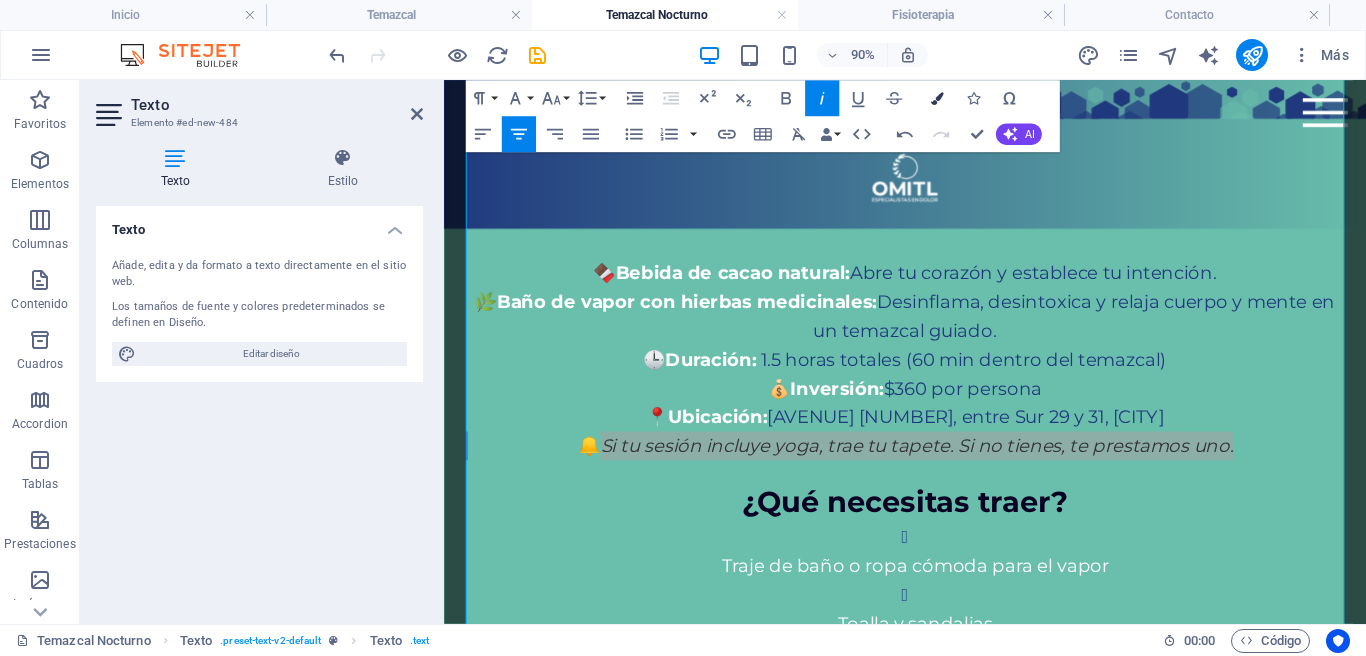 click at bounding box center [937, 98] 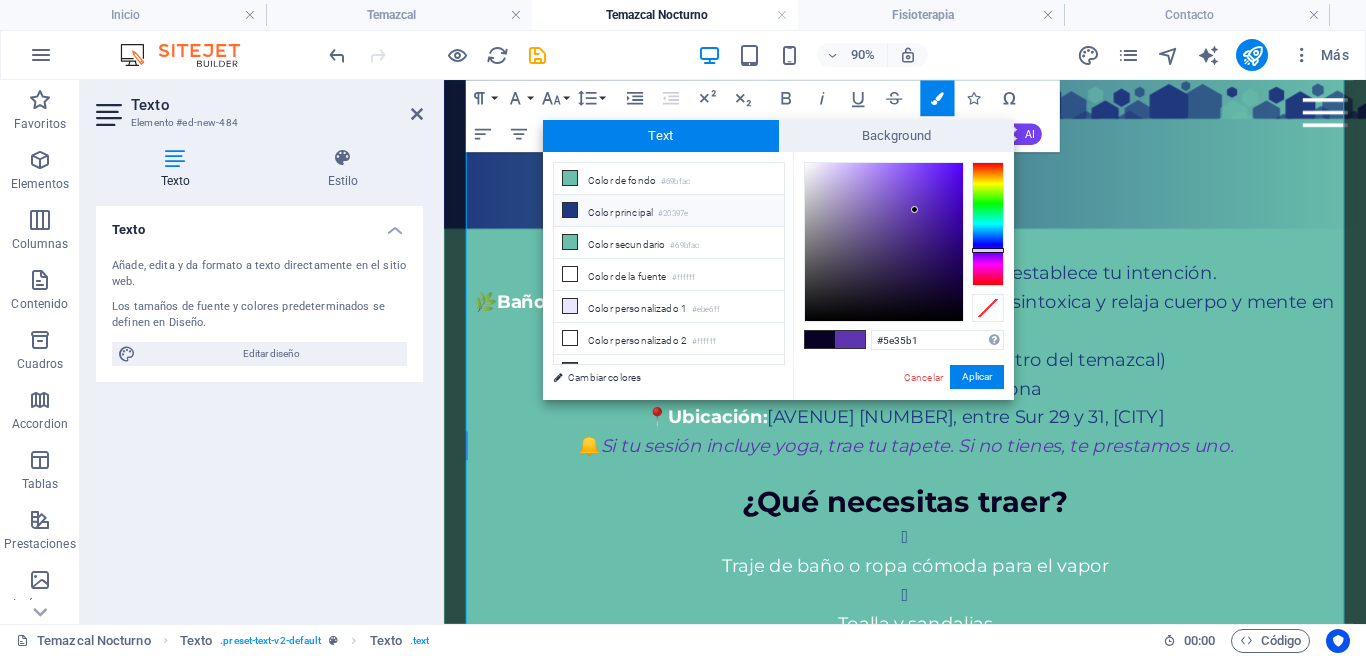 click on "Color principal
#20397e" at bounding box center (669, 211) 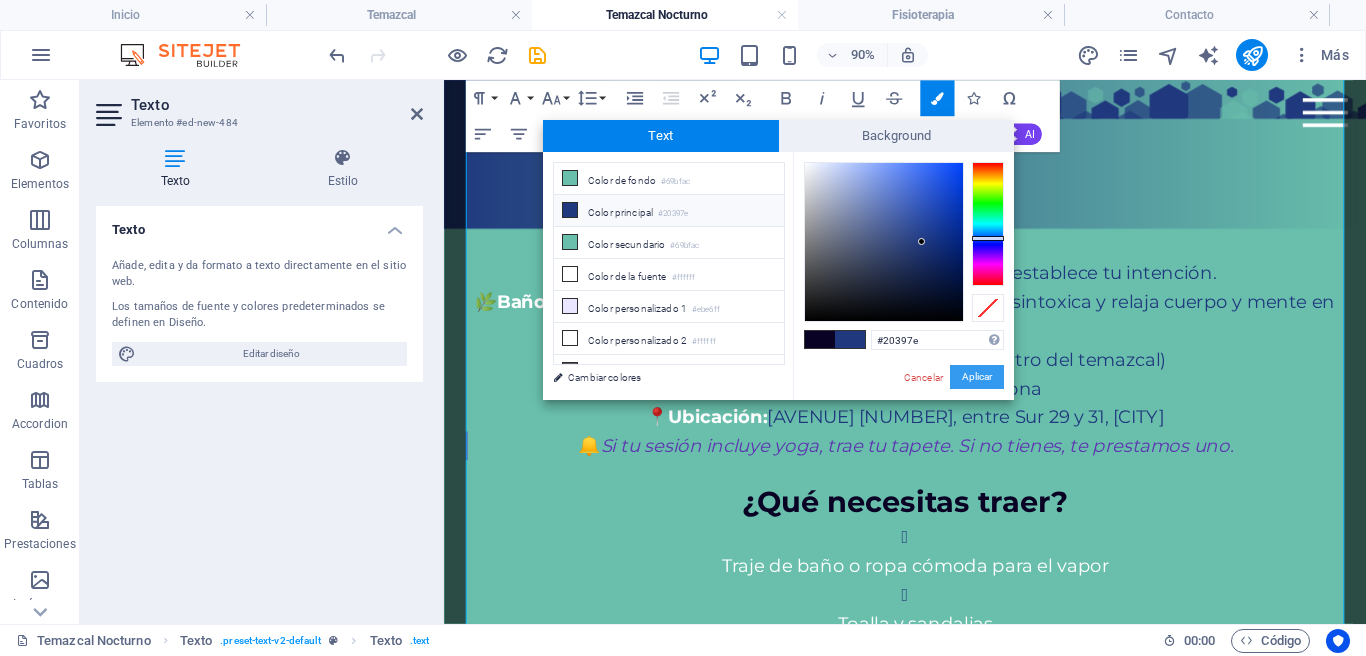 click on "Aplicar" at bounding box center [977, 377] 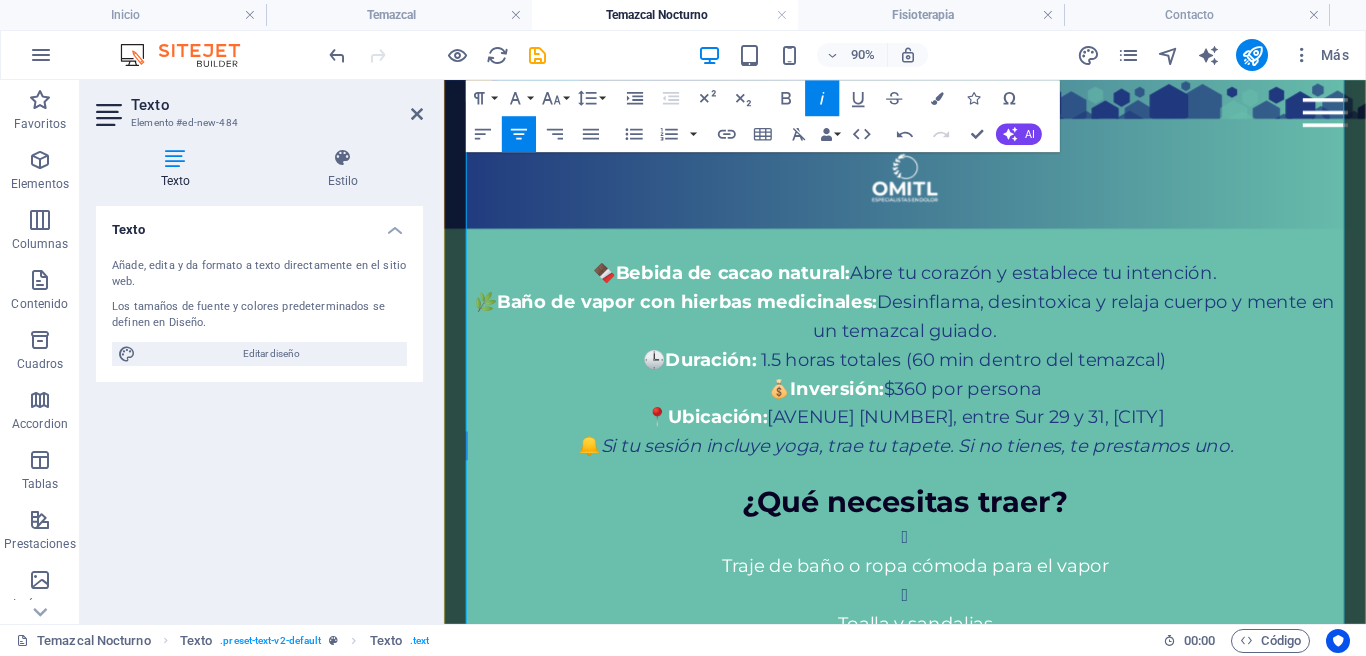 drag, startPoint x: 660, startPoint y: 527, endPoint x: 757, endPoint y: 495, distance: 102.14206 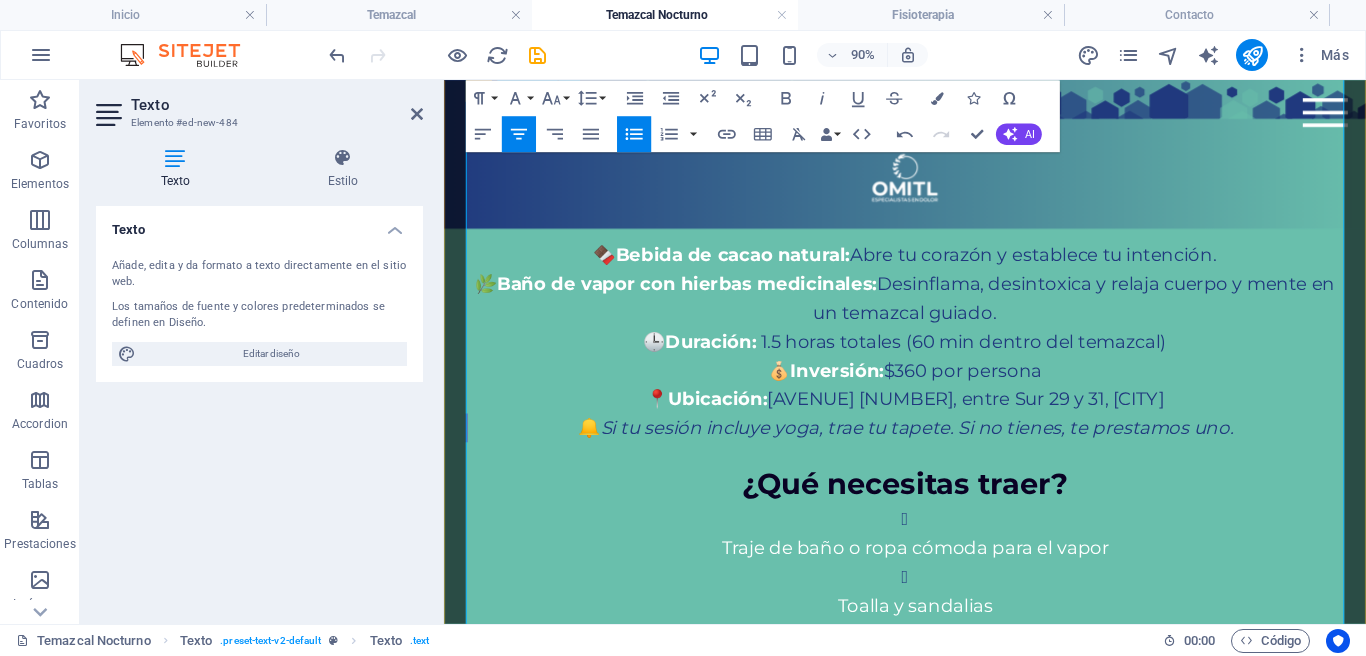 scroll, scrollTop: 1839, scrollLeft: 0, axis: vertical 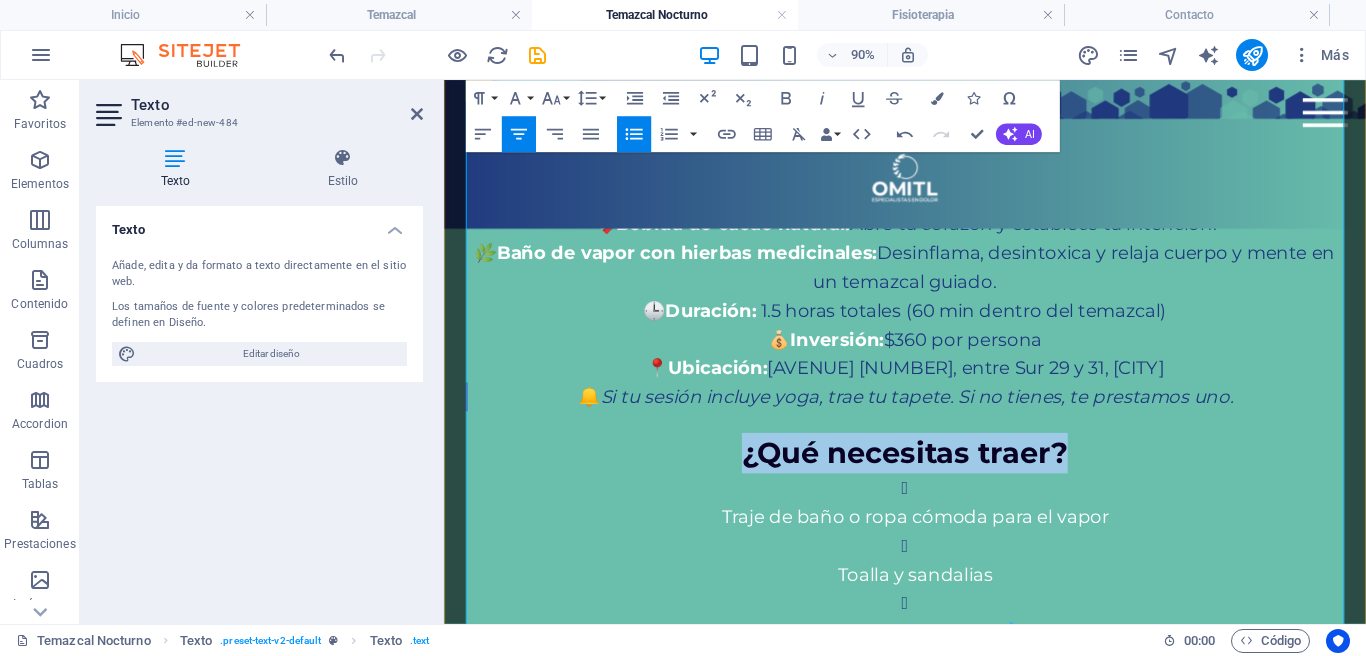 drag, startPoint x: 907, startPoint y: 415, endPoint x: 1113, endPoint y: 386, distance: 208.03125 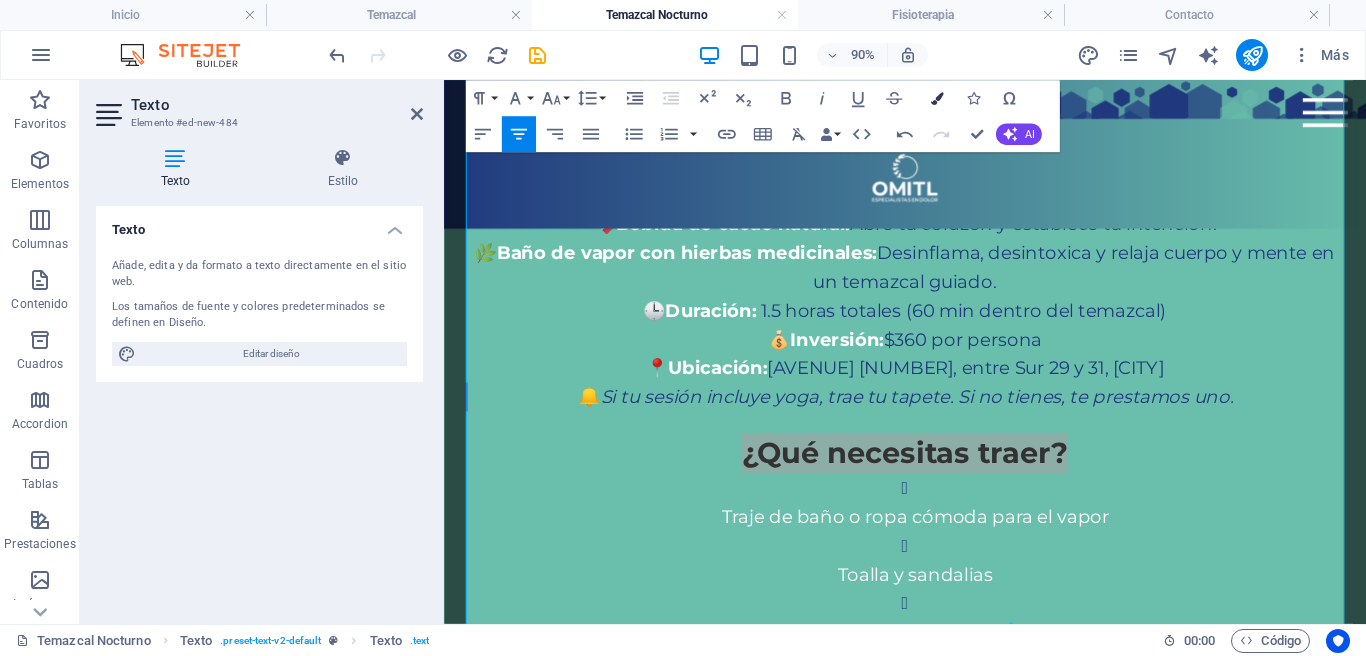 click at bounding box center [937, 98] 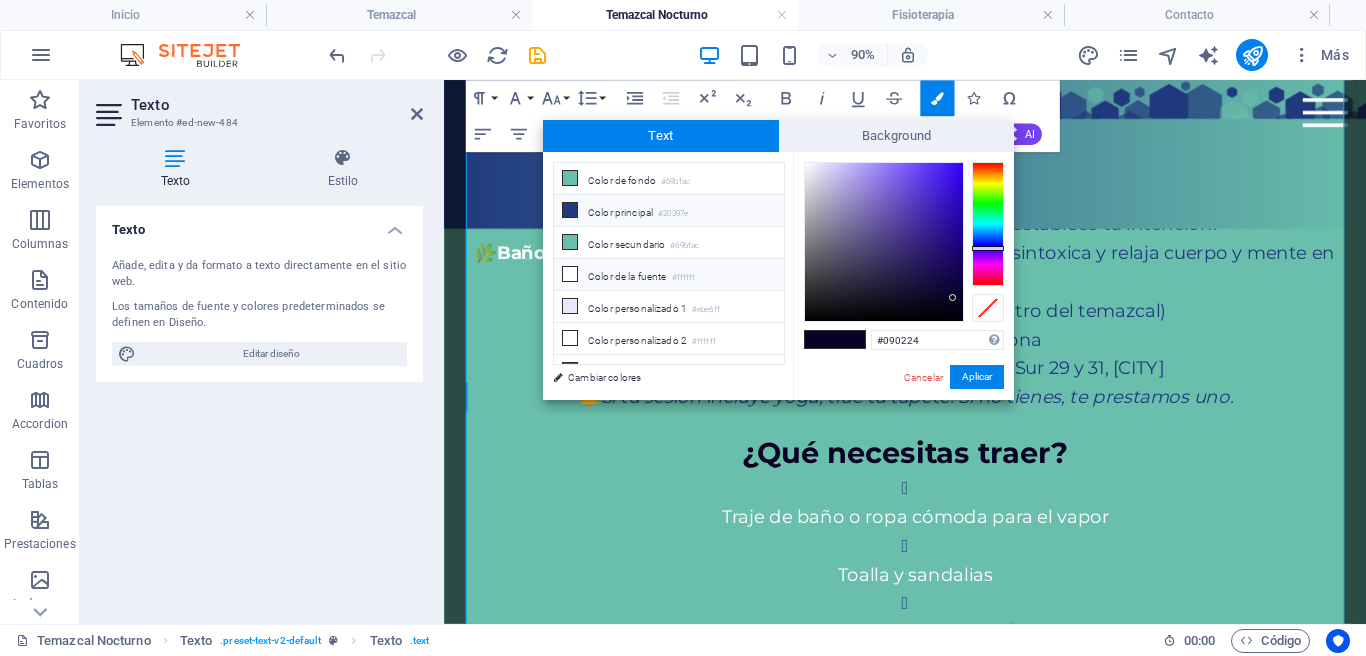 click on "Color de la fuente
#ffffff" at bounding box center [669, 275] 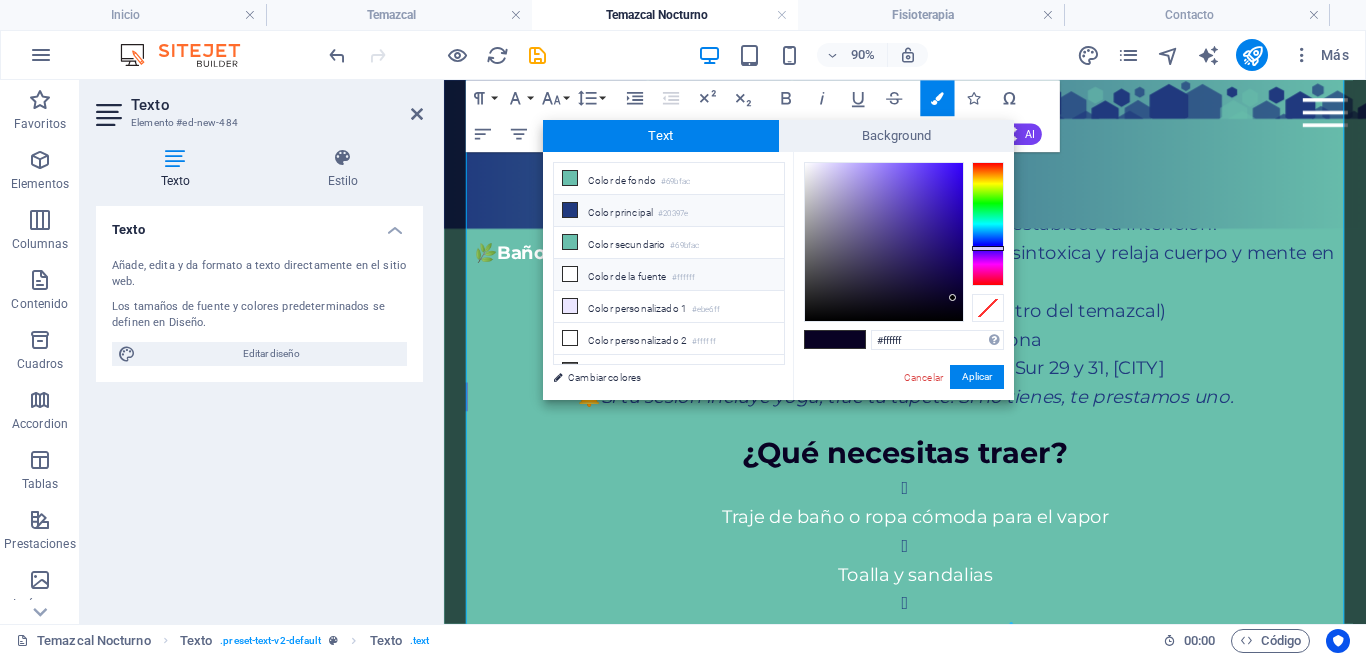 scroll, scrollTop: 0, scrollLeft: 0, axis: both 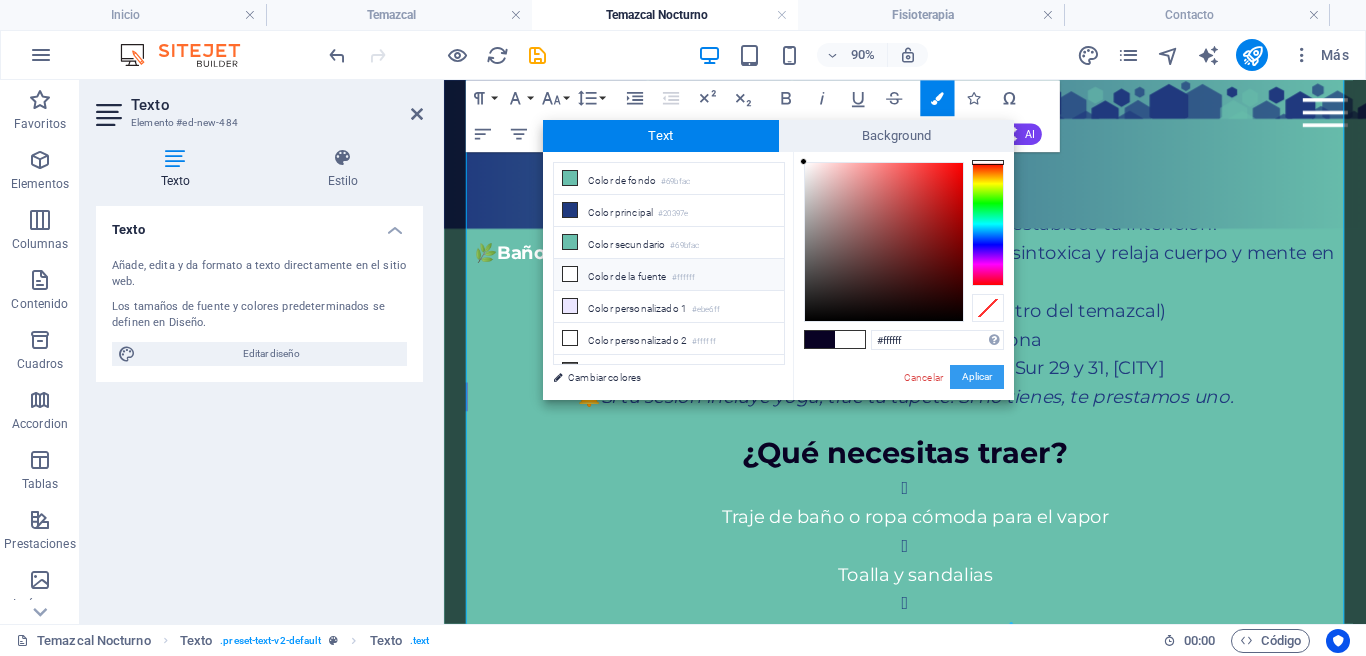 click on "Aplicar" at bounding box center [977, 377] 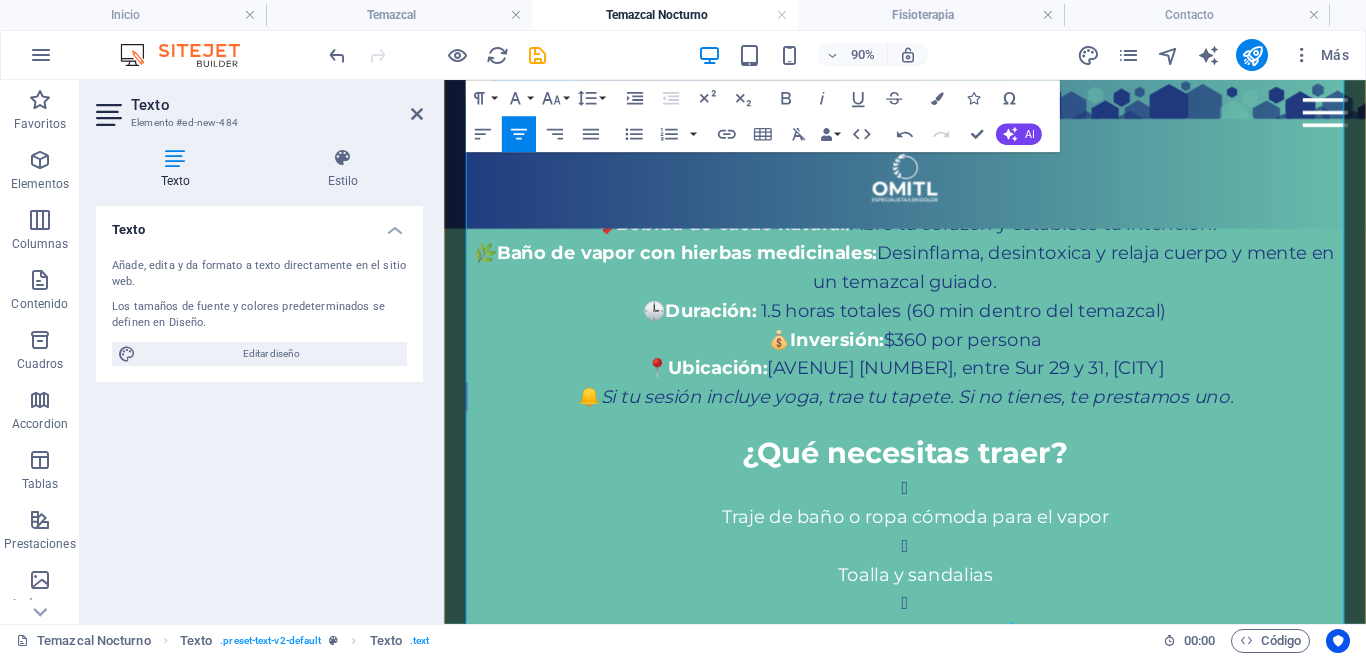 click on "Traje de baño o ropa cómoda para el vapor" at bounding box center (968, 565) 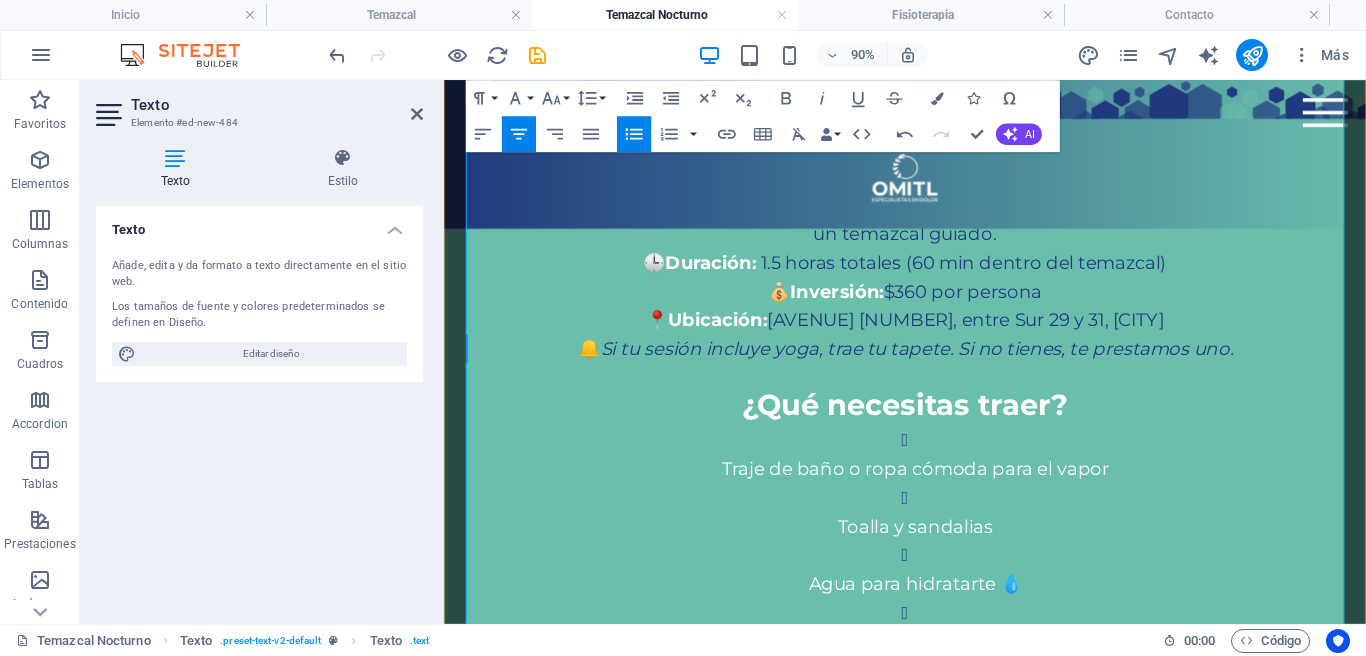 scroll, scrollTop: 1894, scrollLeft: 0, axis: vertical 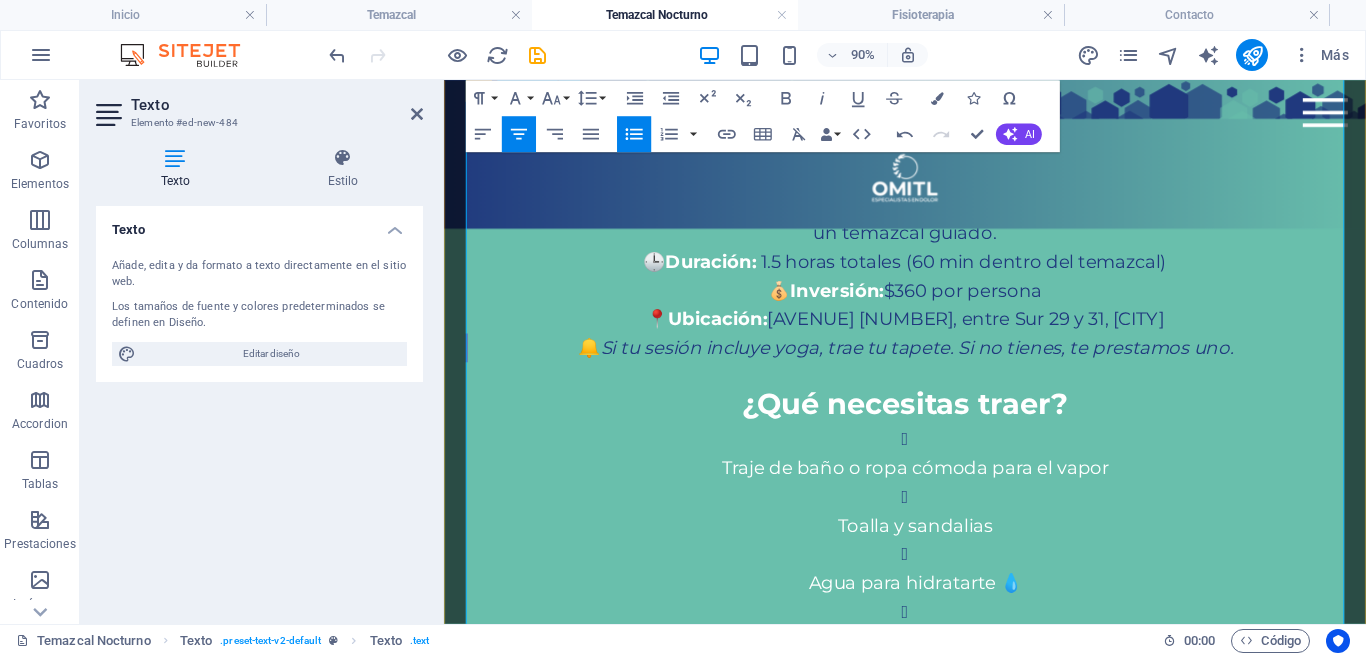click on "Traje de baño o ropa cómoda para el vapor" at bounding box center [968, 494] 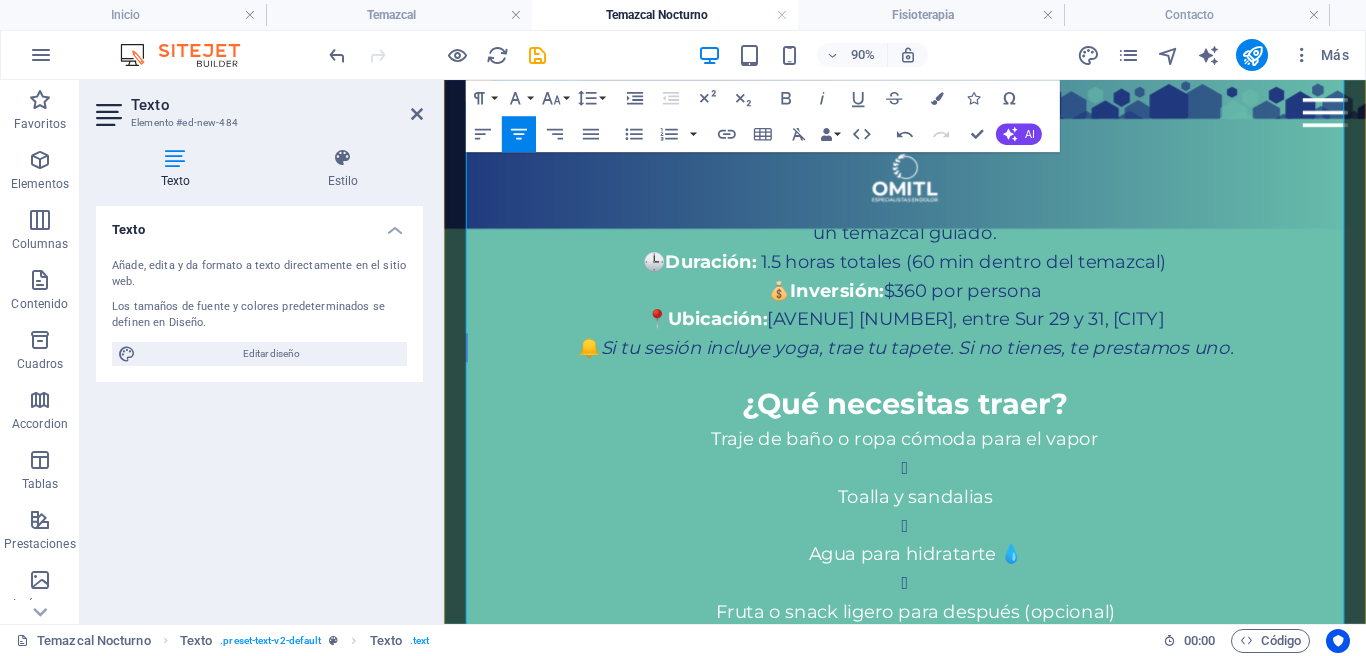click on "Traje de baño o ropa cómoda para el vapor" at bounding box center [956, 478] 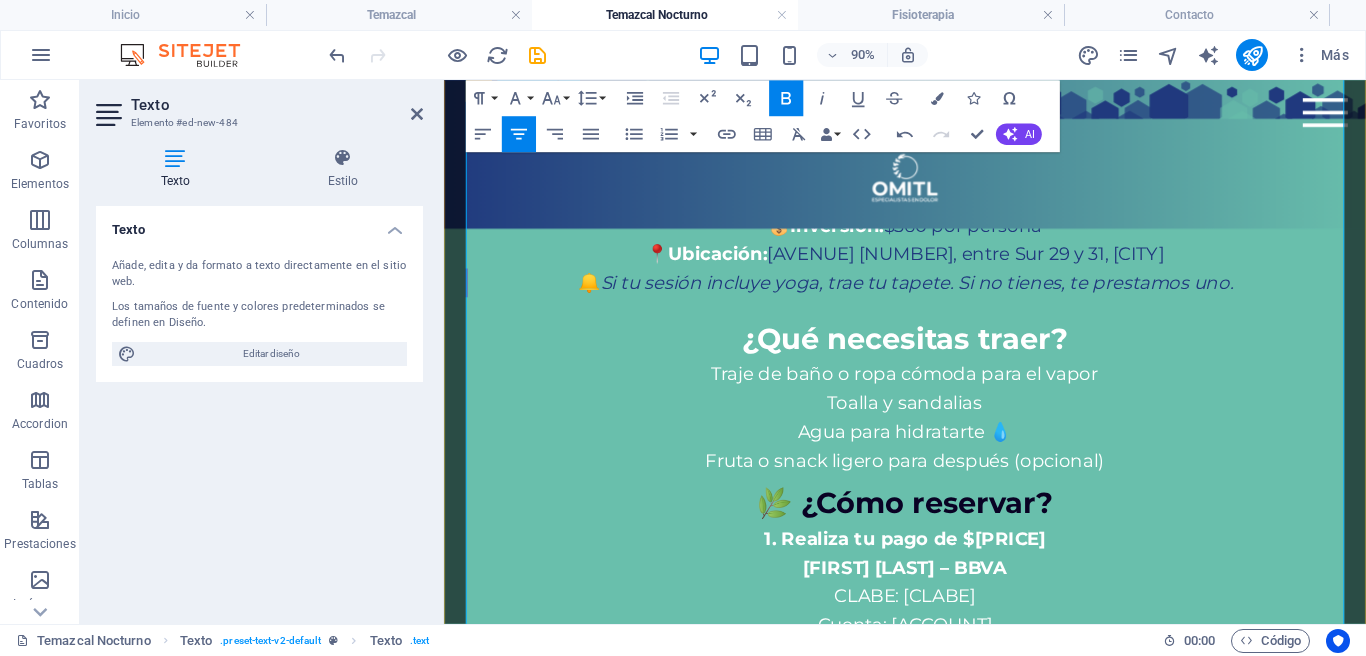 scroll, scrollTop: 1979, scrollLeft: 0, axis: vertical 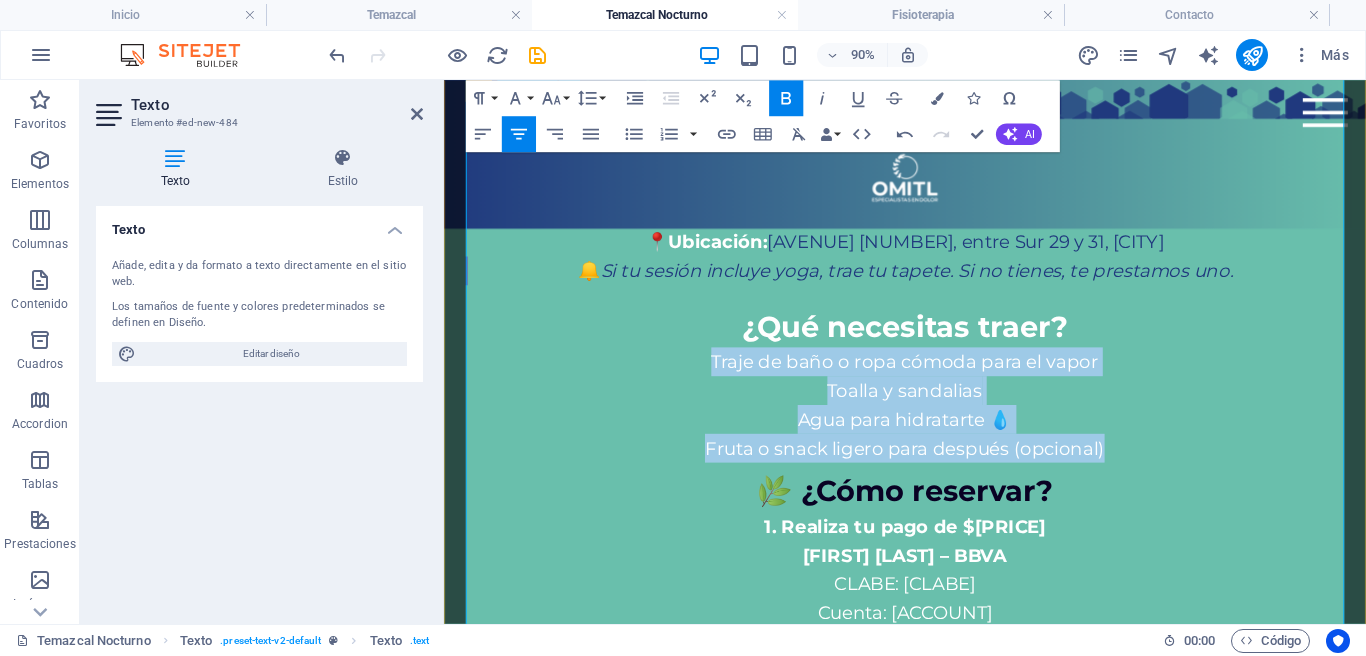 drag, startPoint x: 768, startPoint y: 333, endPoint x: 1183, endPoint y: 429, distance: 425.95892 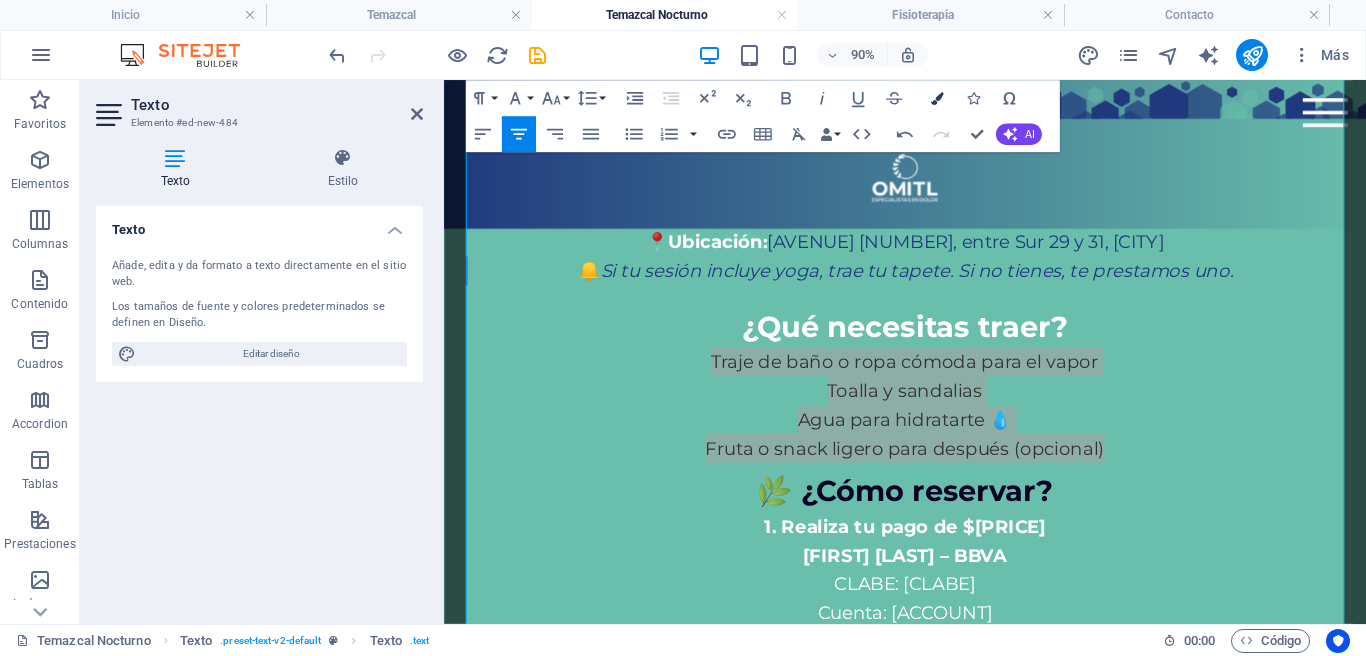click at bounding box center [937, 98] 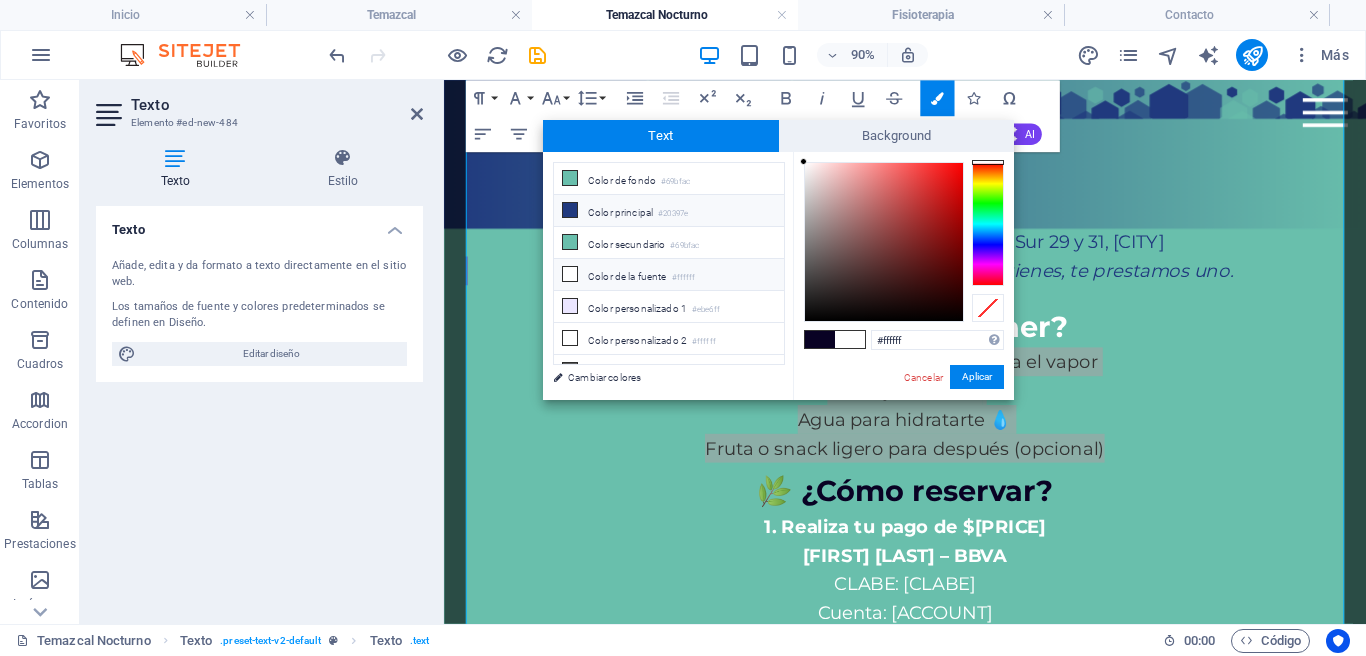 click on "Color principal
#20397e" at bounding box center [669, 211] 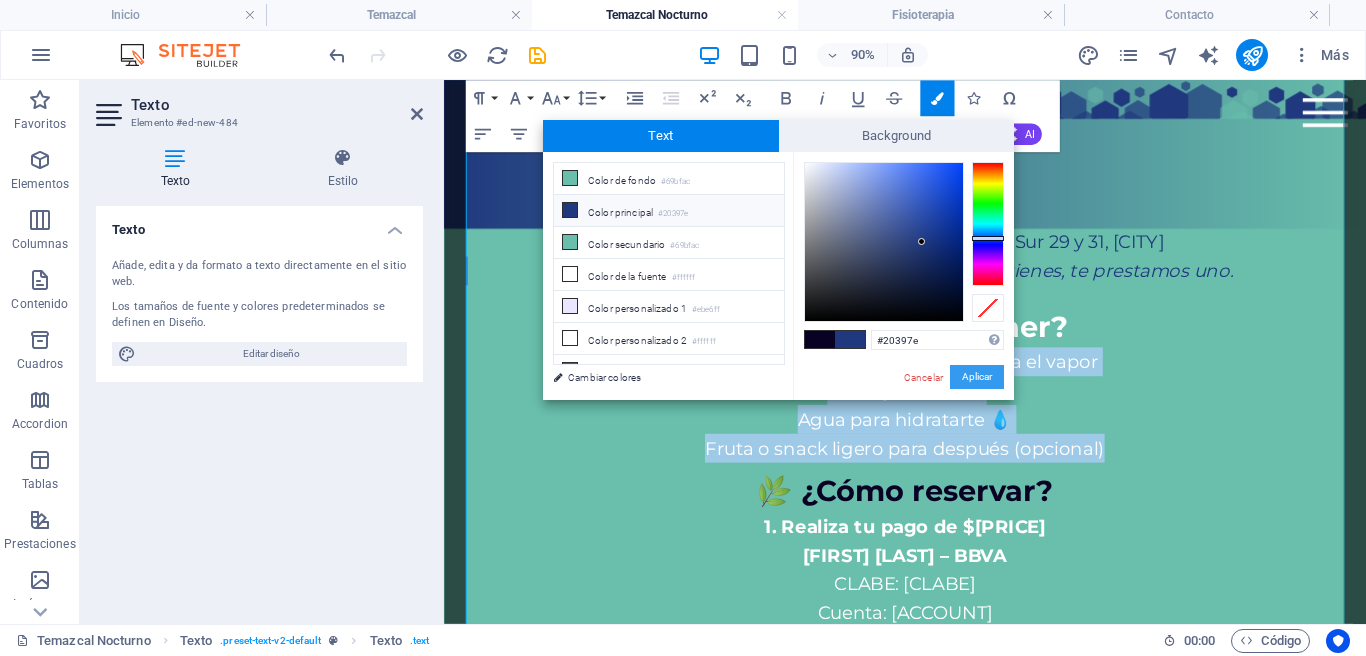 click on "Aplicar" at bounding box center (977, 377) 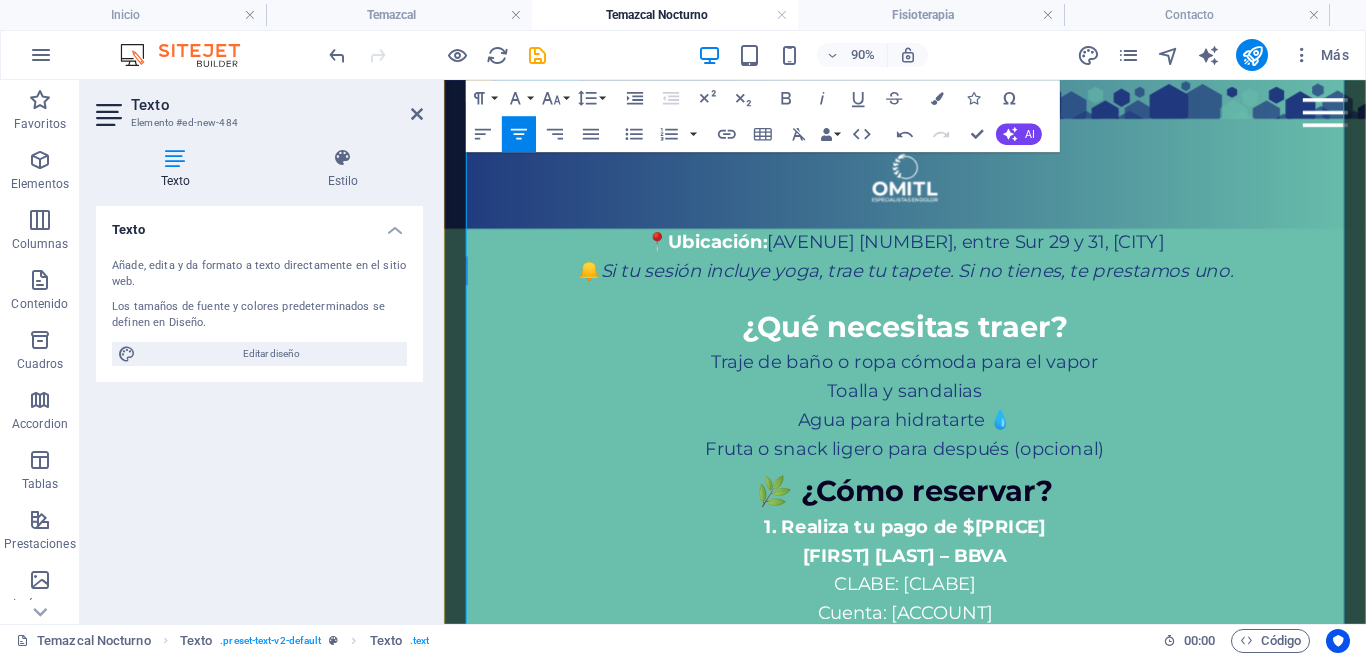 drag, startPoint x: 1242, startPoint y: 429, endPoint x: 1234, endPoint y: 438, distance: 12.0415945 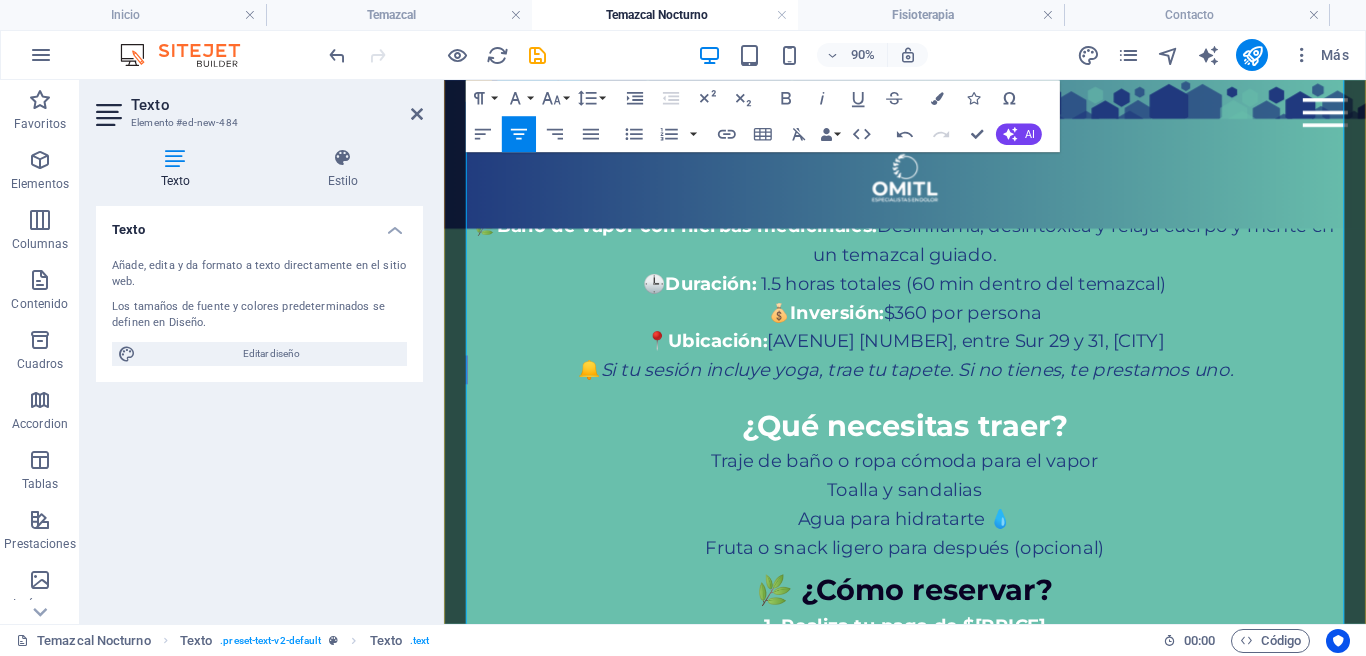 scroll, scrollTop: 1867, scrollLeft: 0, axis: vertical 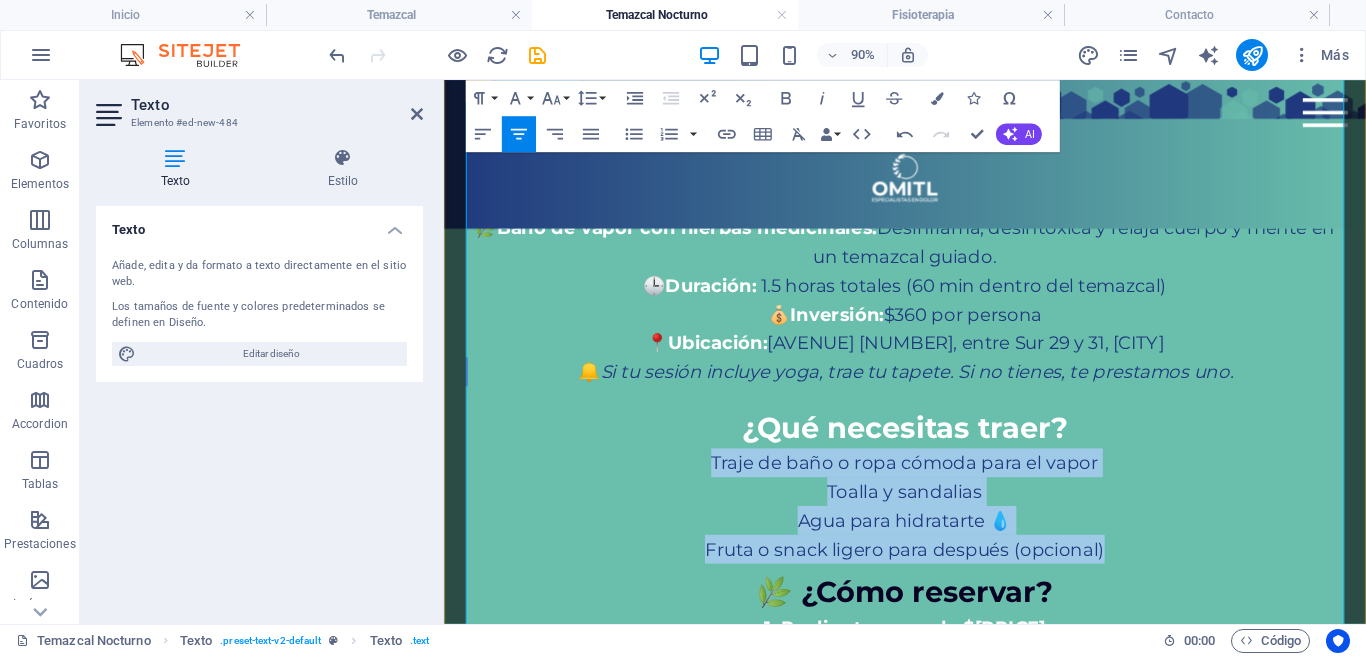 drag, startPoint x: 1174, startPoint y: 542, endPoint x: 769, endPoint y: 272, distance: 486.74942 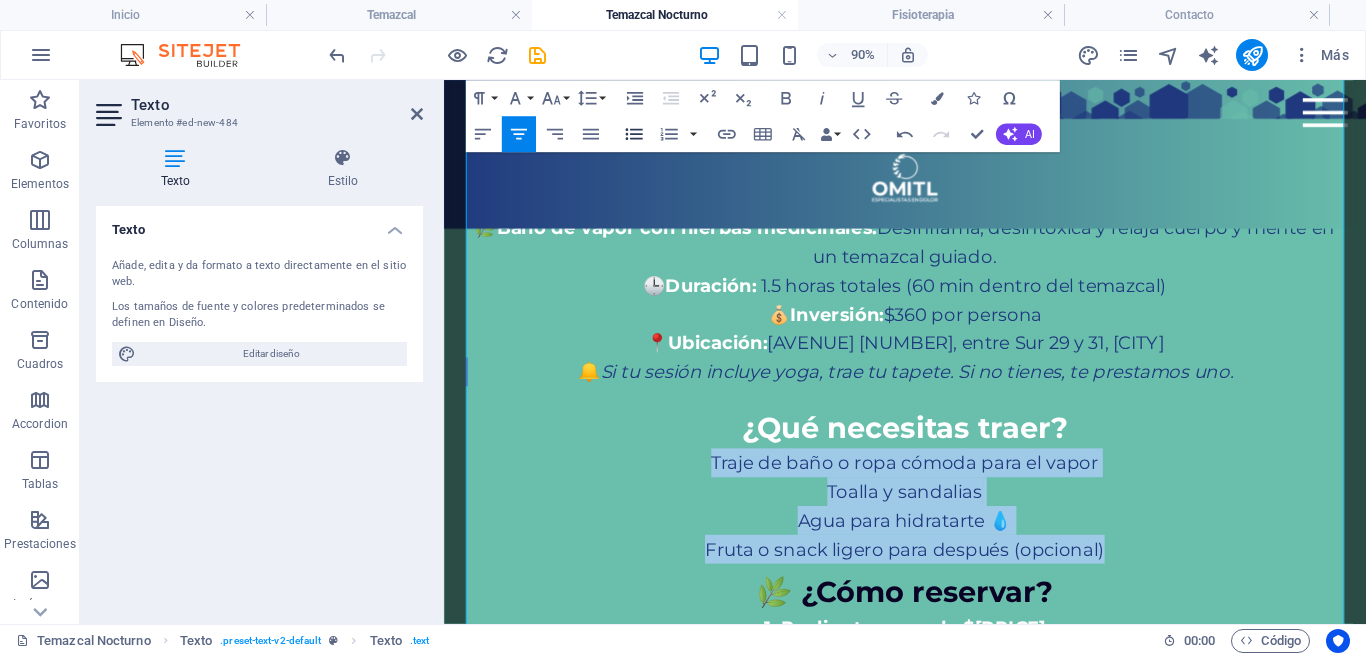 click 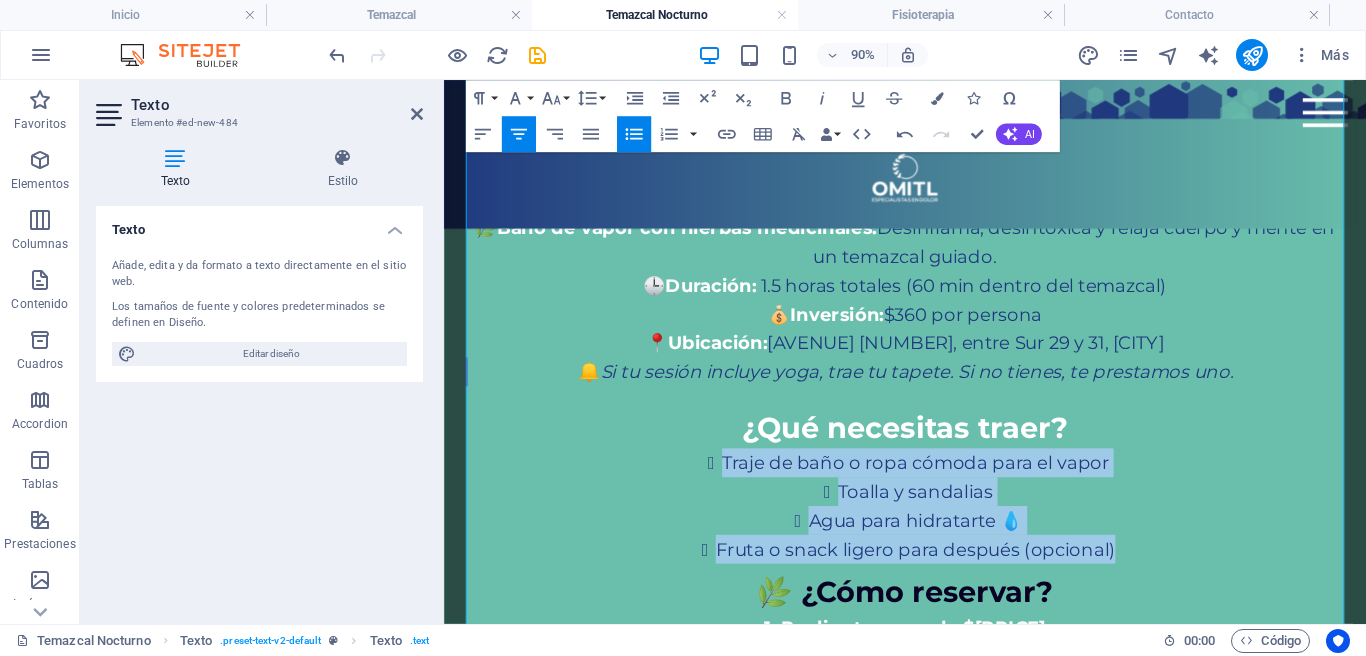 click 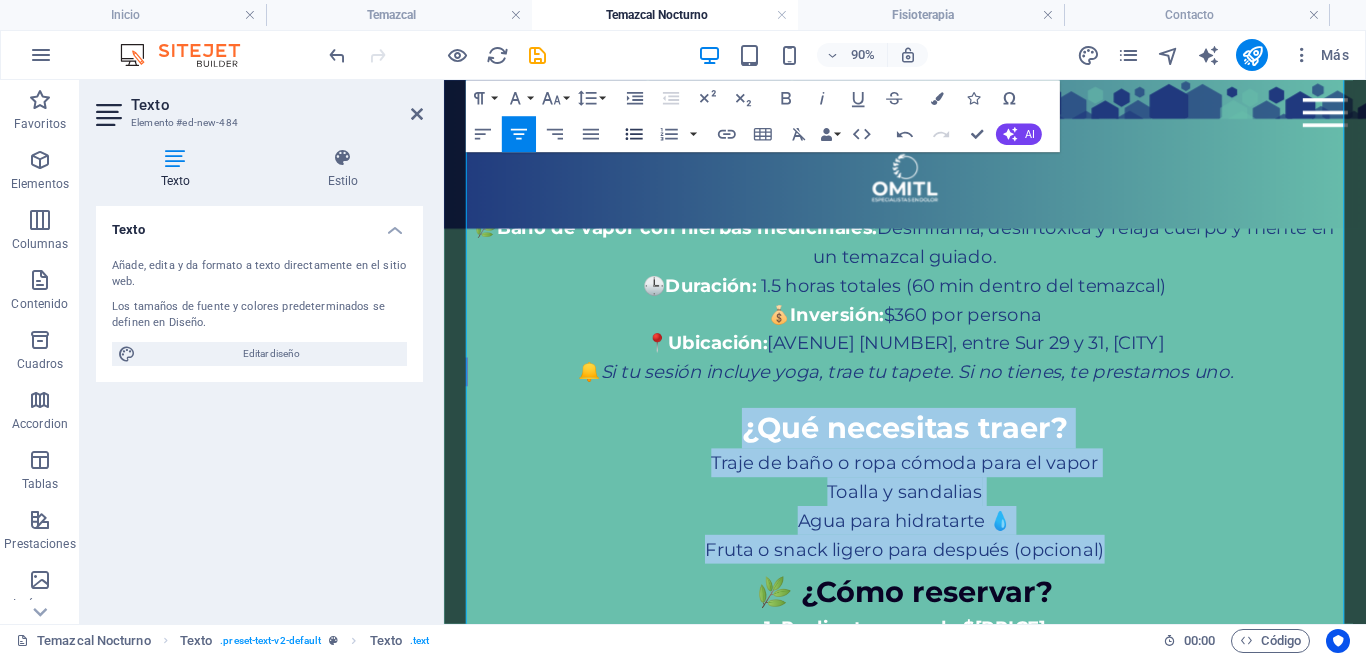click 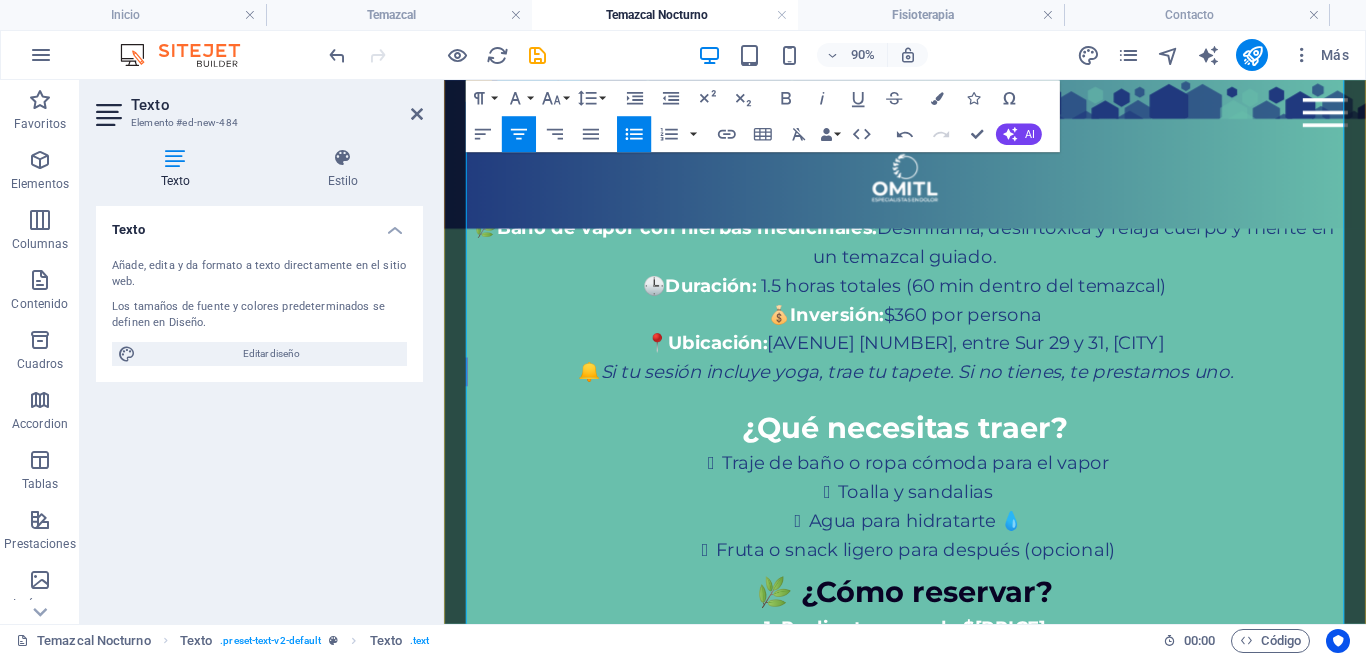 click on "Traje de baño o ropa cómoda para el vapor" at bounding box center (968, 505) 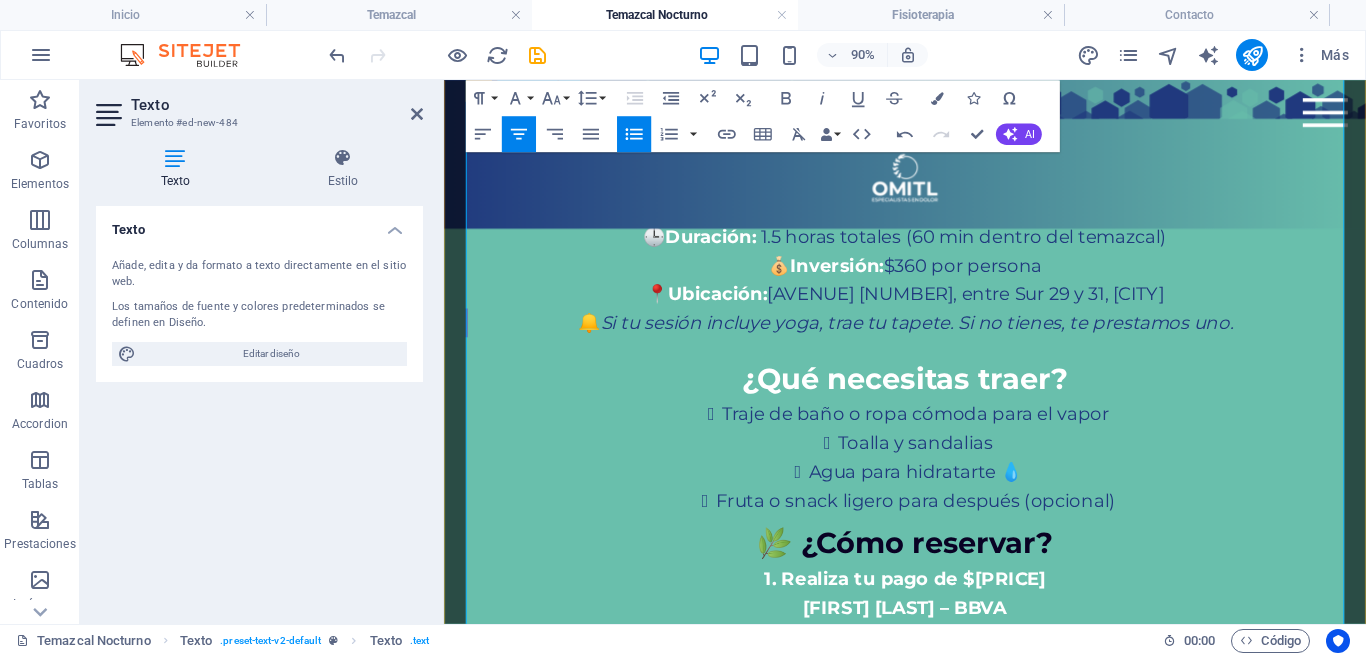 scroll, scrollTop: 1955, scrollLeft: 0, axis: vertical 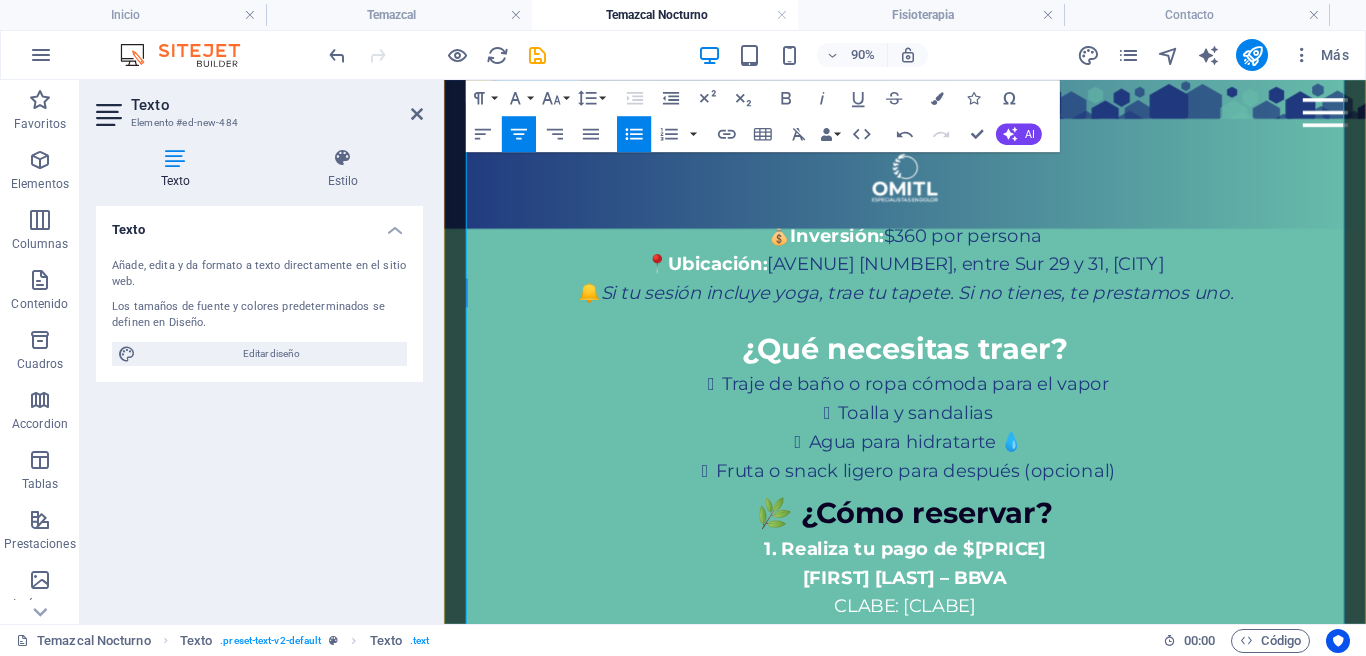 click on "¿Qué necesitas traer?" at bounding box center [956, 378] 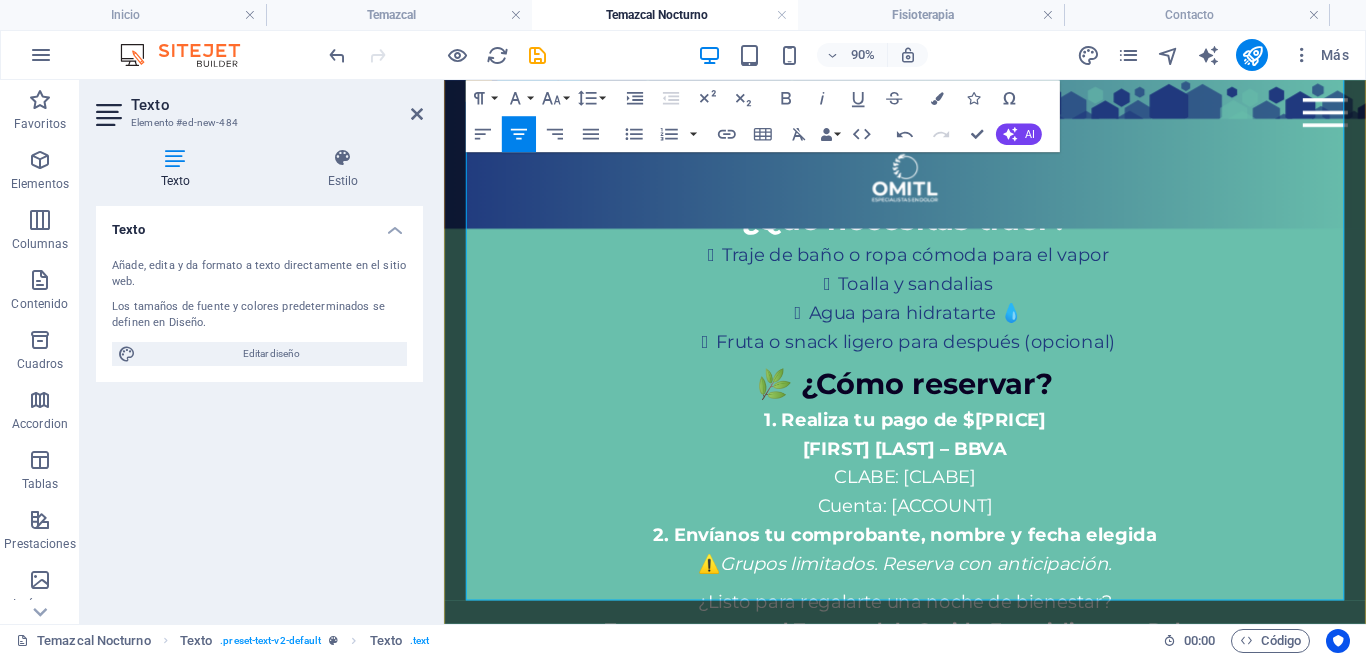scroll, scrollTop: 2099, scrollLeft: 0, axis: vertical 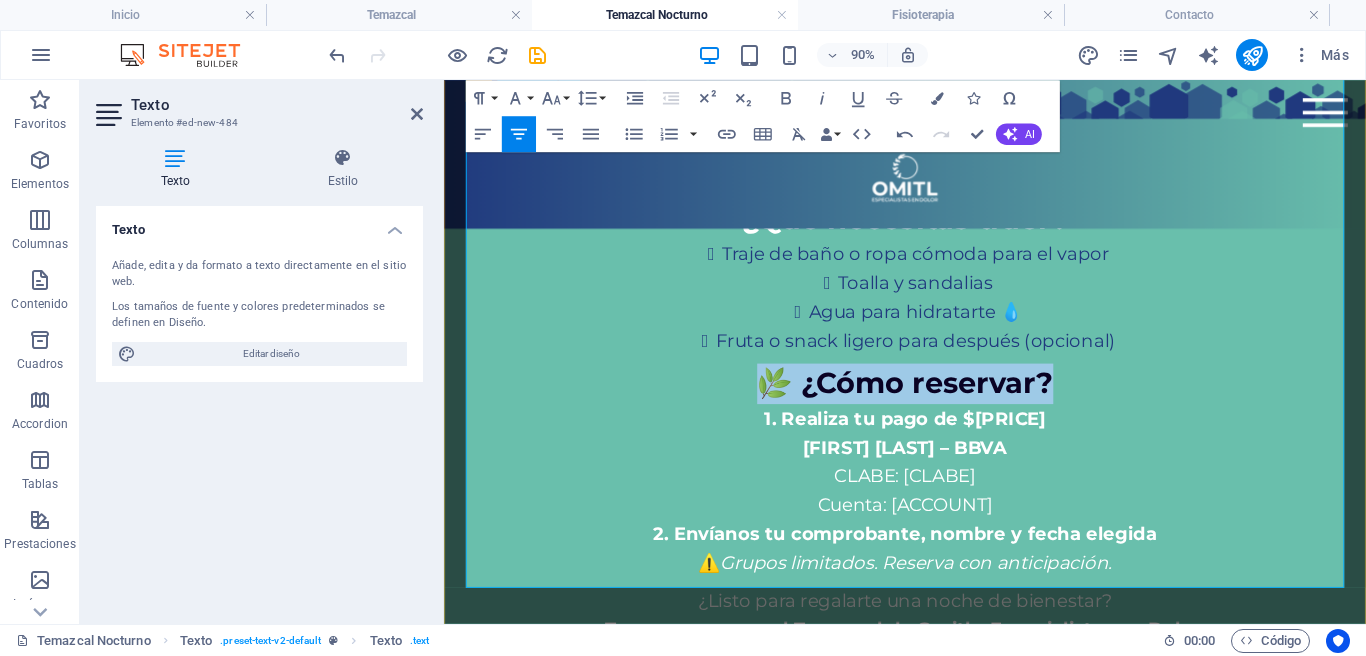 drag, startPoint x: 1143, startPoint y: 348, endPoint x: 770, endPoint y: 339, distance: 373.10855 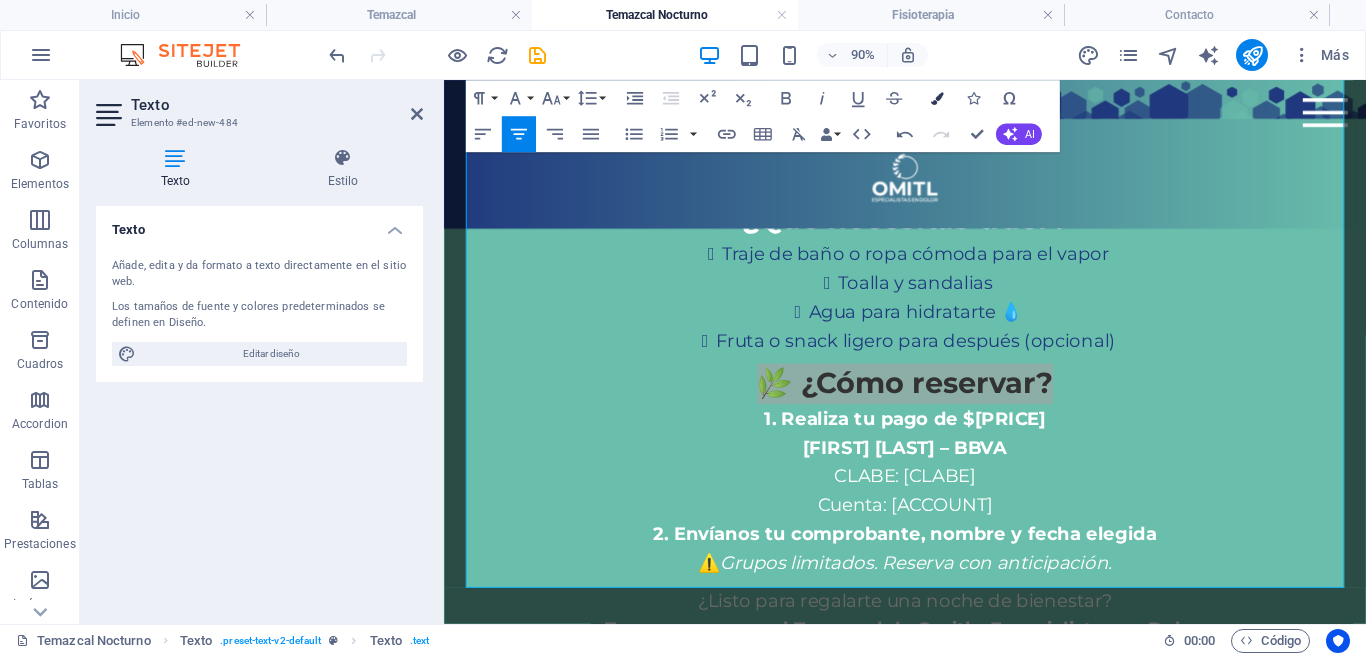 click on "Colors" at bounding box center (937, 98) 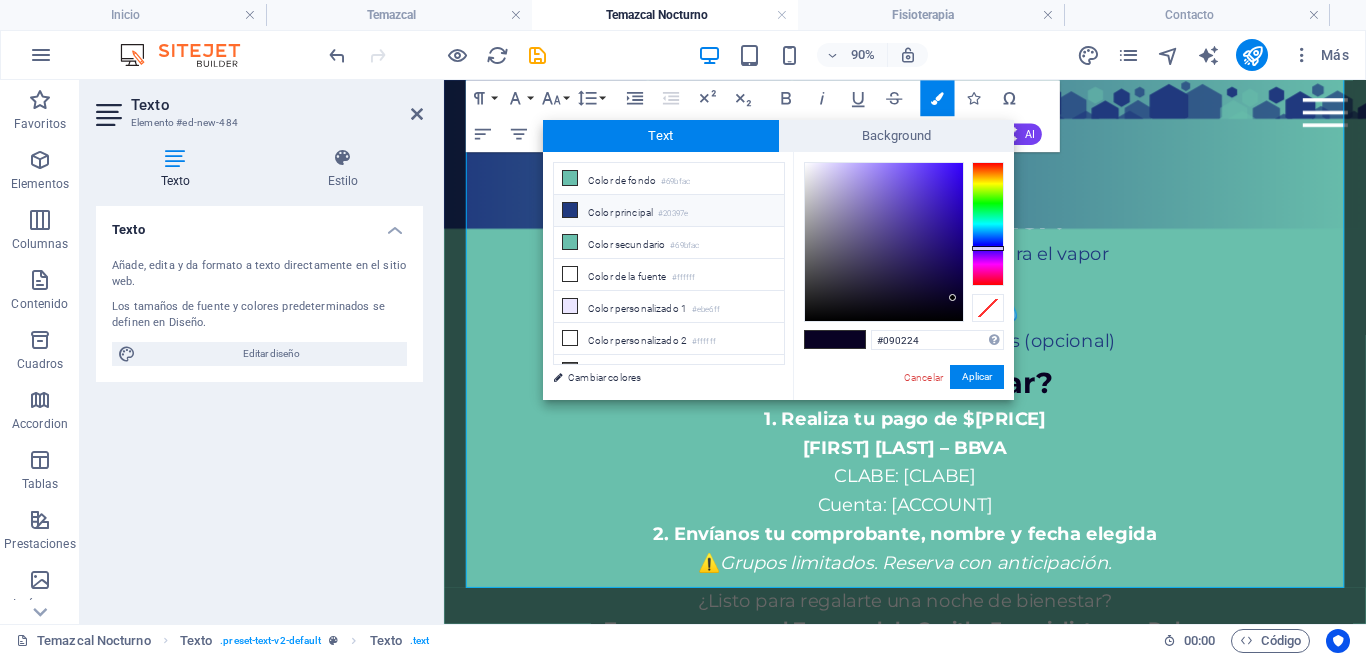 click on "Color principal
#20397e" at bounding box center [669, 211] 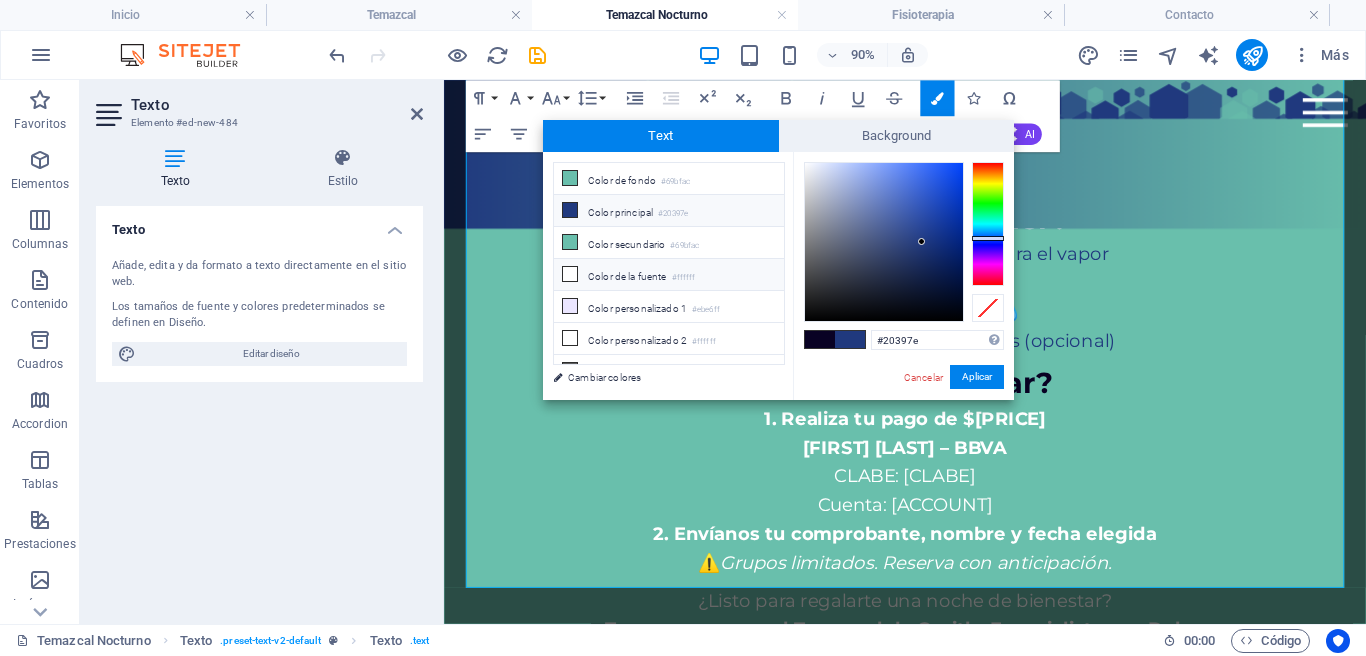 click on "Color de la fuente
#ffffff" at bounding box center [669, 275] 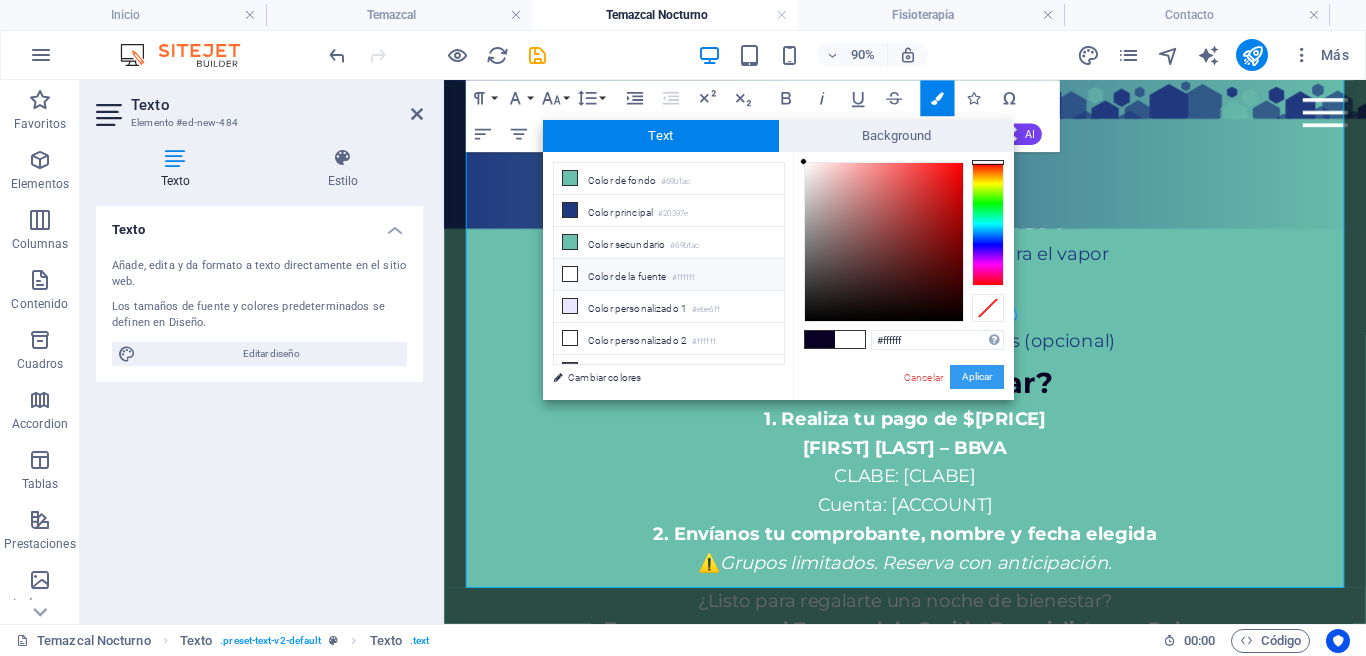 click on "Aplicar" at bounding box center (977, 377) 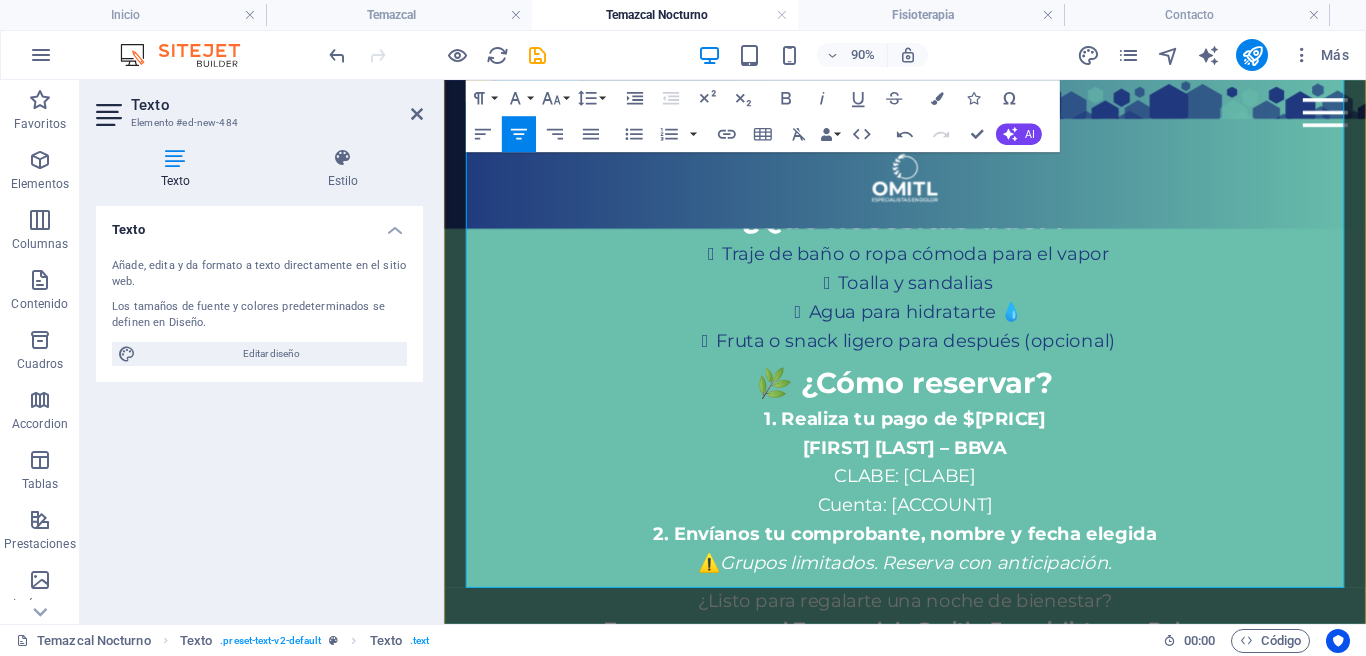 drag, startPoint x: 848, startPoint y: 400, endPoint x: 823, endPoint y: 397, distance: 25.179358 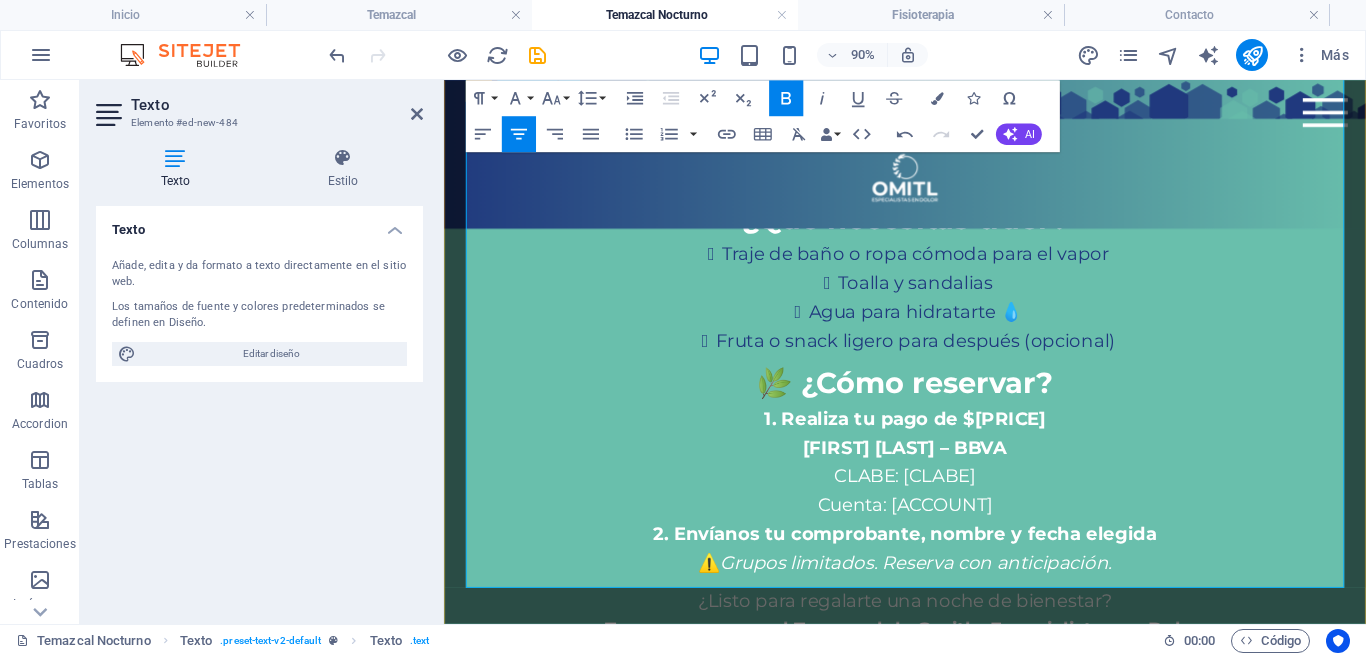 drag, startPoint x: 820, startPoint y: 396, endPoint x: 1099, endPoint y: 490, distance: 294.40958 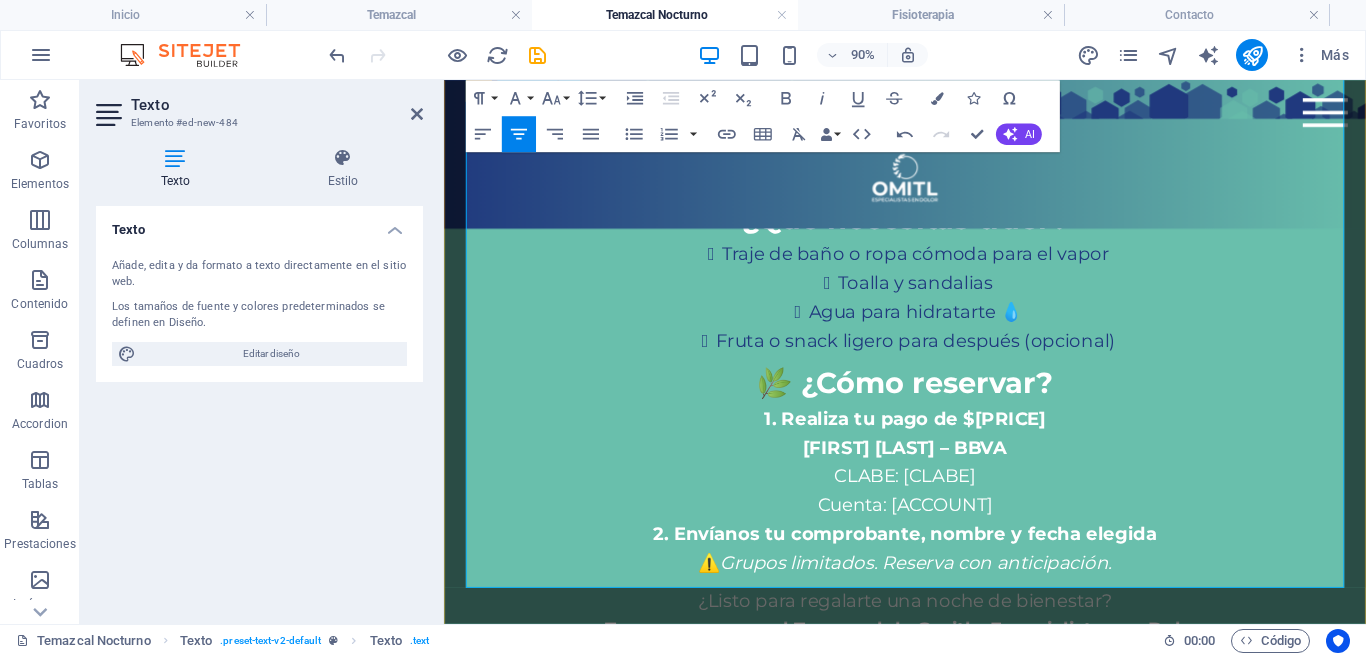 drag, startPoint x: 1085, startPoint y: 482, endPoint x: 744, endPoint y: 450, distance: 342.49817 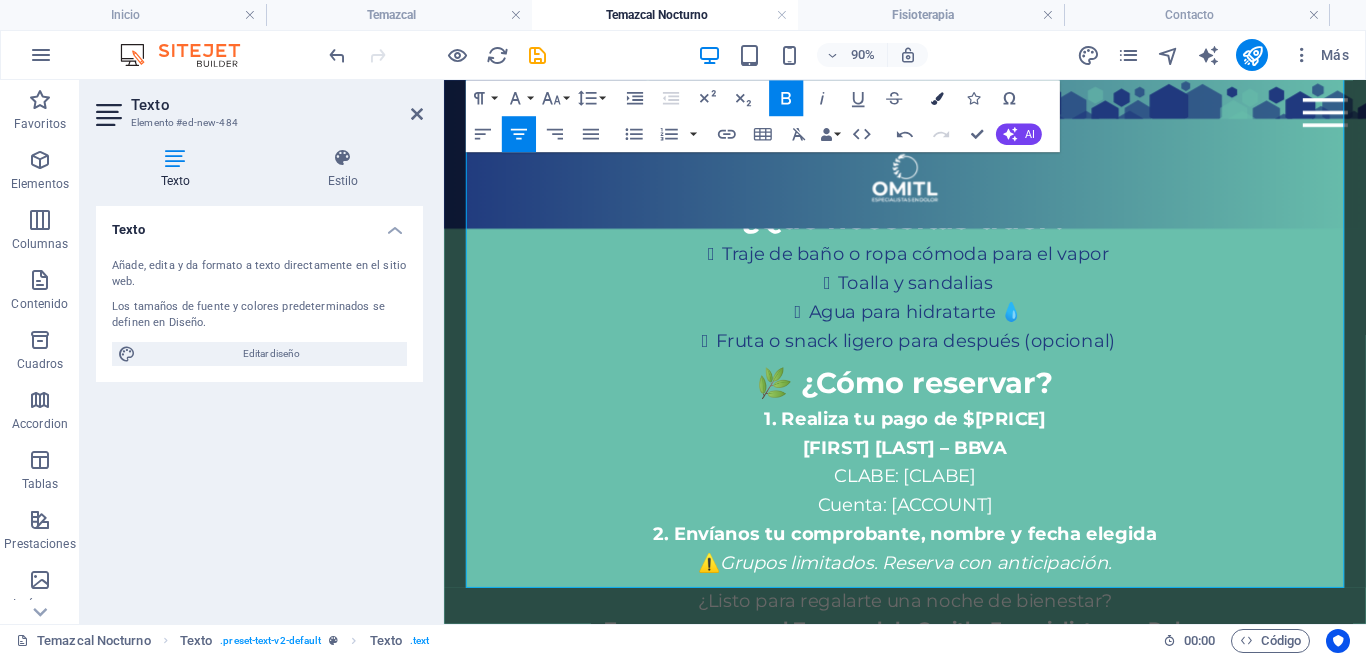 click at bounding box center (937, 98) 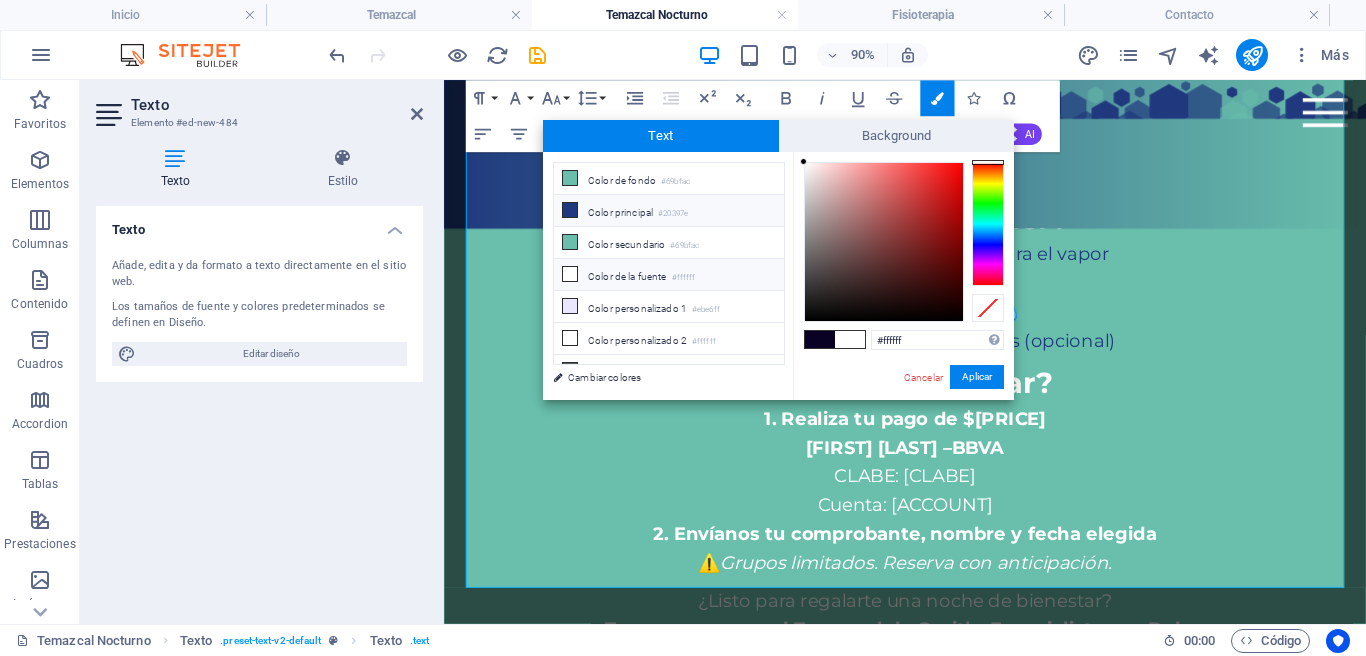 click on "Color principal
#20397e" at bounding box center (669, 211) 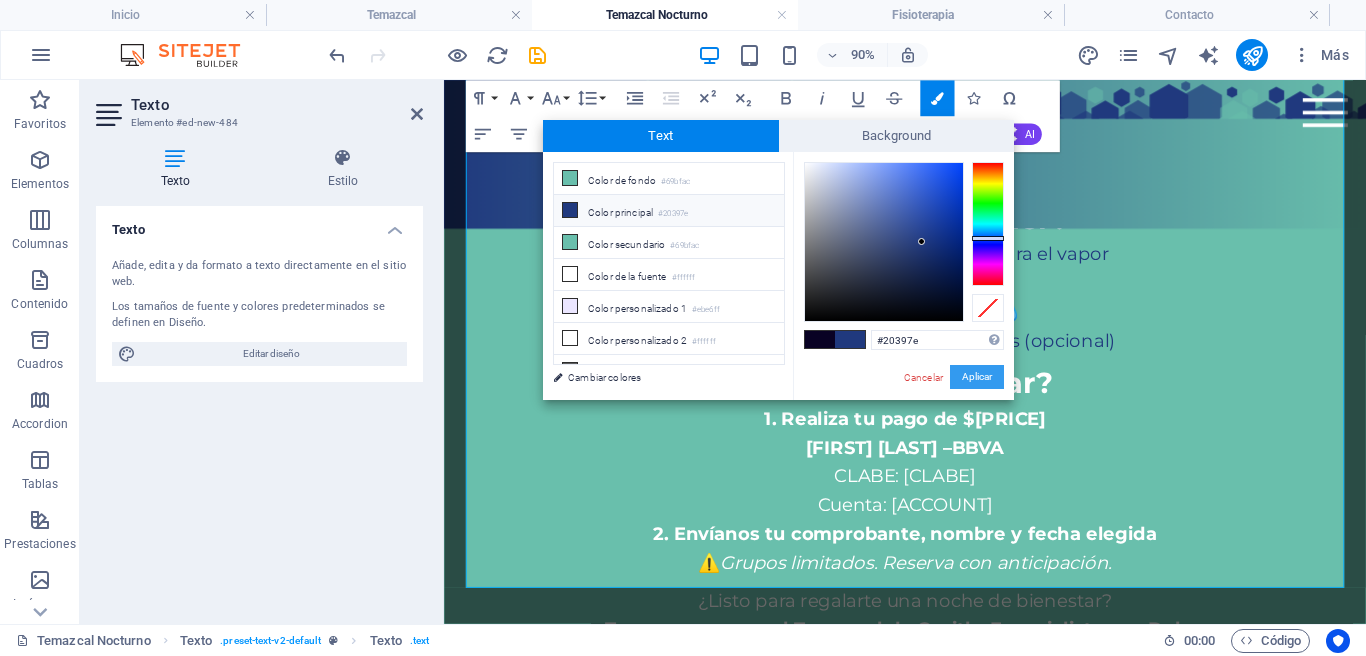 click on "Aplicar" at bounding box center (977, 377) 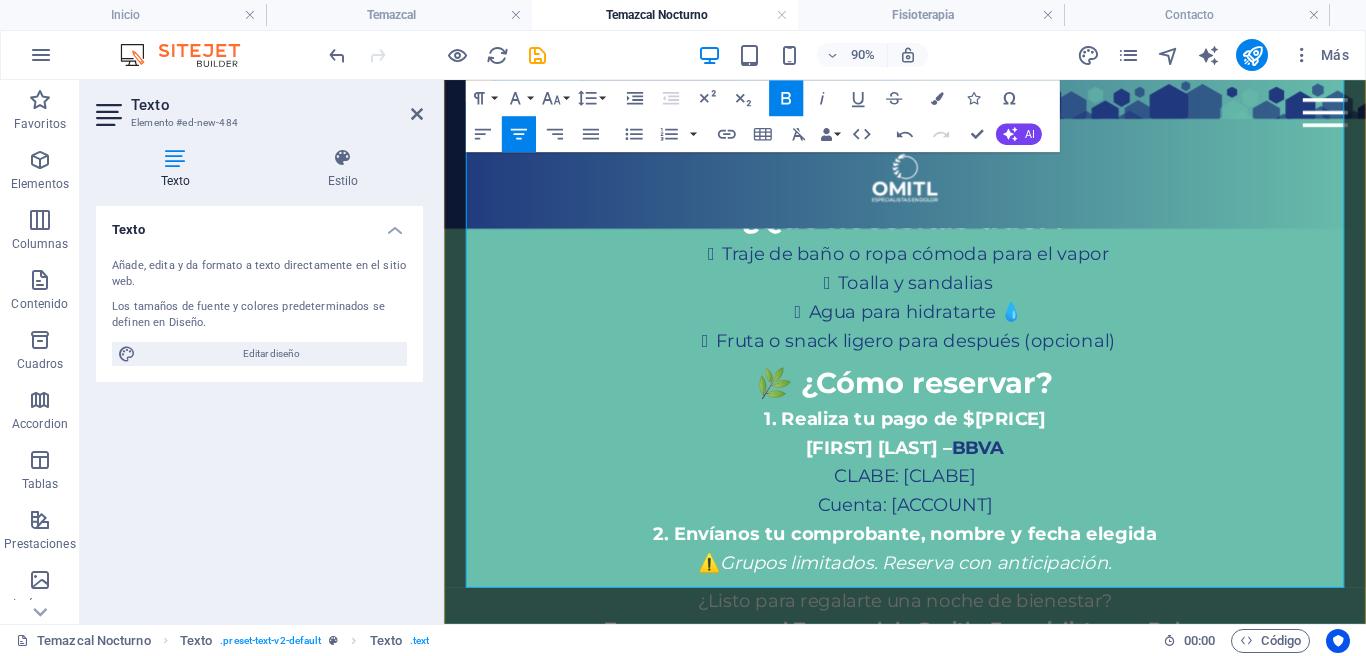 drag, startPoint x: 1281, startPoint y: 409, endPoint x: 1170, endPoint y: 492, distance: 138.60014 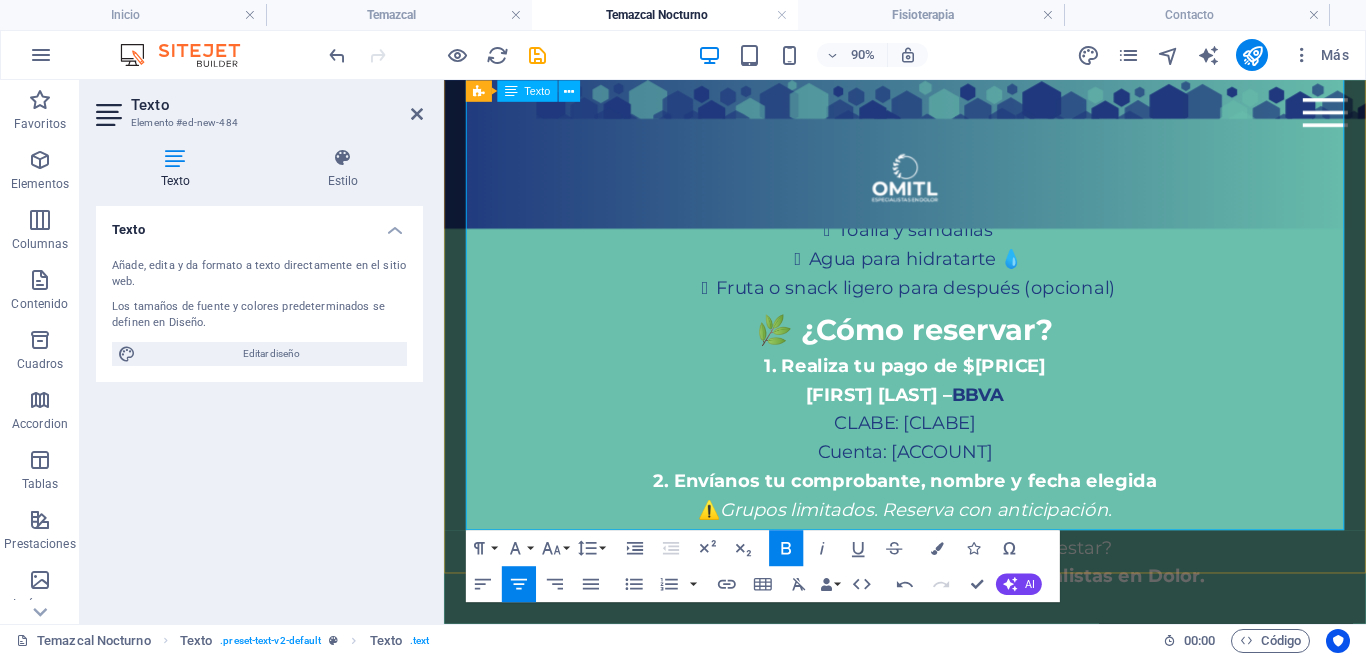 scroll, scrollTop: 2163, scrollLeft: 0, axis: vertical 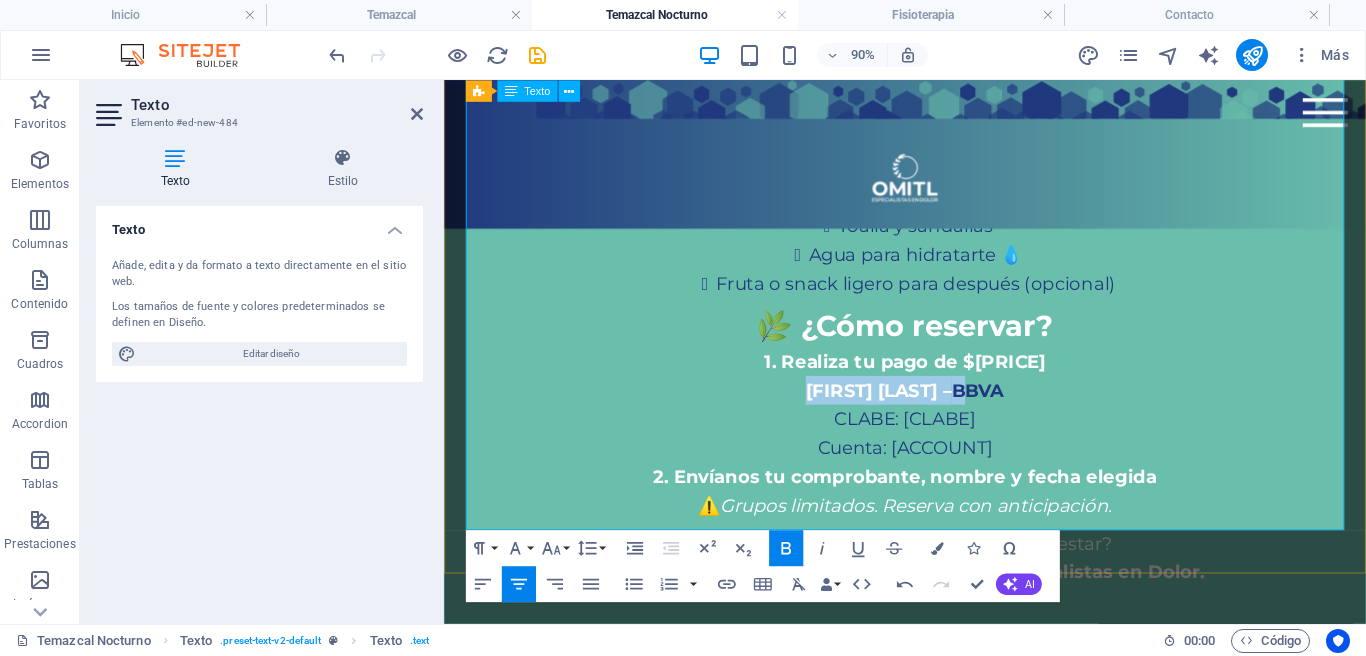 drag, startPoint x: 810, startPoint y: 361, endPoint x: 1062, endPoint y: 367, distance: 252.07141 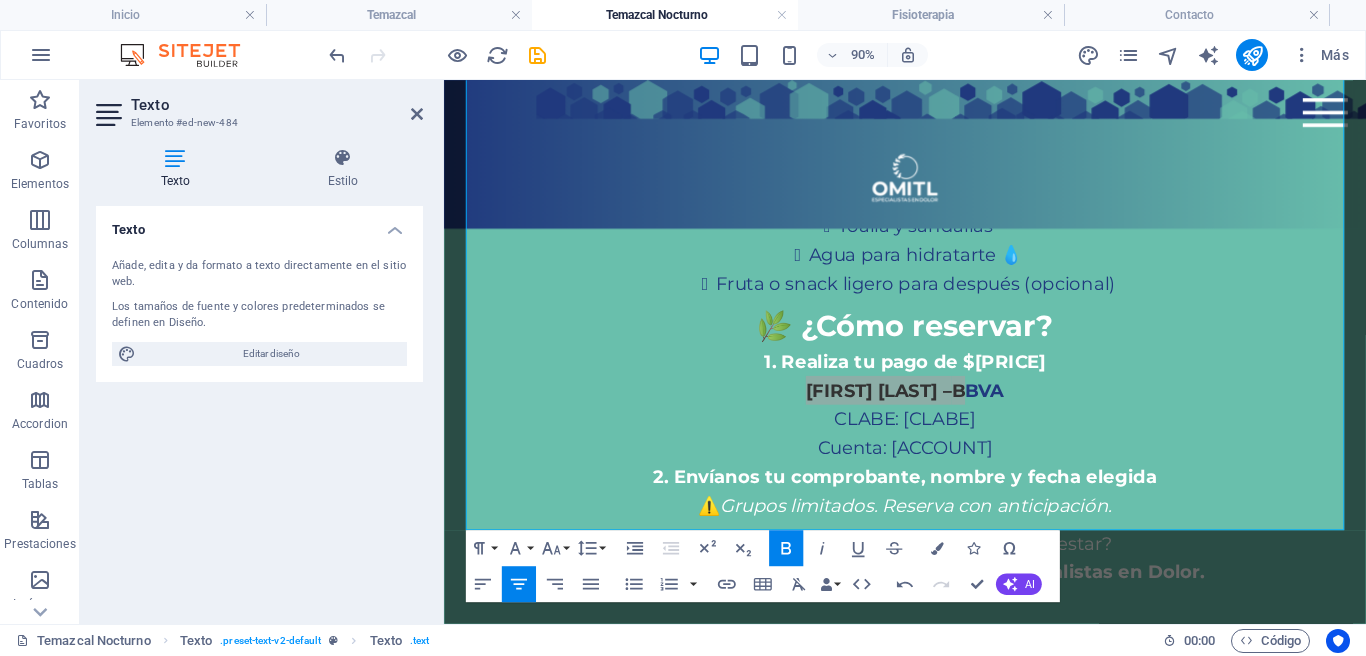 click on "Colors" at bounding box center [937, 548] 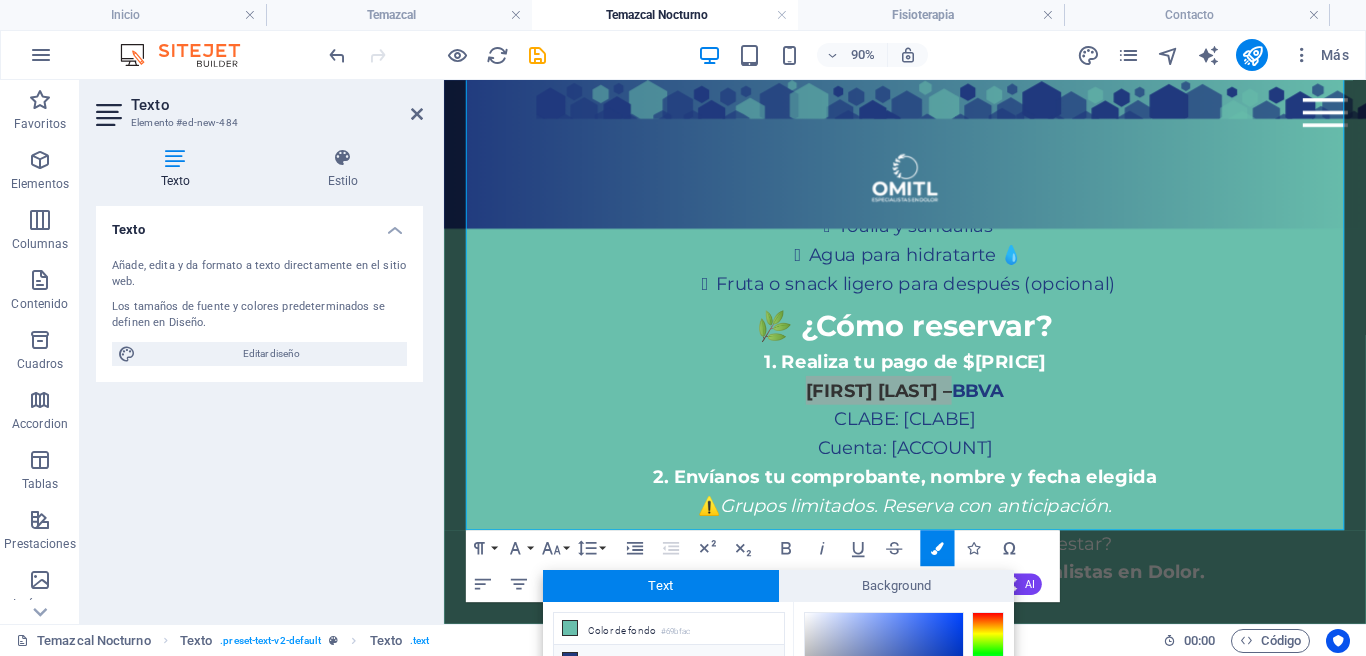 scroll, scrollTop: 194, scrollLeft: 0, axis: vertical 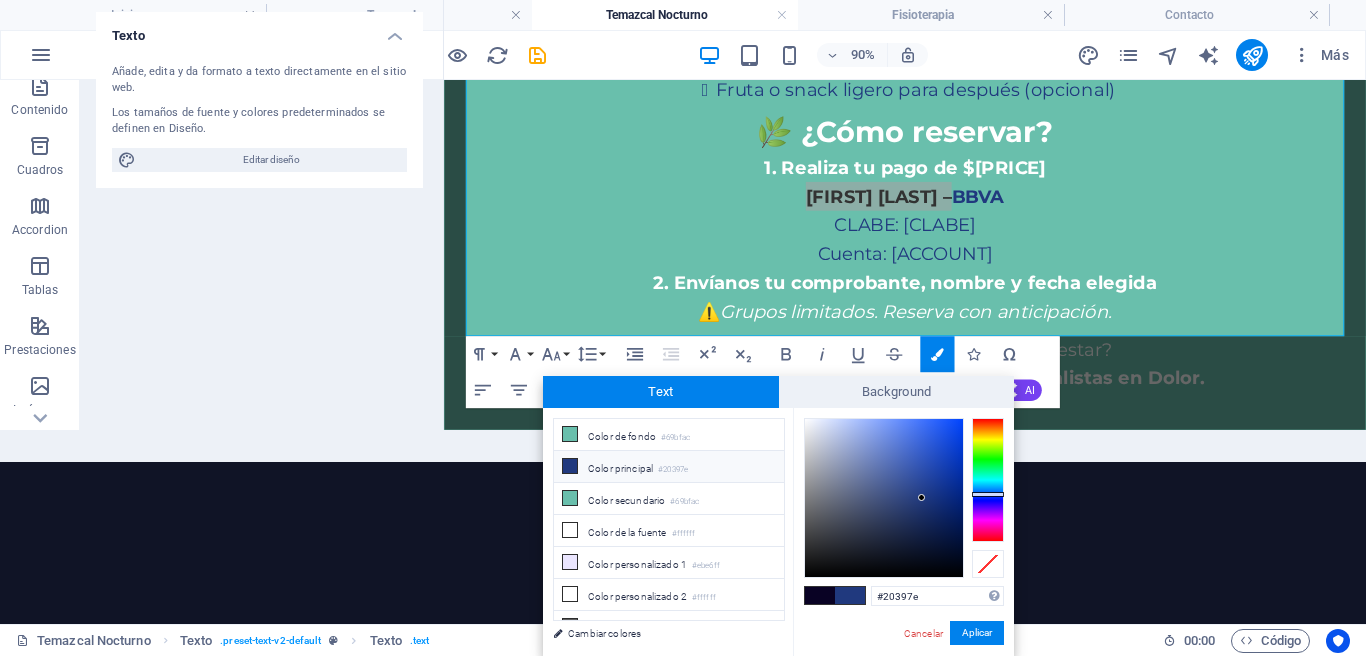 click on "Color principal
#20397e" at bounding box center (669, 467) 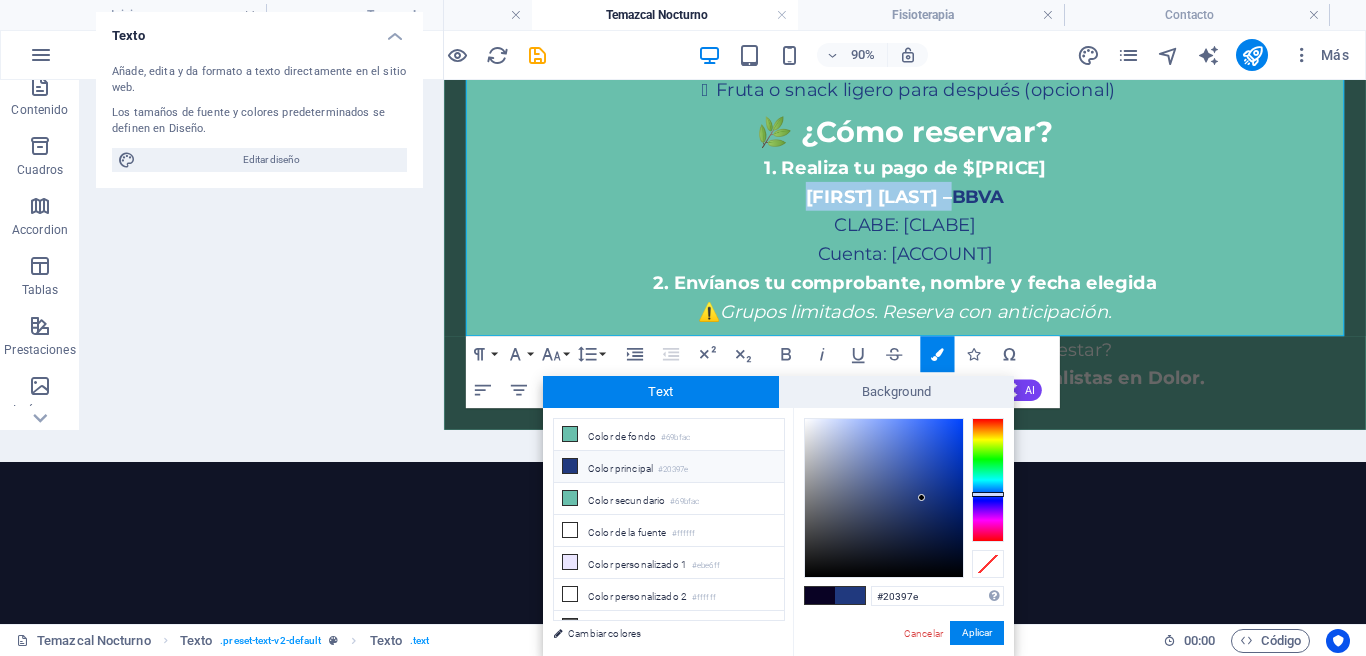 click on "Aplicar" at bounding box center [977, 633] 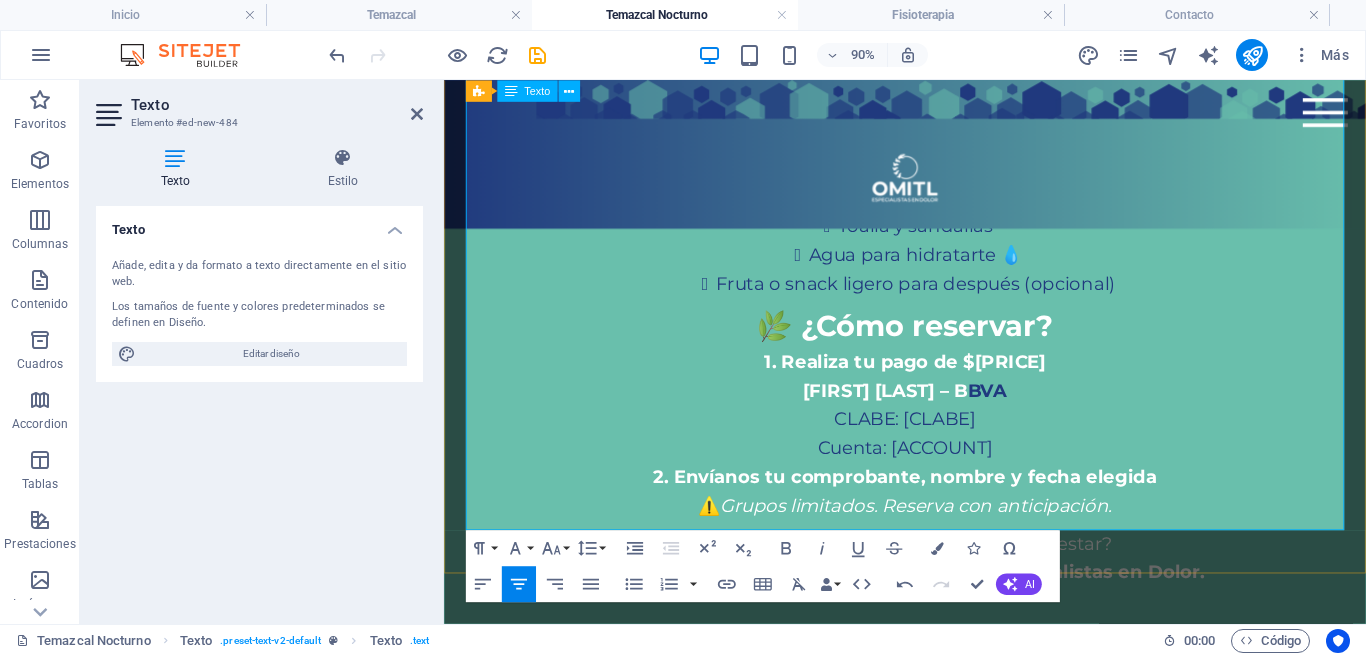 scroll, scrollTop: 2181, scrollLeft: 0, axis: vertical 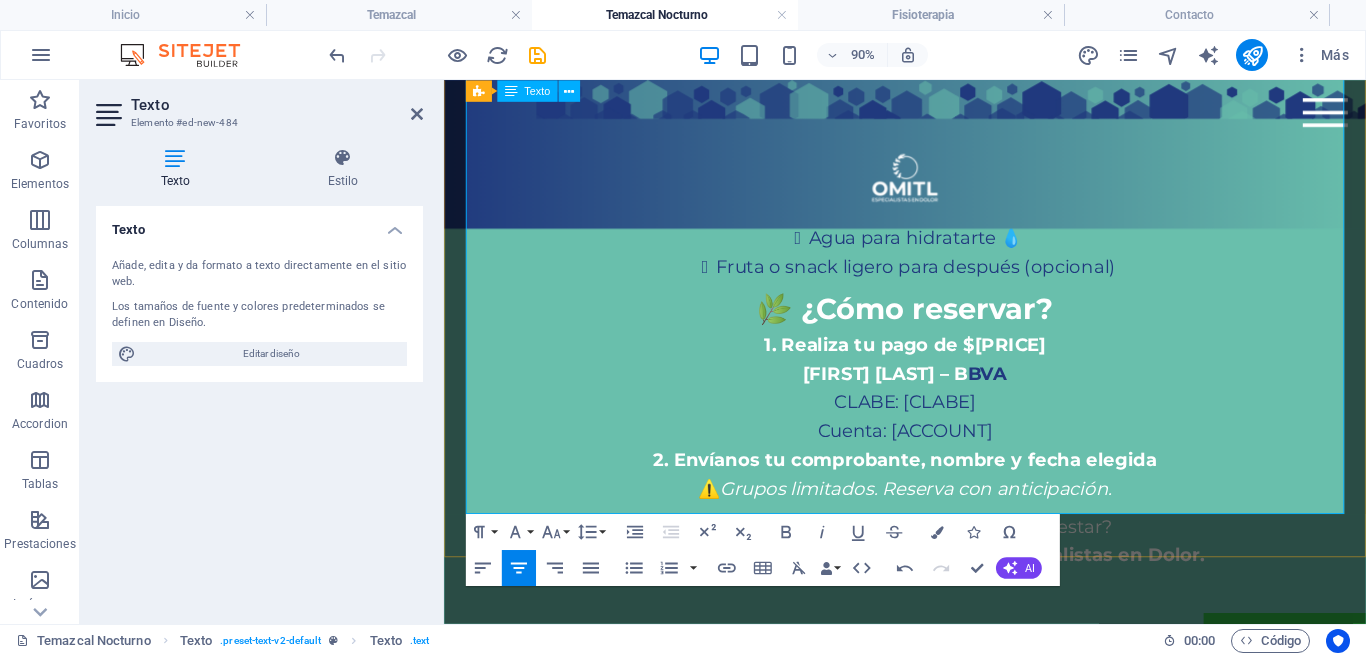 drag, startPoint x: 798, startPoint y: 339, endPoint x: 1065, endPoint y: 347, distance: 267.1198 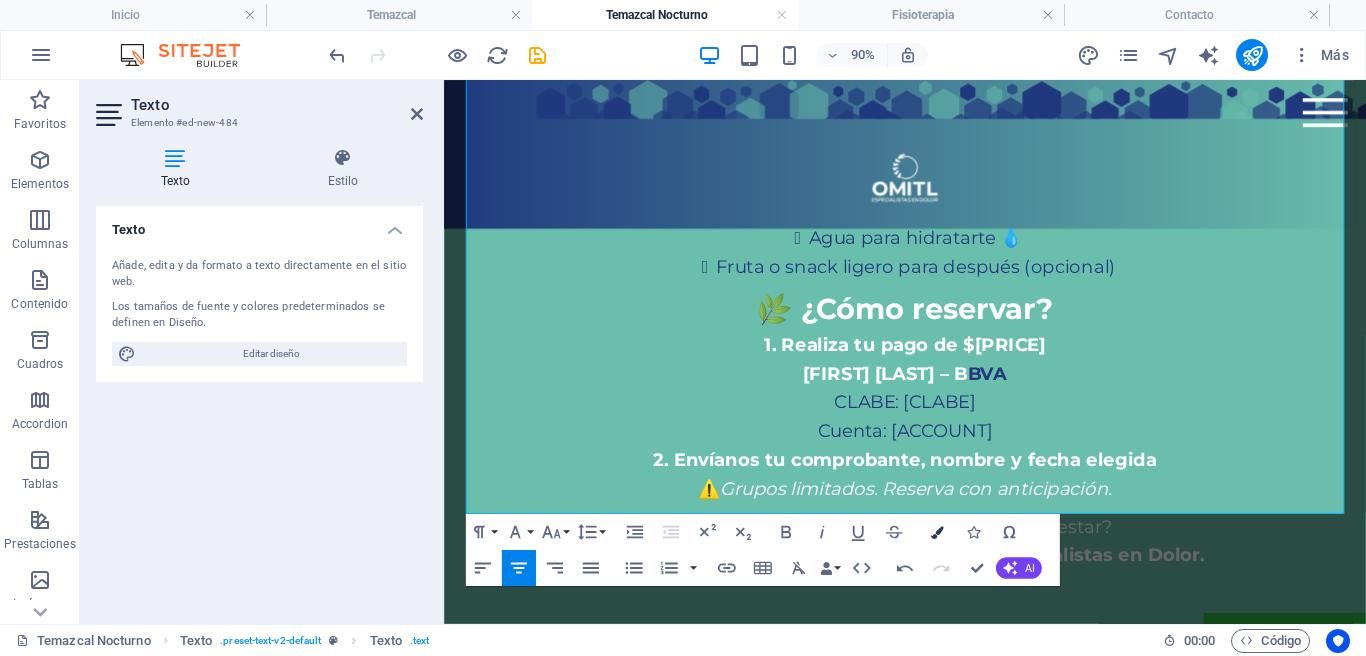 click on "Colors" at bounding box center [937, 532] 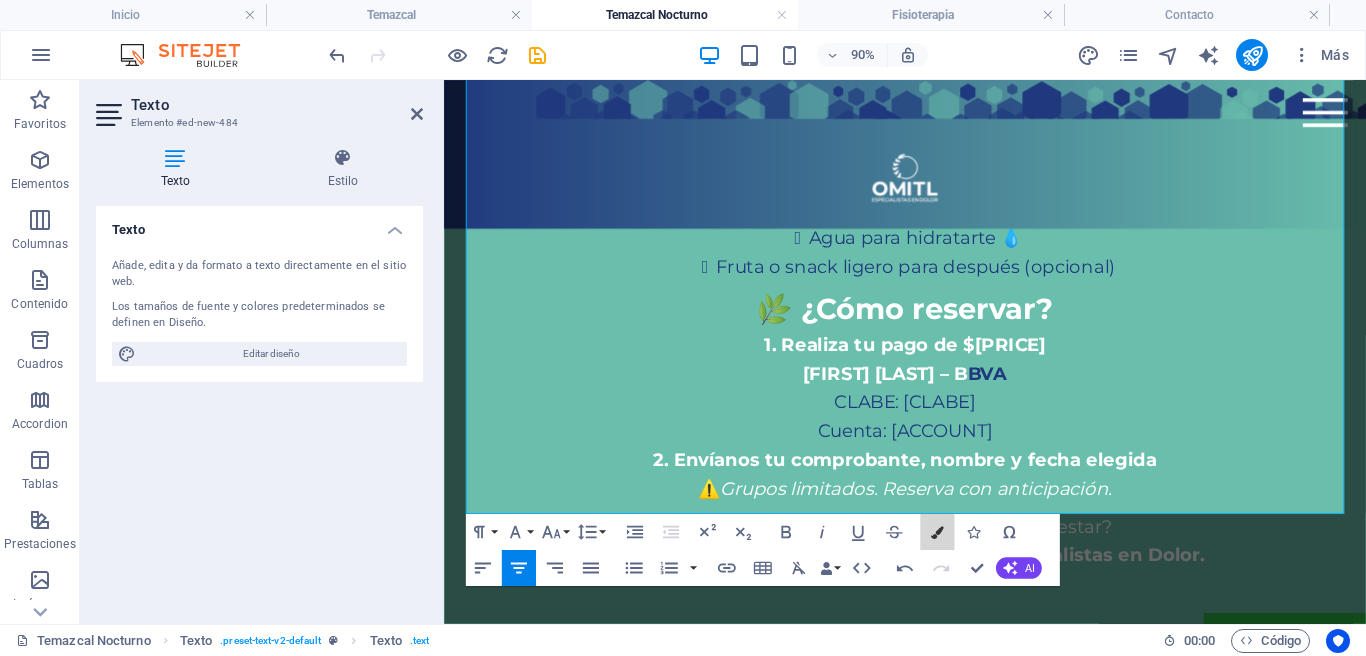 scroll, scrollTop: 178, scrollLeft: 0, axis: vertical 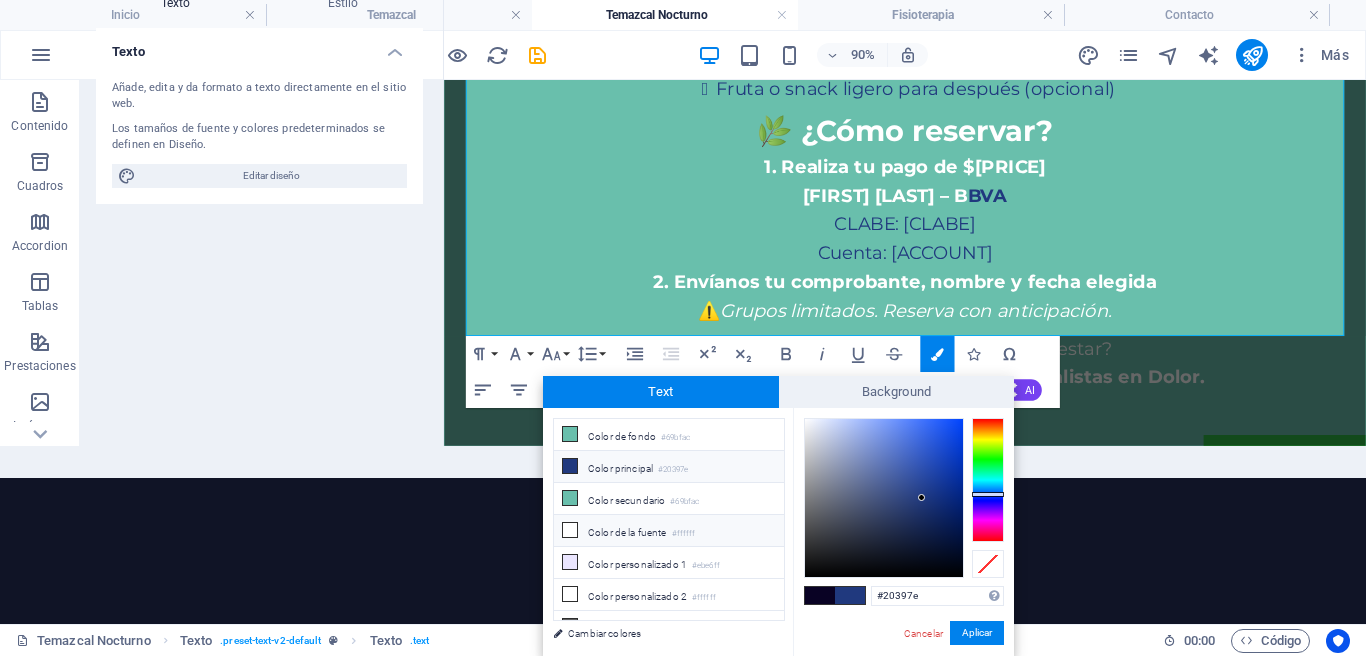 drag, startPoint x: 636, startPoint y: 466, endPoint x: 718, endPoint y: 515, distance: 95.524864 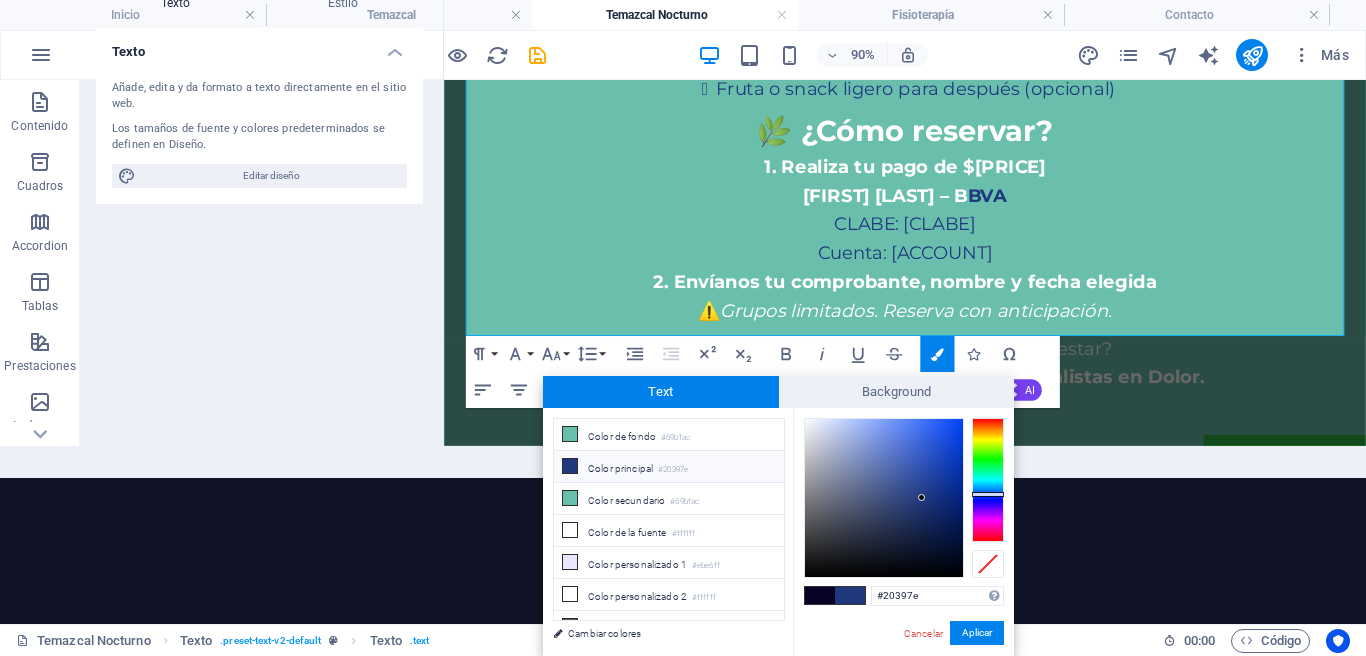 drag, startPoint x: 964, startPoint y: 637, endPoint x: 916, endPoint y: 573, distance: 80 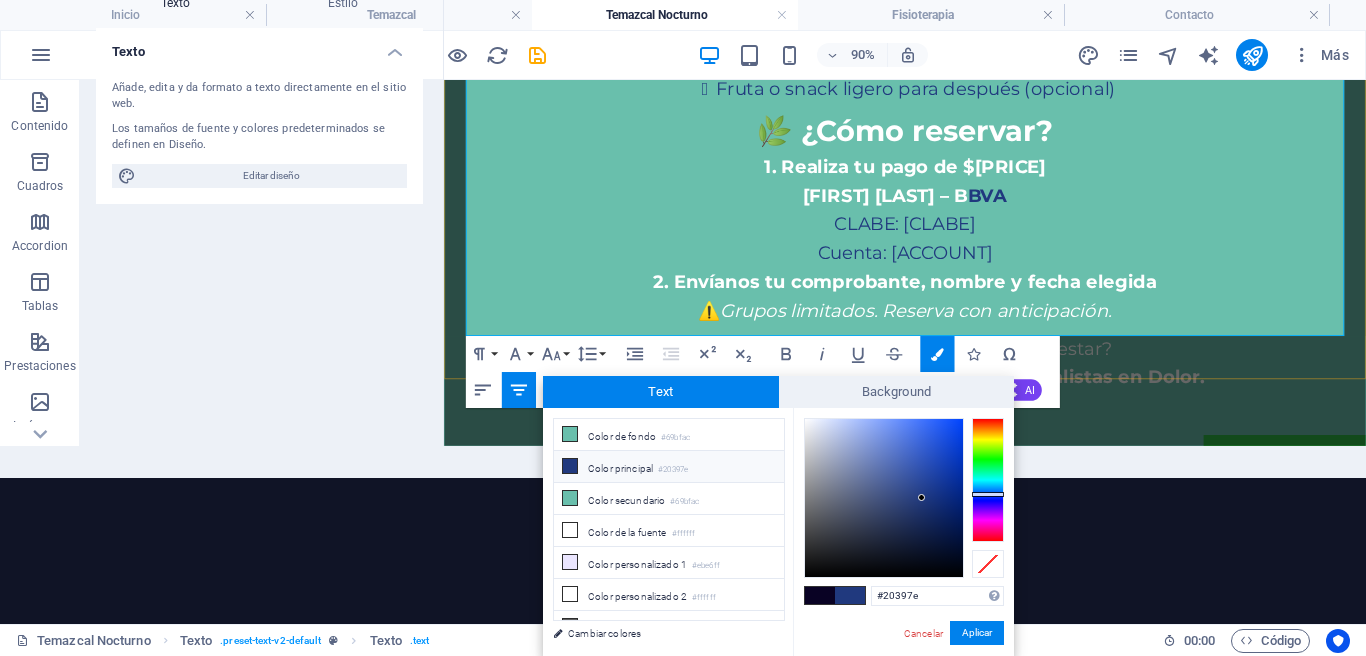 click on "Grupos limitados. Reserva con anticipación." at bounding box center [968, 356] 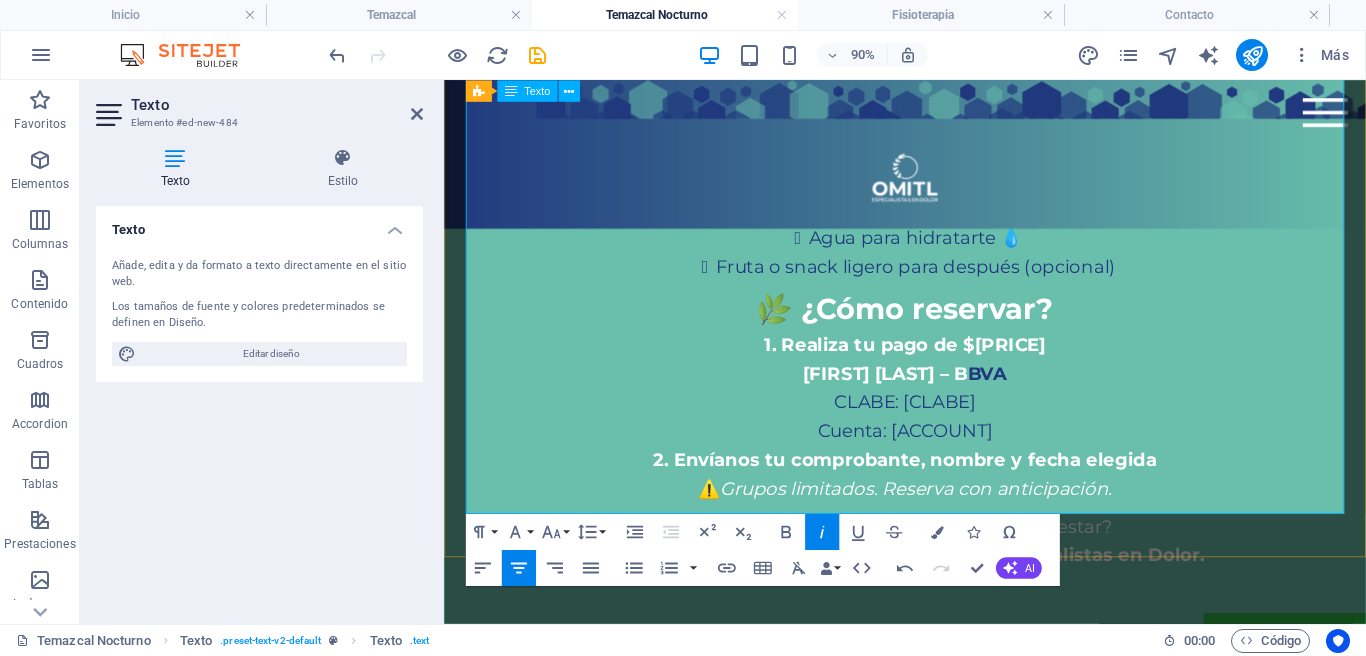 scroll, scrollTop: 0, scrollLeft: 0, axis: both 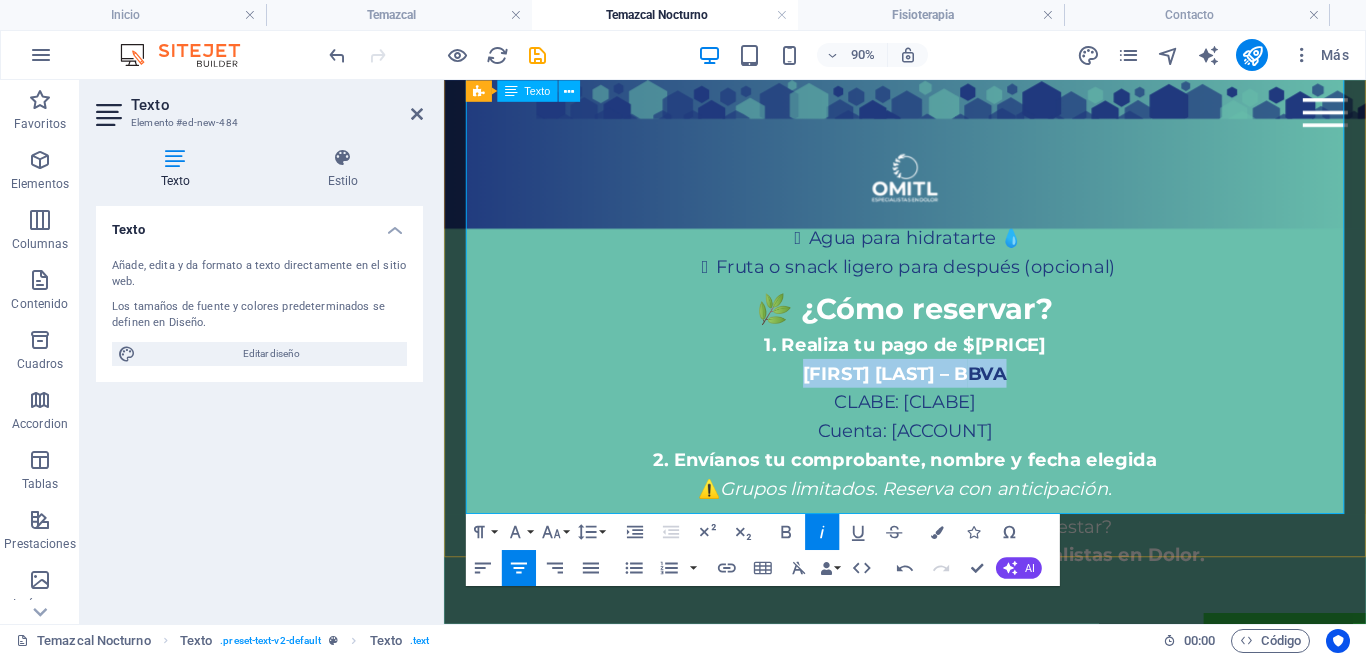 drag, startPoint x: 1113, startPoint y: 351, endPoint x: 821, endPoint y: 384, distance: 293.8588 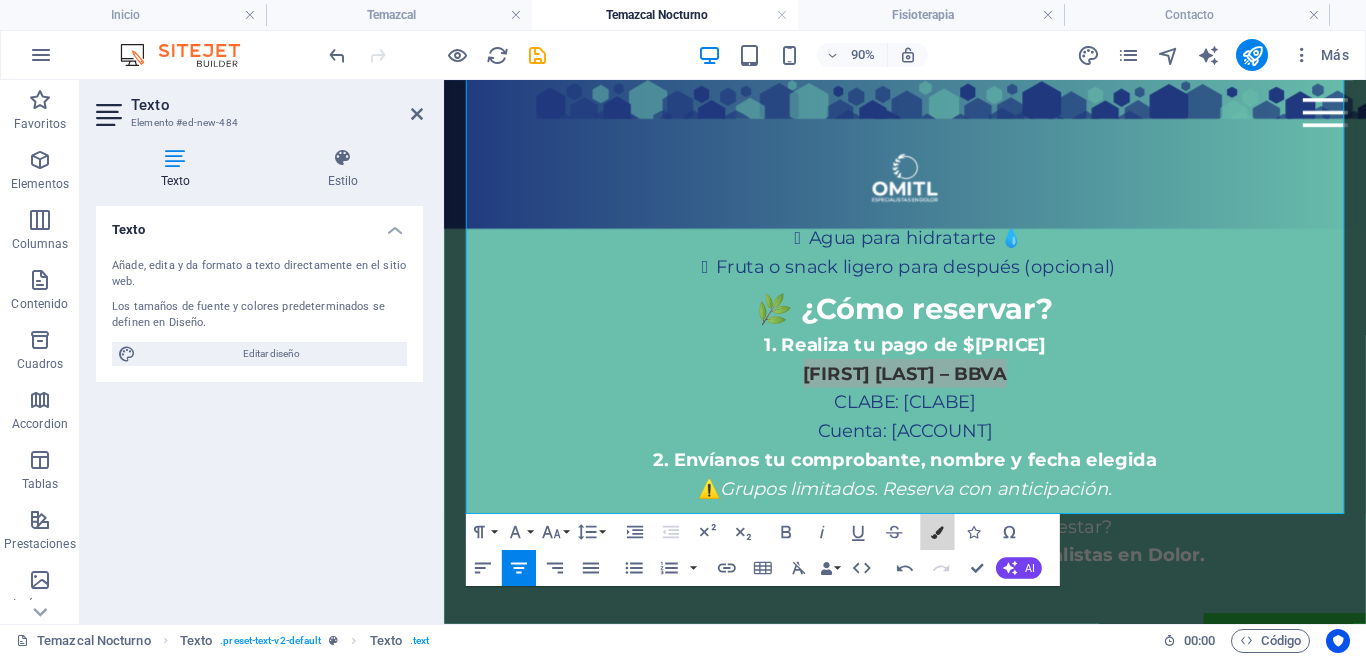 click on "Colors" at bounding box center (937, 532) 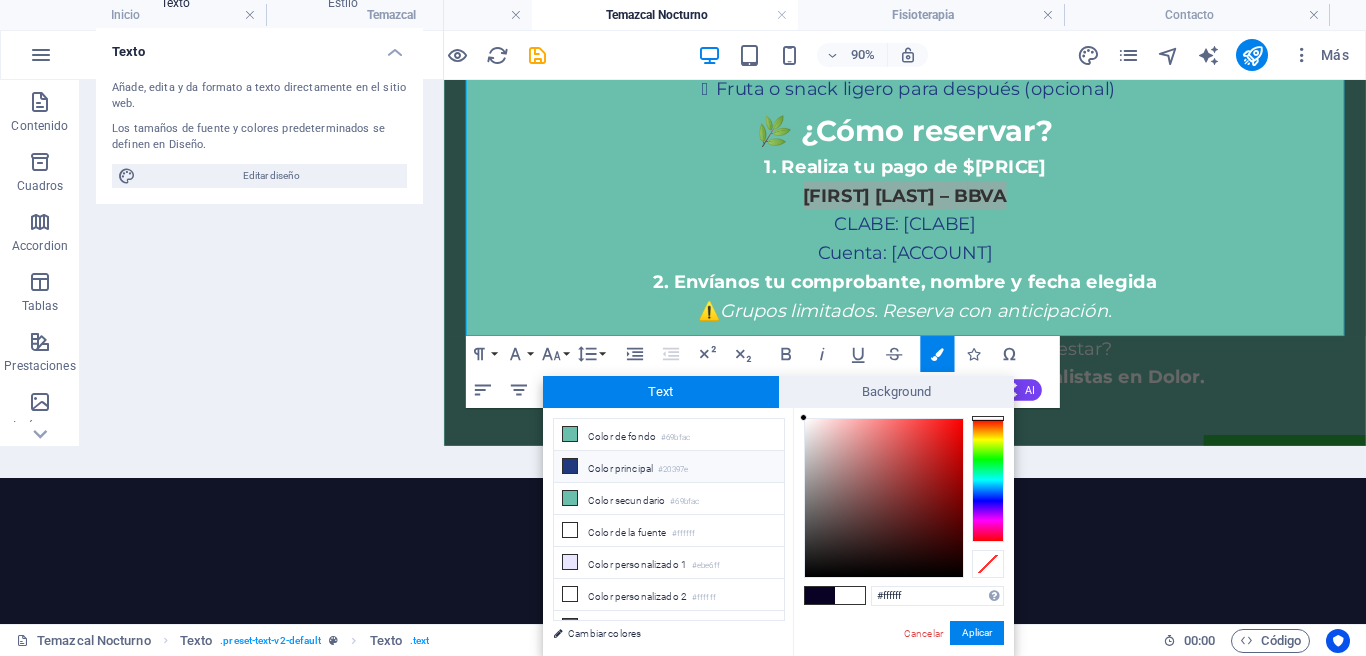 click on "Color secundario
#69bfac" at bounding box center [669, 499] 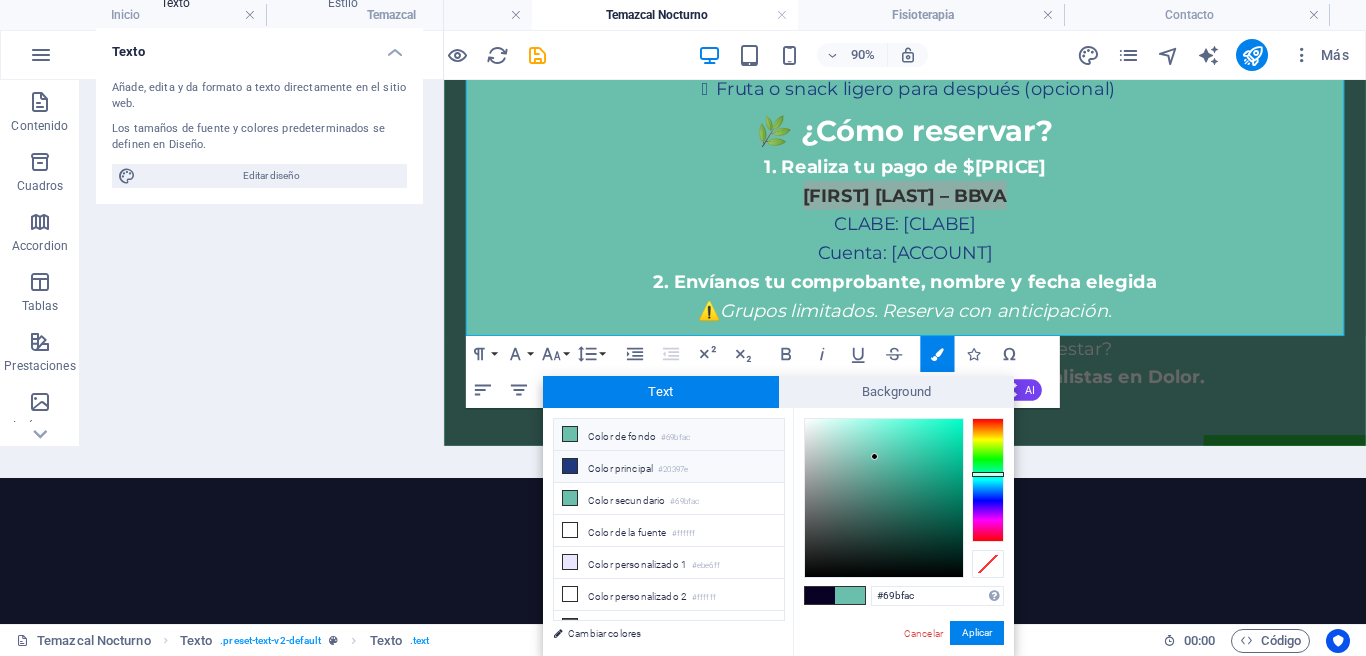 click on "Color principal
#20397e" at bounding box center (669, 467) 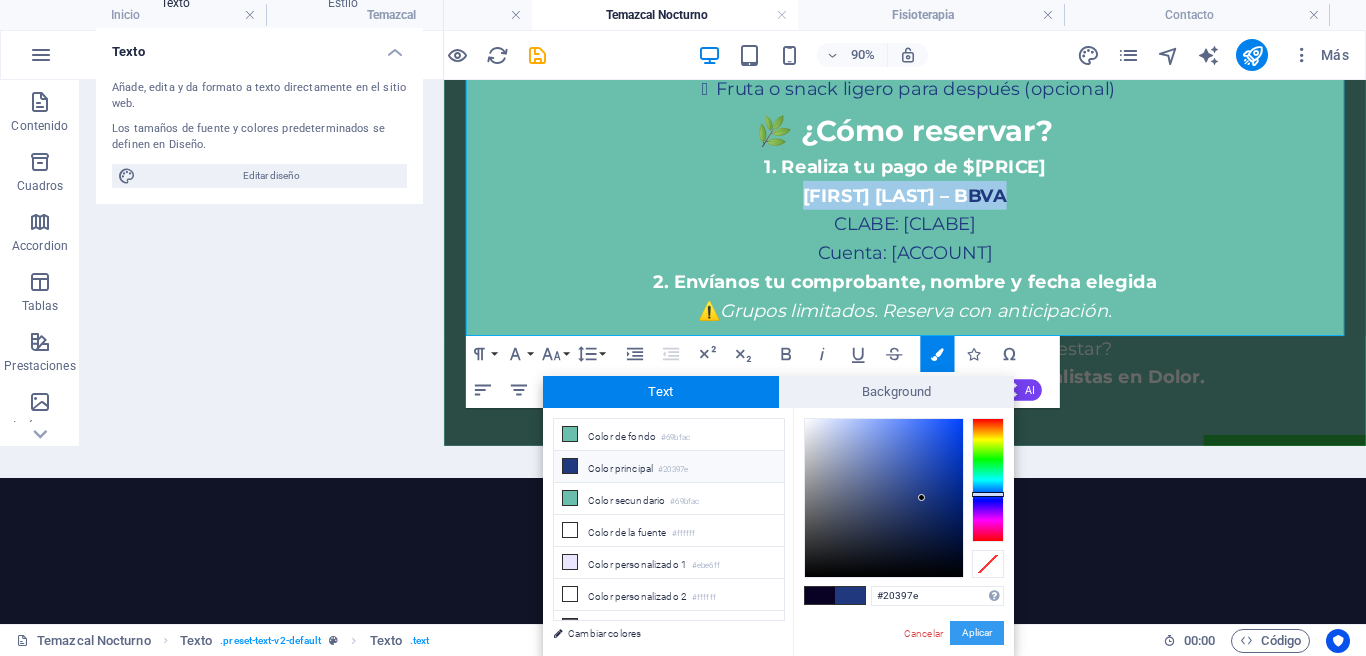 click on "Aplicar" at bounding box center [977, 633] 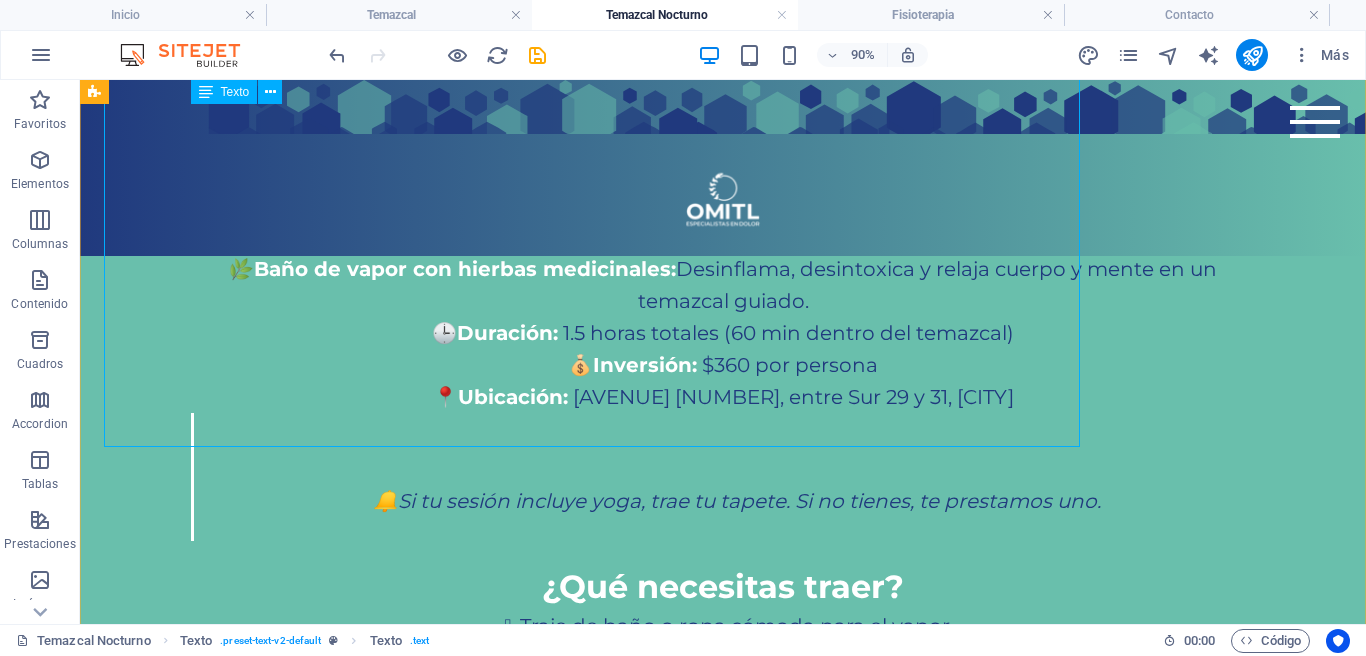 scroll, scrollTop: 2296, scrollLeft: 0, axis: vertical 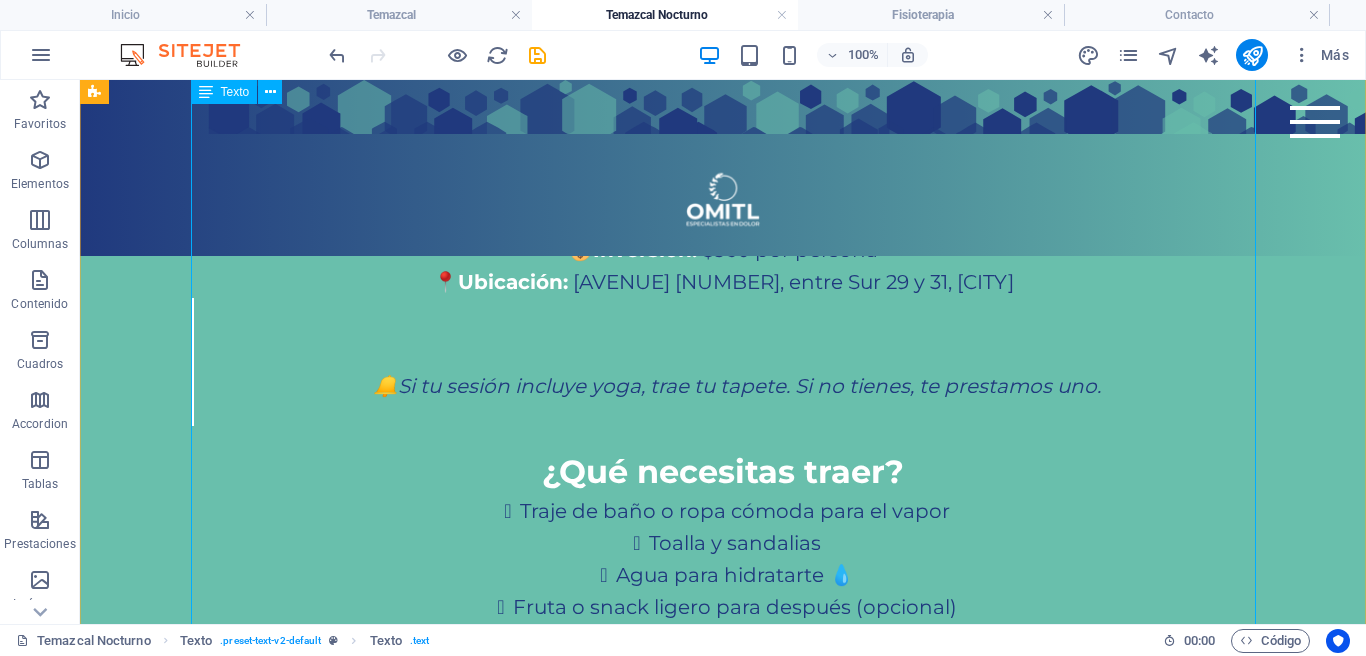 click on "✨  Temazcal  Nocturno   en Omitl Una experiencia profunda de desintoxicación y renovación. Vive una noche única  miércoles o viernes a las 8:00 pm   ¿Qué incluye? 🍫  Bebida de cacao natural:  Abre tu corazón y establece tu intención. 🌿  Baño de vapor con hierbas medicinales:  Desinflama, desintoxica y relaja cuerpo y mente en un temazcal guiado. 🕒  Duración:   1.5 horas totales (60 min dentro del temazcal) 💰  Inversión:   $360 por persona 📍  Ubicación:   Av. Colón 1539, entre Sur 29 y 31, Orizaba 🔔  Si tu sesión incluye yoga, trae tu tapete. Si no tienes, te prestamos uno. ¿Qué necesitas traer? Traje de baño o ropa cómoda para el vapor Toalla y sandalias Agua para hidratarte 💧 Fruta o snack ligero para después (opcional) 🌿 ¿Cómo reservar? 1. Realiza tu pago de $360 [FIRST] [LAST] – BBVA CLABE: [CLABE] Cuenta: [ACCOUNT] 2. Envíanos tu comprobante, nombre y fecha elegida ⚠️ Grupos limitados. Reserva con anticipación." at bounding box center [723, 333] 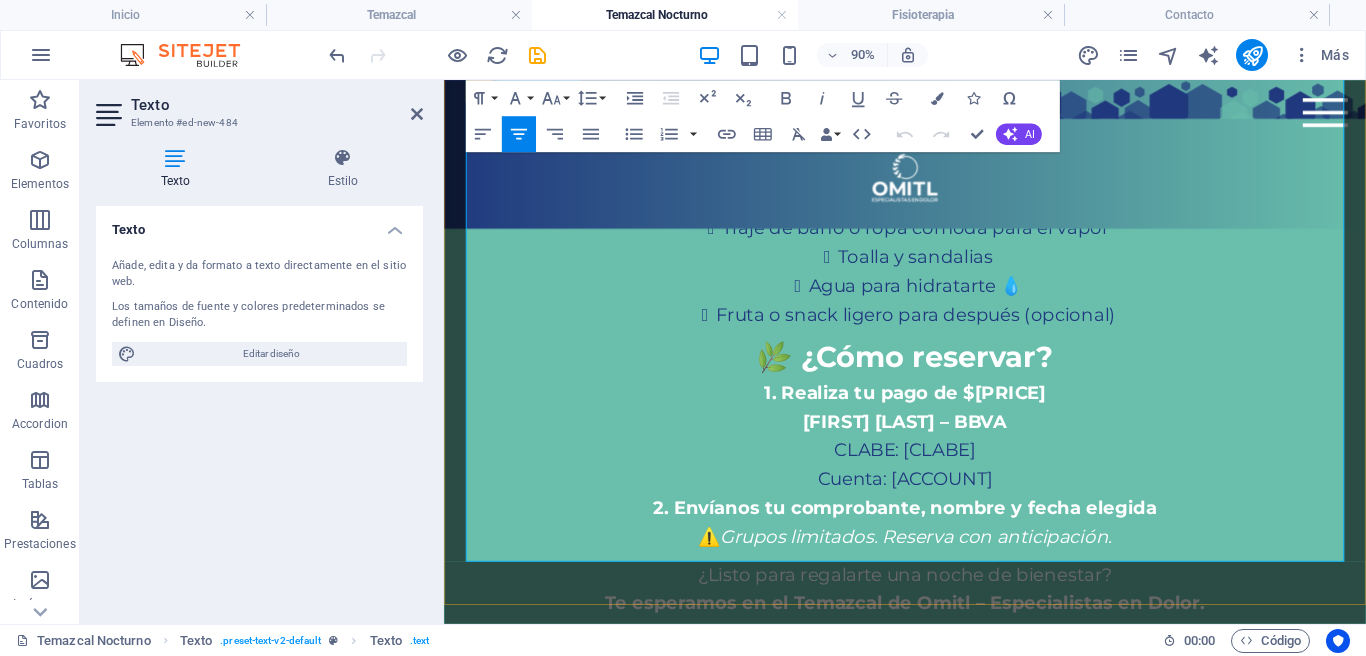 drag, startPoint x: 814, startPoint y: 406, endPoint x: 1064, endPoint y: 405, distance: 250.002 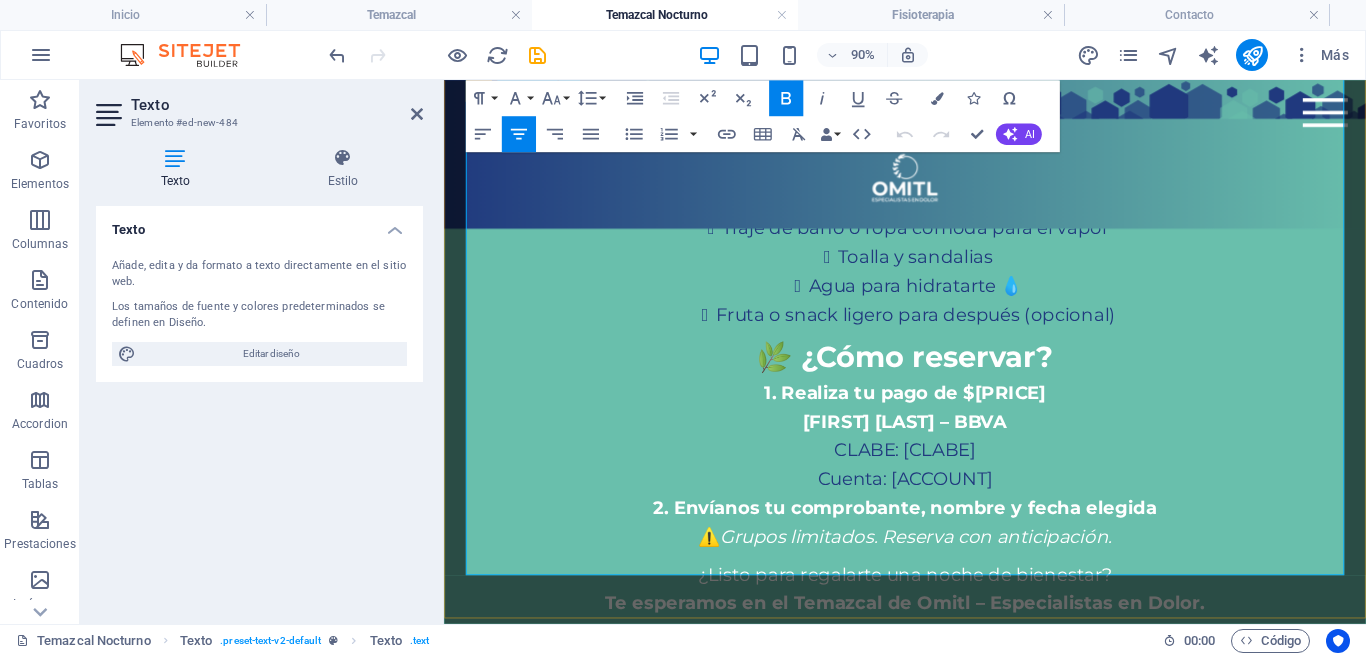 scroll, scrollTop: 2113, scrollLeft: 0, axis: vertical 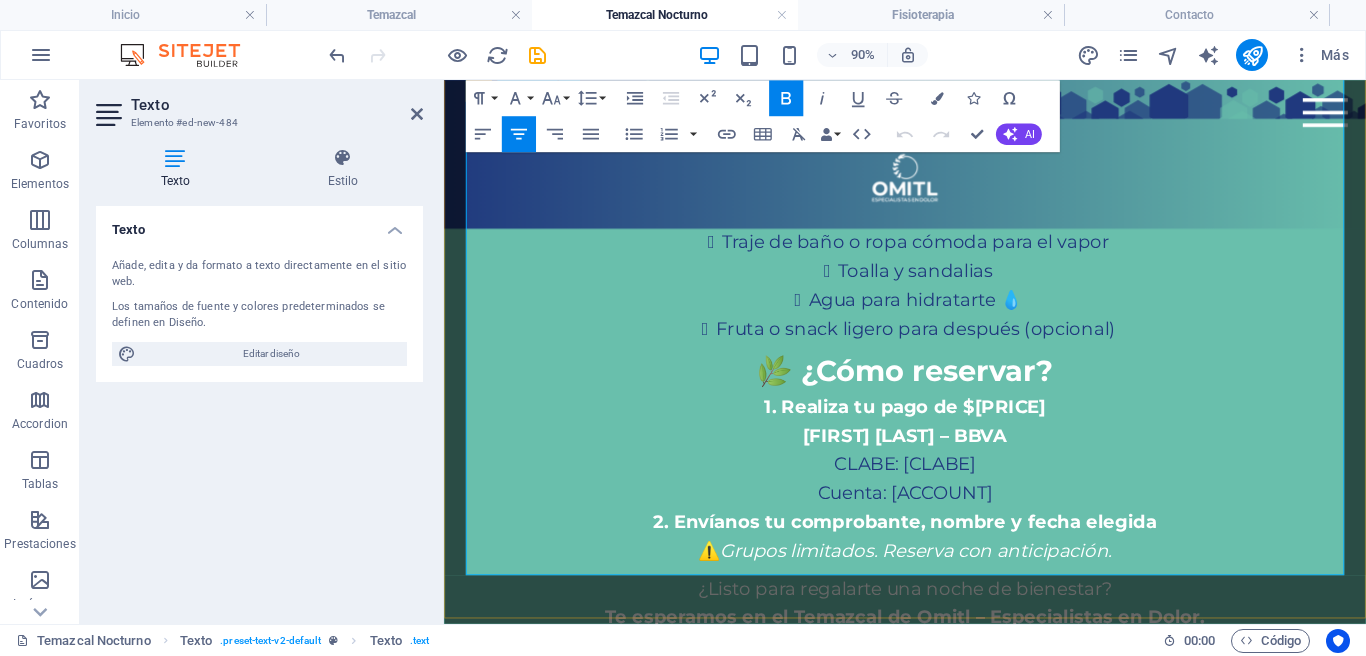 click on "1. Realiza tu pago de $360 [FIRST] [LAST] – BBVA CLABE: [CLABE] Cuenta: [ACCOUNT]" at bounding box center (956, 490) 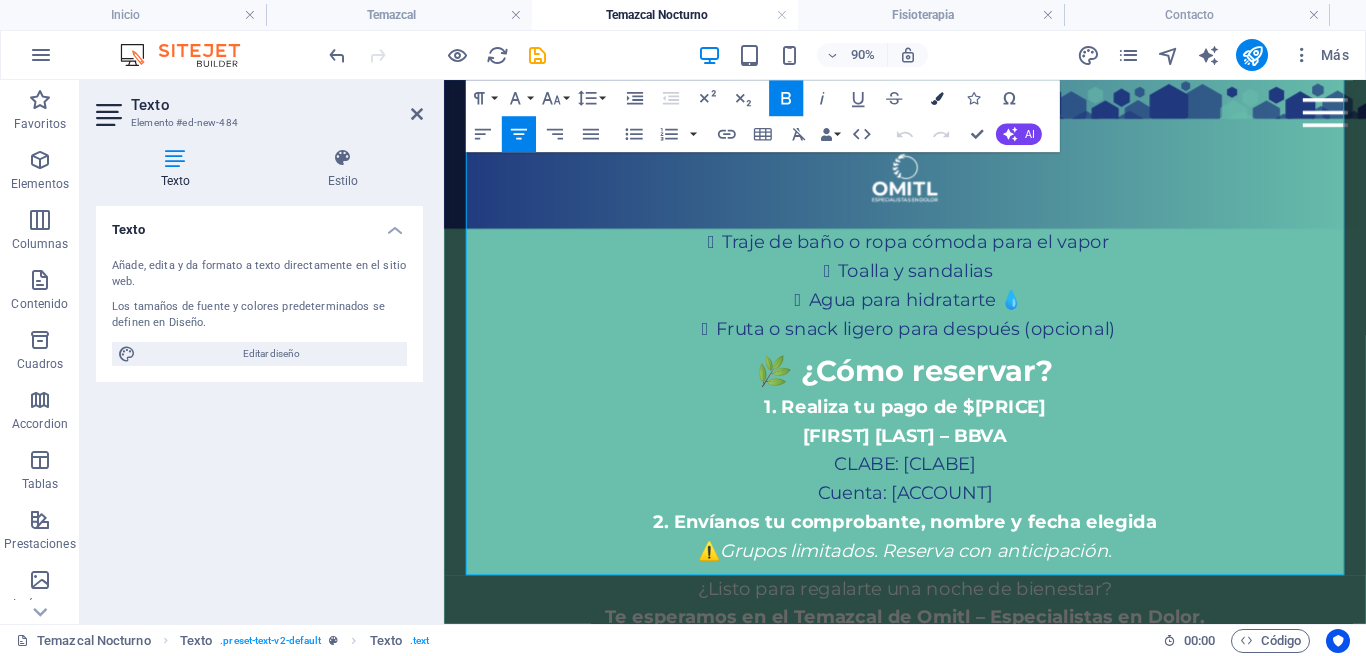 click at bounding box center [937, 98] 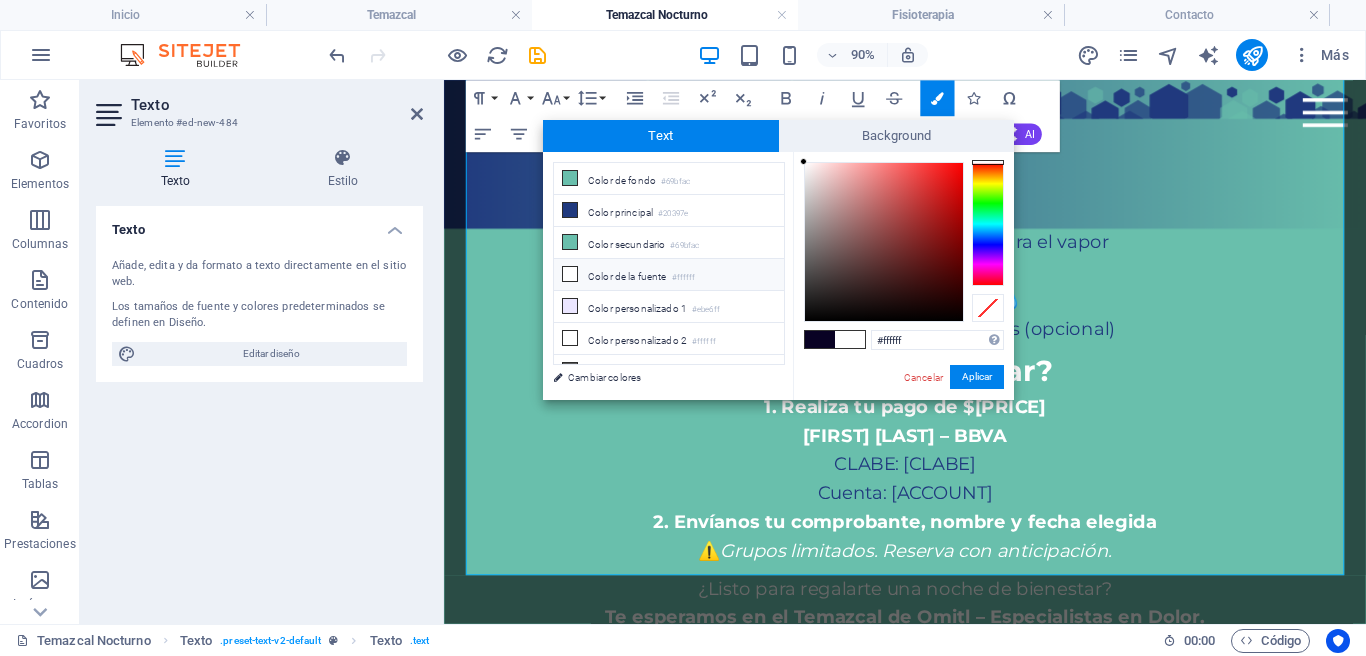 drag, startPoint x: 621, startPoint y: 219, endPoint x: 757, endPoint y: 275, distance: 147.07822 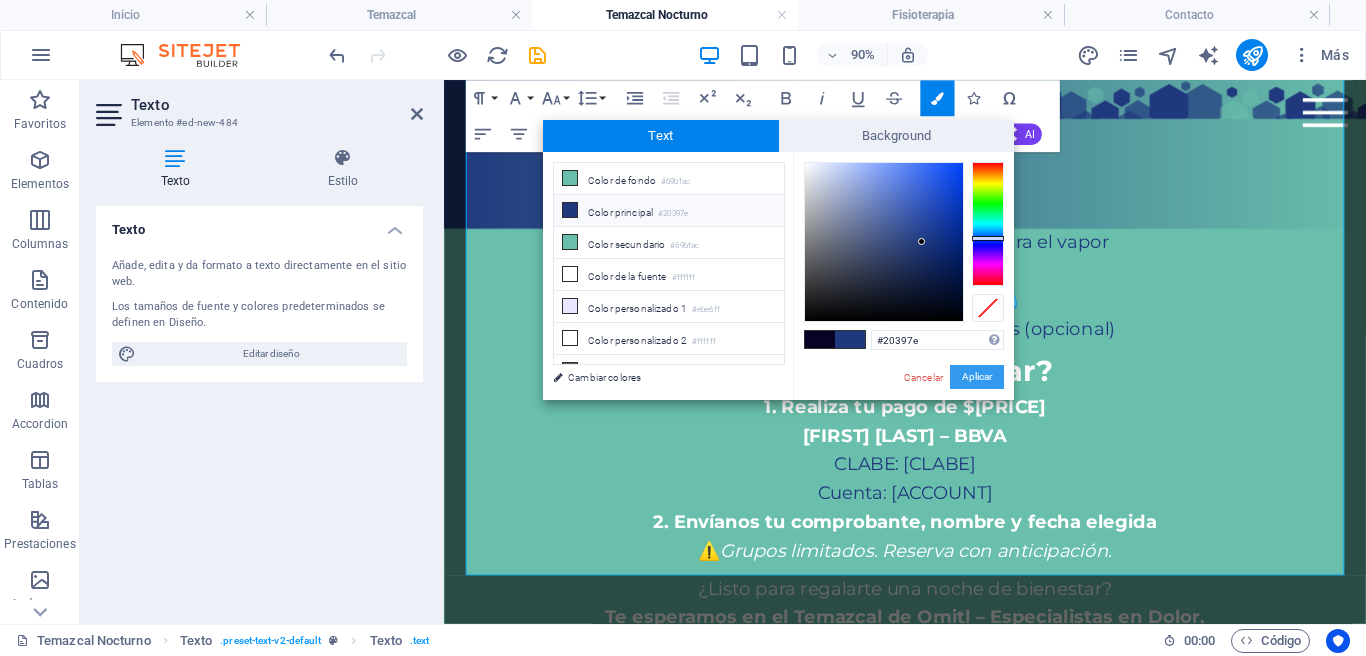 click on "Aplicar" at bounding box center (977, 377) 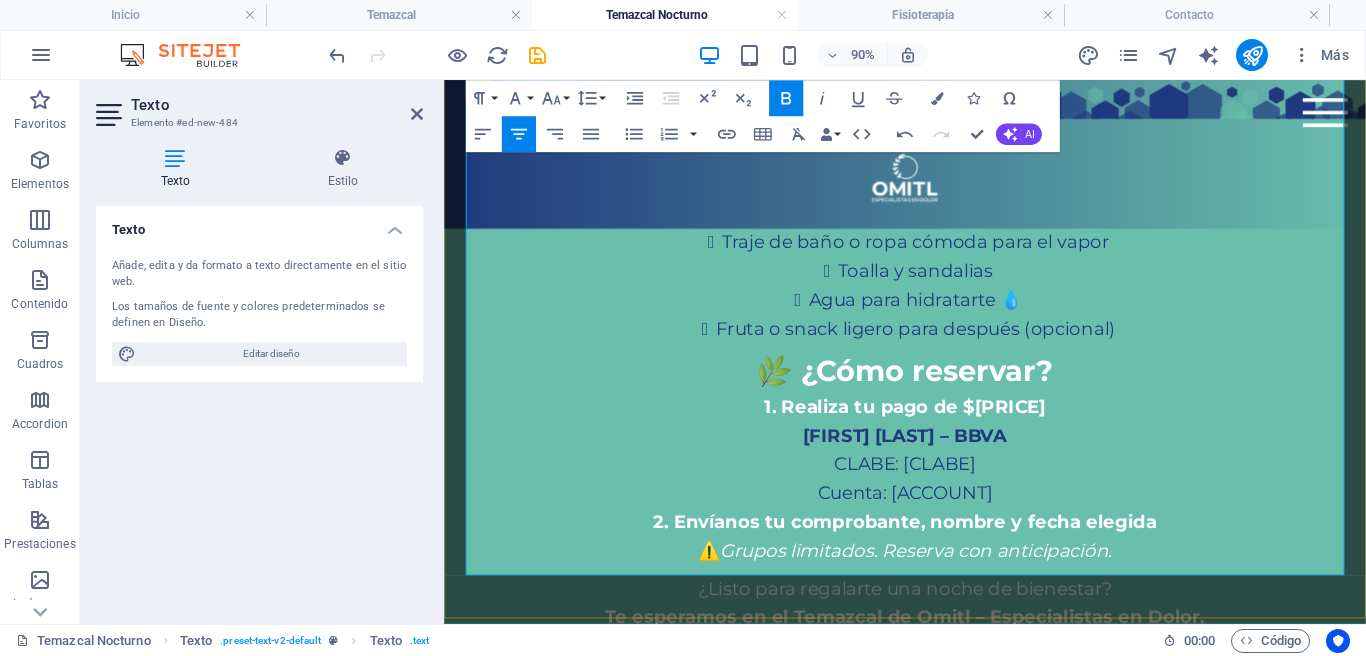 click on "1. Realiza tu pago de $360 [FIRST] [LAST] – BBVA CLABE: [CLABE] Cuenta: [ACCOUNT]" at bounding box center (956, 490) 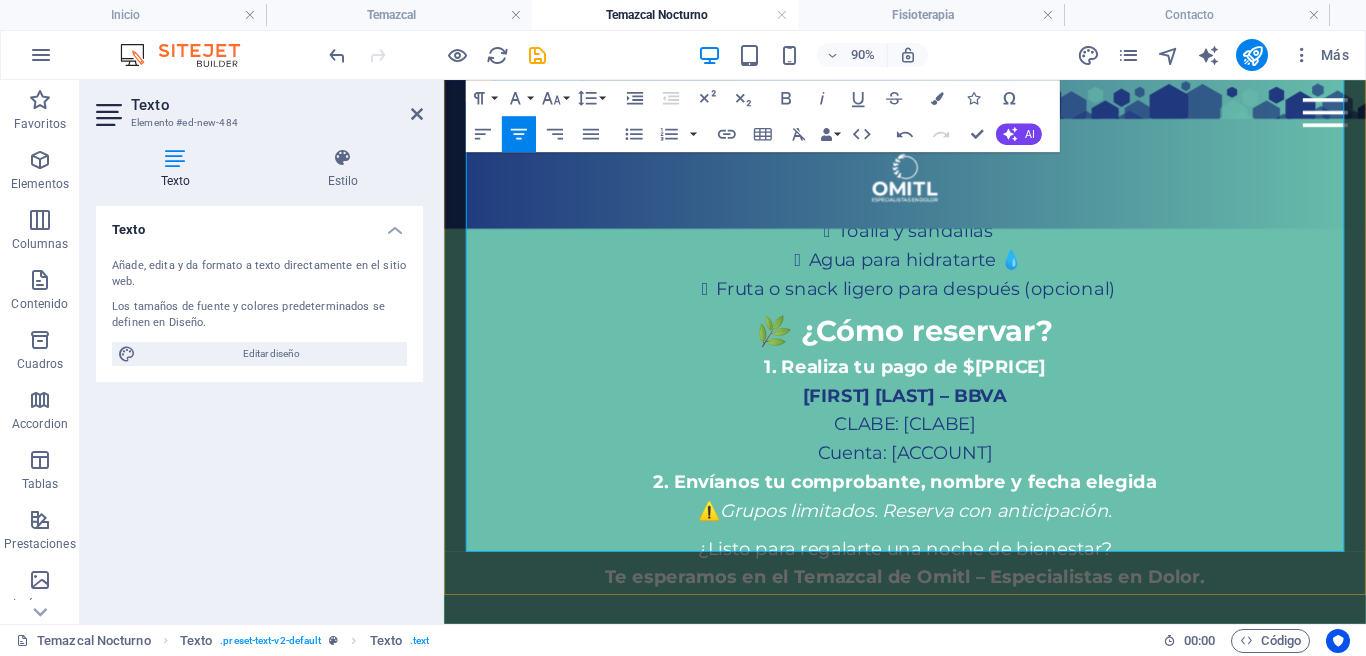 scroll, scrollTop: 2164, scrollLeft: 0, axis: vertical 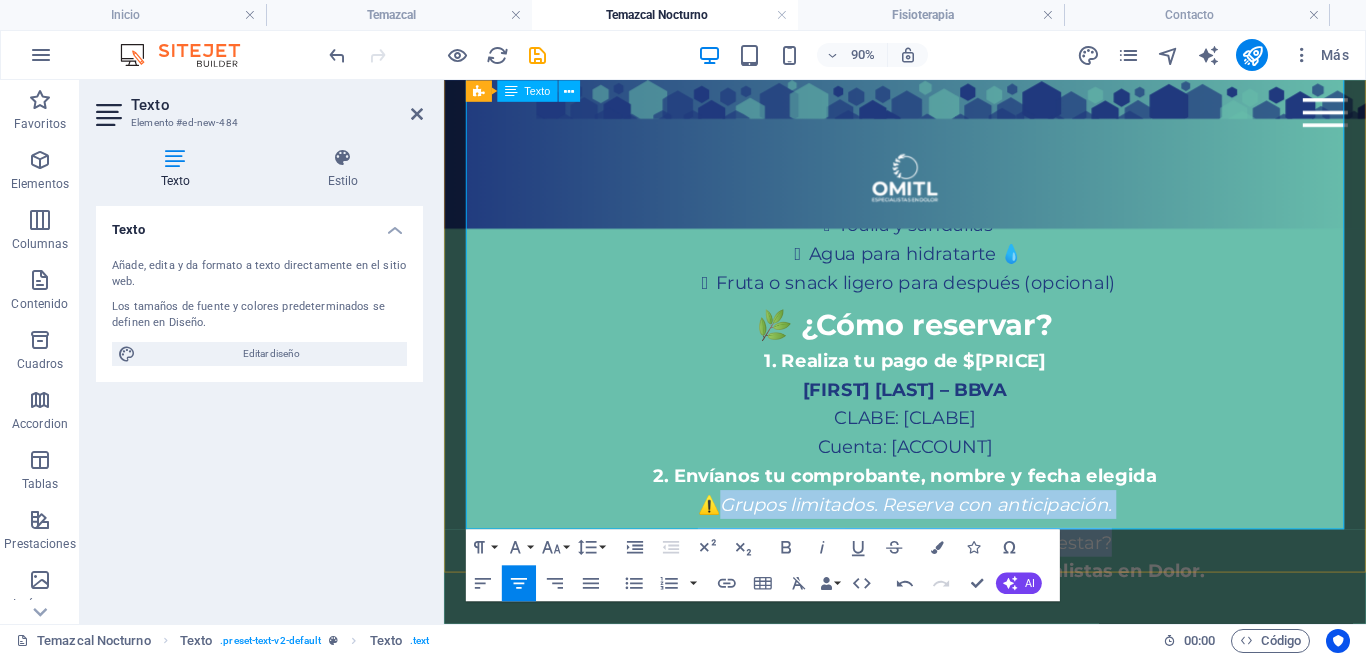 drag, startPoint x: 756, startPoint y: 492, endPoint x: 1183, endPoint y: 532, distance: 428.86945 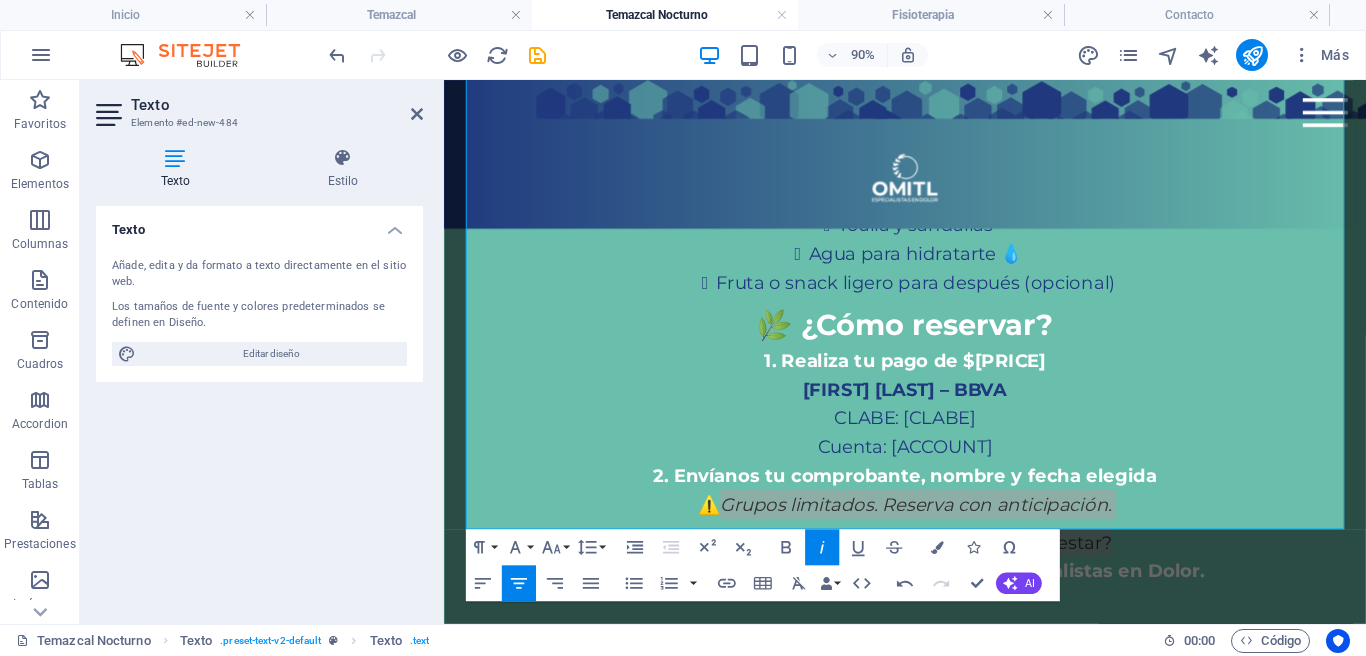 click at bounding box center [937, 547] 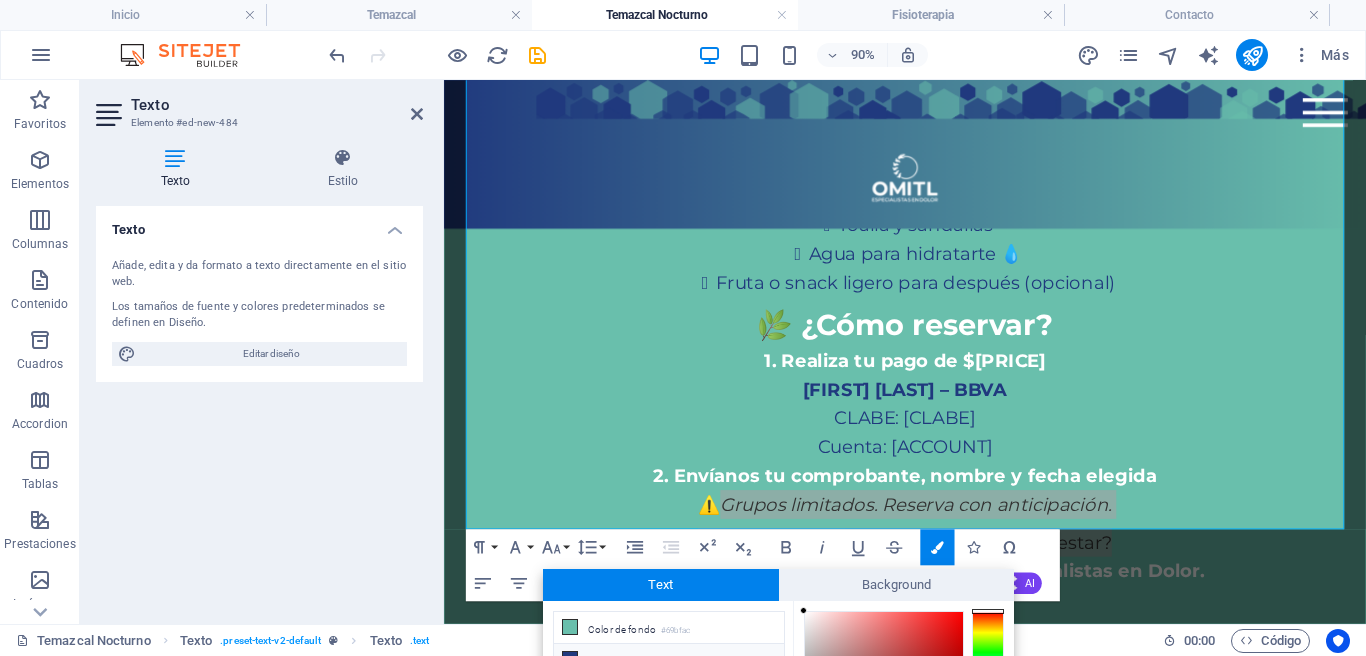 scroll, scrollTop: 193, scrollLeft: 0, axis: vertical 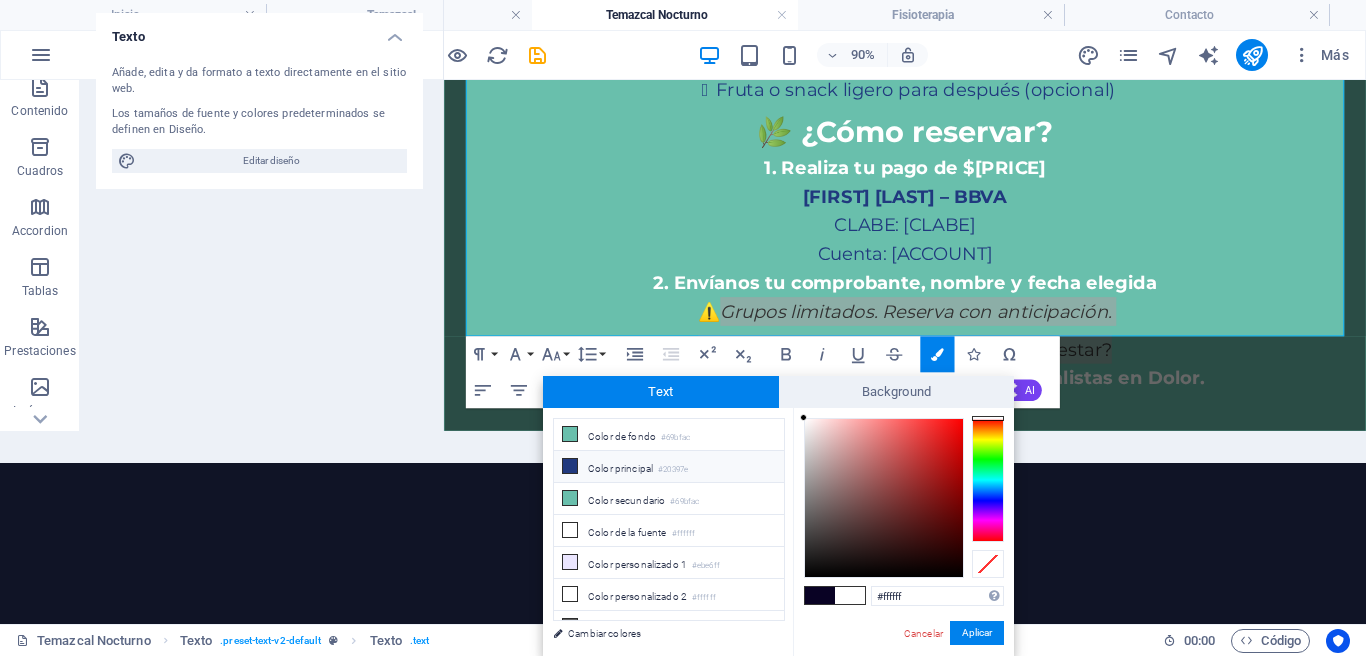 click on "Color principal
#20397e" at bounding box center [669, 467] 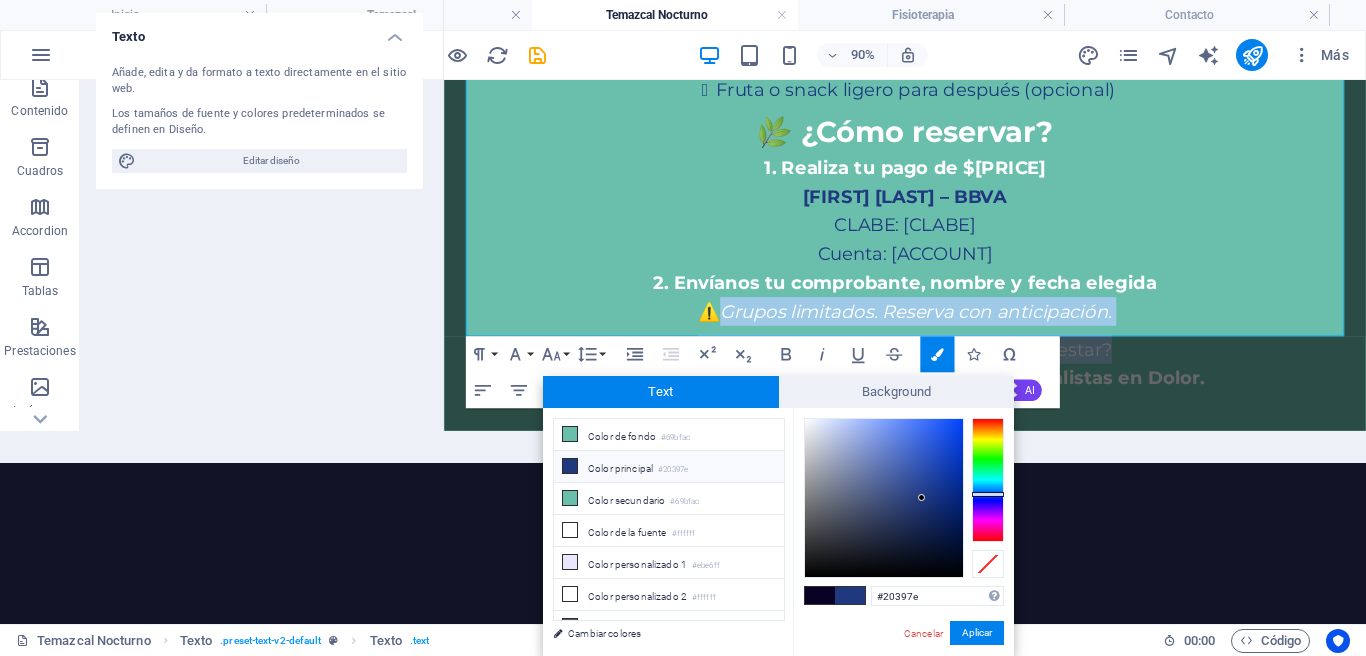 click on "Aplicar" at bounding box center [977, 633] 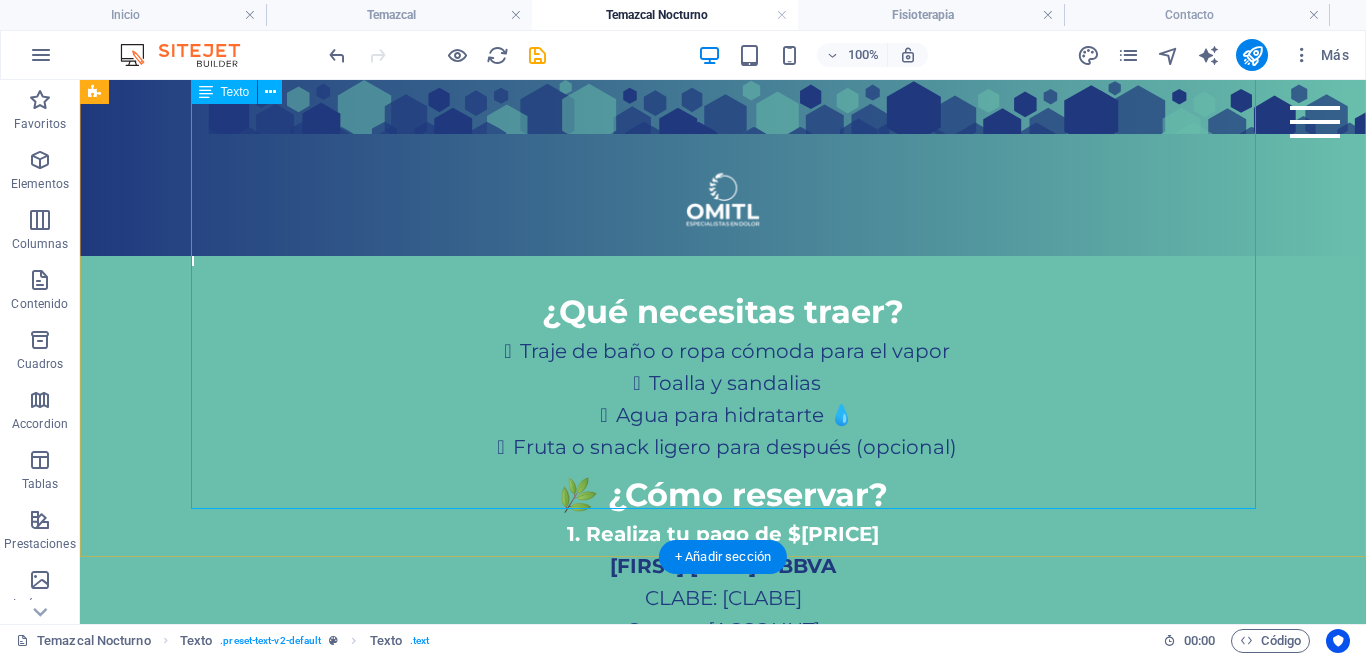 scroll, scrollTop: 2445, scrollLeft: 0, axis: vertical 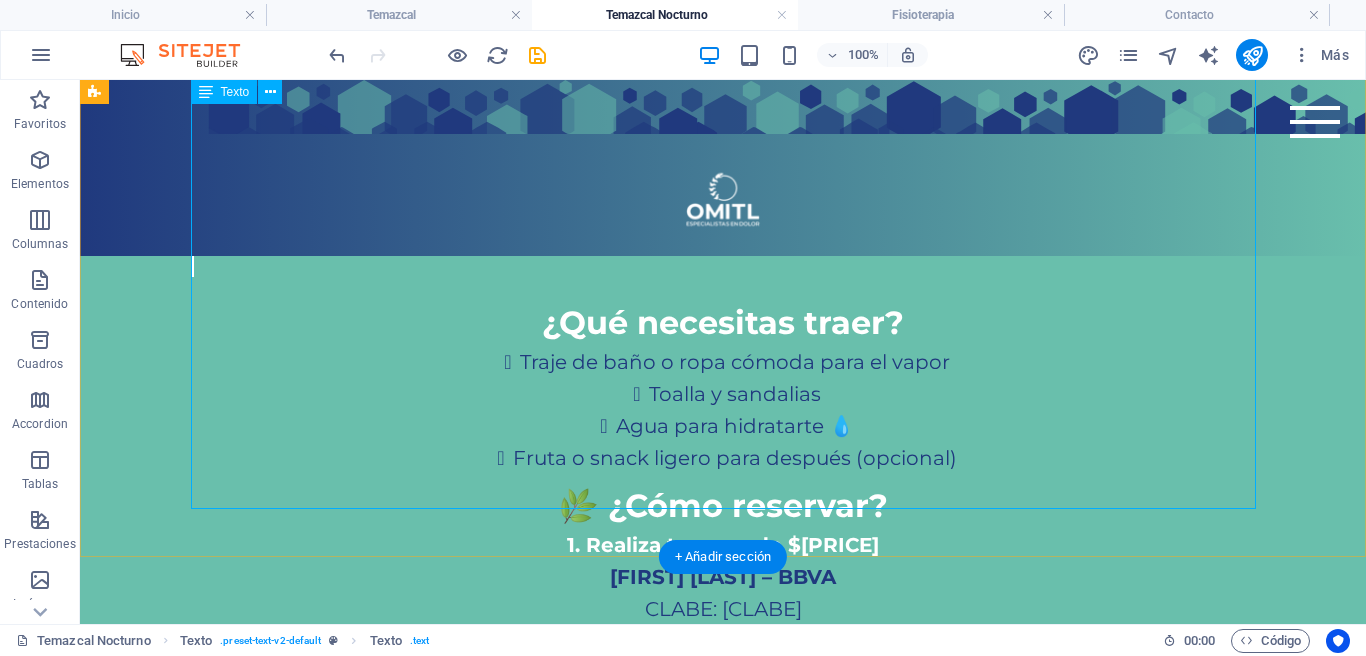 drag, startPoint x: 841, startPoint y: 354, endPoint x: 831, endPoint y: 357, distance: 10.440307 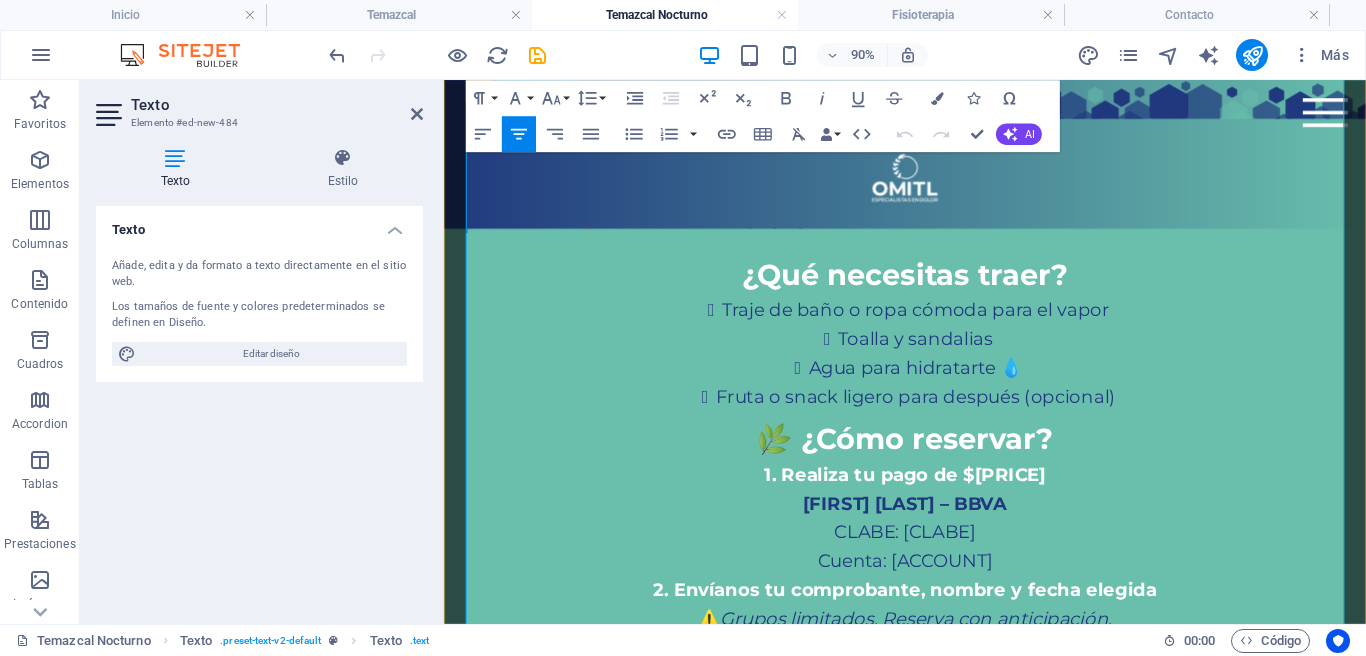 scroll, scrollTop: 2097, scrollLeft: 0, axis: vertical 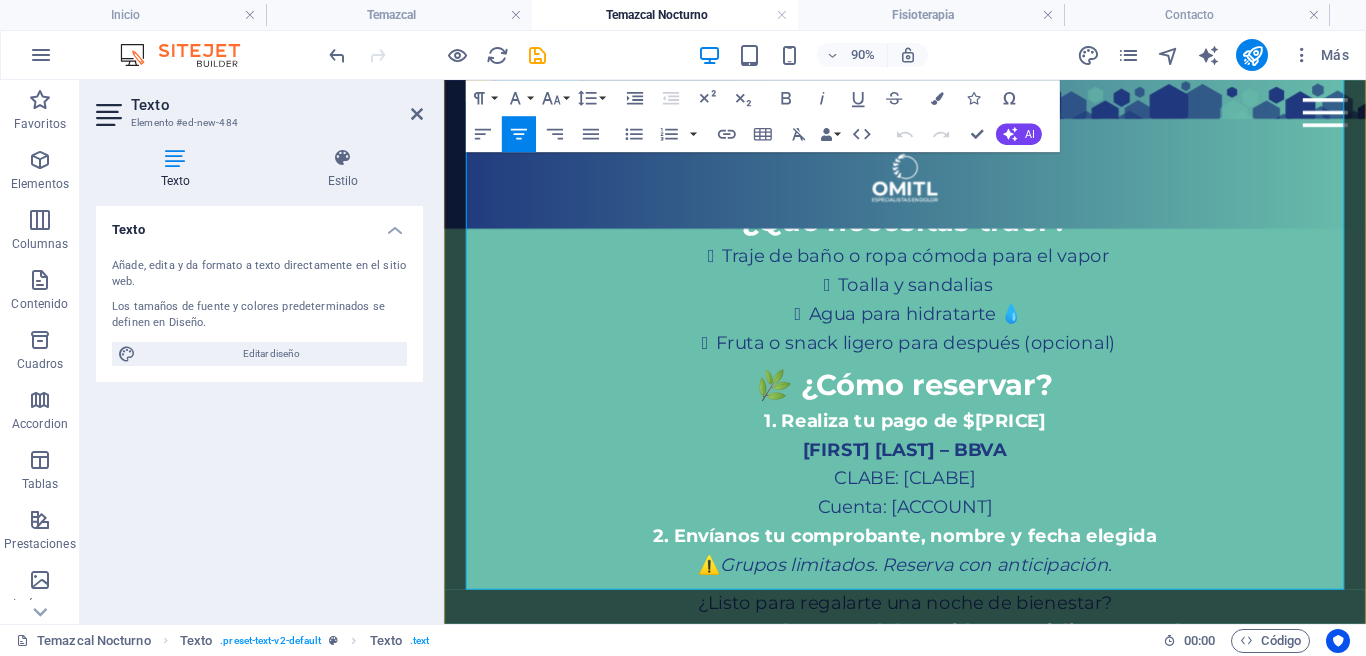click on "1. Realiza tu pago de $360 [FIRST] [LAST] – BBVA CLABE: [CLABE] Cuenta: [ACCOUNT]" at bounding box center [956, 506] 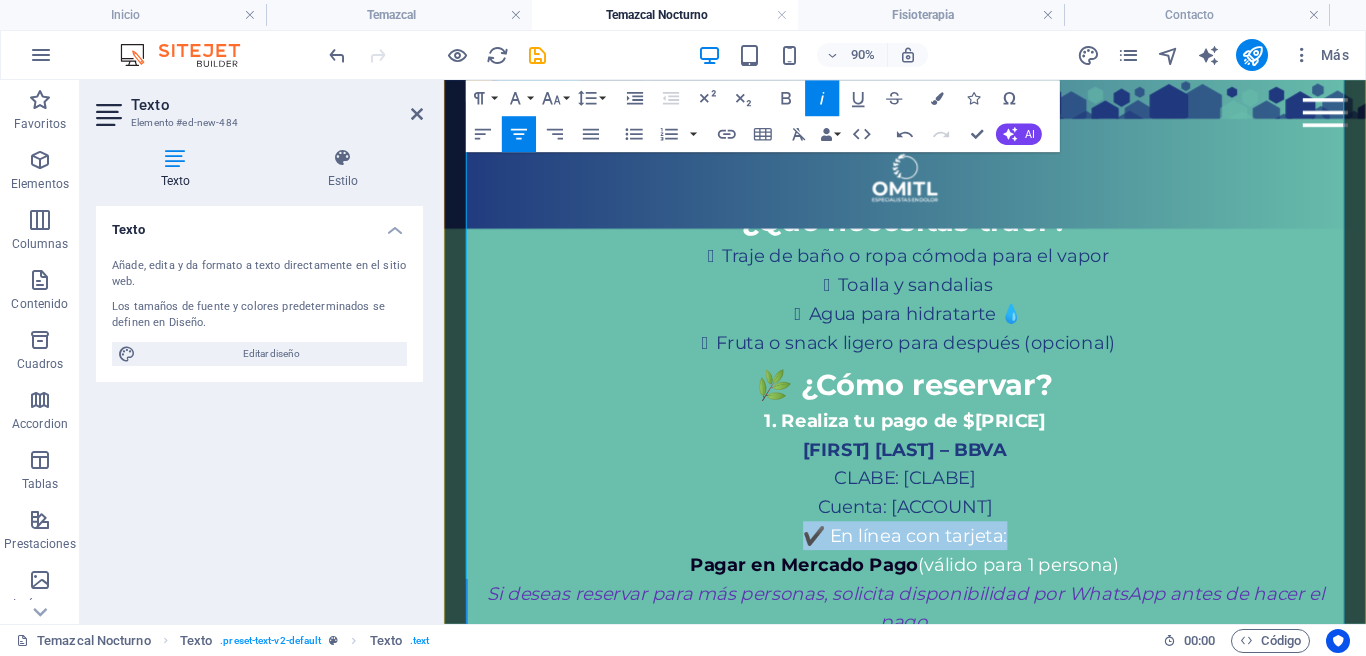 drag, startPoint x: 846, startPoint y: 521, endPoint x: 1078, endPoint y: 528, distance: 232.10558 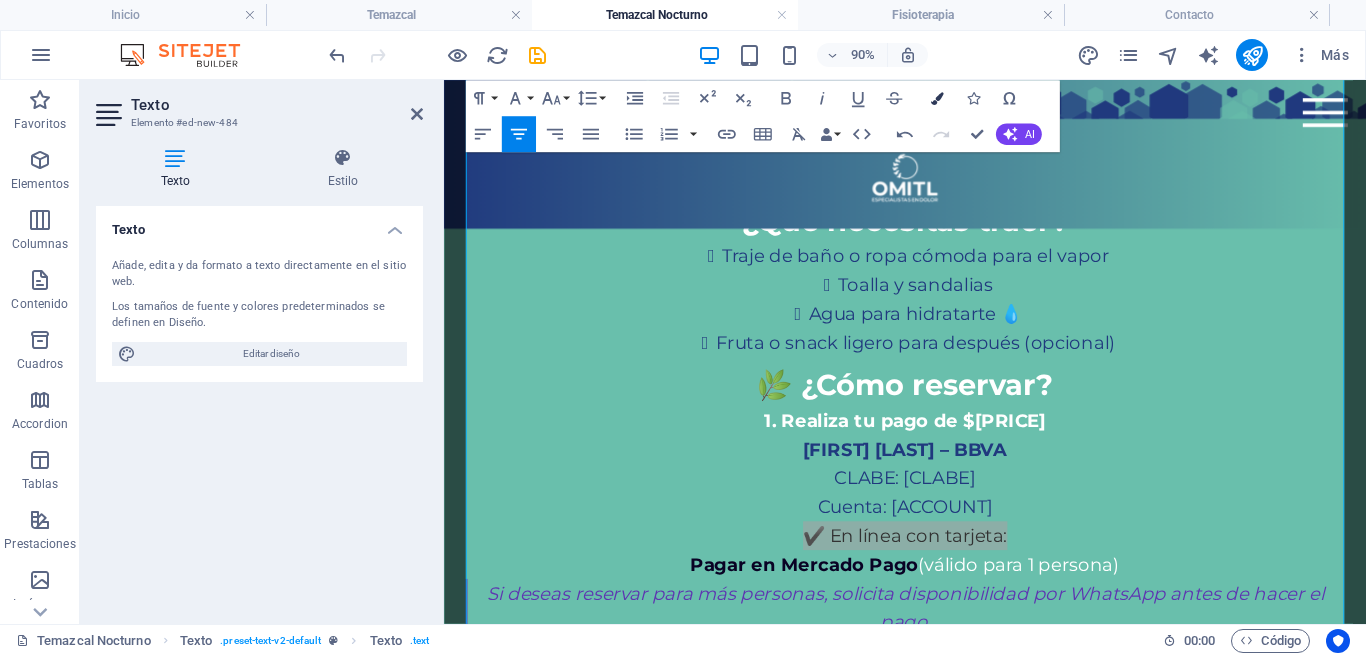 click at bounding box center (937, 98) 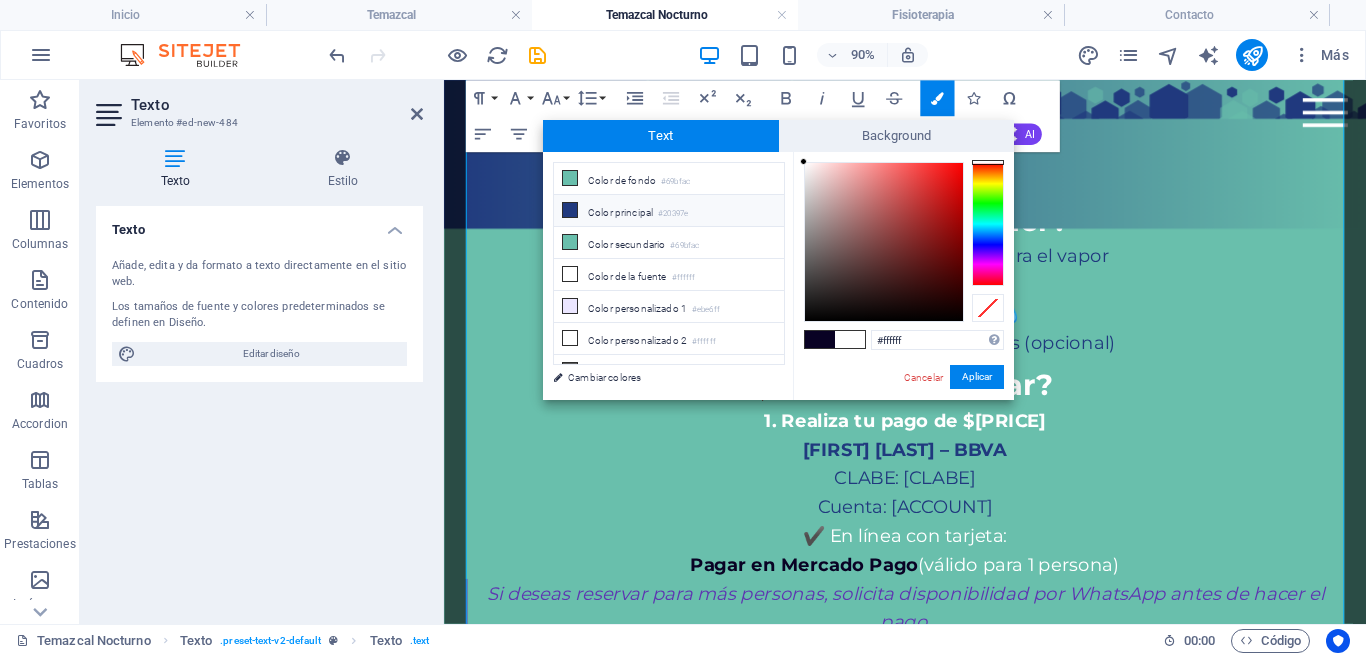 click on "Color principal
#20397e" at bounding box center (669, 211) 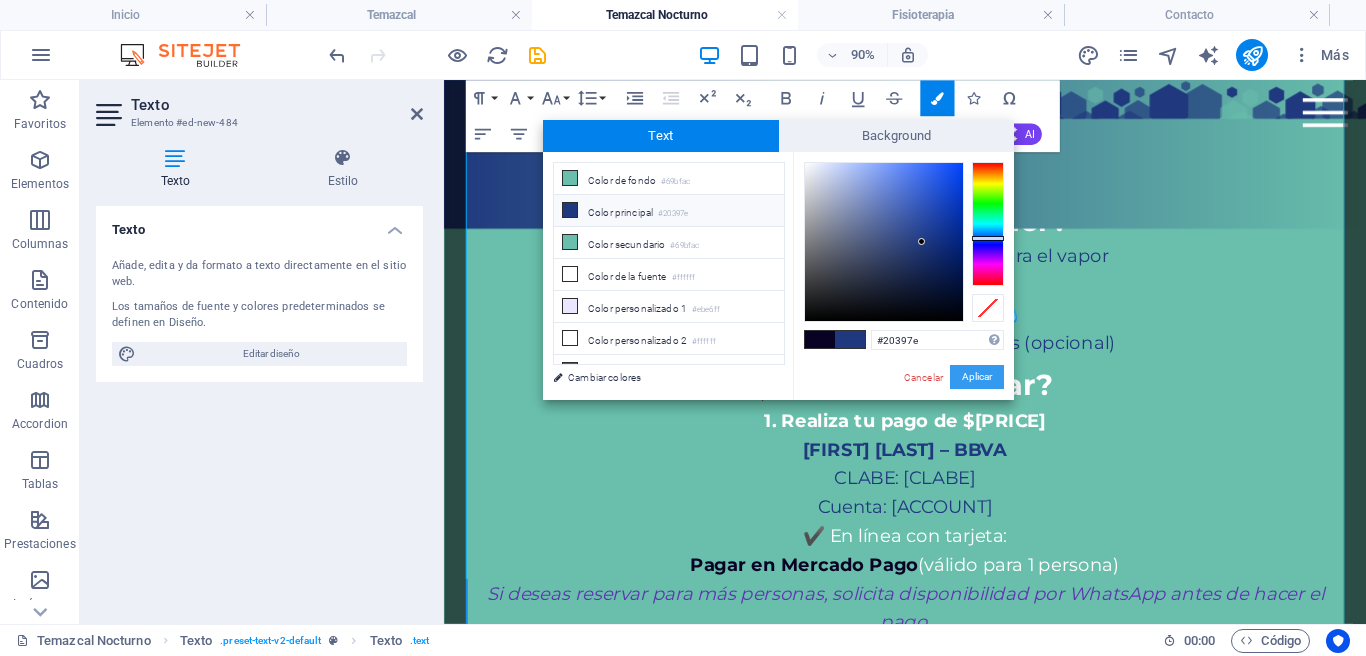 drag, startPoint x: 995, startPoint y: 387, endPoint x: 606, endPoint y: 352, distance: 390.57138 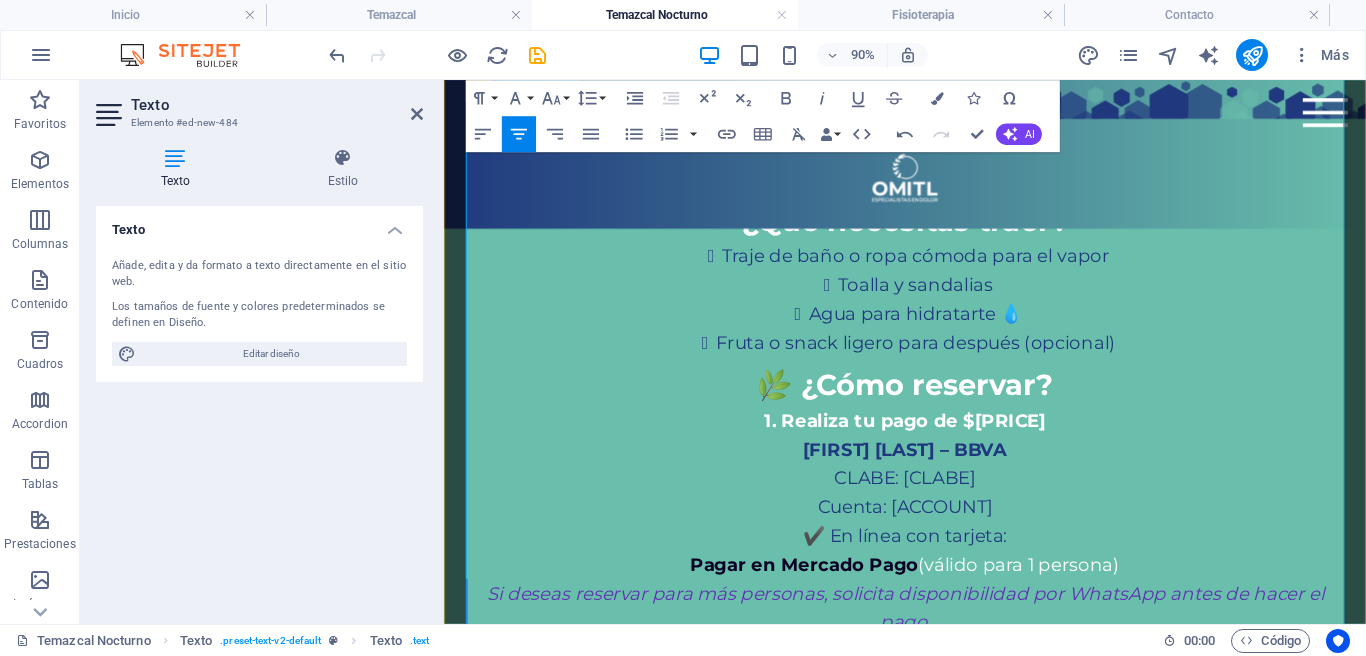 drag, startPoint x: 1134, startPoint y: 544, endPoint x: 1100, endPoint y: 565, distance: 39.962482 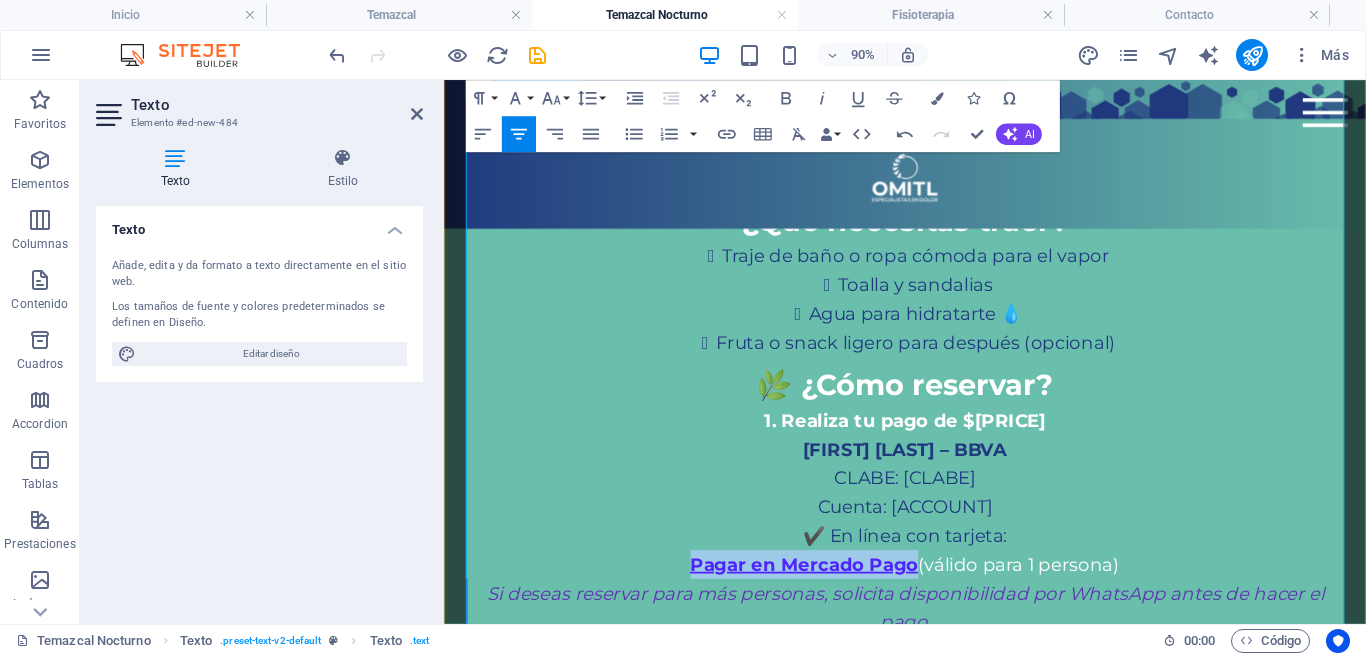 drag, startPoint x: 684, startPoint y: 556, endPoint x: 954, endPoint y: 558, distance: 270.00742 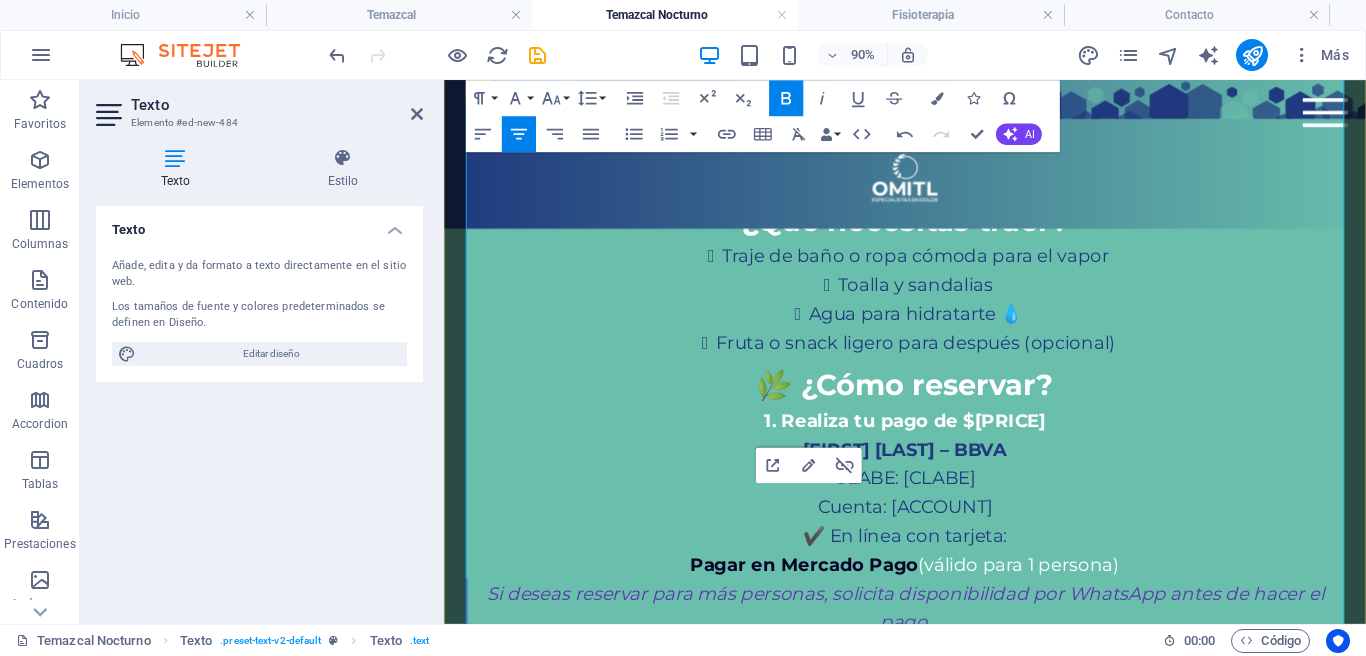 click on "1. Realiza tu pago de $360 [FIRST] [LAST] – BBVA CLABE: [CLABE] Cuenta: [ACCOUNT]" at bounding box center (956, 506) 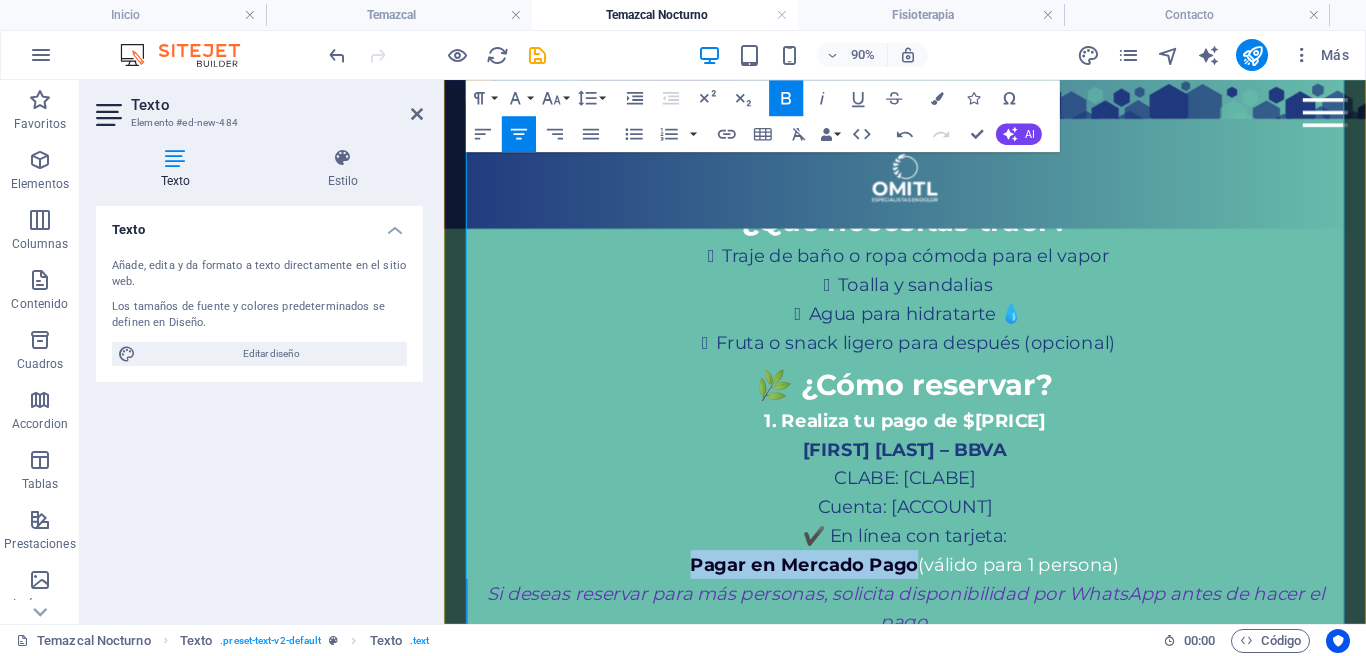 drag, startPoint x: 708, startPoint y: 554, endPoint x: 974, endPoint y: 561, distance: 266.0921 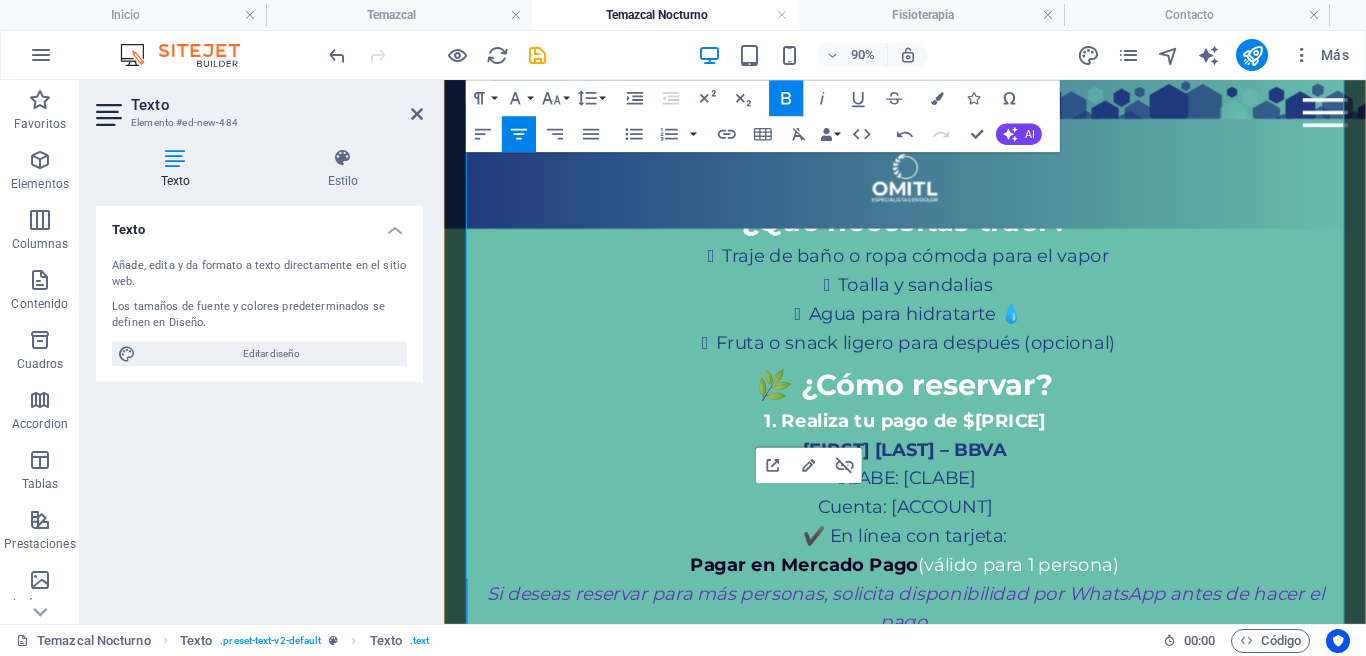 drag, startPoint x: 1240, startPoint y: 538, endPoint x: 1236, endPoint y: 550, distance: 12.649111 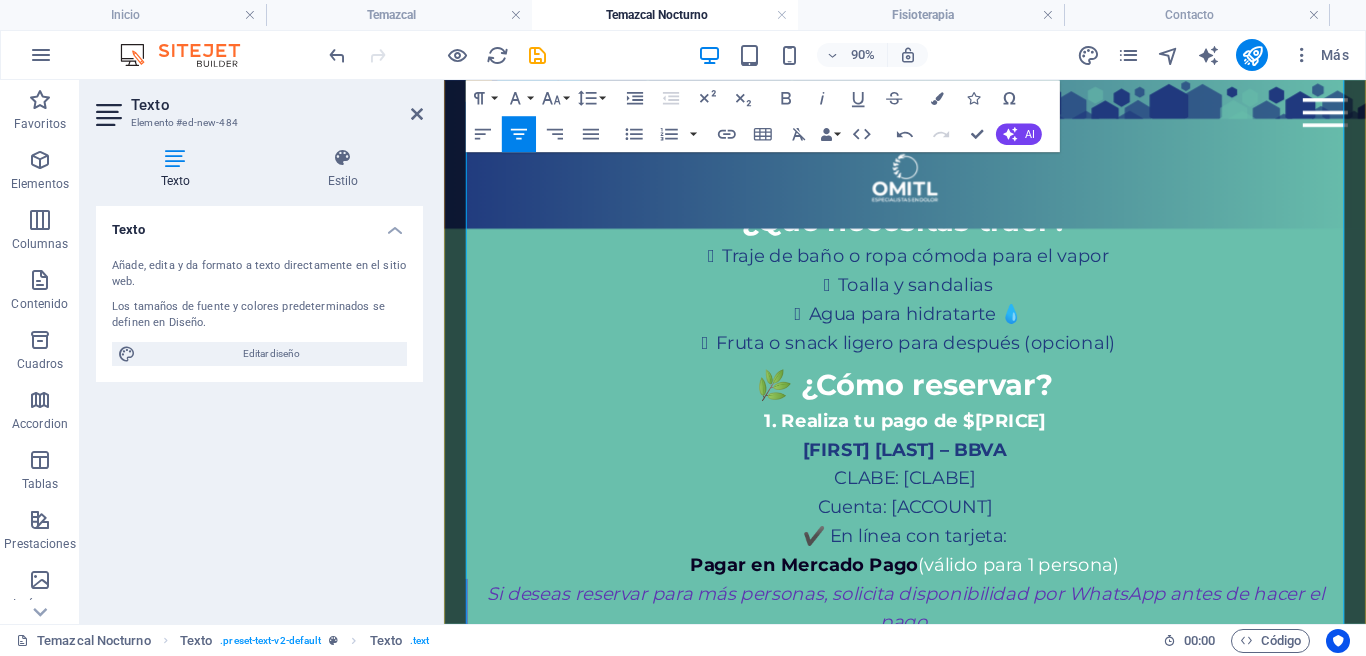 drag, startPoint x: 1233, startPoint y: 559, endPoint x: 1200, endPoint y: 559, distance: 33 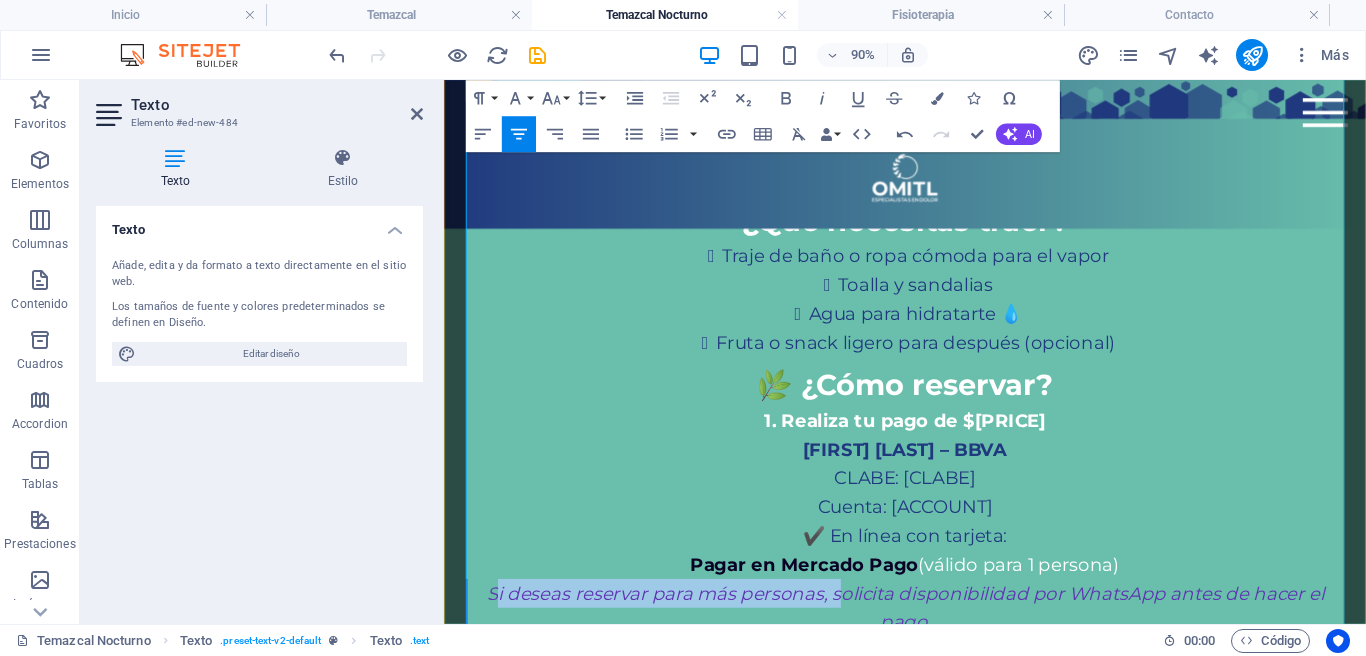 drag, startPoint x: 885, startPoint y: 591, endPoint x: 506, endPoint y: 583, distance: 379.0844 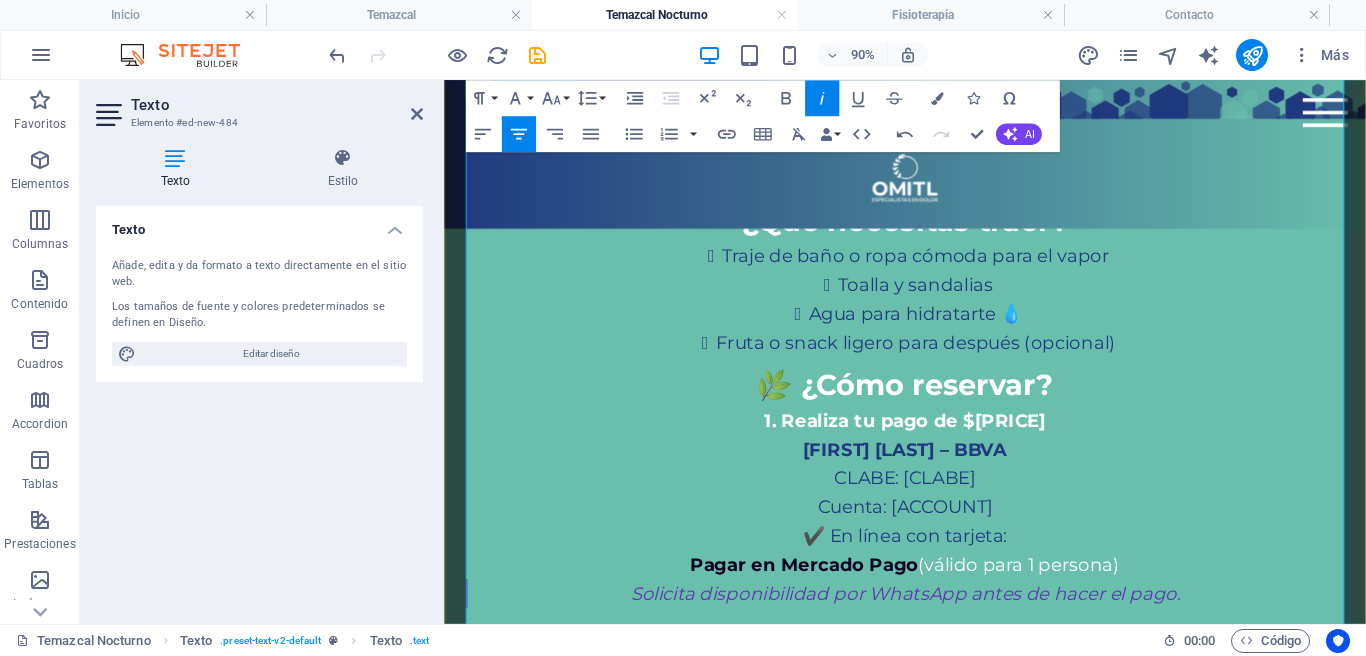 scroll, scrollTop: 2171, scrollLeft: 0, axis: vertical 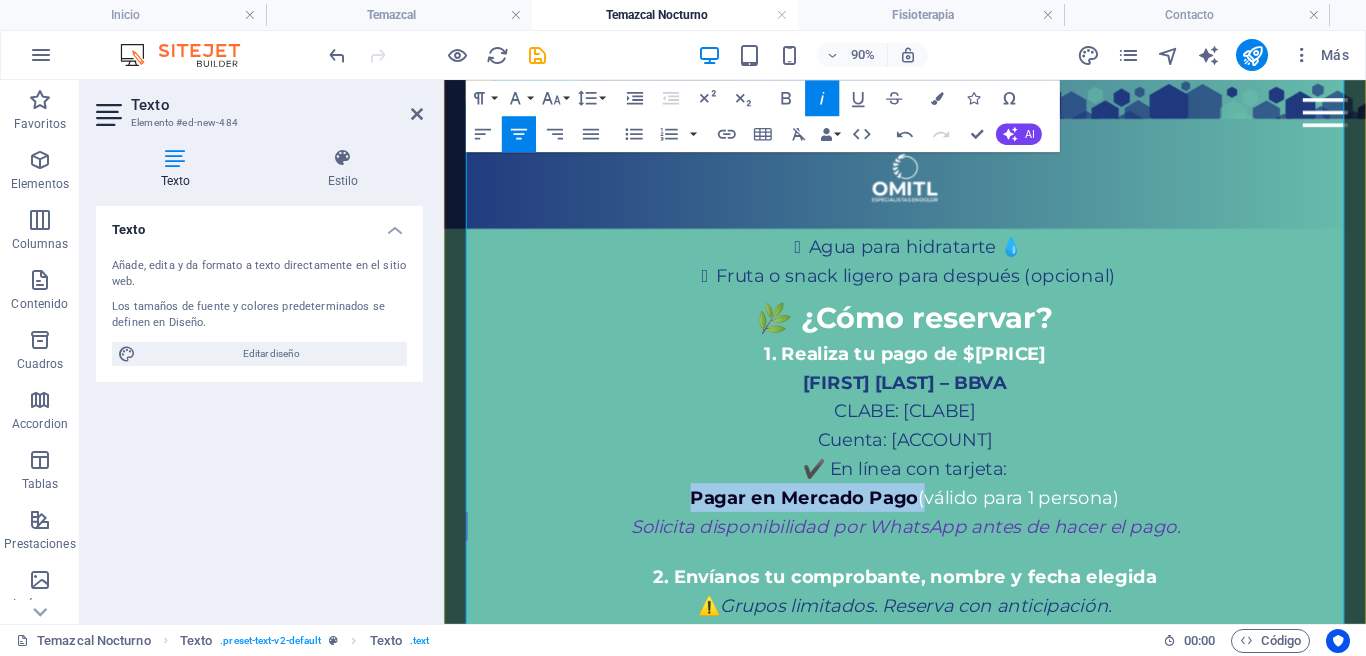 drag, startPoint x: 654, startPoint y: 479, endPoint x: 973, endPoint y: 485, distance: 319.05643 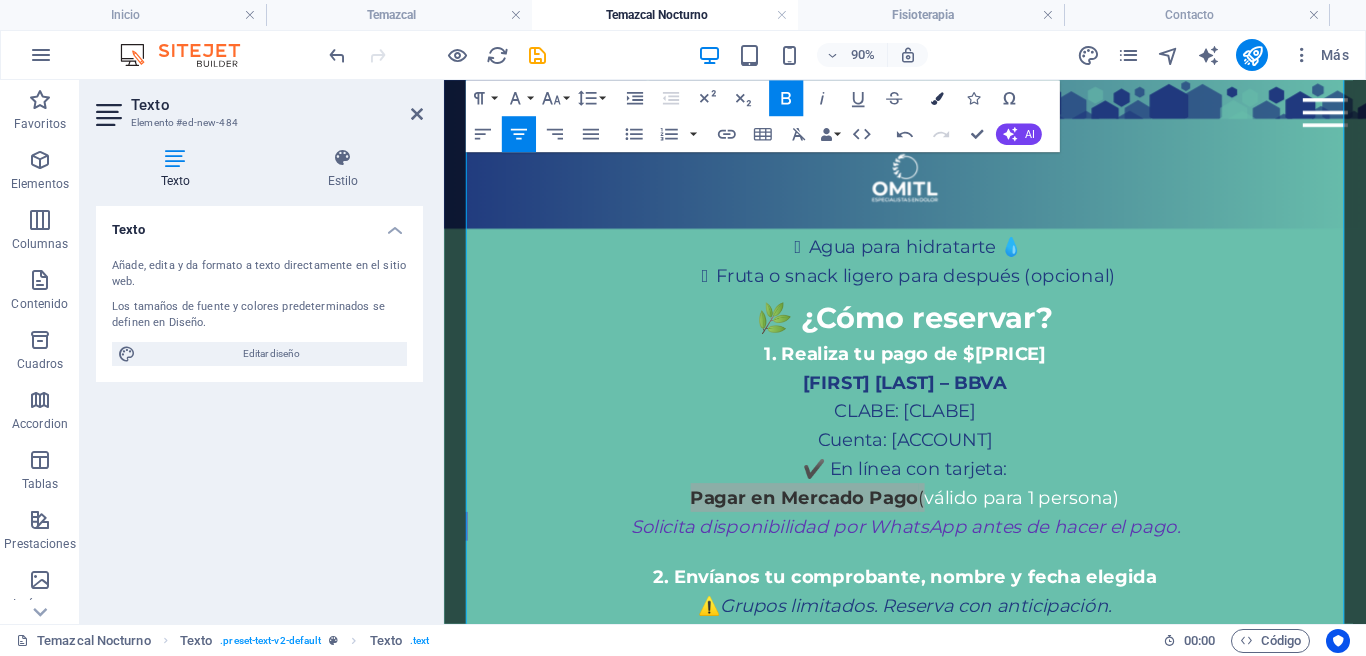 click at bounding box center (937, 98) 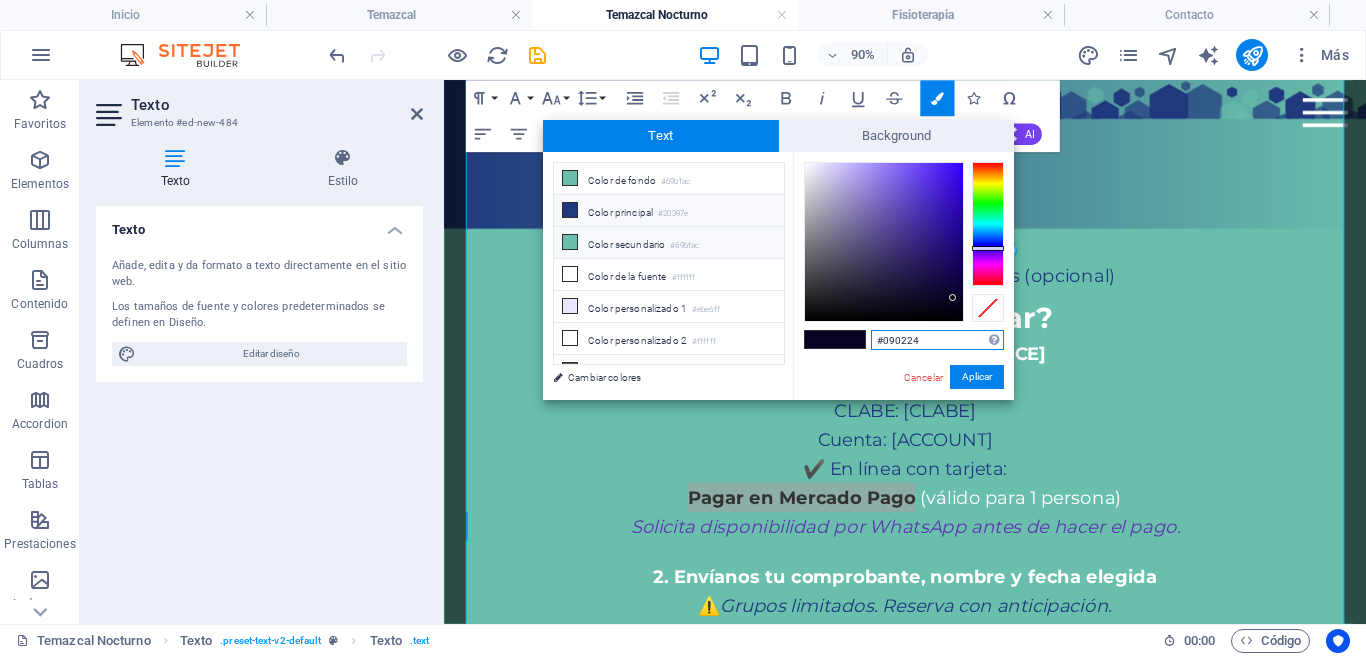 scroll, scrollTop: 55, scrollLeft: 0, axis: vertical 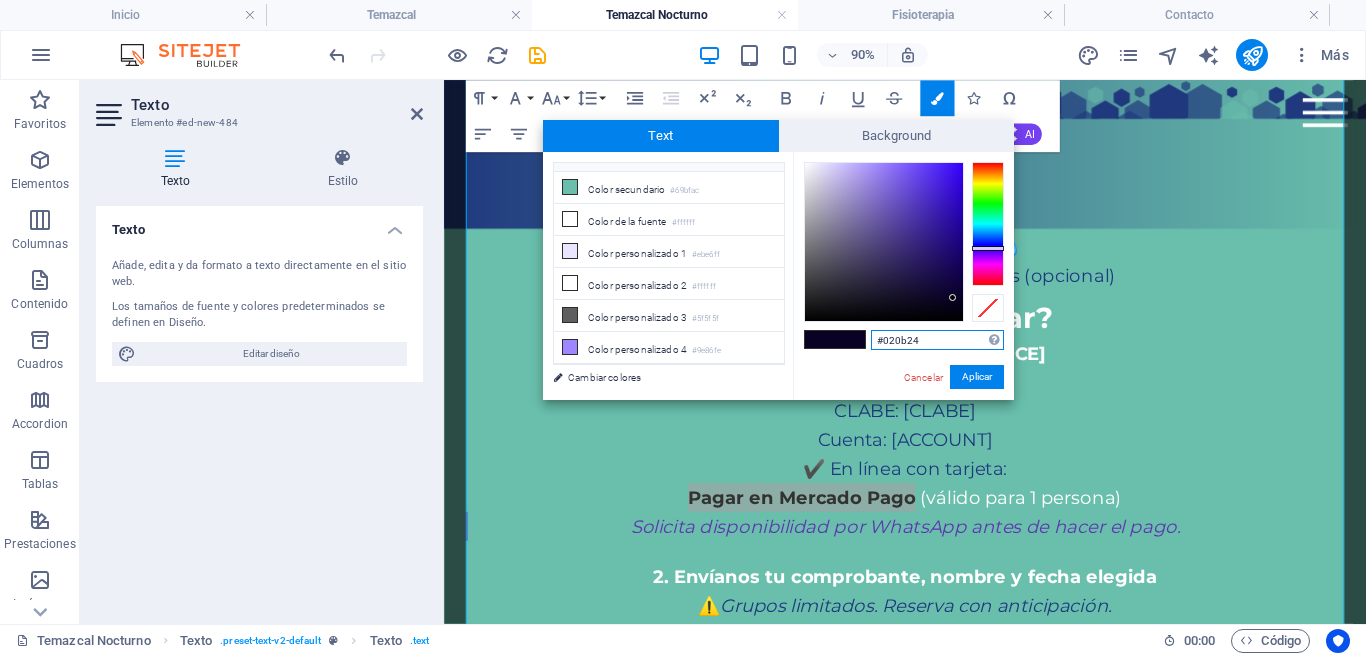 click at bounding box center [988, 224] 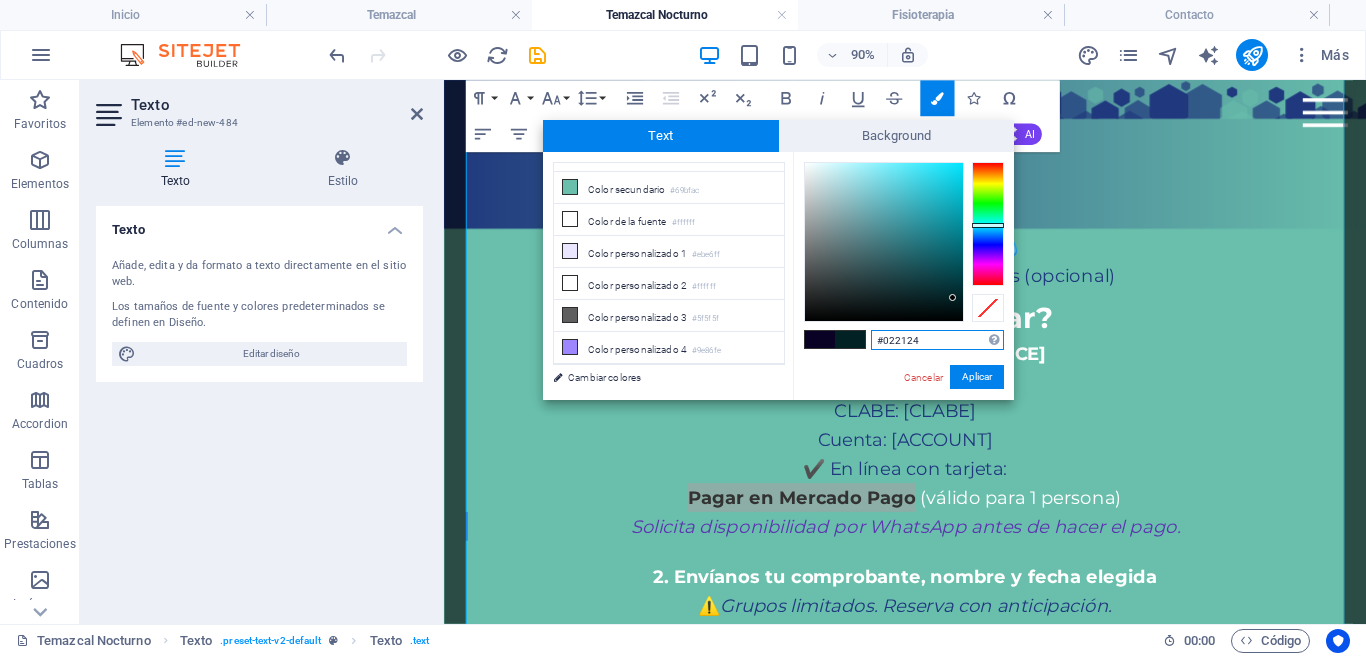 drag, startPoint x: 988, startPoint y: 229, endPoint x: 970, endPoint y: 248, distance: 26.172504 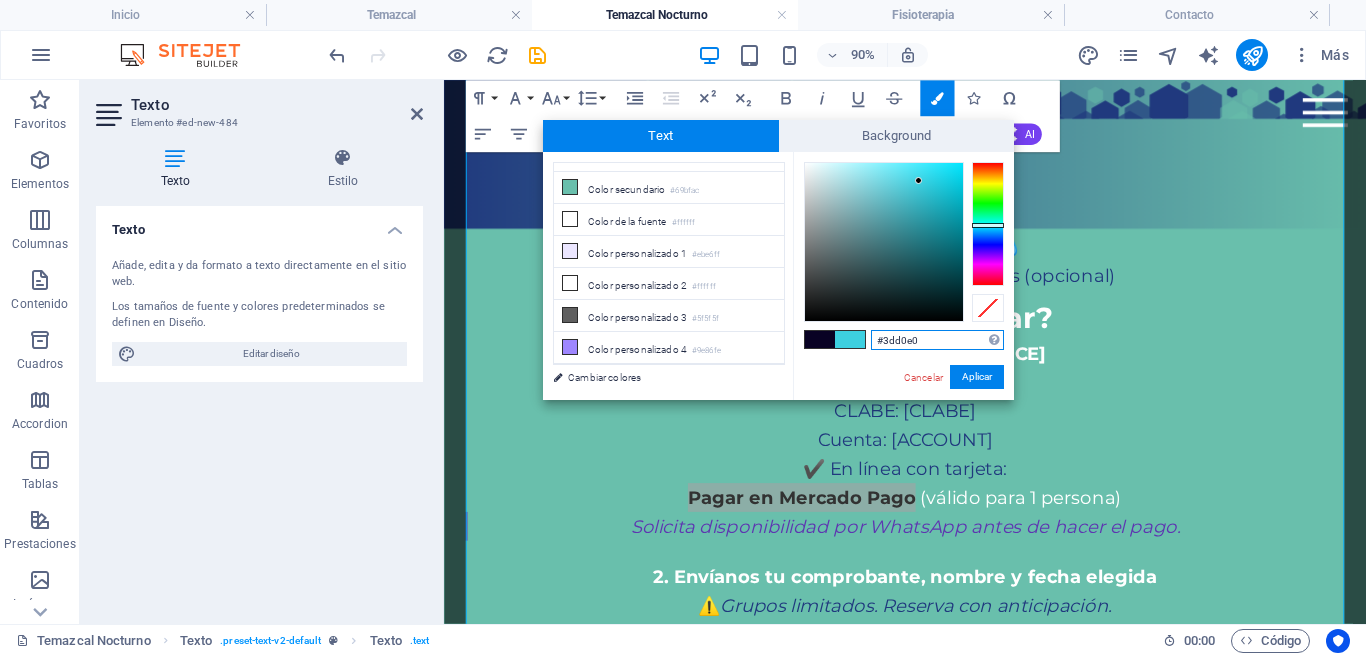 drag, startPoint x: 952, startPoint y: 284, endPoint x: 1011, endPoint y: 230, distance: 79.98125 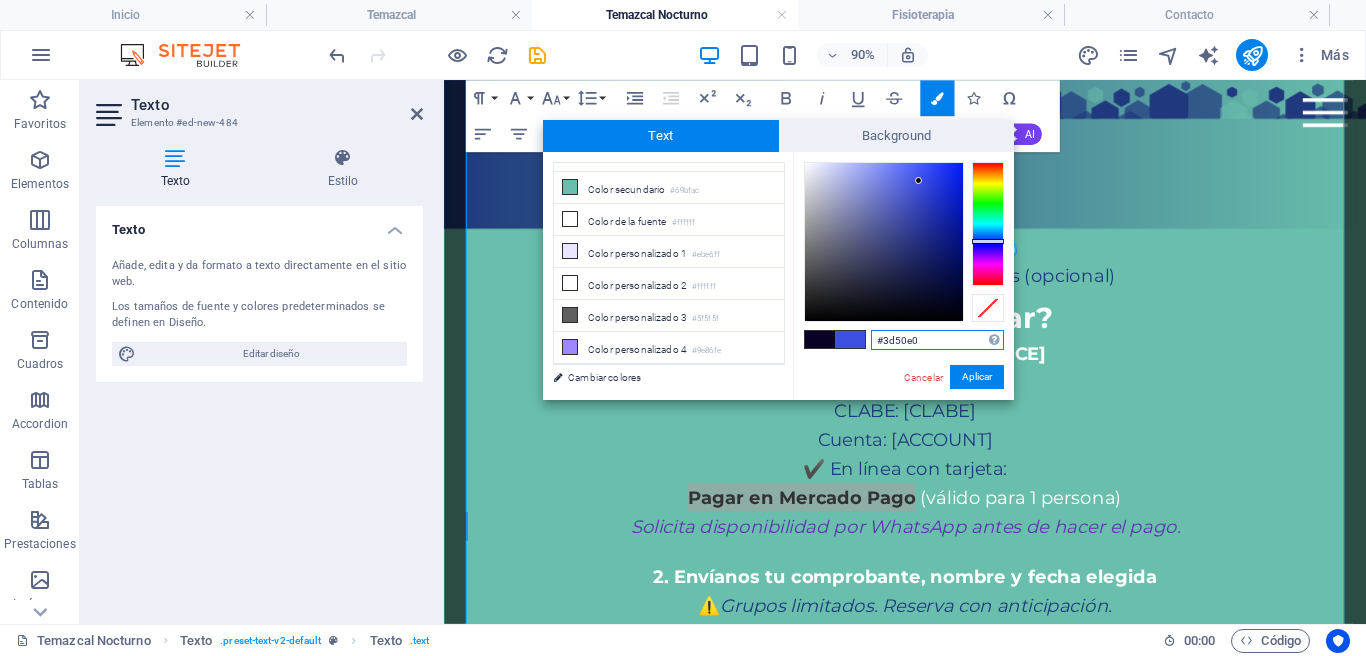 drag, startPoint x: 986, startPoint y: 229, endPoint x: 960, endPoint y: 205, distance: 35.383614 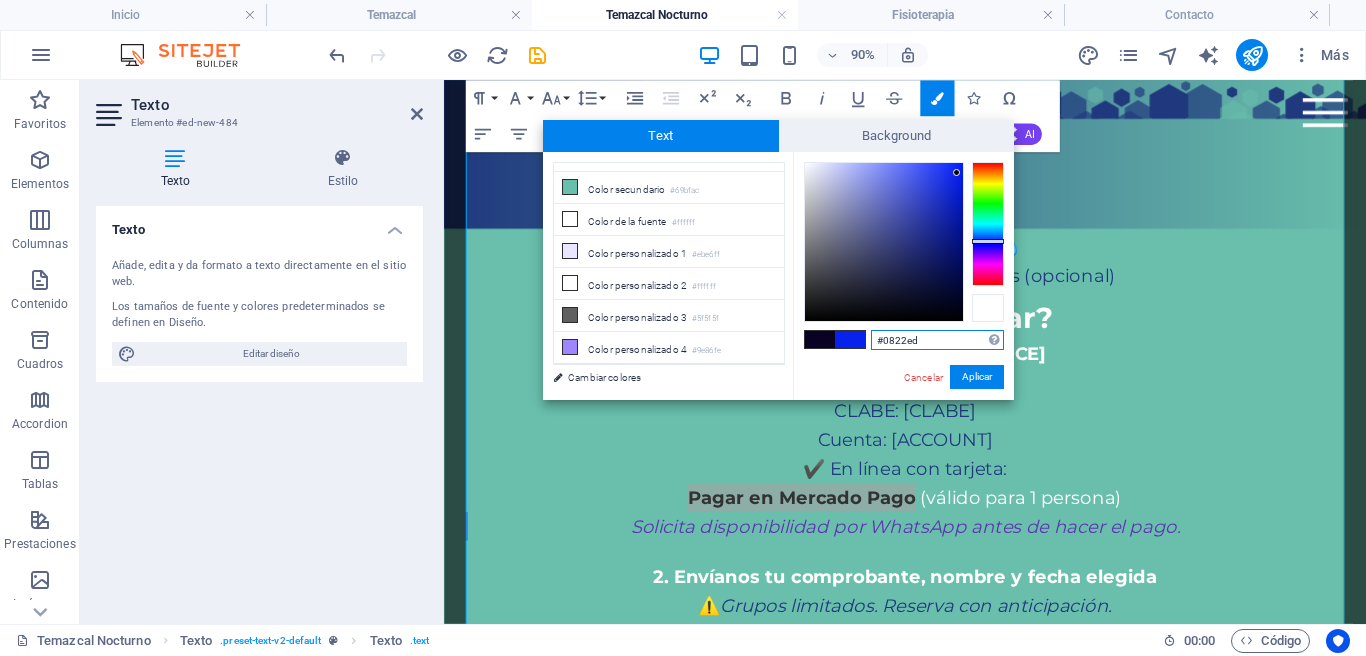 drag, startPoint x: 921, startPoint y: 180, endPoint x: 974, endPoint y: 318, distance: 147.8276 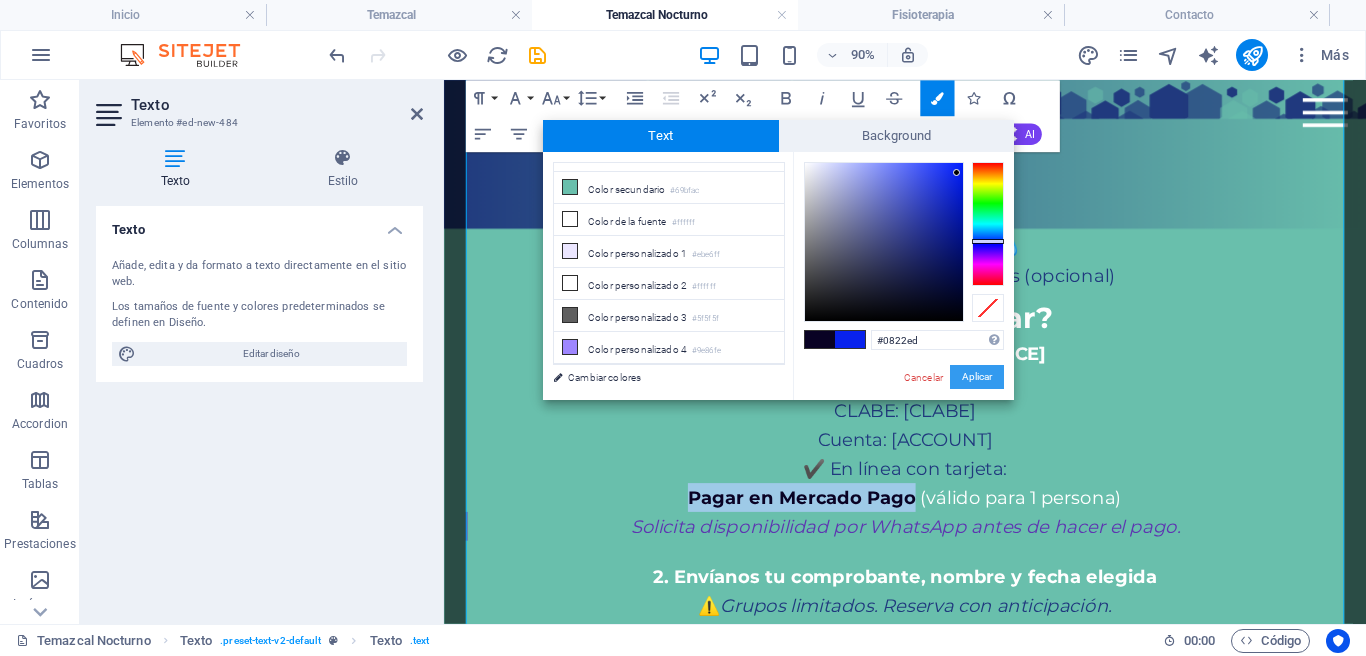 click on "Aplicar" at bounding box center (977, 377) 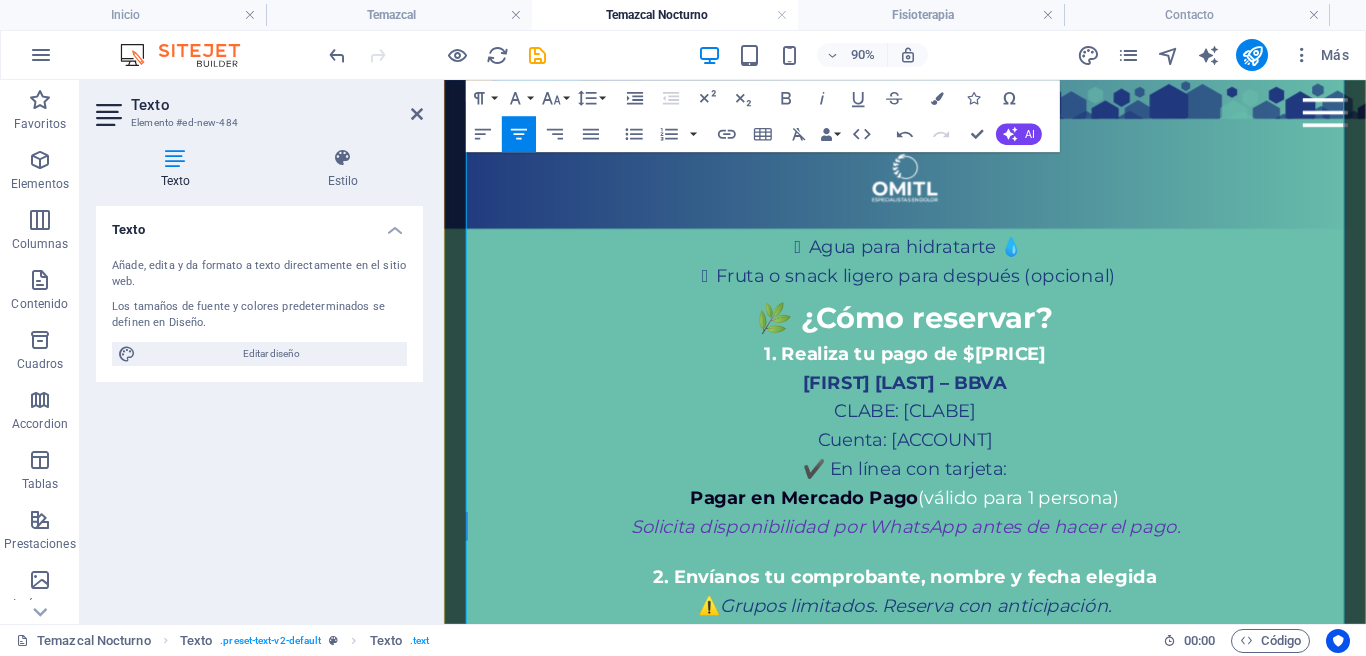 click on "1. Realiza tu pago de $360 [FIRST] [LAST] – BBVA CLABE: [CLABE] Cuenta: [ACCOUNT]" at bounding box center (956, 432) 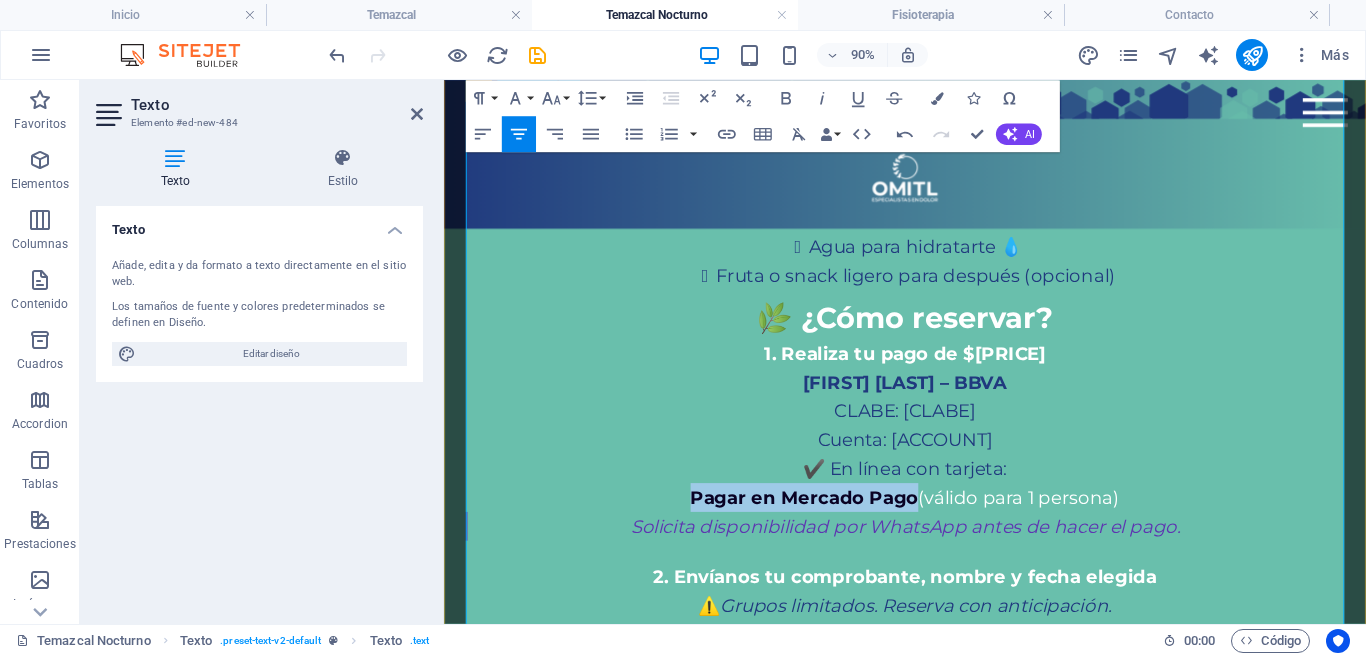 drag, startPoint x: 782, startPoint y: 479, endPoint x: 969, endPoint y: 481, distance: 187.0107 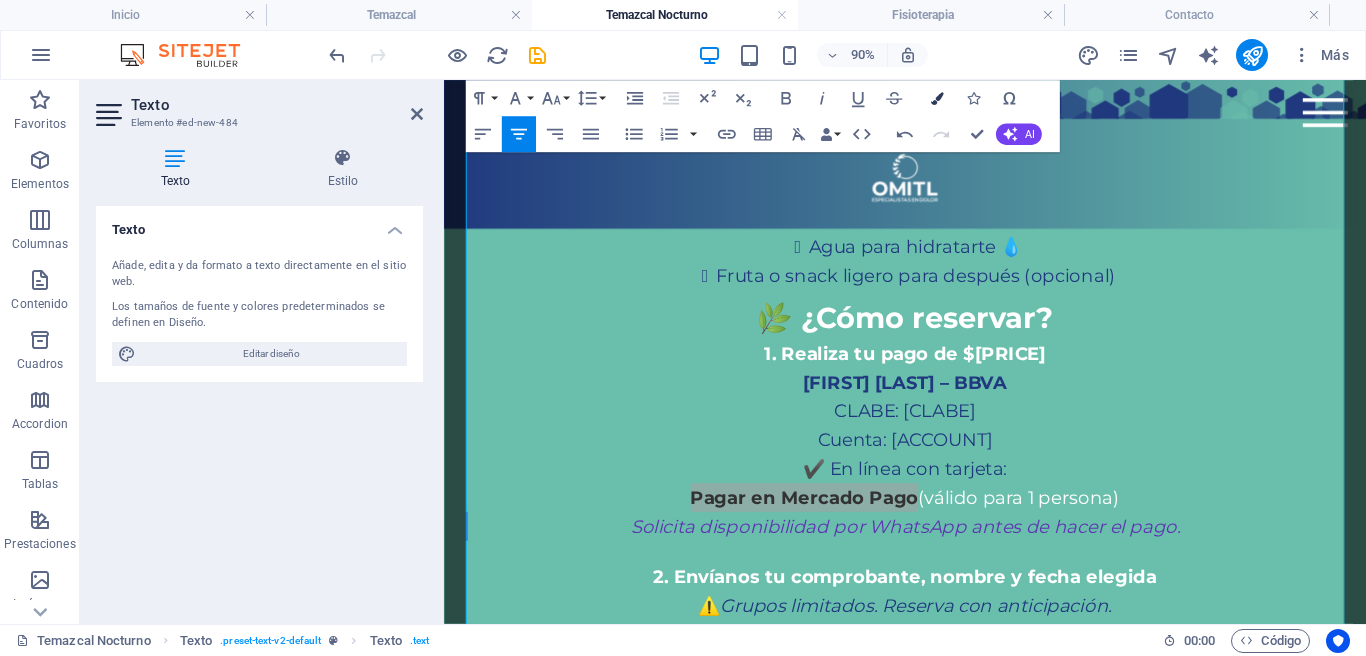 click on "Colors" at bounding box center [937, 98] 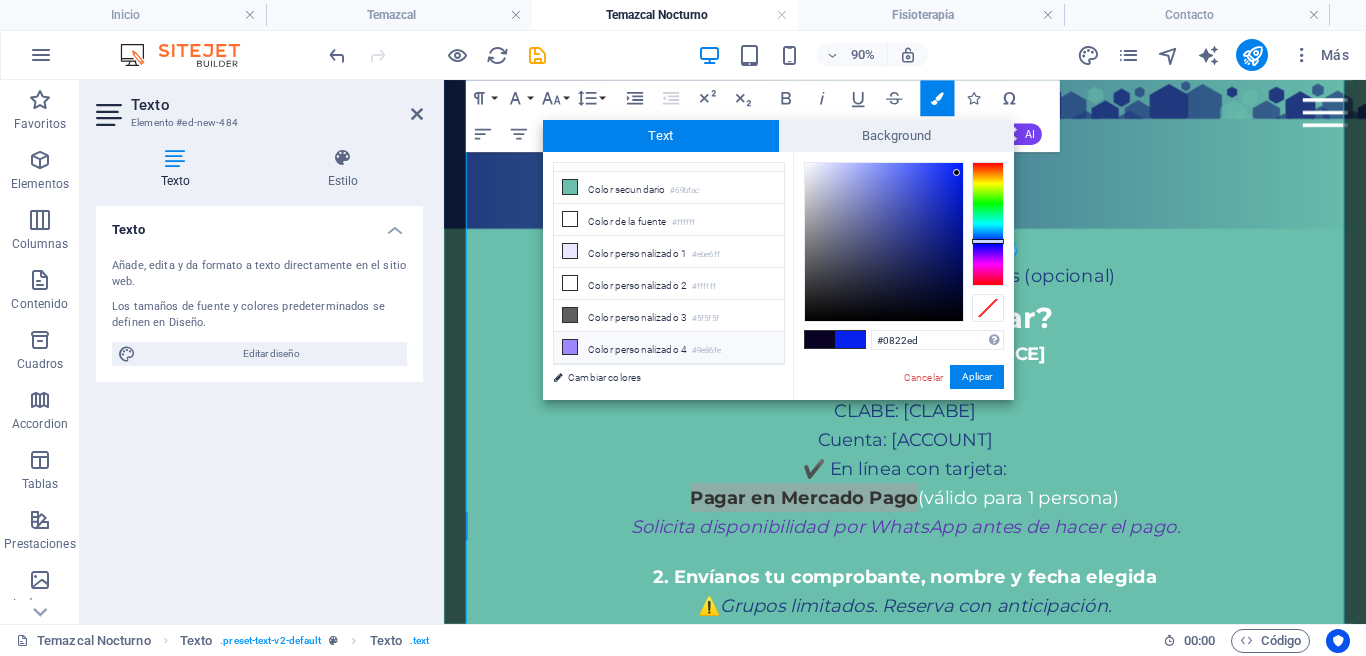 click on "Color personalizado 4
#9e86fe" at bounding box center (669, 348) 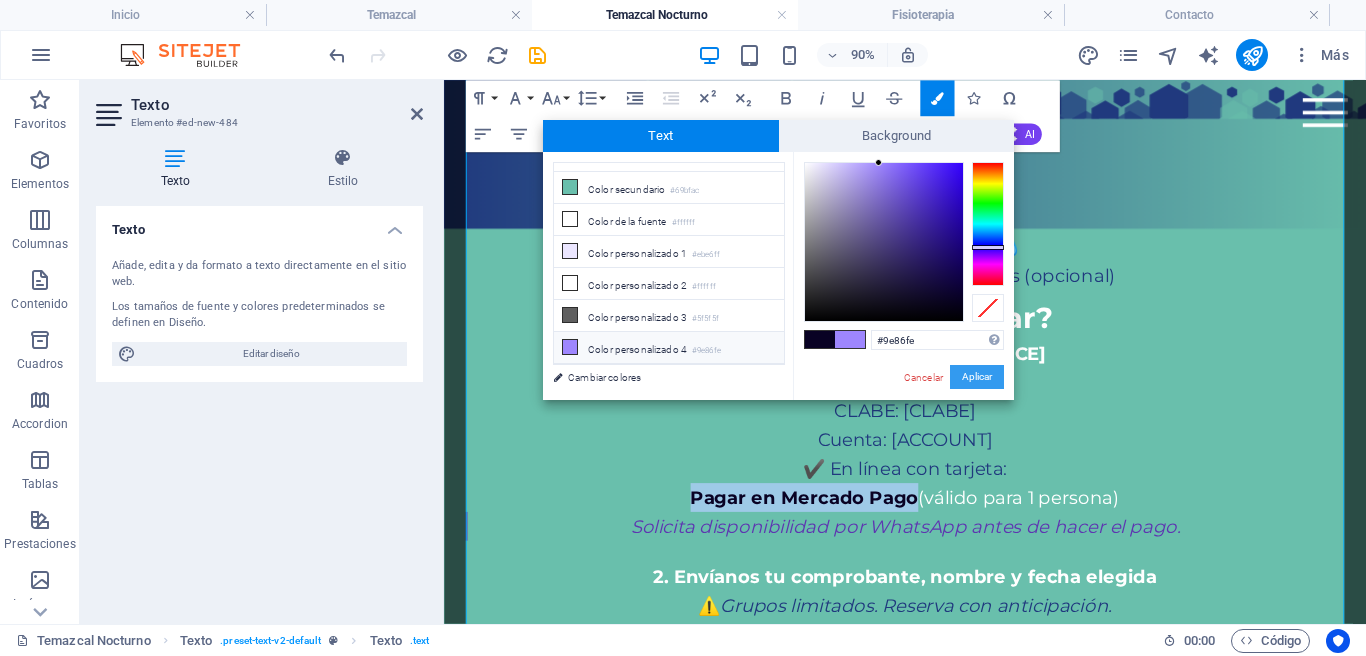 click on "Aplicar" at bounding box center [977, 377] 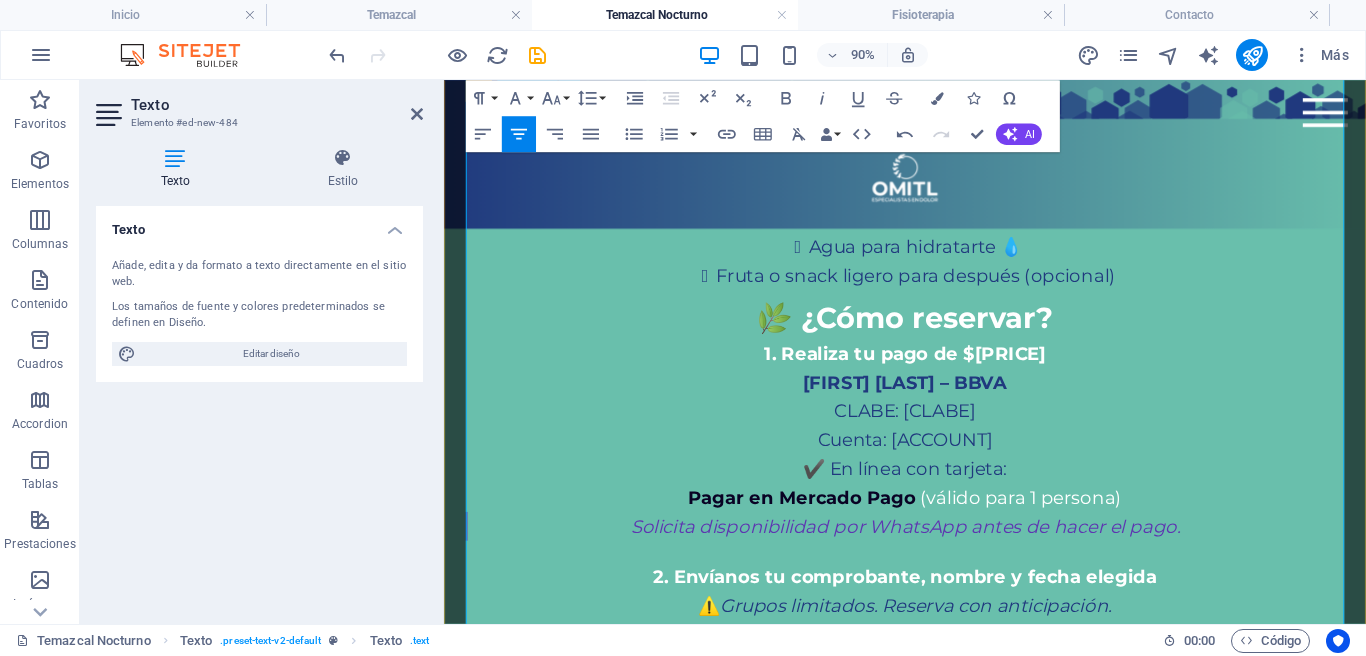 drag, startPoint x: 1196, startPoint y: 406, endPoint x: 1205, endPoint y: 442, distance: 37.107952 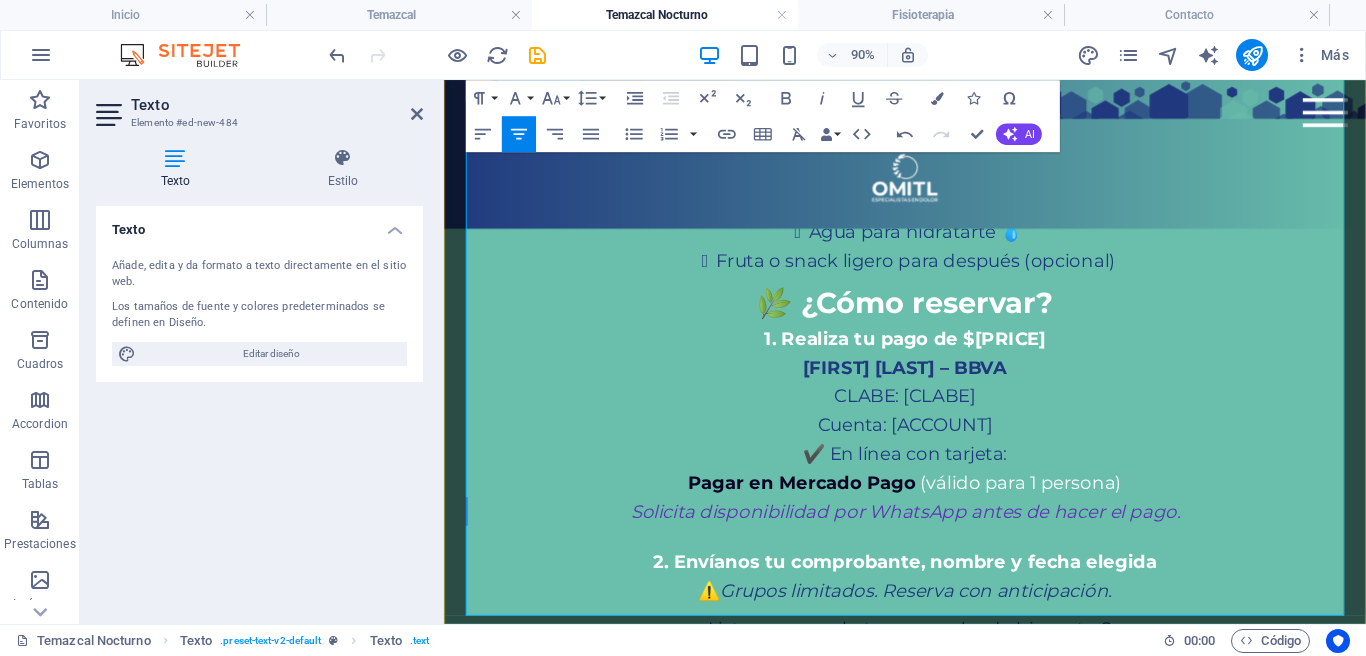 scroll, scrollTop: 2187, scrollLeft: 0, axis: vertical 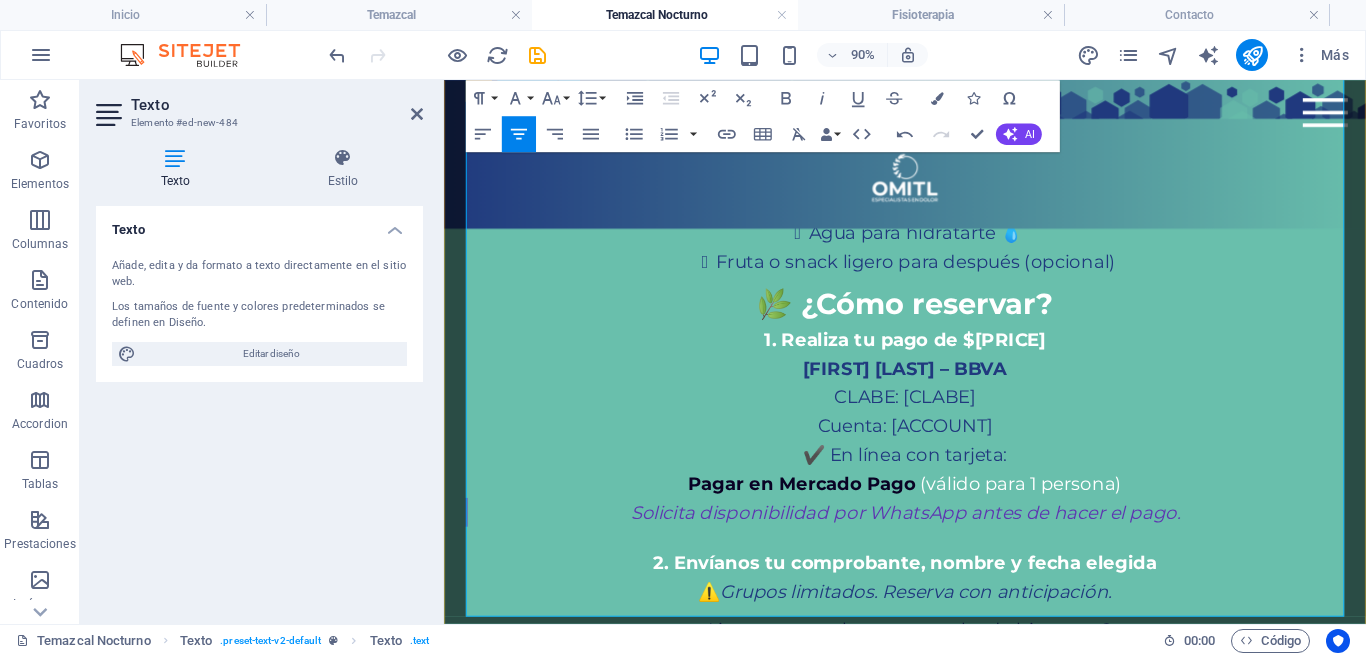 click on "✔️ En línea con tarjeta: ​ ​ ​​ Pagar en Mercado Pago ​ ​(válido para 1 persona)" at bounding box center [956, 512] 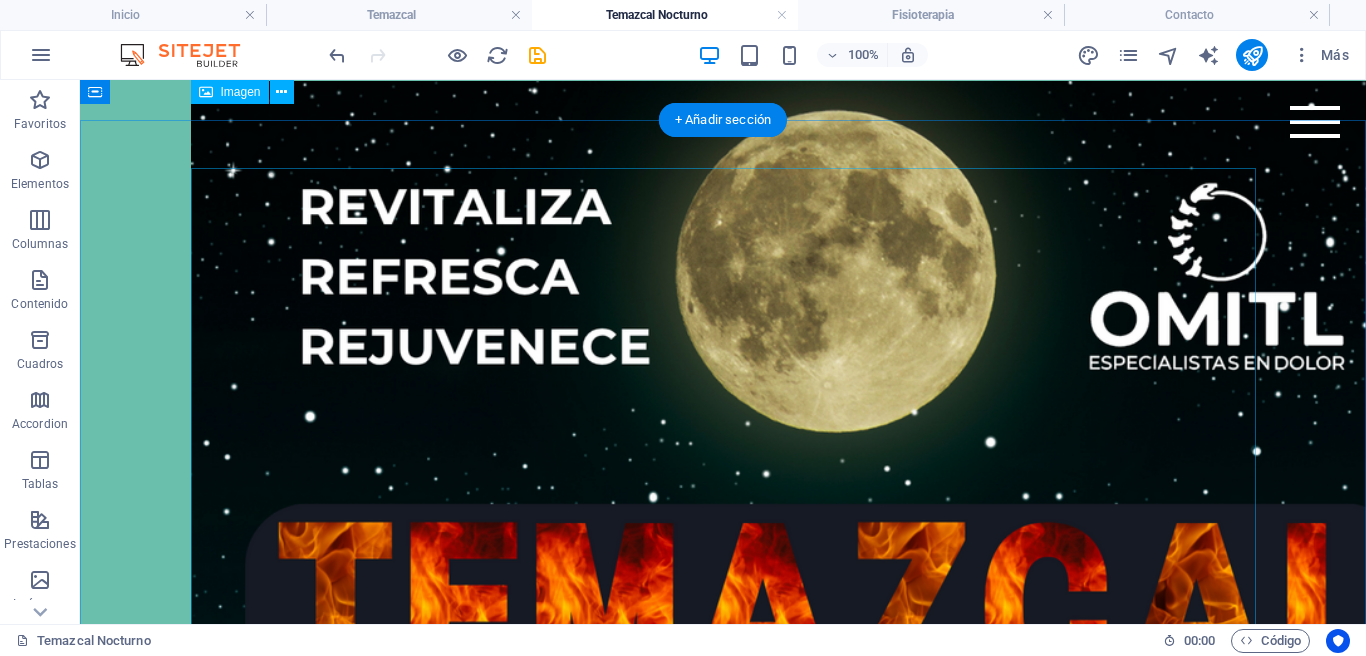scroll, scrollTop: 0, scrollLeft: 0, axis: both 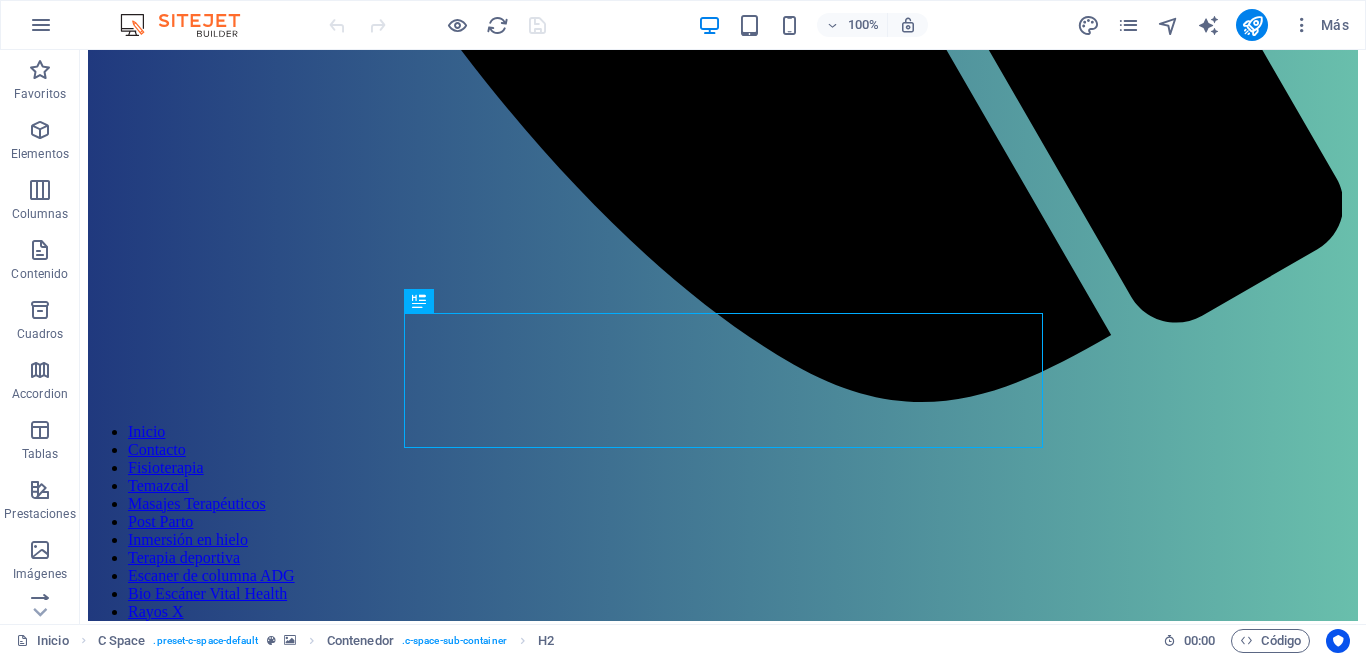 click on "Más" at bounding box center [1216, 25] 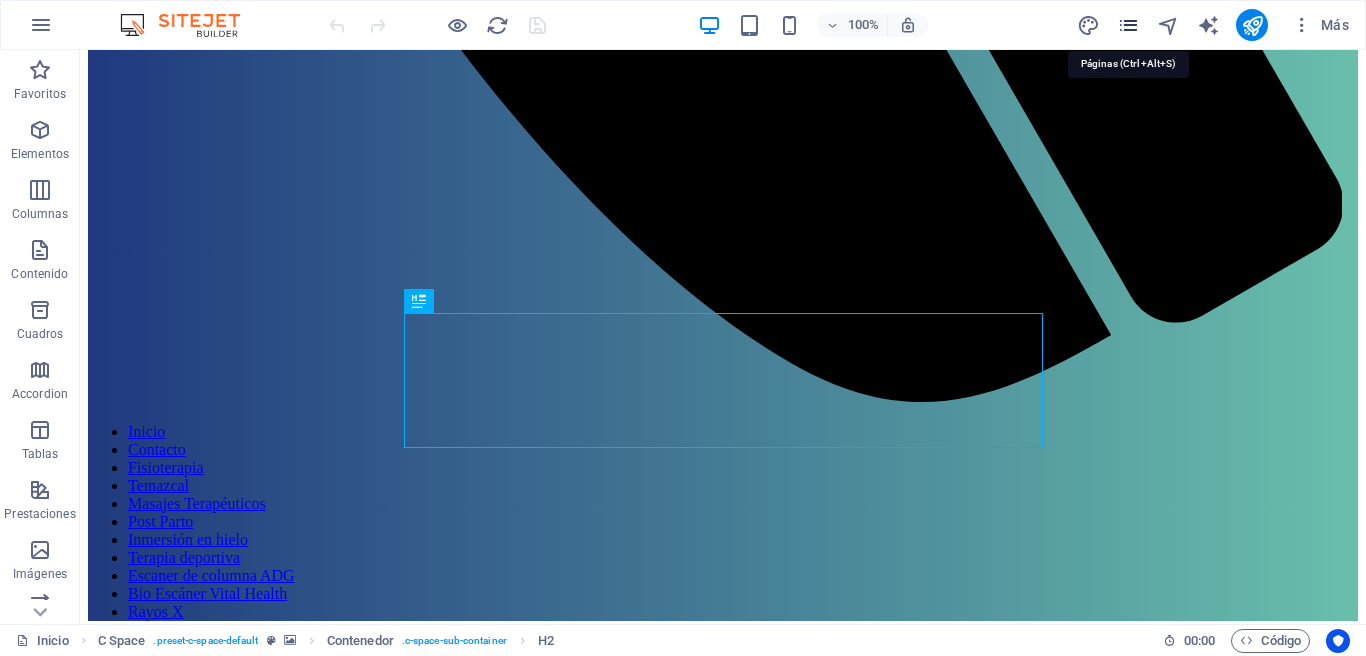 click at bounding box center (1128, 25) 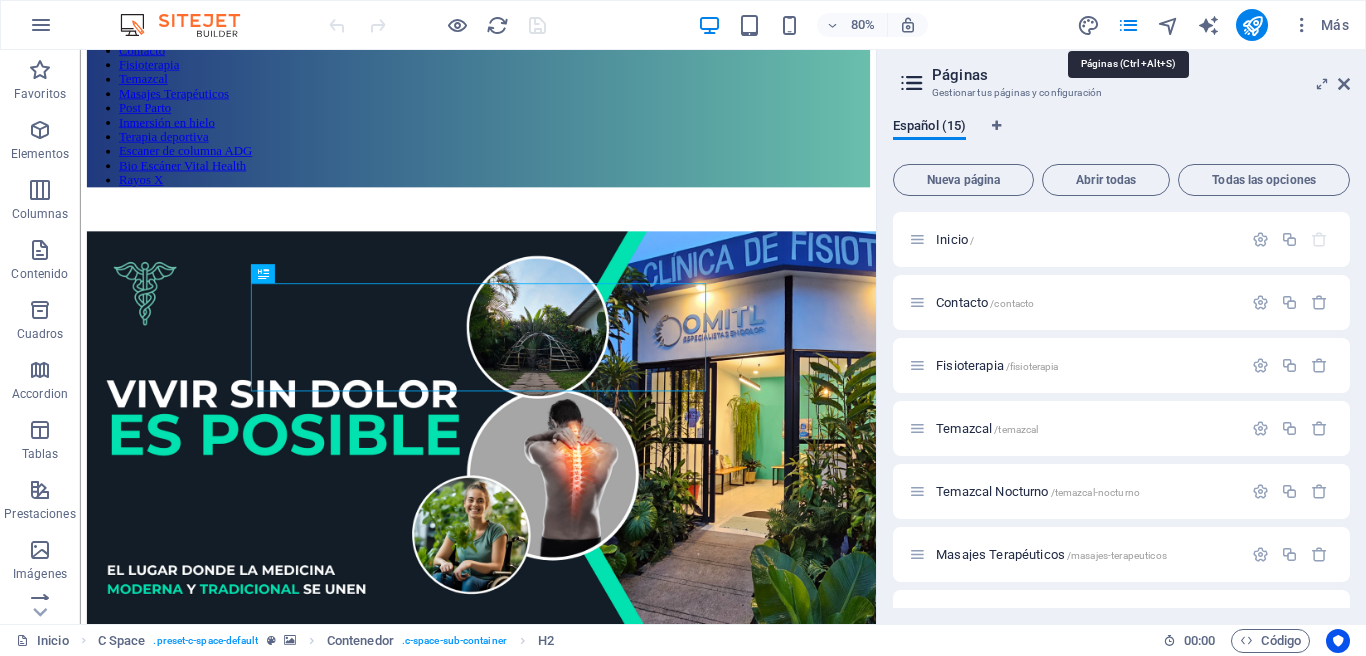 scroll, scrollTop: 1318, scrollLeft: 0, axis: vertical 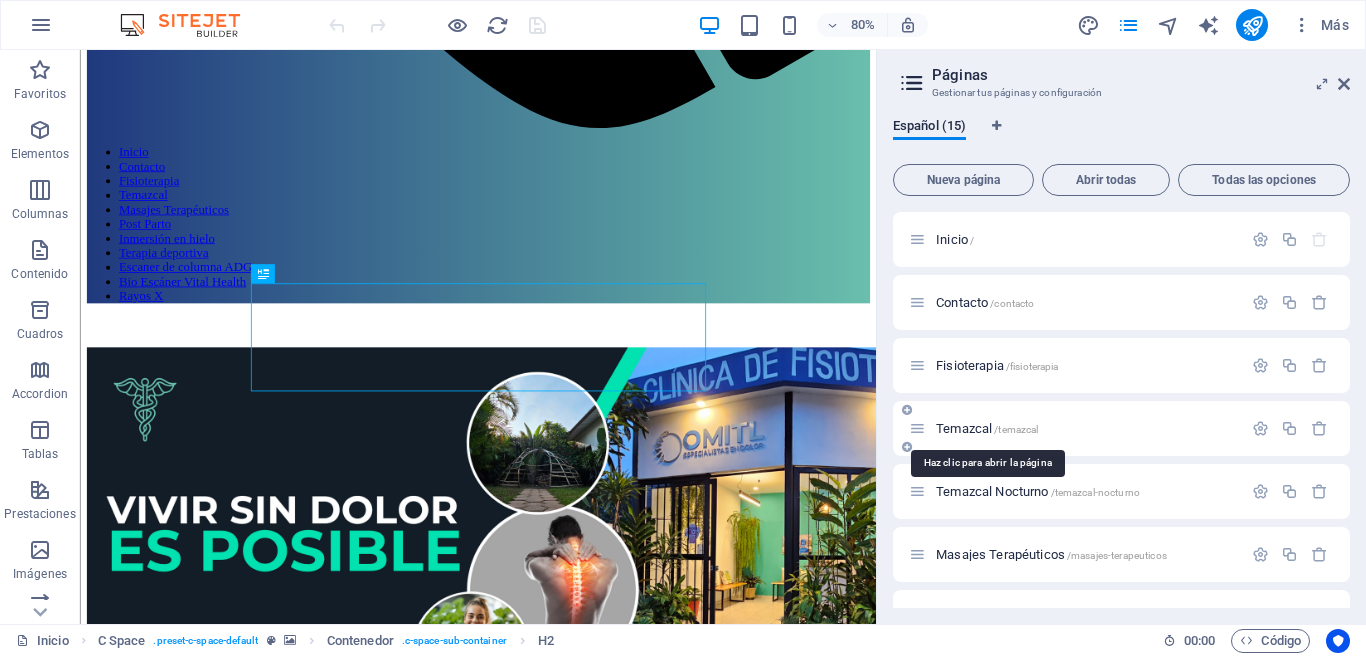 click on "Temazcal /temazcal" at bounding box center (987, 428) 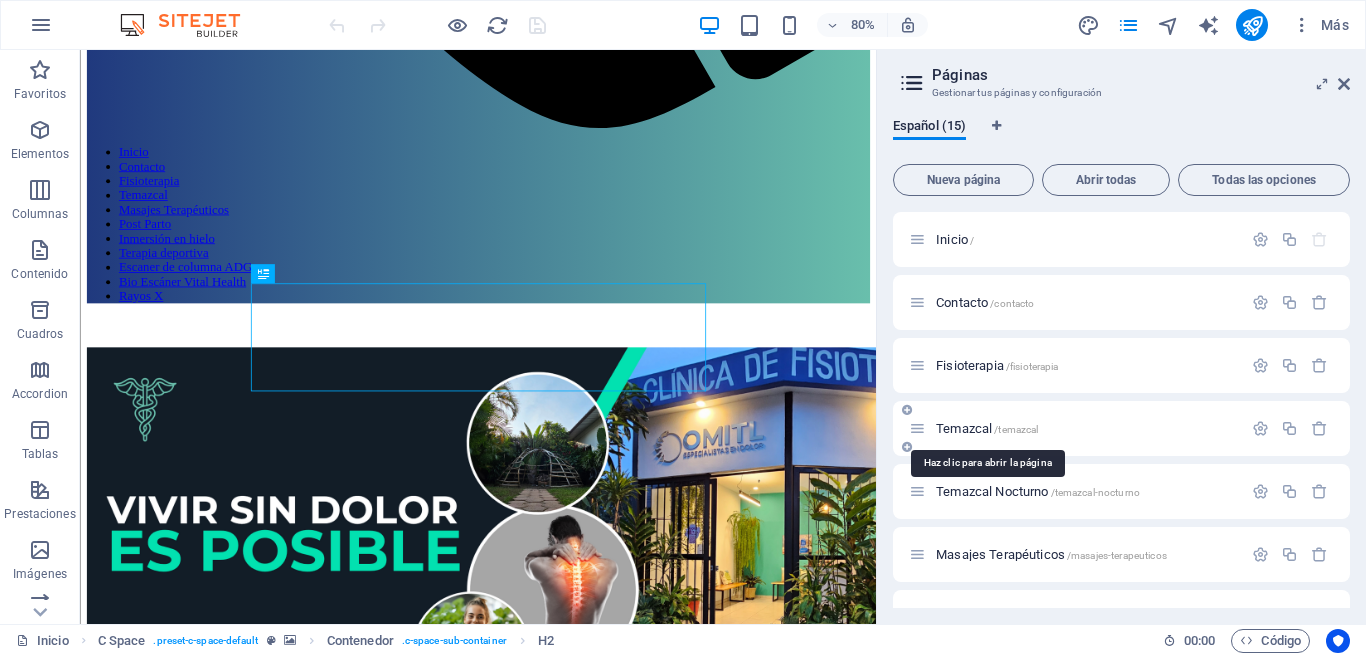 scroll, scrollTop: 0, scrollLeft: 0, axis: both 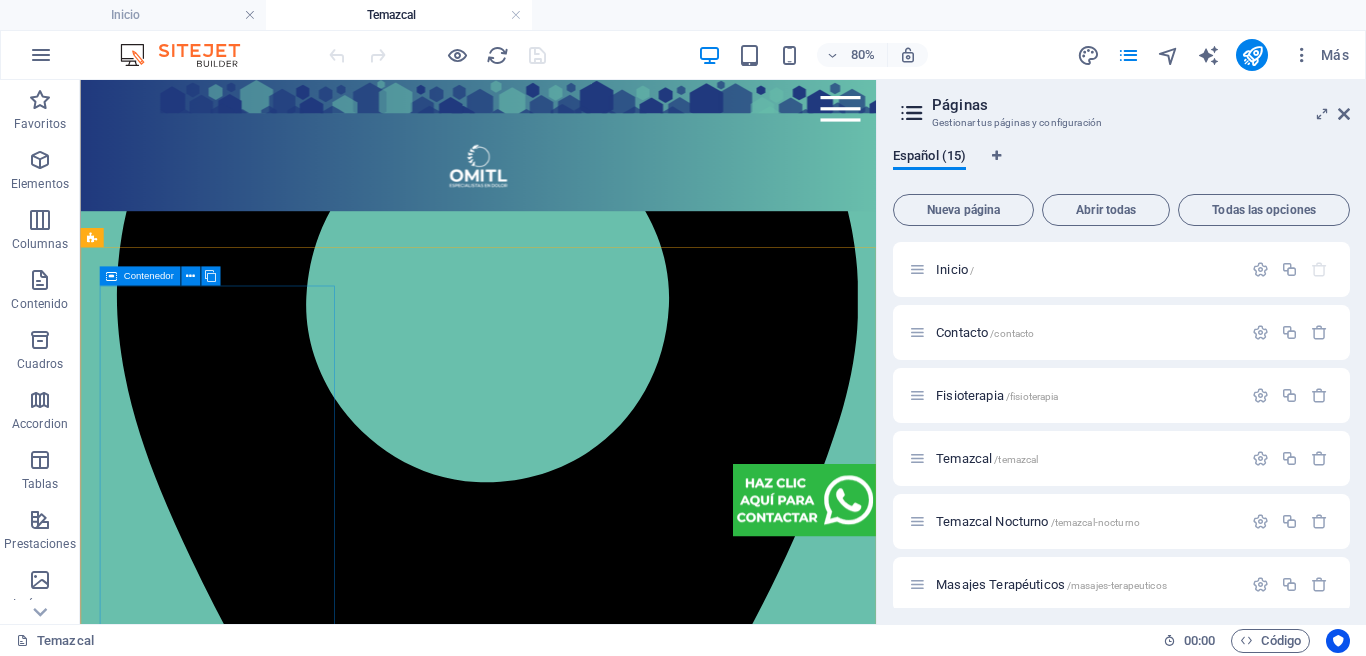 click at bounding box center [111, 275] 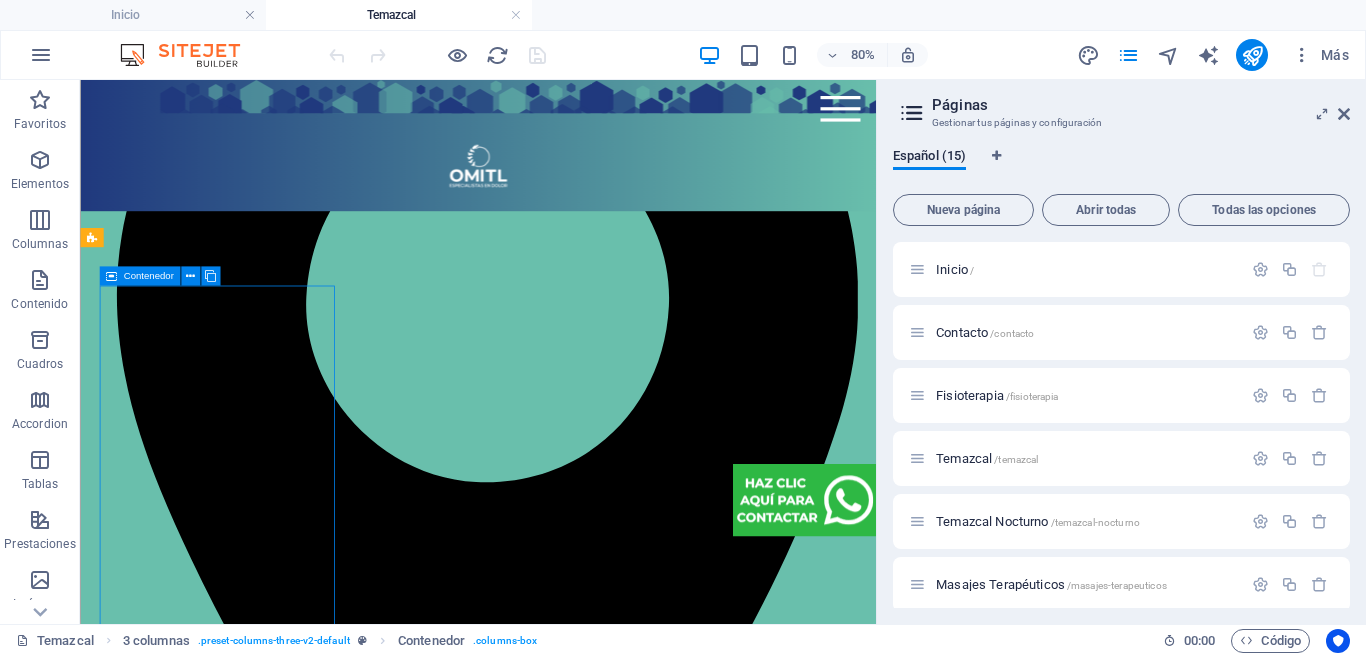 click on "Contenedor" at bounding box center (148, 276) 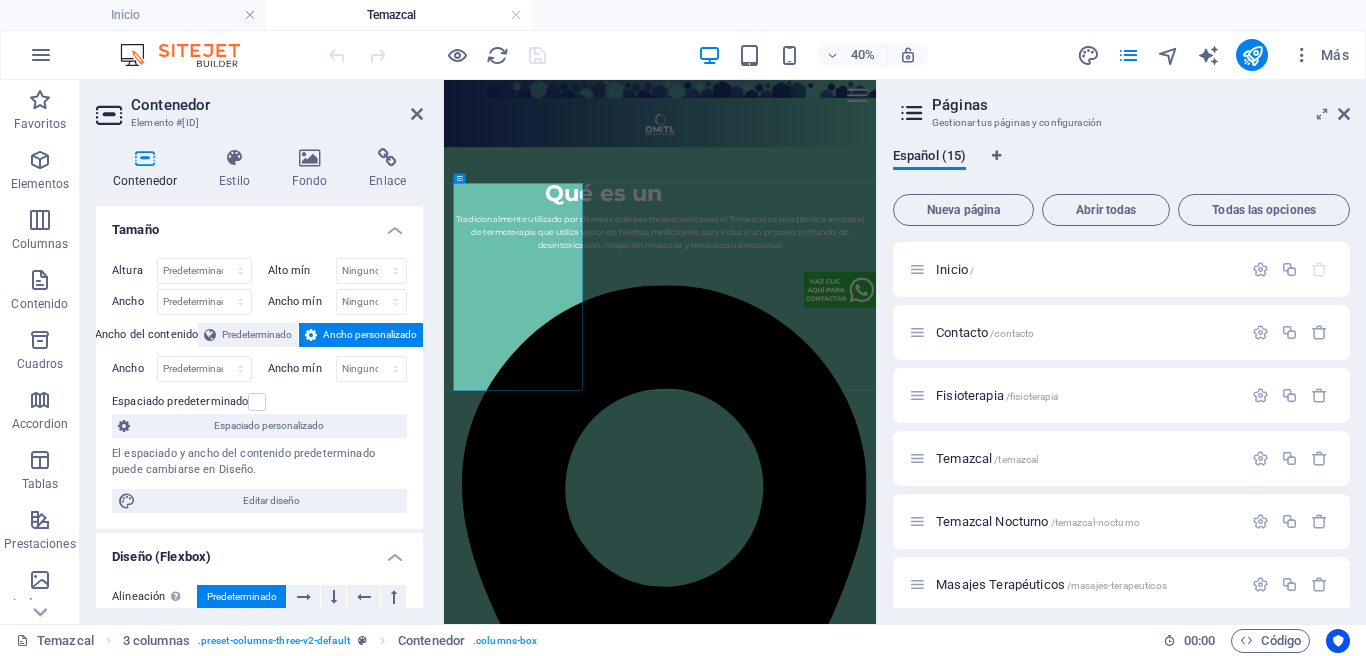 scroll, scrollTop: 3401, scrollLeft: 0, axis: vertical 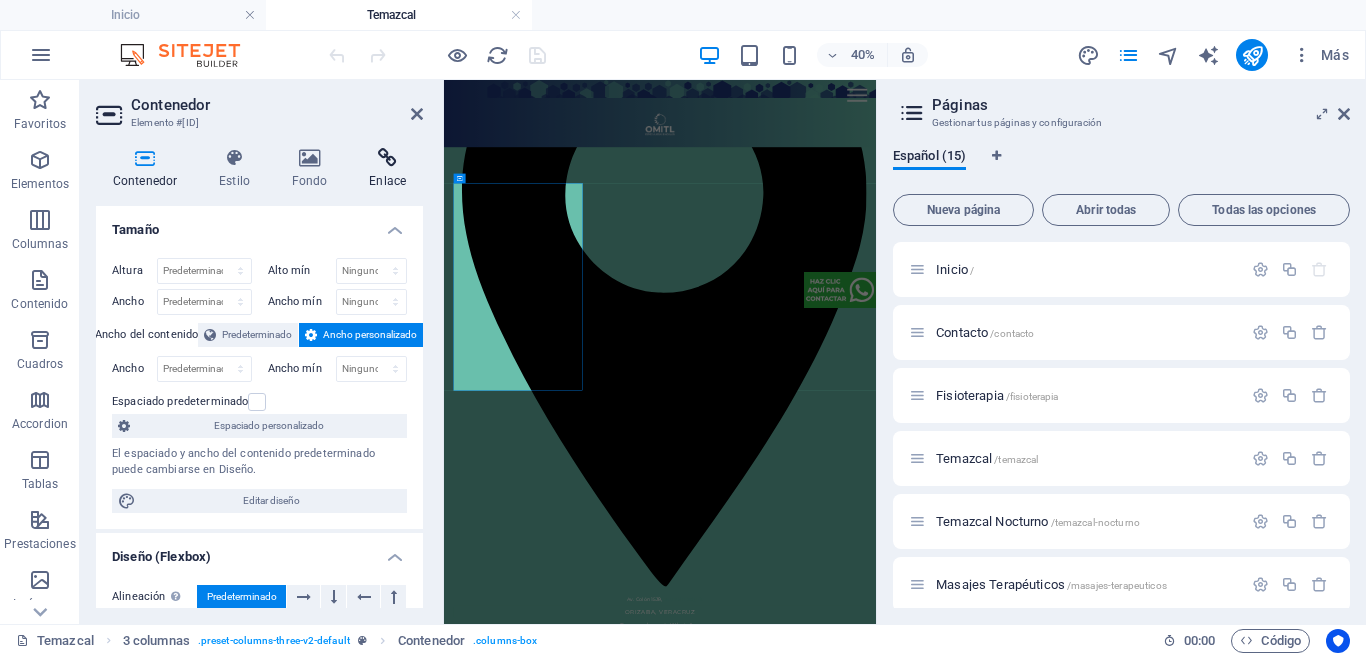 click at bounding box center (387, 158) 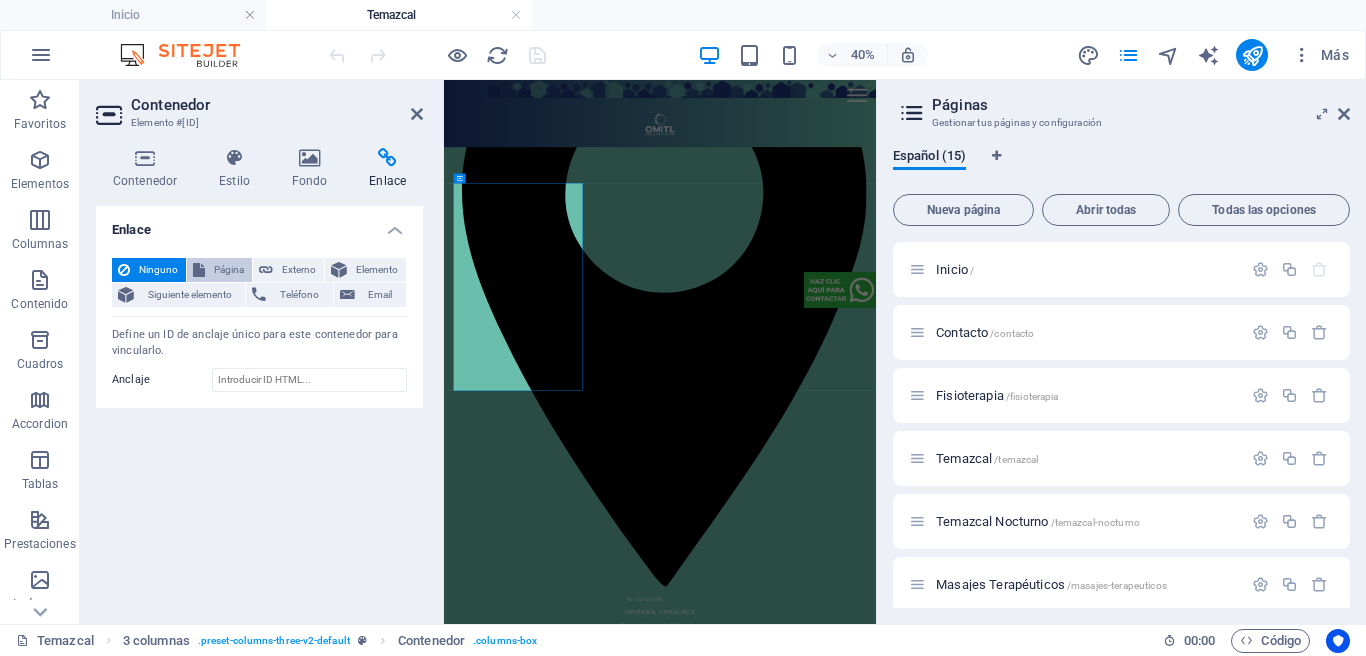 click on "Página" at bounding box center [228, 270] 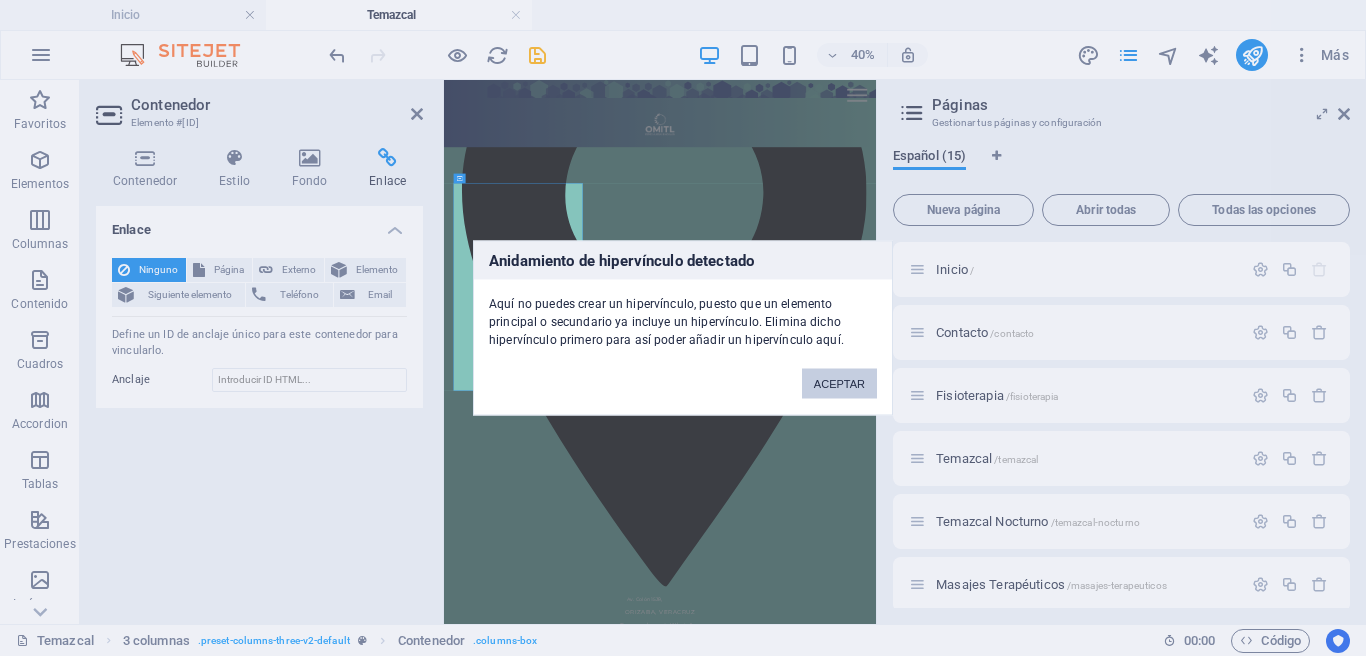 click on "ACEPTAR" at bounding box center (839, 384) 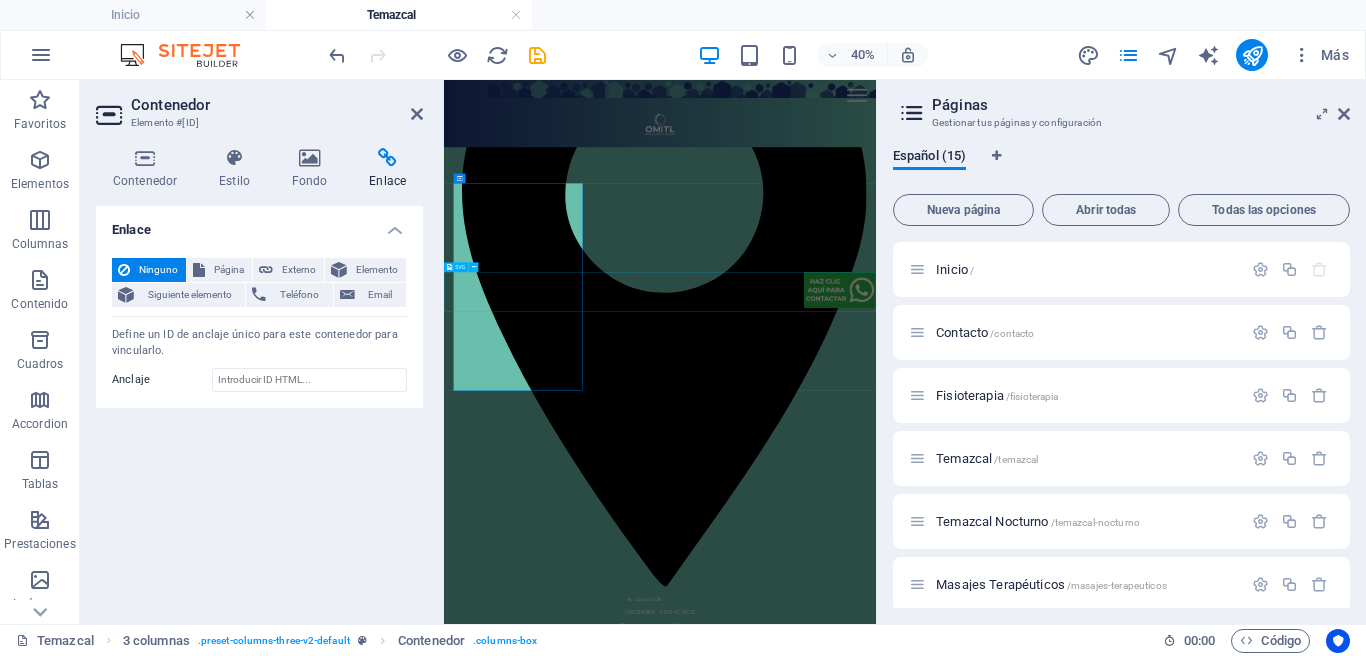 click on "contacto omitl" at bounding box center [984, 609] 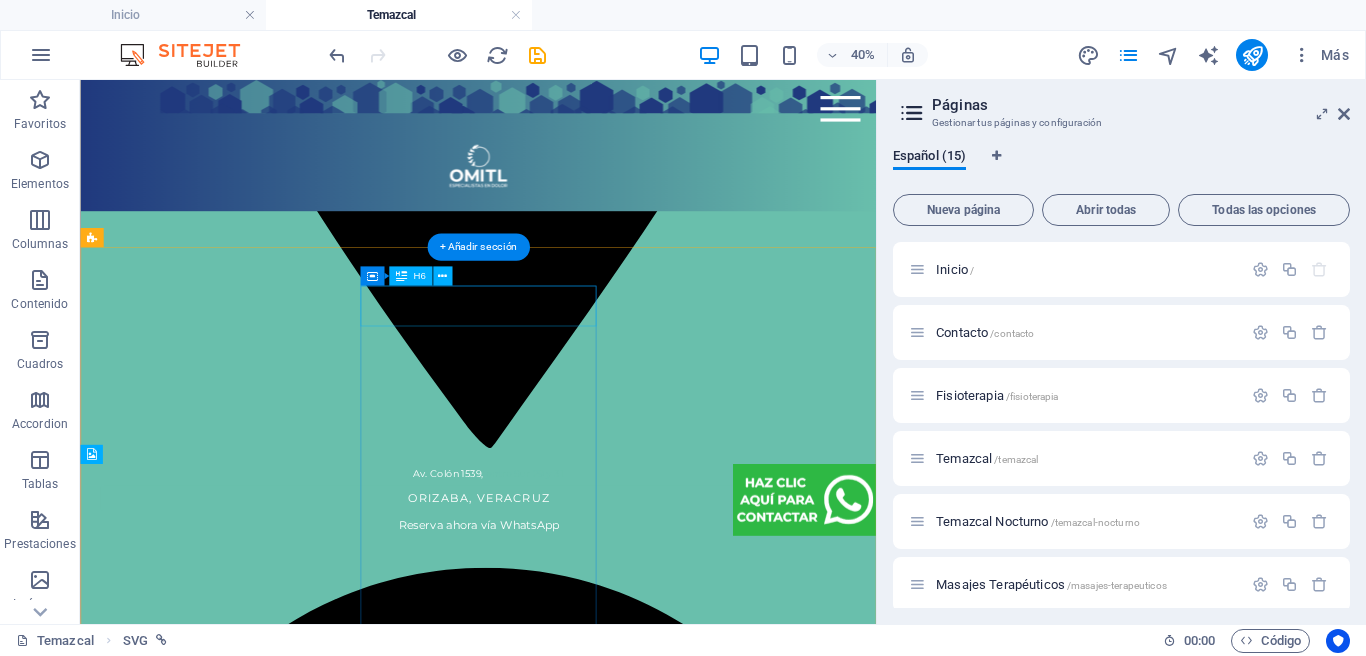 scroll, scrollTop: 2664, scrollLeft: 0, axis: vertical 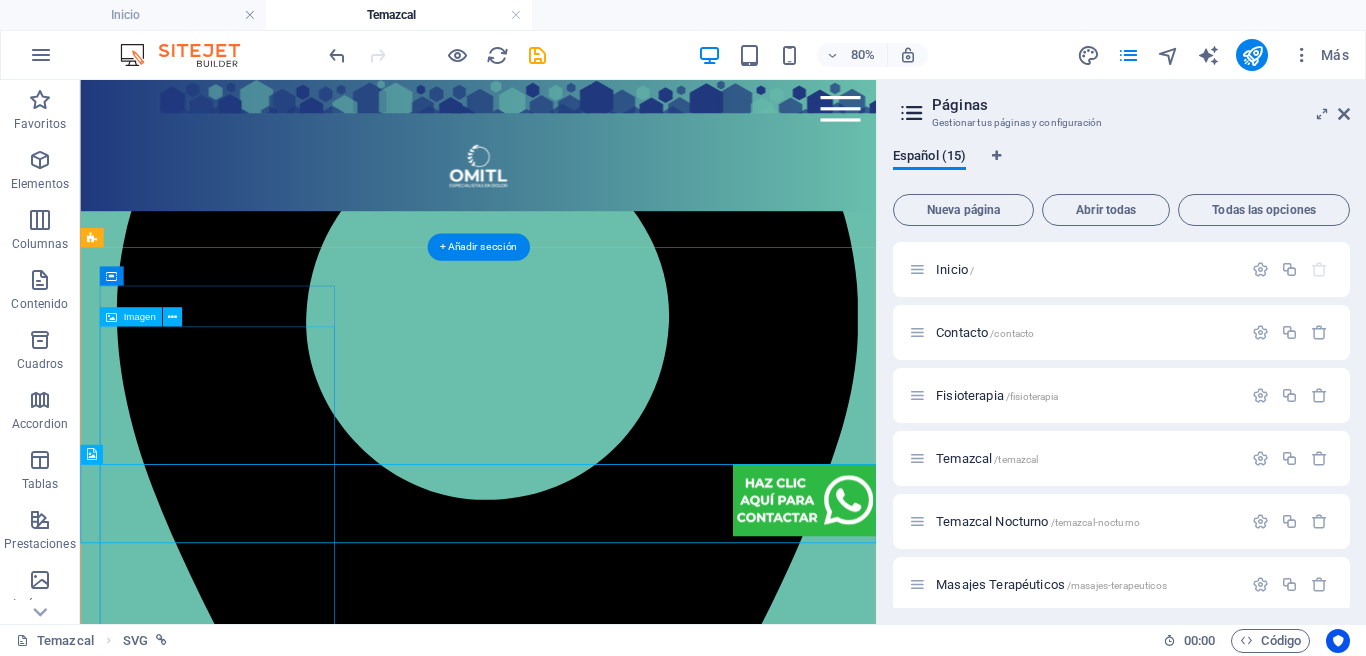 click at bounding box center (251, 4171) 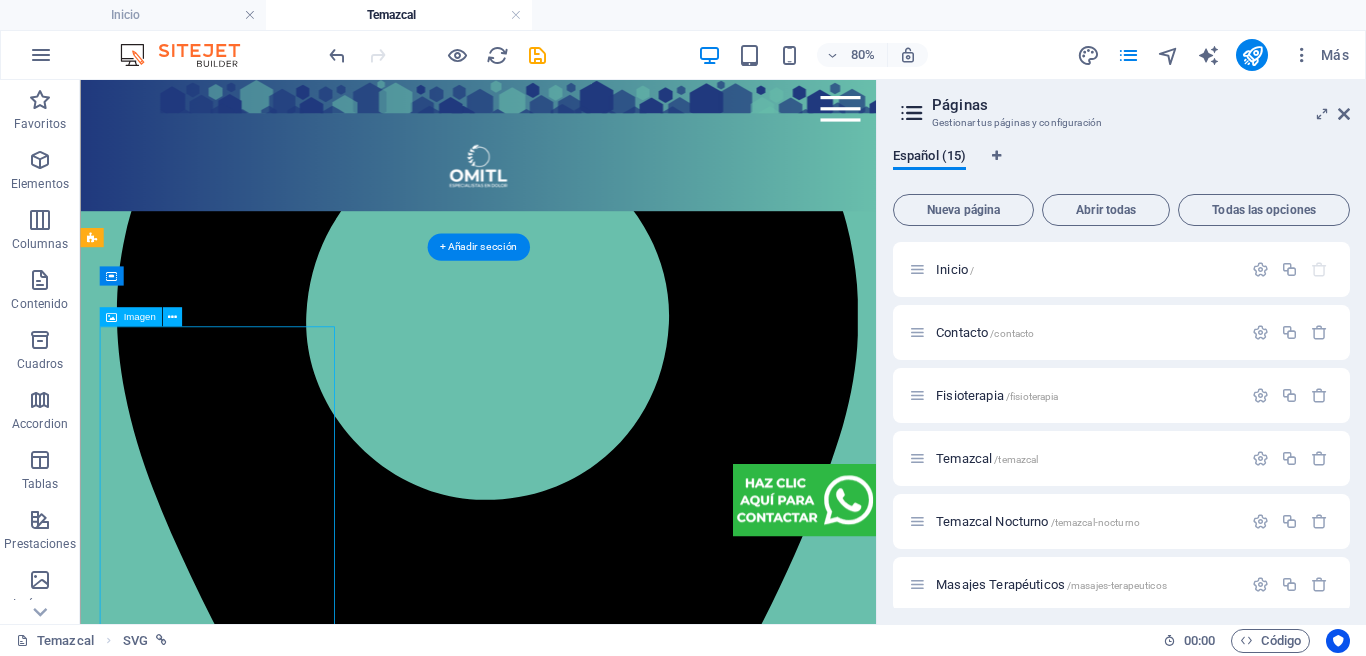 drag, startPoint x: 287, startPoint y: 416, endPoint x: 334, endPoint y: 427, distance: 48.270073 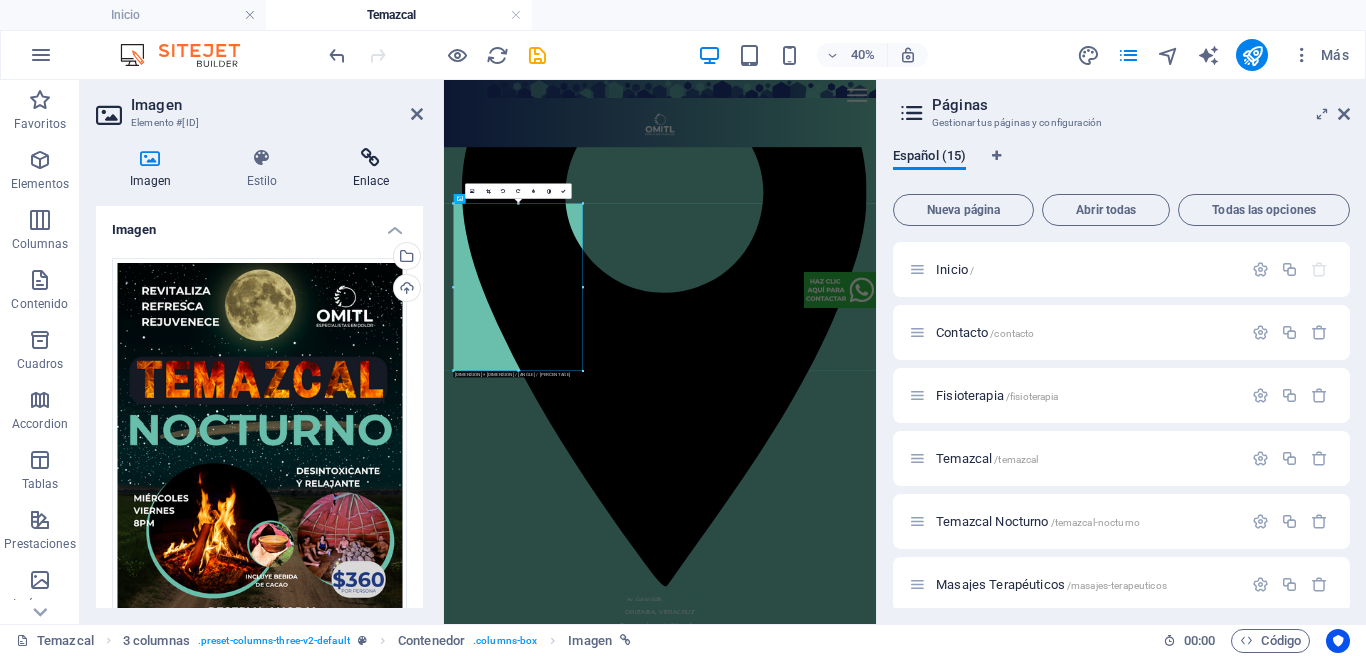 click at bounding box center (371, 158) 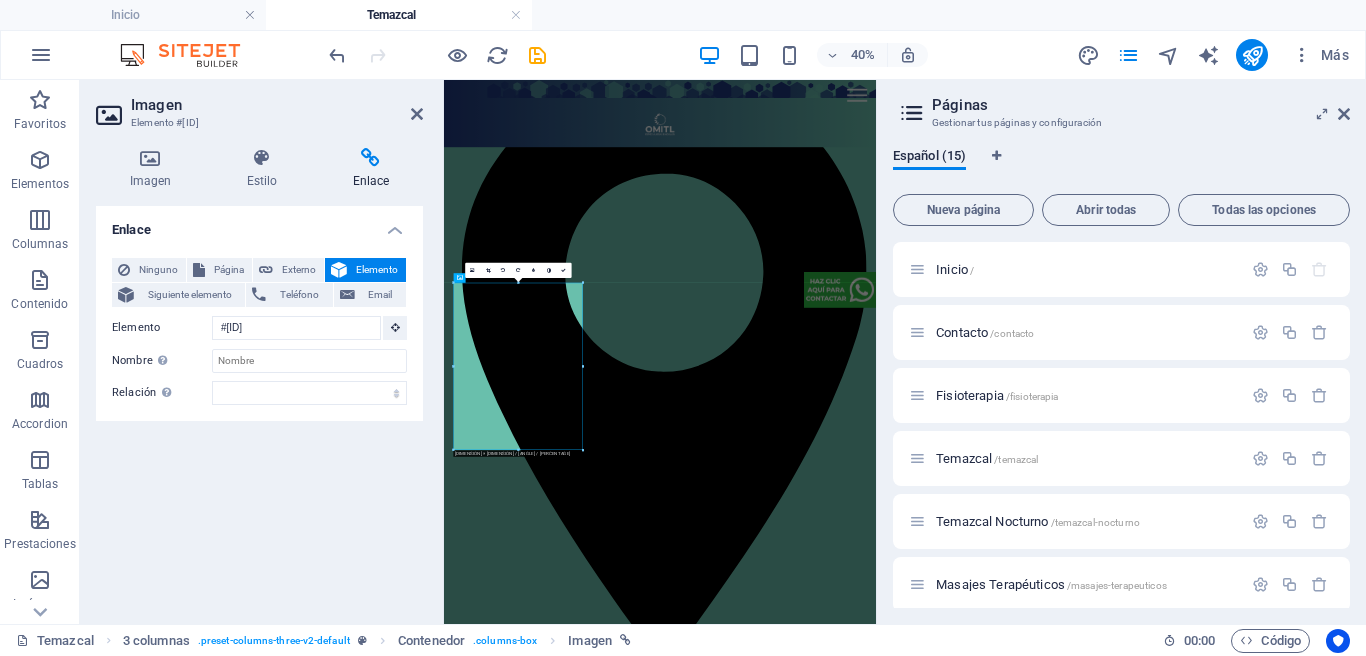 scroll, scrollTop: 3175, scrollLeft: 0, axis: vertical 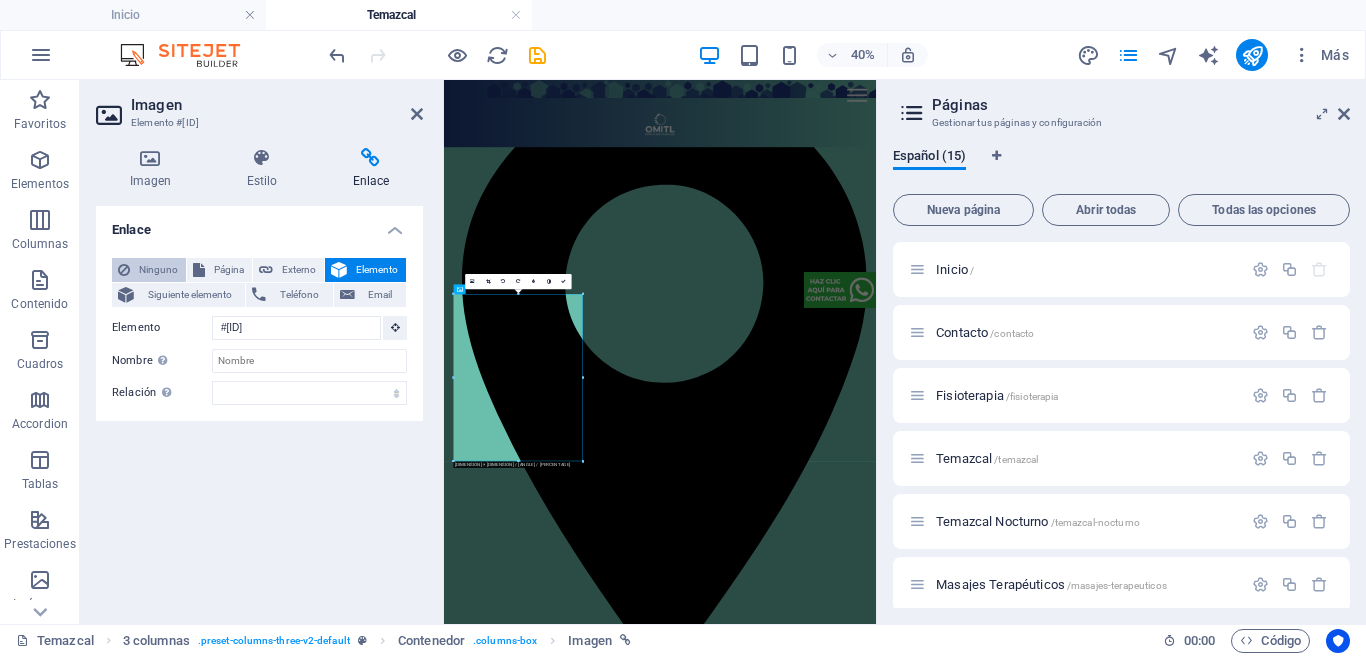 click on "Ninguno" at bounding box center [158, 270] 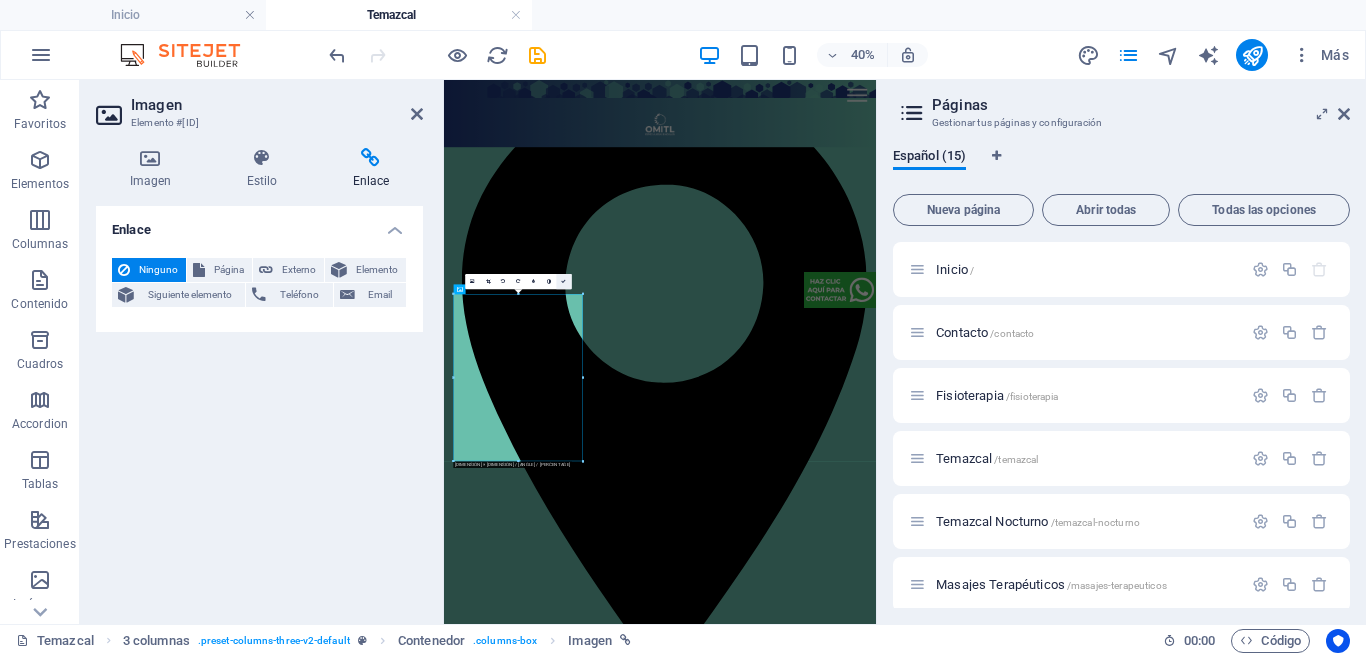 click at bounding box center (563, 281) 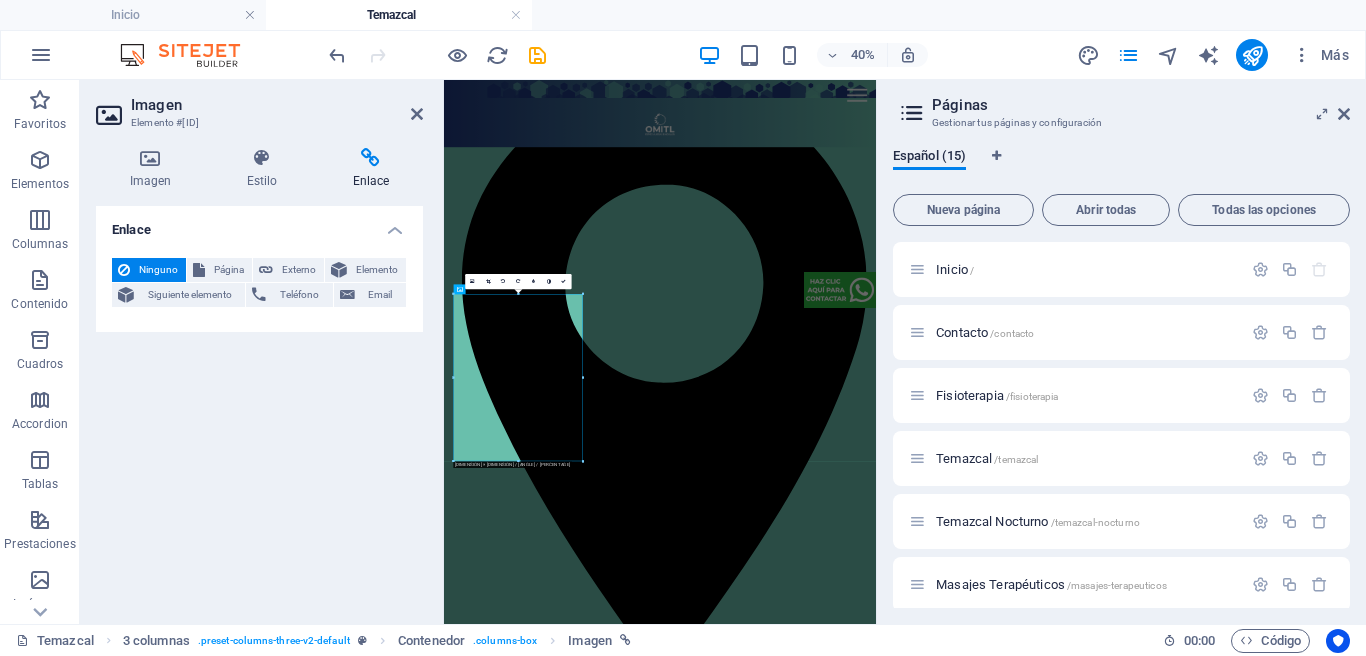 scroll, scrollTop: 2442, scrollLeft: 0, axis: vertical 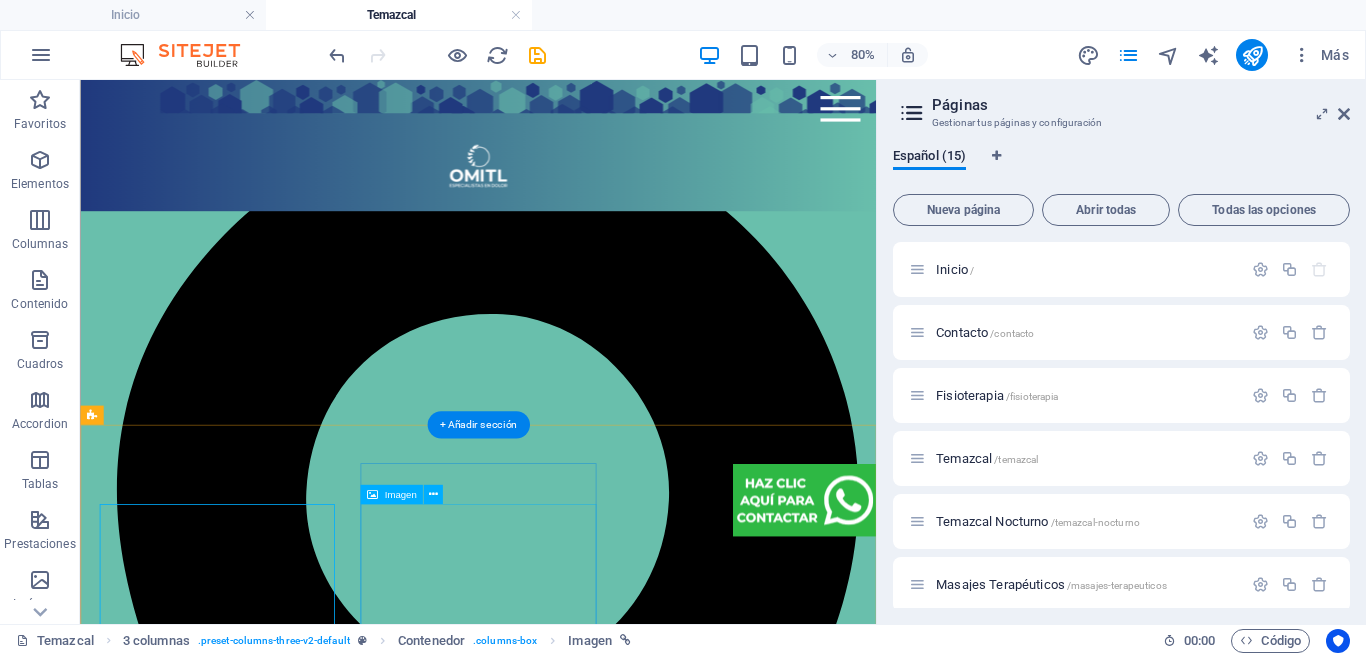 click at bounding box center (251, 5748) 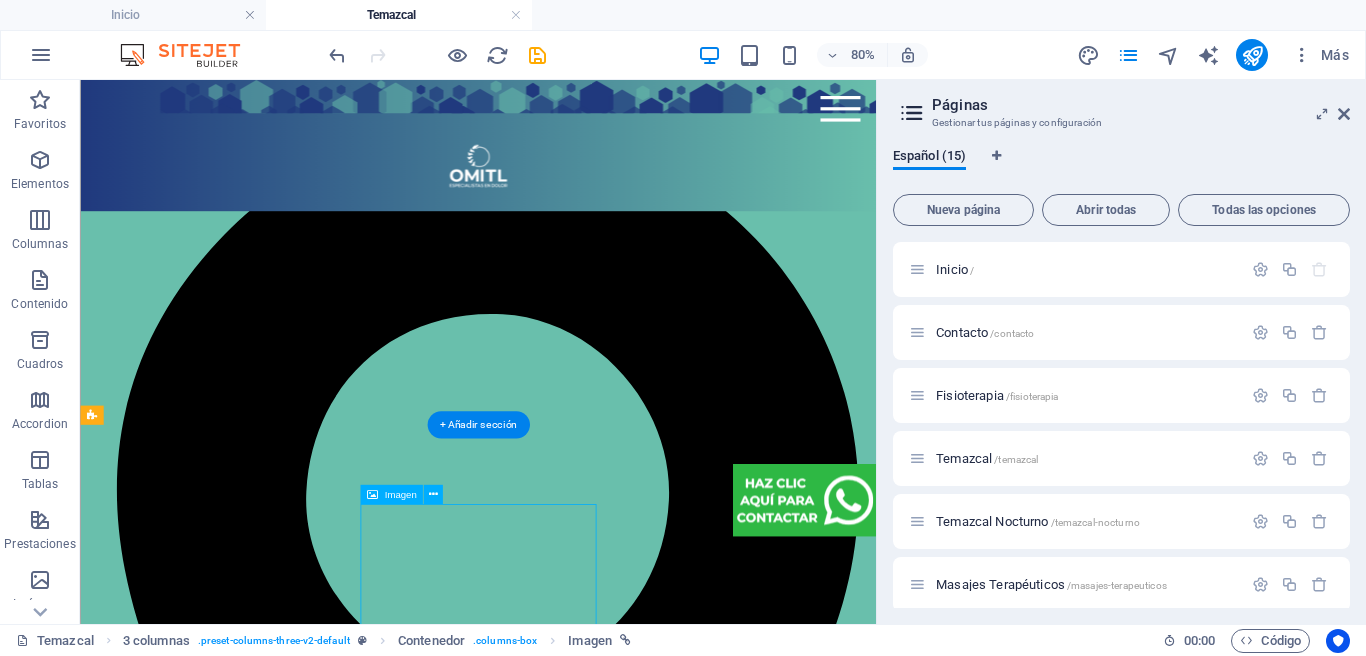 click at bounding box center [251, 5748] 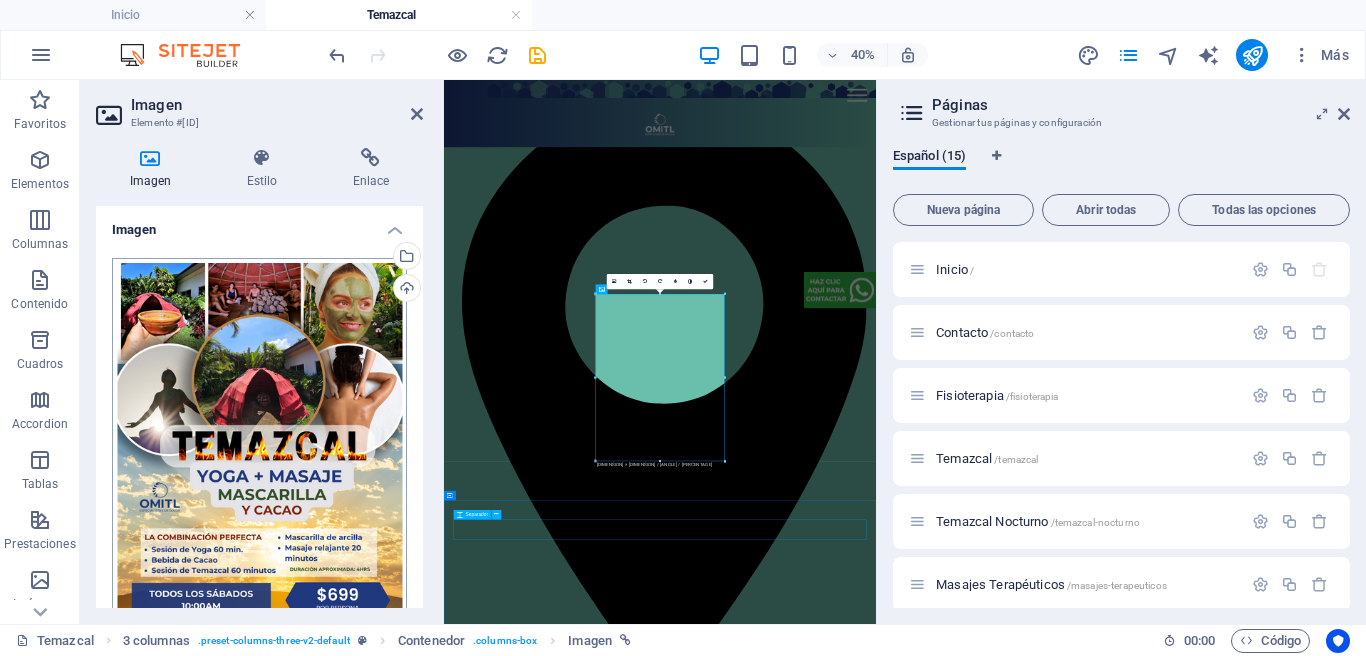 scroll, scrollTop: 3175, scrollLeft: 0, axis: vertical 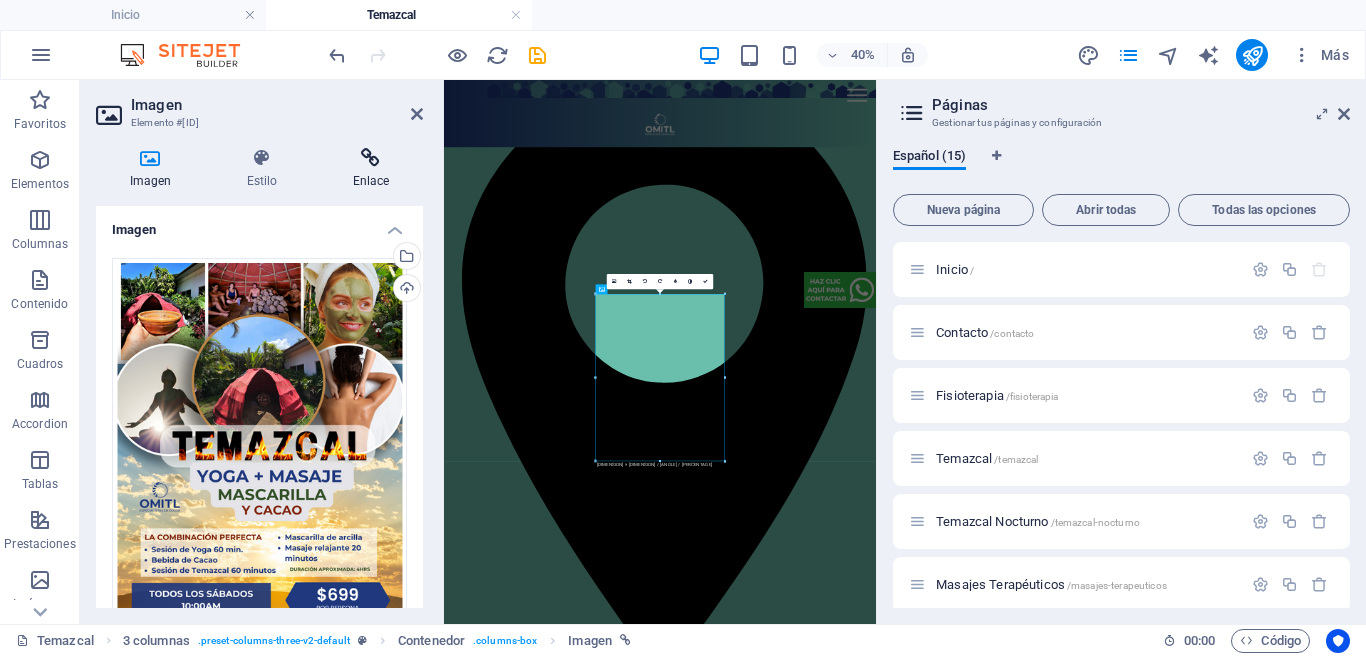 click at bounding box center [371, 158] 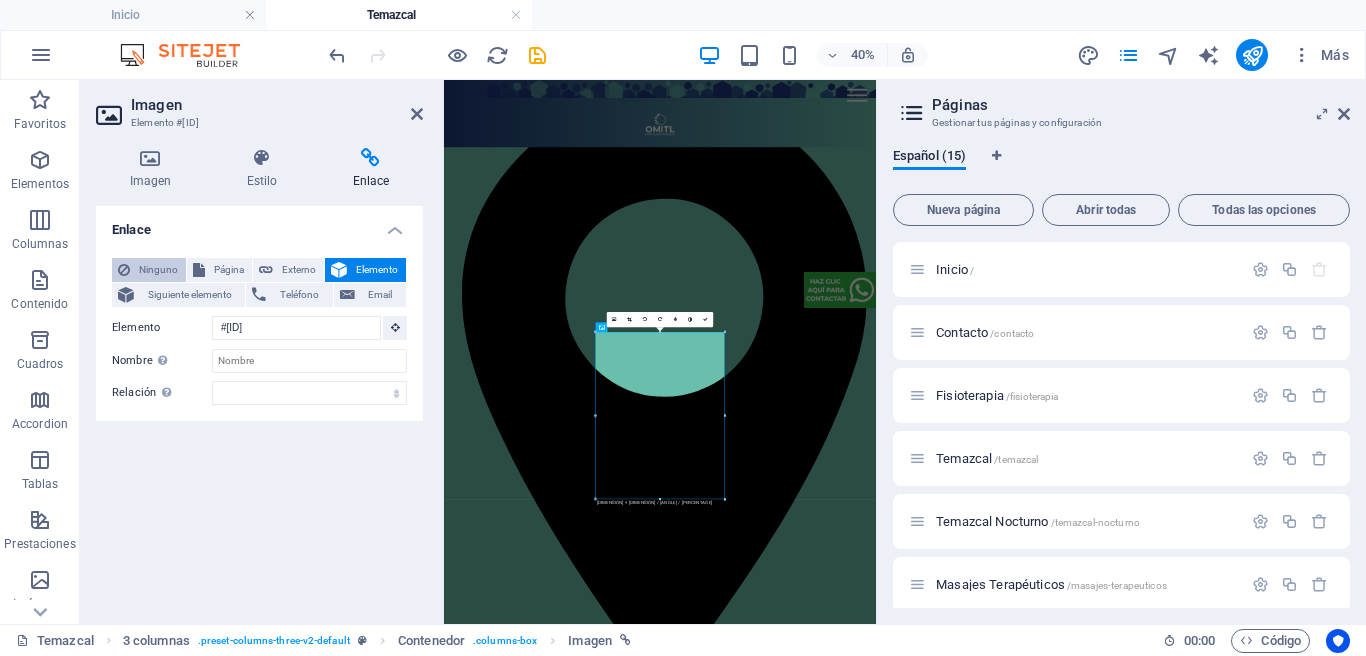 scroll, scrollTop: 3062, scrollLeft: 0, axis: vertical 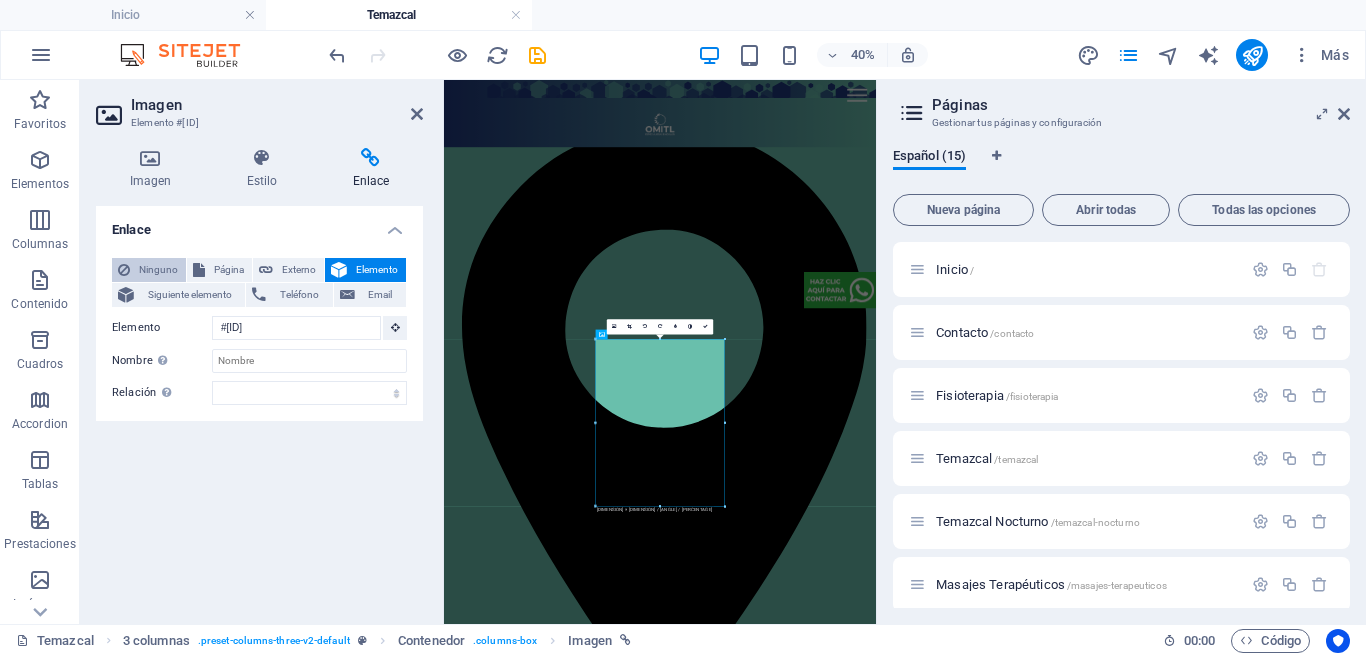 click on "Ninguno" at bounding box center (158, 270) 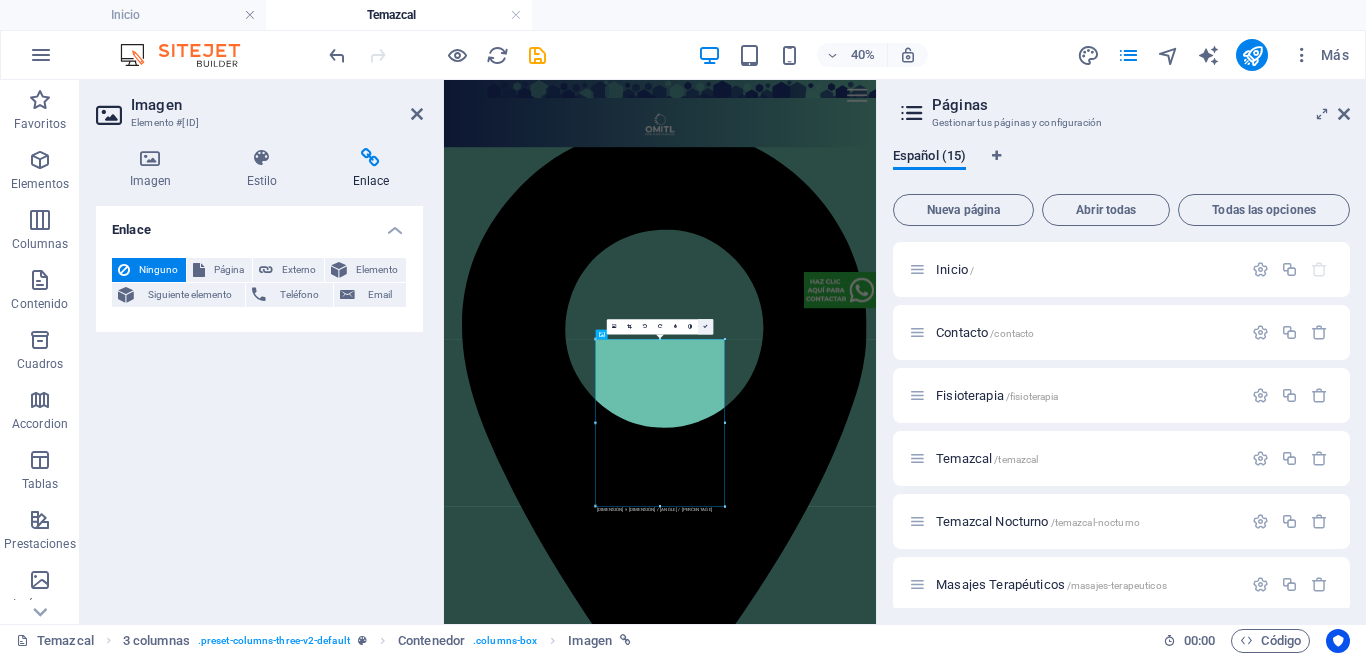 drag, startPoint x: 703, startPoint y: 324, endPoint x: 848, endPoint y: 395, distance: 161.44968 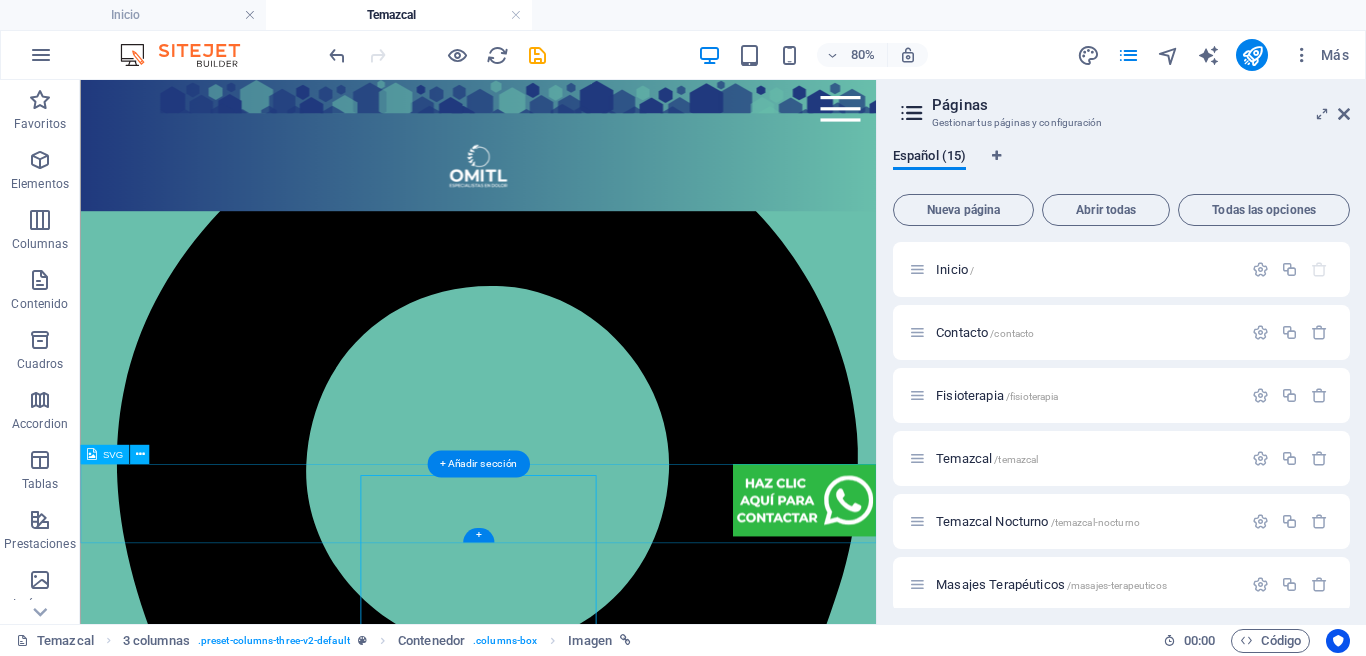 click on "contacto omitl" at bounding box center [577, 609] 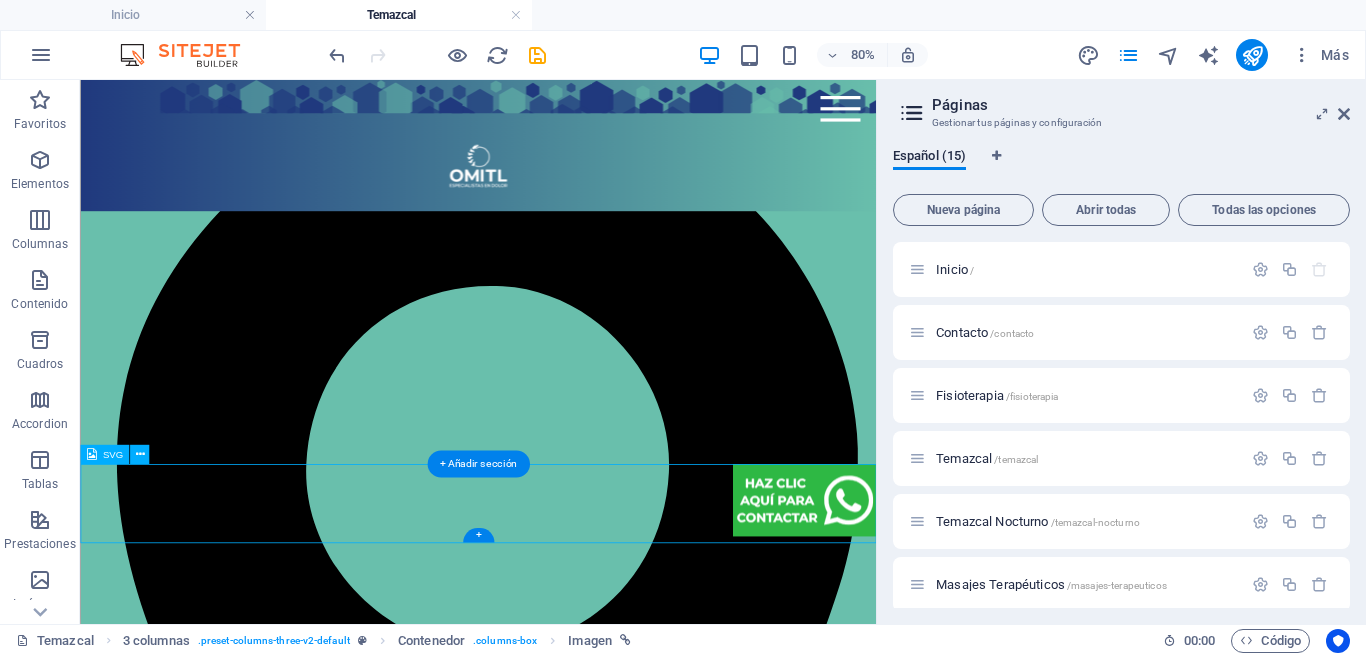 drag, startPoint x: 839, startPoint y: 603, endPoint x: 688, endPoint y: 1126, distance: 544.362 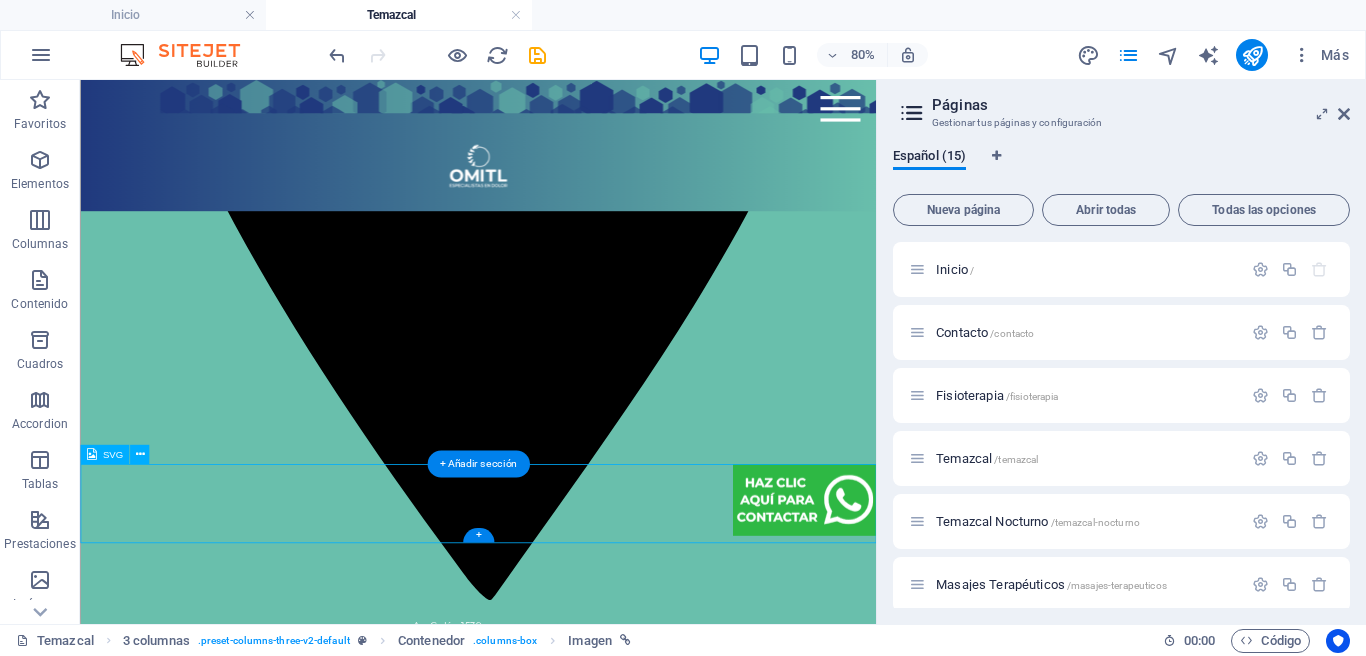 select on "xMaxYMid" 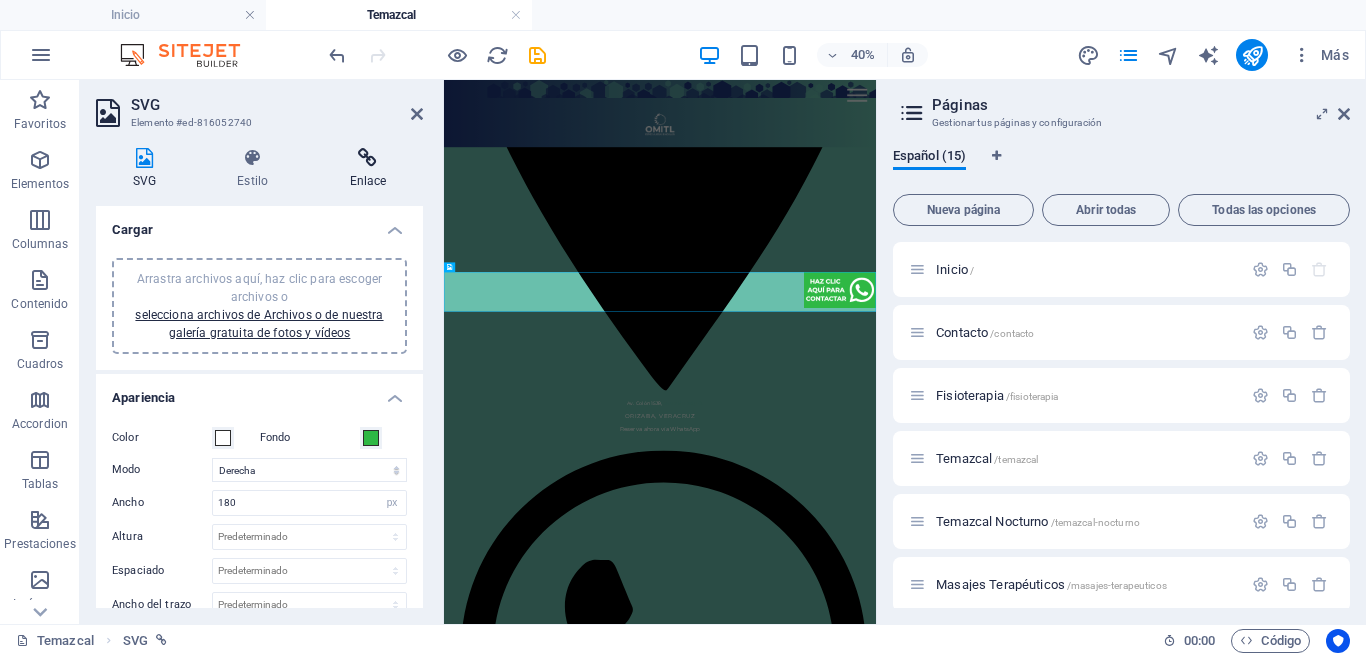 click at bounding box center (368, 158) 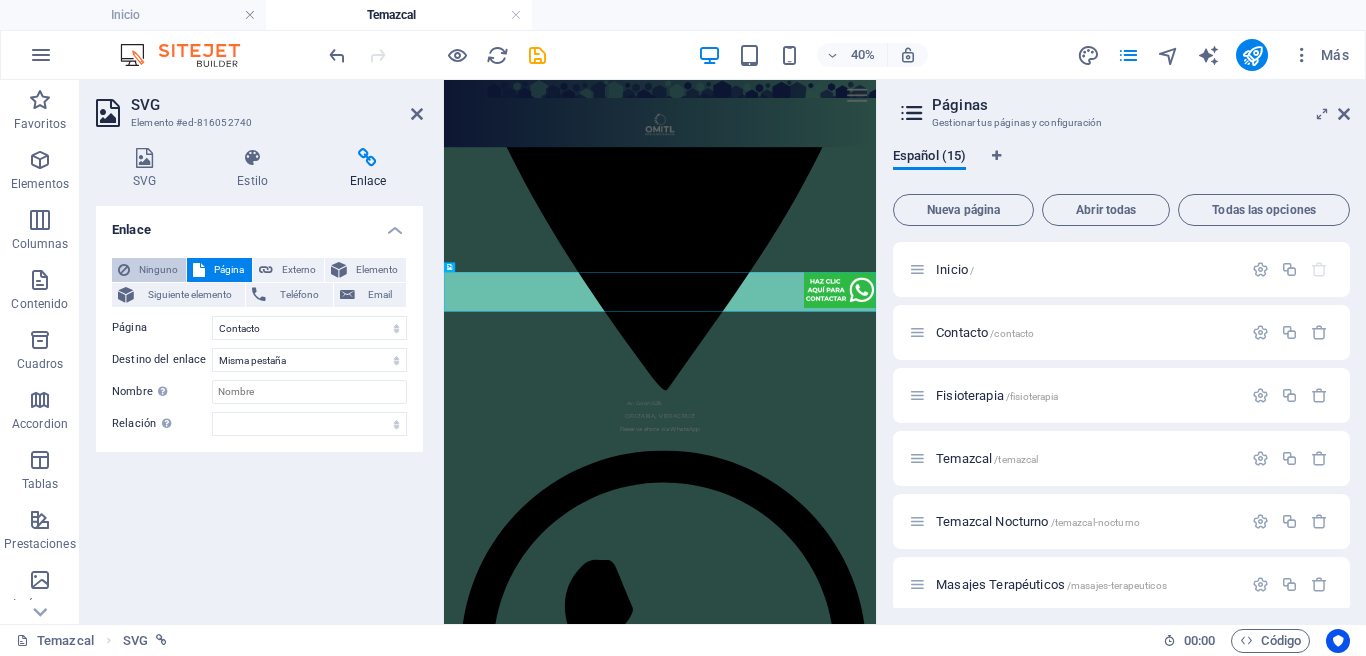 drag, startPoint x: 142, startPoint y: 267, endPoint x: 158, endPoint y: 264, distance: 16.27882 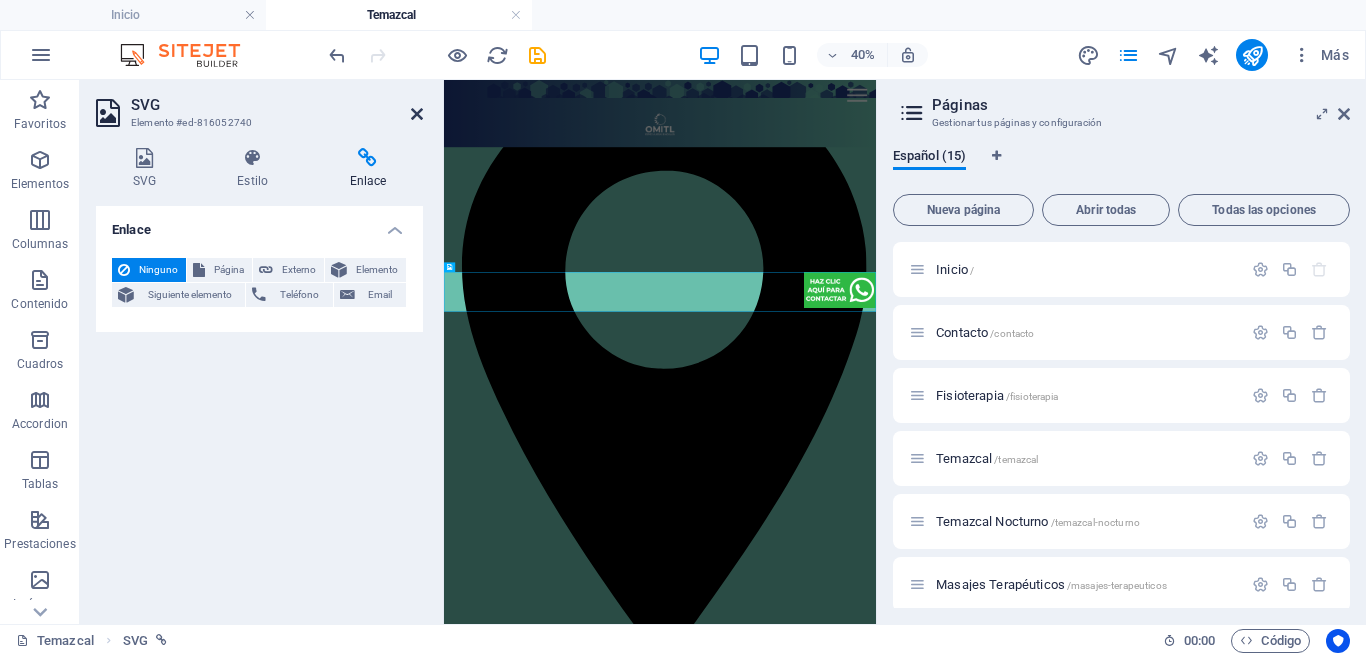click at bounding box center (417, 114) 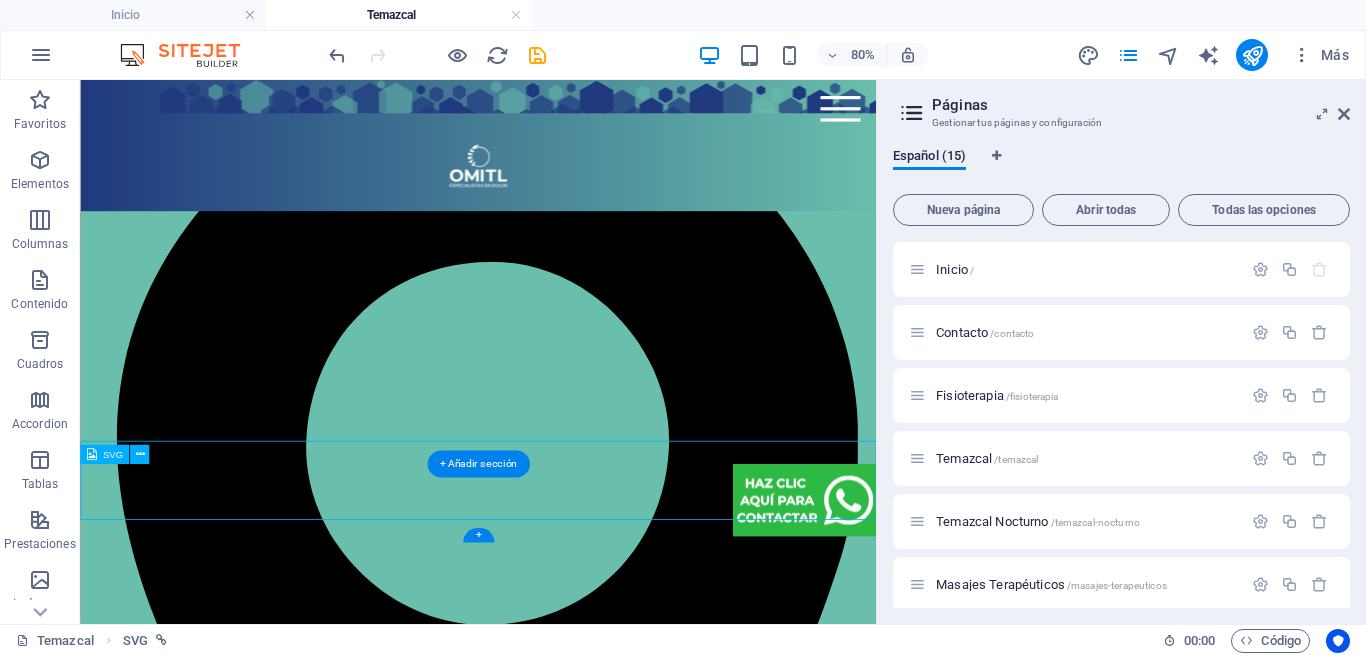 scroll, scrollTop: 2586, scrollLeft: 0, axis: vertical 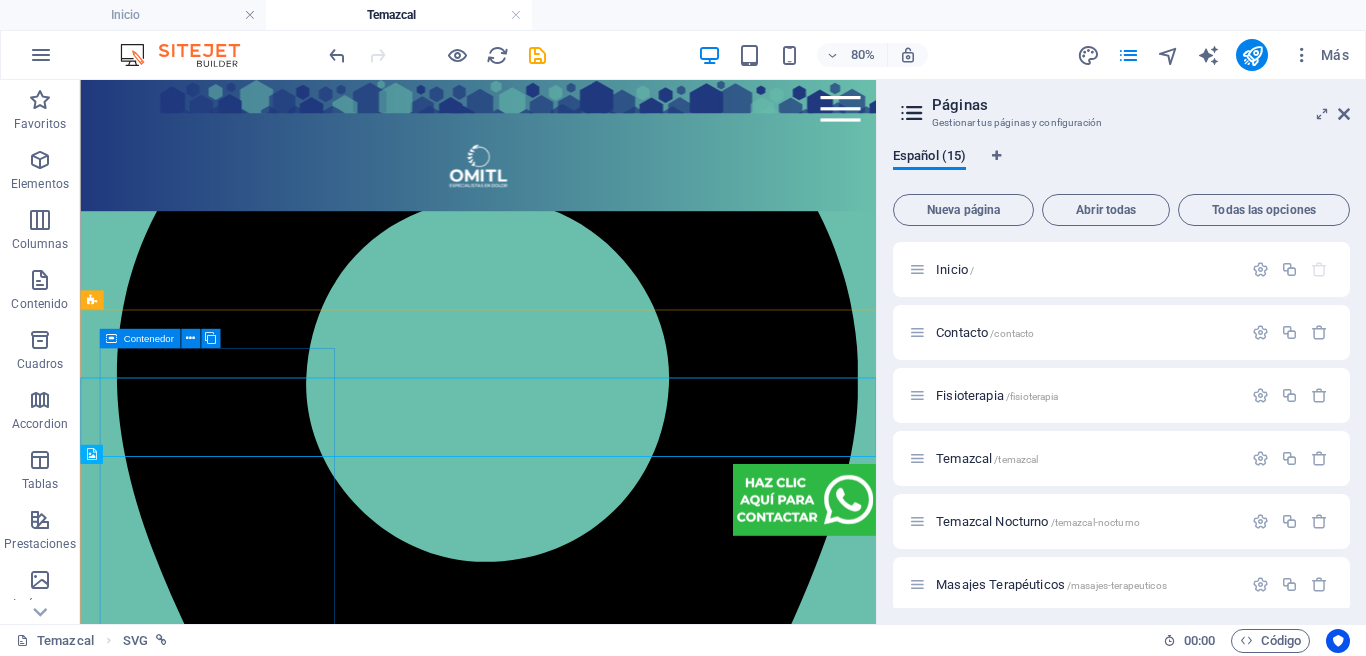 click on "Contenedor" at bounding box center (148, 339) 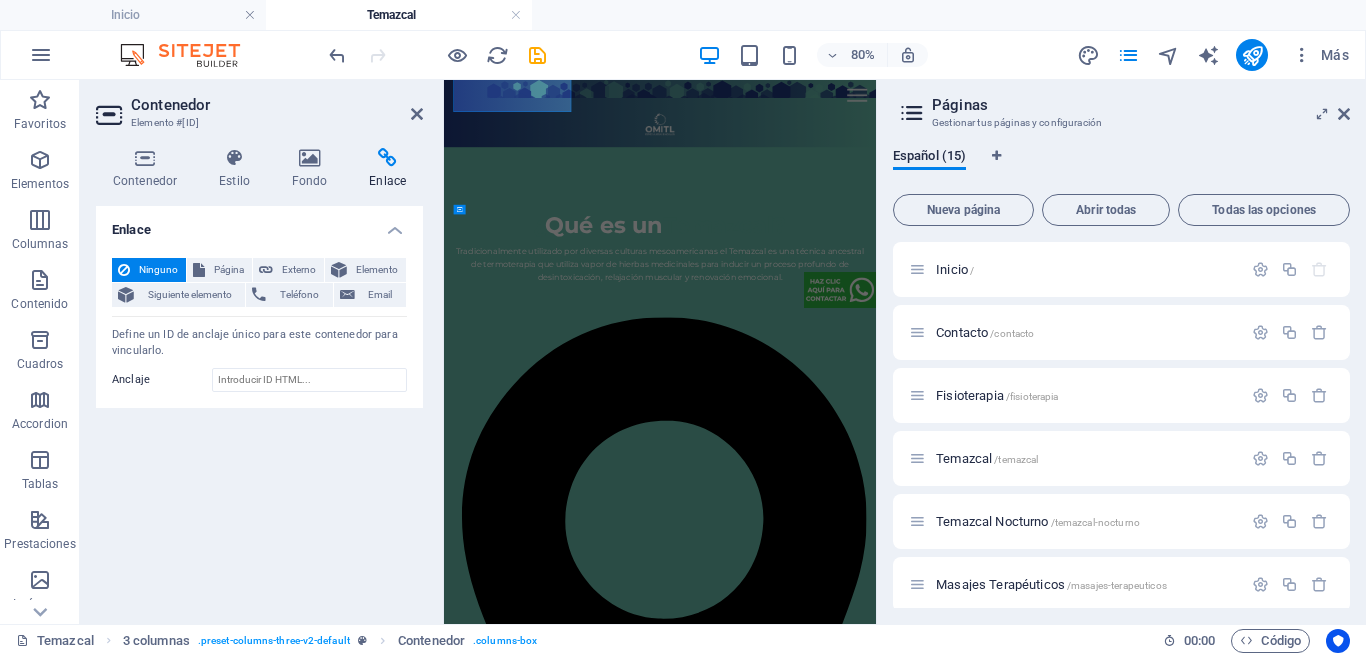 scroll, scrollTop: 3323, scrollLeft: 0, axis: vertical 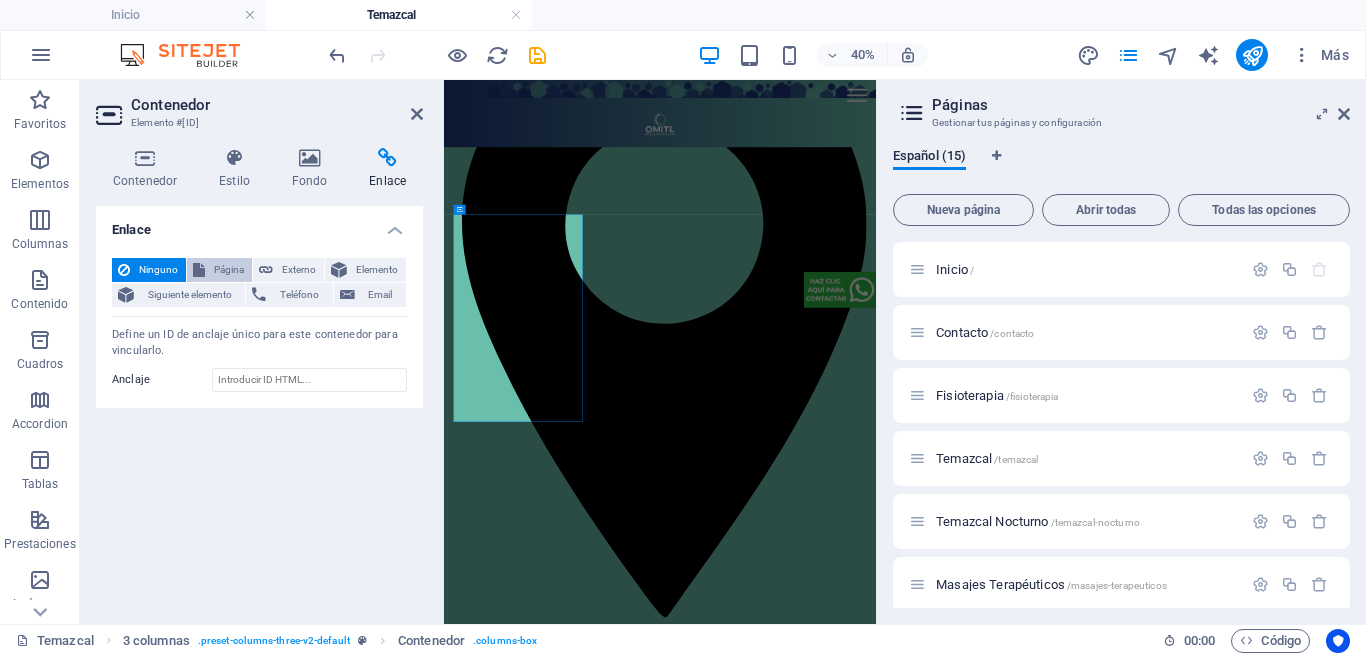click on "Página" at bounding box center (228, 270) 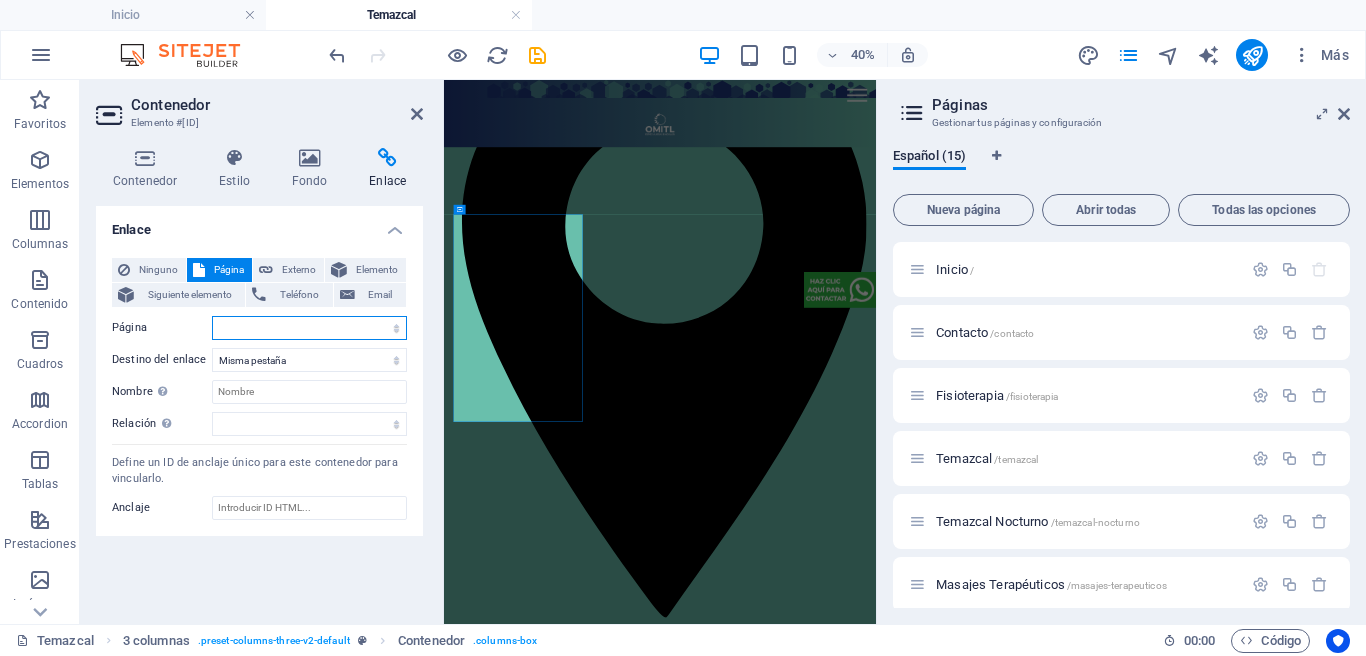click on "Inicio Contacto Fisioterapia Temazcal Temazcal Nocturno Masajes Terapéuticos Post Parto Inmersión en hielo Terapia deportiva Reducción de talla Escaner de columna ADG Bio Escáner Vital Health Rayos X Aviso legal Politica de privacidad" at bounding box center (309, 328) 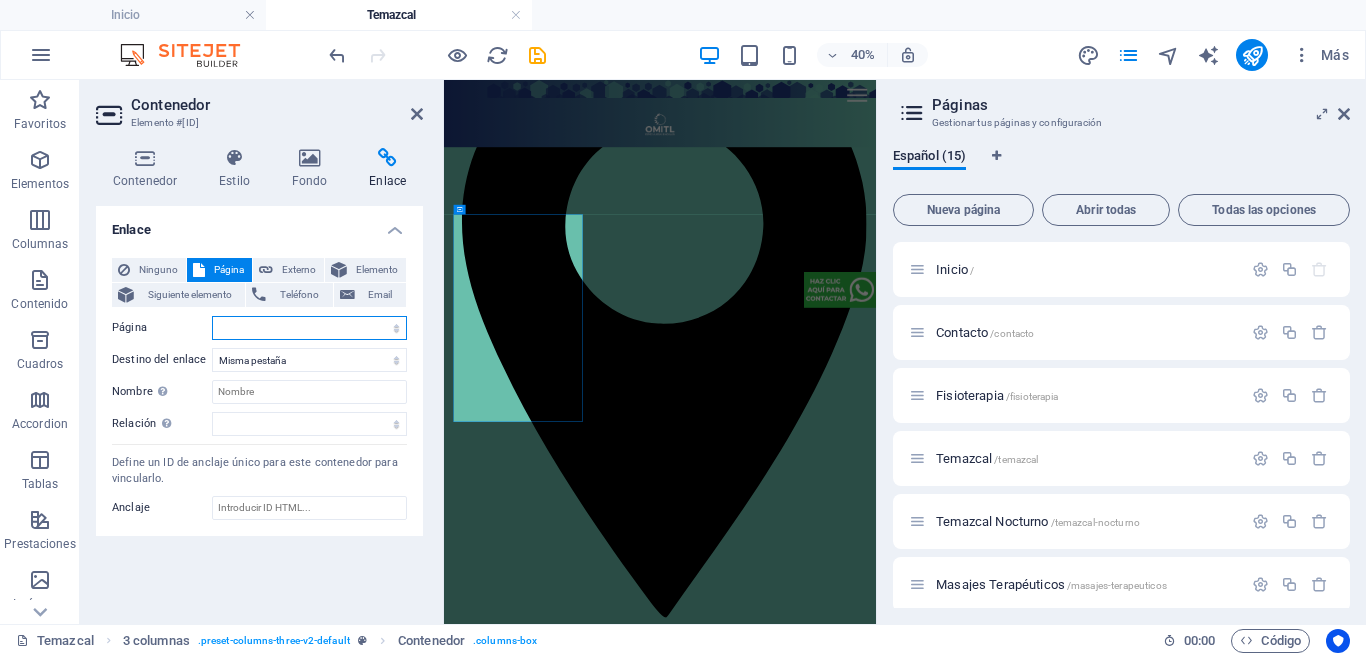 select on "4" 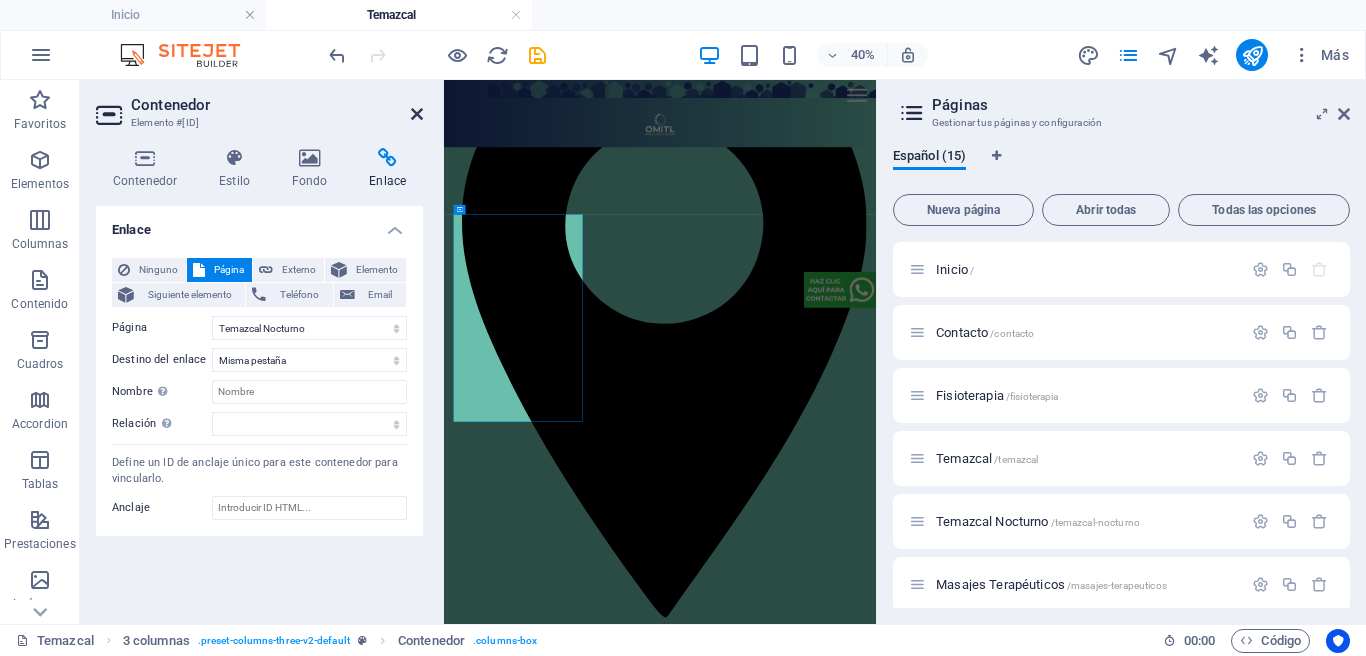 click at bounding box center [417, 114] 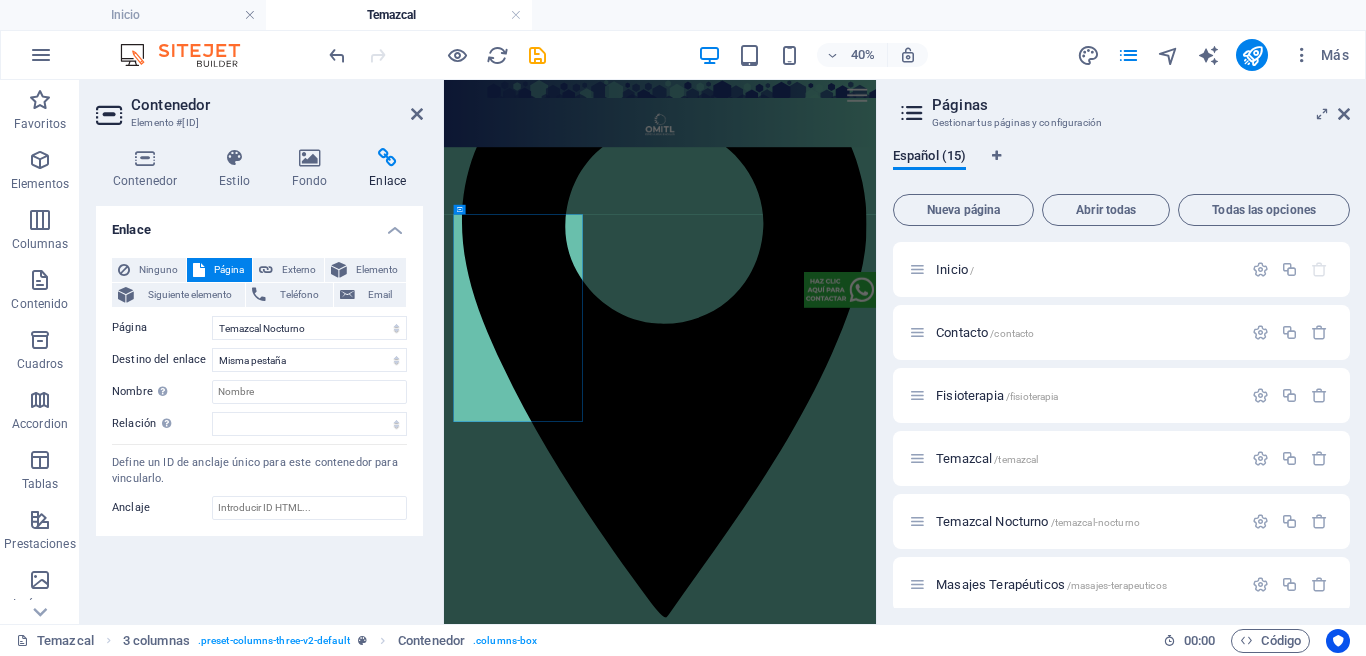scroll, scrollTop: 2586, scrollLeft: 0, axis: vertical 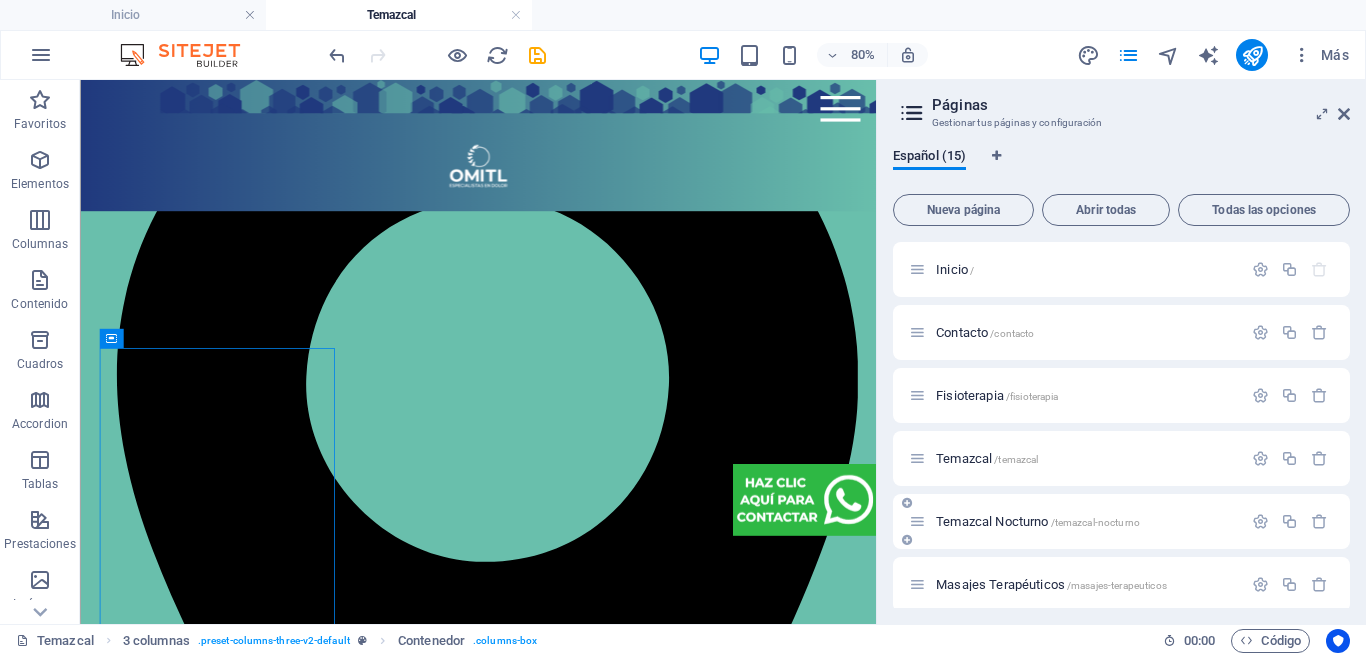 click on "Temazcal Nocturno /temazcal-nocturno" at bounding box center [1038, 521] 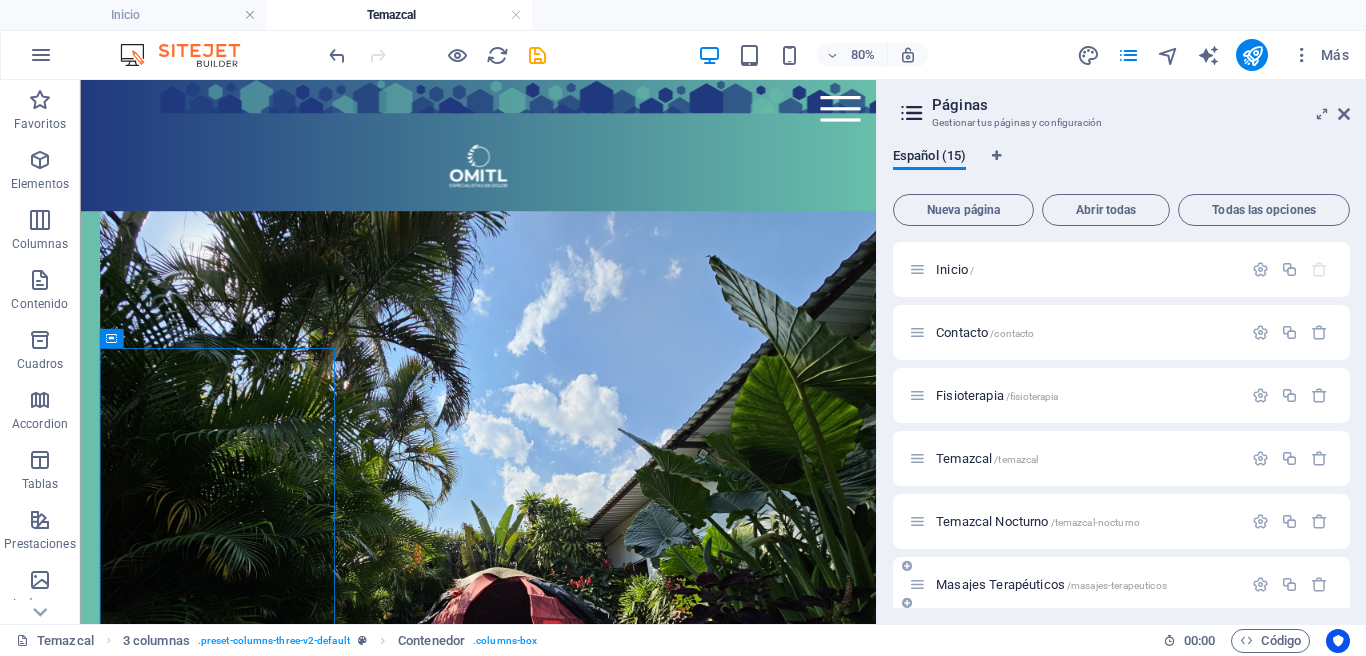 click on "Masajes Terapéuticos /masajes-terapeuticos" at bounding box center [1075, 584] 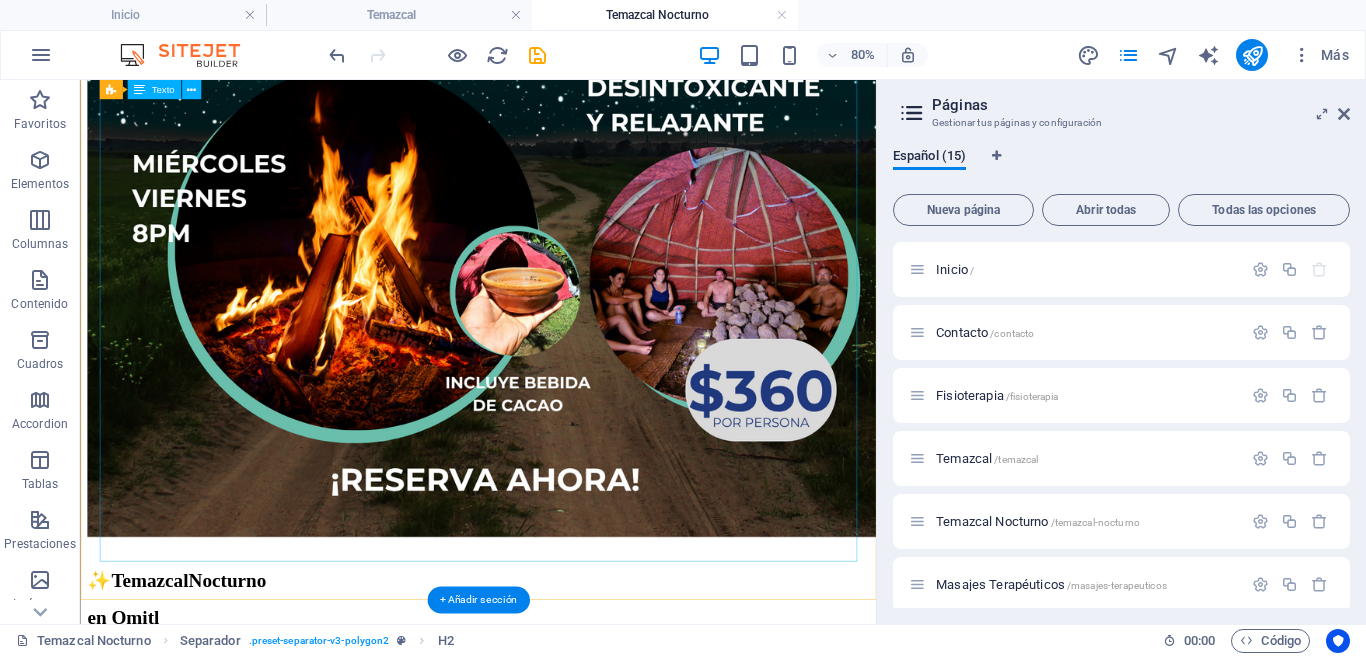 scroll, scrollTop: 2380, scrollLeft: 0, axis: vertical 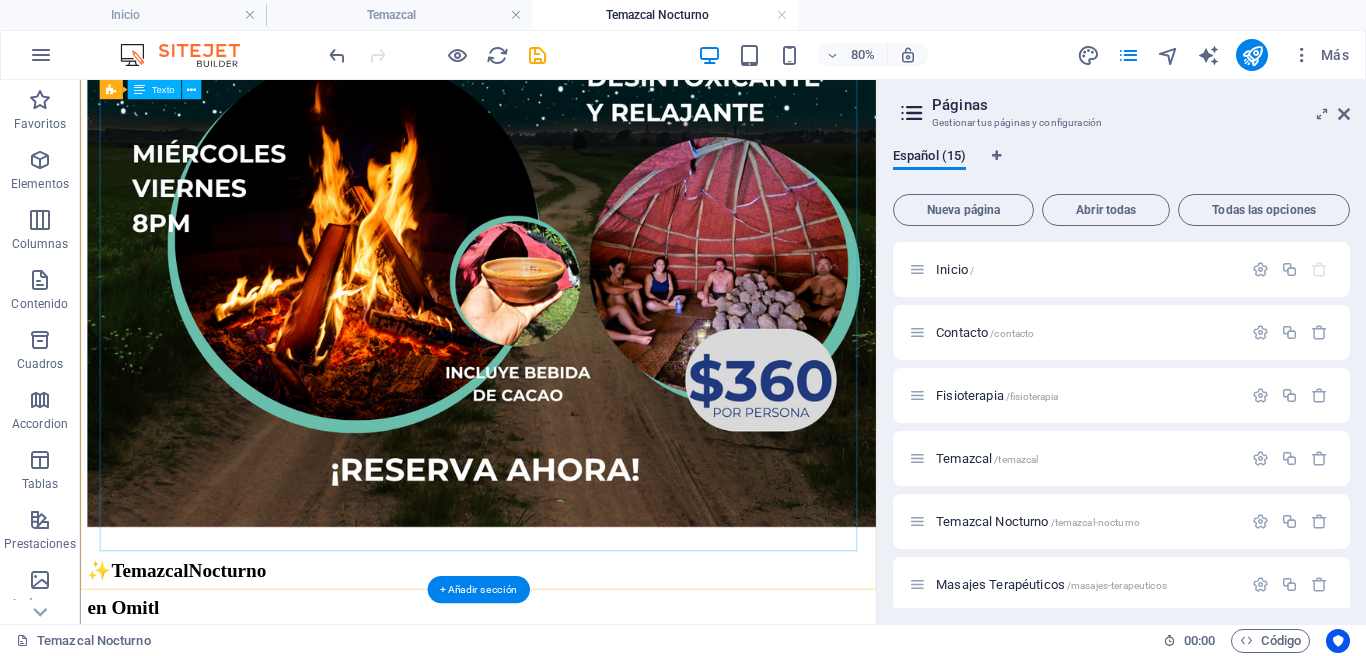 click on "✨  Temazcal  Nocturno   en Omitl Una experiencia profunda de desintoxicación y renovación. Vive una noche única  miércoles o viernes a las 8:00 pm   ¿Qué incluye? 🍫  Bebida de cacao natural:  Abre tu corazón y establece tu intención. 🌿  Baño de vapor con hierbas medicinales:  Desinflama, desintoxica y relaja cuerpo y mente en un temazcal guiado. 🕒  Duración:   1.5 horas totales (60 min dentro del temazcal) 💰  Inversión:   $360 por persona 📍  Ubicación:   Av. Colón 1539, entre Sur 29 y 31, [CITY] 🔔  Si tu sesión incluye yoga, trae tu tapete. Si no tienes, te prestamos uno. ¿Qué necesitas traer? Traje de baño o ropa cómoda para el vapor Toalla y sandalias Agua para hidratarte 💧 Fruta o snack ligero para después (opcional) 🌿 ¿Cómo reservar? 1. Realiza tu pago de $360 [FIRST] [LAST] – BBVA CLABE: [CLABE] Cuenta: [ACCOUNT] ✔️ En línea con tarjeta: Pagar en Mercado Pago  (válido para 1 persona) ⚠️" at bounding box center (577, 1222) 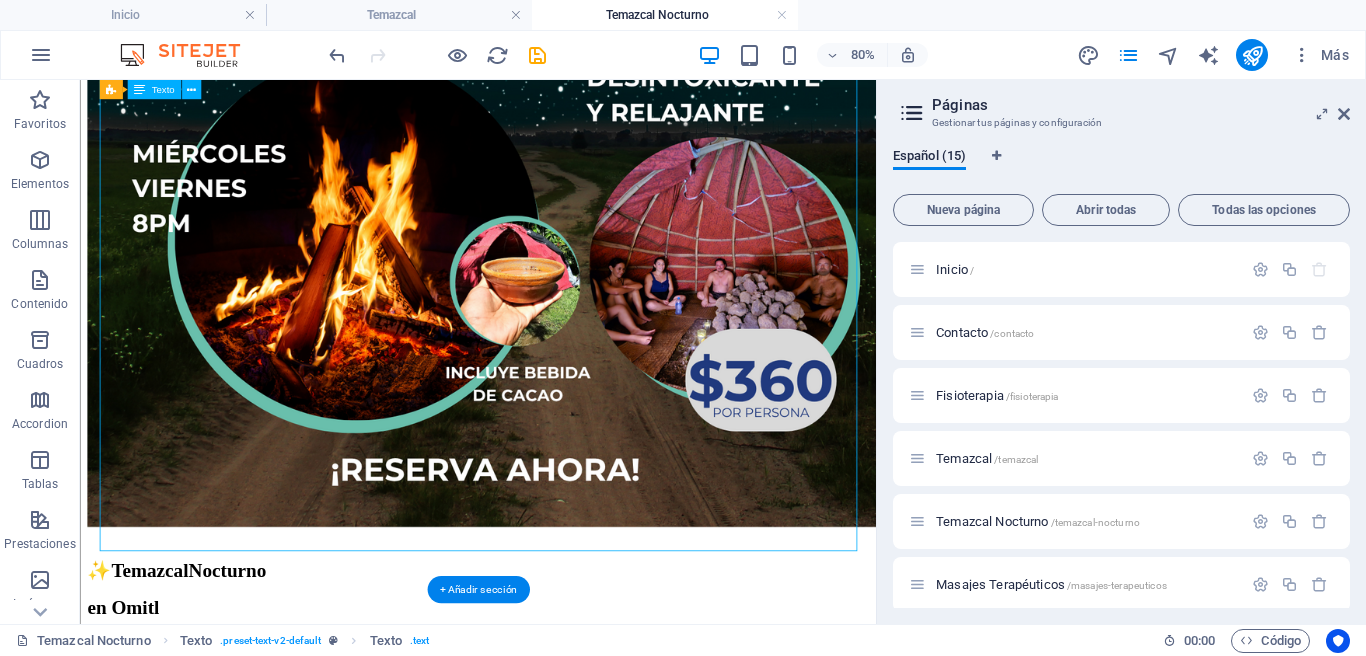 click on "✨  Temazcal  Nocturno   en Omitl Una experiencia profunda de desintoxicación y renovación. Vive una noche única  miércoles o viernes a las 8:00 pm   ¿Qué incluye? 🍫  Bebida de cacao natural:  Abre tu corazón y establece tu intención. 🌿  Baño de vapor con hierbas medicinales:  Desinflama, desintoxica y relaja cuerpo y mente en un temazcal guiado. 🕒  Duración:   1.5 horas totales (60 min dentro del temazcal) 💰  Inversión:   $360 por persona 📍  Ubicación:   Av. Colón 1539, entre Sur 29 y 31, [CITY] 🔔  Si tu sesión incluye yoga, trae tu tapete. Si no tienes, te prestamos uno. ¿Qué necesitas traer? Traje de baño o ropa cómoda para el vapor Toalla y sandalias Agua para hidratarte 💧 Fruta o snack ligero para después (opcional) 🌿 ¿Cómo reservar? 1. Realiza tu pago de $360 [FIRST] [LAST] – BBVA CLABE: [CLABE] Cuenta: [ACCOUNT] ✔️ En línea con tarjeta: Pagar en Mercado Pago  (válido para 1 persona) ⚠️" at bounding box center [577, 1222] 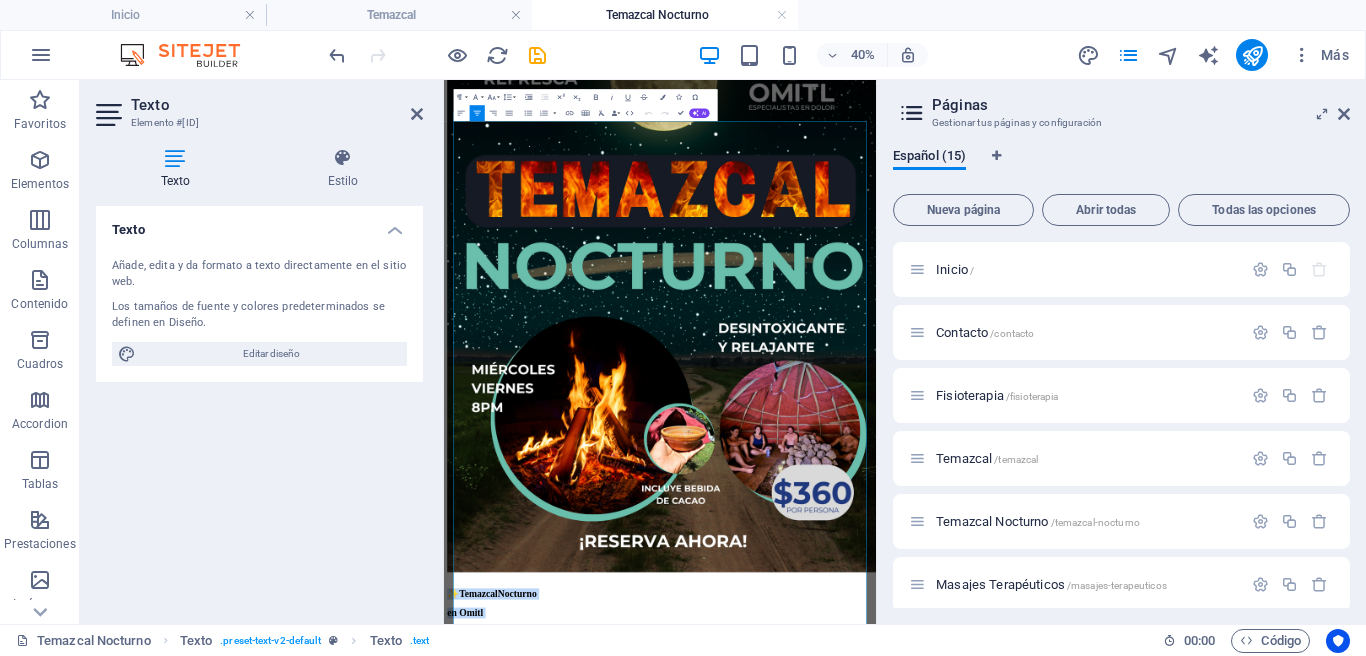 scroll, scrollTop: 1962, scrollLeft: 0, axis: vertical 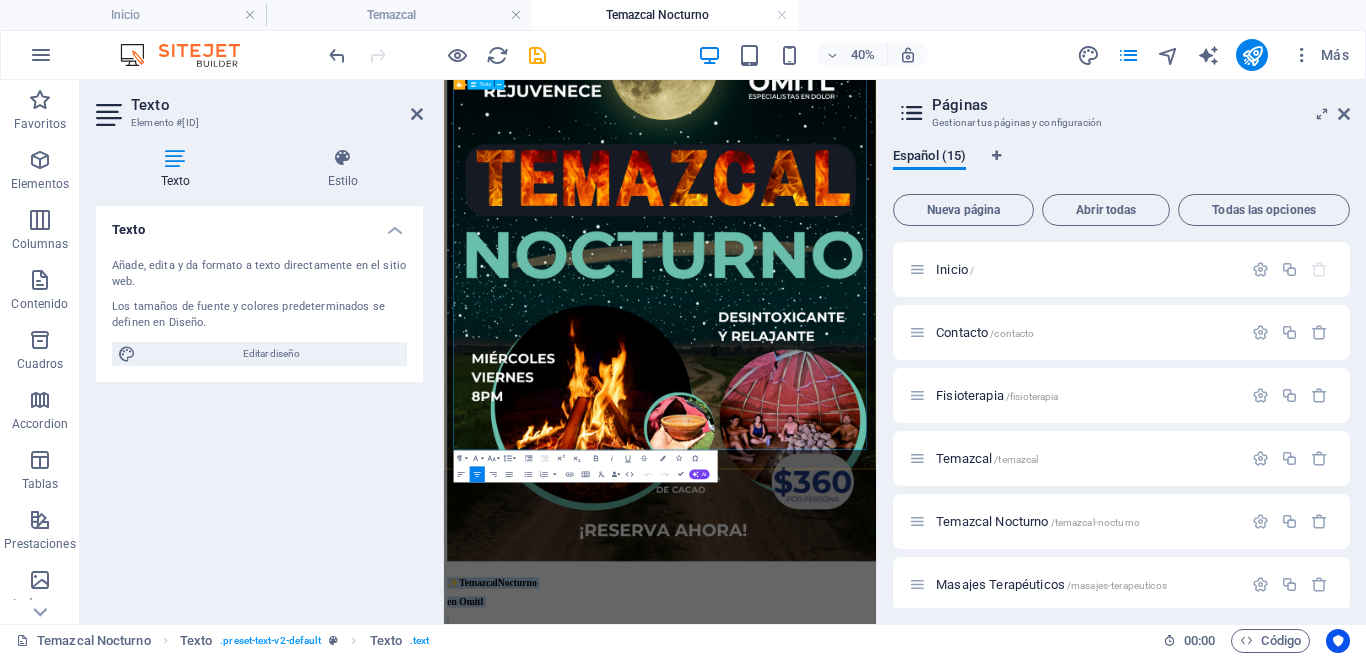 drag, startPoint x: 677, startPoint y: 839, endPoint x: 1333, endPoint y: 988, distance: 672.7087 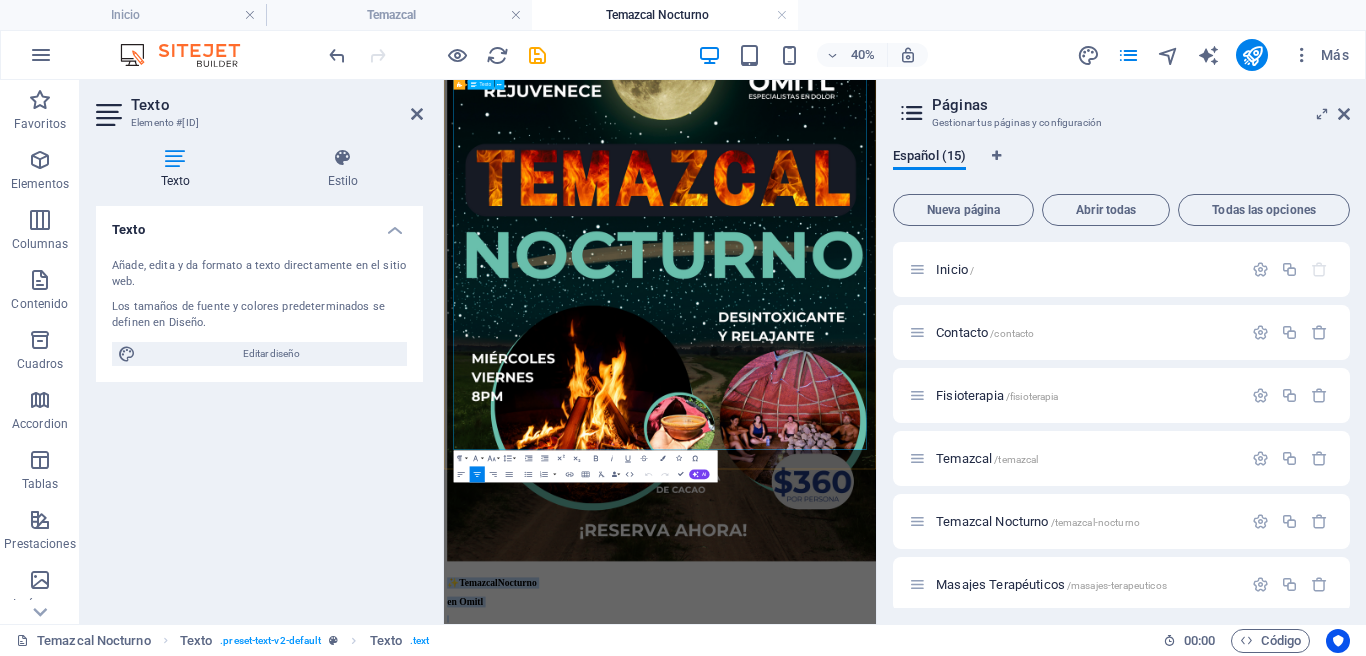 copy on "✨  Temazcal  Nocturno   en Omitl Una experiencia profunda de desintoxicación y renovación. Vive una noche única  miércoles o viernes a las 8:00 pm   ¿Qué incluye? 🍫  Bebida de cacao natural:  Abre tu corazón y establece tu intención. 🌿  Baño de vapor con hierbas medicinales:  Desinflama, desintoxica y relaja cuerpo y mente en un temazcal guiado. 🕒  Duración:   1.5 horas totales (60 min dentro del temazcal) 💰  Inversión:   $360 por persona 📍  Ubicación:   Av. Colón 1539, entre Sur 29 y 31, Orizaba 🔔  Si tu sesión incluye yoga, trae tu tapete. Si no tienes, te prestamos uno. ¿Qué necesitas traer? Traje de baño o ropa cómoda para el vapor Toalla y sandalias Agua para hidratarte 💧 Fruta o snack ligero para después (opcional) 🌿 ¿Cómo reservar? 1. Realiza tu pago de $360 Bernardo Ávila Omitl – BBVA CLABE: 012882004789718388 Cuenta: 0478971838 ✔️ En línea con tarjeta: Pagar en Mercado Pago  (válido para 1 persona) Solicita disponibilidad por WhatsApp antes de hacer el pago. 2. Envíanos tu comprobante, nombre y fe..." 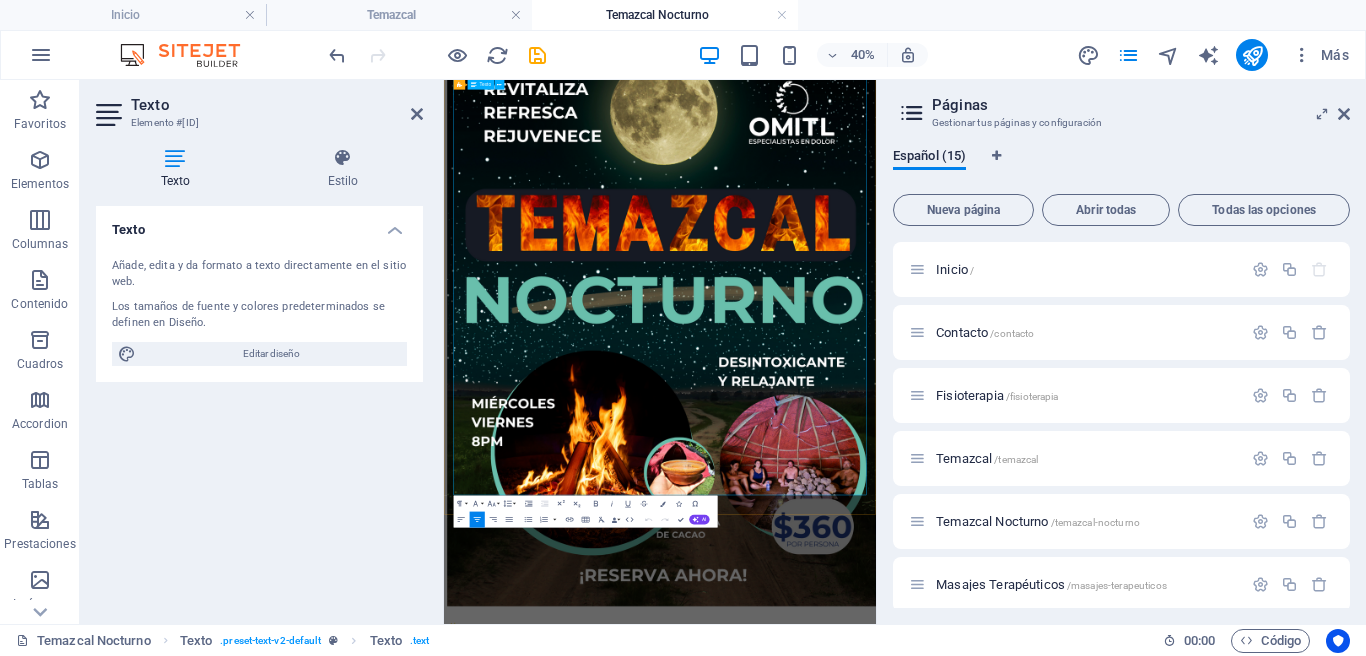 scroll, scrollTop: 1734, scrollLeft: 0, axis: vertical 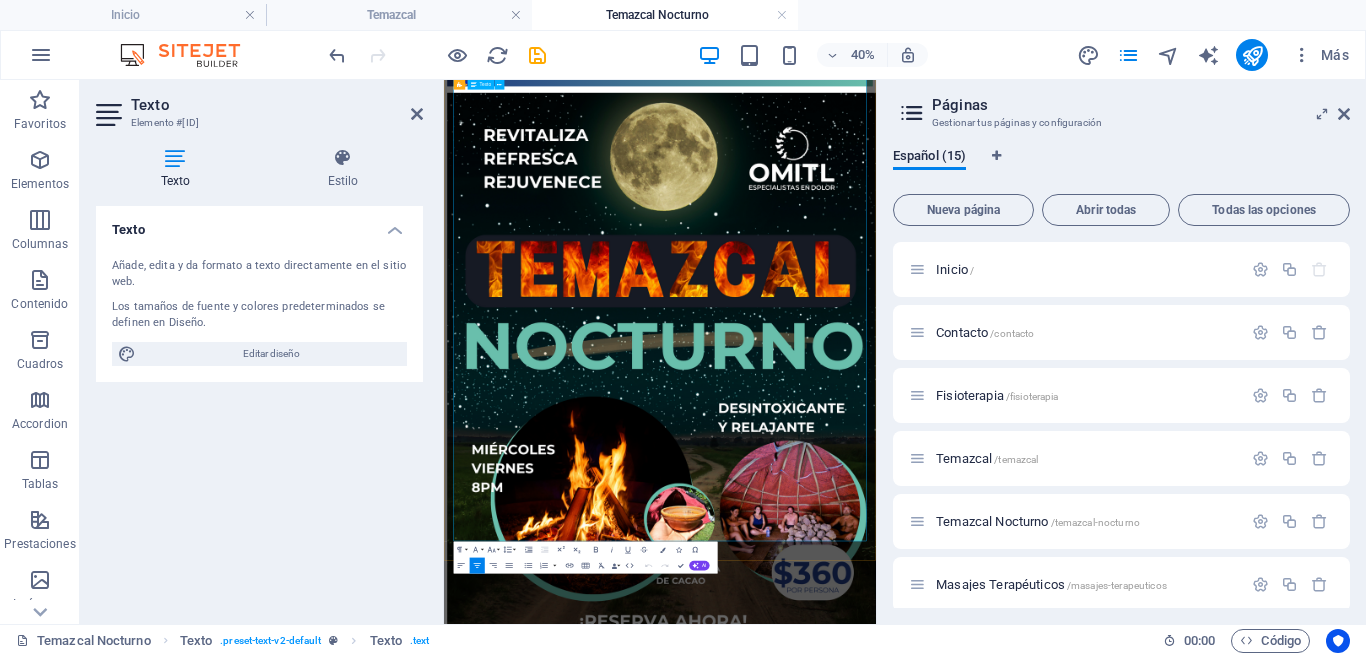 drag, startPoint x: 1373, startPoint y: 549, endPoint x: 526, endPoint y: 552, distance: 847.0053 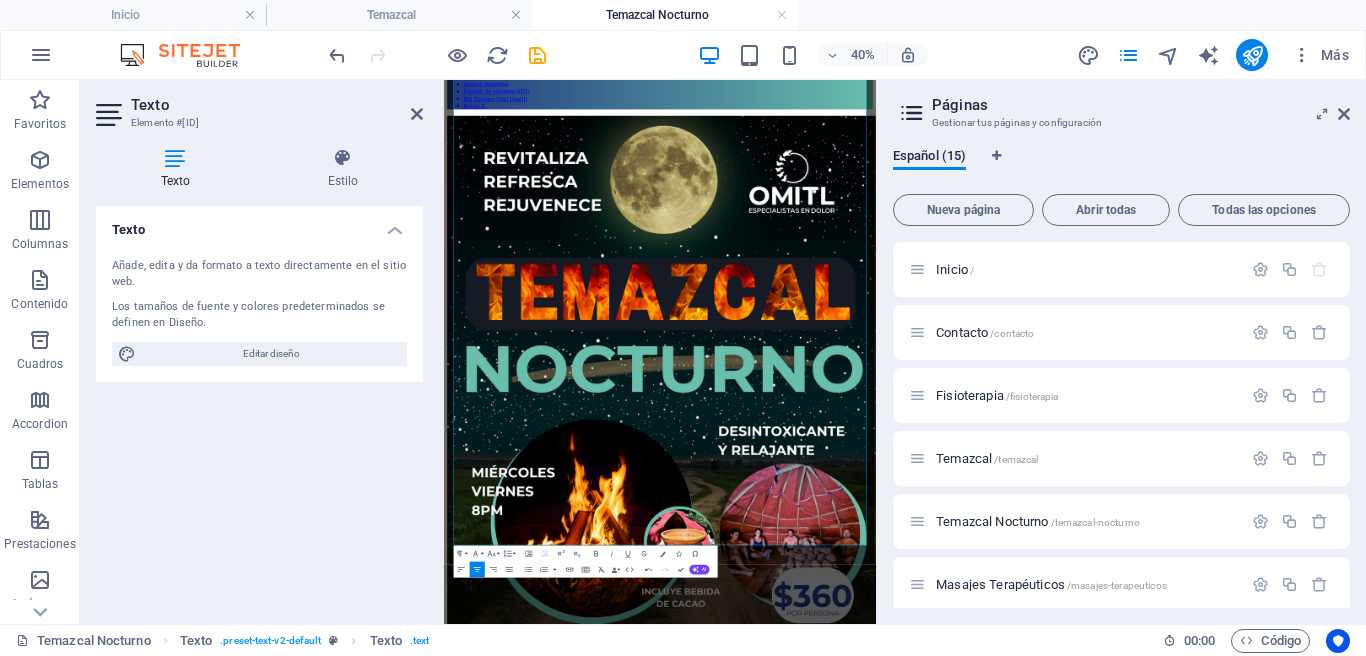 scroll, scrollTop: 1682, scrollLeft: 0, axis: vertical 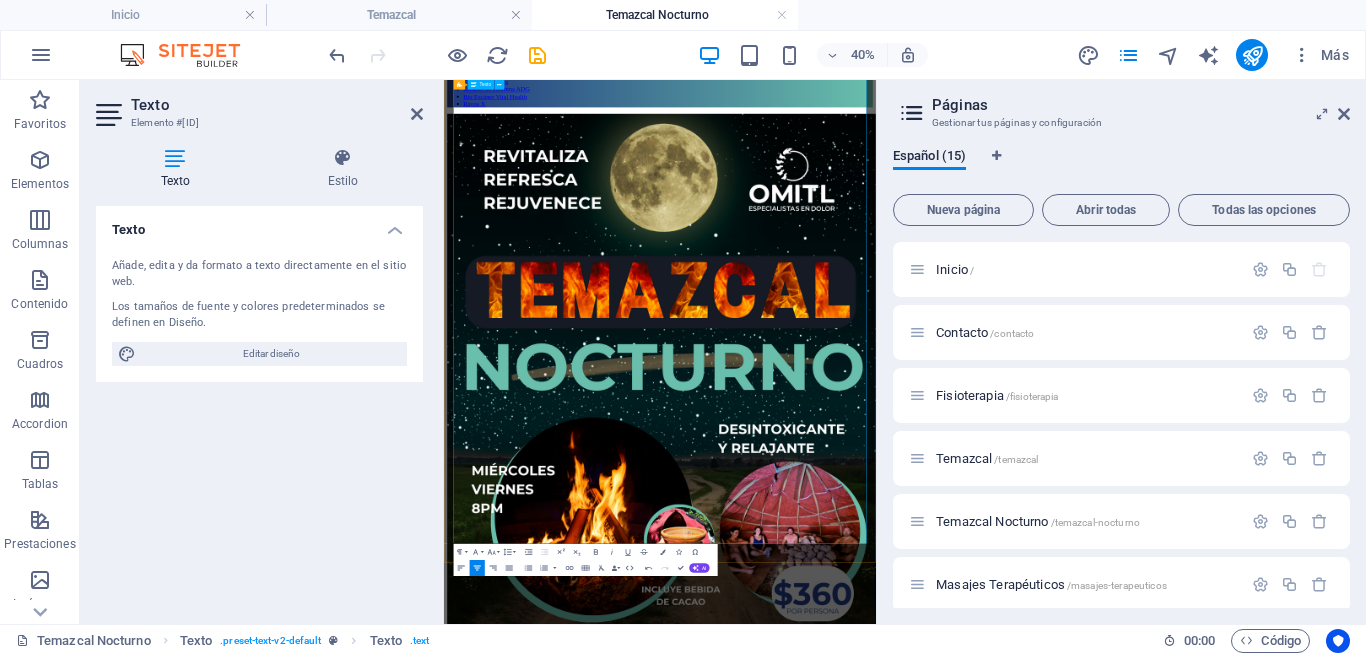 drag, startPoint x: 1270, startPoint y: 1006, endPoint x: 614, endPoint y: 1000, distance: 656.02747 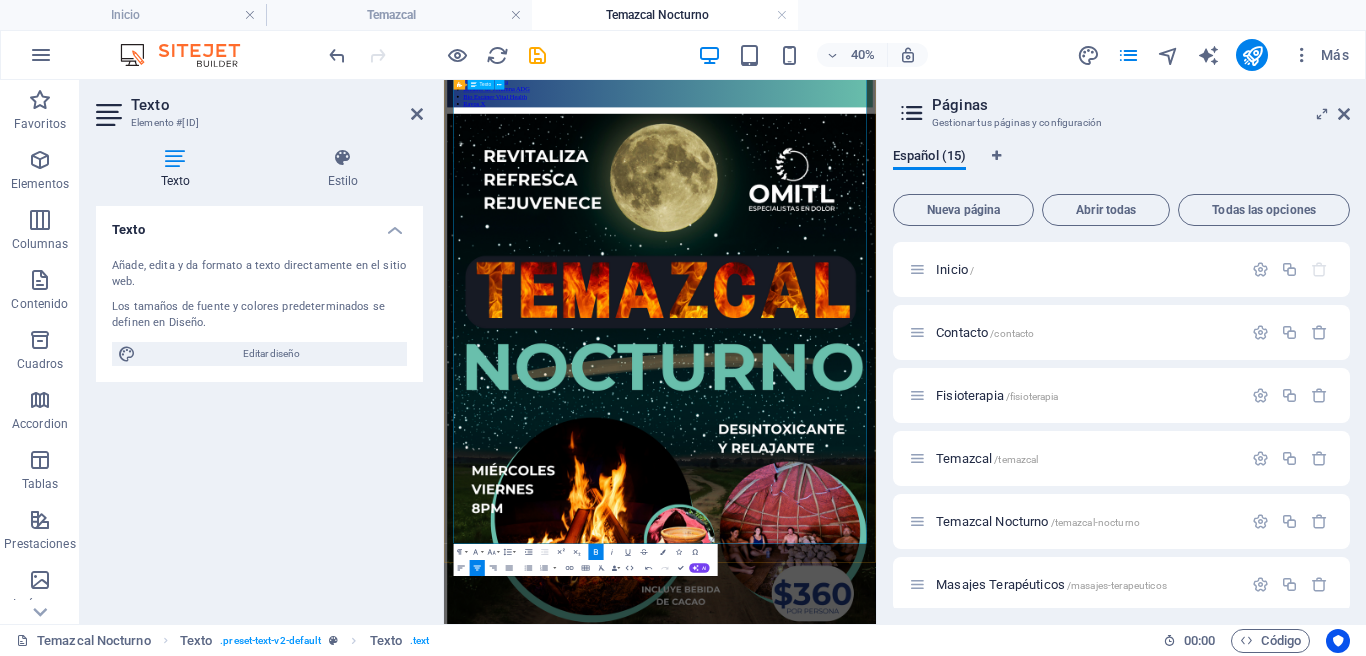 type 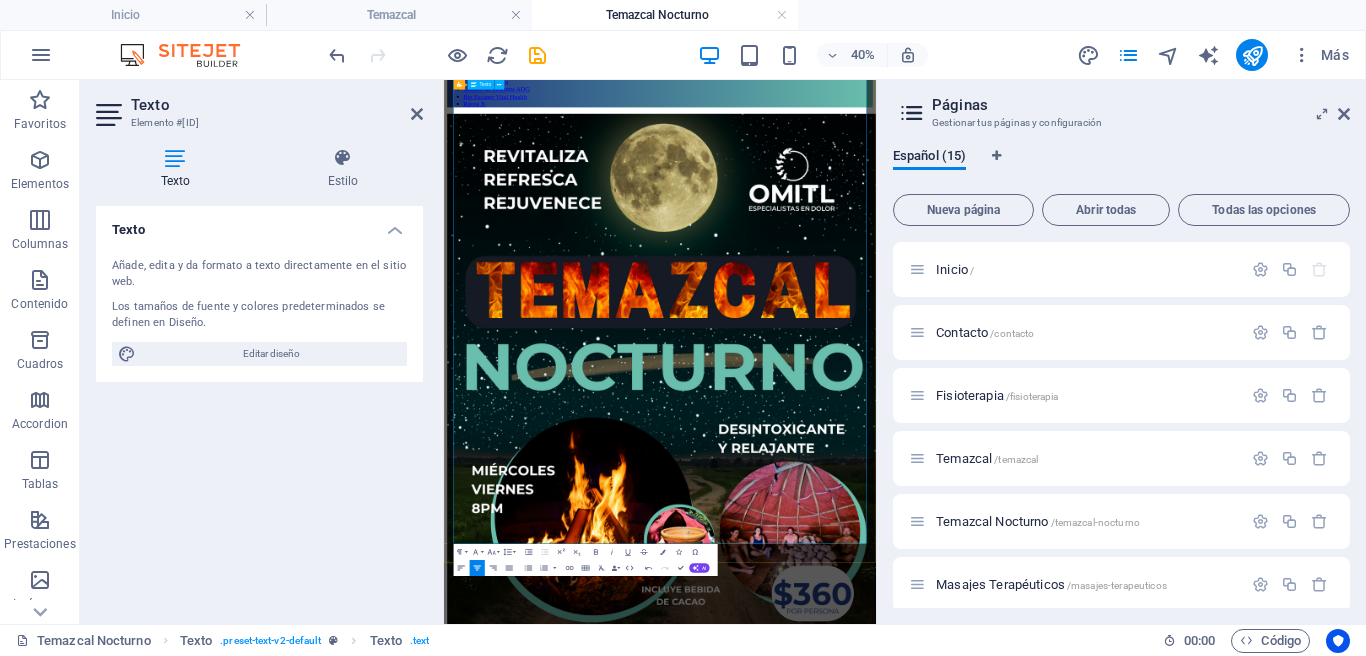 scroll, scrollTop: 0, scrollLeft: 3, axis: horizontal 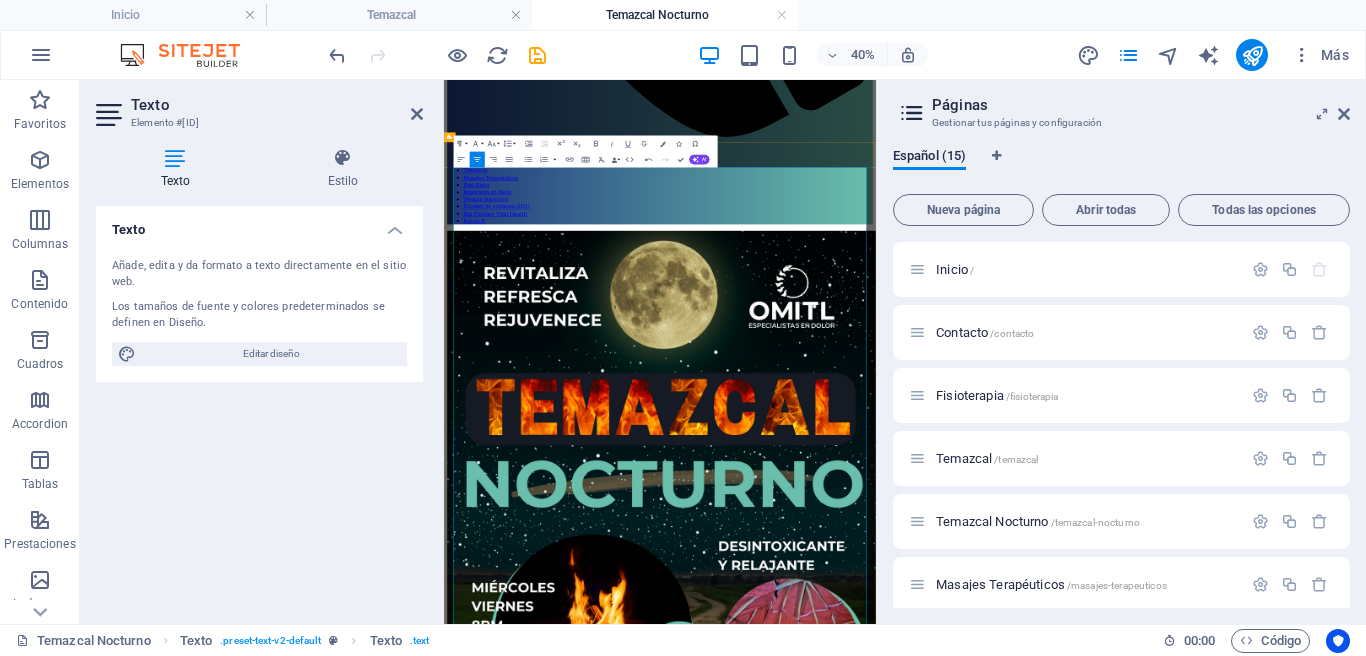 drag, startPoint x: 1125, startPoint y: 627, endPoint x: 743, endPoint y: 639, distance: 382.18845 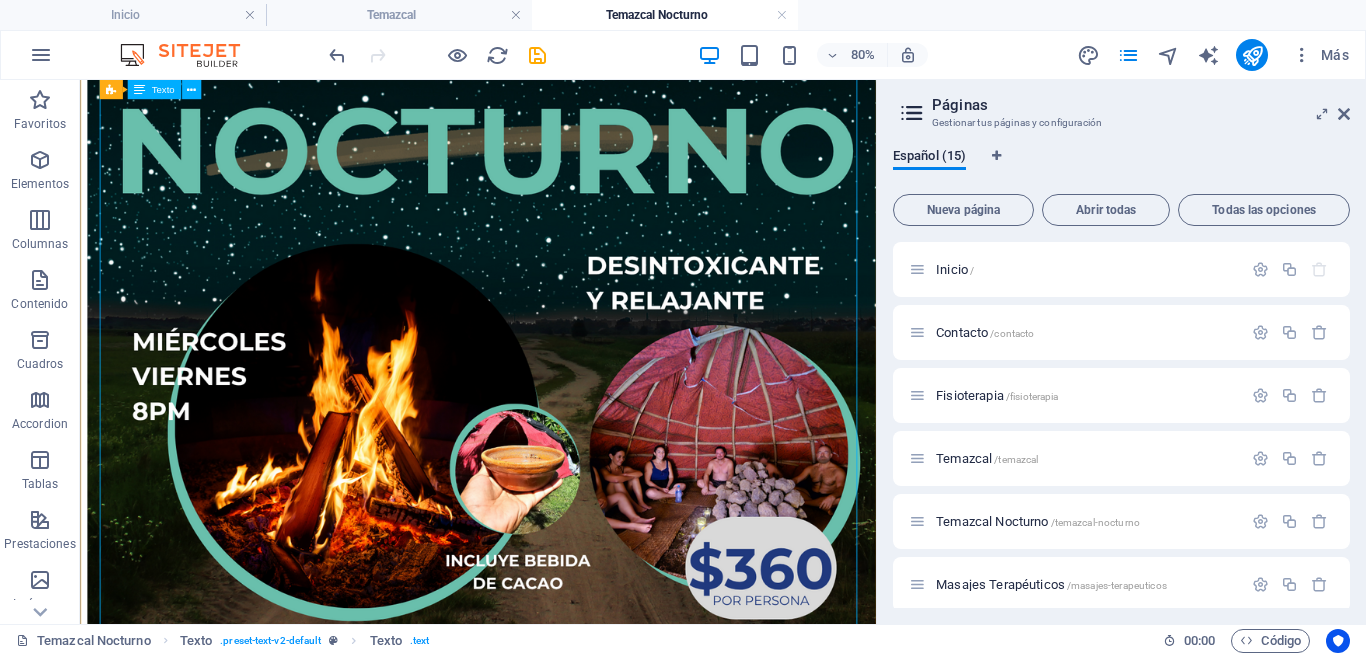 scroll, scrollTop: 2205, scrollLeft: 0, axis: vertical 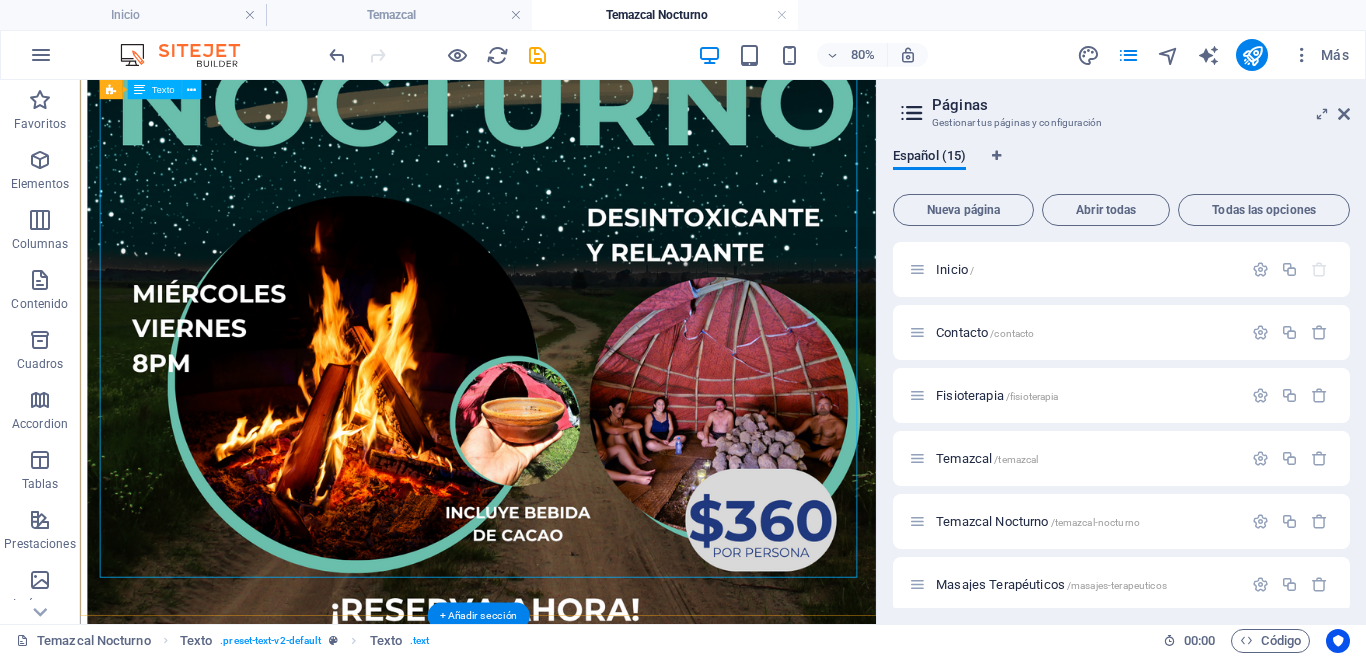 click on "✨  Temazcal  Nocturno   en Omitl Una experiencia profunda de desintoxicación y renovación. Vive una noche única  miércoles o viernes a las 8:00 pm   ¿Qué incluye? 🍫  Bebida de cacao natural:  Abre tu corazón y establece tu intención. 🌿  Baño de vapor con hierbas medicinales:  Desinflama, desintoxica y relaja cuerpo y mente en un temazcal guiado. 🕒  Duración:   1.5 horas totales (60 min dentro del temazcal) 💰  Inversión:   $360 por persona 📍  Ubicación:   Av. Colón 1539, entre Sur 29 y 31, Orizaba ¿Qué necesitas traer? Traje de baño o ropa cómoda para el vapor Toalla y sandalias Agua para hidratarte 💧 Fruta o snack ligero para después (opcional) 🌿 ¿Cómo reservar? 1. Realiza tu pago de $360 Bernardo Ávila Omitl – BBVA CLABE: 012882004789718388 Cuenta: 0478971838 ✔️ En línea con tarjeta Envíanos un mensaje para hacerte llegar el link de pago. Solicita disponibilidad por WhatsApp antes de hacer el pago. 2. Envíanos tu comprobante, nombre y fecha elegida" at bounding box center [577, 1388] 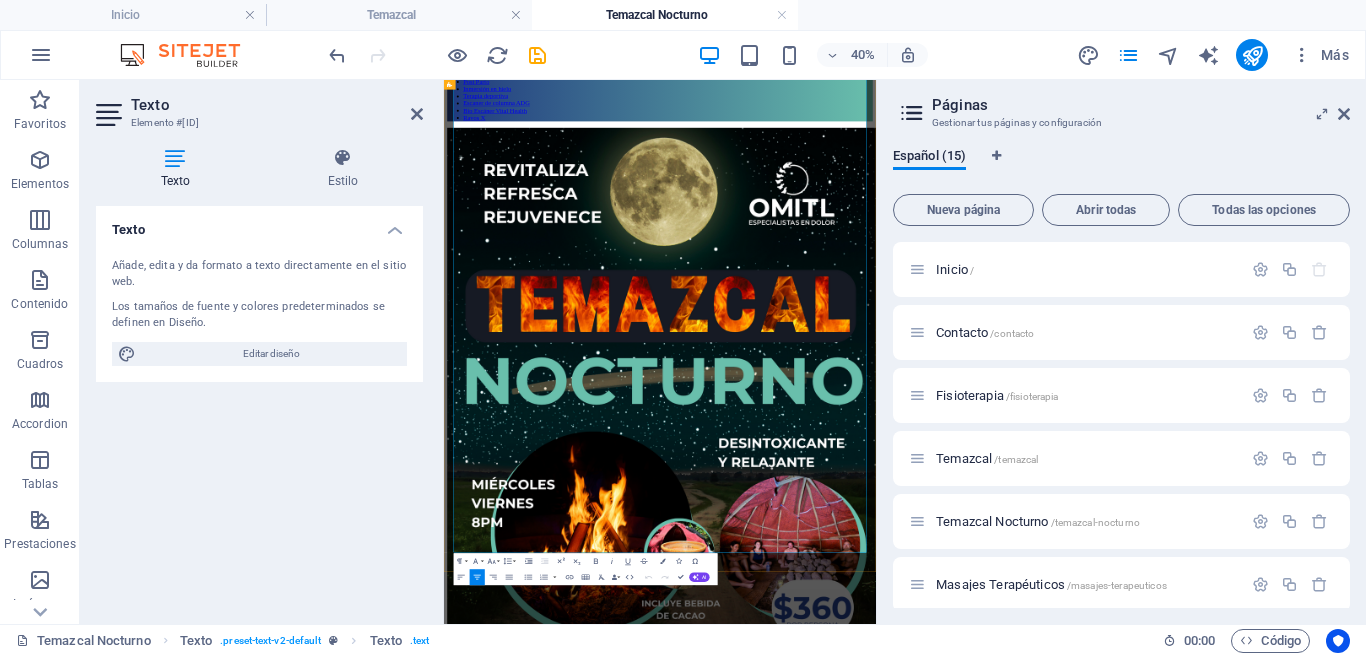scroll, scrollTop: 1659, scrollLeft: 0, axis: vertical 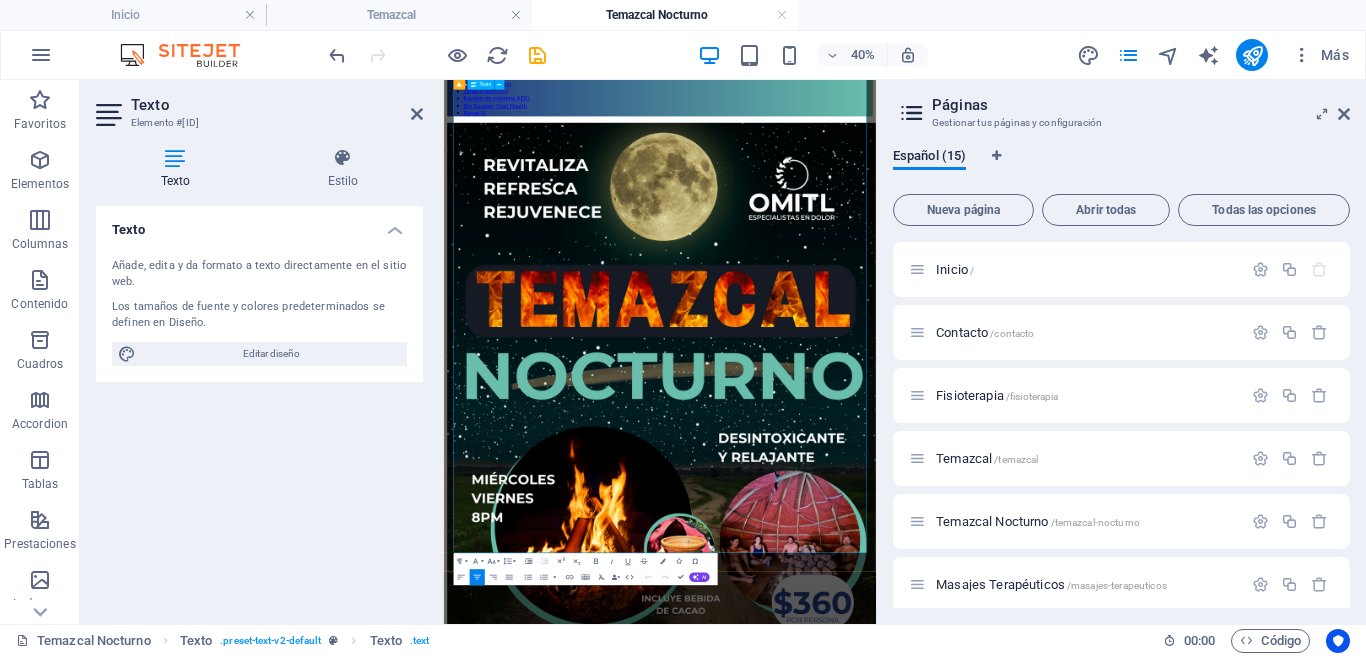 click on "¿Qué necesitas traer?" at bounding box center [984, 2150] 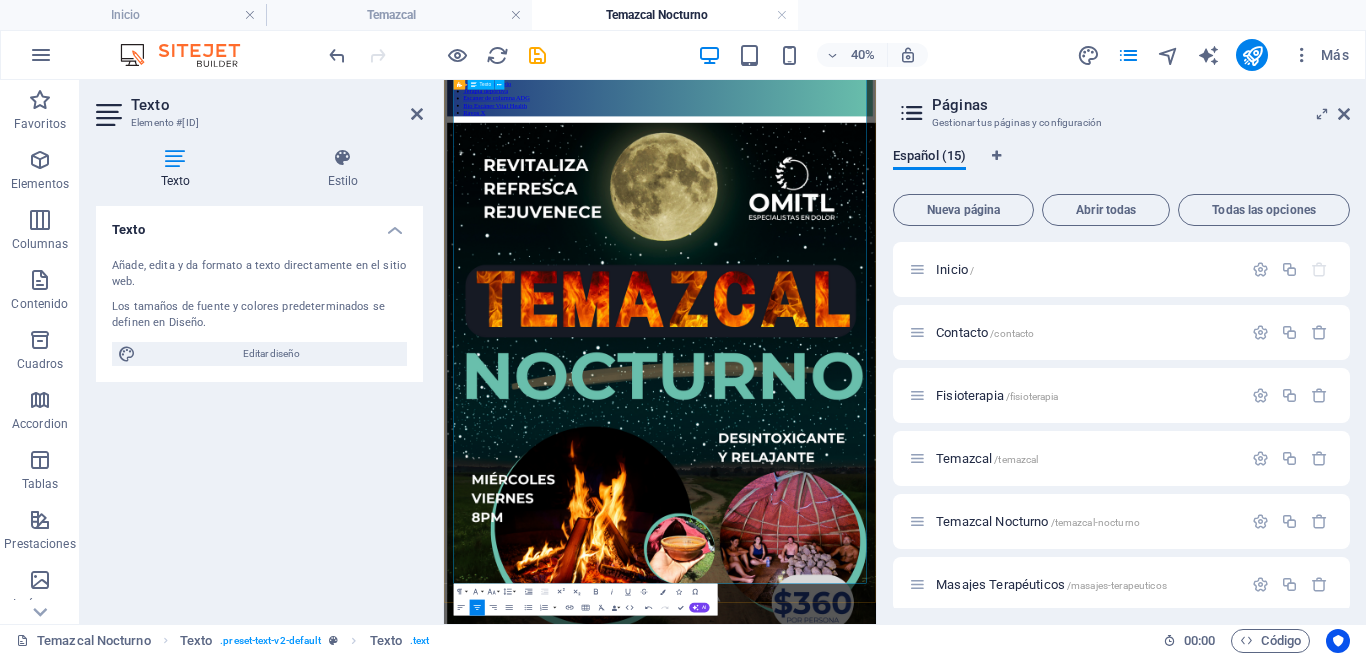 click on "🌿 ¿Cómo reservar?" at bounding box center (984, 2376) 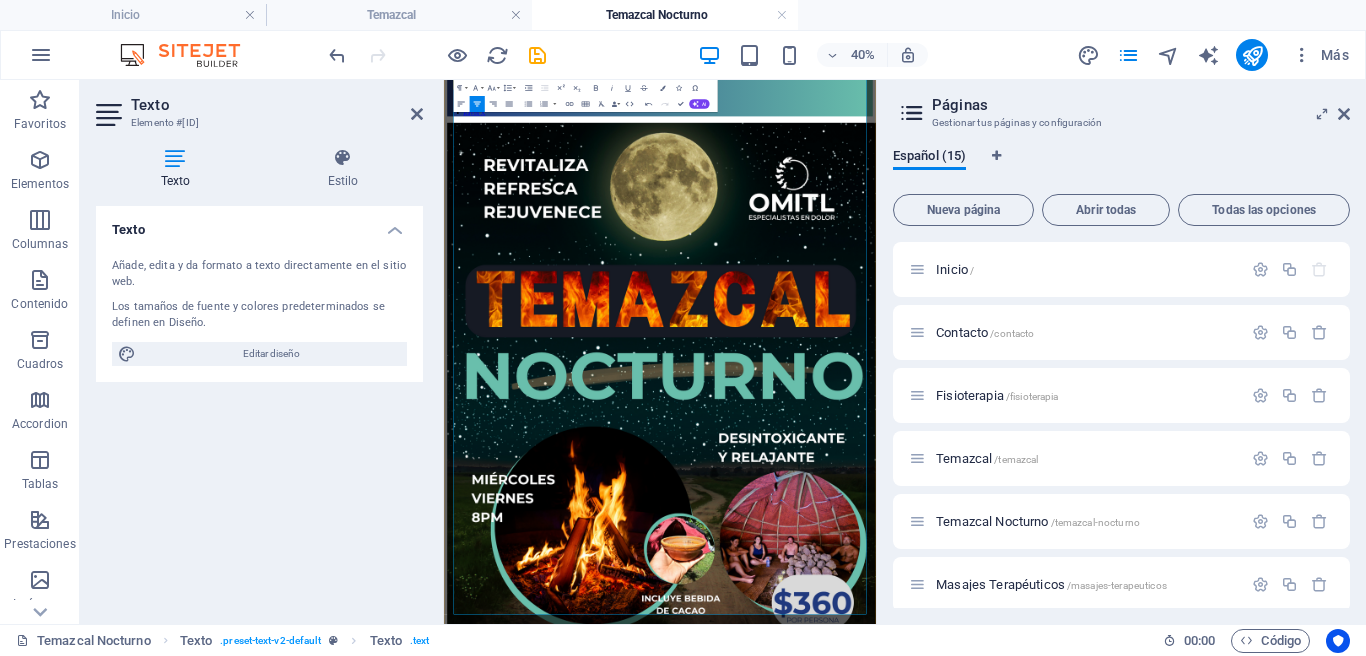 drag, startPoint x: 1107, startPoint y: 975, endPoint x: 854, endPoint y: 869, distance: 274.30823 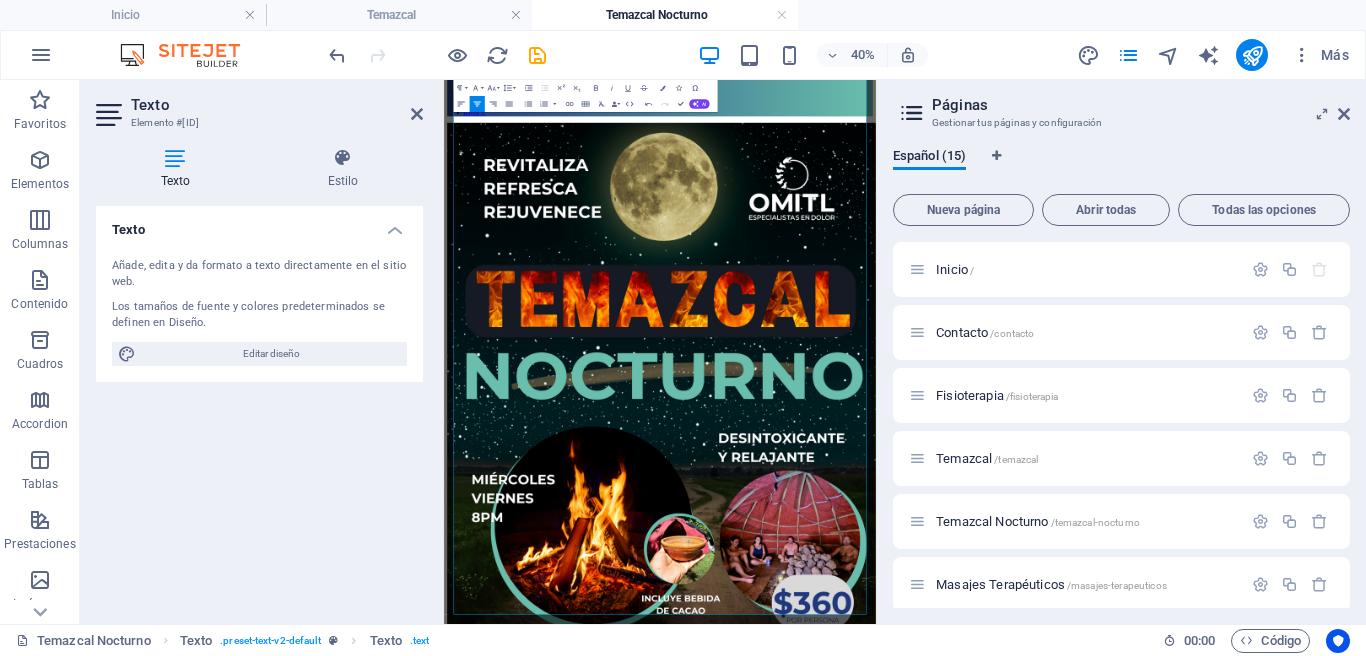 scroll, scrollTop: 1622, scrollLeft: 0, axis: vertical 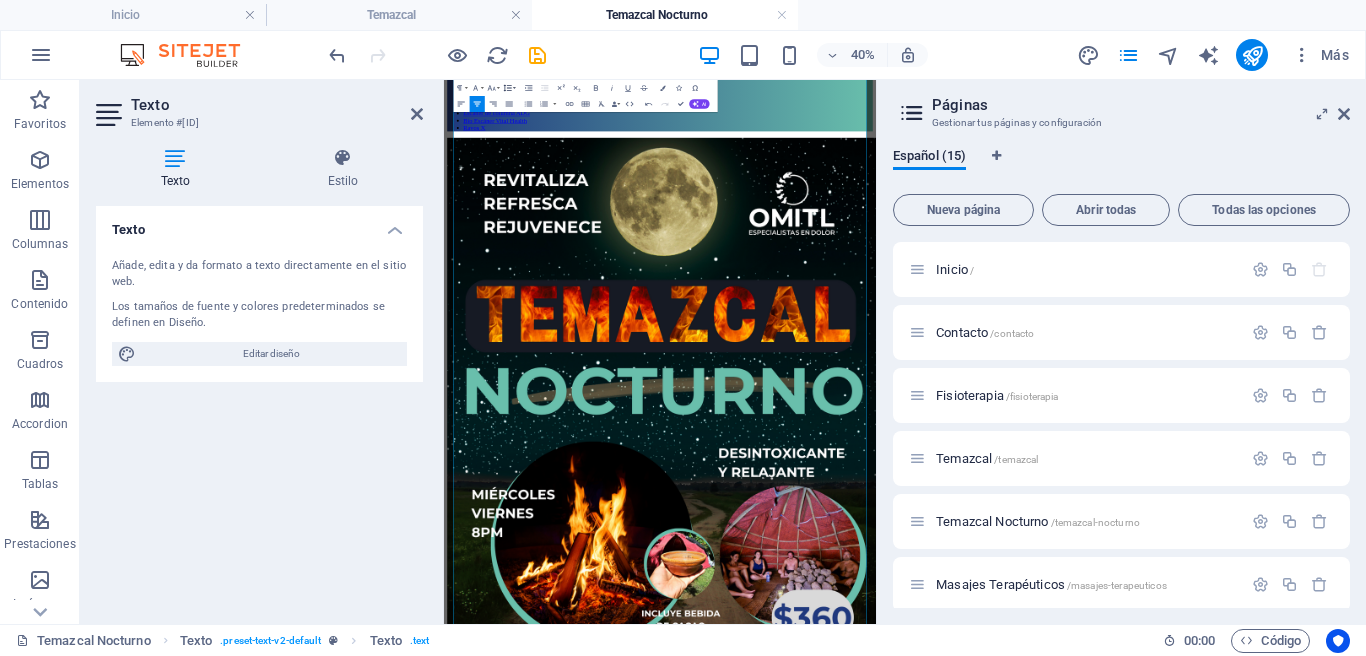 click 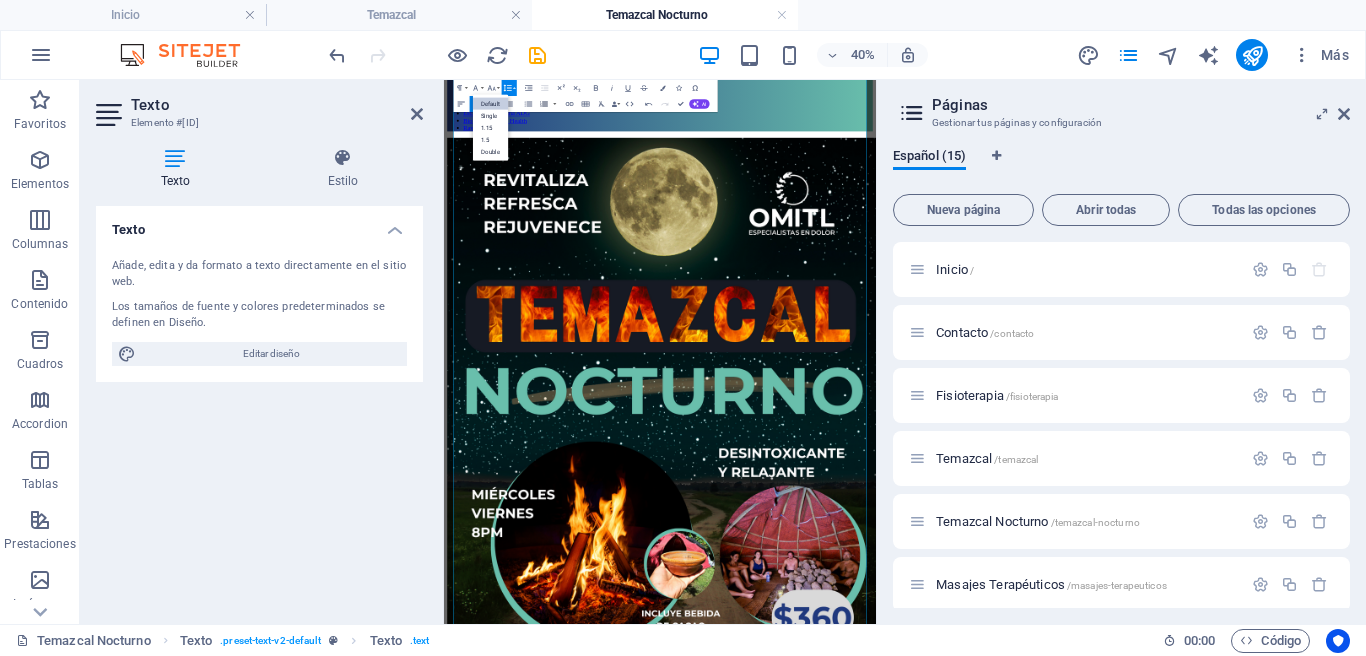 scroll, scrollTop: 0, scrollLeft: 0, axis: both 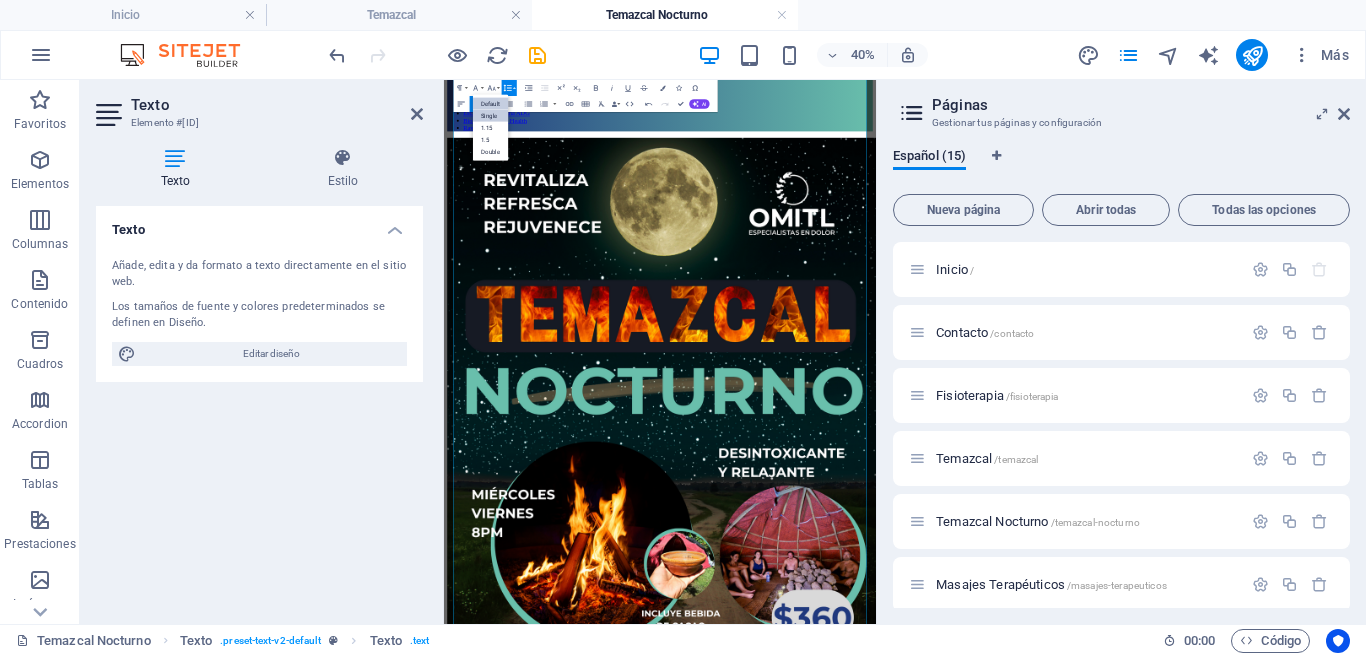 click on "Single" at bounding box center [491, 116] 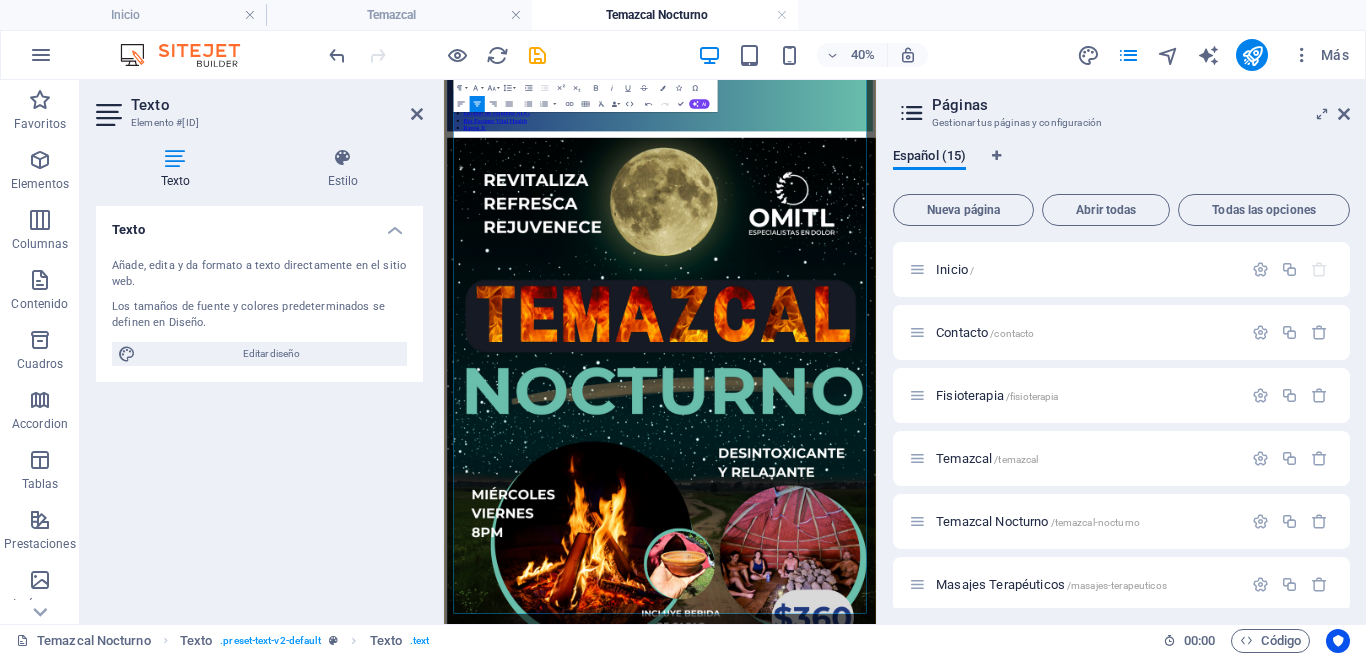 click at bounding box center [984, 2411] 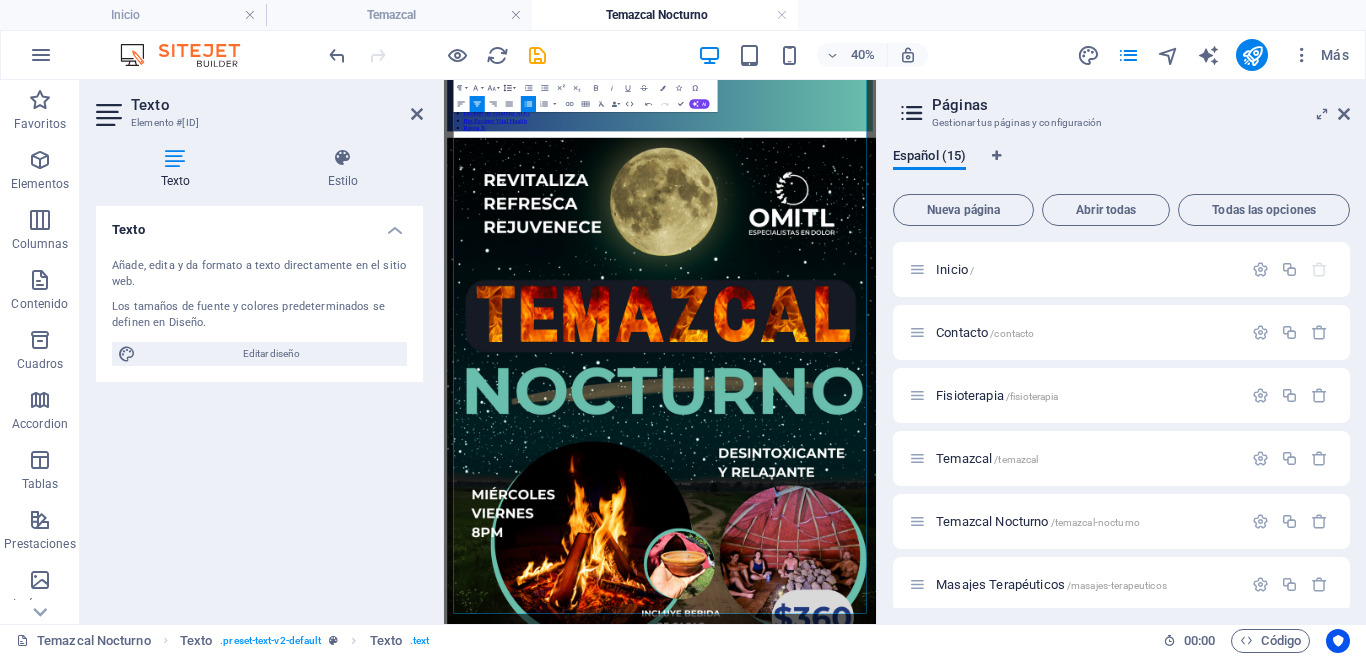 click 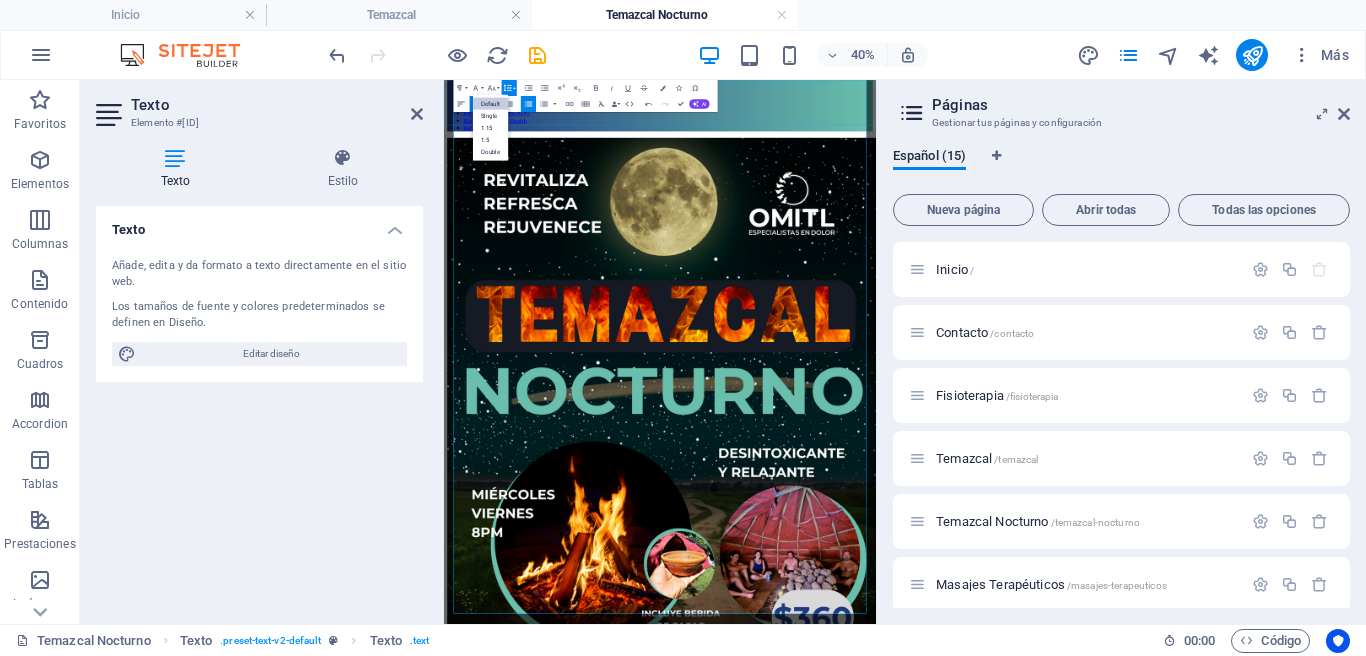scroll, scrollTop: 0, scrollLeft: 0, axis: both 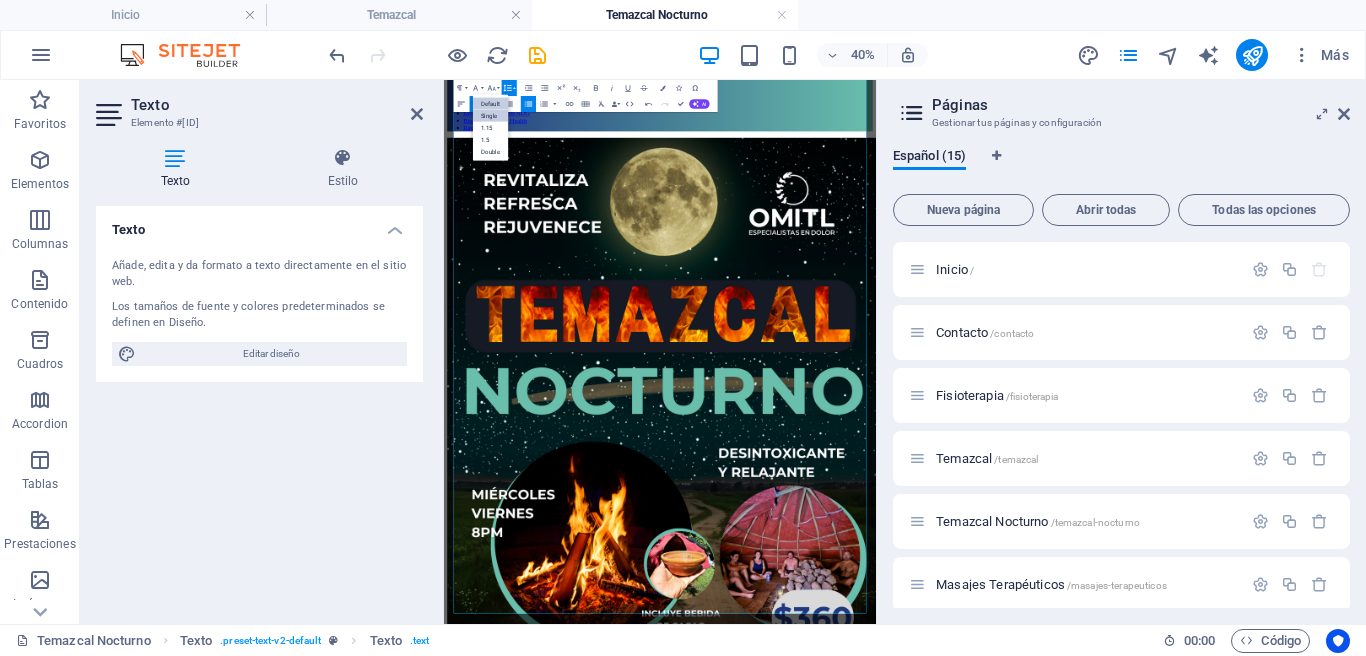 click on "Single" at bounding box center [491, 116] 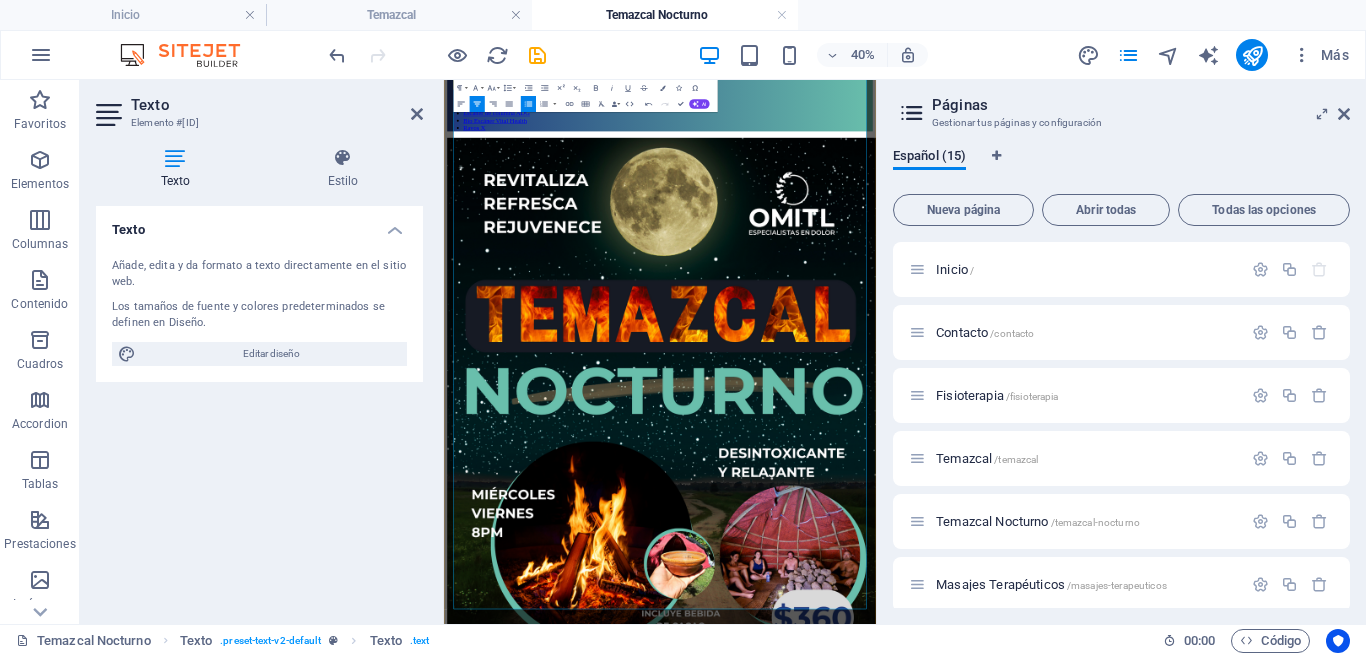 click at bounding box center [984, 2409] 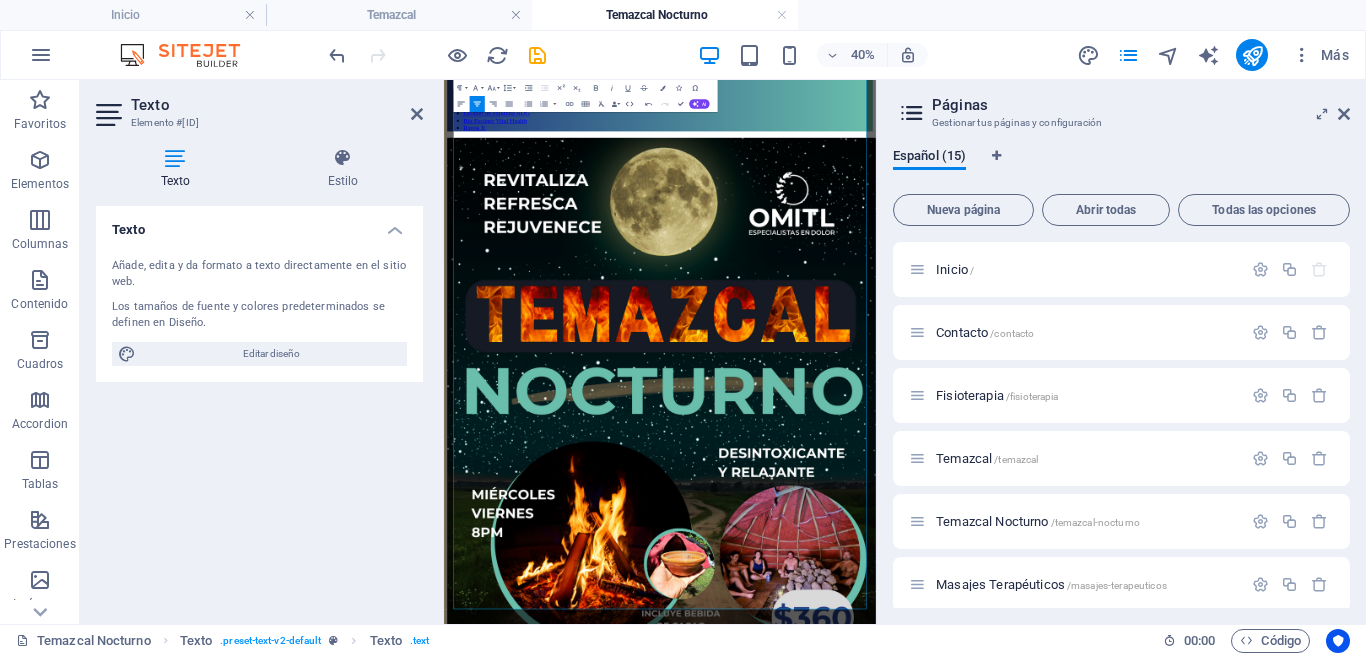 drag, startPoint x: 1060, startPoint y: 765, endPoint x: 940, endPoint y: 667, distance: 154.93224 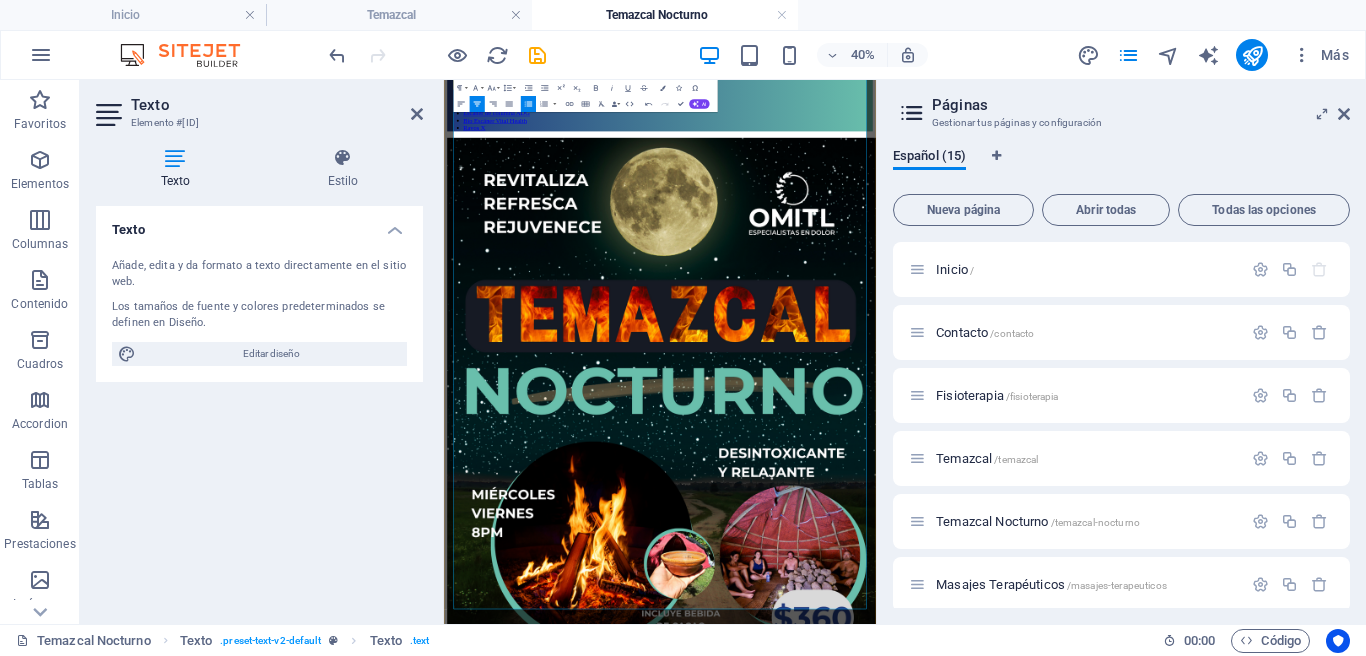 drag, startPoint x: 1051, startPoint y: 798, endPoint x: 911, endPoint y: 668, distance: 191.04973 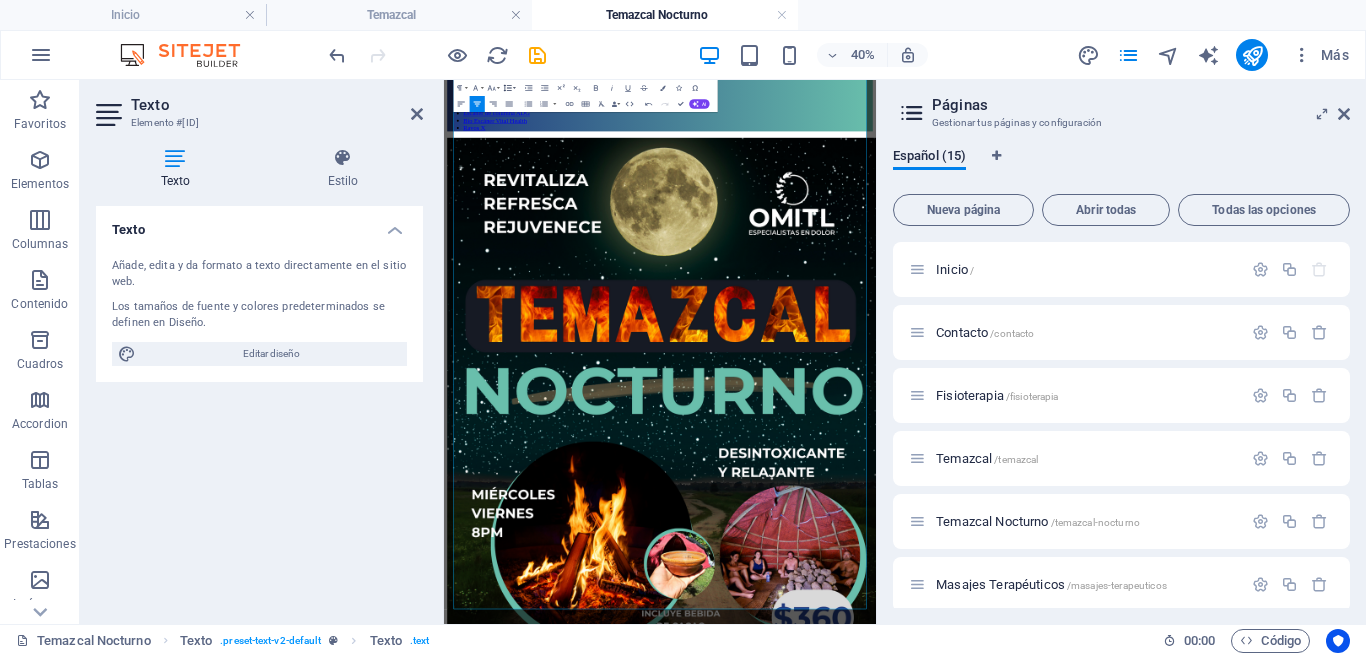 click on "Line Height" at bounding box center [509, 88] 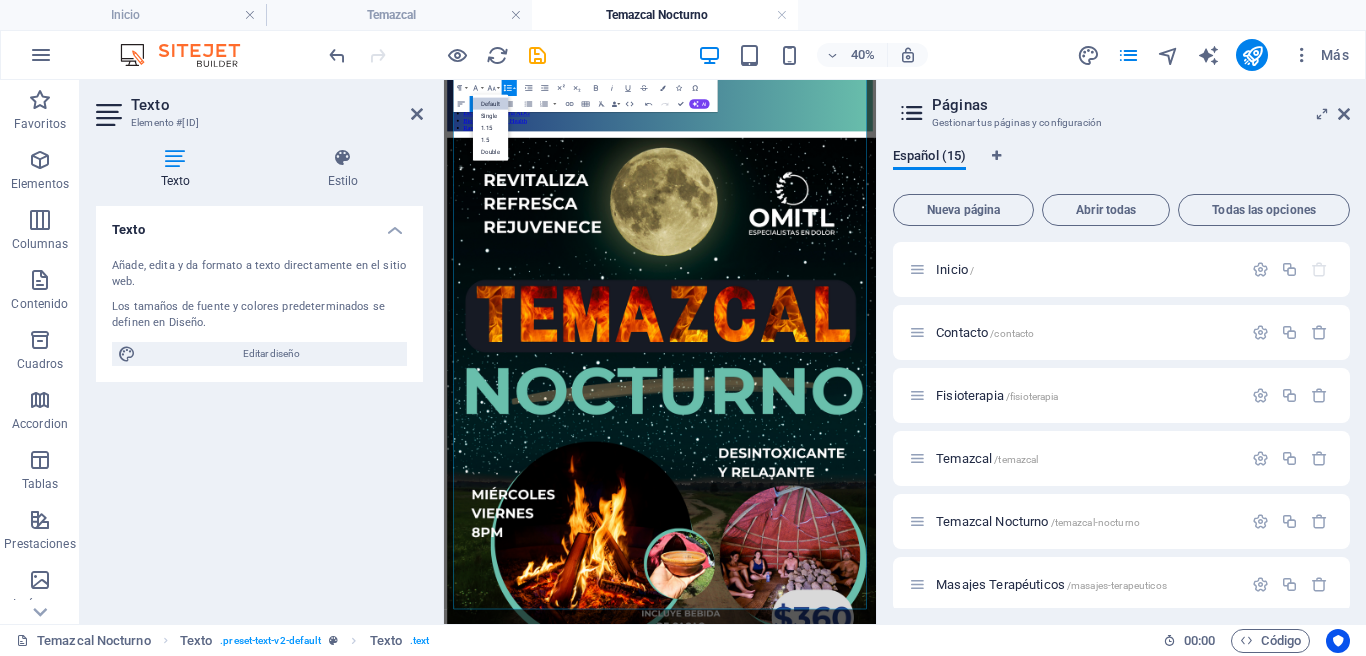 scroll, scrollTop: 0, scrollLeft: 0, axis: both 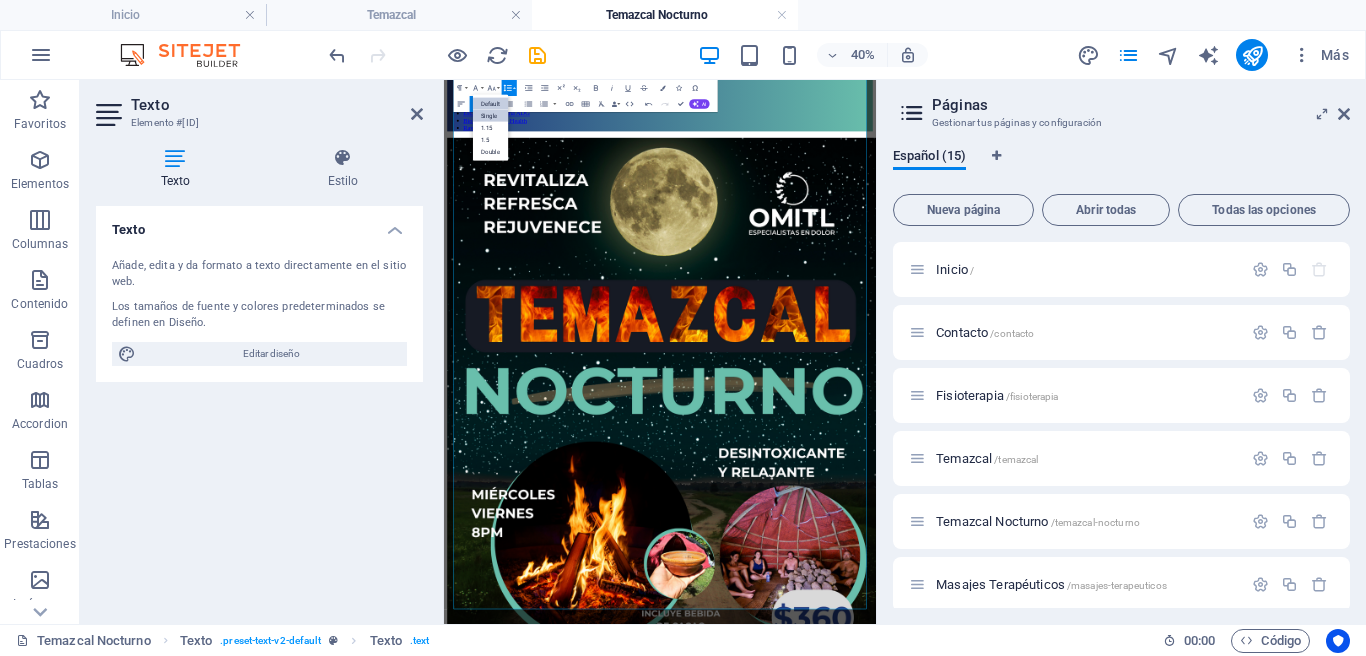 click on "Single" at bounding box center [491, 116] 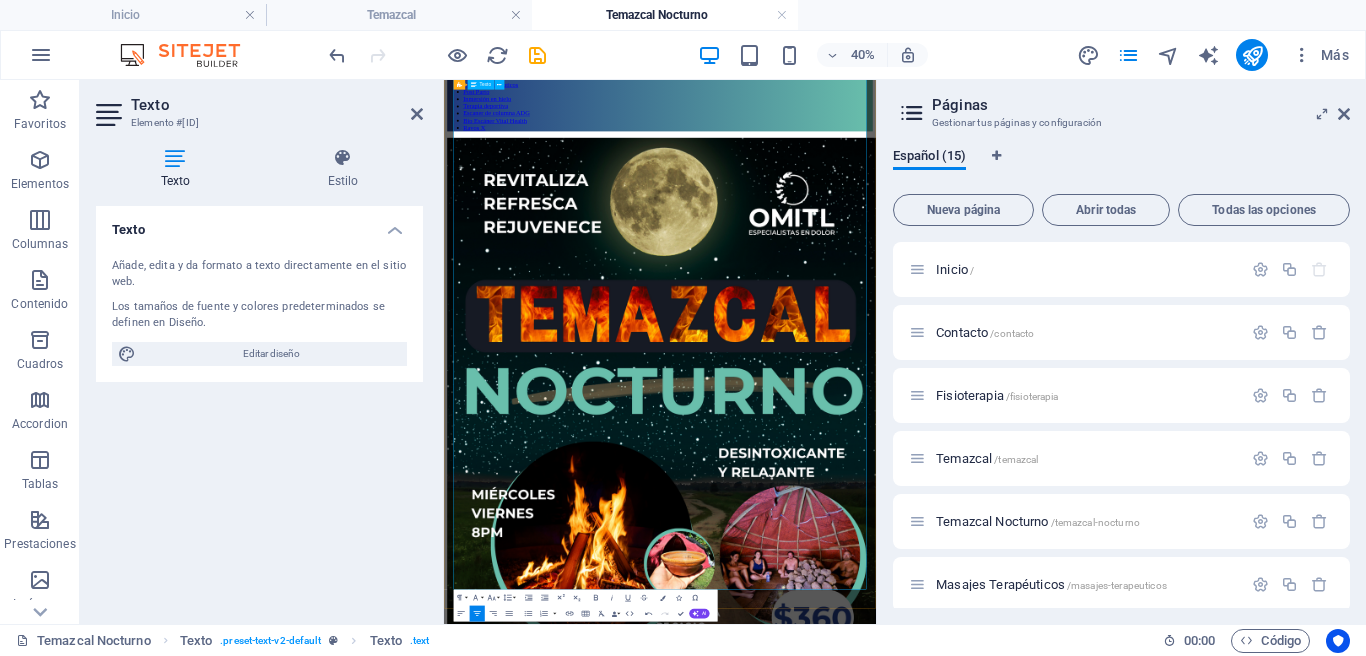 click on "$360 por persona" at bounding box center [601, 2111] 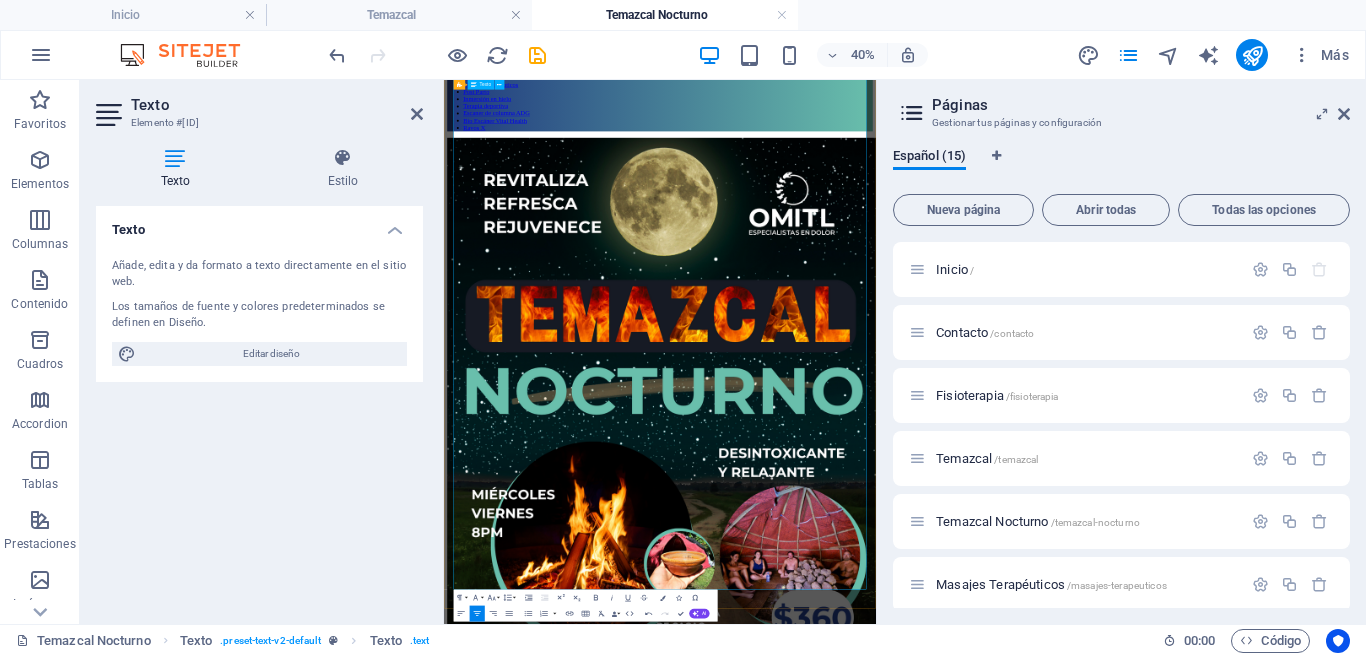 drag, startPoint x: 1078, startPoint y: 440, endPoint x: 965, endPoint y: 401, distance: 119.54079 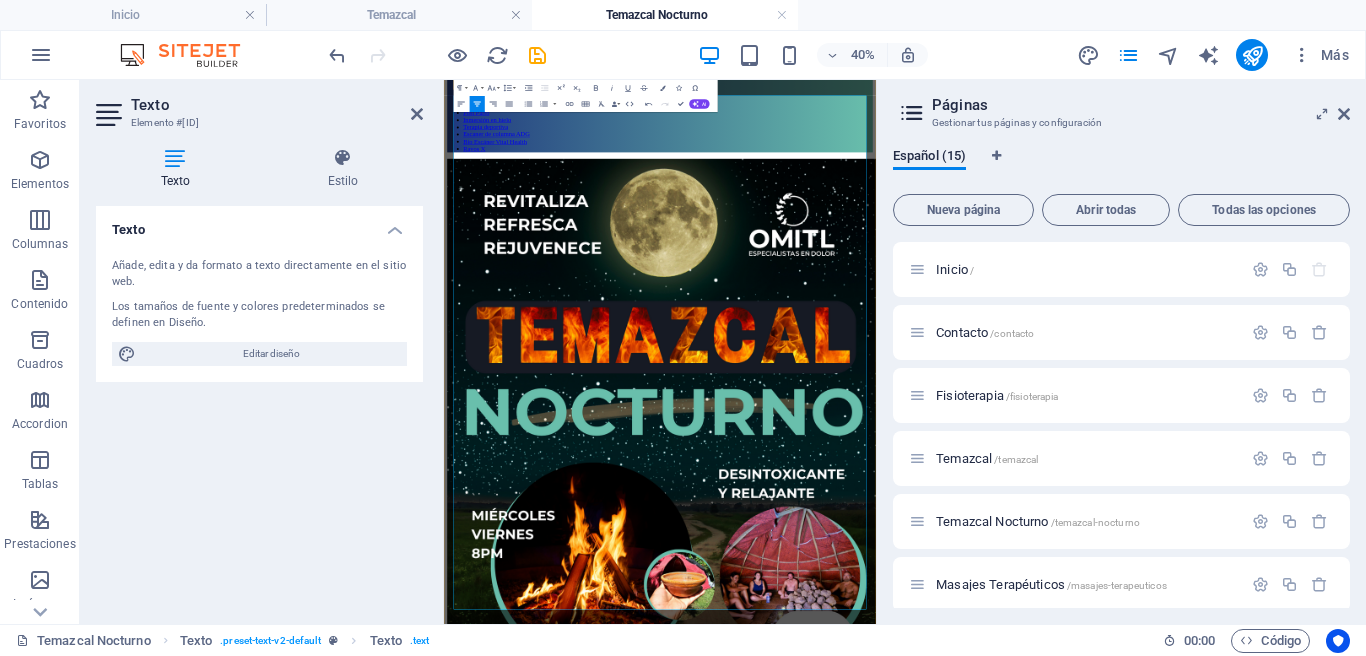 scroll, scrollTop: 1549, scrollLeft: 0, axis: vertical 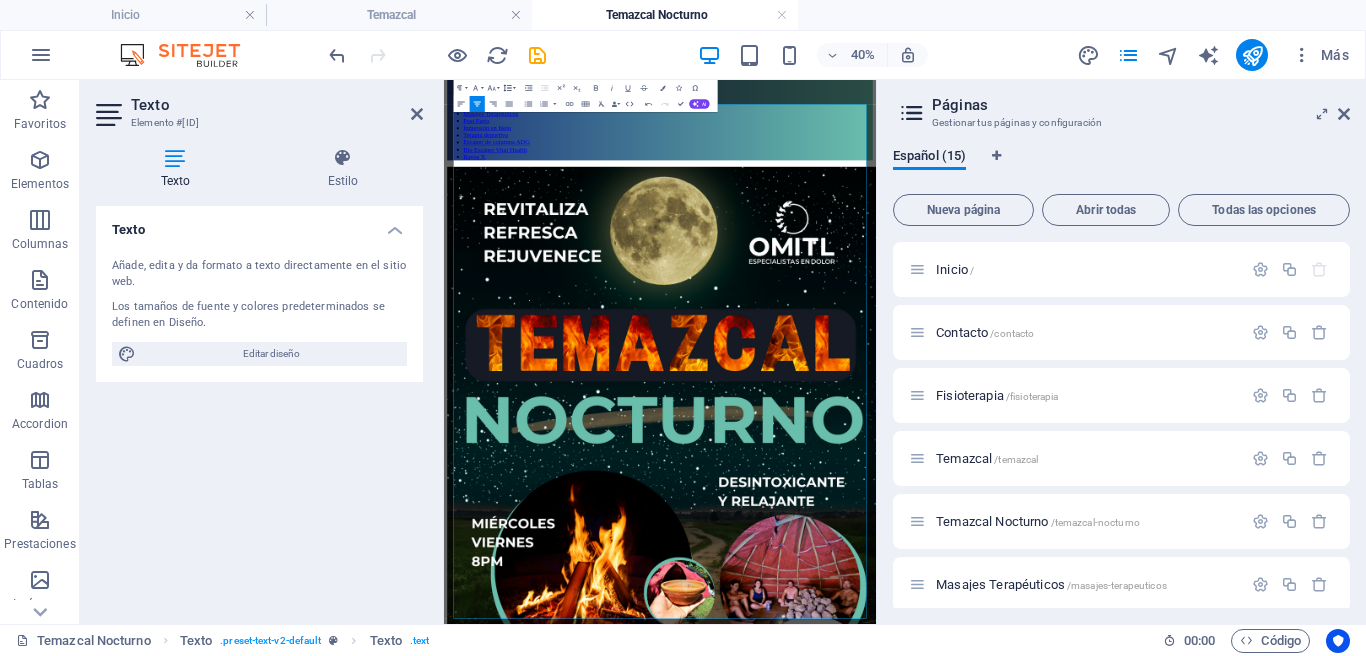 click 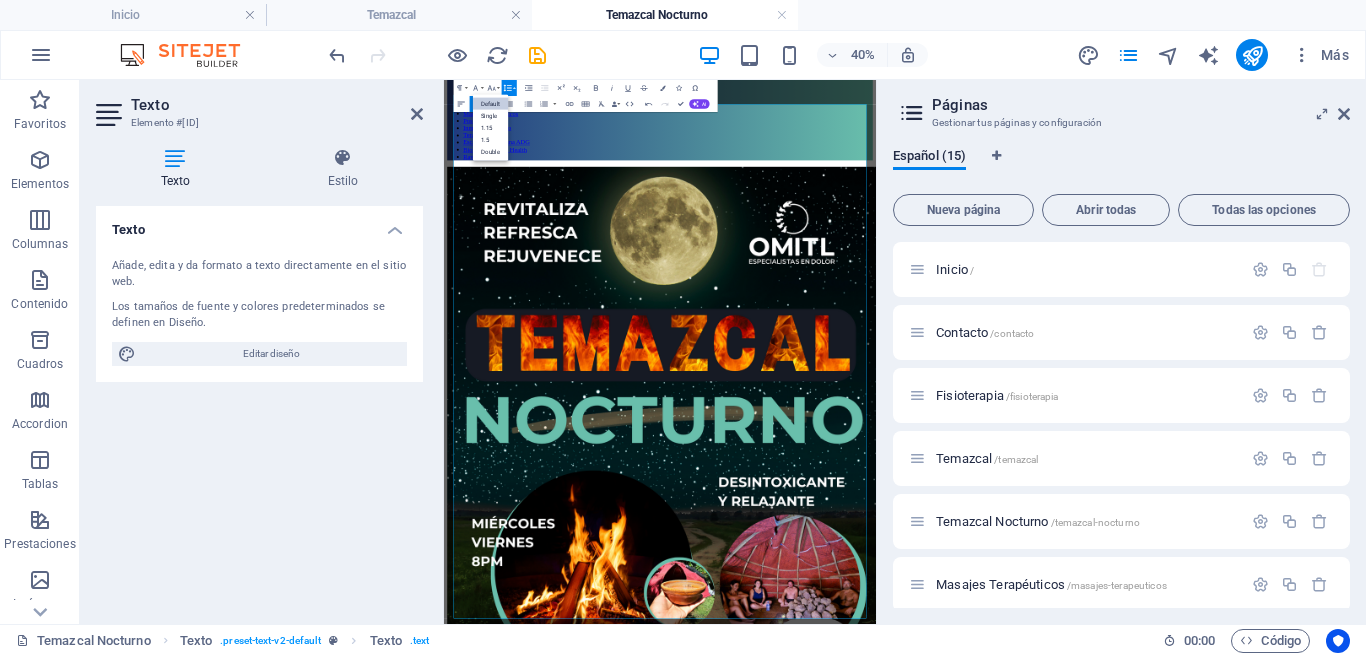 scroll, scrollTop: 0, scrollLeft: 0, axis: both 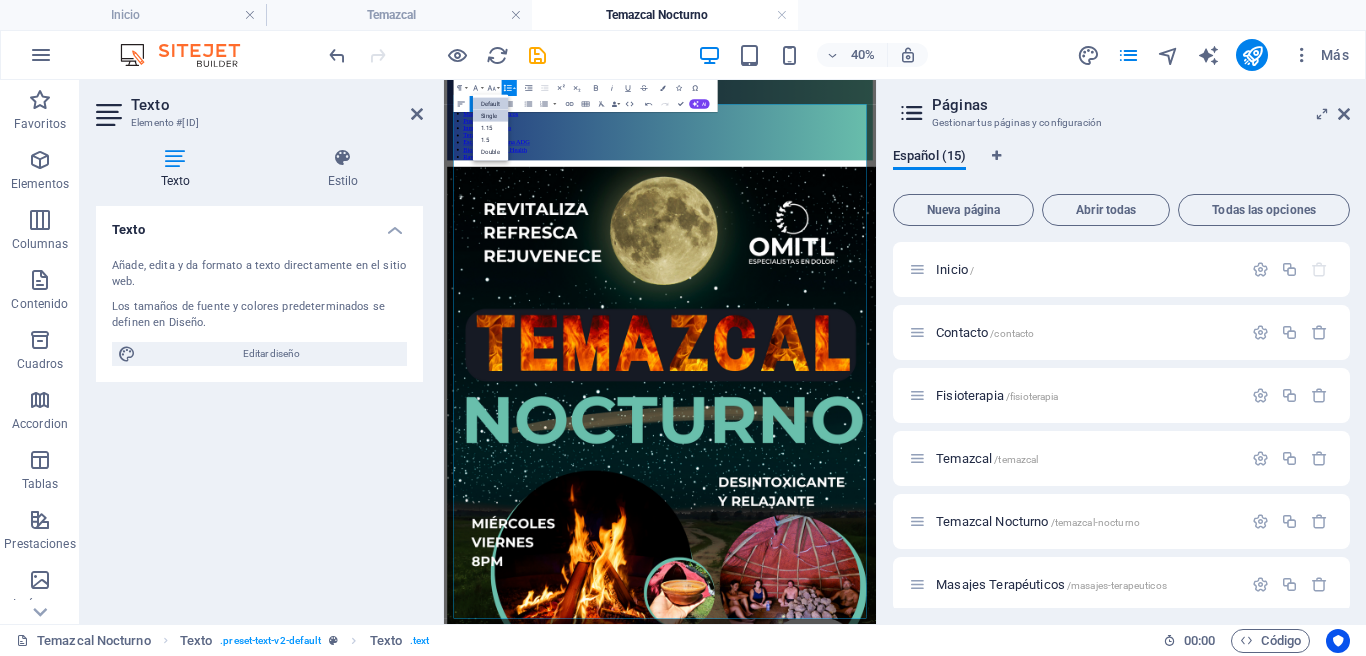 click on "Single" at bounding box center (491, 116) 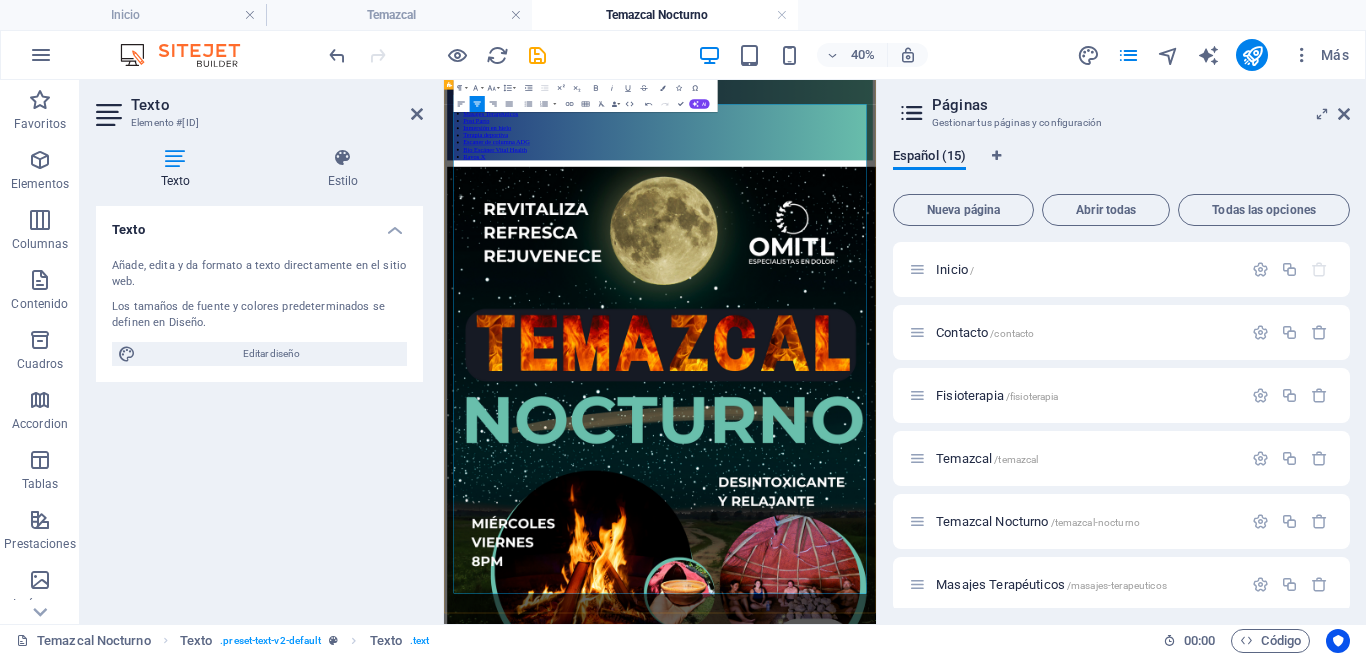 click on "🕒  Duración:   1.5 horas totales (60 min dentro del temazcal) 💰  Inversión:   $360 por persona 📍  Ubicación:   Av. Colón 1539, entre Sur 29 y 31, Orizaba" at bounding box center [984, 2170] 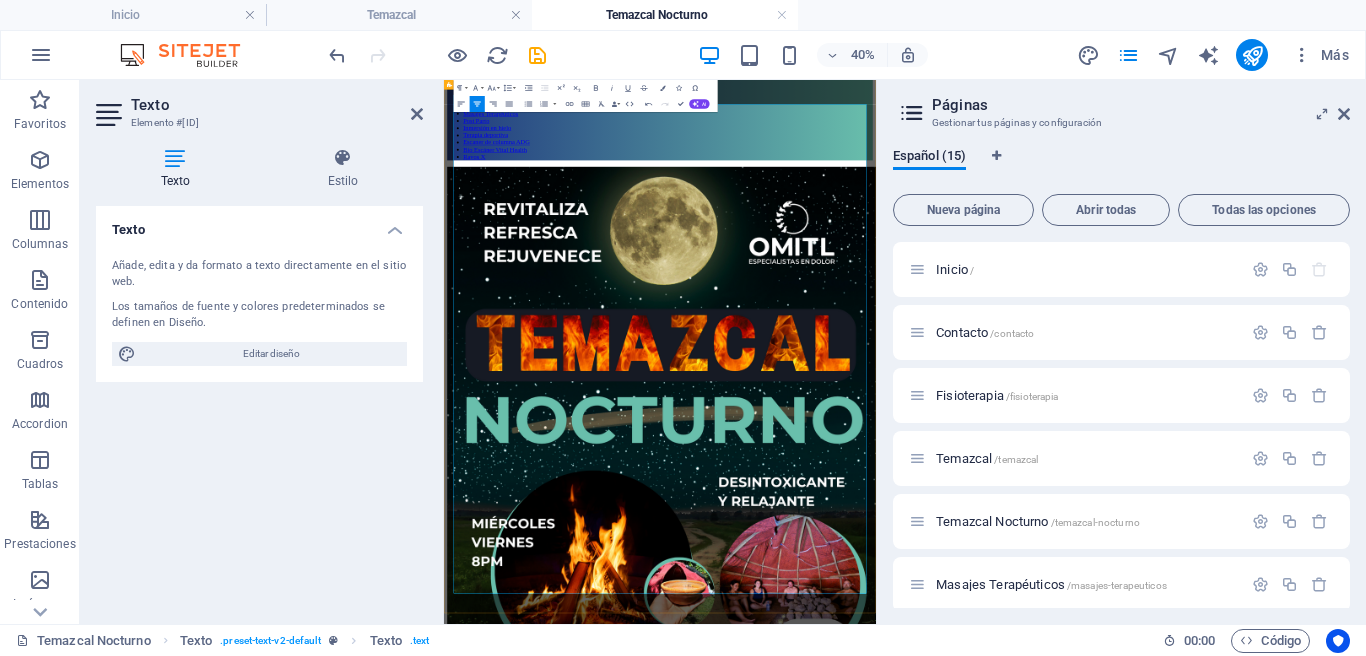 drag, startPoint x: 978, startPoint y: 693, endPoint x: 896, endPoint y: 574, distance: 144.51643 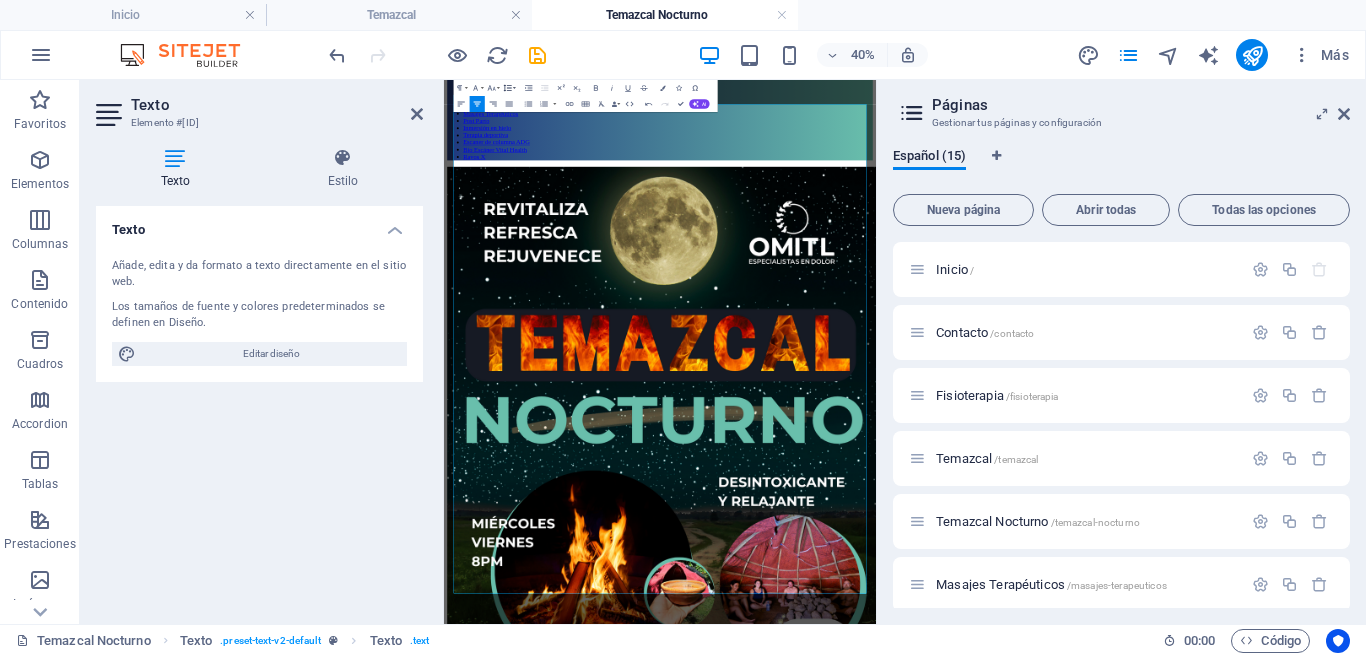 click 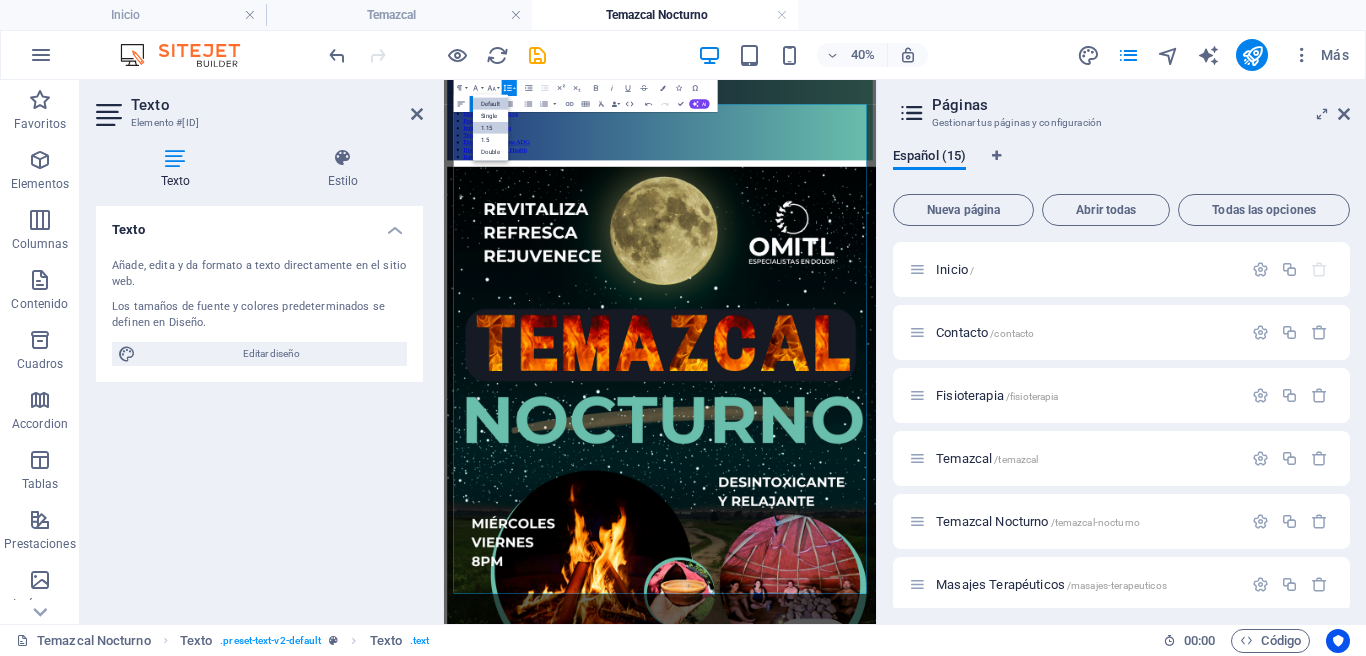 scroll, scrollTop: 0, scrollLeft: 0, axis: both 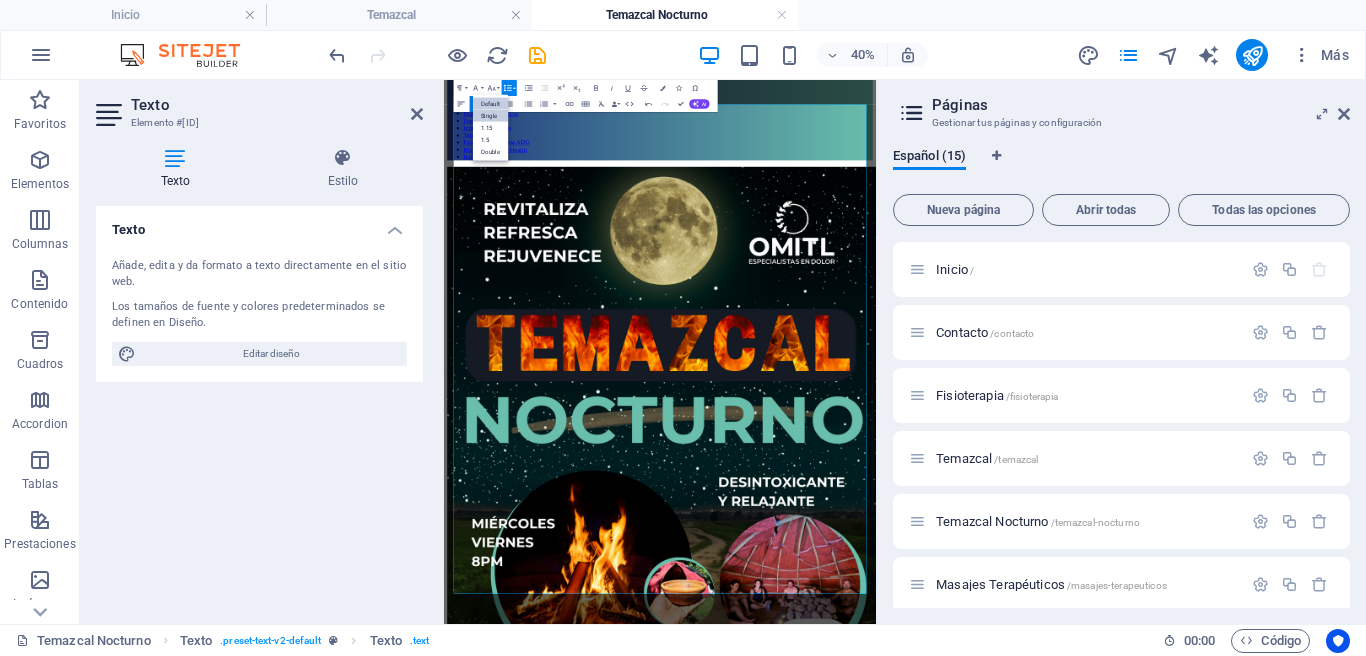 click on "Single" at bounding box center [491, 116] 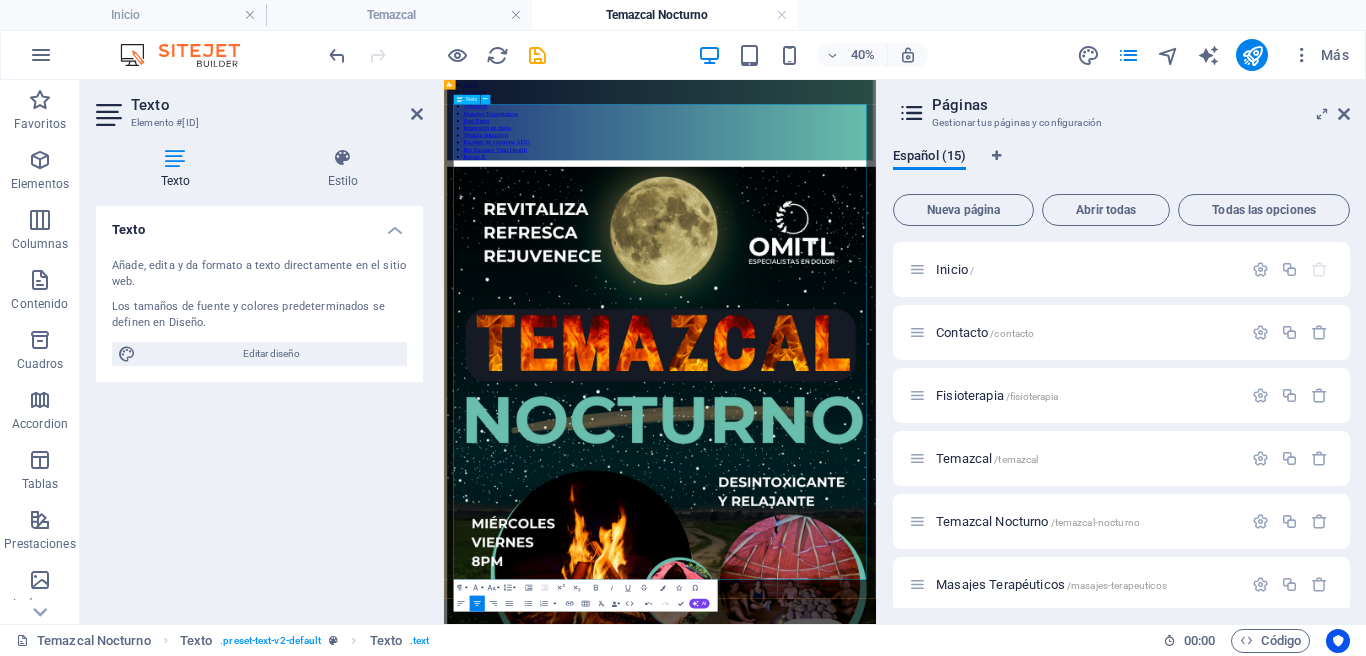 click on "​" at bounding box center (984, 2310) 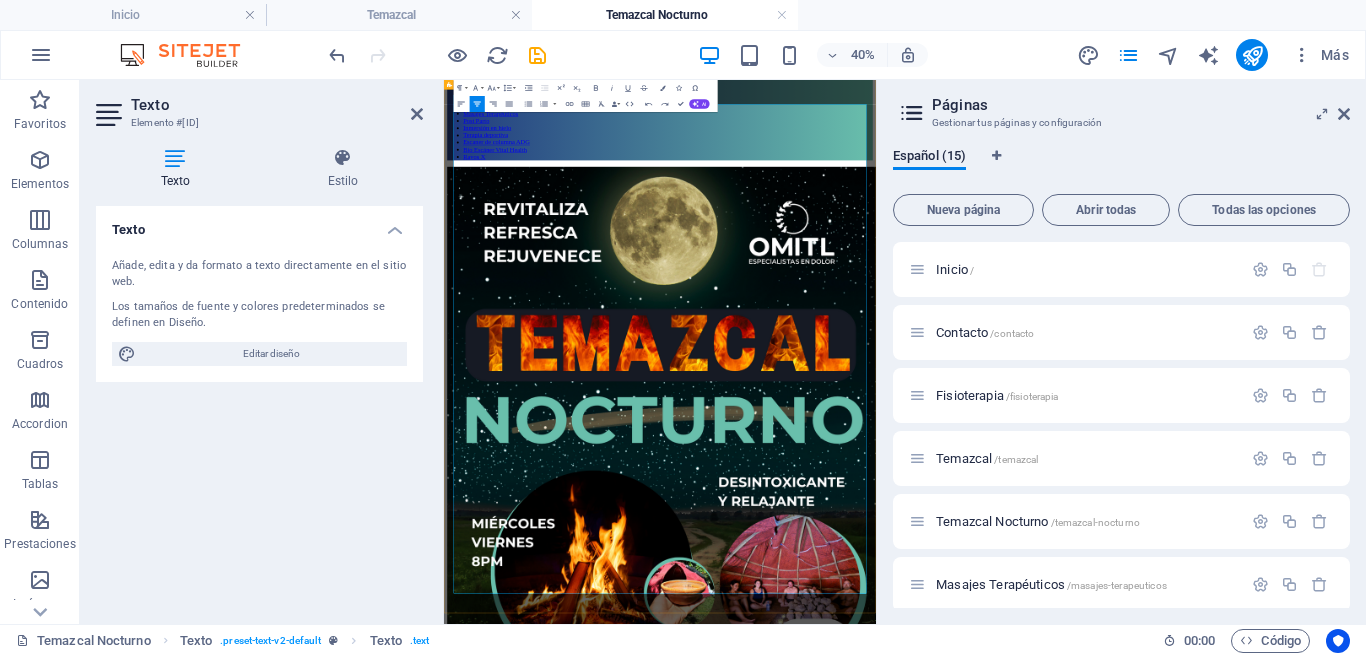 click at bounding box center (984, 2245) 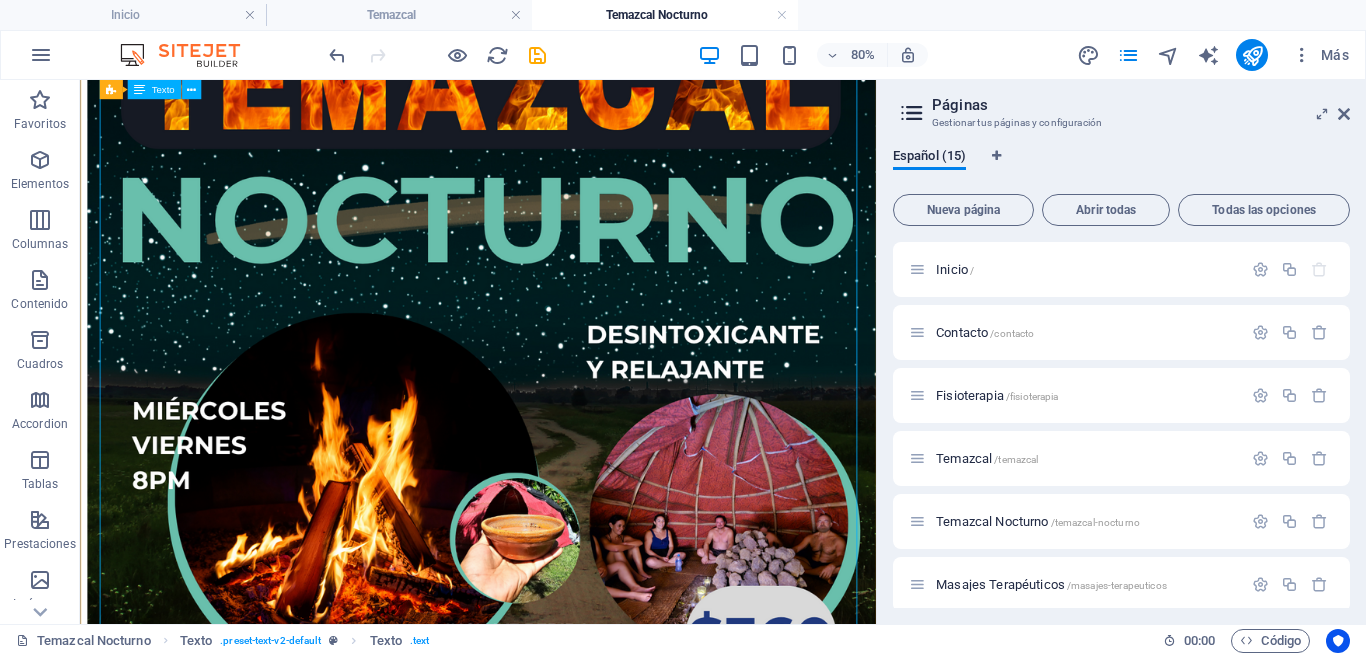 scroll, scrollTop: 1997, scrollLeft: 0, axis: vertical 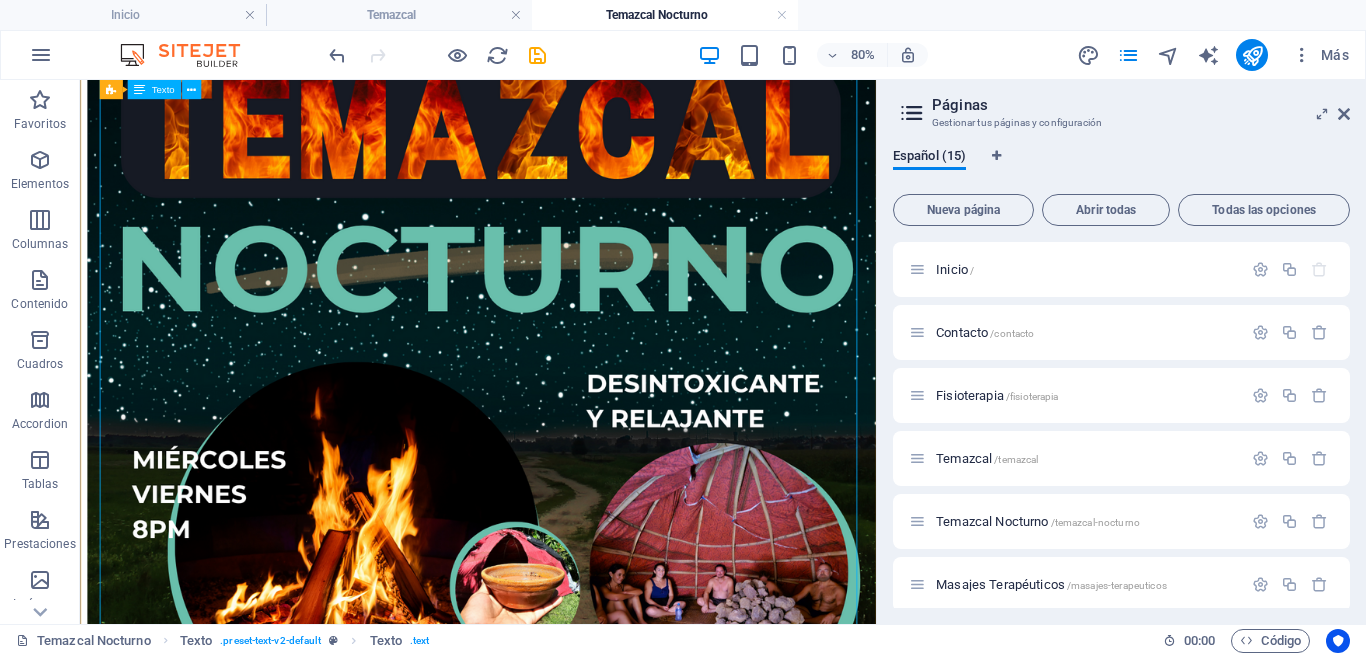 click on "✨  Temazcal  Nocturno   en Omitl Una experiencia profunda de desintoxicación y renovación. Vive una noche única  miércoles o viernes a las 8:00 pm   ¿Qué incluye? 🍫  Bebida de cacao natural:  Abre tu corazón y establece tu intención. 🌿  Baño de vapor con hierbas medicinales:  Desinflama, desintoxica y relaja cuerpo y mente en un temazcal guiado. 🕒  Duración:   1.5 horas totales (60 min dentro del temazcal) 💰  Inversión:   $360 por persona 📍  Ubicación:   Av. Colón 1539, entre Sur 29 y 31, Orizaba ¿Qué necesitas traer? Traje de baño o ropa cómoda para el vapor Toalla y sandalias Agua para hidratarte 💧 Fruta o snack ligero para después (opcional) 🌿 ¿Cómo reservar? 1. Realiza tu pago de $360 Bernardo Ávila Omitl – BBVA CLABE: 012882004789718388 Cuenta: 0478971838 ✔️ En línea con tarjeta Envíanos un mensaje para hacerte llegar el link de pago. Solicita disponibilidad por WhatsApp antes de hacer el pago. 2. Envíanos tu comprobante, nombre y fecha elegida" at bounding box center [577, 1653] 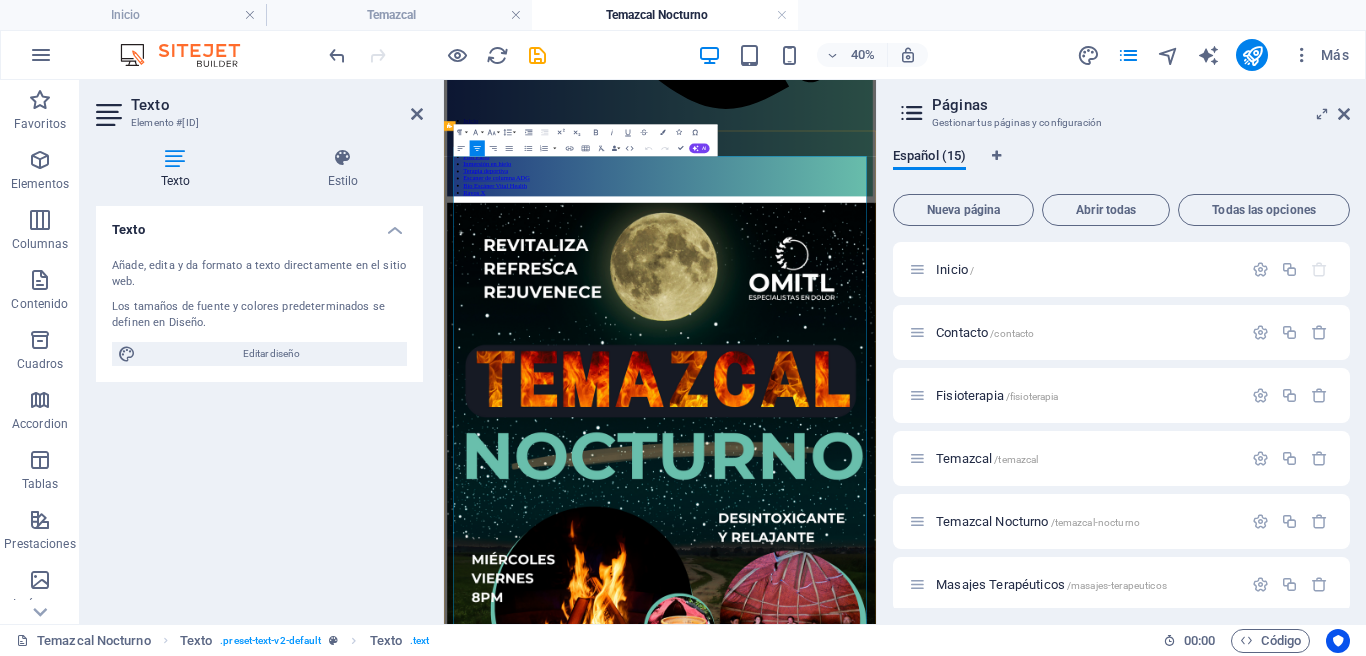 scroll, scrollTop: 1462, scrollLeft: 0, axis: vertical 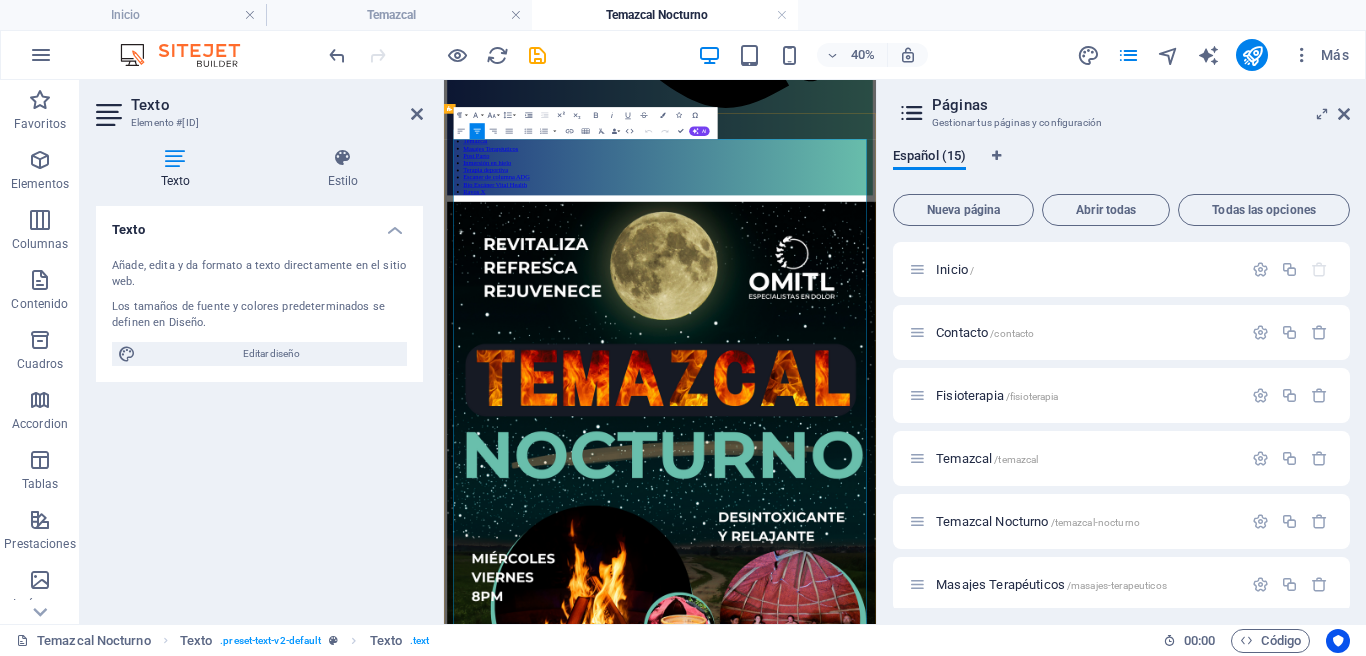 drag, startPoint x: 997, startPoint y: 1171, endPoint x: 1003, endPoint y: 1188, distance: 18.027756 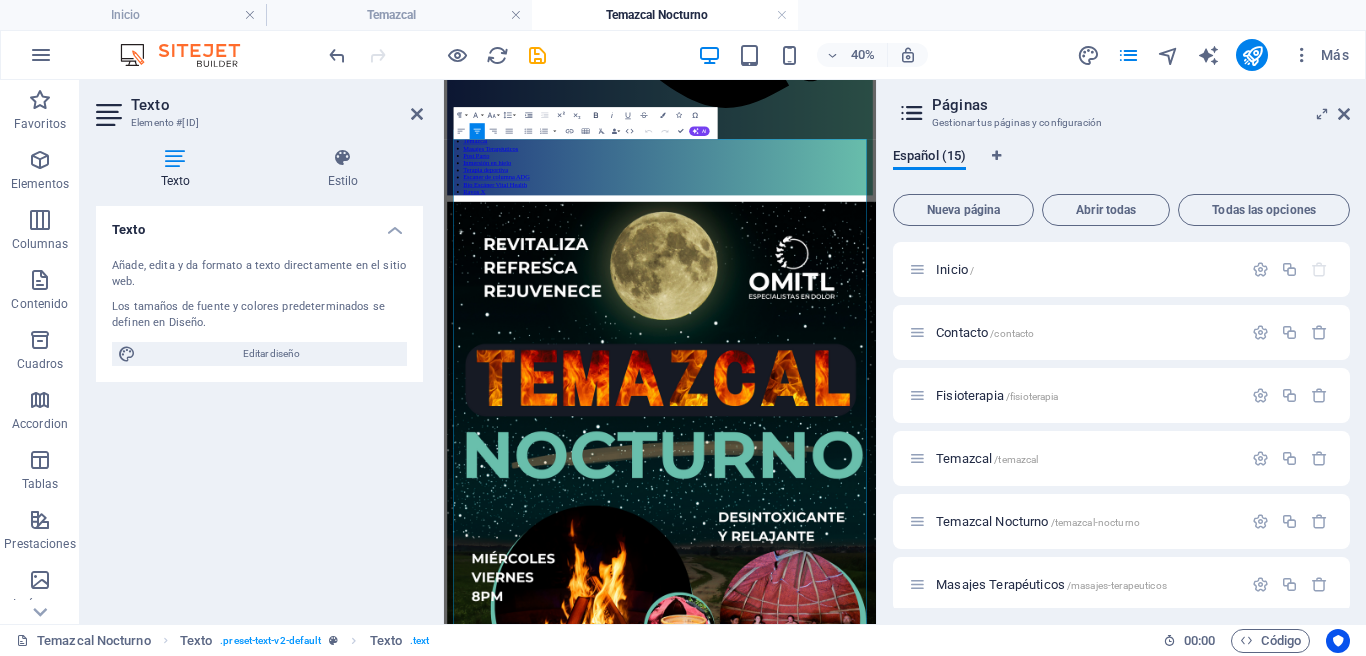 click 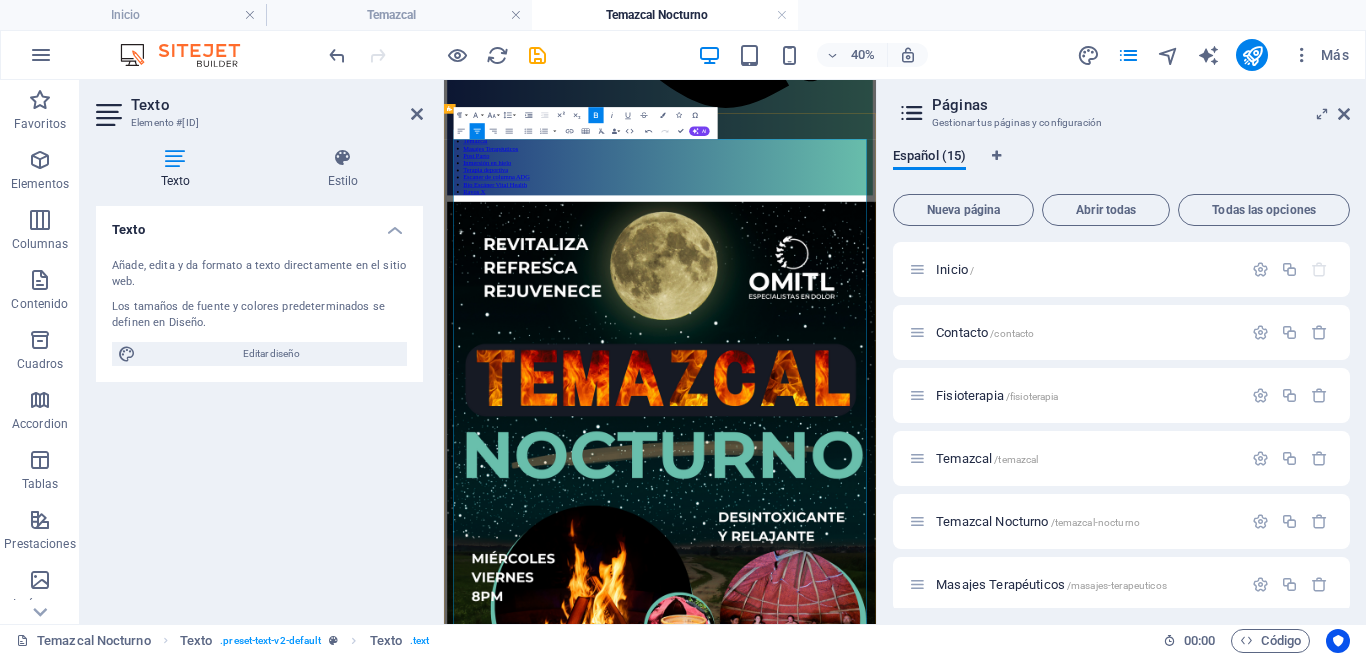 drag, startPoint x: 899, startPoint y: 1171, endPoint x: 945, endPoint y: 1168, distance: 46.09772 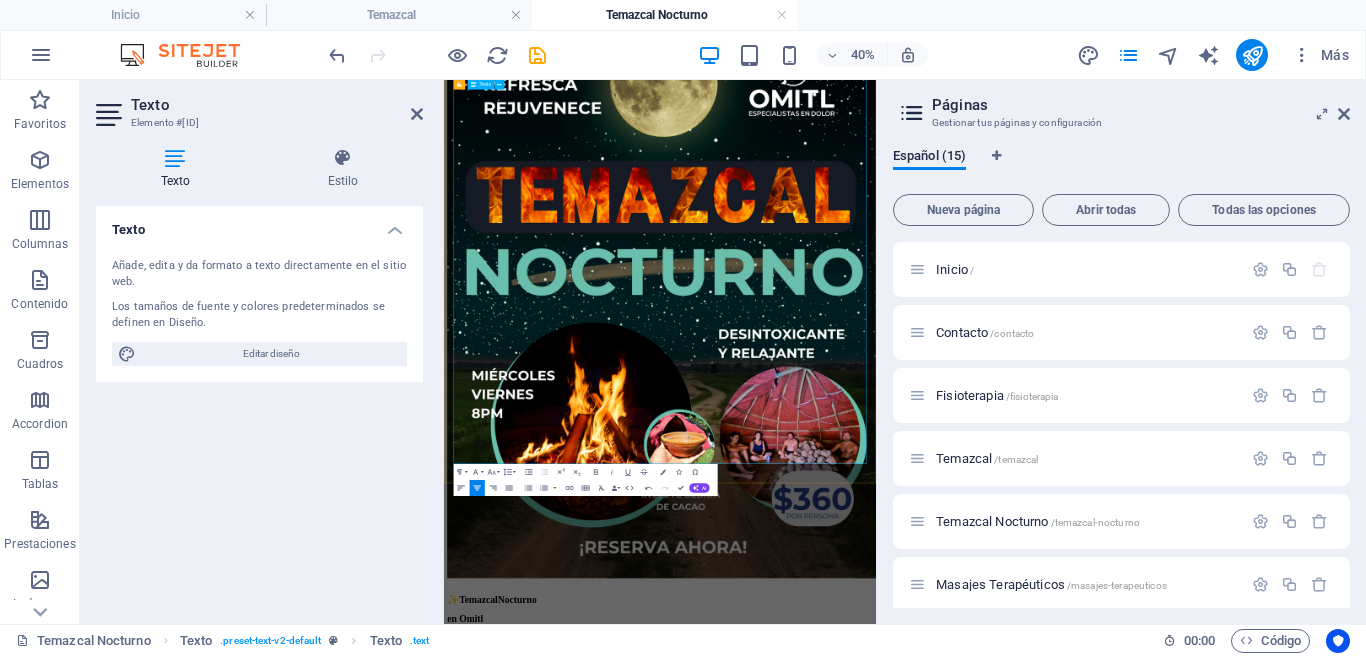 scroll, scrollTop: 1927, scrollLeft: 0, axis: vertical 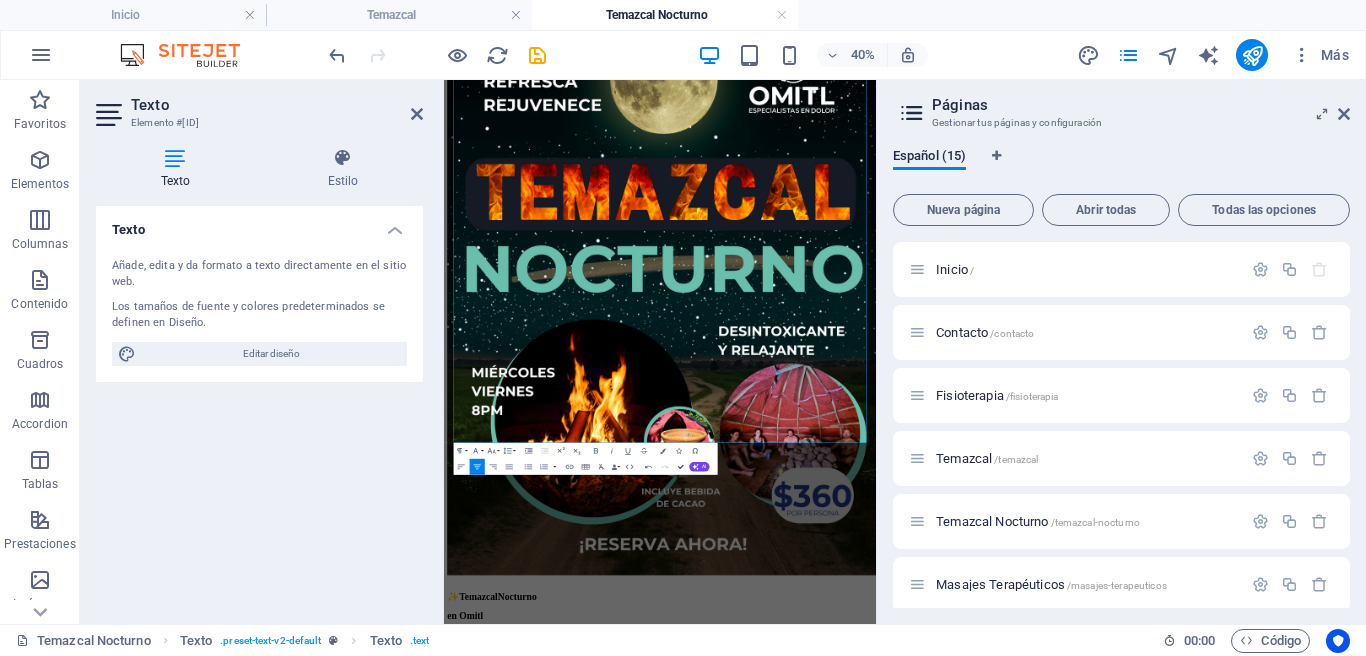 drag, startPoint x: 680, startPoint y: 465, endPoint x: 763, endPoint y: 470, distance: 83.15047 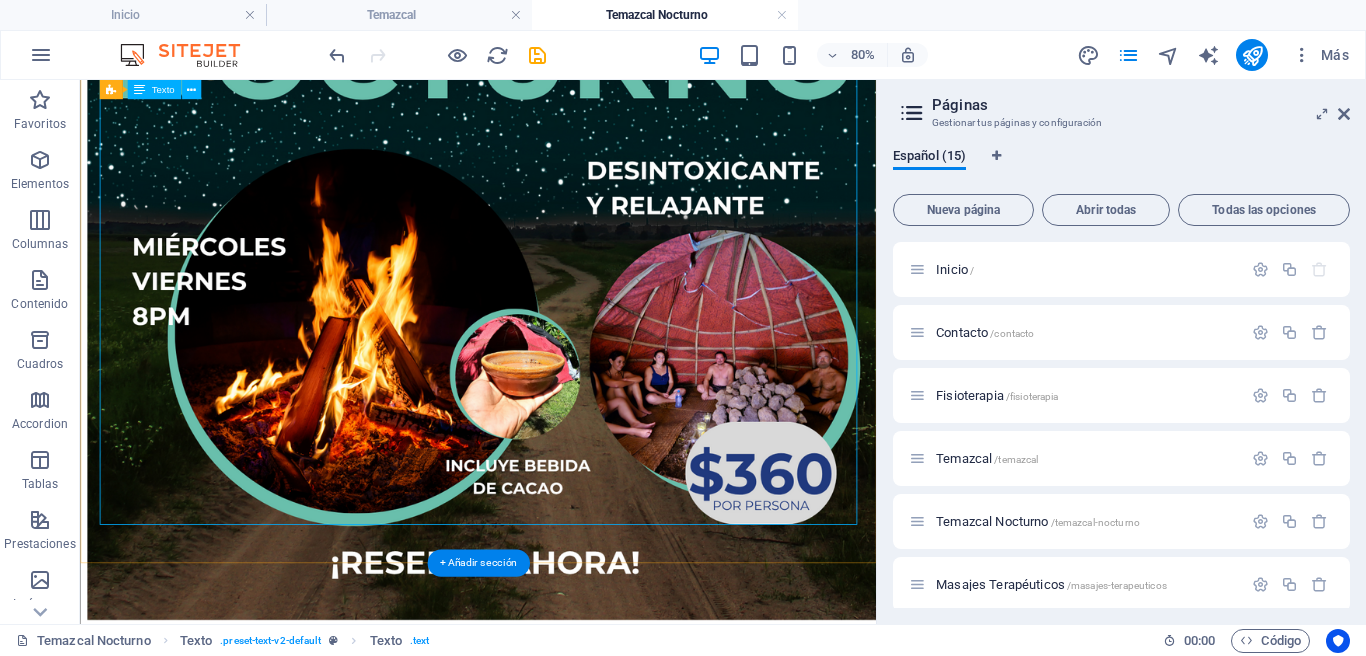 scroll, scrollTop: 2265, scrollLeft: 0, axis: vertical 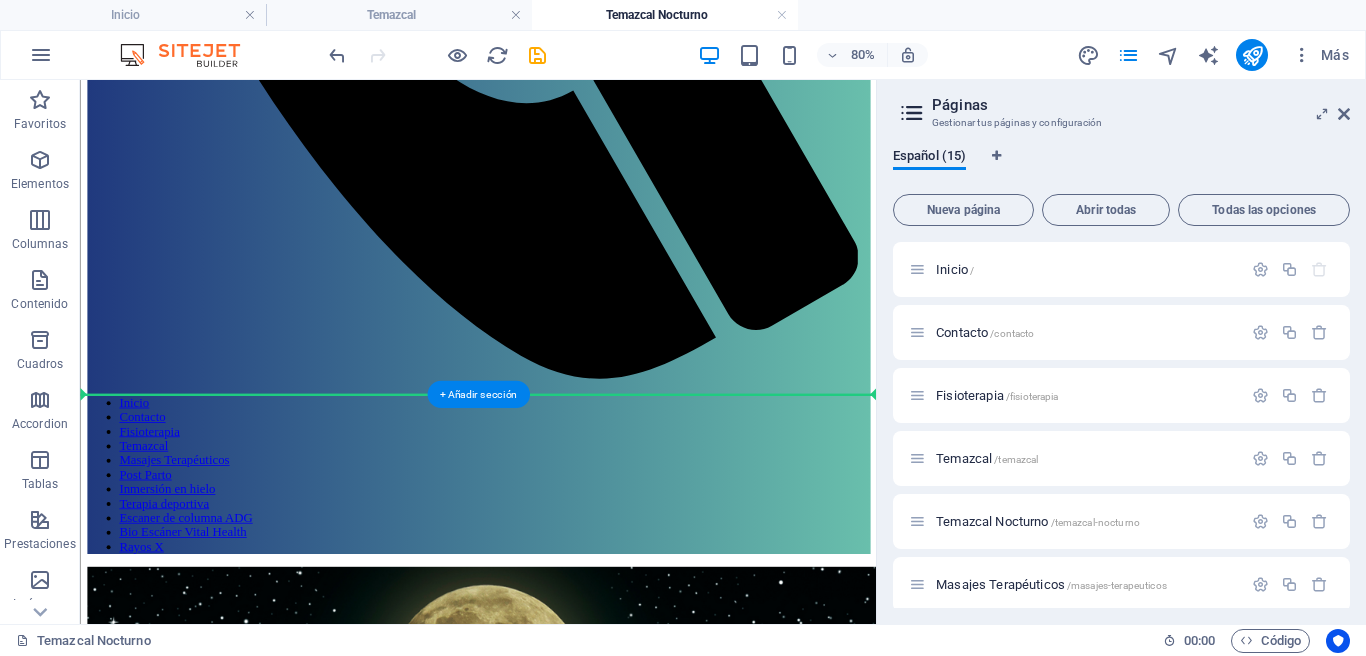 drag, startPoint x: 197, startPoint y: 626, endPoint x: 213, endPoint y: 457, distance: 169.7557 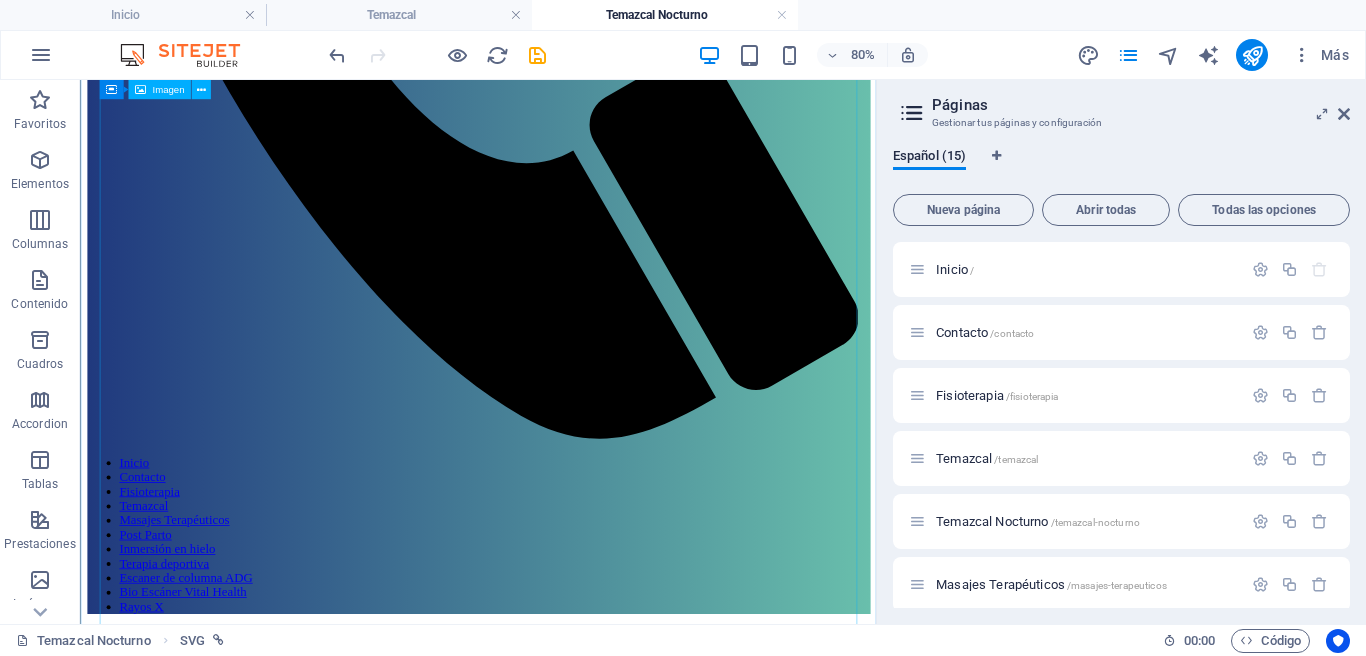 scroll, scrollTop: 0, scrollLeft: 0, axis: both 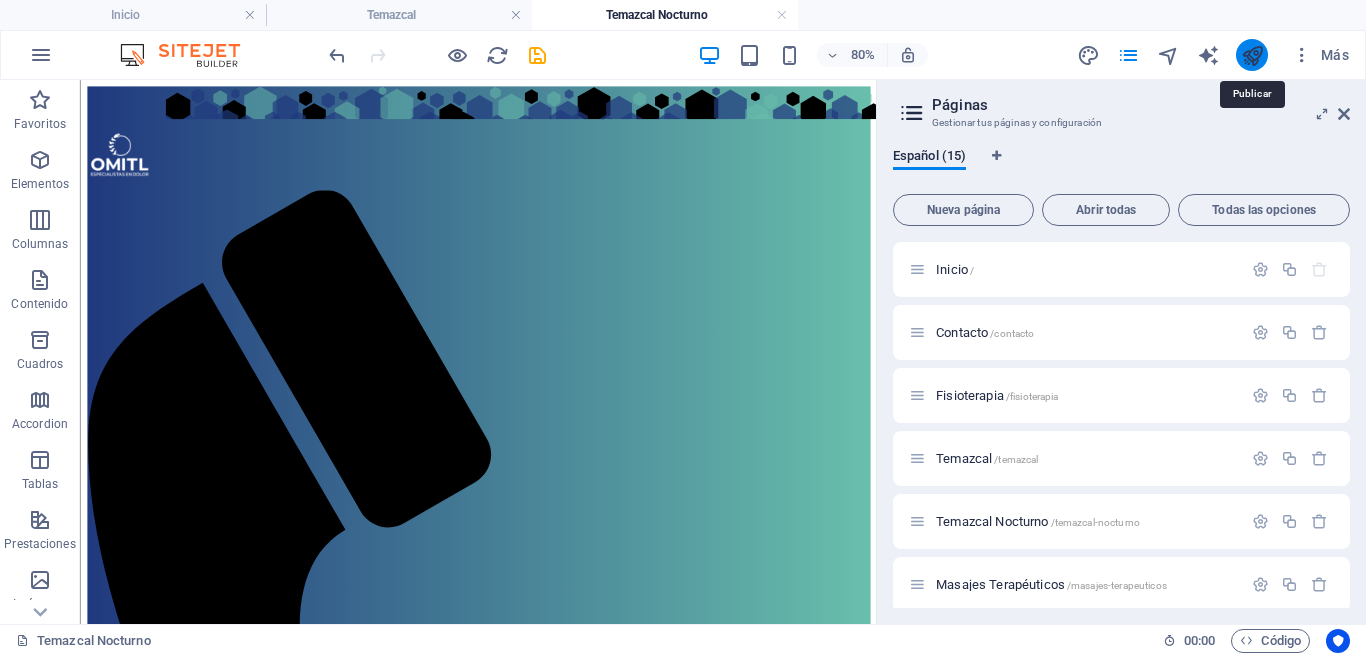 click at bounding box center [1252, 55] 